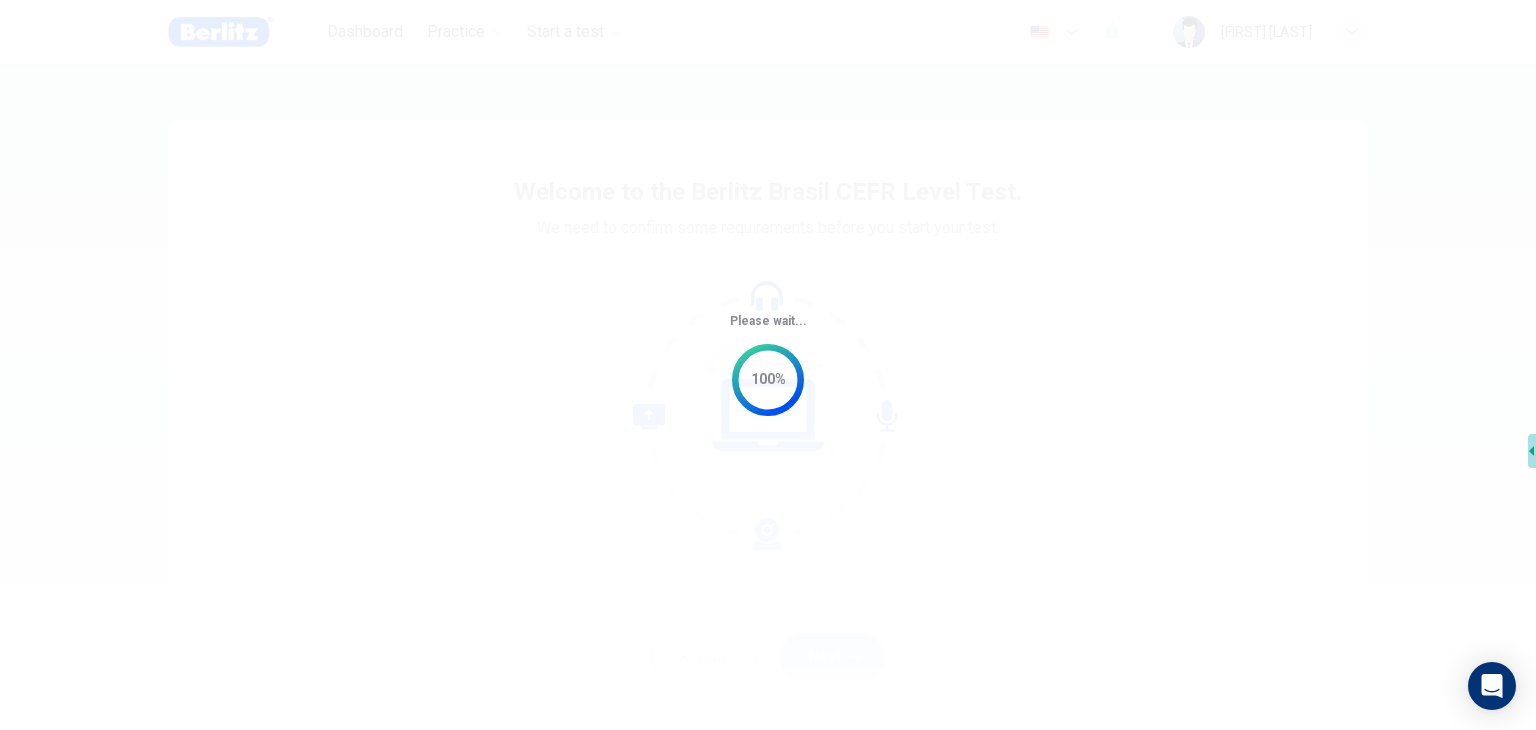scroll, scrollTop: 0, scrollLeft: 0, axis: both 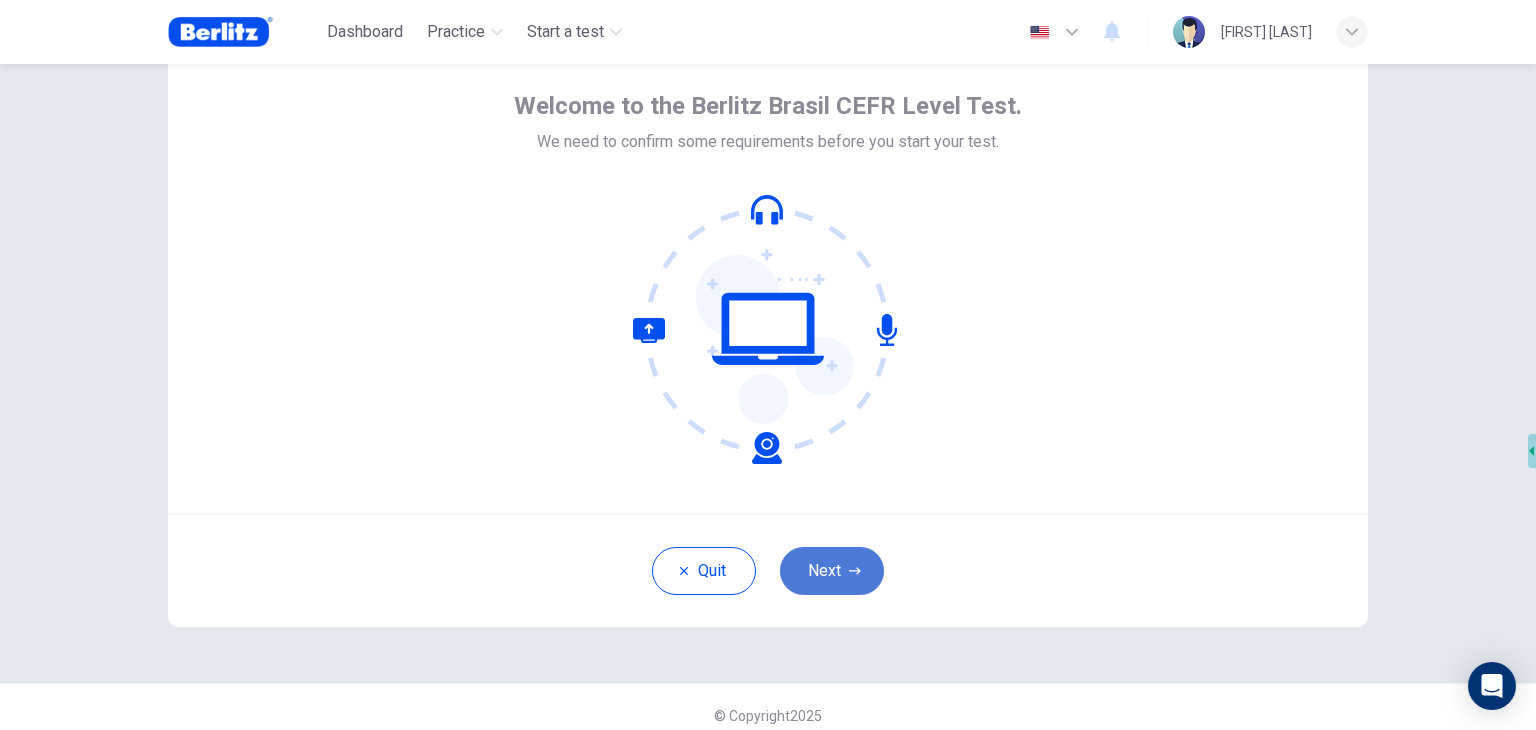 click on "Next" at bounding box center [832, 571] 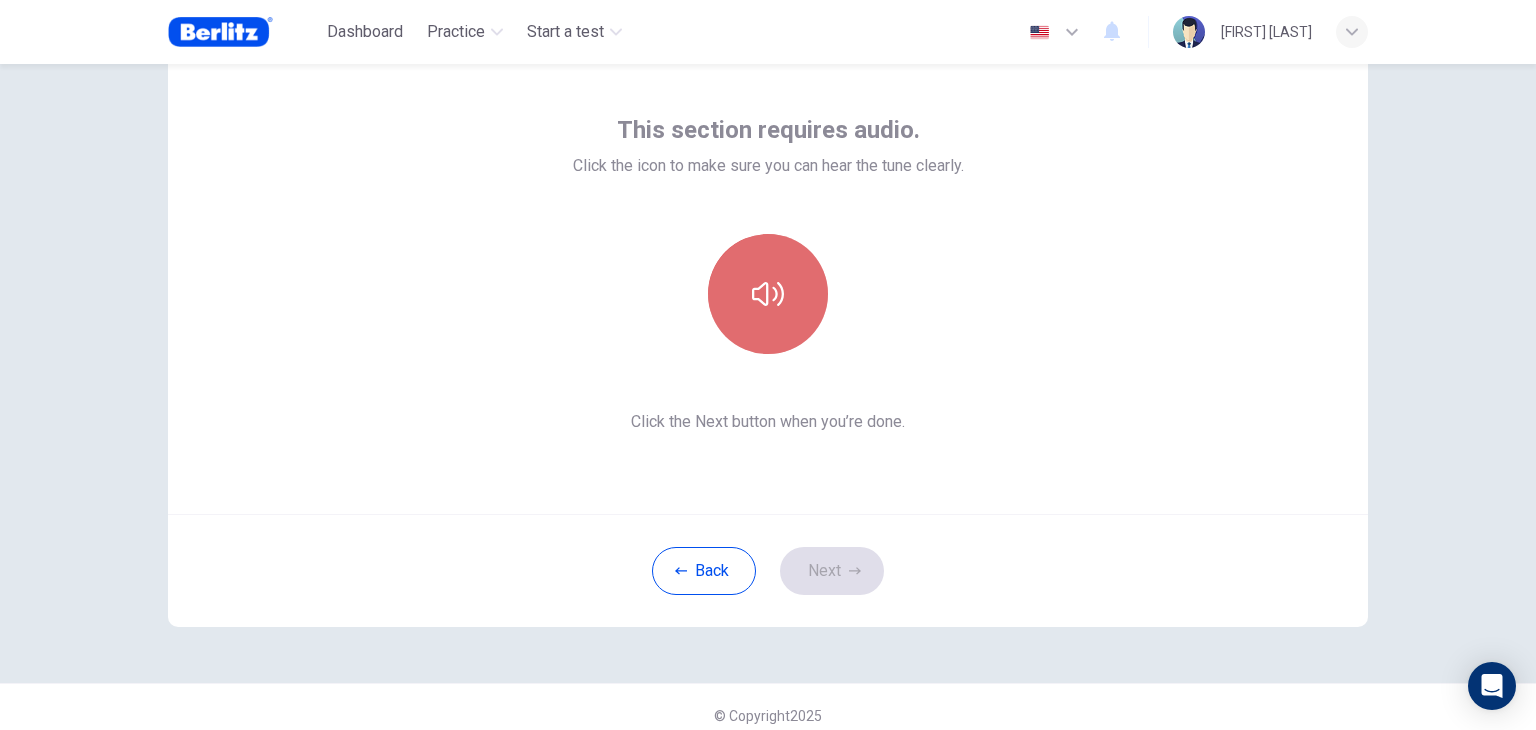 click at bounding box center (768, 294) 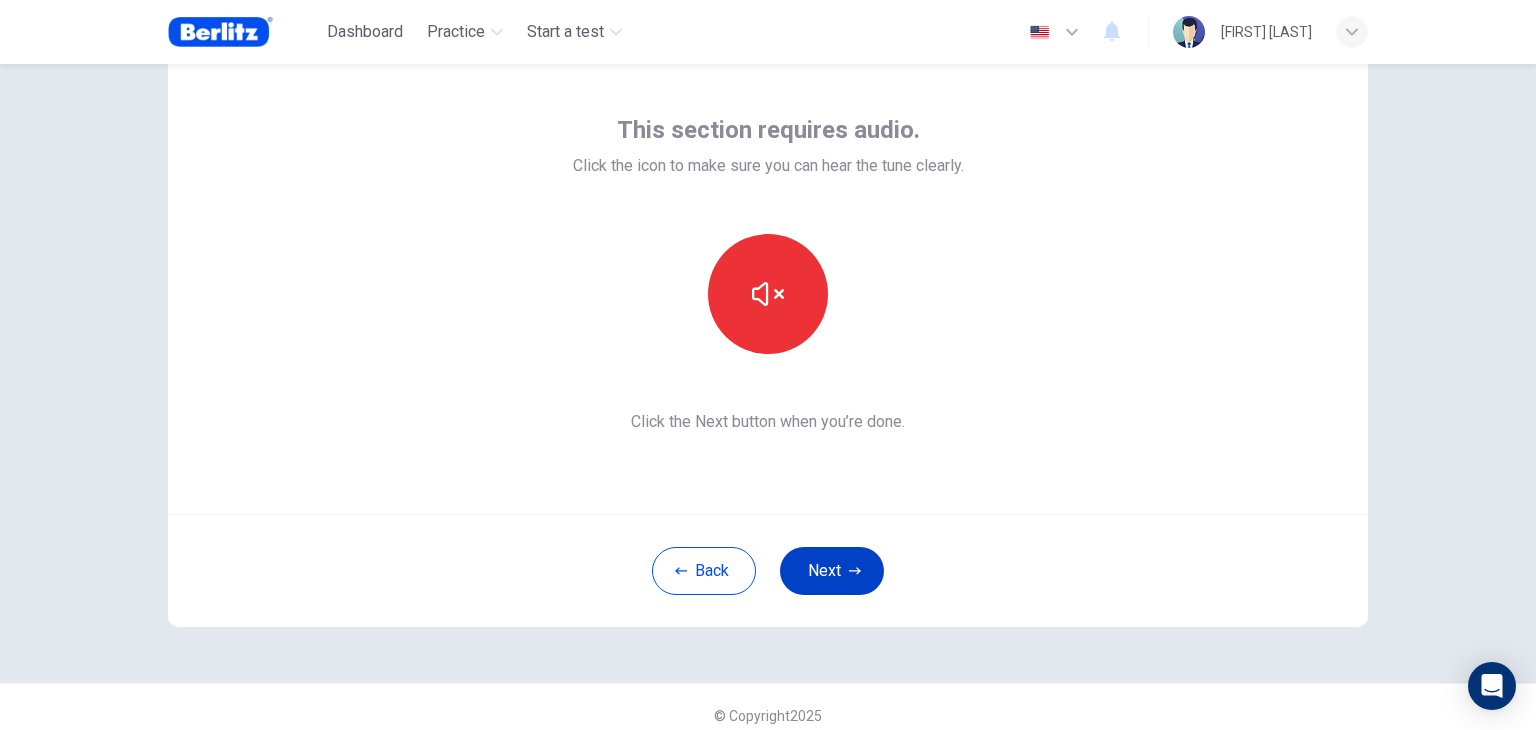 click on "Next" at bounding box center [832, 571] 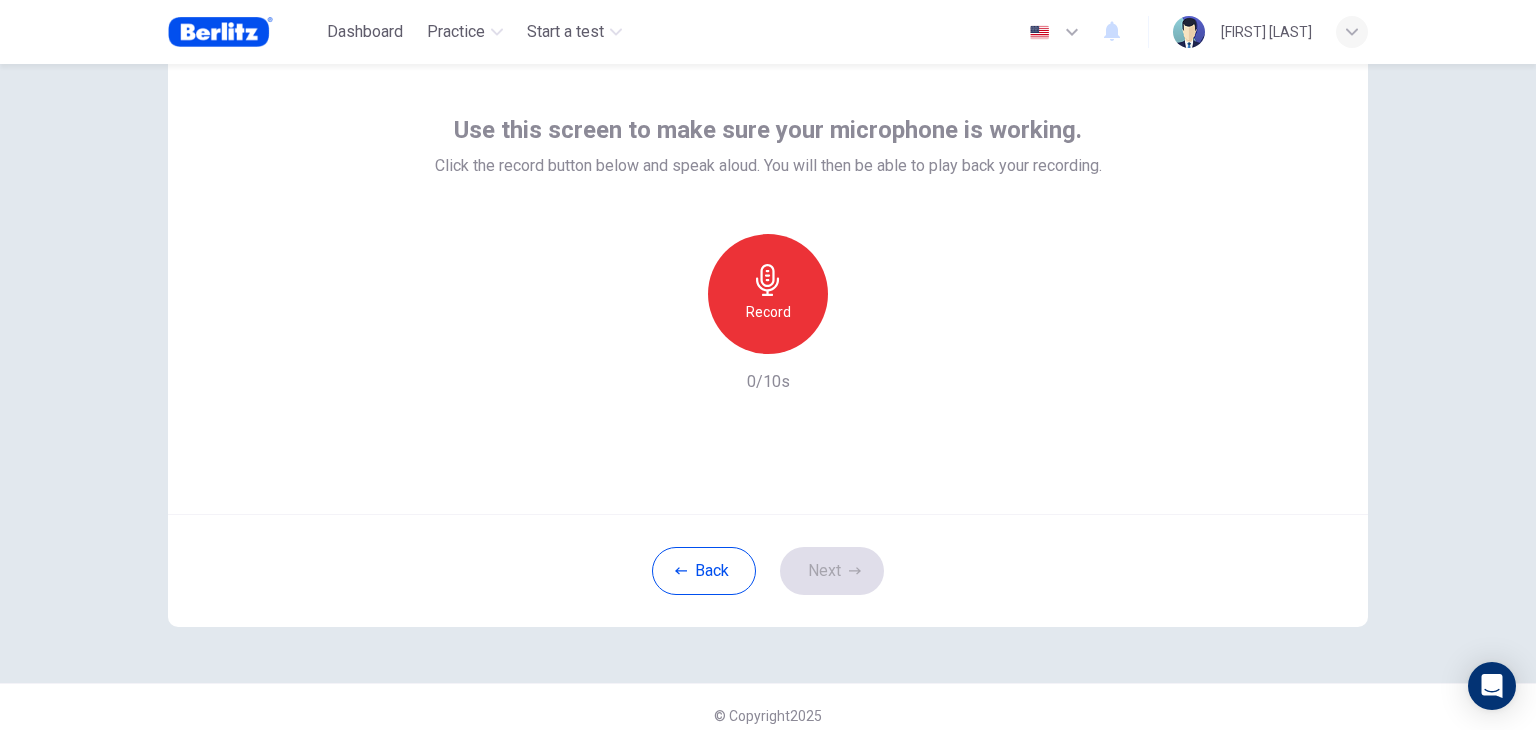 click on "Record" at bounding box center (768, 294) 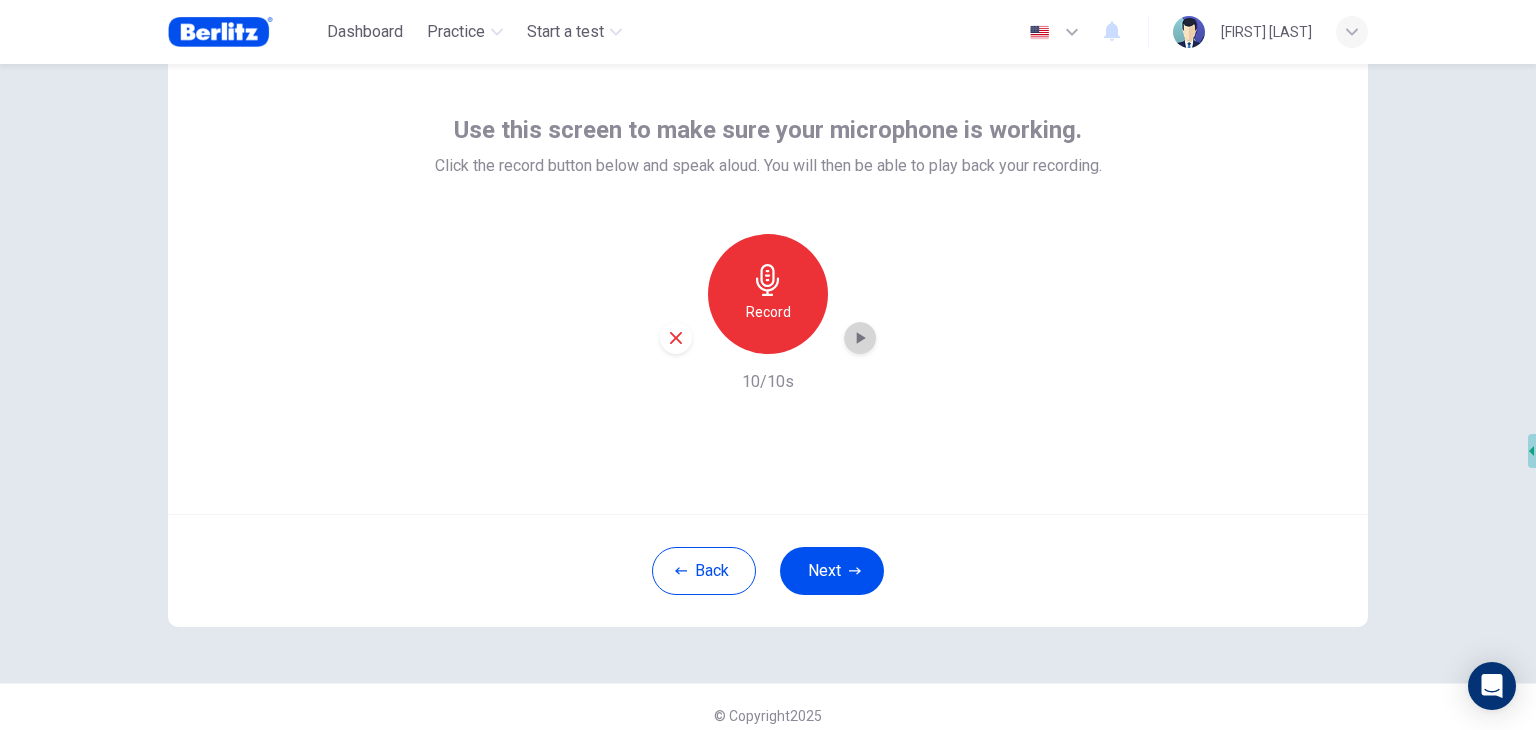 click at bounding box center [860, 338] 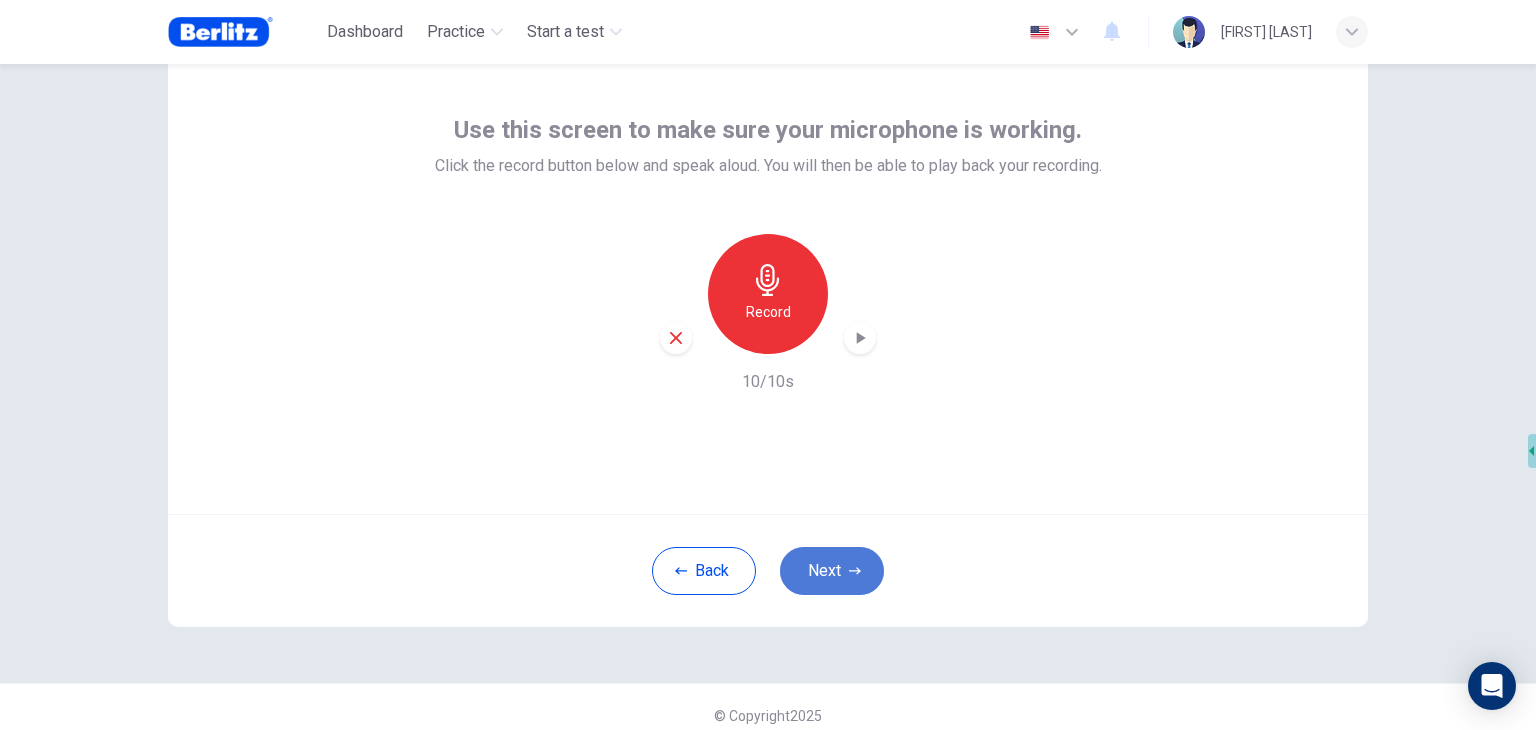 click 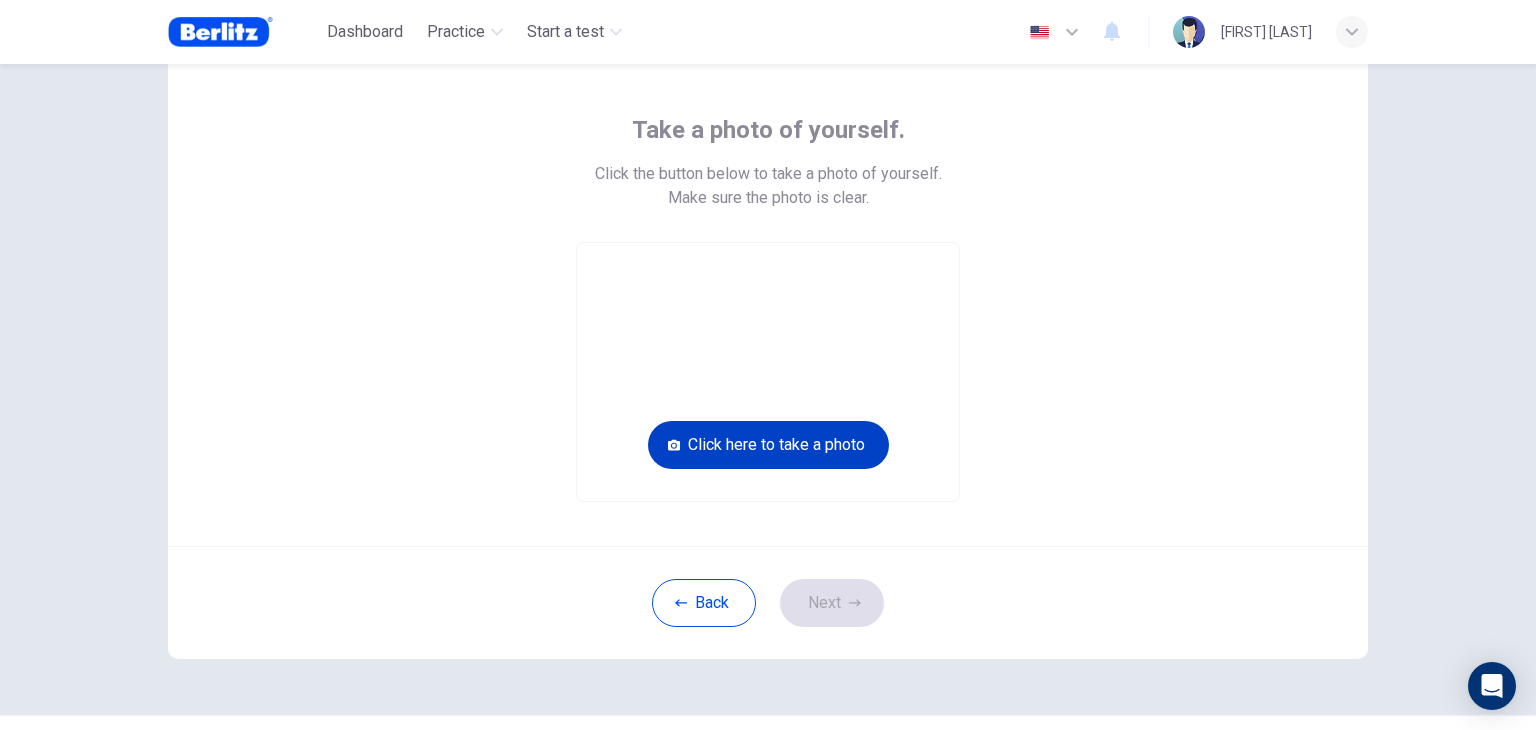 click on "Click here to take a photo" at bounding box center [768, 445] 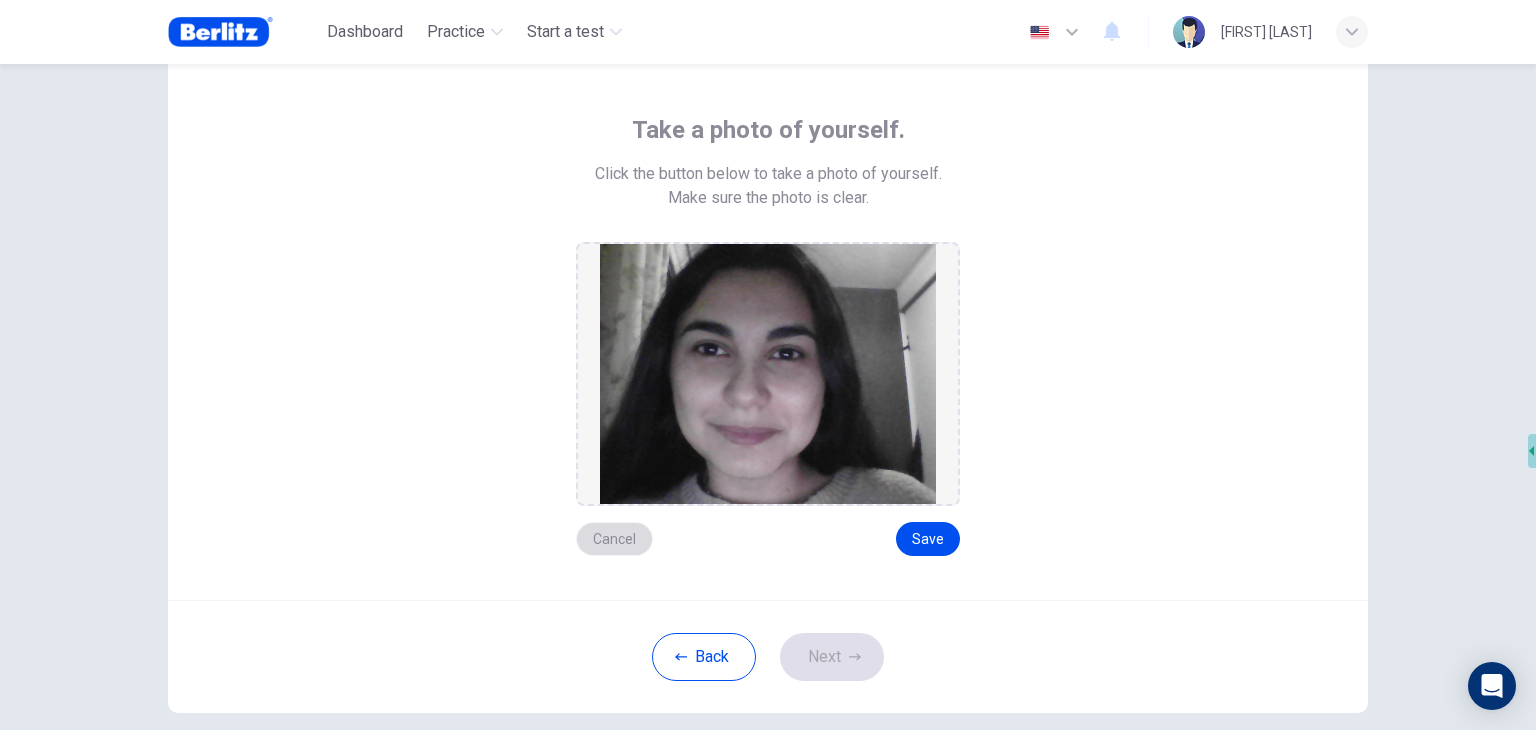 click on "Cancel" at bounding box center (614, 539) 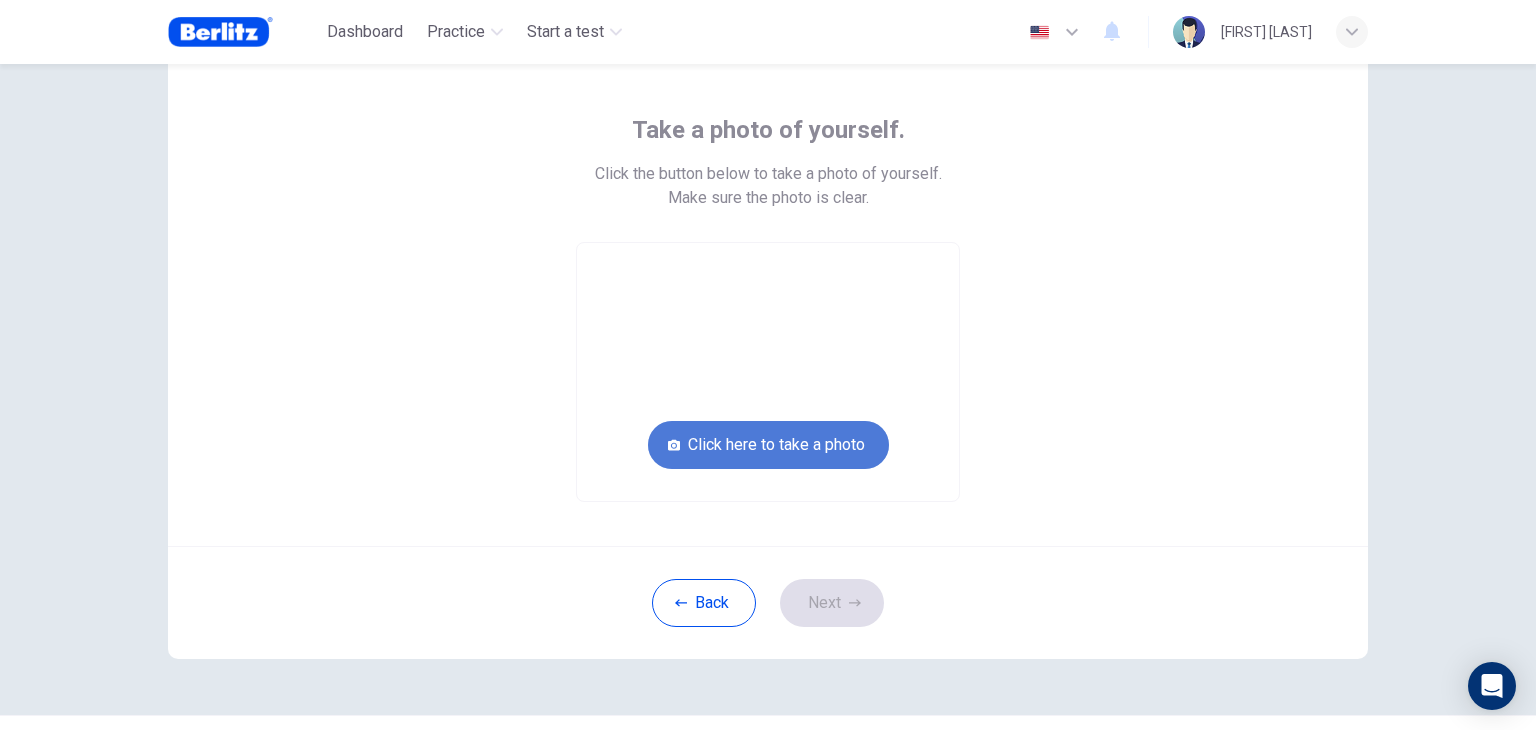 click on "Click here to take a photo" at bounding box center [768, 445] 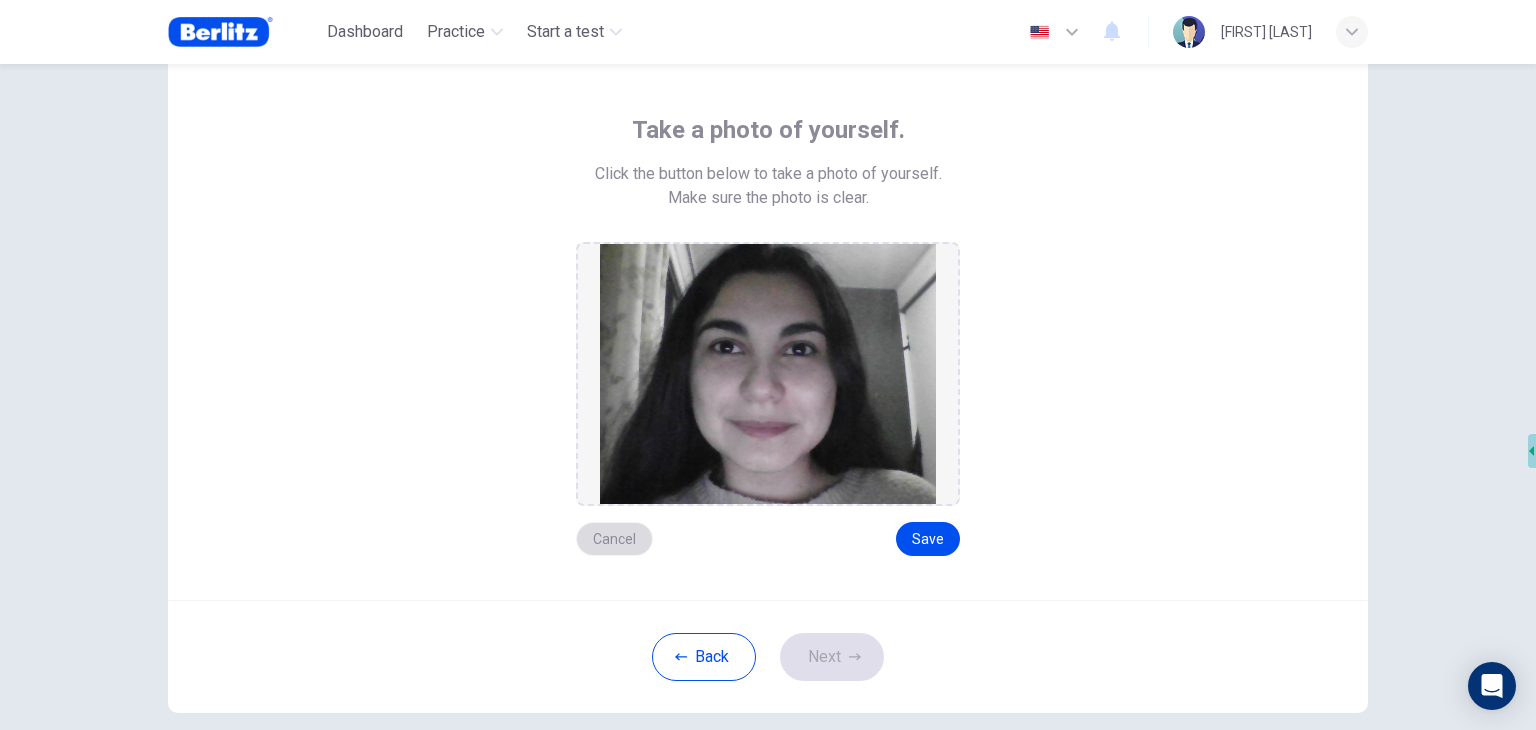 click on "Cancel" at bounding box center (614, 539) 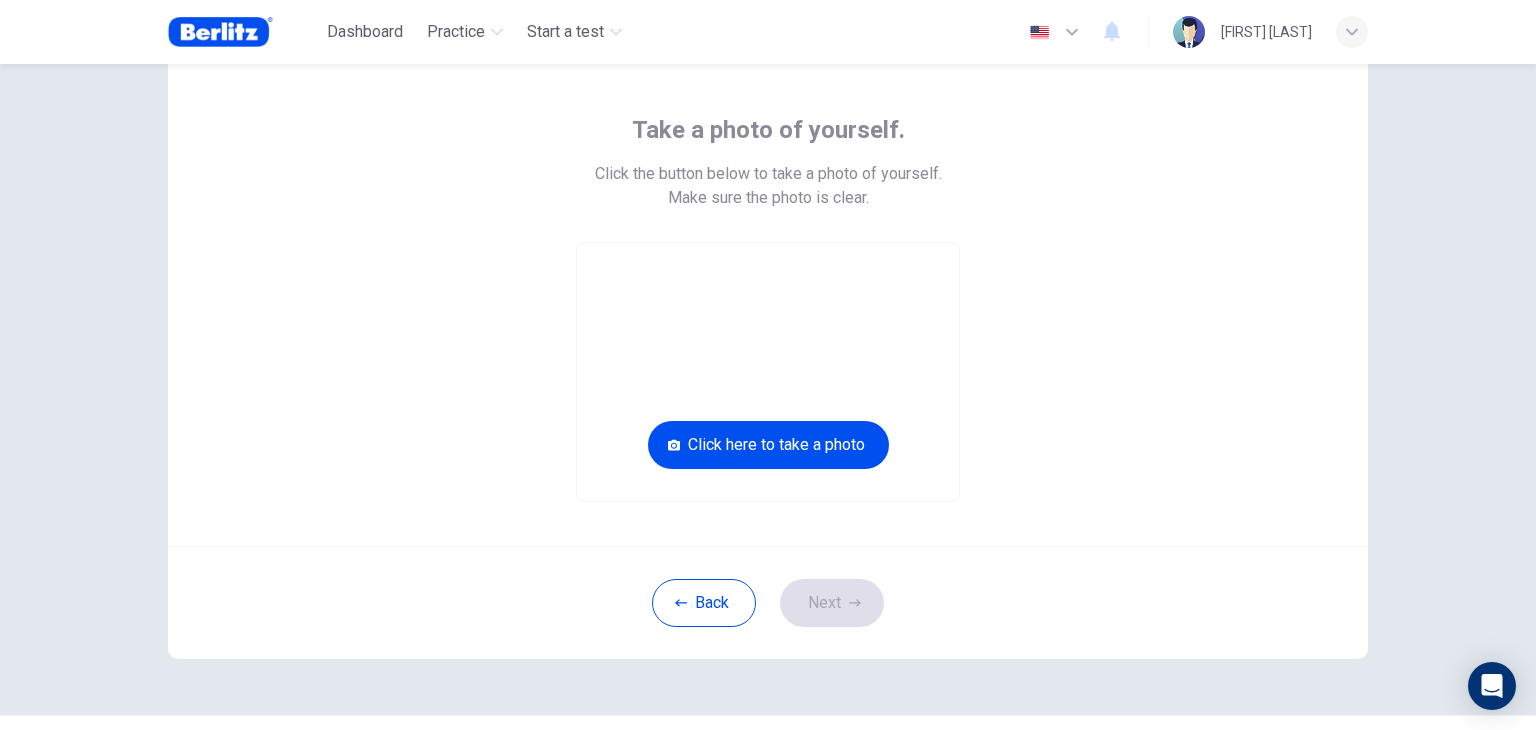 click on "Take a photo of yourself. Click the button below to take a photo of yourself. Make sure the photo is clear. Click here to take a photo" at bounding box center (768, 290) 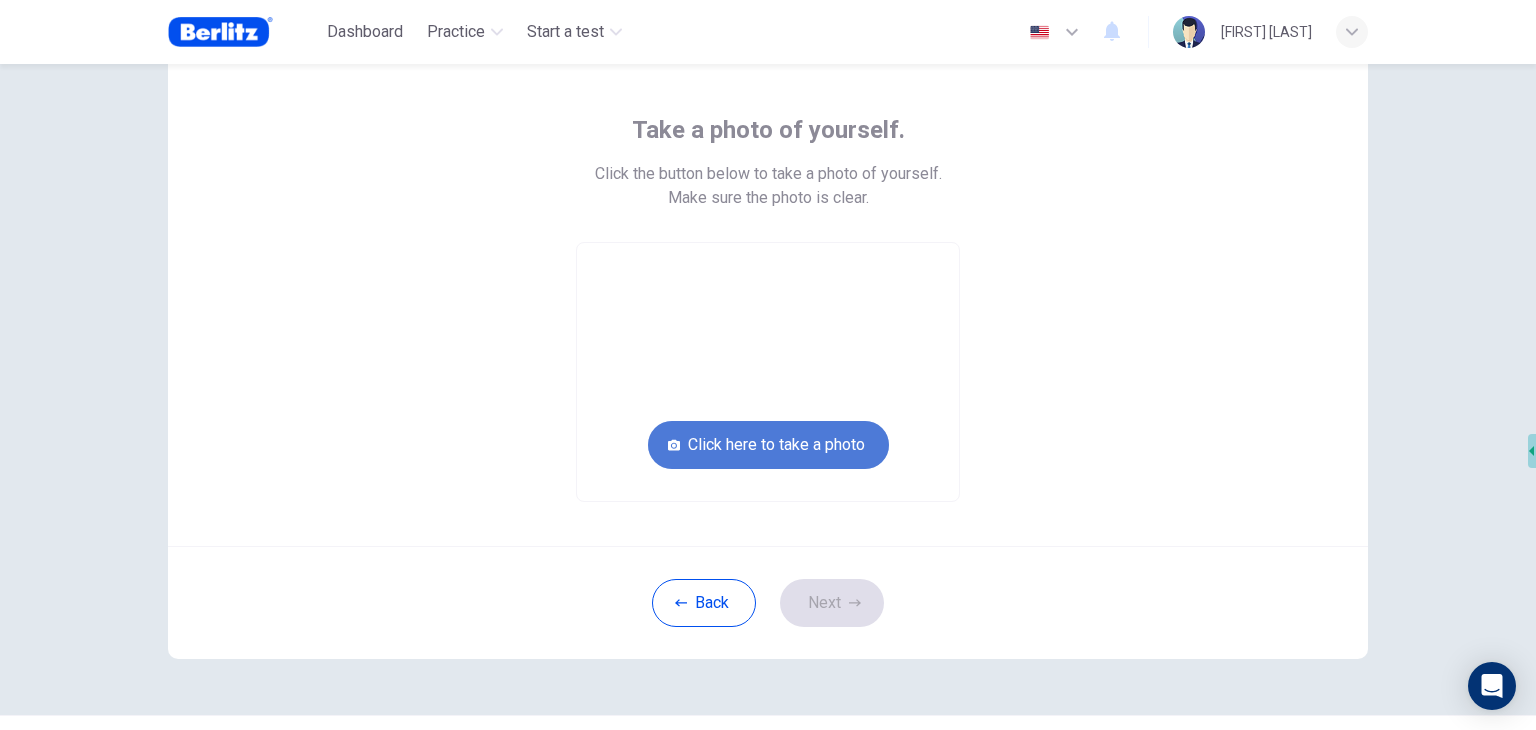 click on "Click here to take a photo" at bounding box center (768, 445) 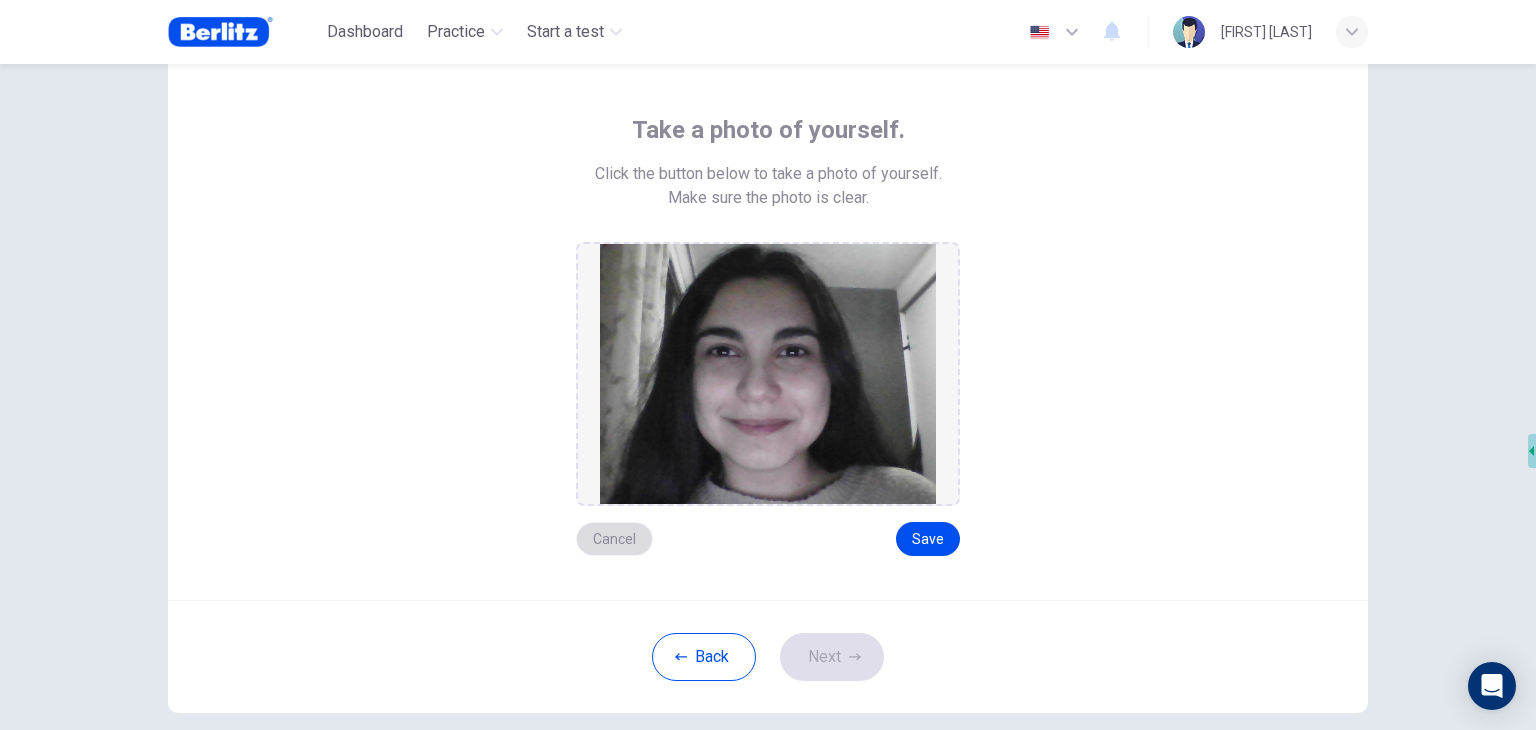 click on "Cancel" at bounding box center (614, 539) 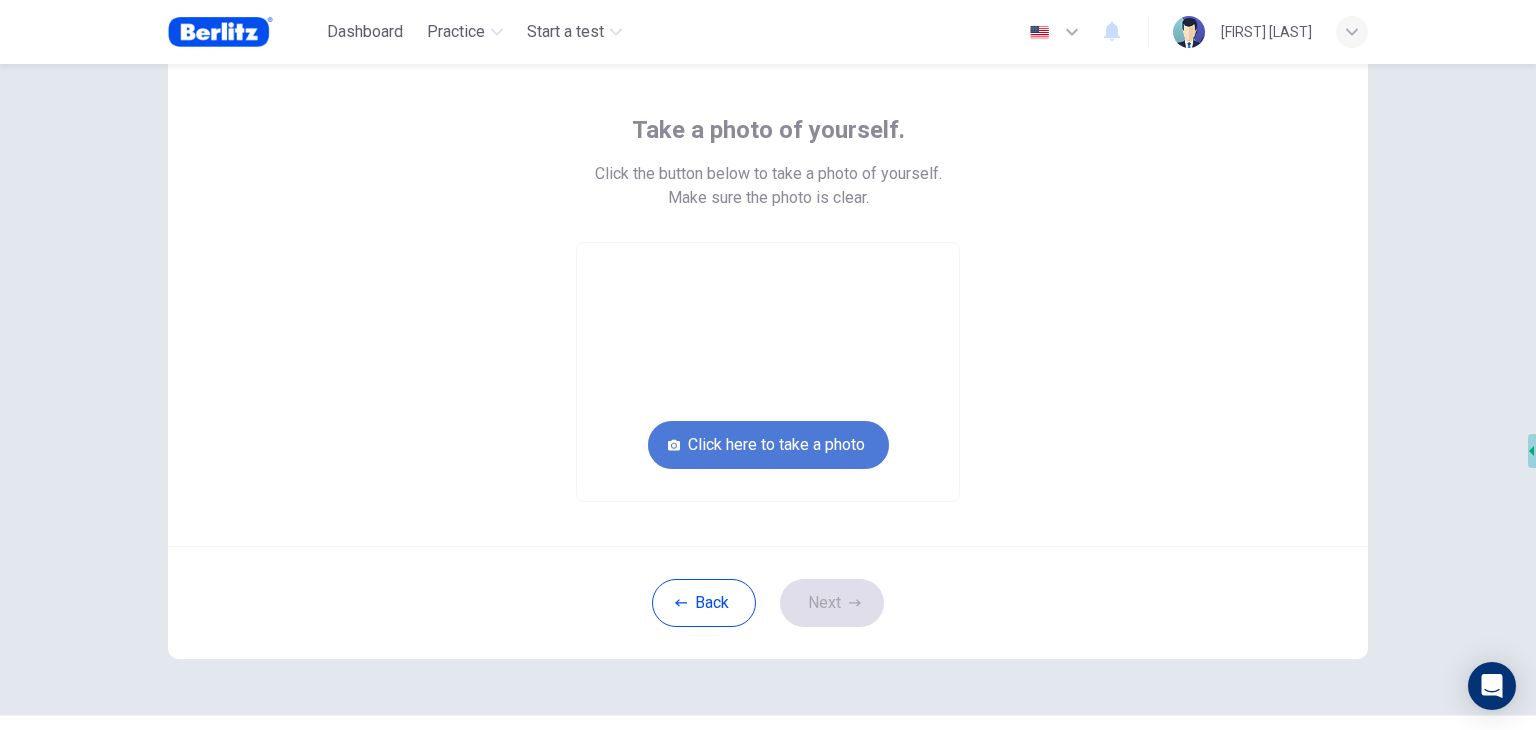 click on "Click here to take a photo" at bounding box center [768, 445] 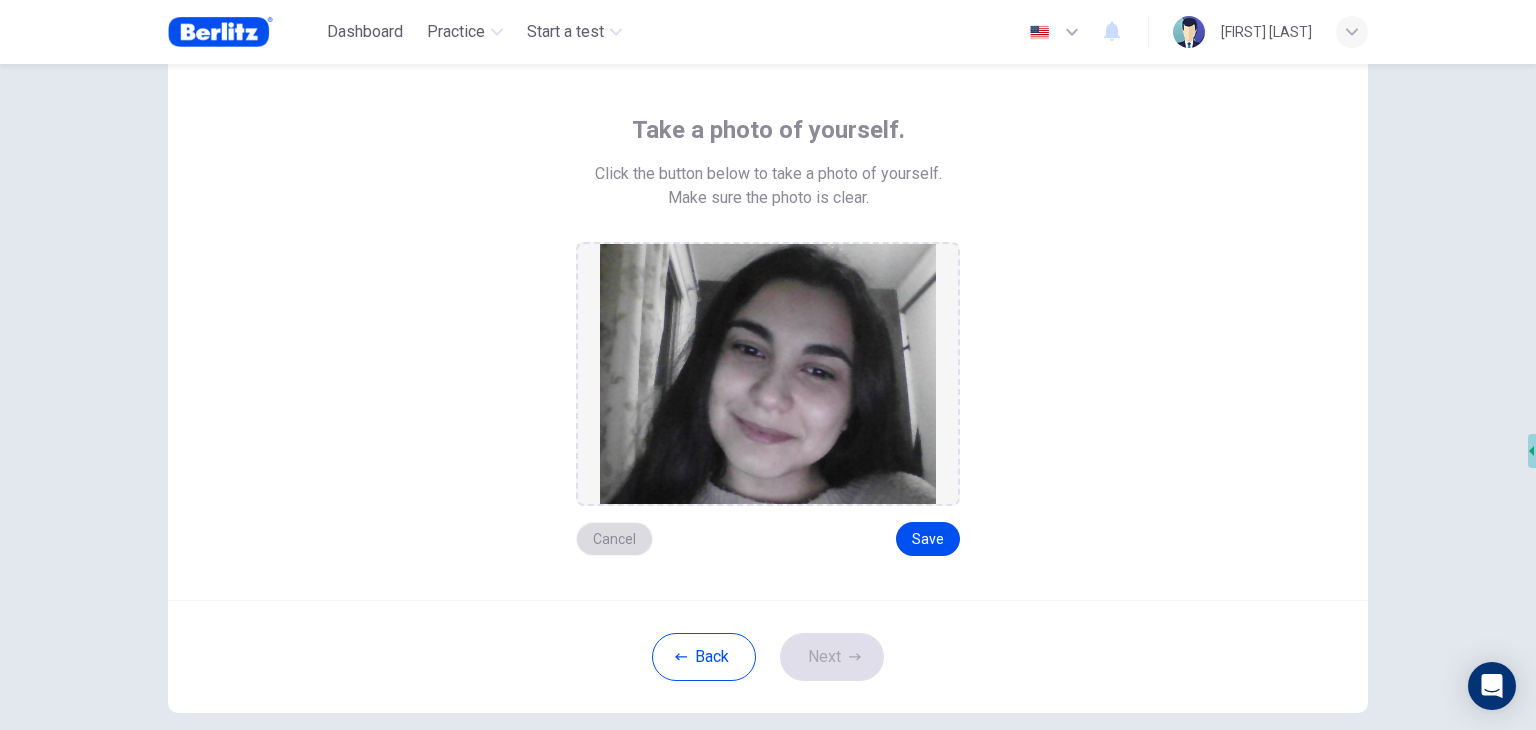 click on "Cancel" at bounding box center (614, 539) 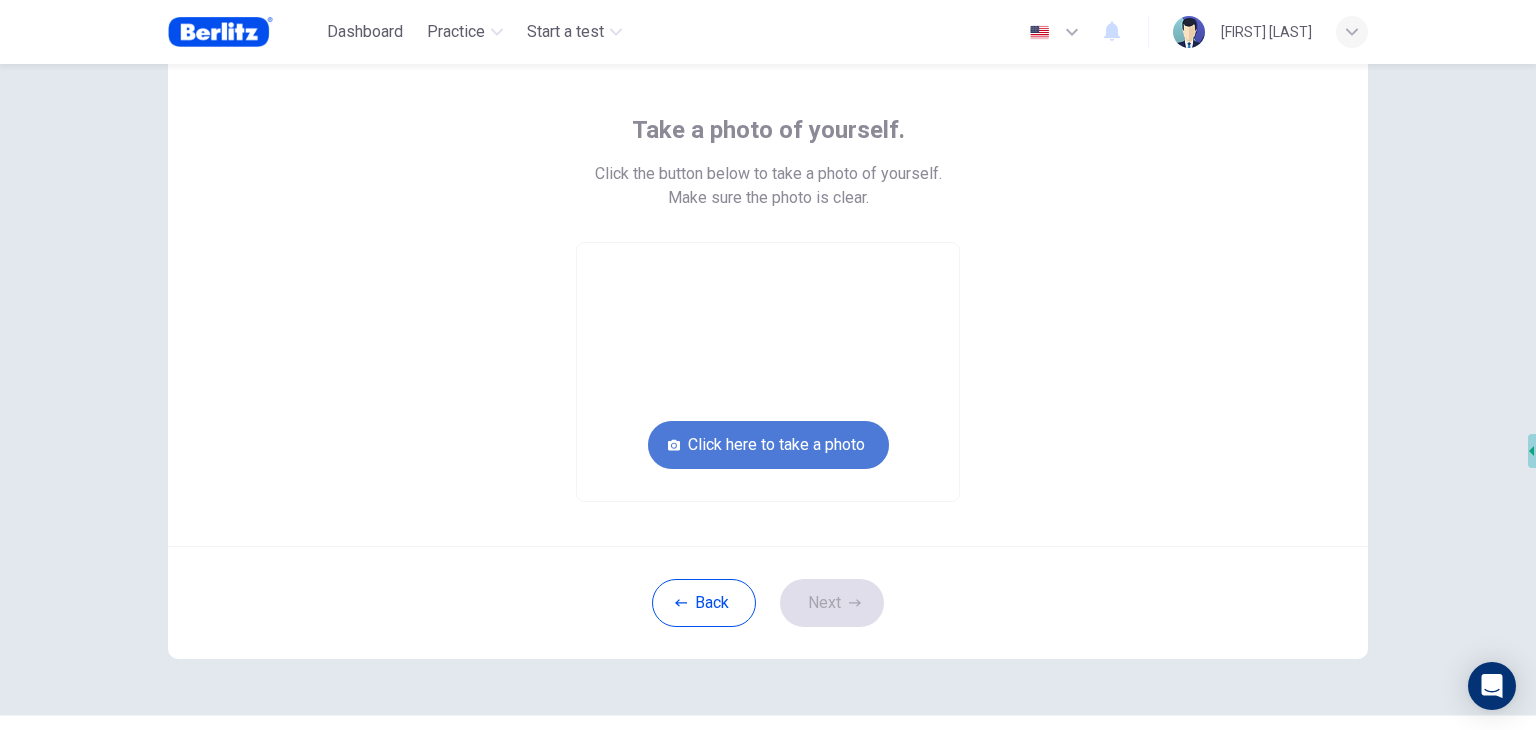 click on "Click here to take a photo" at bounding box center (768, 445) 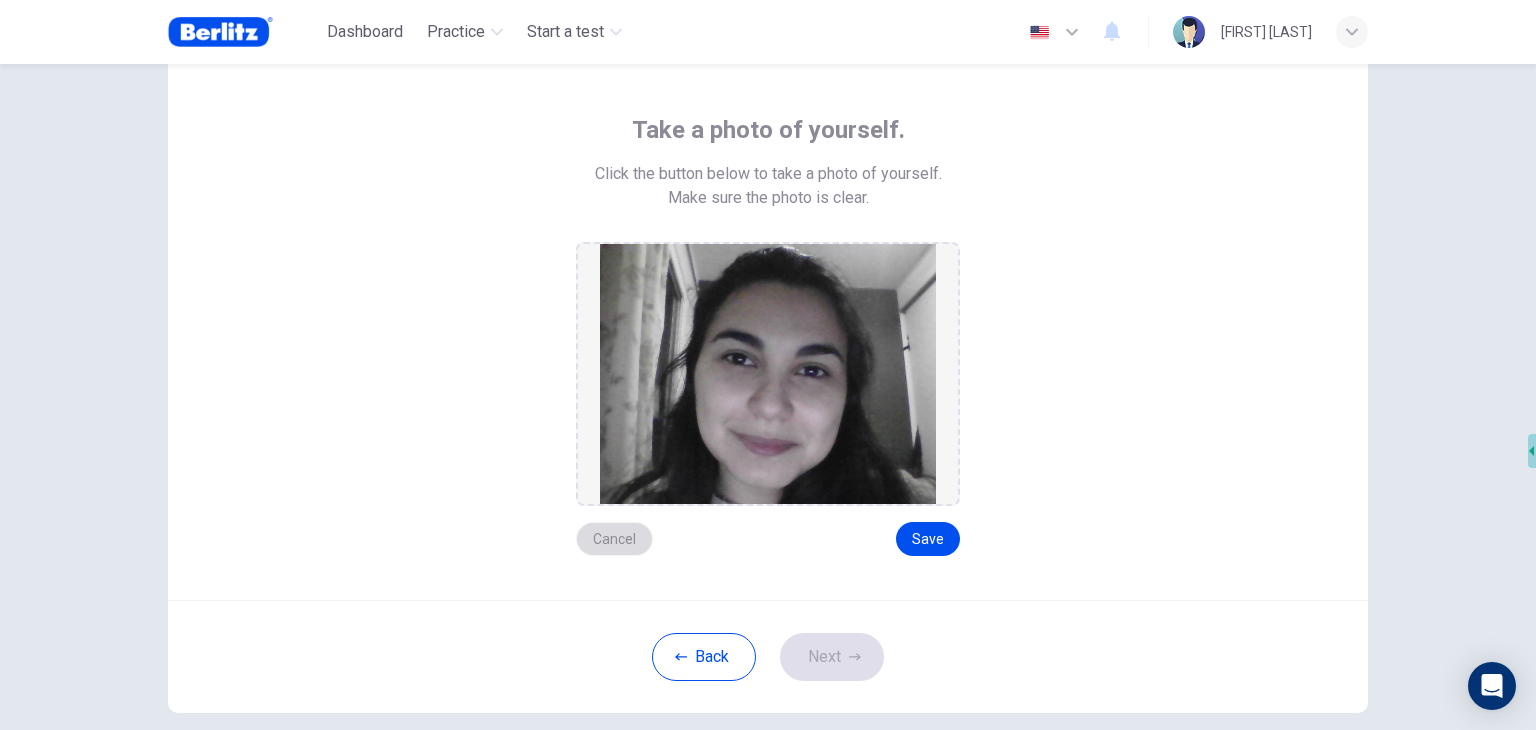 click on "Cancel" at bounding box center (614, 539) 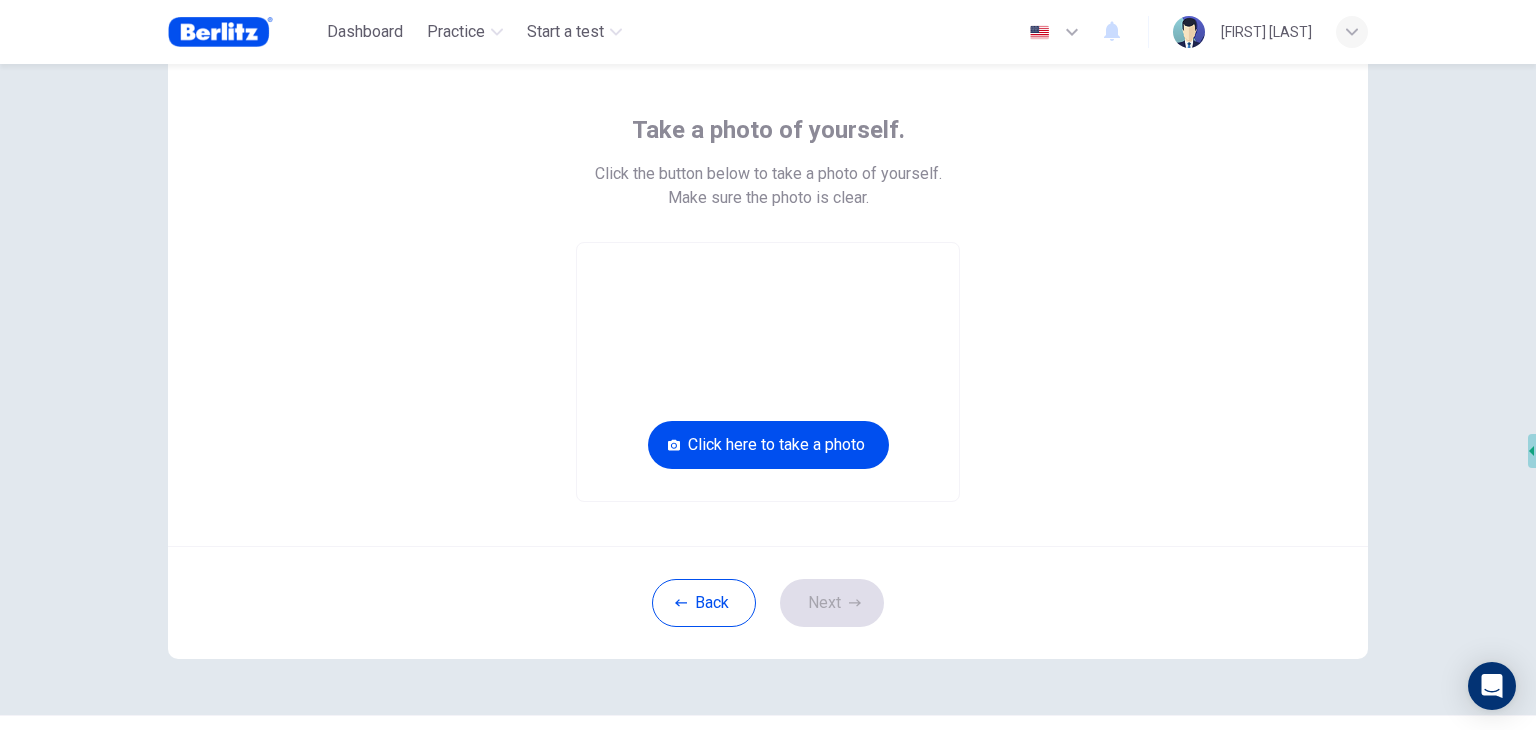 click on "Take a photo of yourself. Click the button below to take a photo of yourself. Make sure the photo is clear. Click here to take a photo" at bounding box center [768, 290] 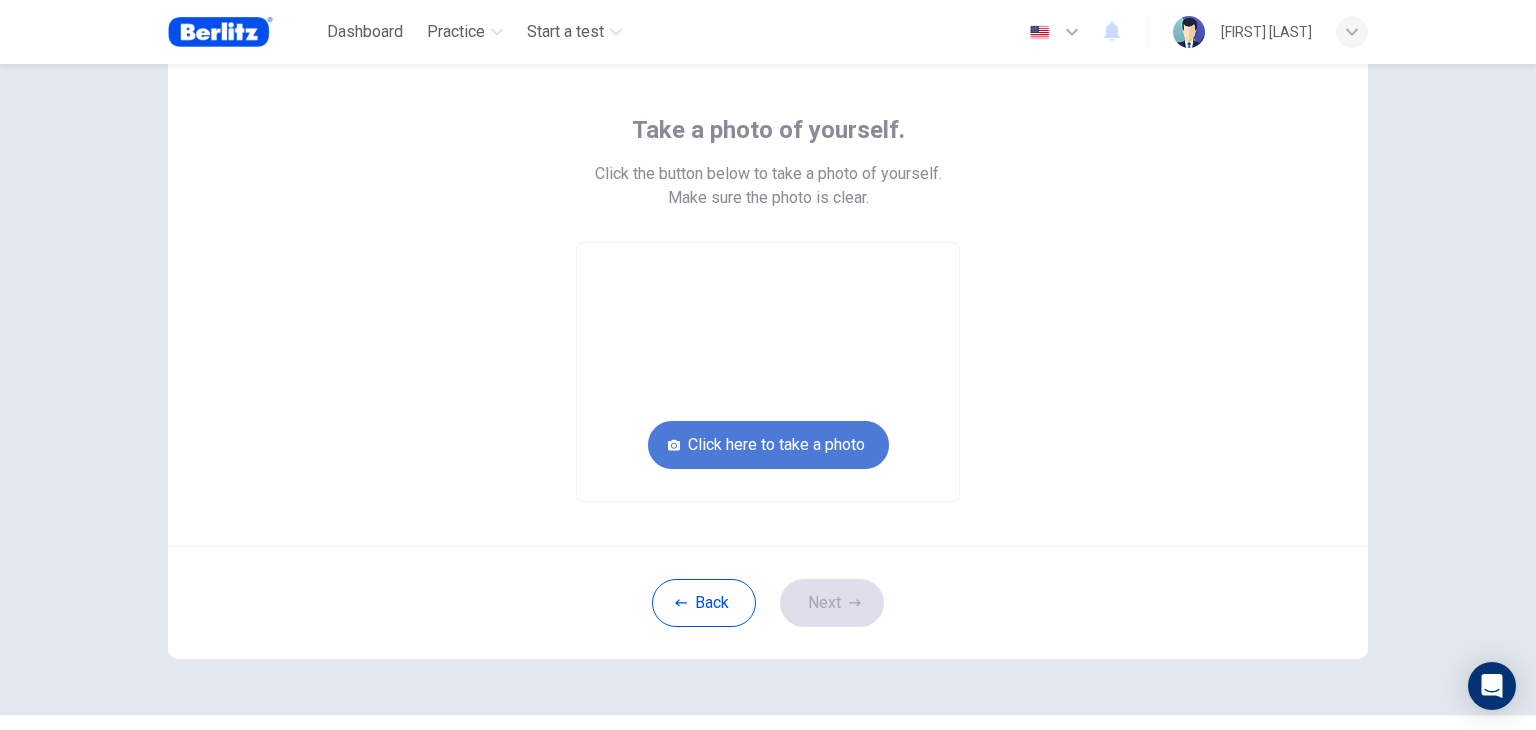 click on "Click here to take a photo" at bounding box center [768, 445] 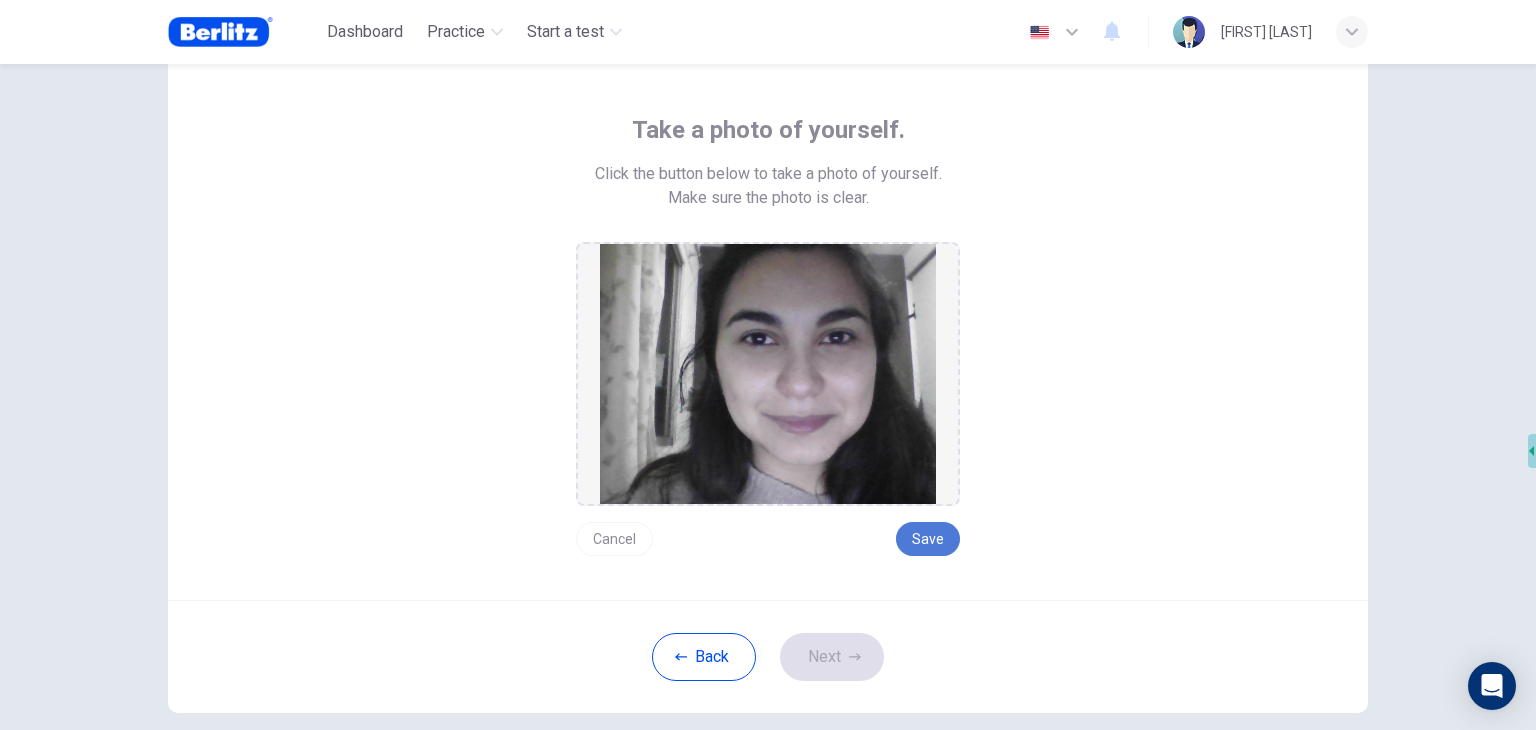 click on "Save" at bounding box center [928, 539] 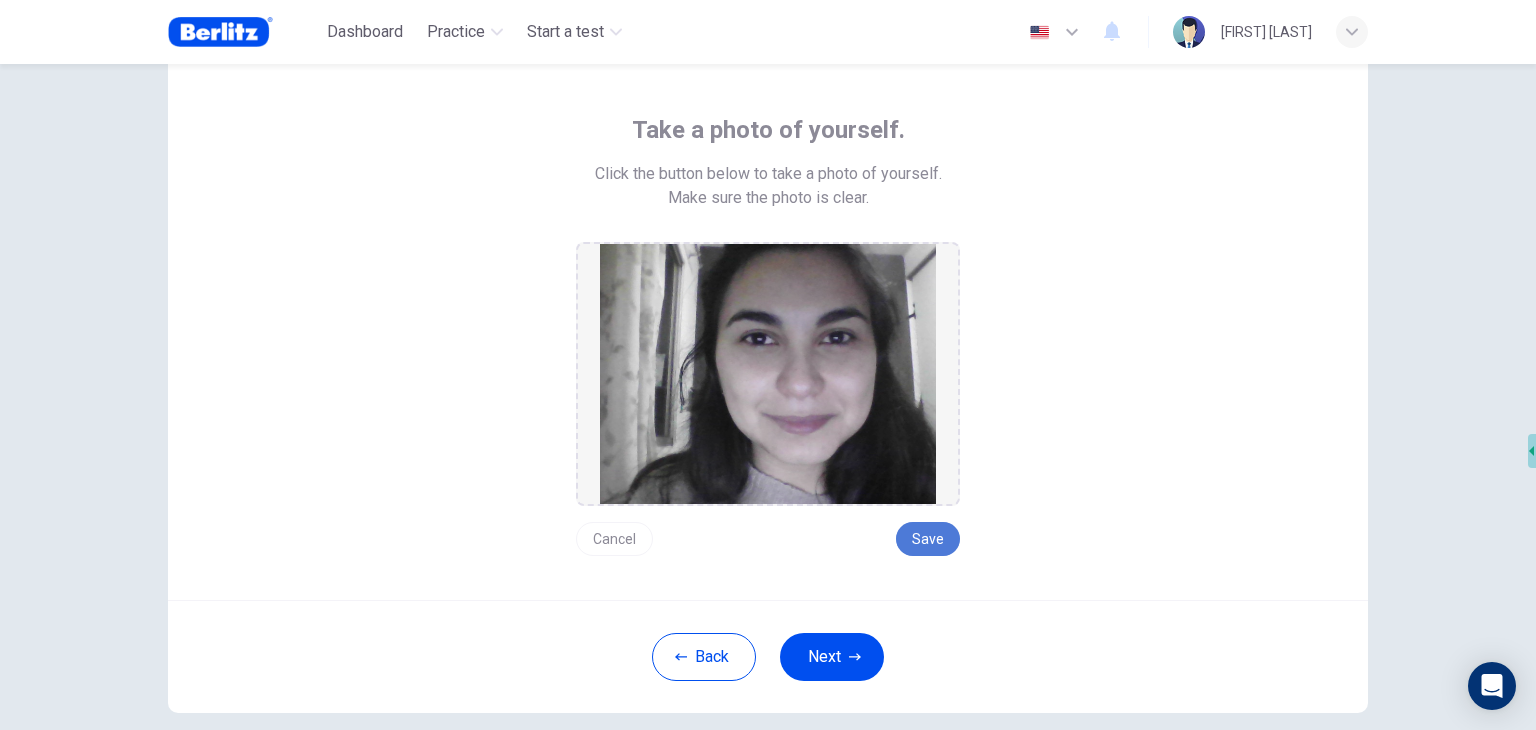 click on "Save" at bounding box center [928, 539] 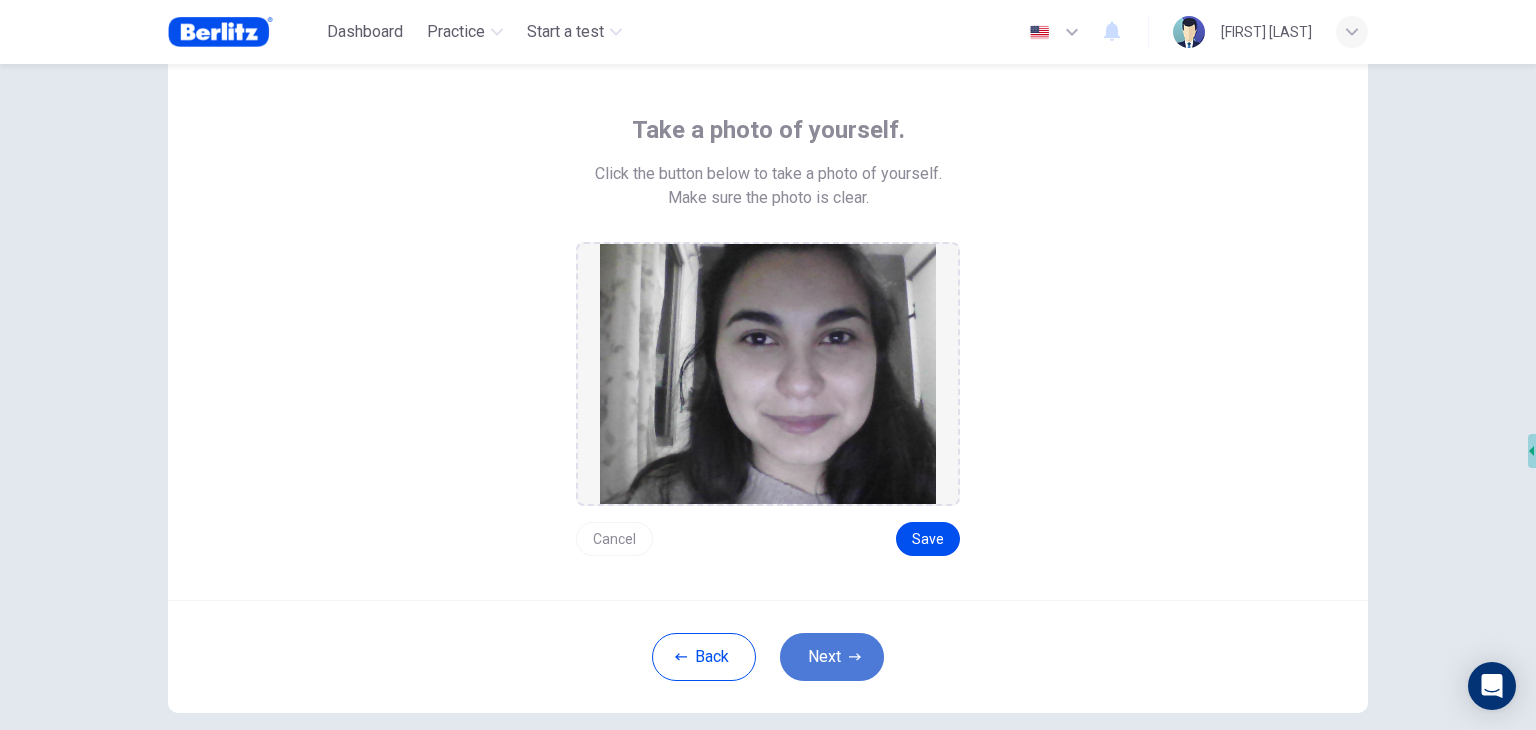 click on "Next" at bounding box center [832, 657] 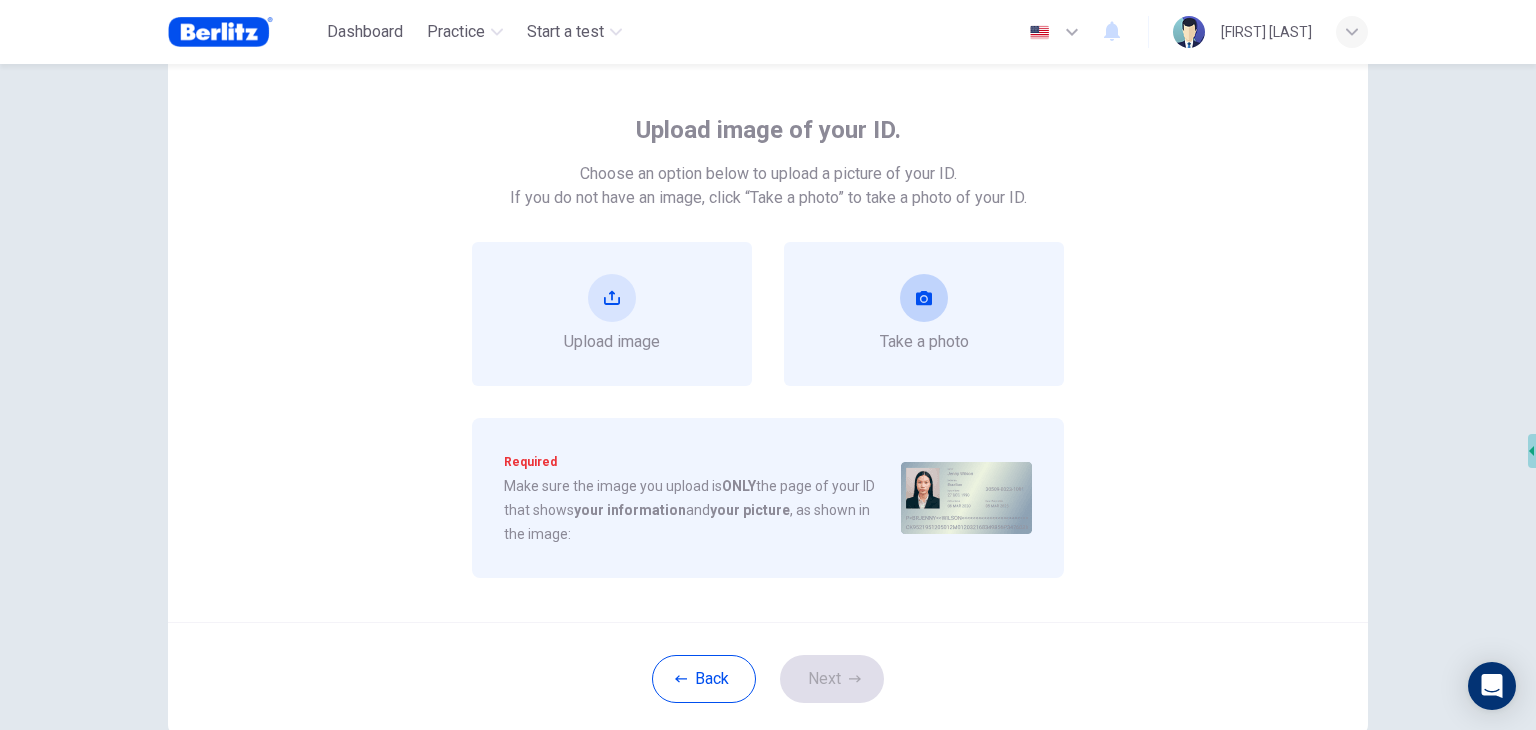click on "Take a photo" at bounding box center (924, 314) 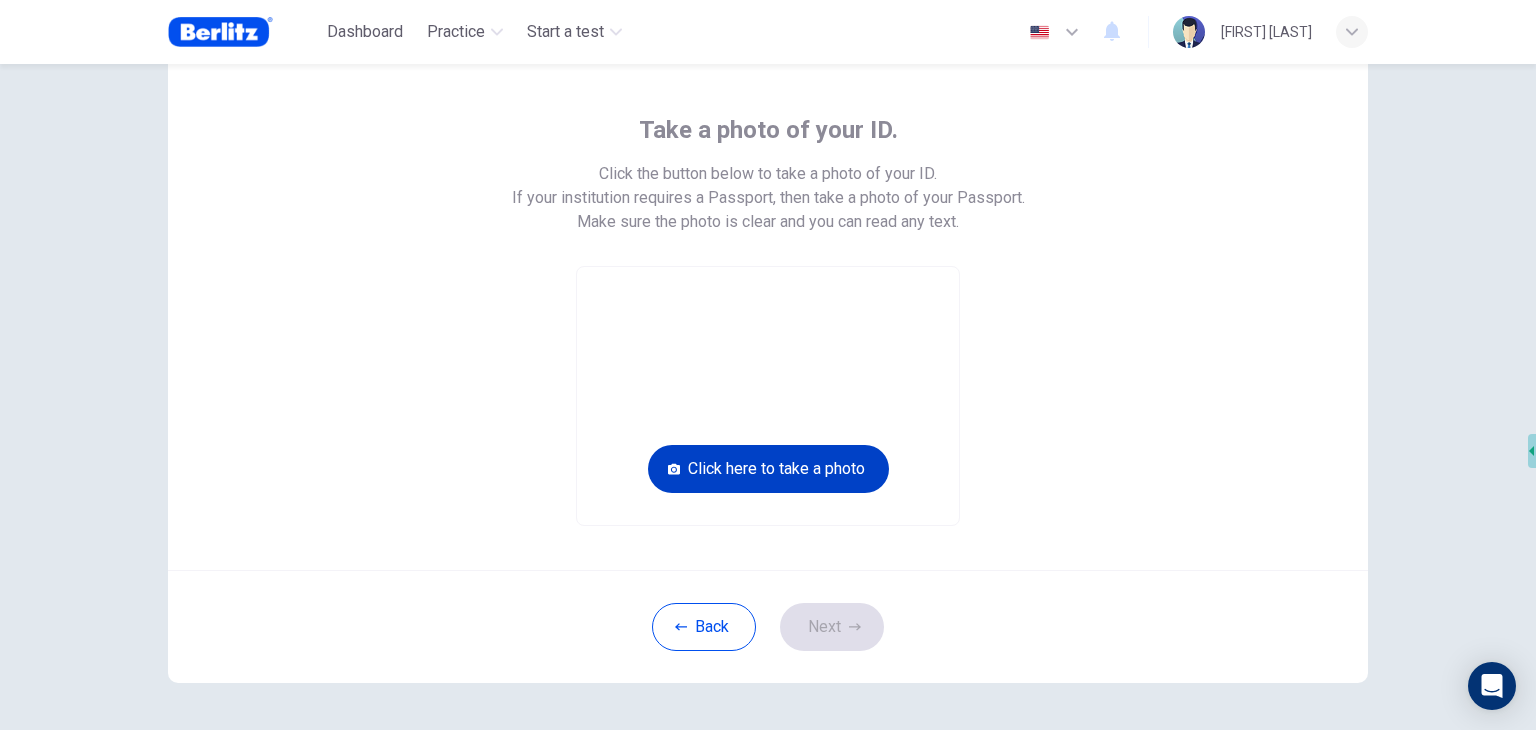 click on "Click here to take a photo" at bounding box center (768, 469) 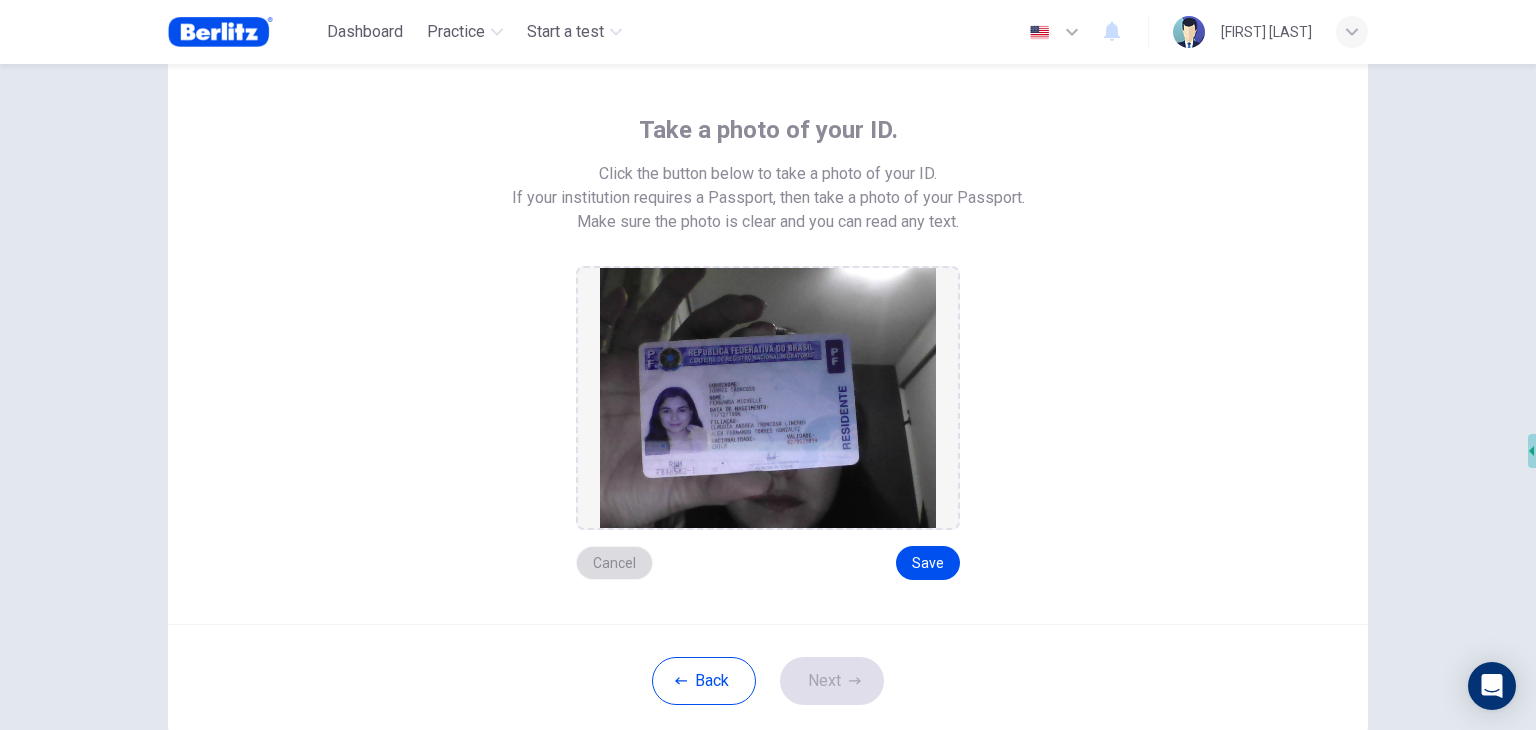 click on "Cancel" at bounding box center [614, 563] 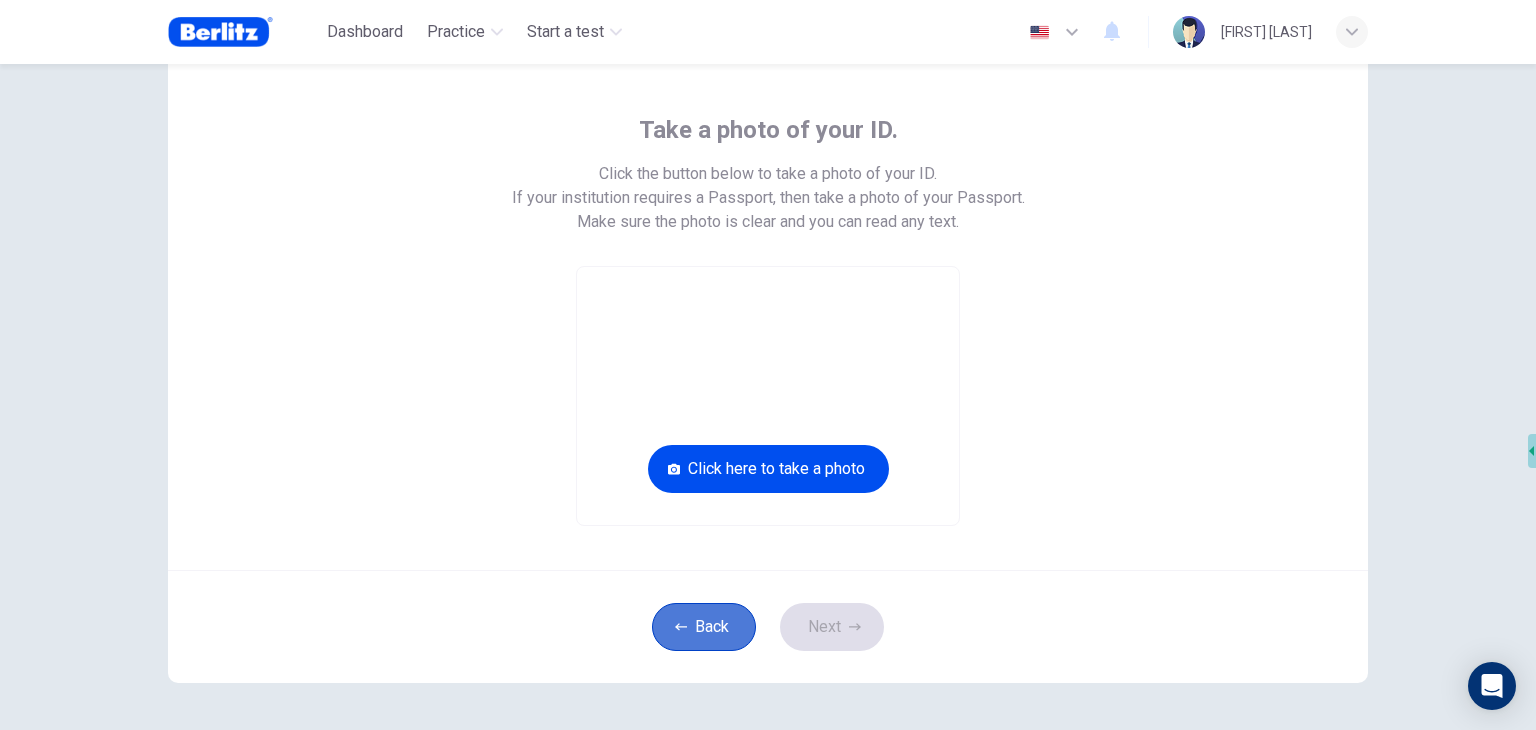 click on "Back" at bounding box center (704, 627) 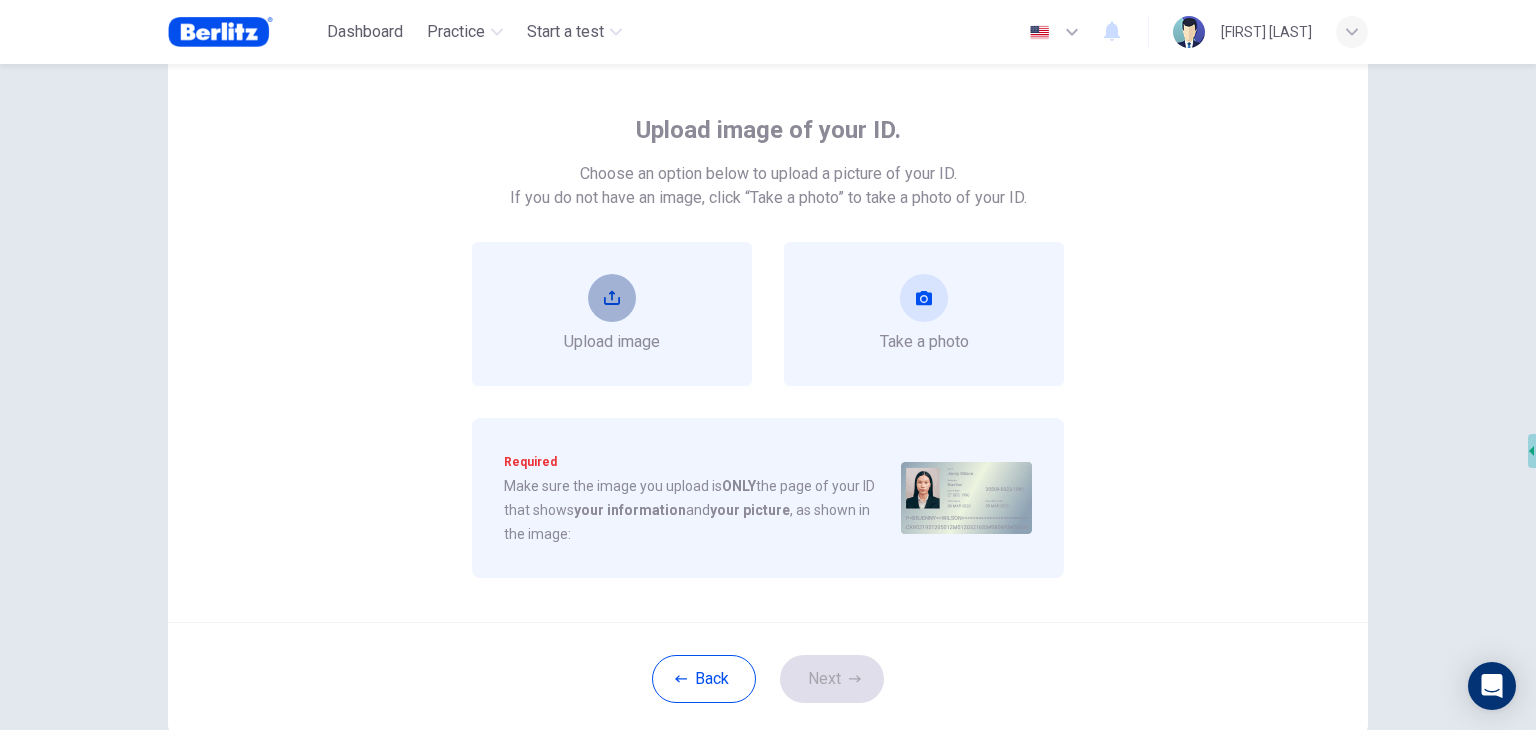 click at bounding box center [612, 298] 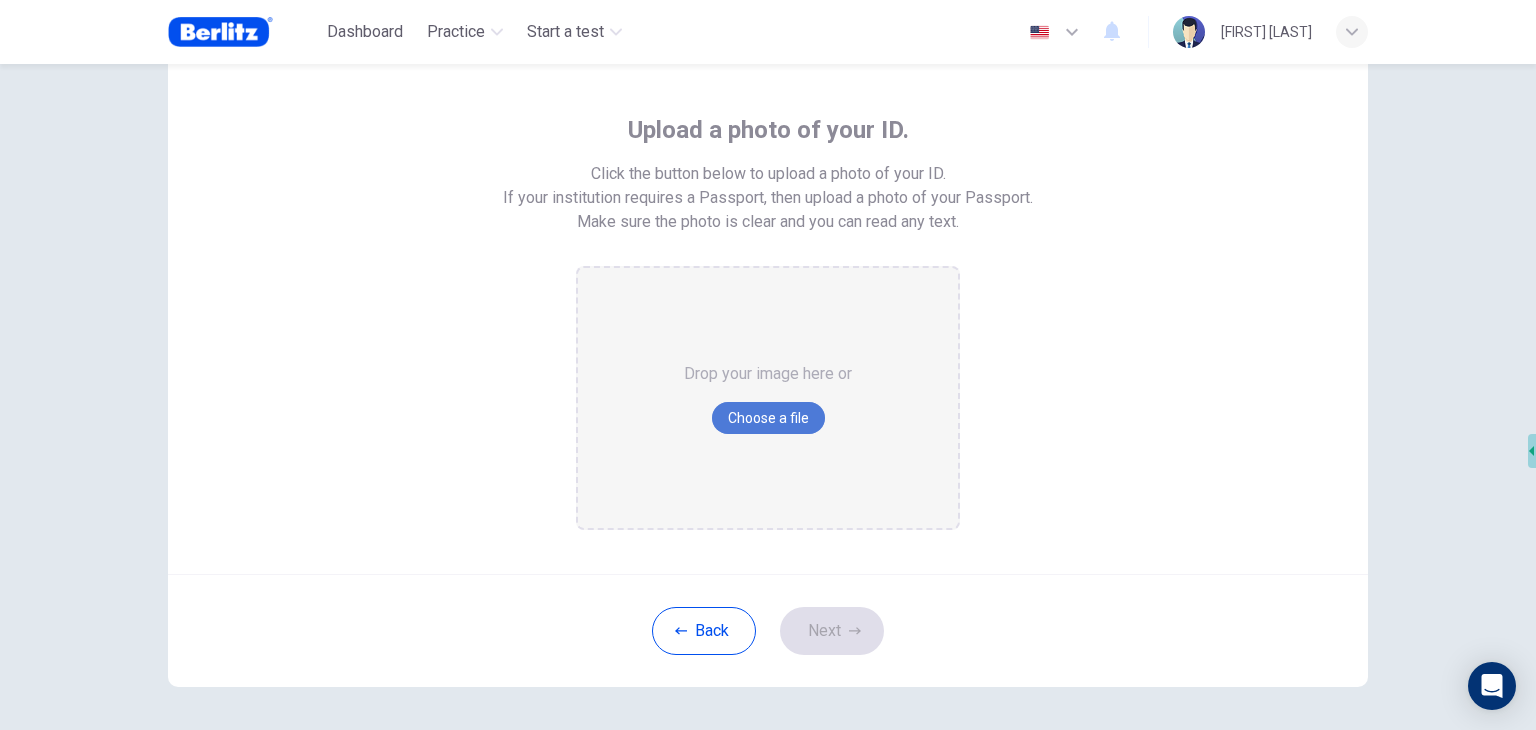 click on "Choose a file" at bounding box center (768, 418) 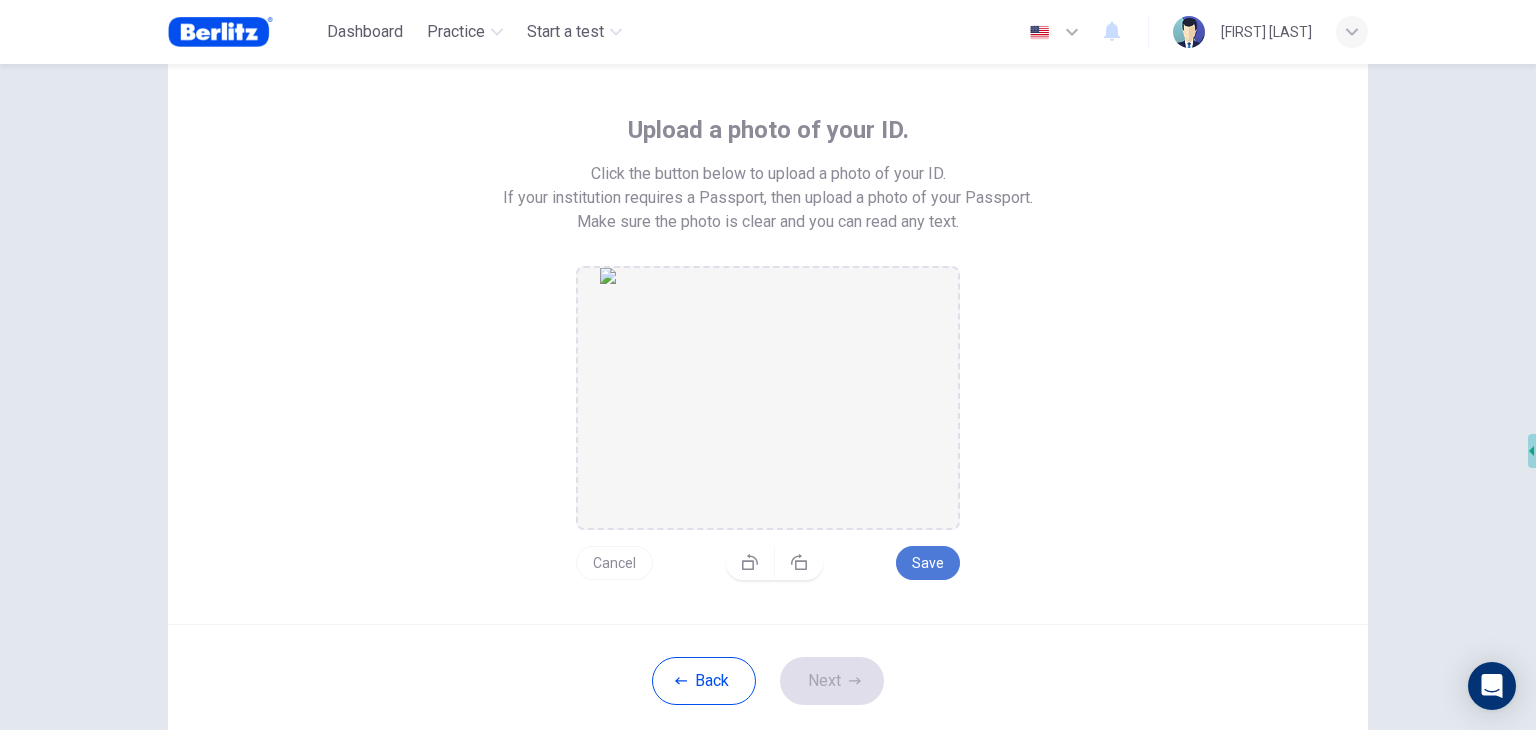 click on "Save" at bounding box center (928, 563) 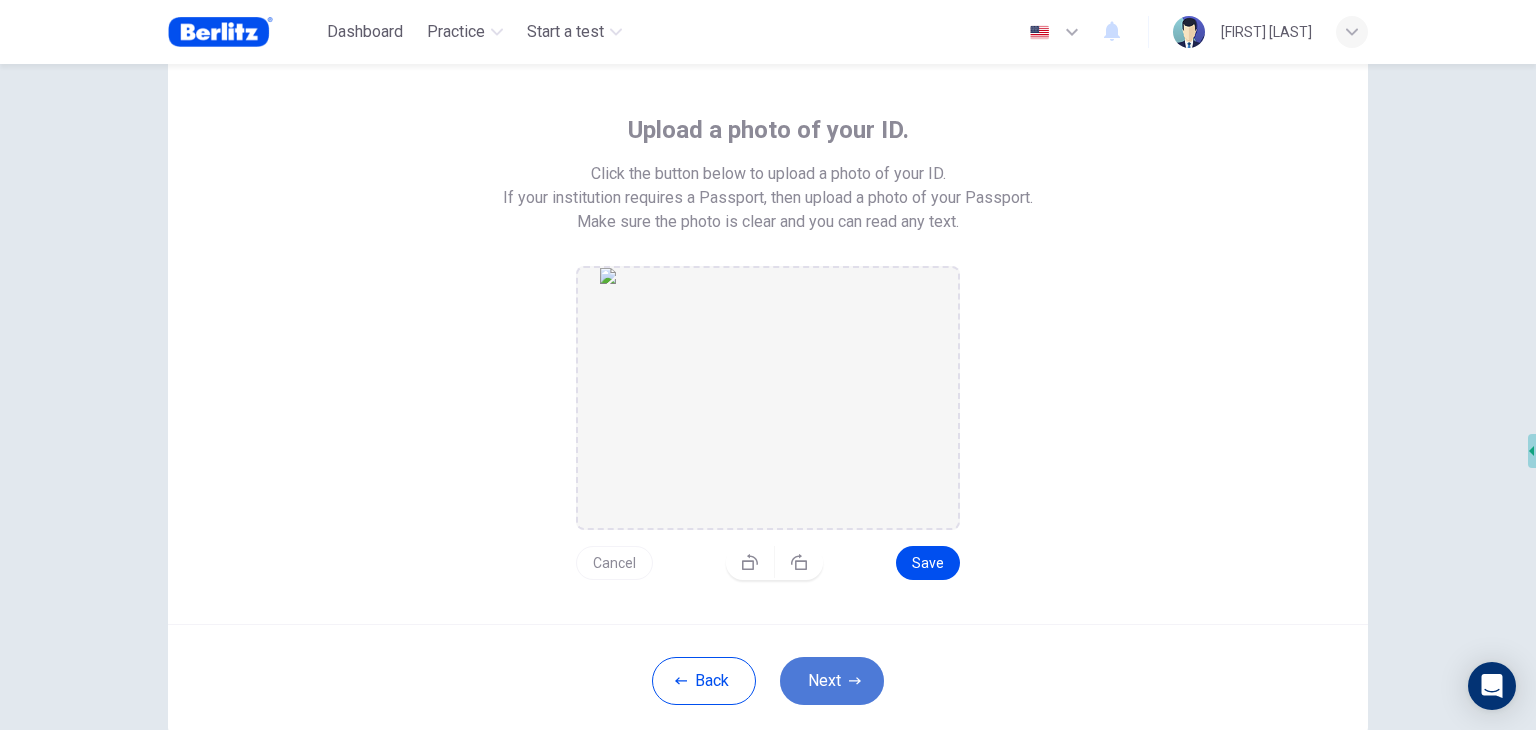 click on "Next" at bounding box center [832, 681] 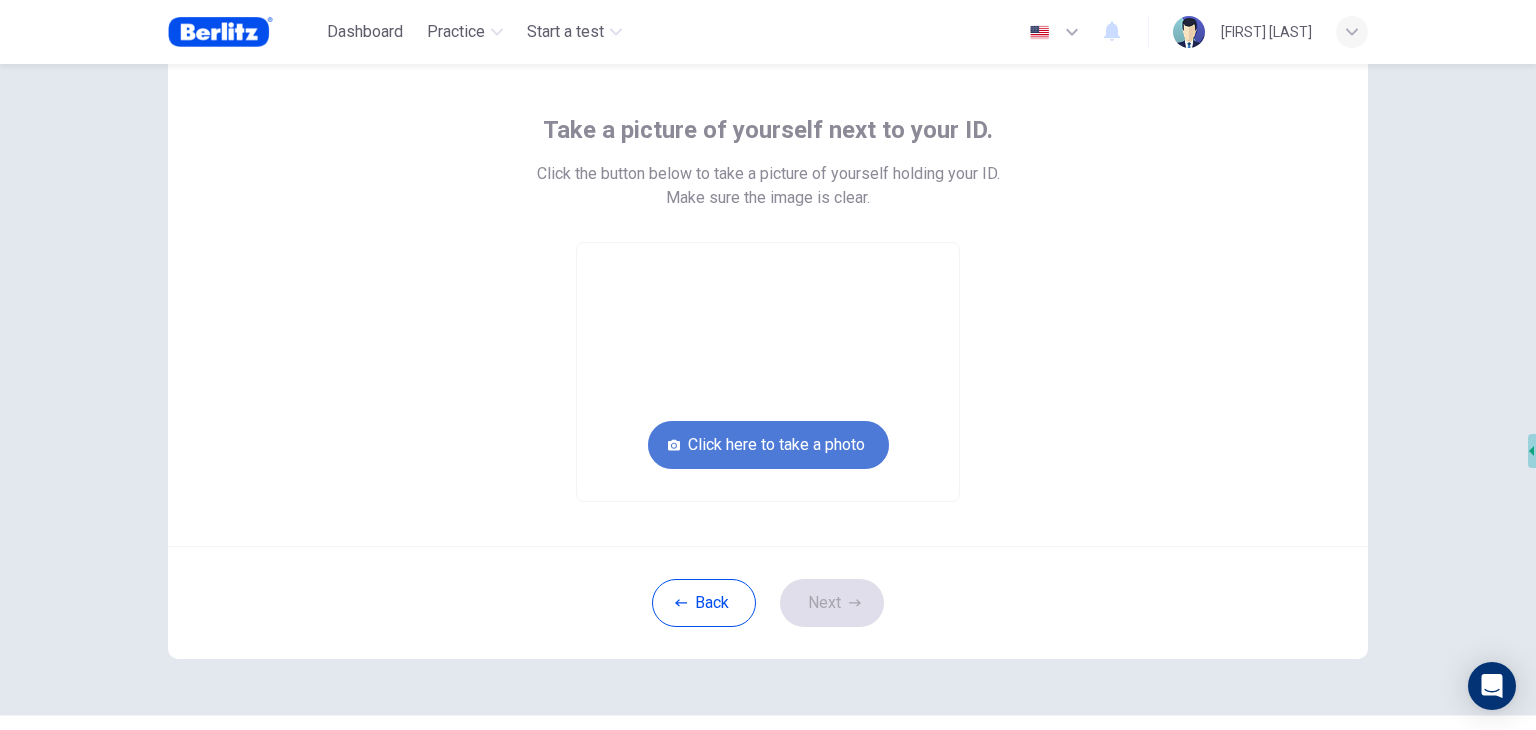 click on "Click here to take a photo" at bounding box center [768, 445] 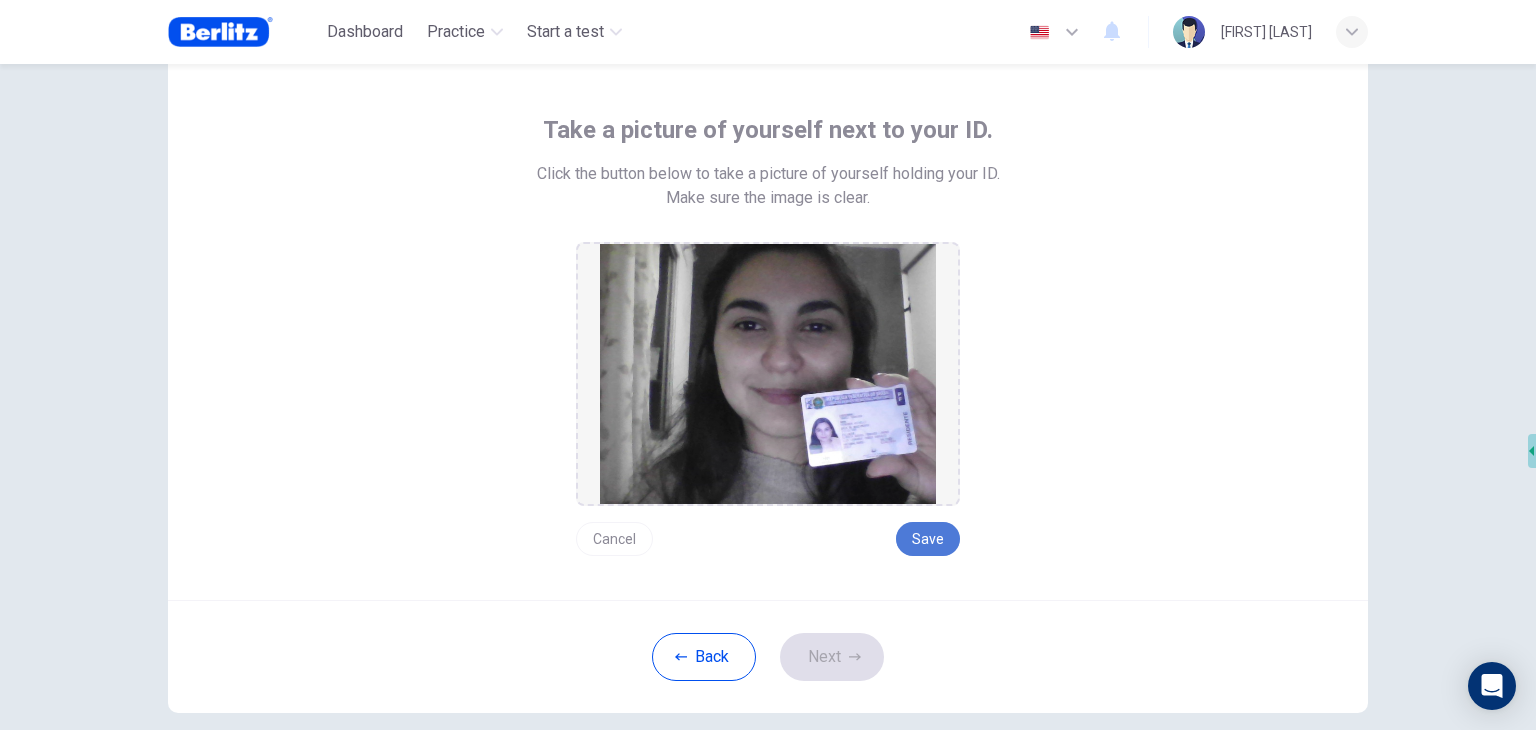 click on "Save" at bounding box center [928, 539] 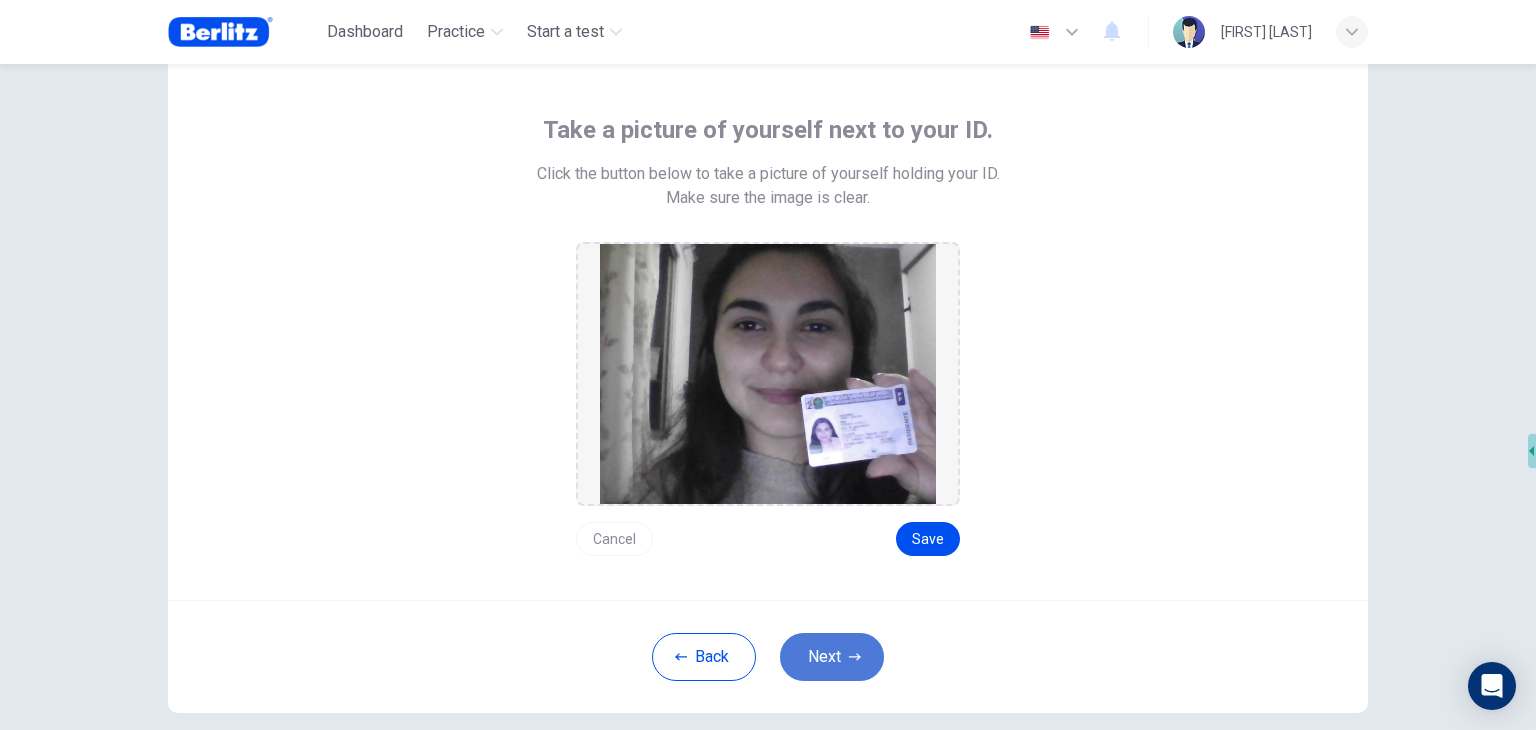click on "Next" at bounding box center (832, 657) 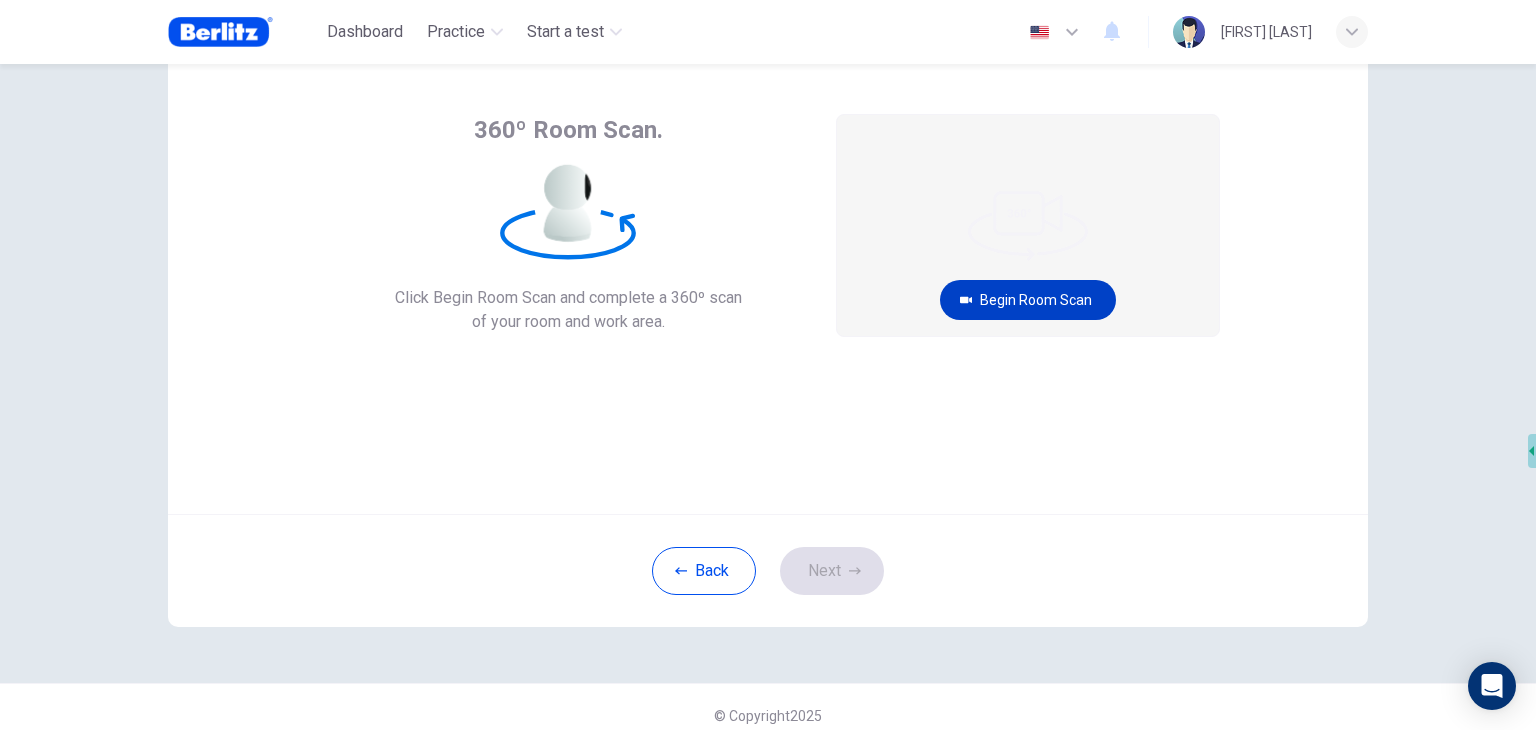 click on "Begin Room Scan" at bounding box center [1028, 300] 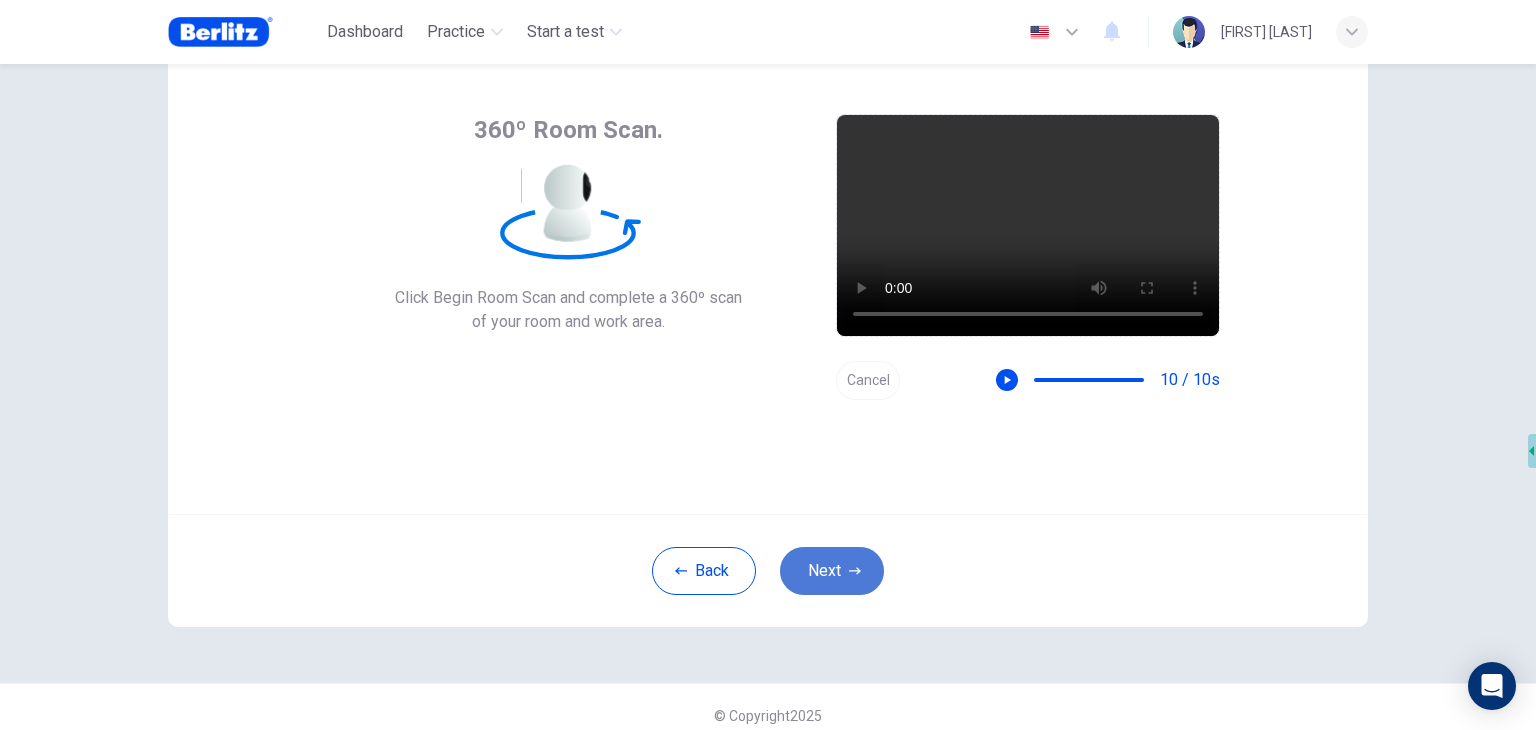 click on "Next" at bounding box center (832, 571) 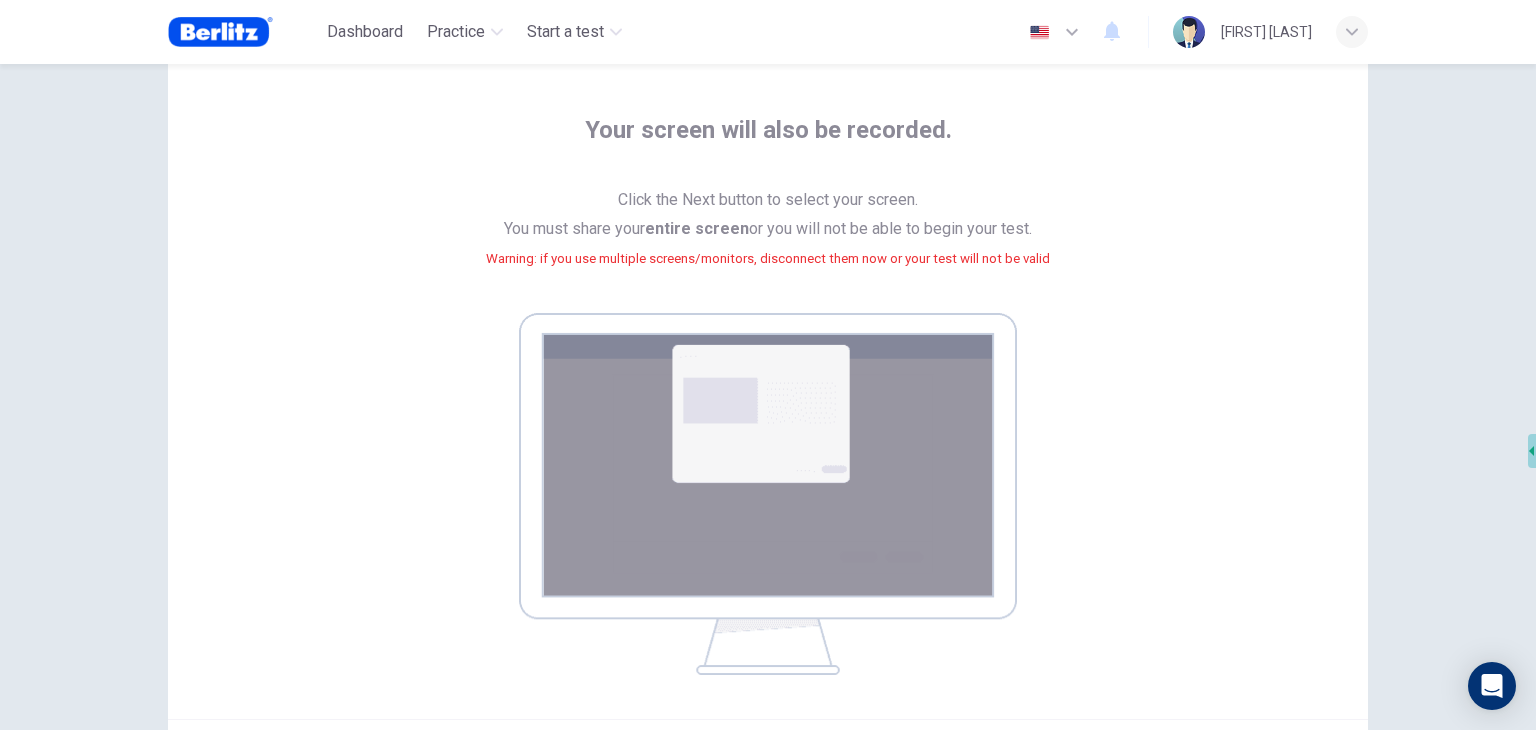 scroll, scrollTop: 152, scrollLeft: 0, axis: vertical 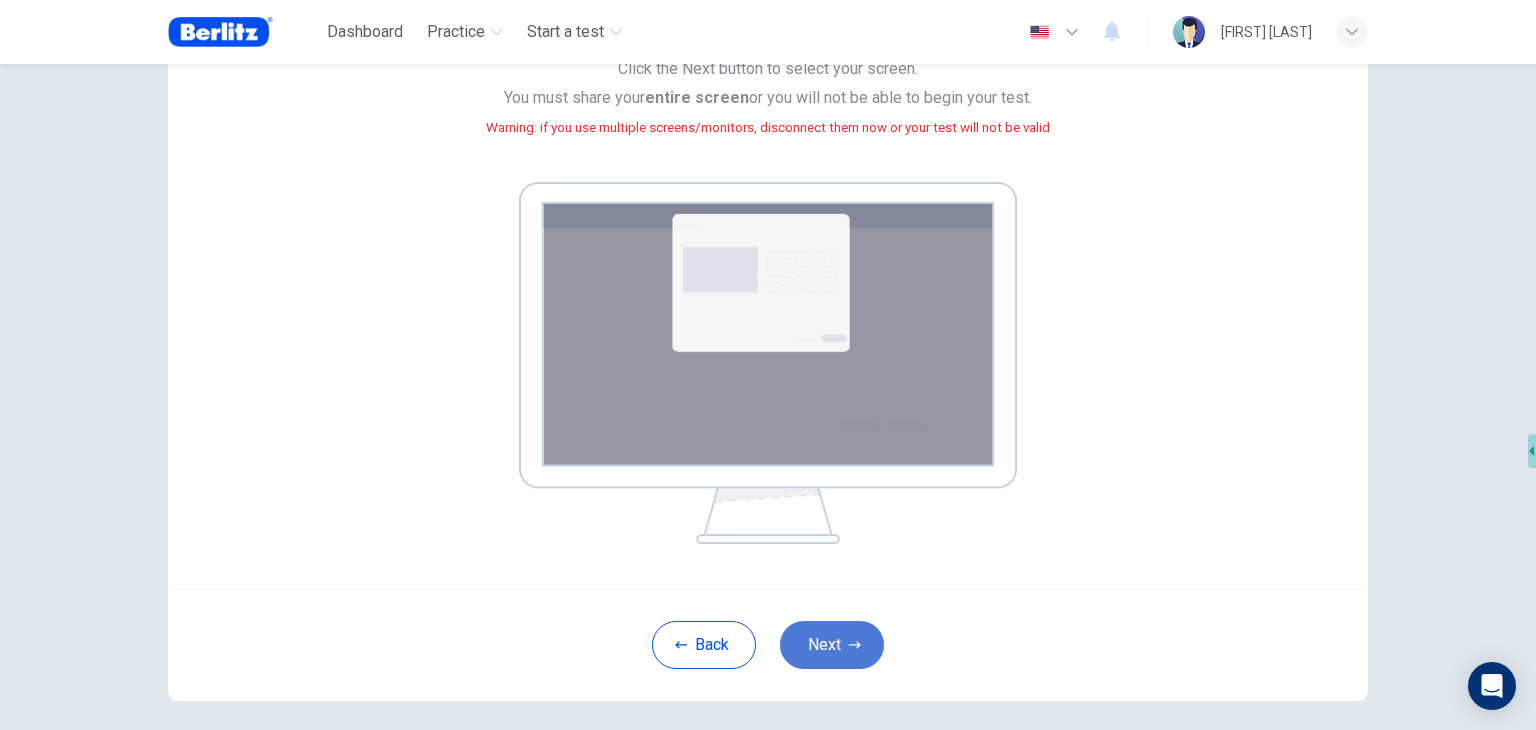 click 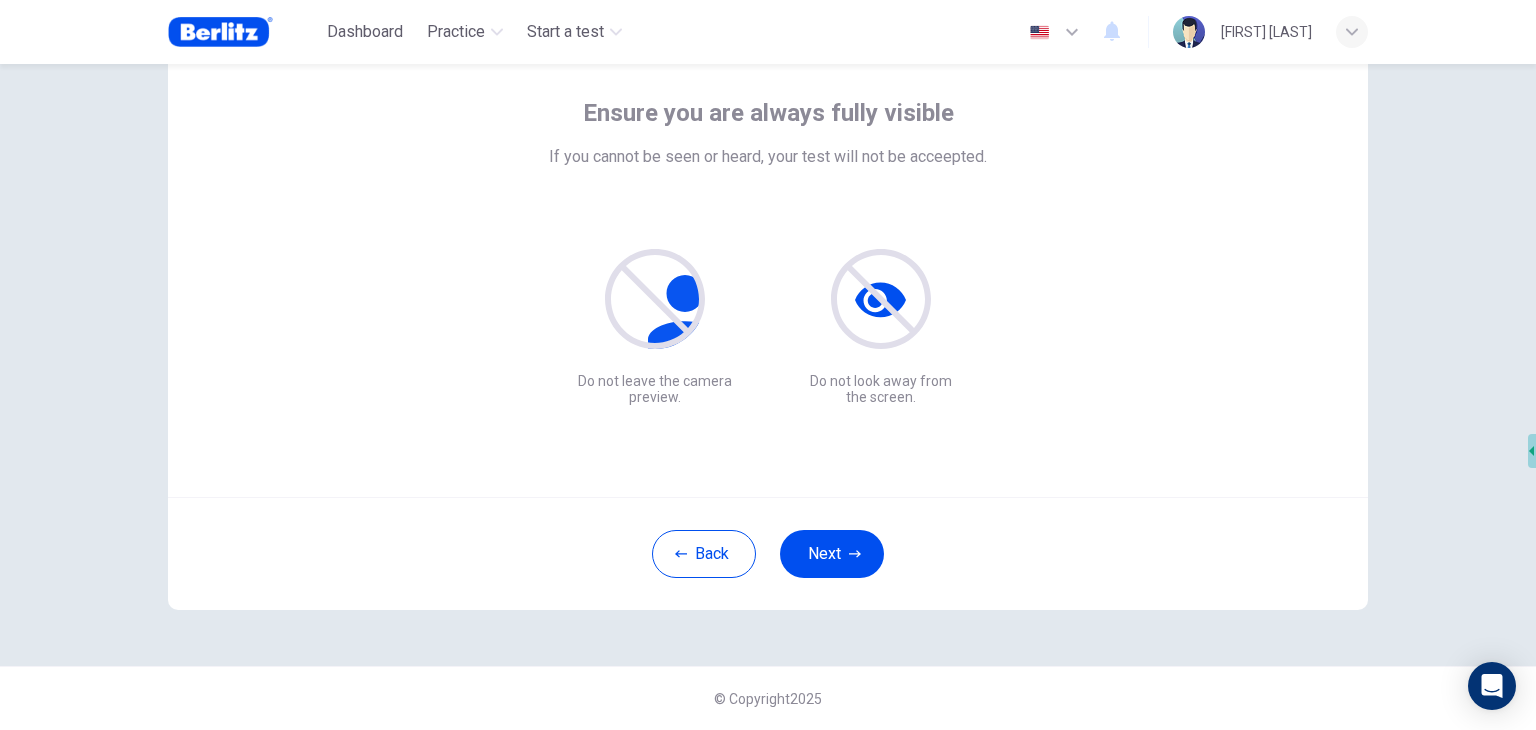 scroll, scrollTop: 103, scrollLeft: 0, axis: vertical 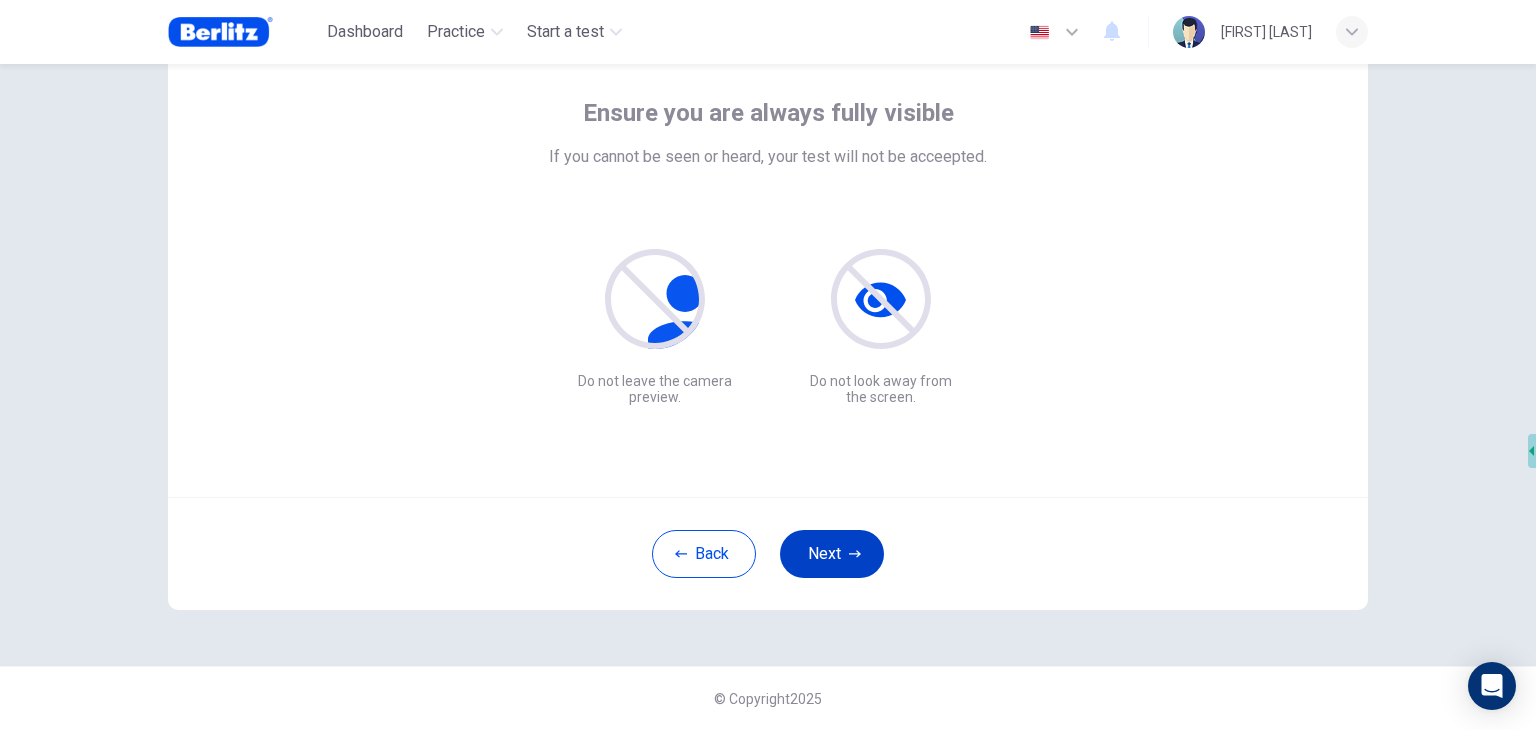 click on "Next" at bounding box center [832, 554] 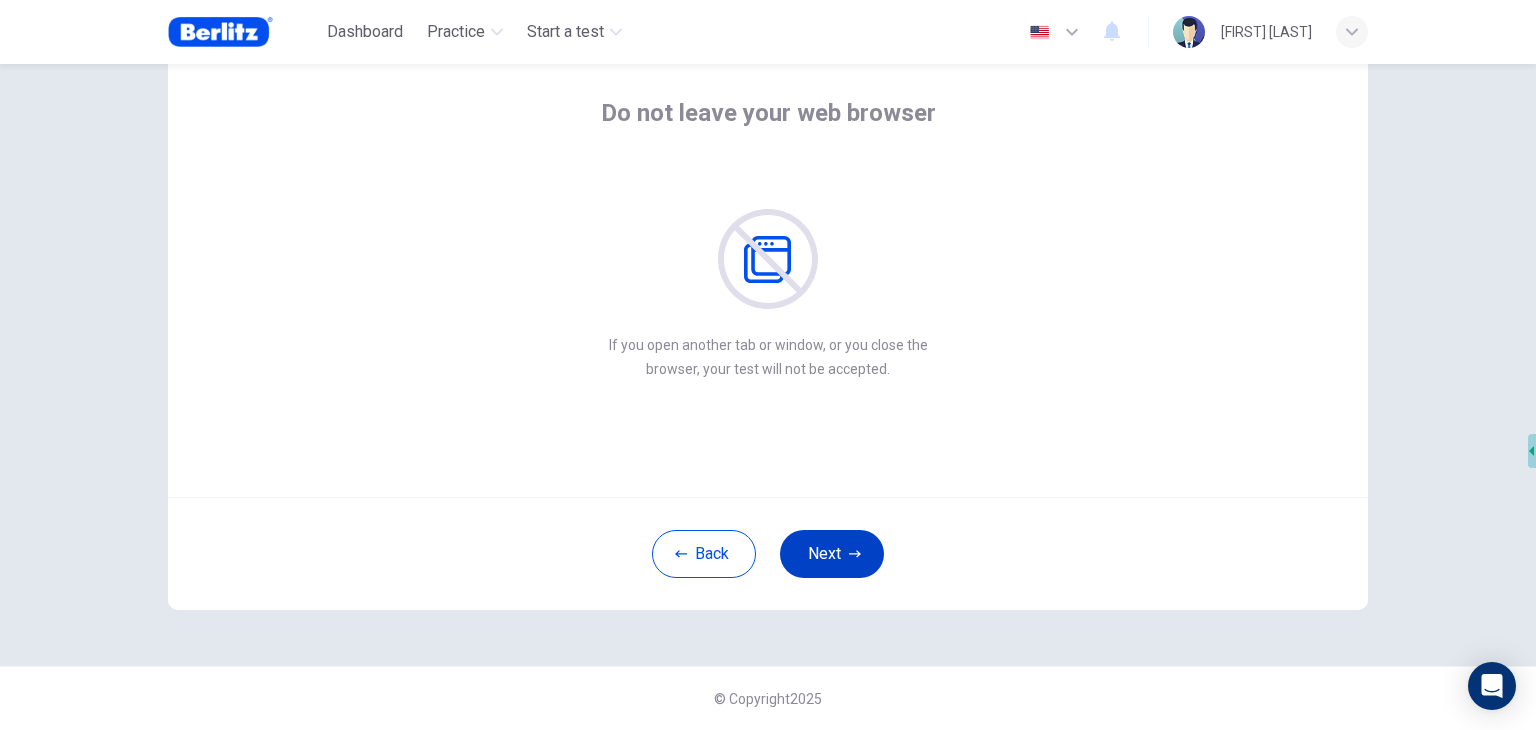click on "Next" at bounding box center [832, 554] 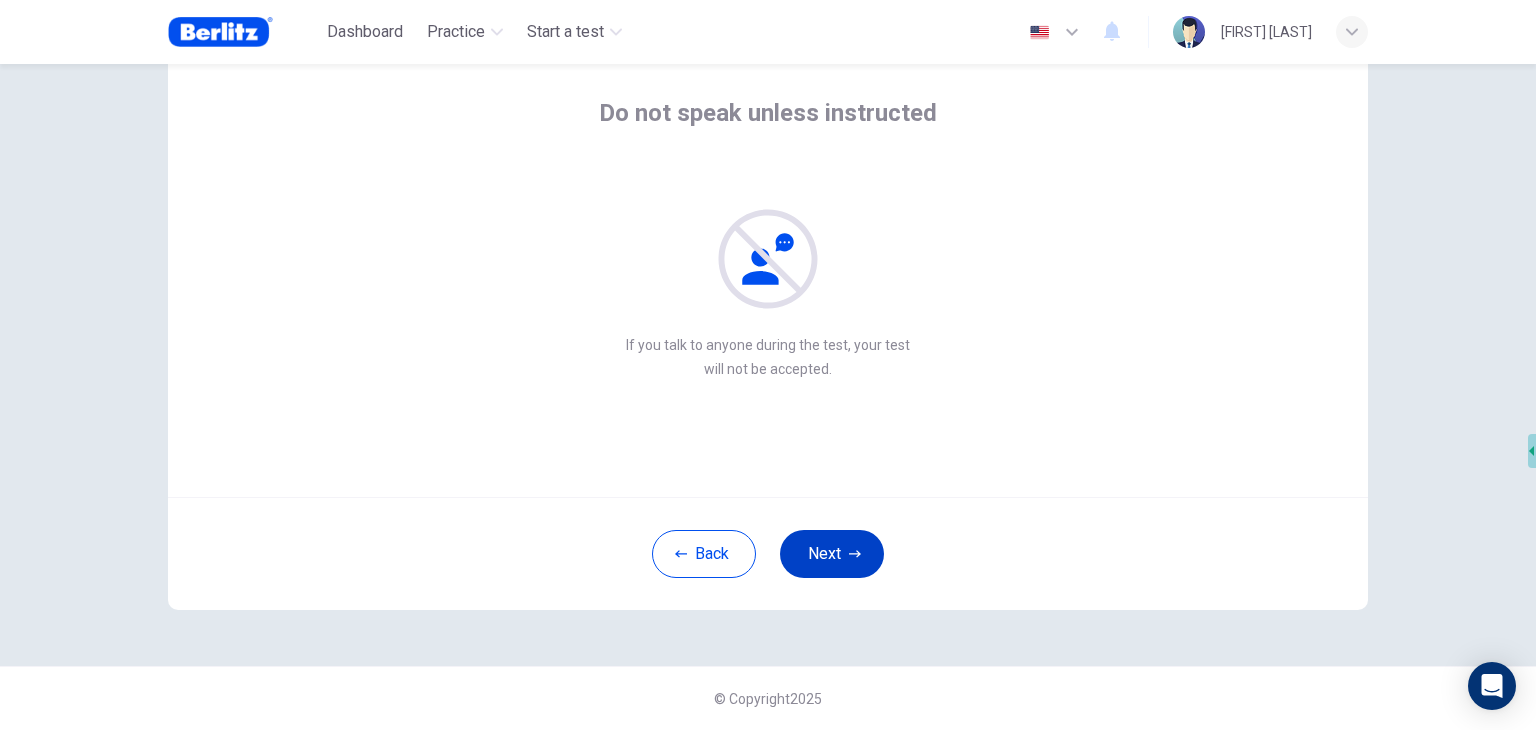 click on "Next" at bounding box center [832, 554] 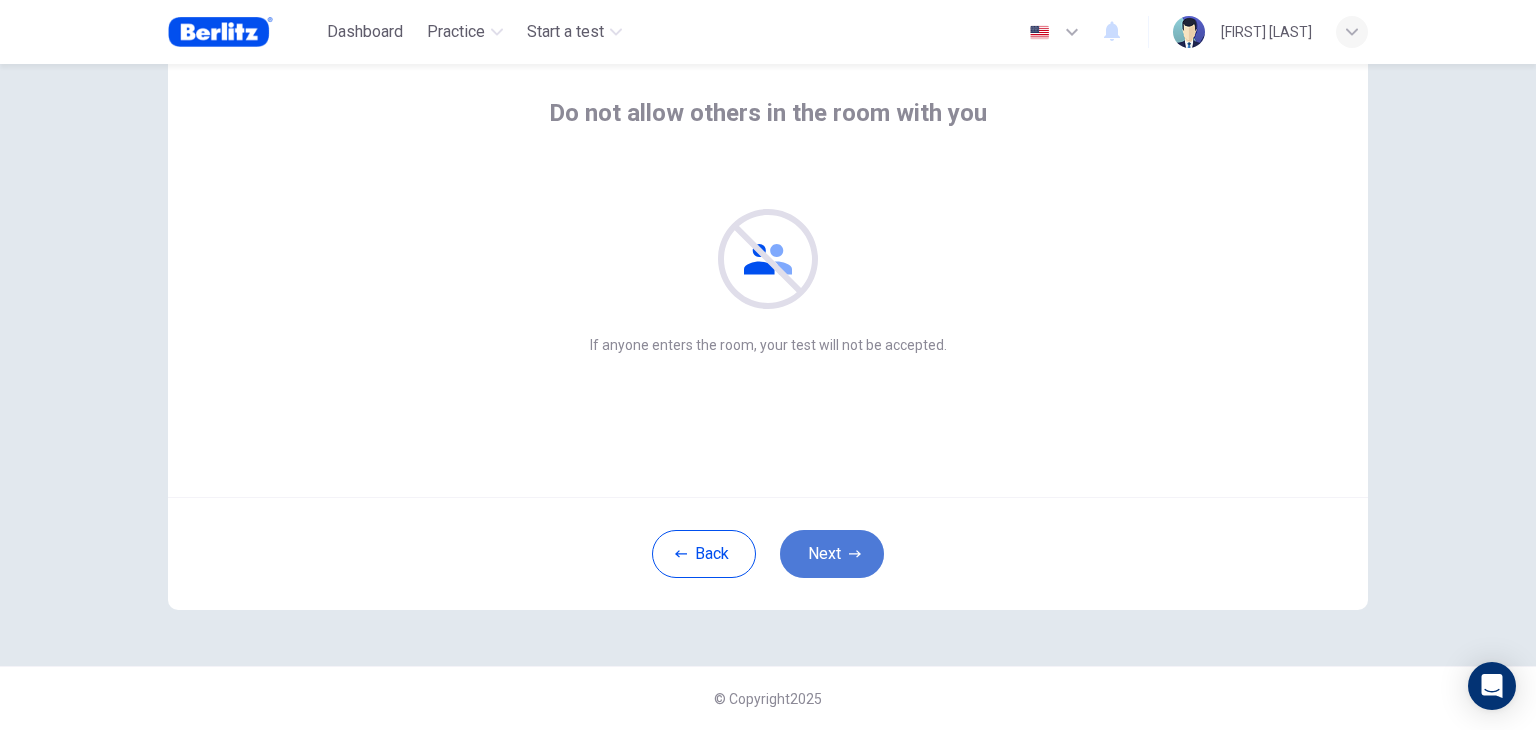 click on "Next" at bounding box center (832, 554) 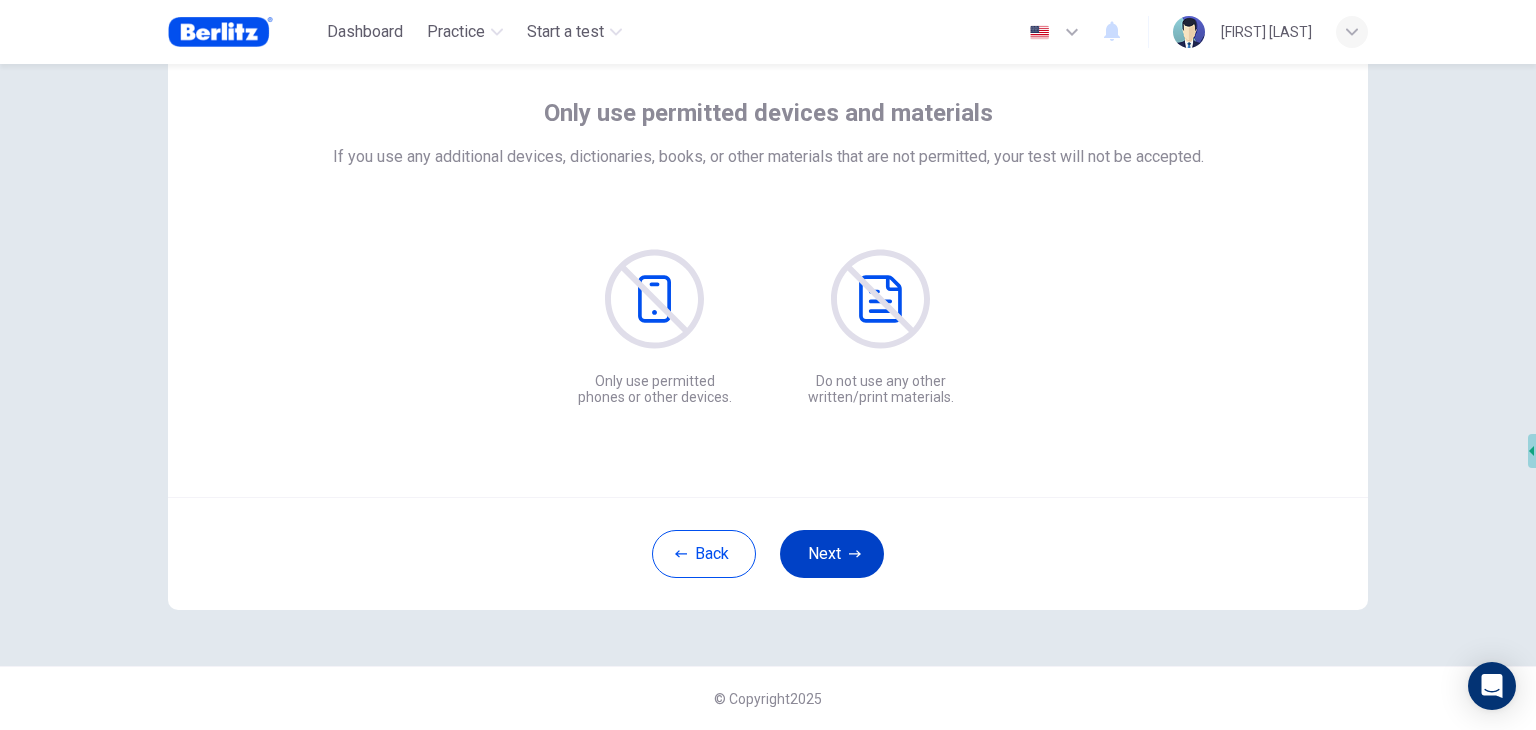 click on "Next" at bounding box center (832, 554) 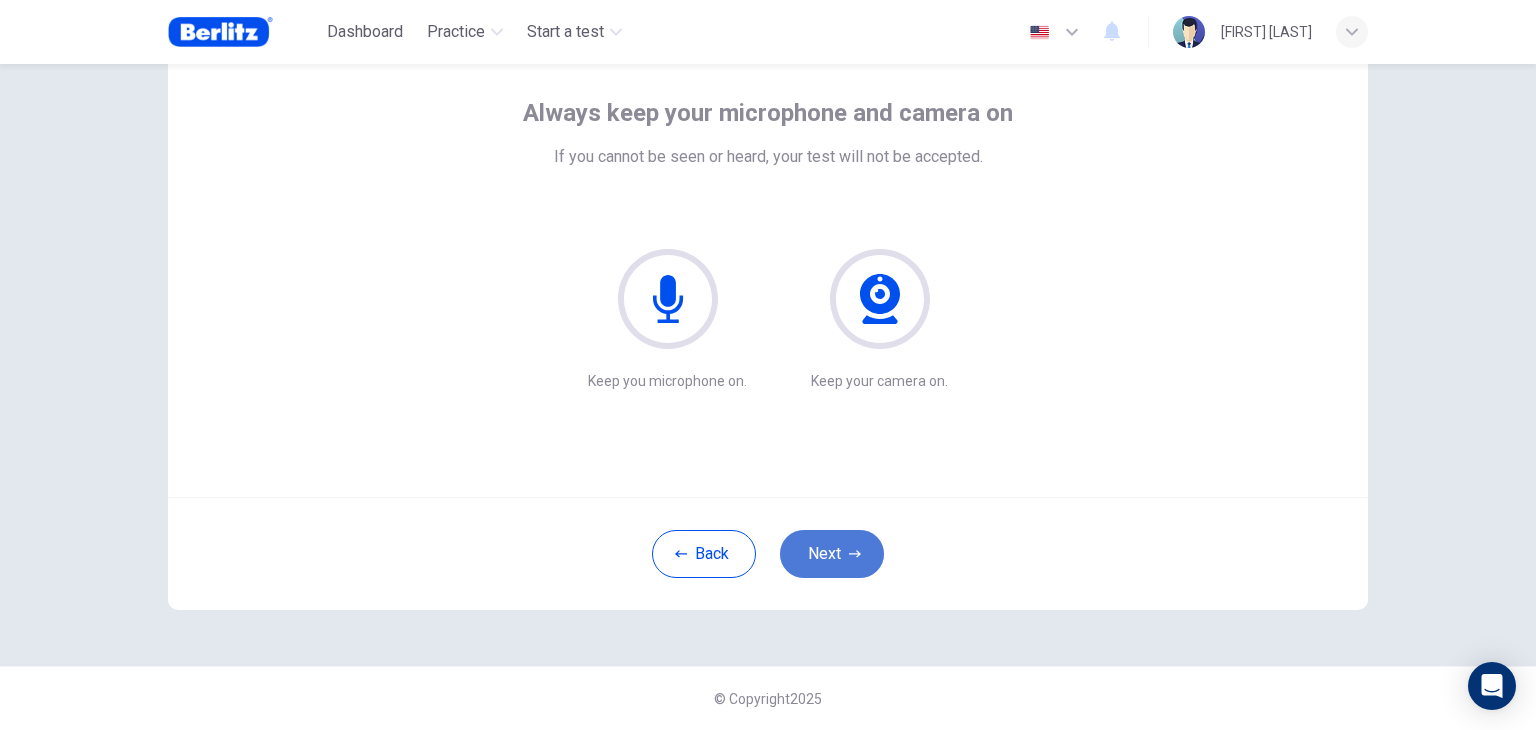 click on "Next" at bounding box center [832, 554] 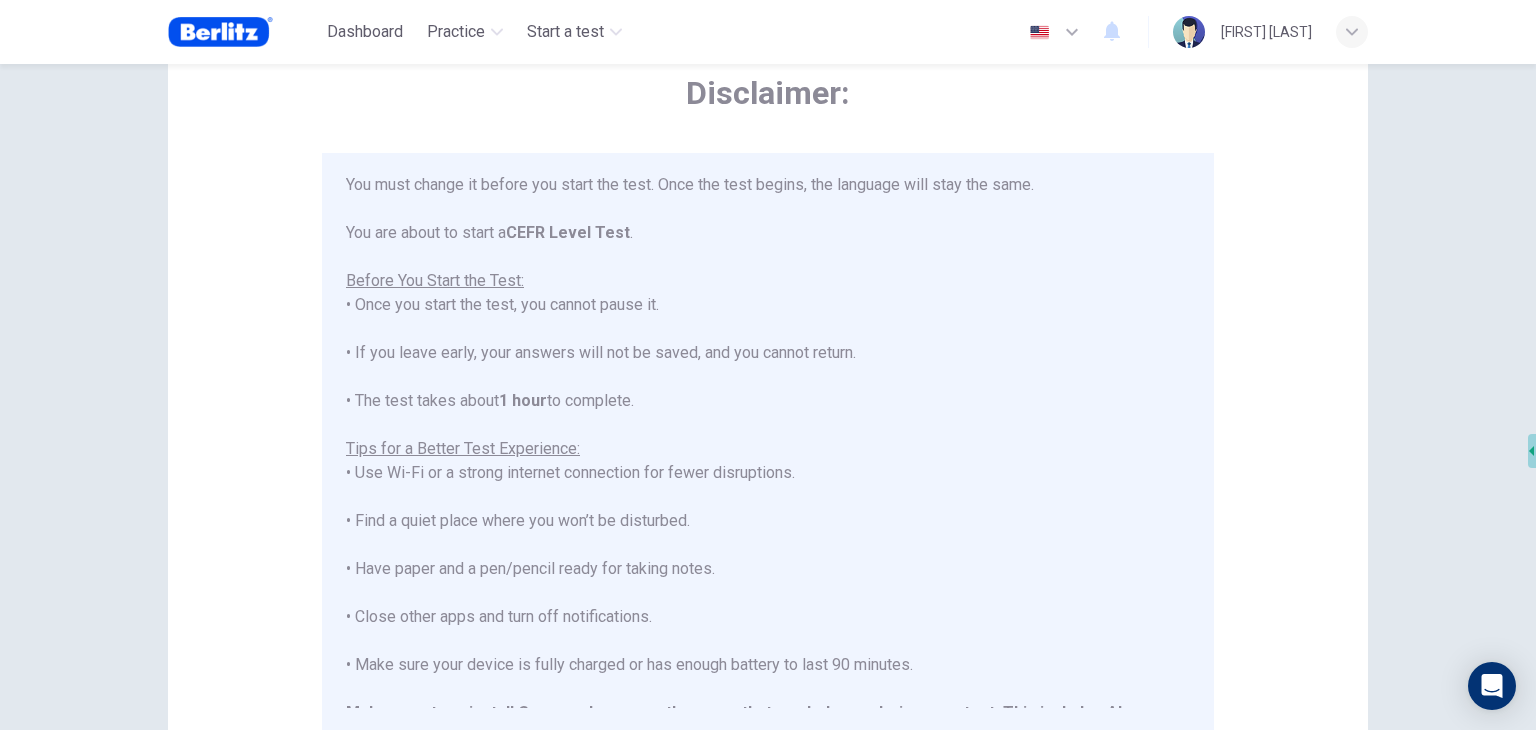 scroll, scrollTop: 191, scrollLeft: 0, axis: vertical 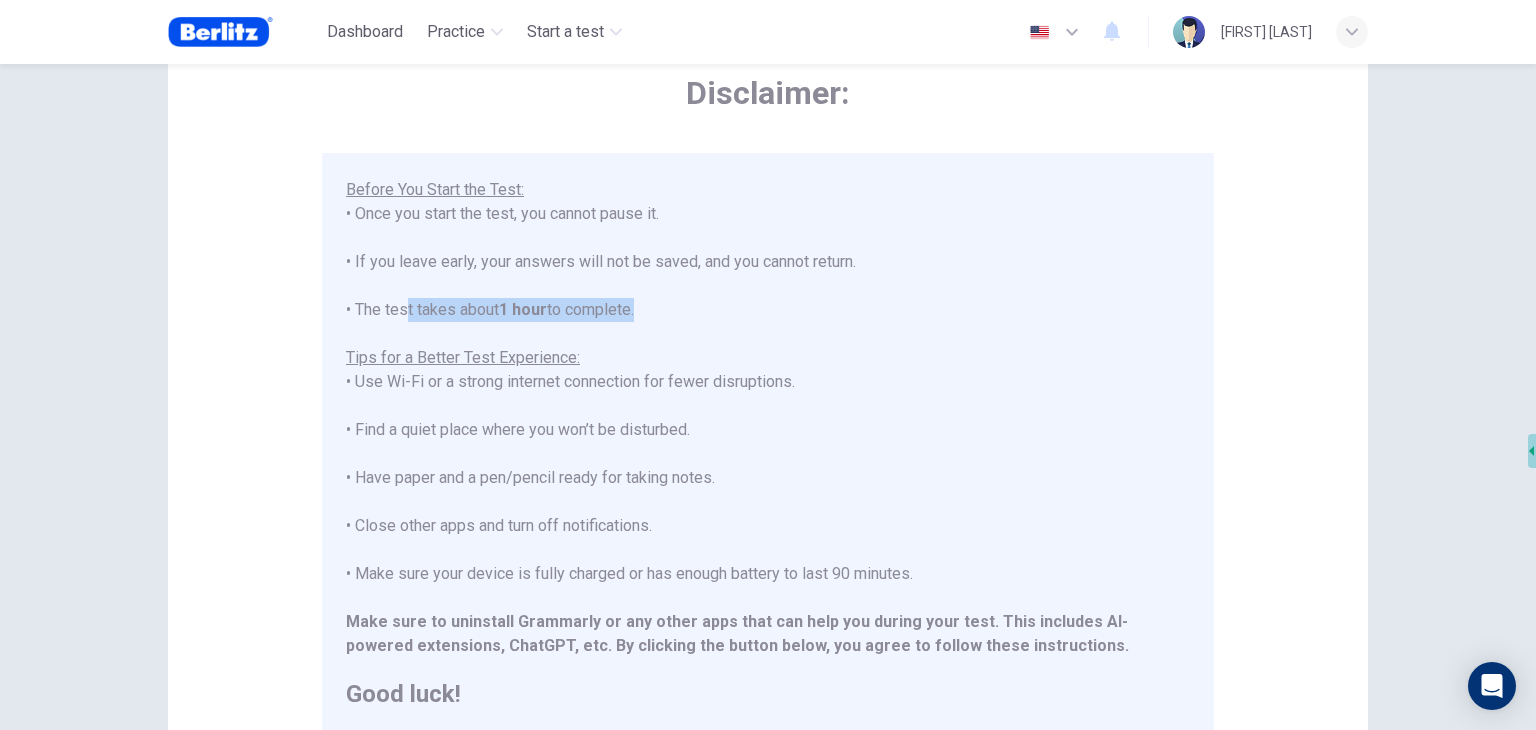 drag, startPoint x: 395, startPoint y: 305, endPoint x: 632, endPoint y: 315, distance: 237.21088 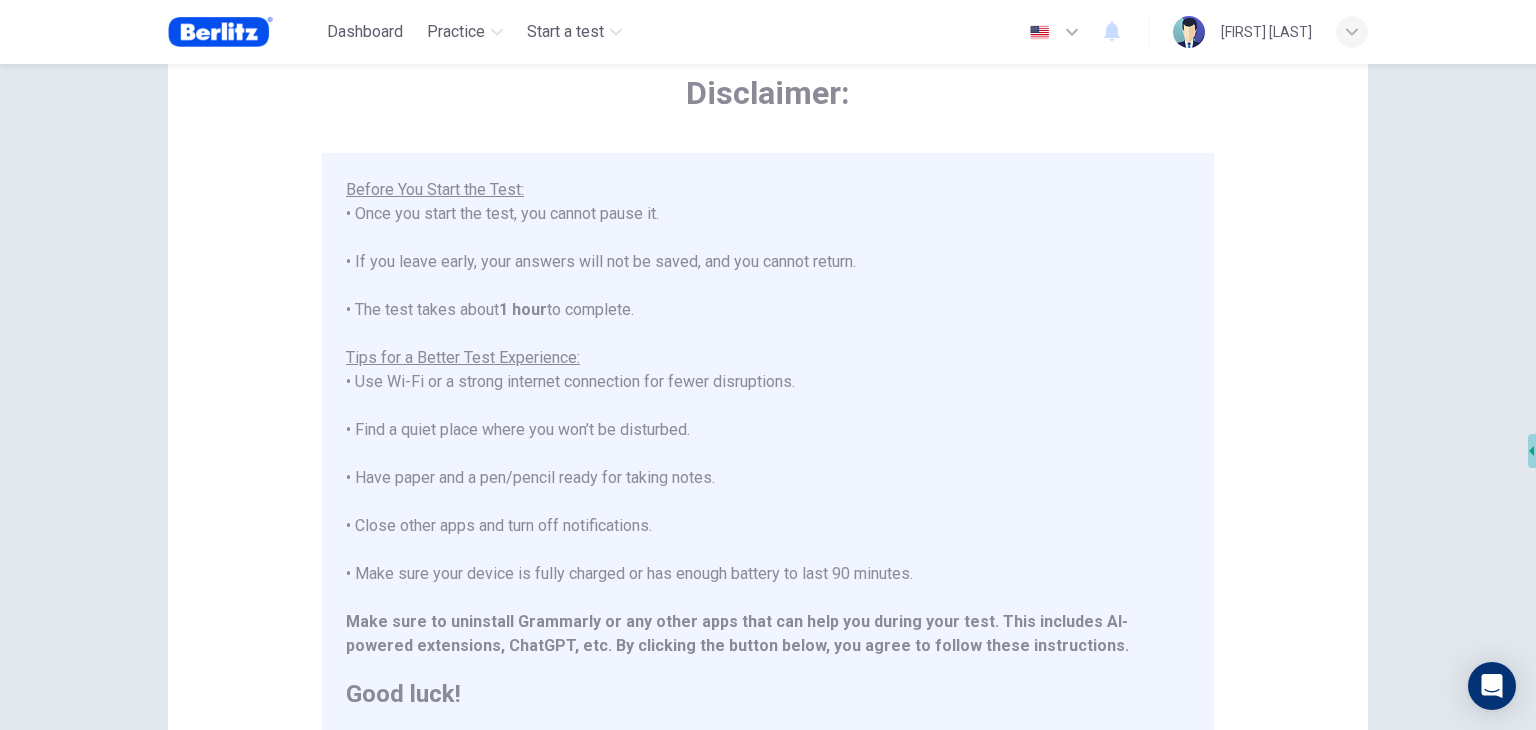 click on "****IMPORTANT: You cannot change the language during the test.****
Please choose your language now using the flags at the top of the screen. You must change it before you start the test. Once the test begins, the language will stay the same.
You are about to start a  CEFR Level Test .
Before You Start the Test:
• Once you start the test, you cannot pause it.
• If you leave early, your answers will not be saved, and you cannot return.
• The test takes about  1 hour  to complete.
Tips for a Better Test Experience:
• Use Wi-Fi or a strong internet connection for fewer disruptions.
• Find a quiet place where you won’t be disturbed.
• Have paper and a pen/pencil ready for taking notes.
• Close other apps and turn off notifications.
• Make sure your device is fully charged or has enough battery to last 90 minutes.
Make sure to uninstall Grammarly or any other apps that can help you during your test. This includes AI-powered extensions, ChatGPT, etc.
Good luck!" at bounding box center (768, 346) 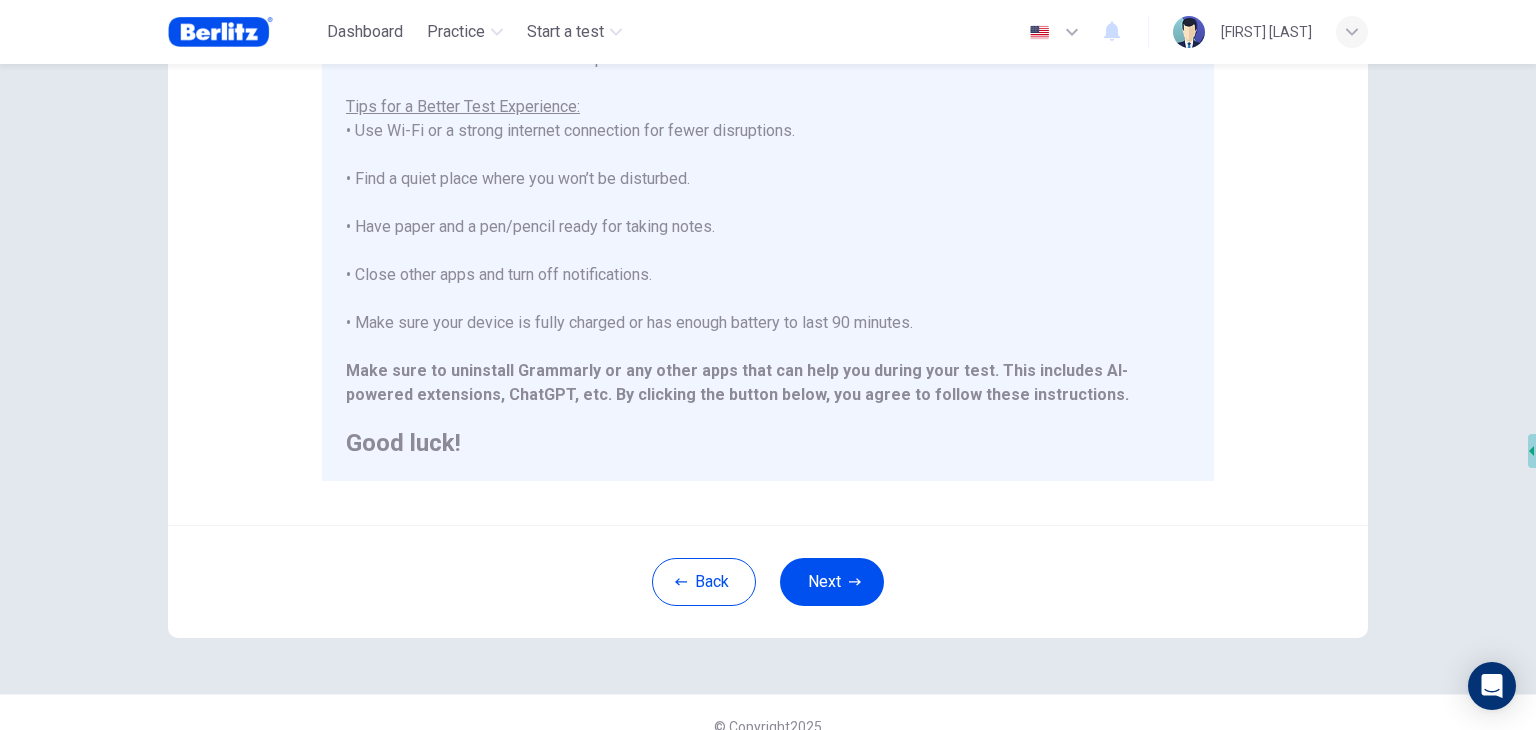 scroll, scrollTop: 382, scrollLeft: 0, axis: vertical 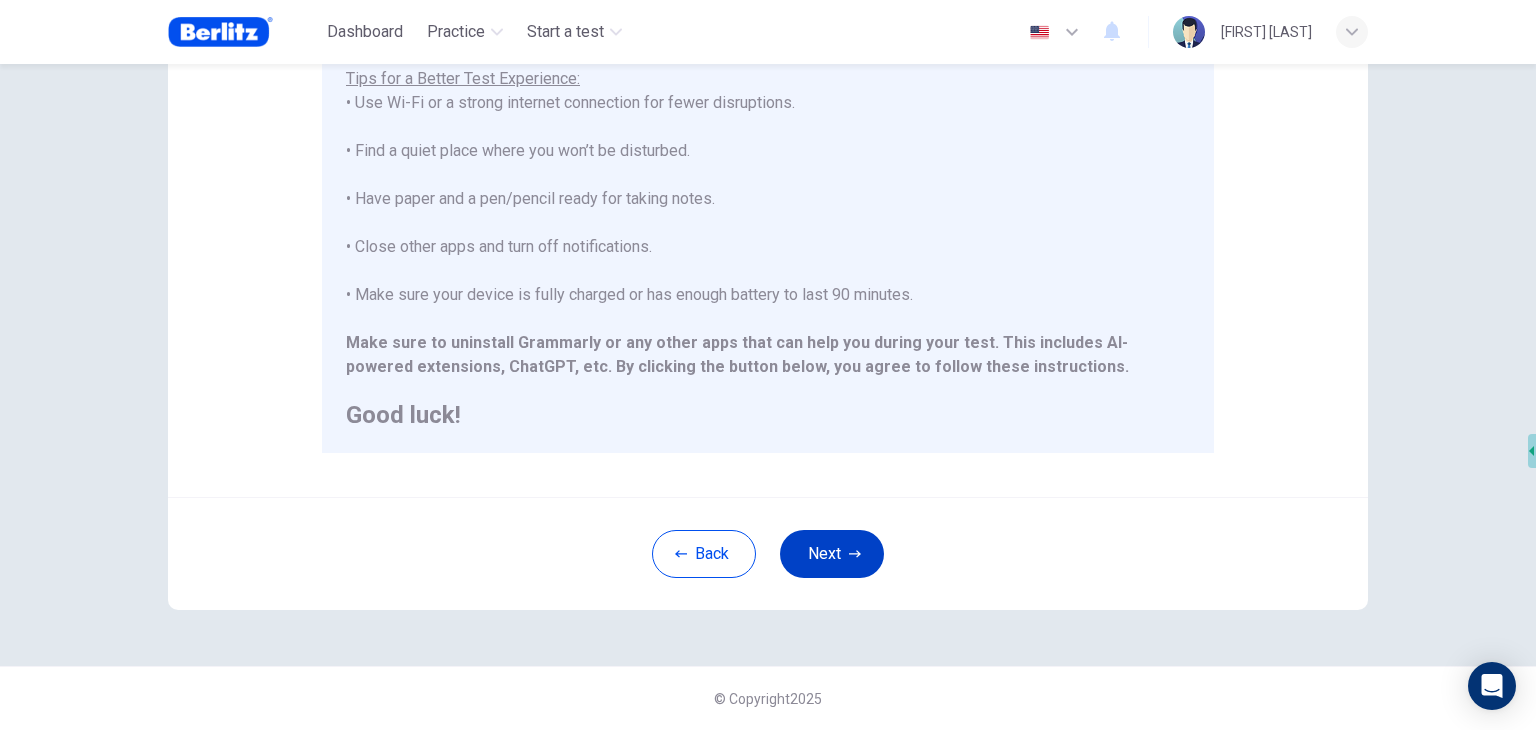 click on "Next" at bounding box center (832, 554) 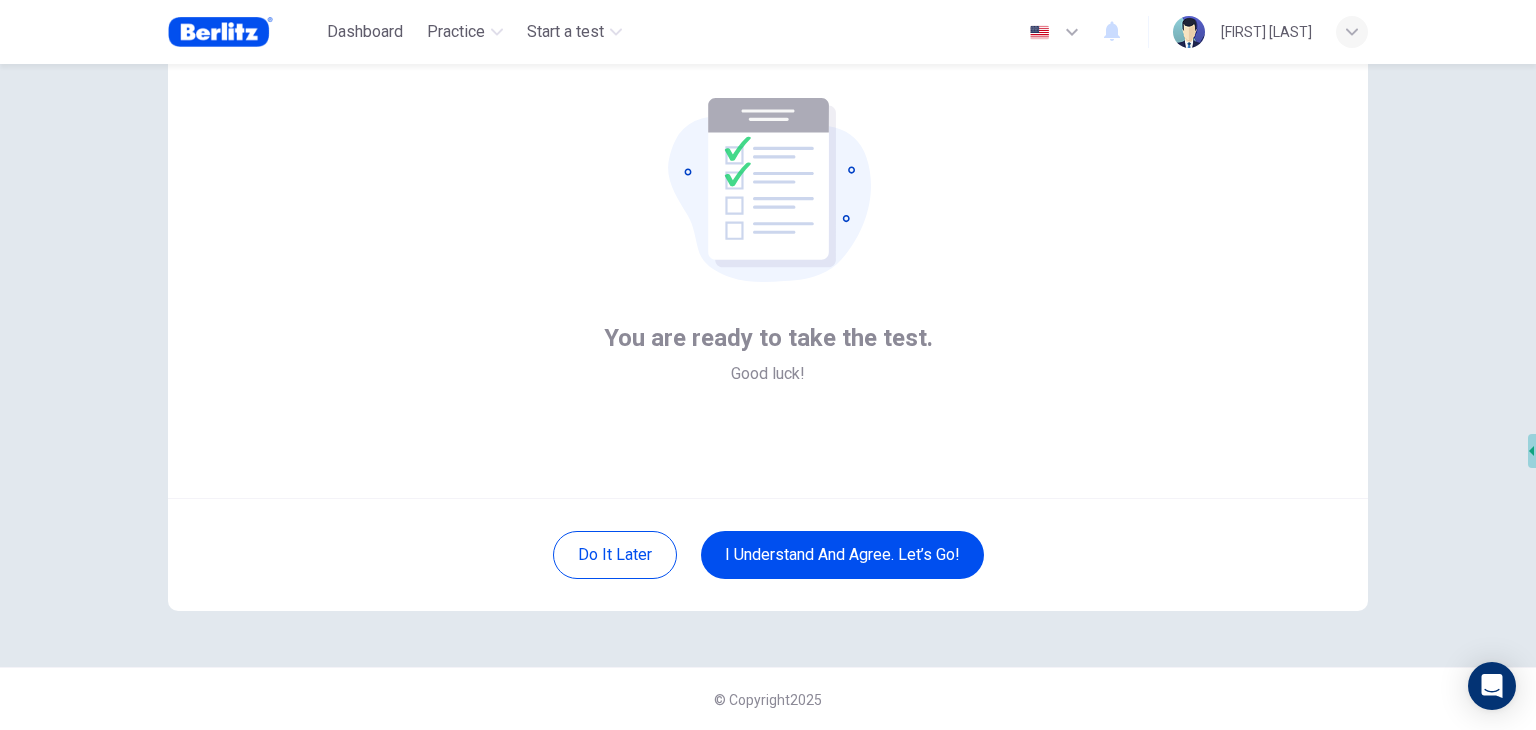 scroll, scrollTop: 103, scrollLeft: 0, axis: vertical 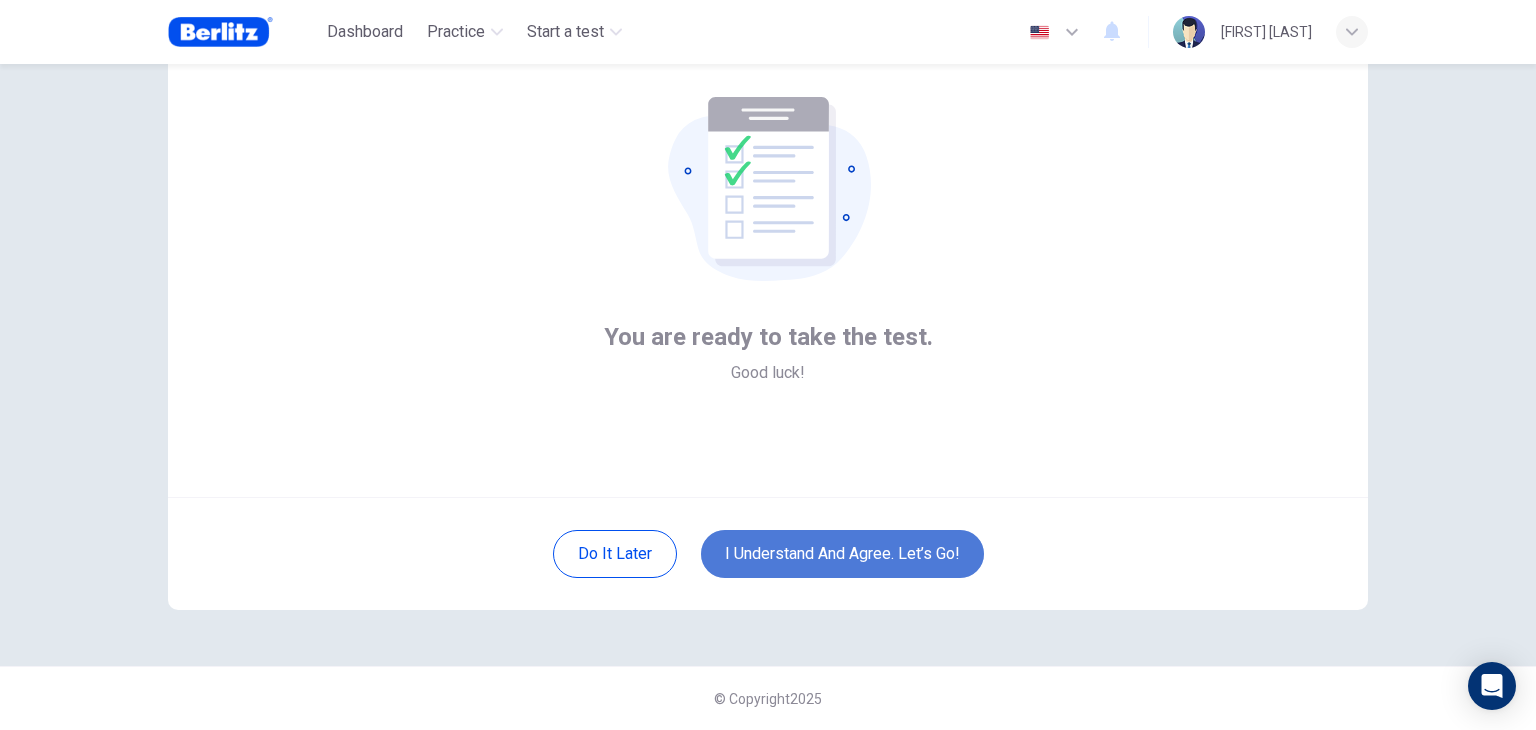 click on "I understand and agree. Let’s go!" at bounding box center (842, 554) 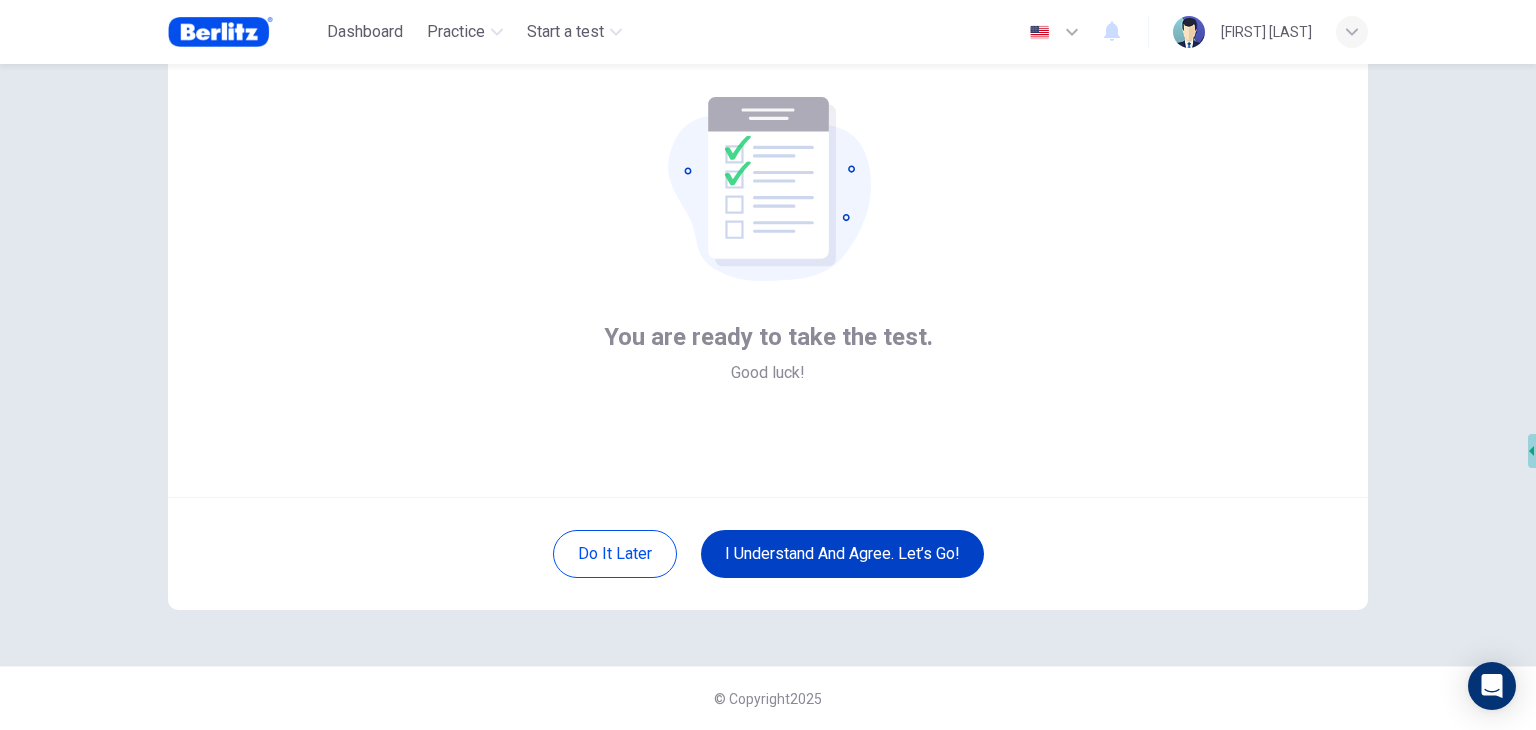 click on "I understand and agree. Let’s go!" at bounding box center [842, 554] 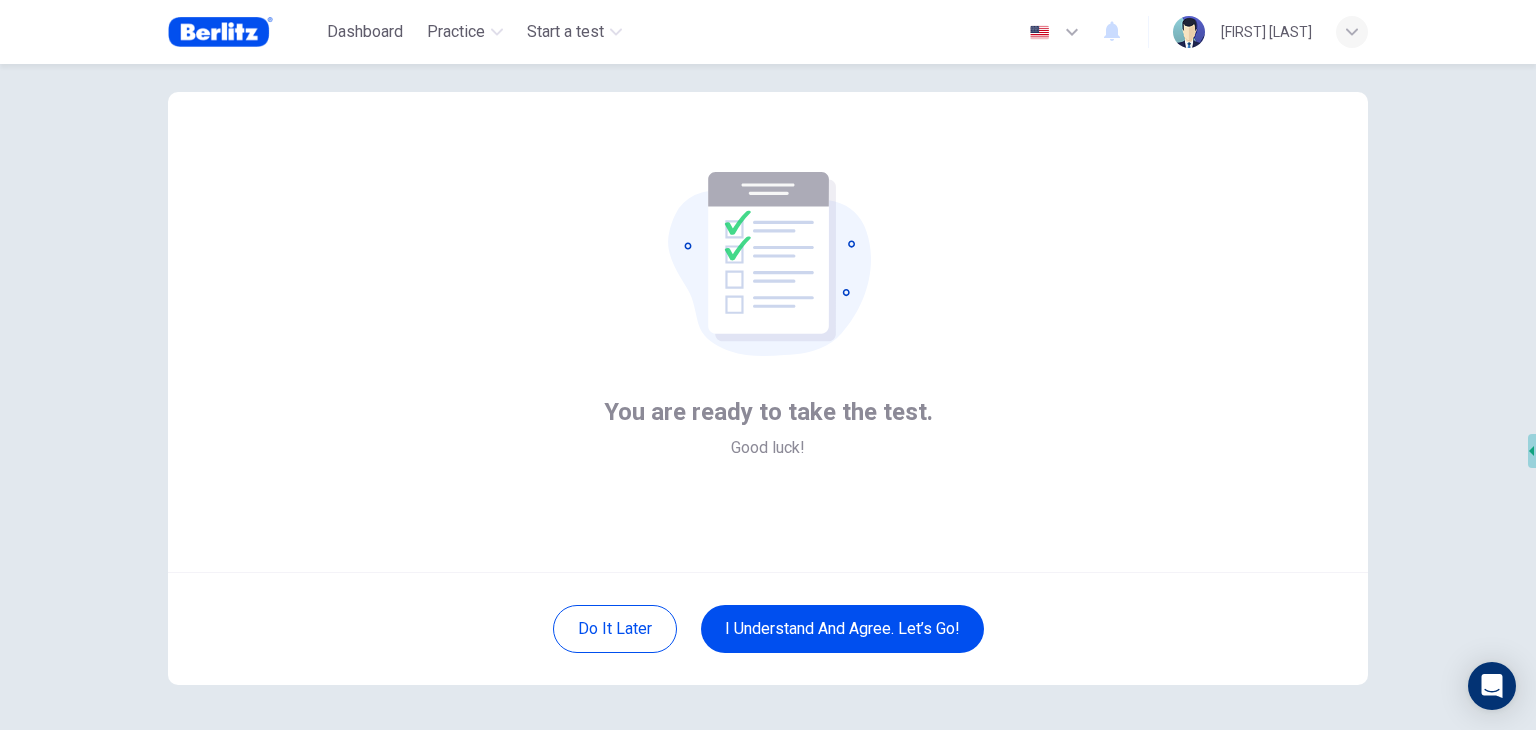scroll, scrollTop: 0, scrollLeft: 0, axis: both 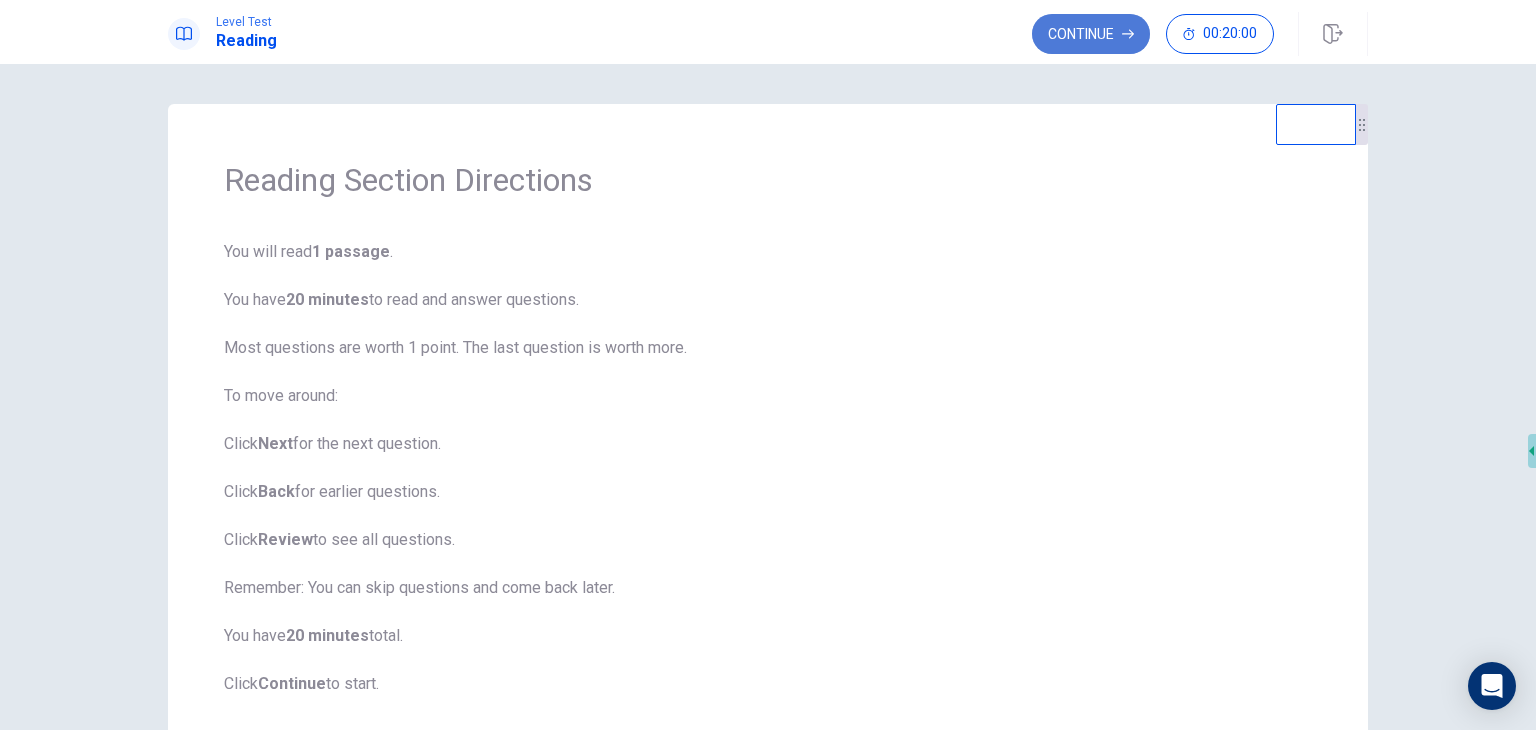 click on "Continue" at bounding box center [1091, 34] 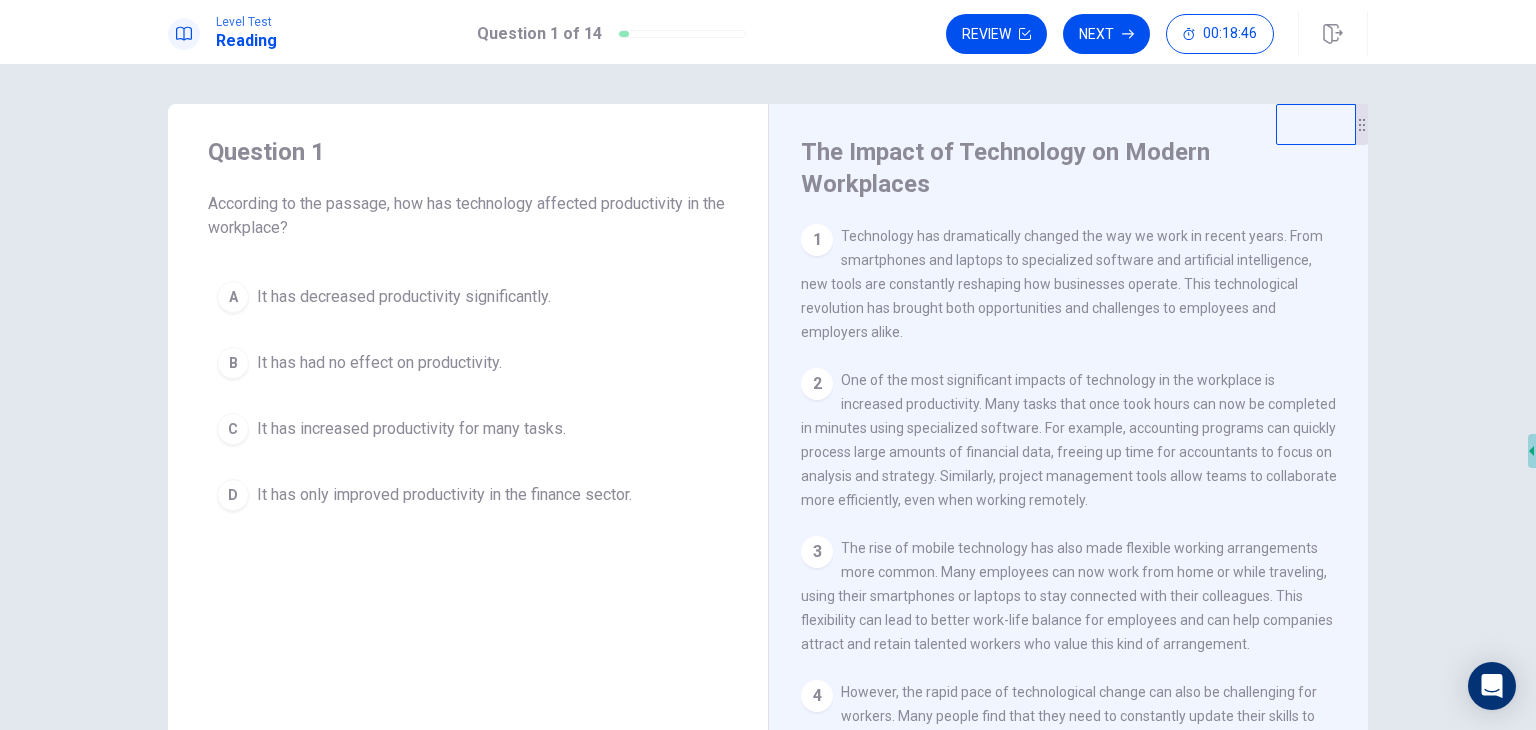 click on "It has increased productivity for many tasks." at bounding box center [411, 429] 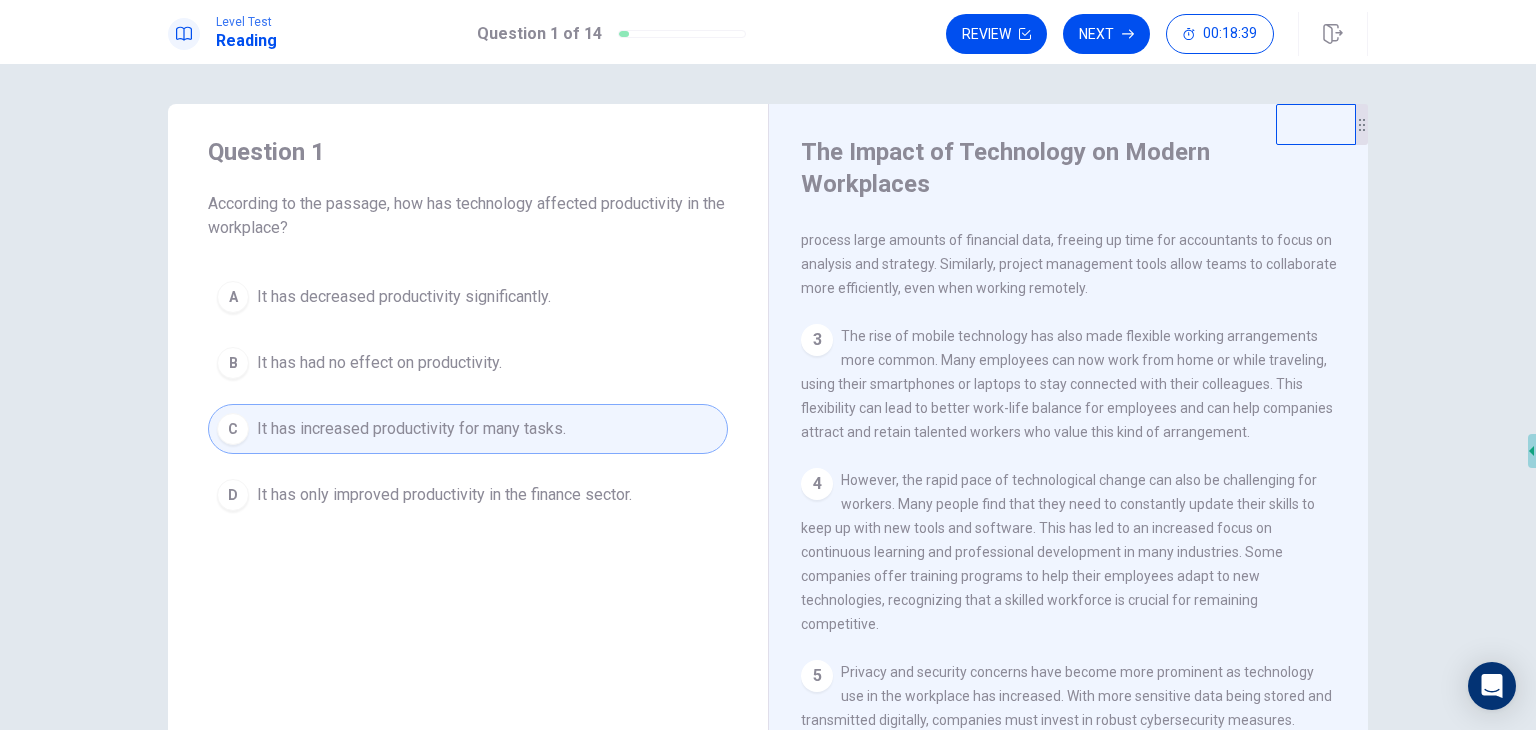 scroll, scrollTop: 200, scrollLeft: 0, axis: vertical 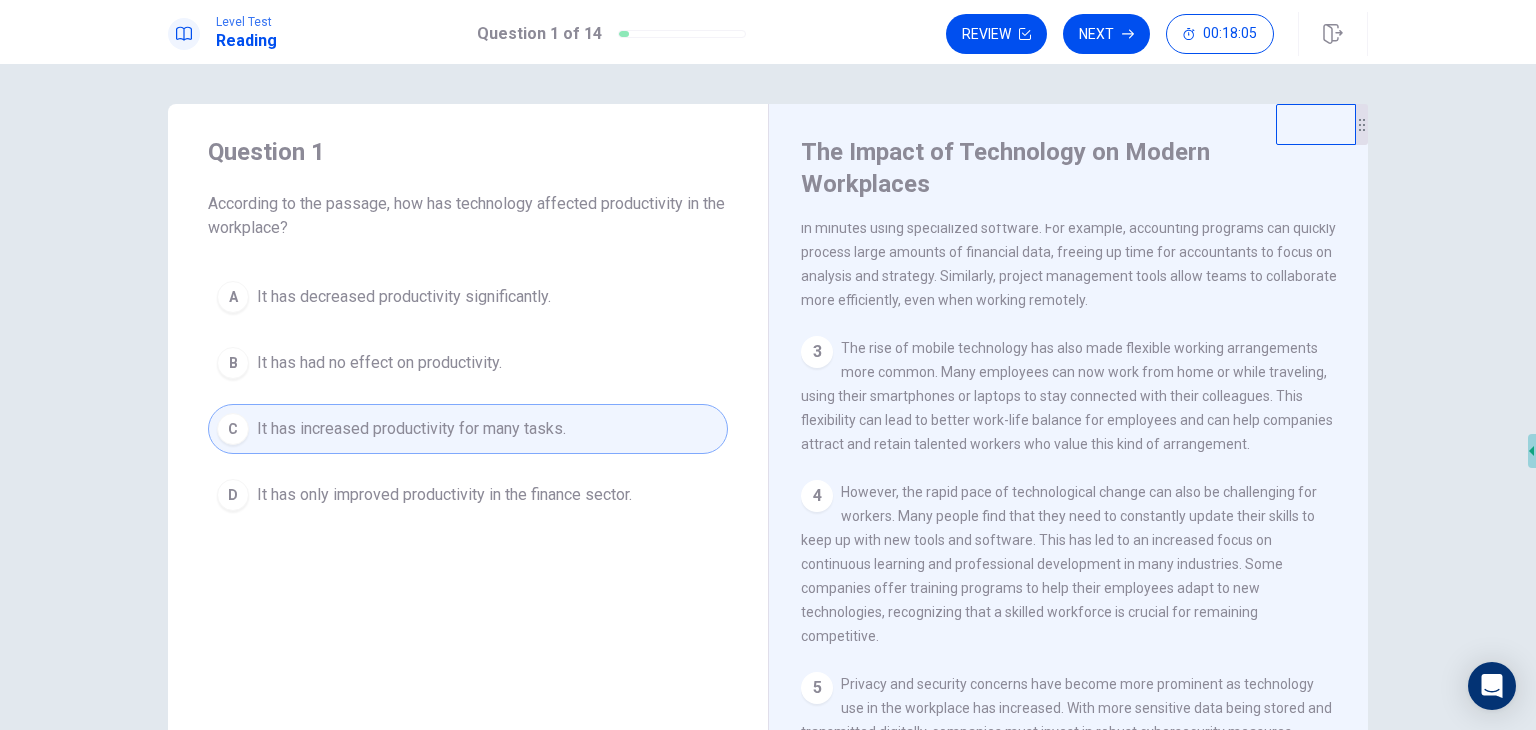 click on "C It has increased productivity for many tasks." at bounding box center [468, 429] 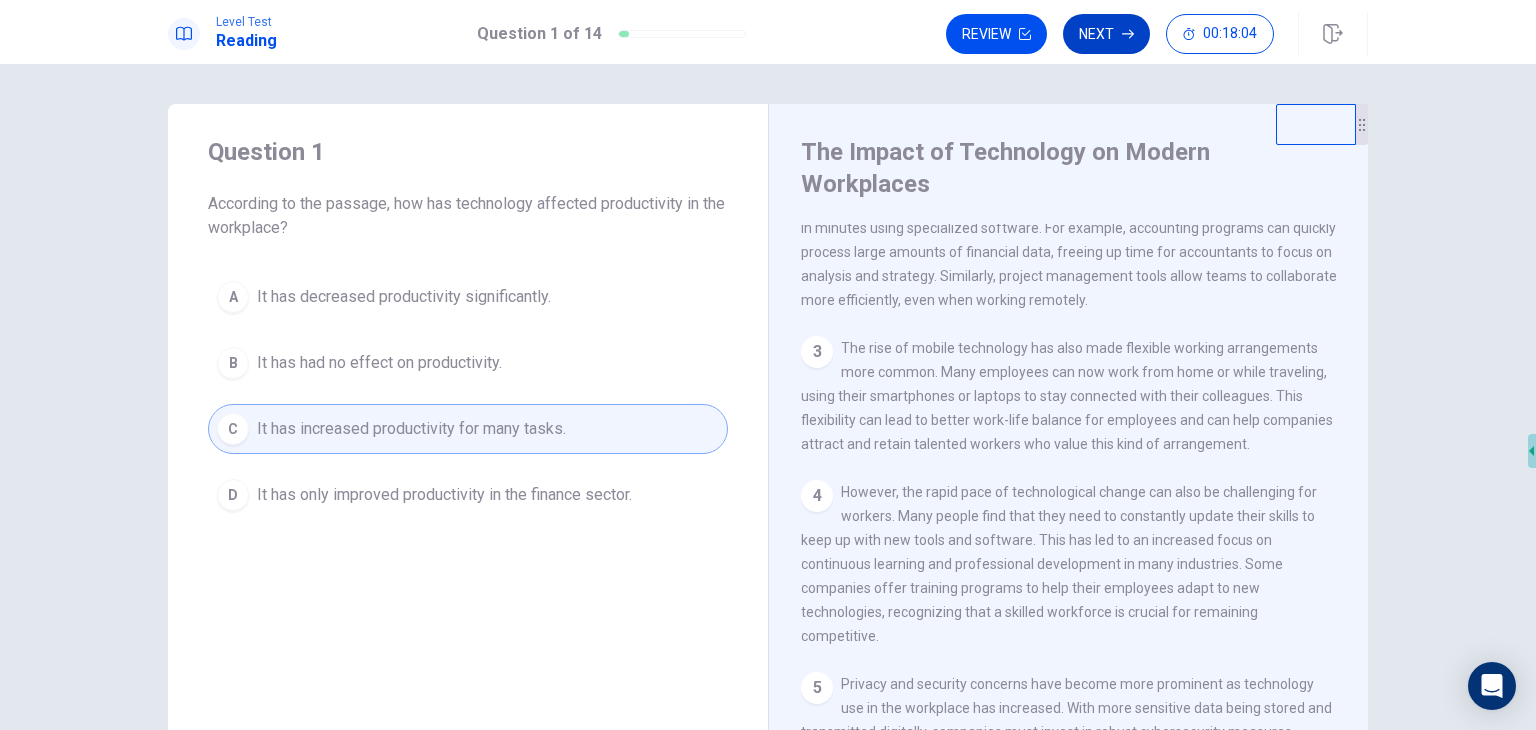 click 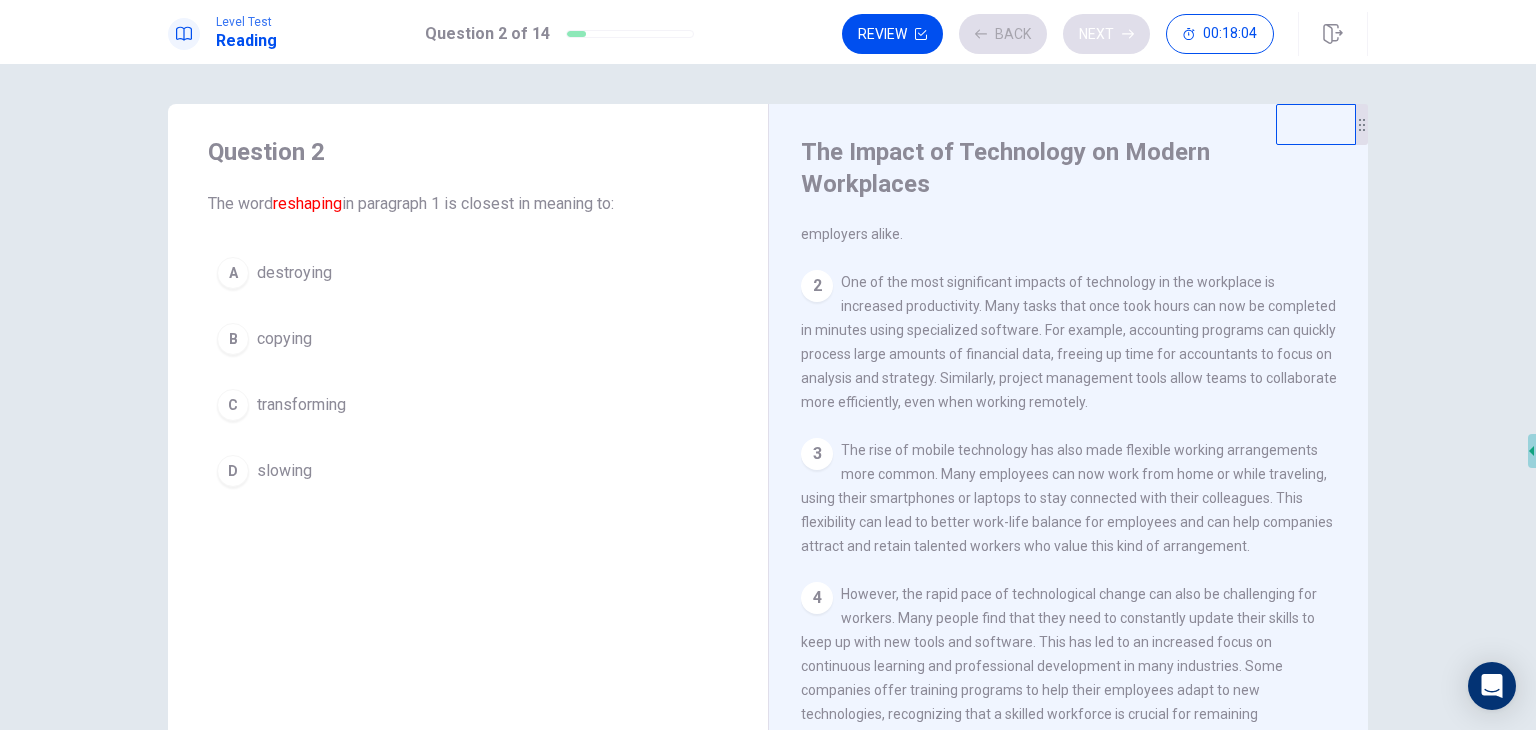 scroll, scrollTop: 0, scrollLeft: 0, axis: both 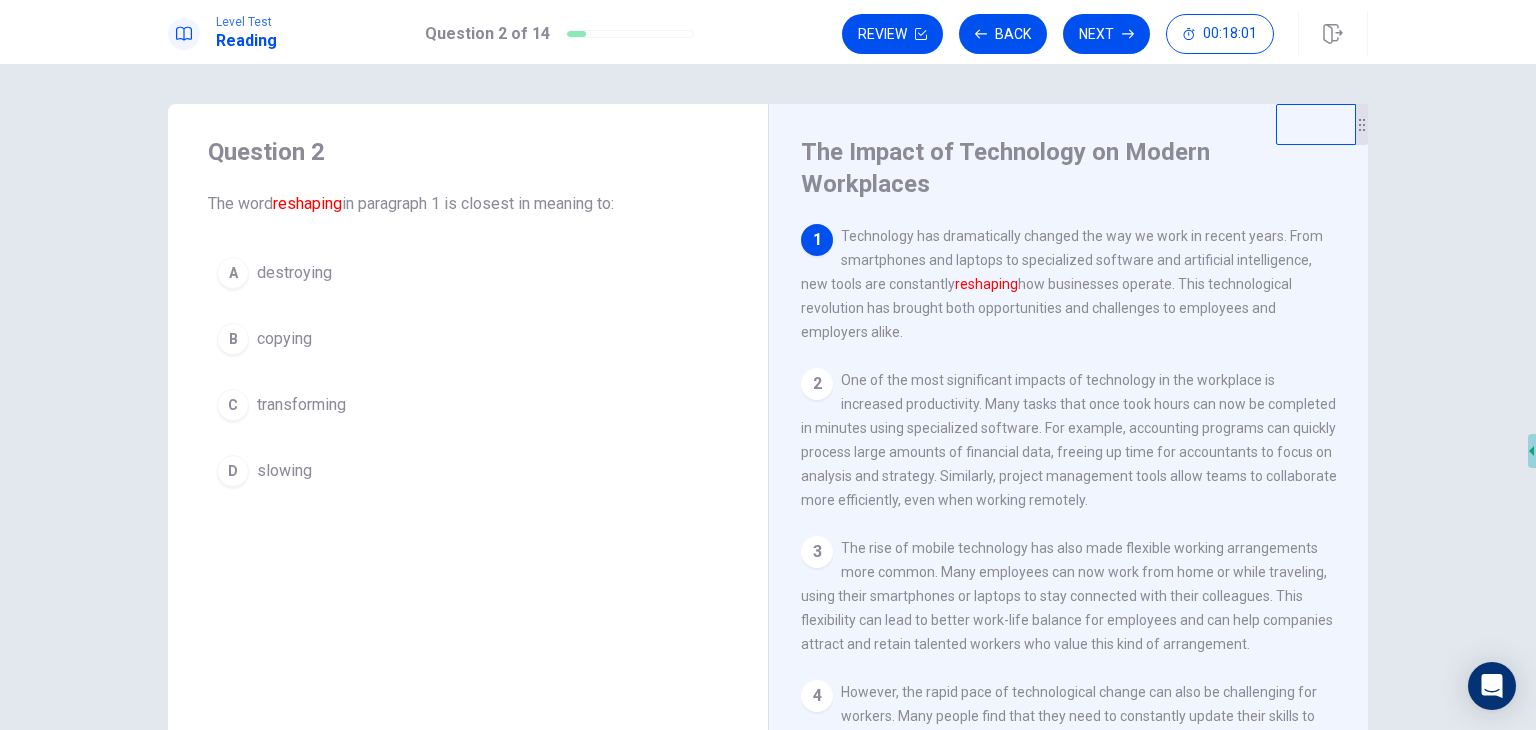 drag, startPoint x: 218, startPoint y: 209, endPoint x: 349, endPoint y: 204, distance: 131.09538 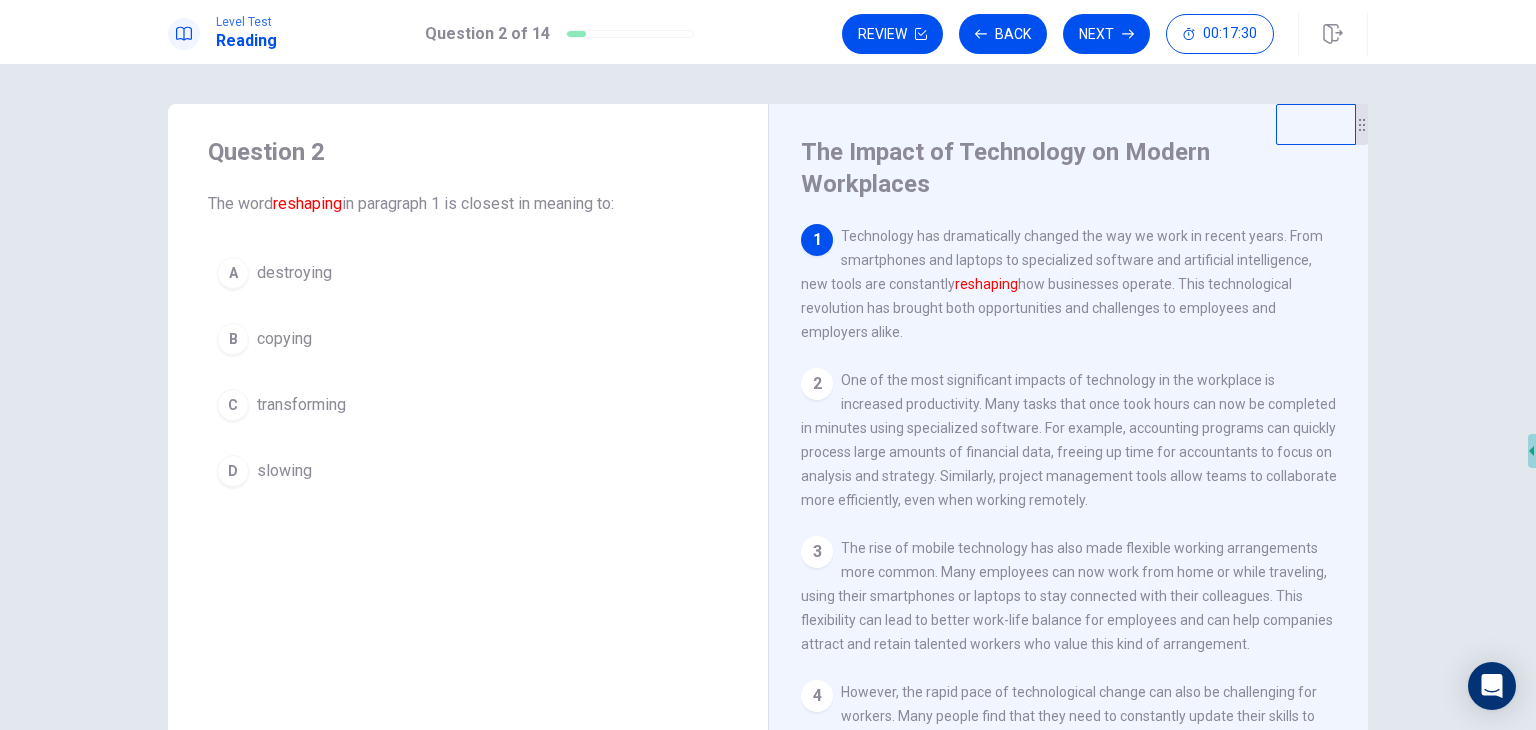 scroll, scrollTop: 100, scrollLeft: 0, axis: vertical 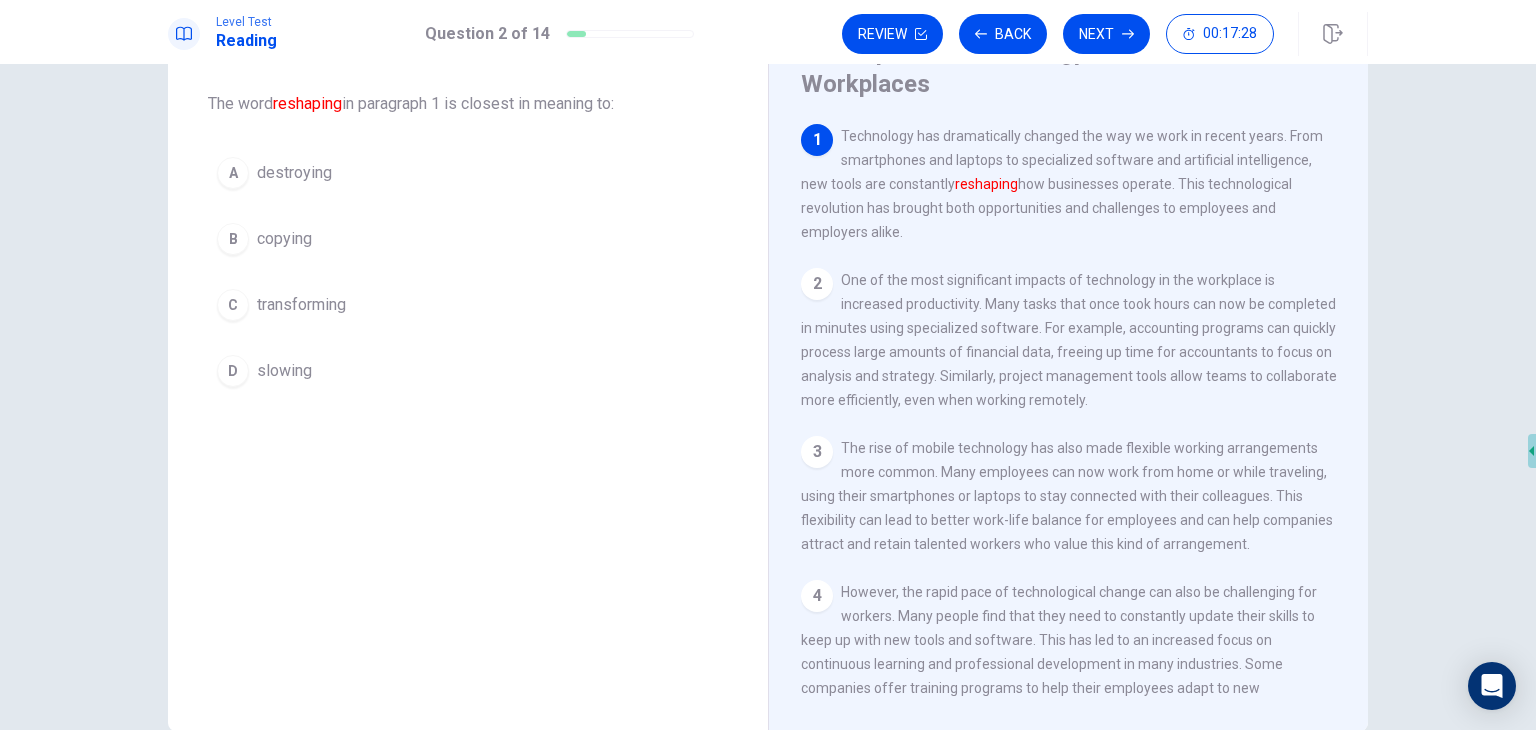 click on "transforming" at bounding box center [301, 305] 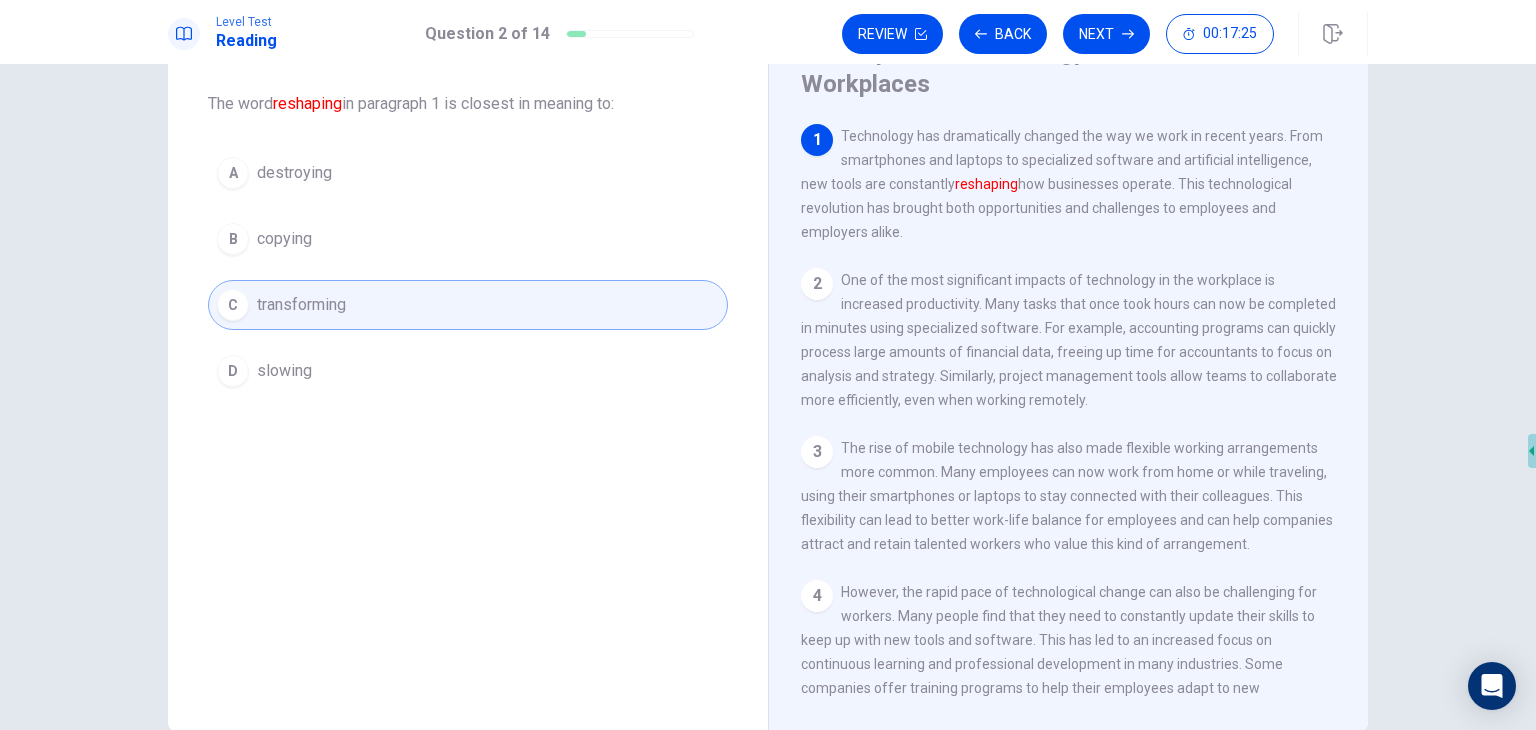 click on "One of the most significant impacts of technology in the workplace is increased productivity. Many tasks that once took hours can now be completed in minutes using specialized software. For example, accounting programs can quickly process large amounts of financial data, freeing up time for accountants to focus on analysis and strategy. Similarly, project management tools allow teams to collaborate more efficiently, even when working remotely." at bounding box center (1069, 340) 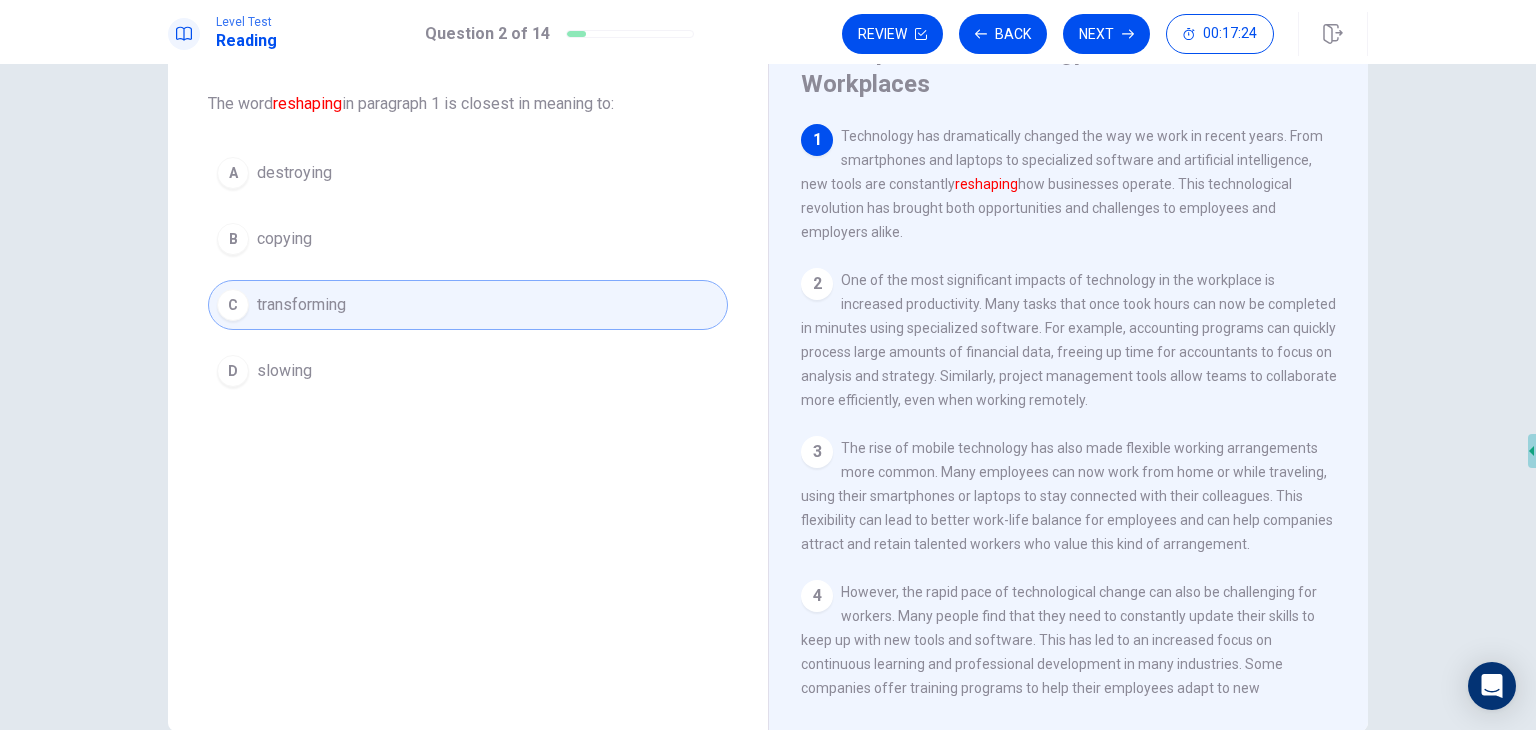 scroll, scrollTop: 0, scrollLeft: 0, axis: both 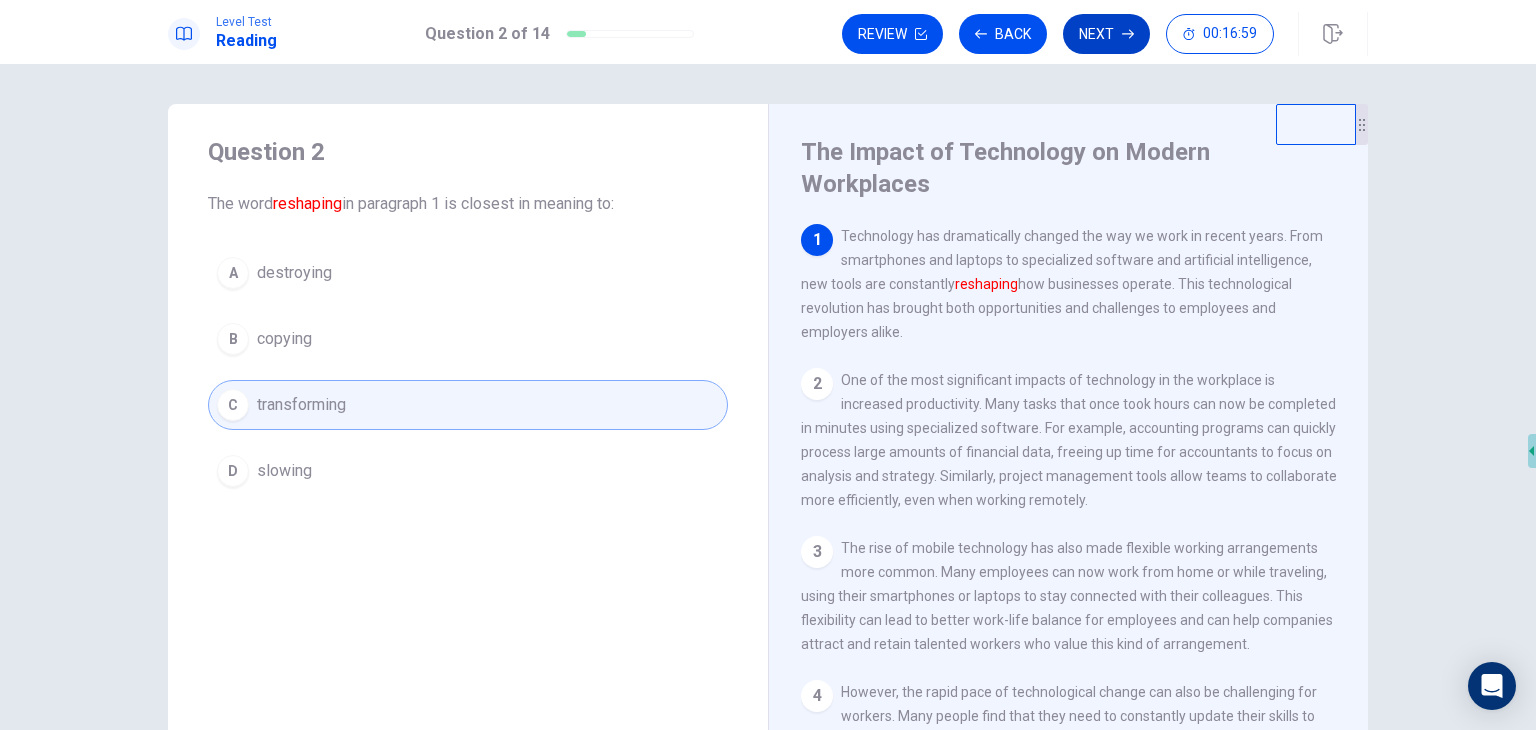 click on "Next" at bounding box center (1106, 34) 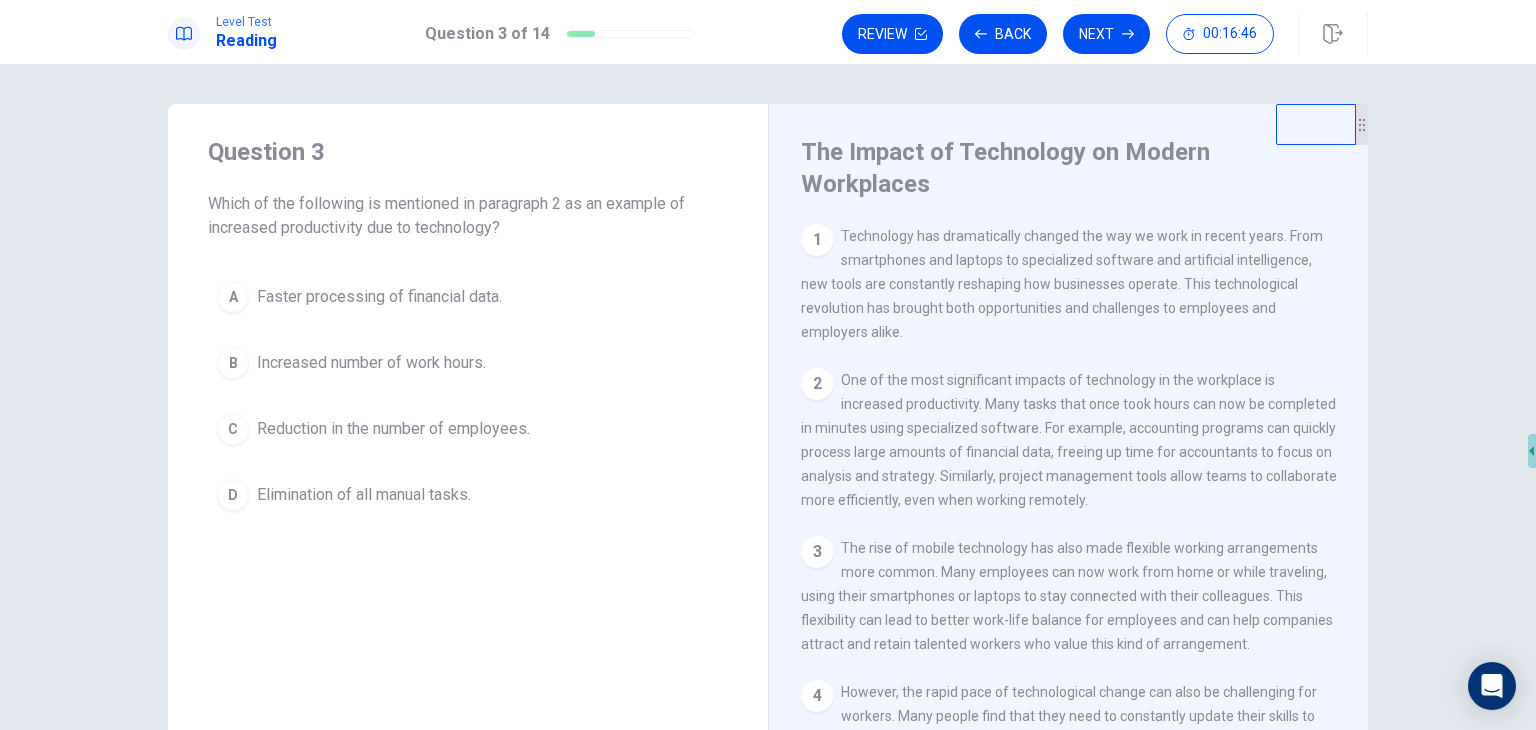 drag, startPoint x: 204, startPoint y: 200, endPoint x: 415, endPoint y: 205, distance: 211.05923 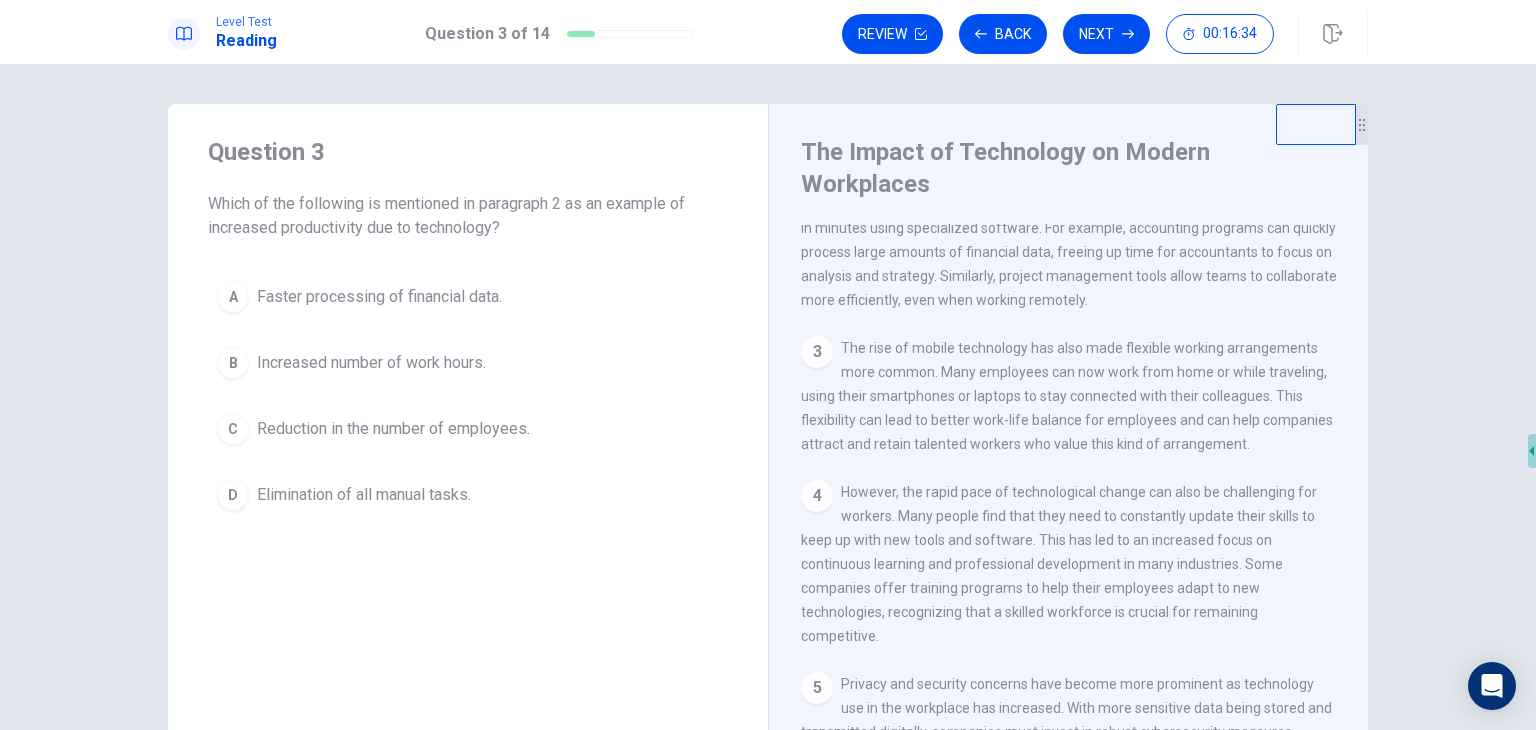 scroll, scrollTop: 100, scrollLeft: 0, axis: vertical 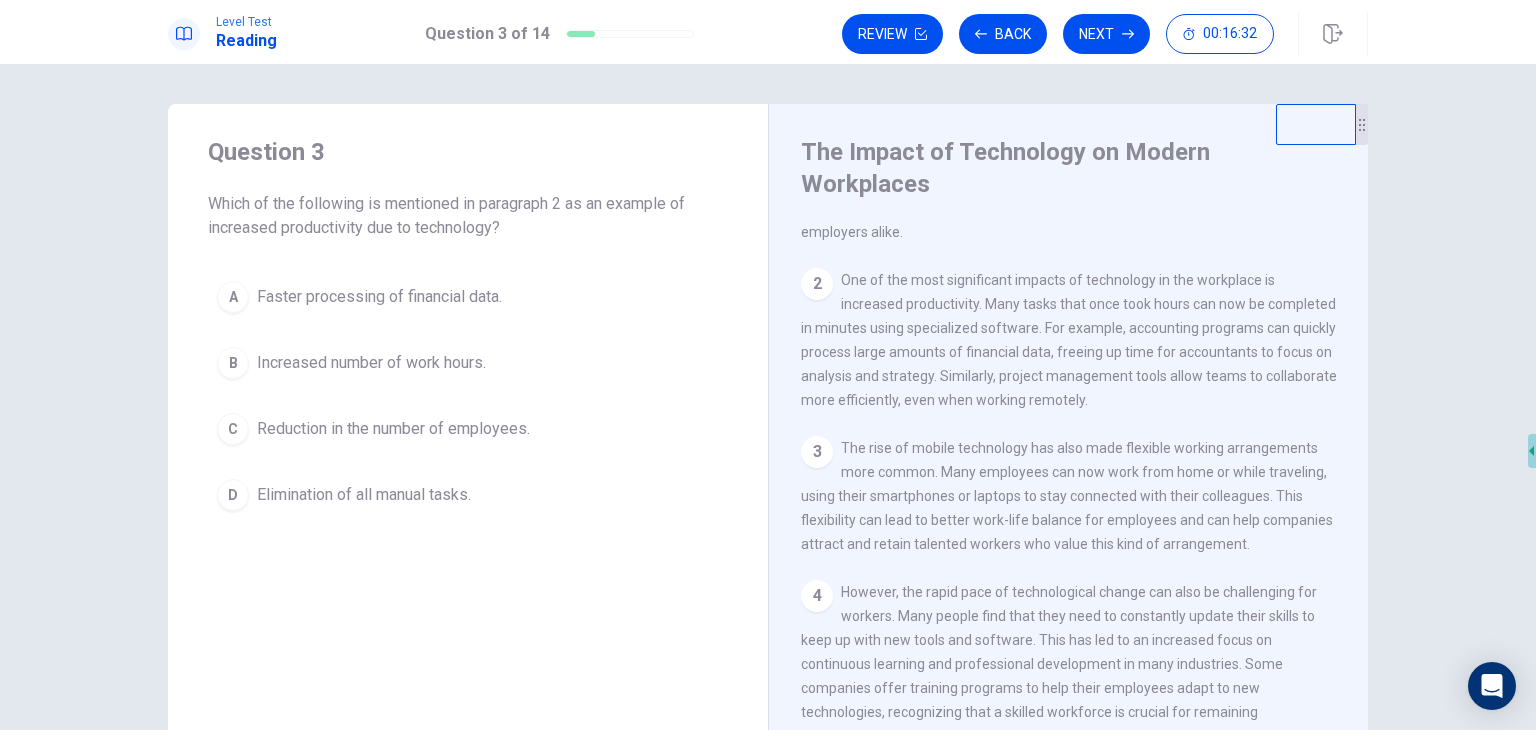 drag, startPoint x: 844, startPoint y: 285, endPoint x: 1012, endPoint y: 291, distance: 168.1071 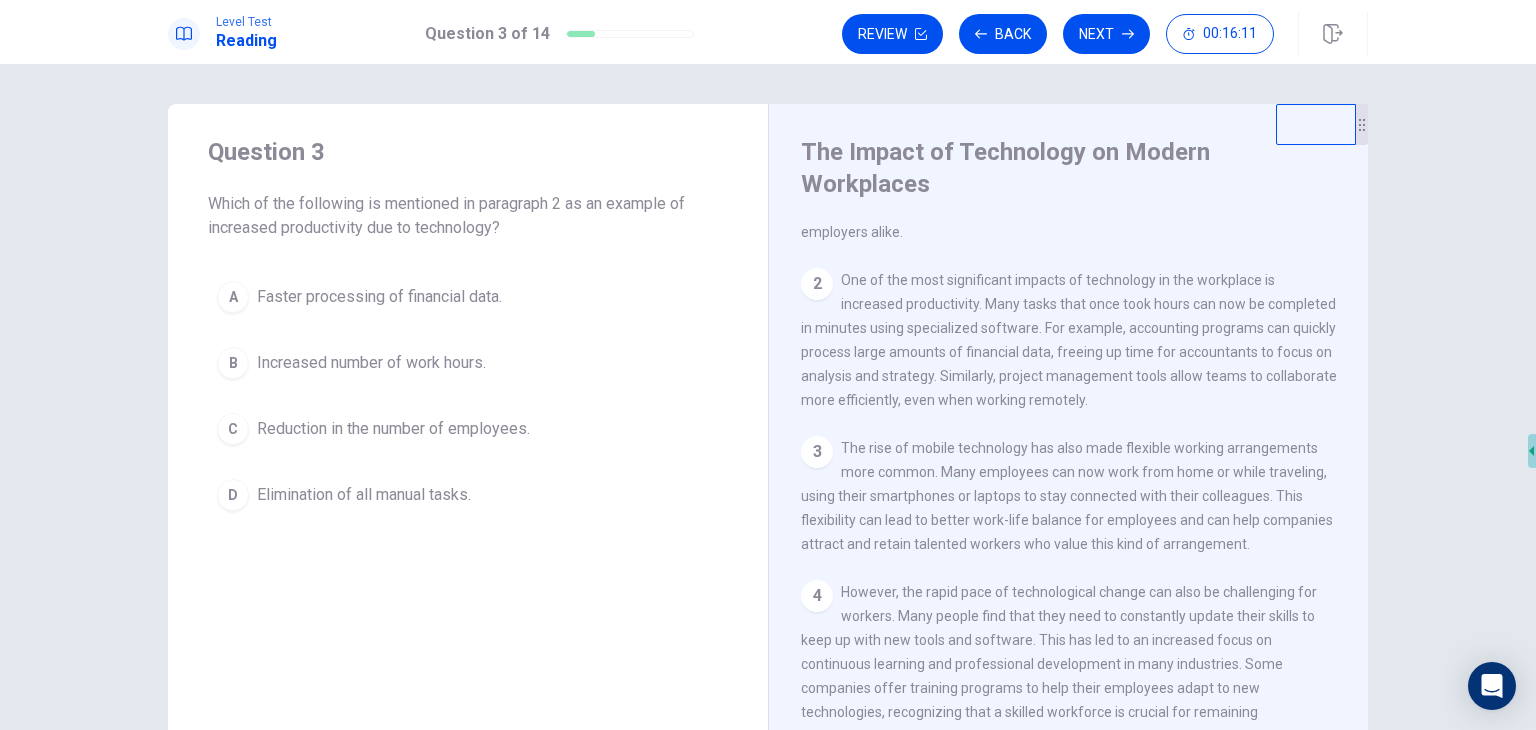 click on "Faster processing of financial data." at bounding box center (379, 297) 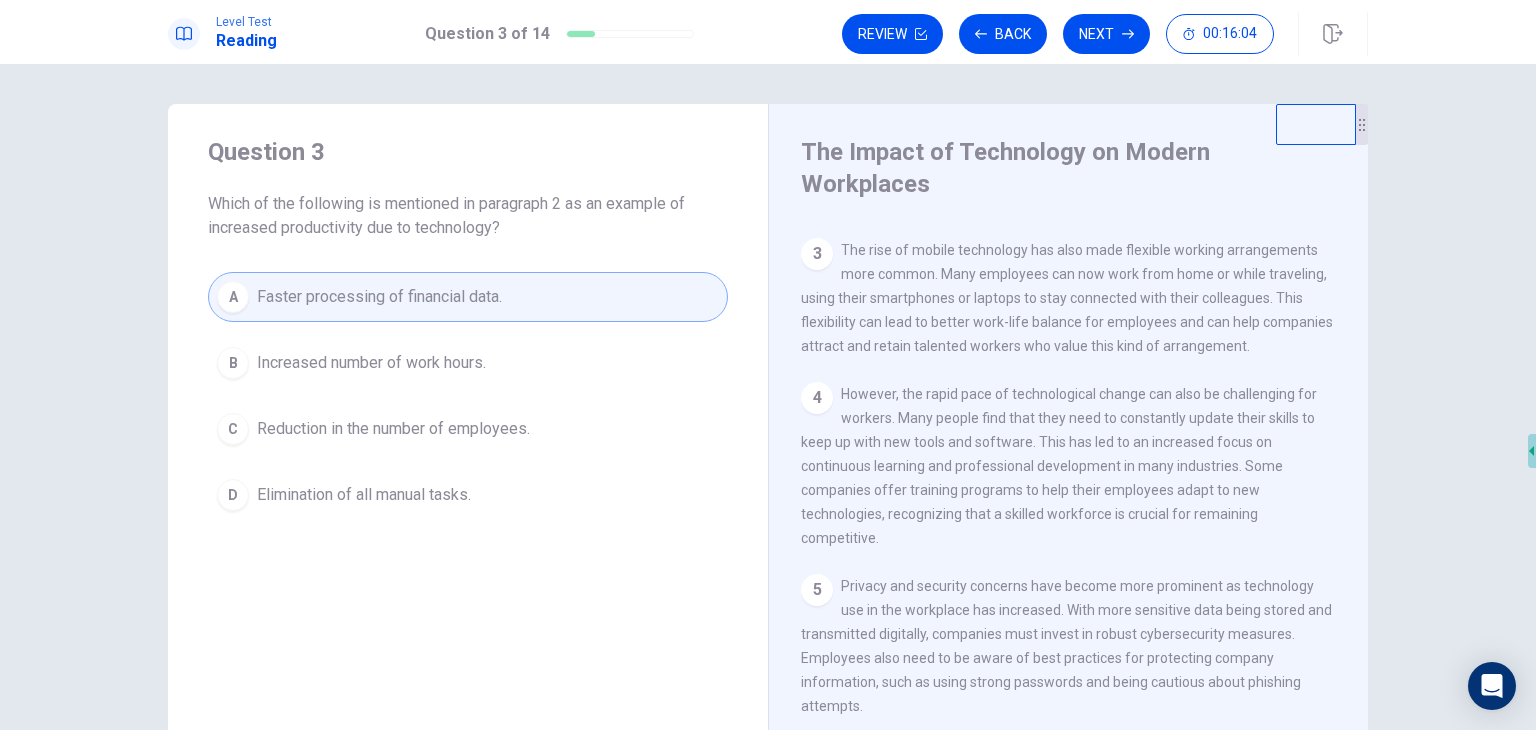 scroll, scrollTop: 300, scrollLeft: 0, axis: vertical 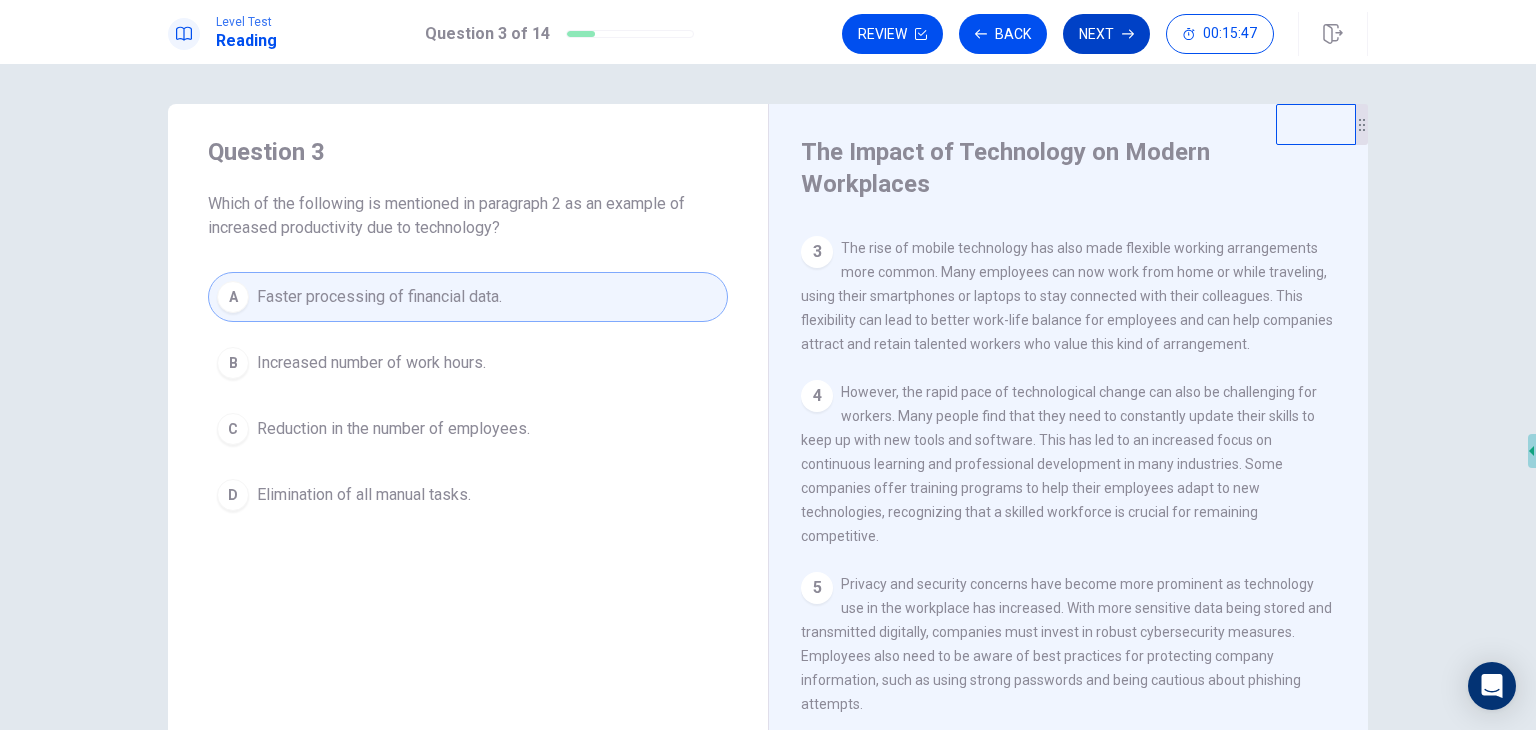 click on "Next" at bounding box center [1106, 34] 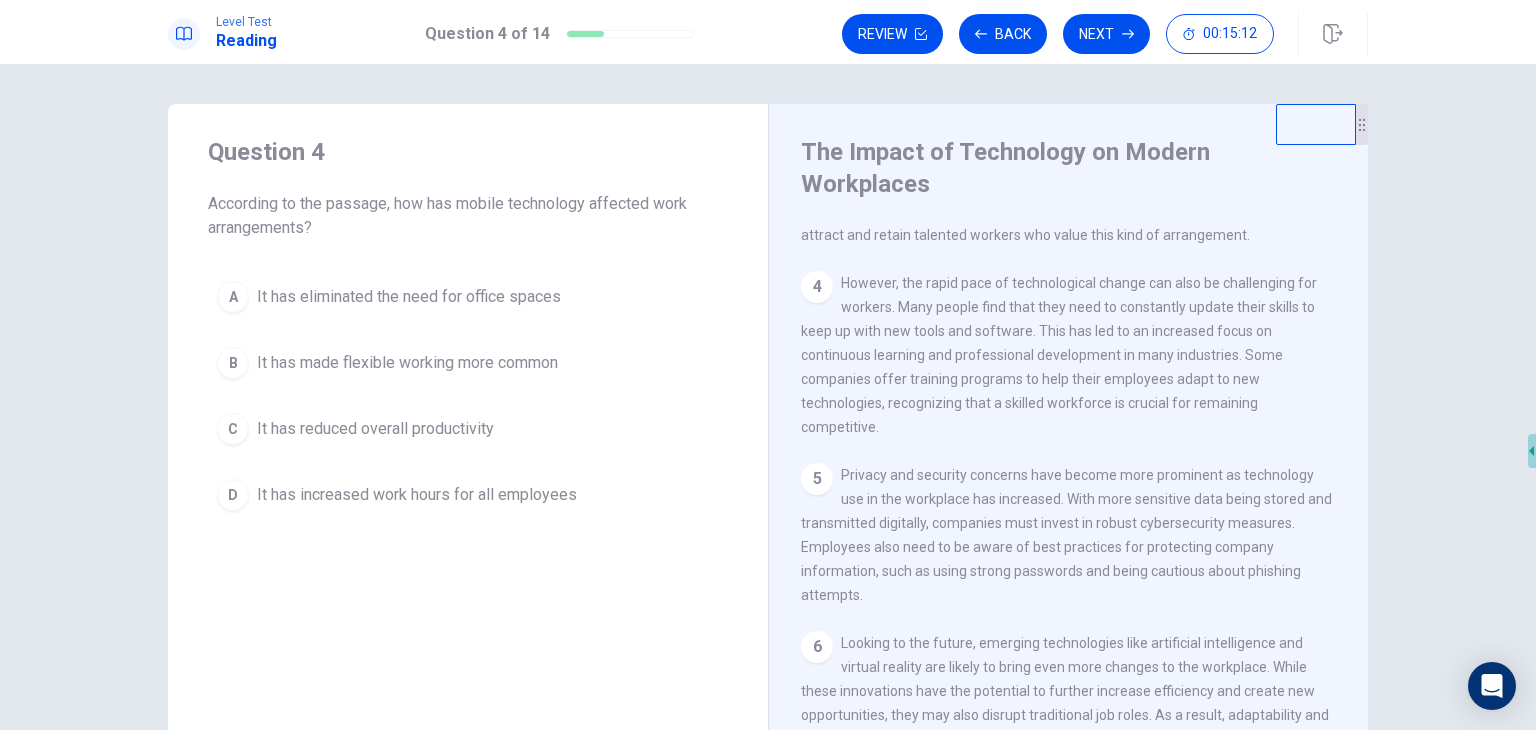 scroll, scrollTop: 436, scrollLeft: 0, axis: vertical 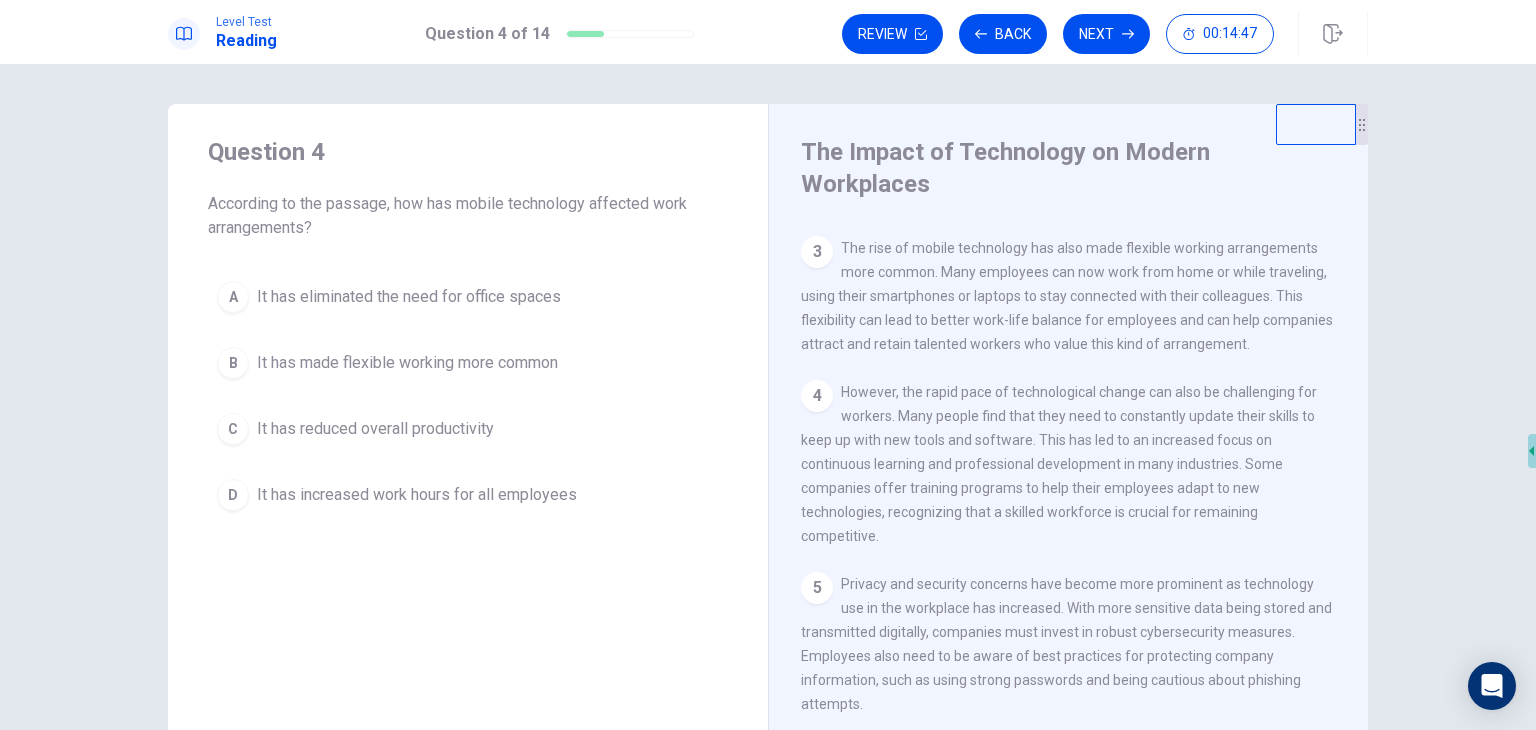 click on "4 However, the rapid pace of technological change can also be challenging for workers. Many people find that they need to constantly update their skills to keep up with new tools and software. This has led to an increased focus on continuous learning and professional development in many industries. Some companies offer training programs to help their employees adapt to new technologies, recognizing that a skilled workforce is crucial for remaining competitive." at bounding box center (1069, 464) 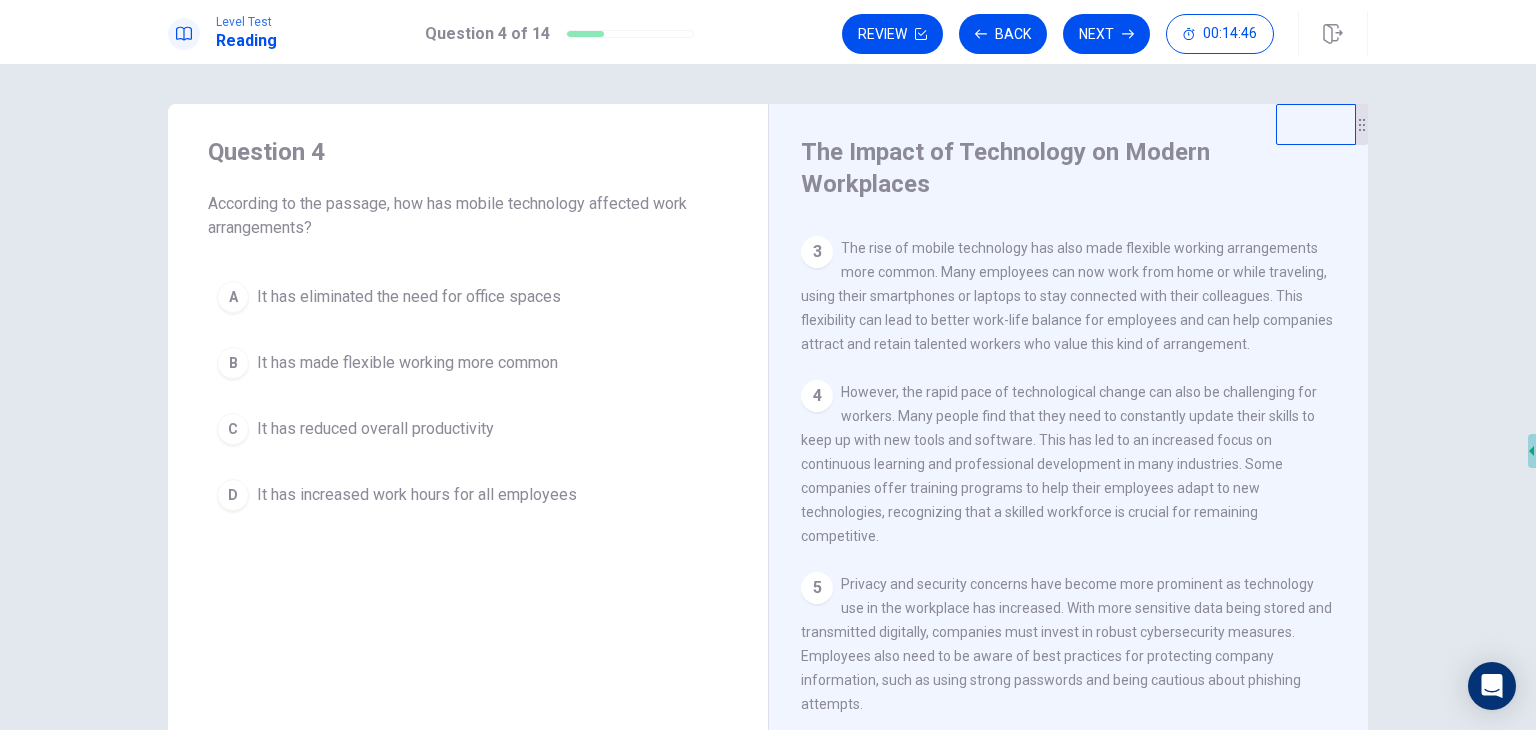 click on "However, the rapid pace of technological change can also be challenging for workers. Many people find that they need to constantly update their skills to keep up with new tools and software. This has led to an increased focus on continuous learning and professional development in many industries. Some companies offer training programs to help their employees adapt to new technologies, recognizing that a skilled workforce is crucial for remaining competitive." at bounding box center (1059, 464) 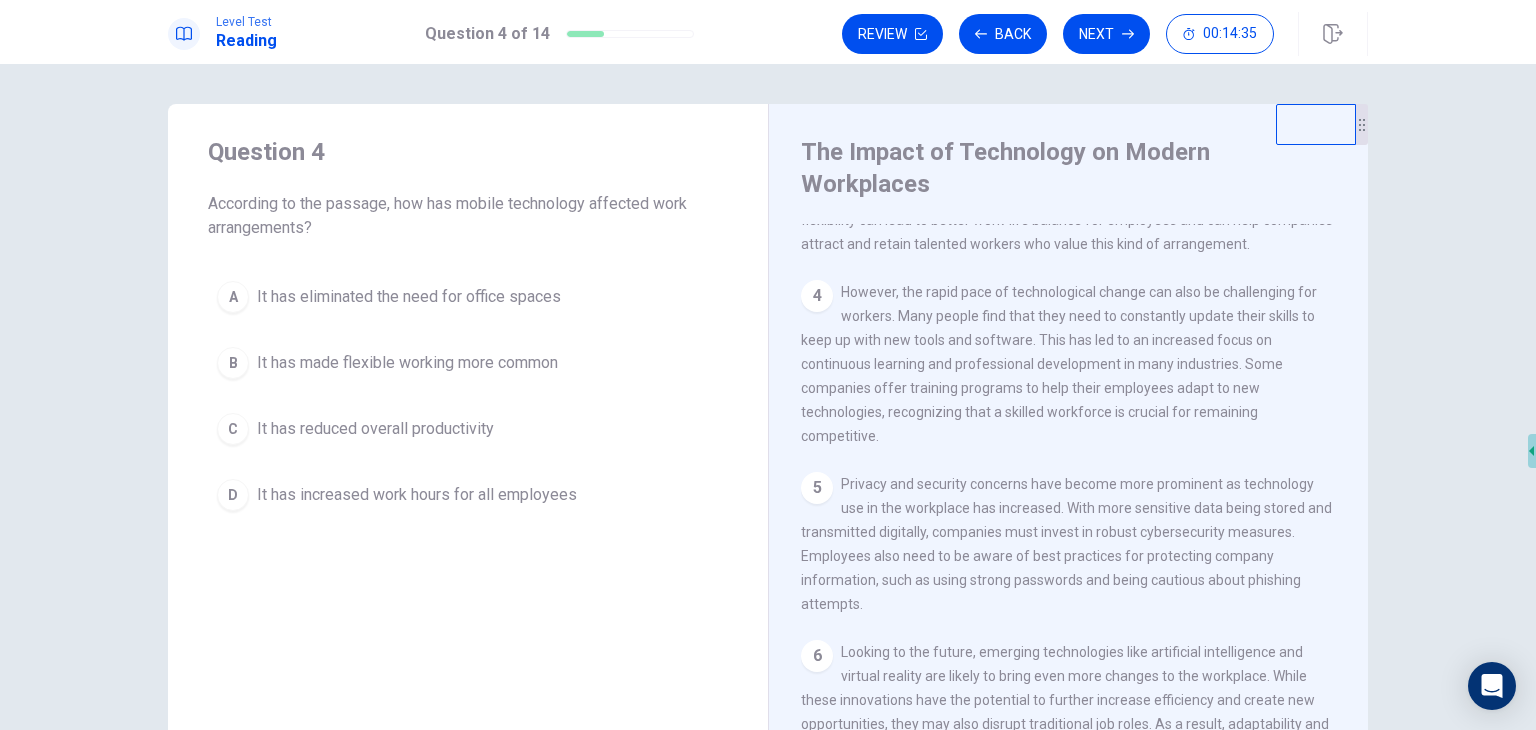 scroll, scrollTop: 436, scrollLeft: 0, axis: vertical 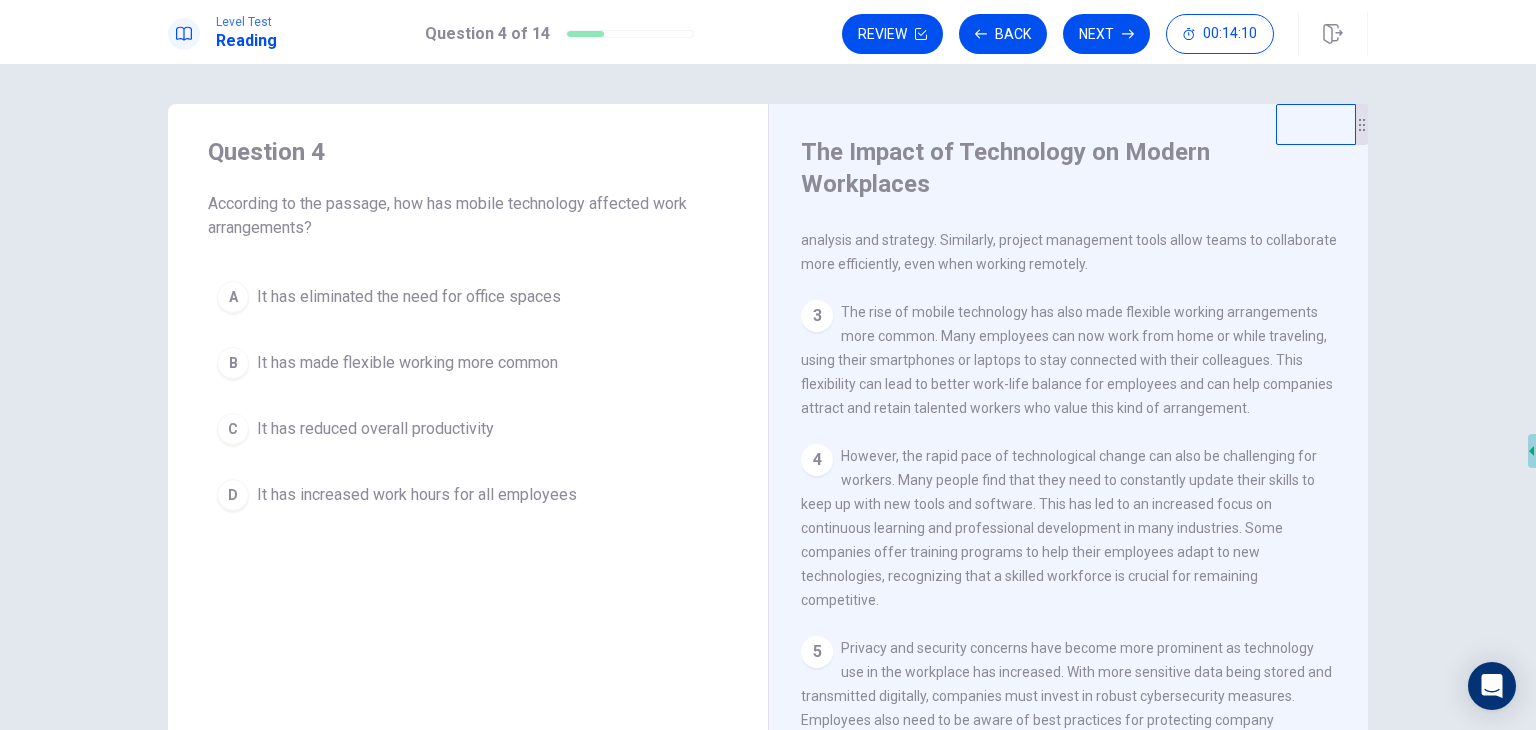 click on "It has reduced overall productivity" at bounding box center (375, 429) 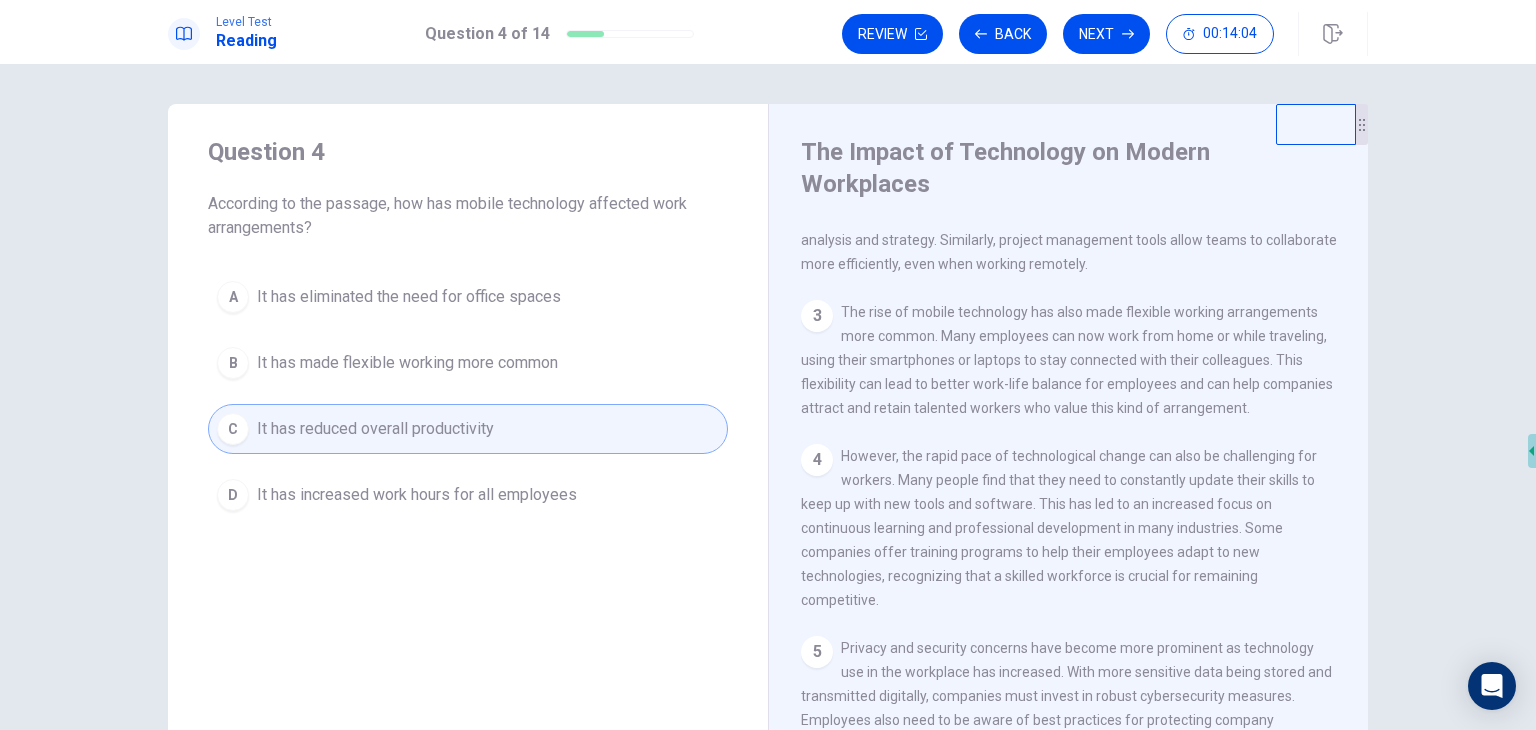 click on "It has made flexible working more common" at bounding box center [407, 363] 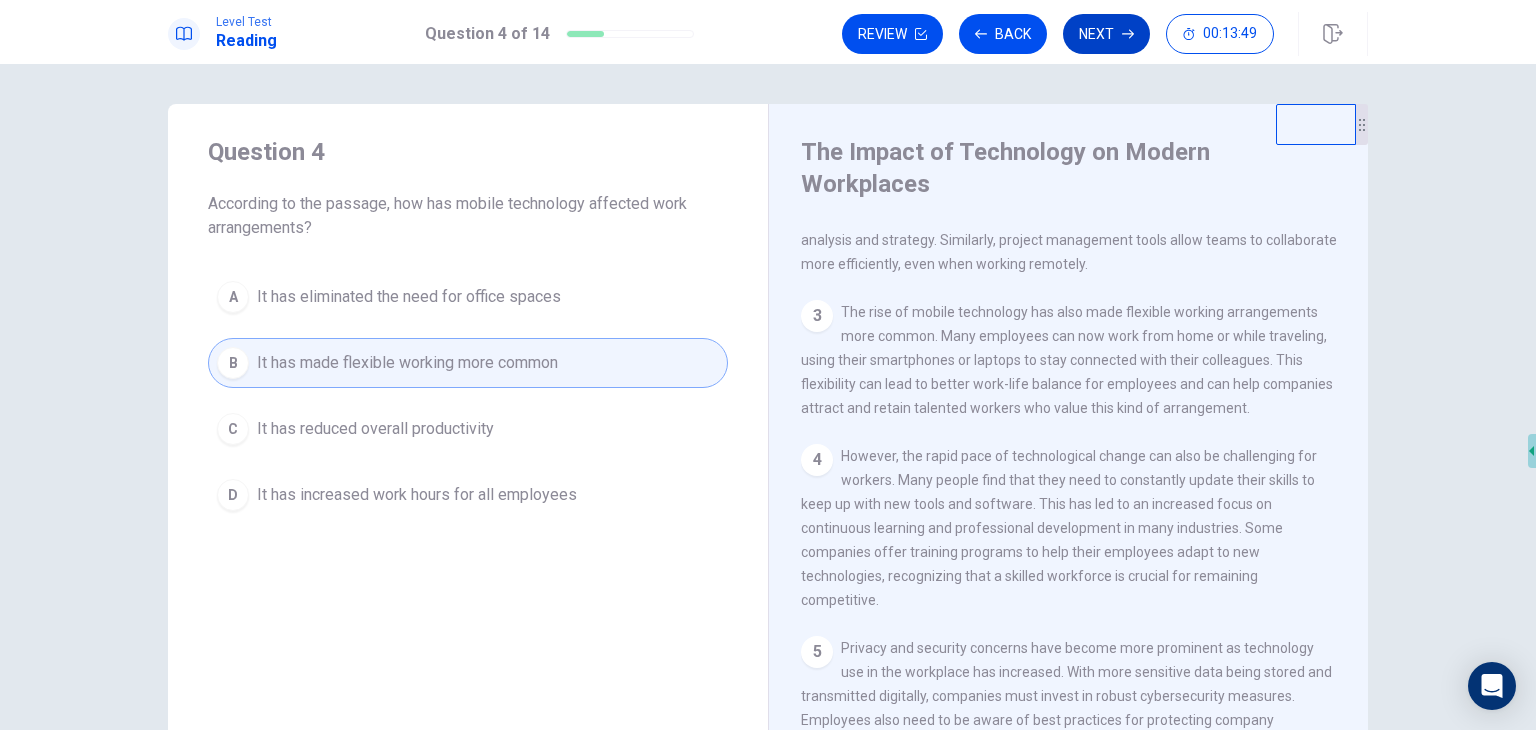 click on "Next" at bounding box center (1106, 34) 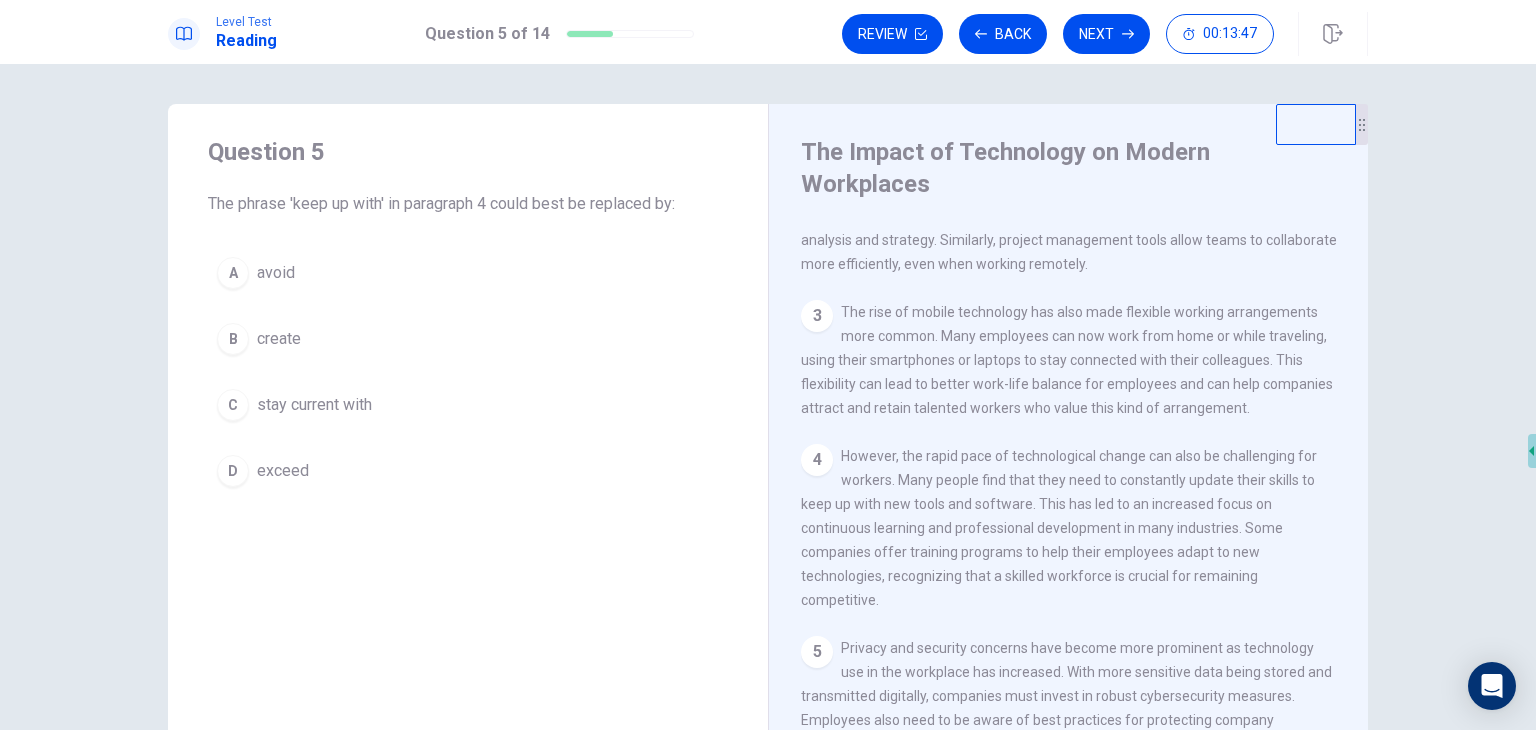 click on "The Impact of Technology on Modern Workplaces" at bounding box center (1066, 168) 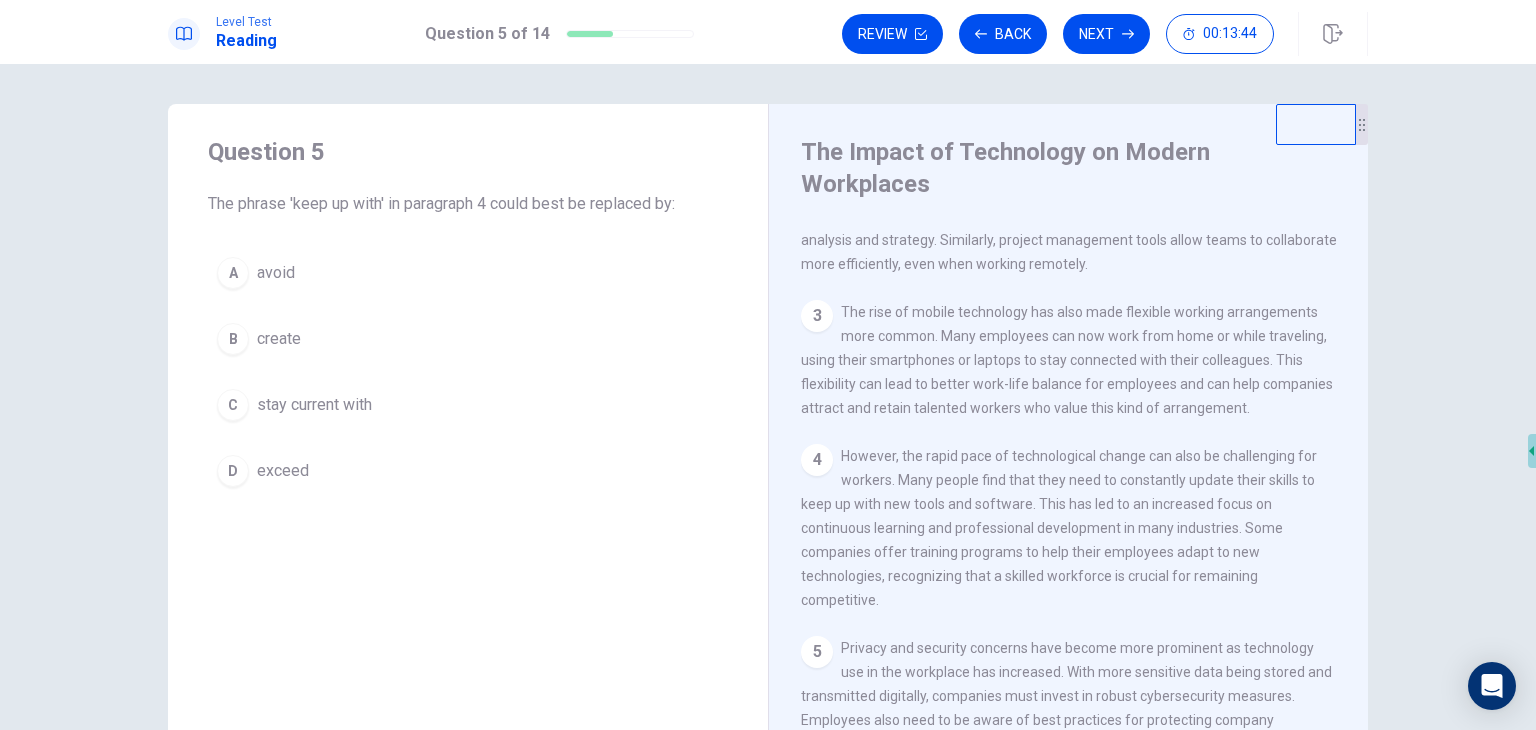 click on "Question 5" at bounding box center (468, 152) 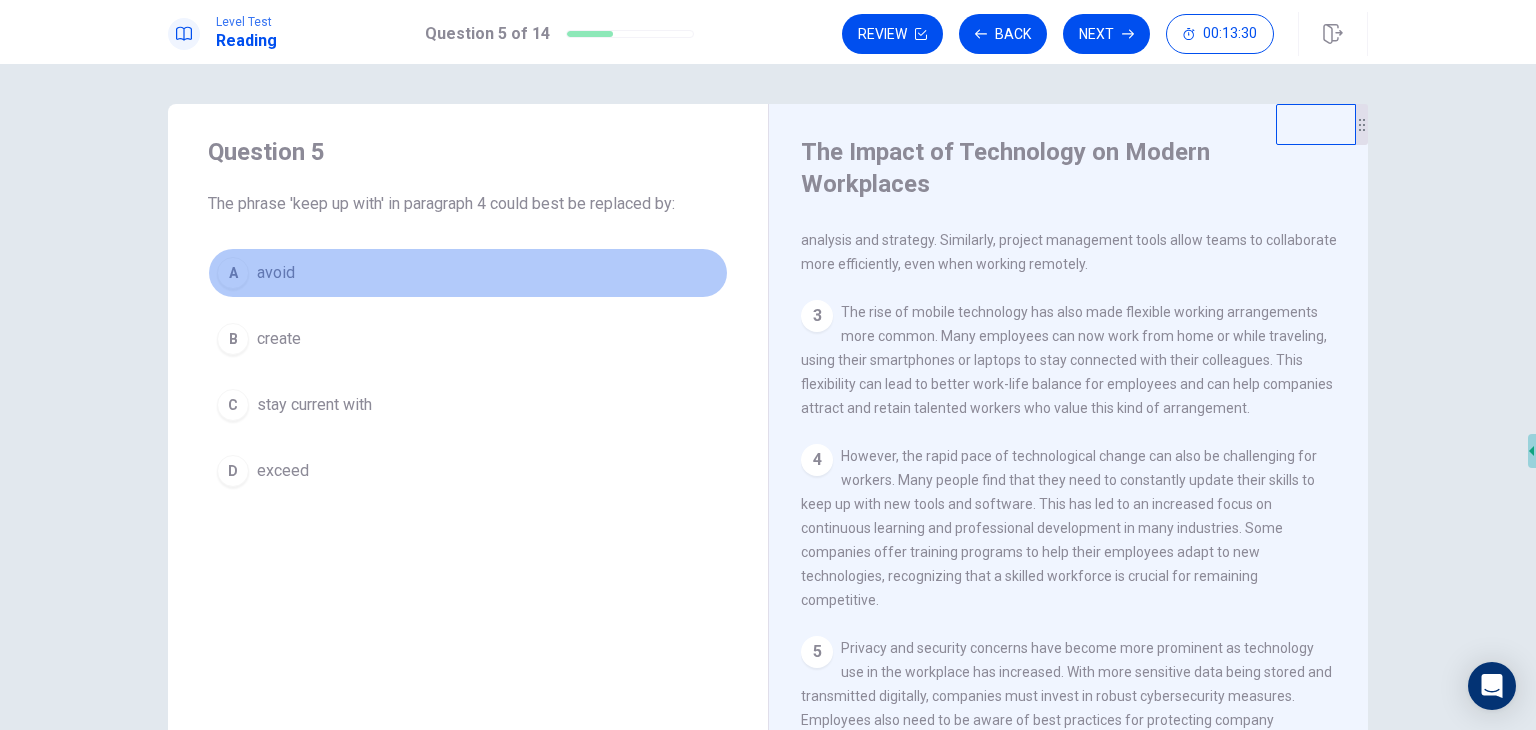 drag, startPoint x: 289, startPoint y: 289, endPoint x: 299, endPoint y: 319, distance: 31.622776 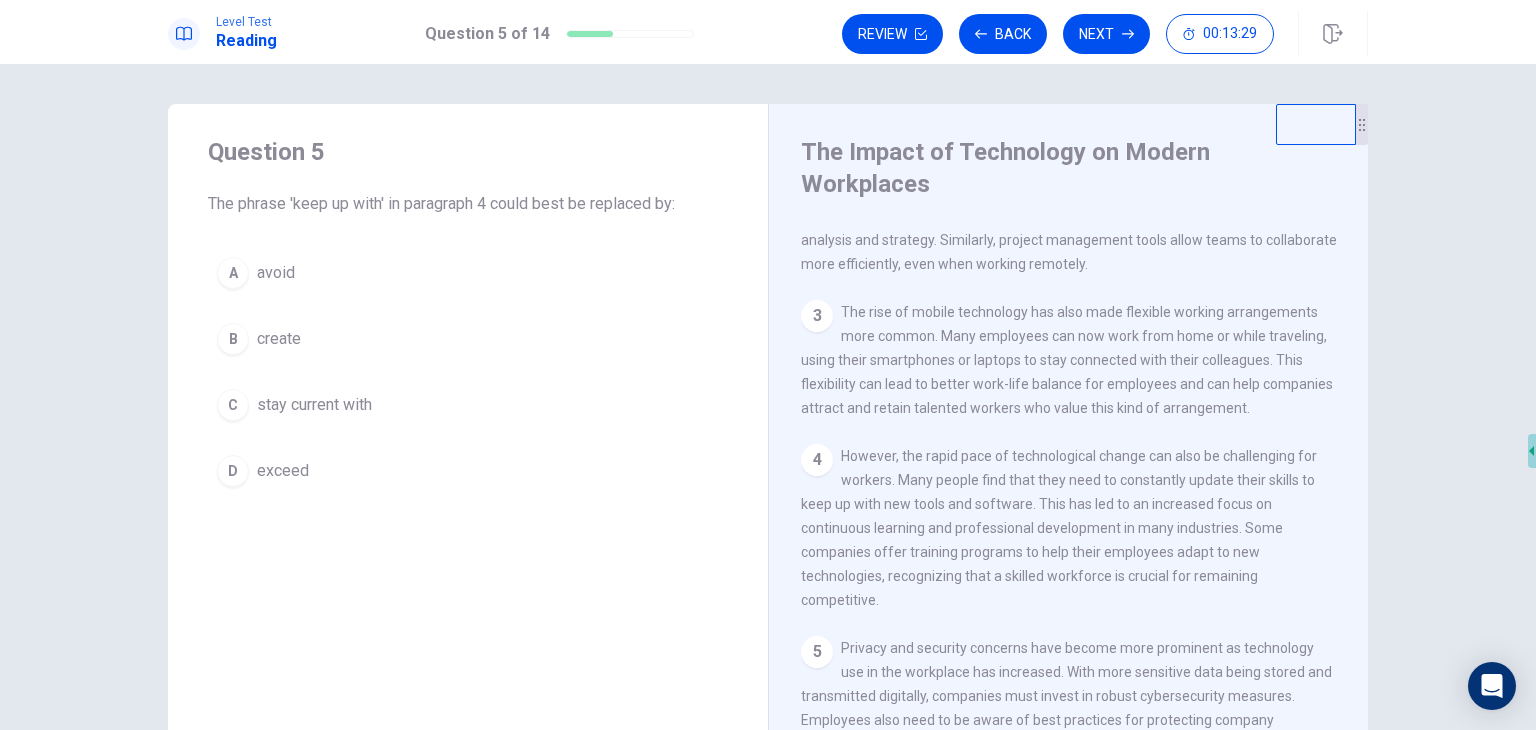 click on "B create" at bounding box center (468, 339) 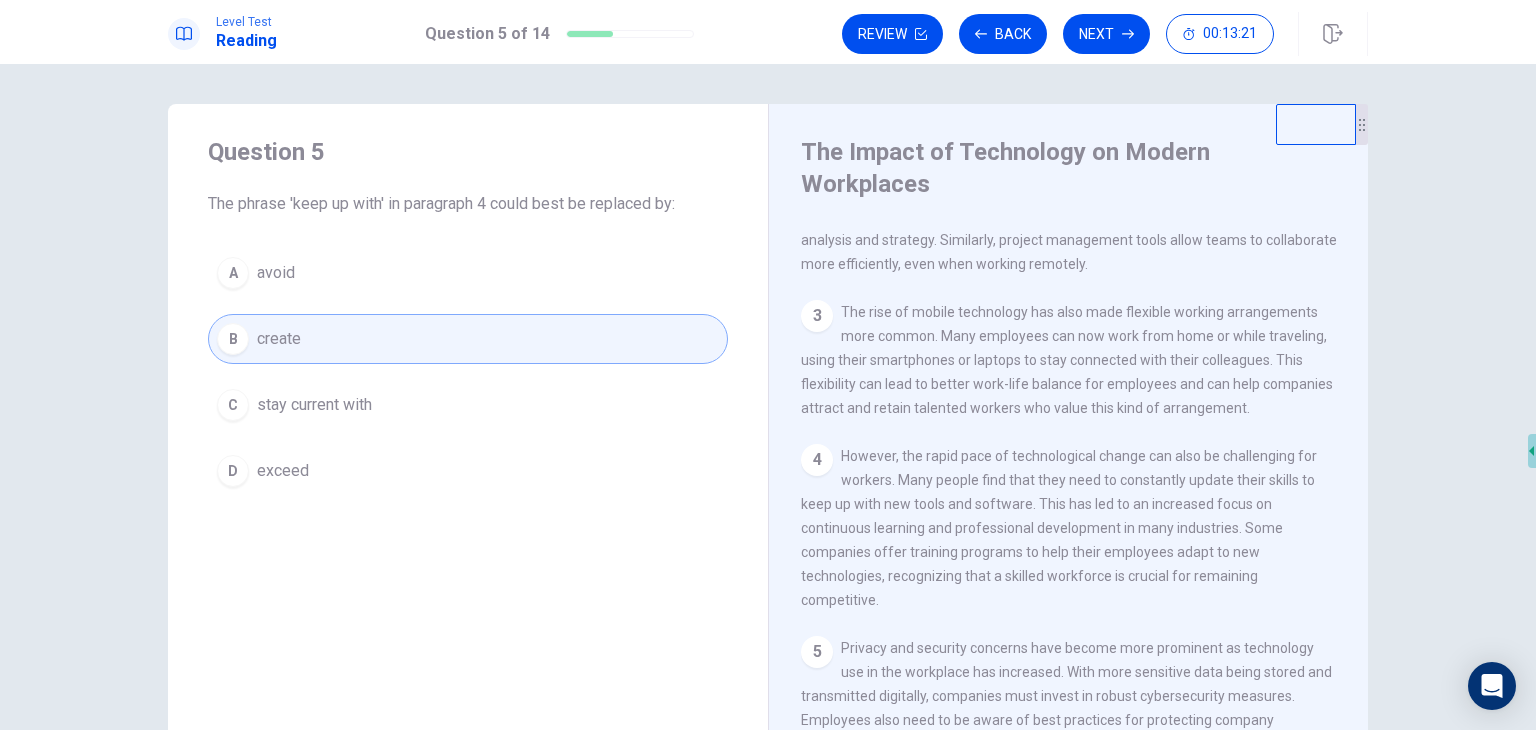 click on "stay current with" at bounding box center (314, 405) 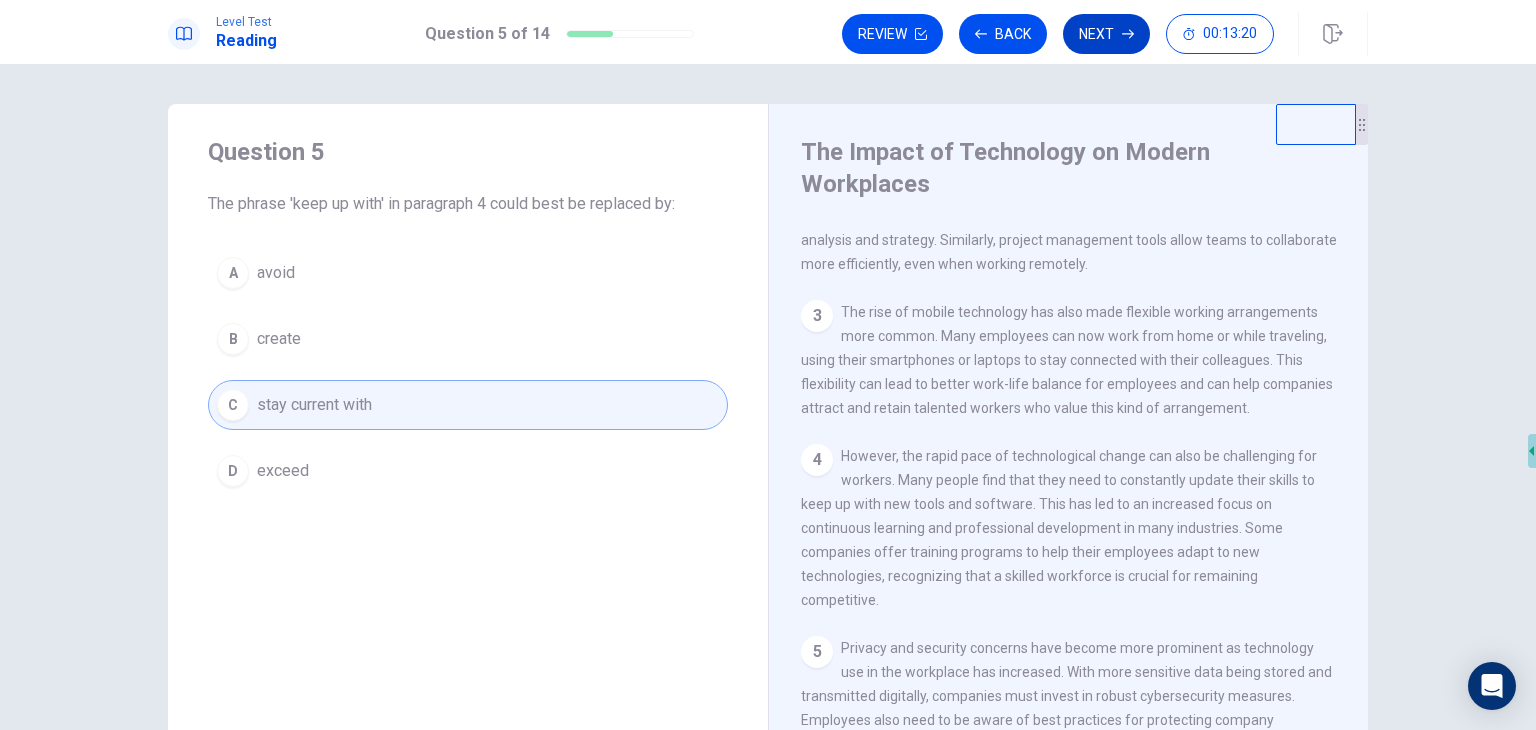 click on "Next" at bounding box center (1106, 34) 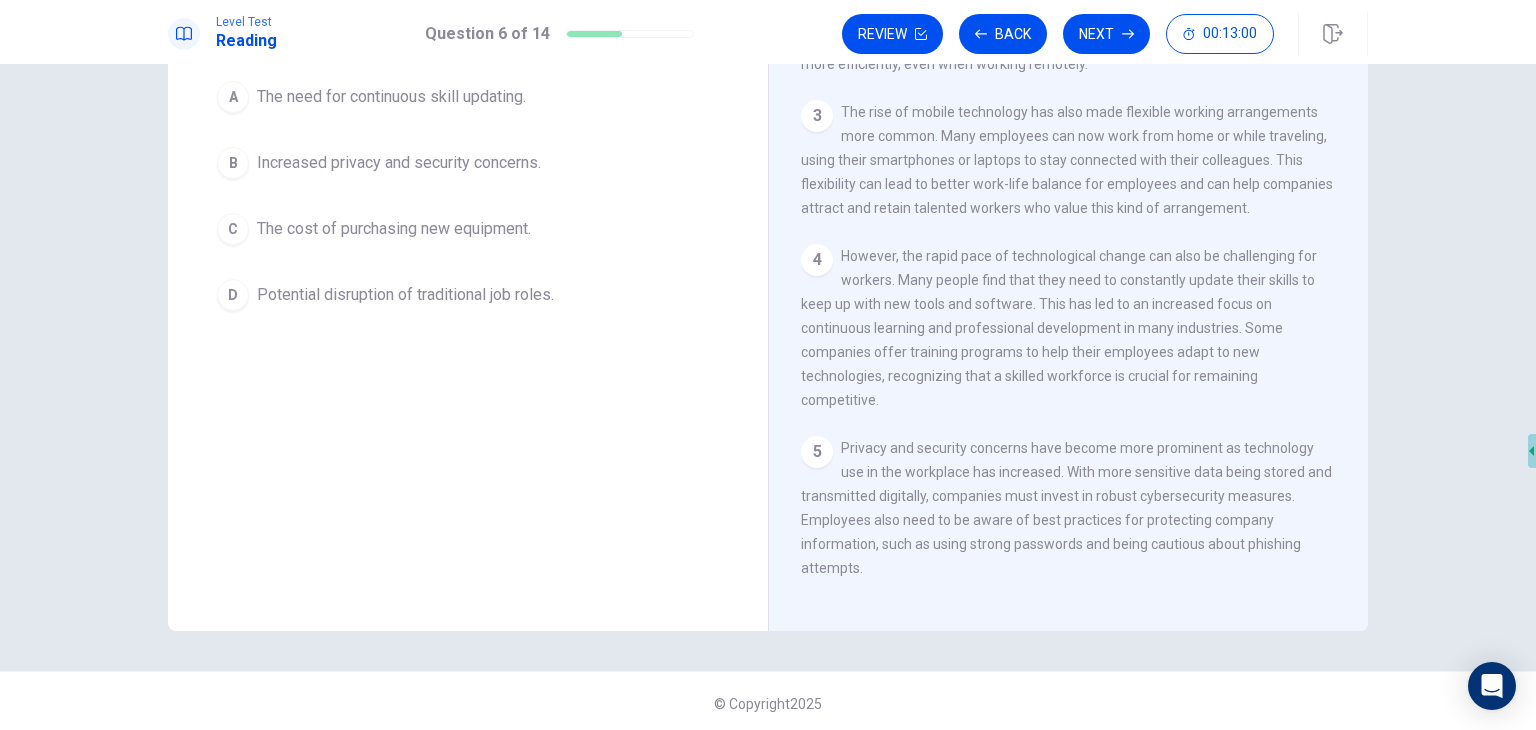 scroll, scrollTop: 100, scrollLeft: 0, axis: vertical 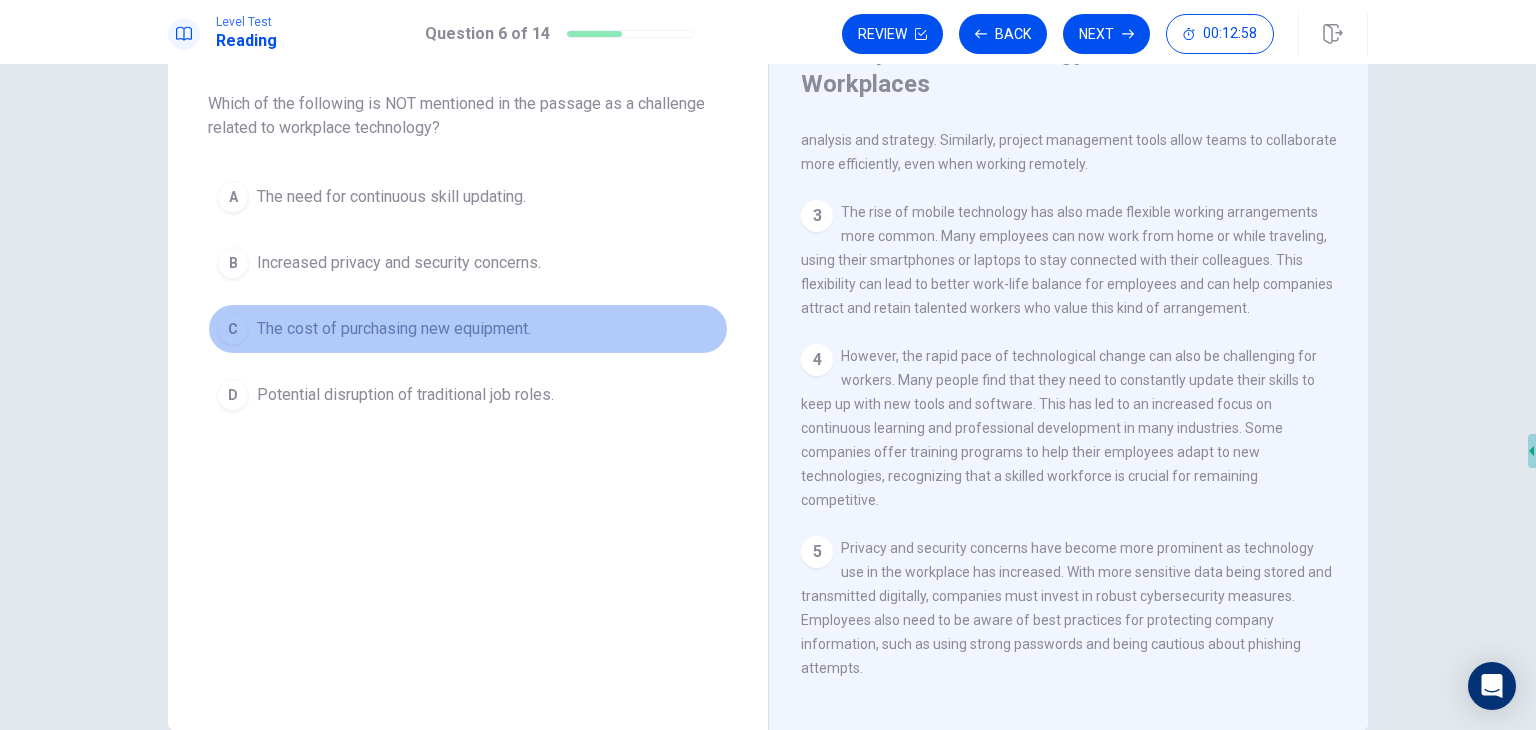 click on "The cost of purchasing new equipment." at bounding box center (394, 329) 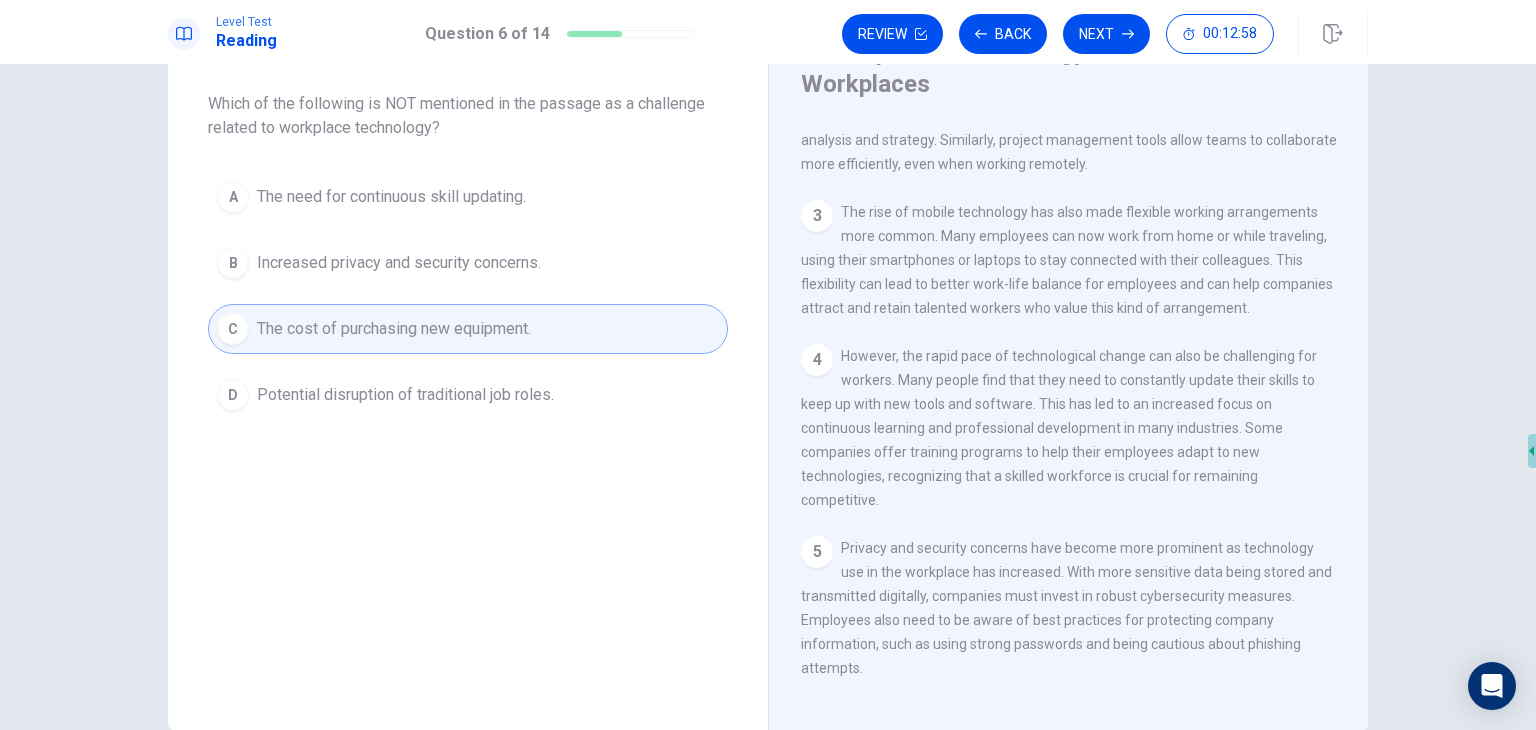 scroll, scrollTop: 0, scrollLeft: 0, axis: both 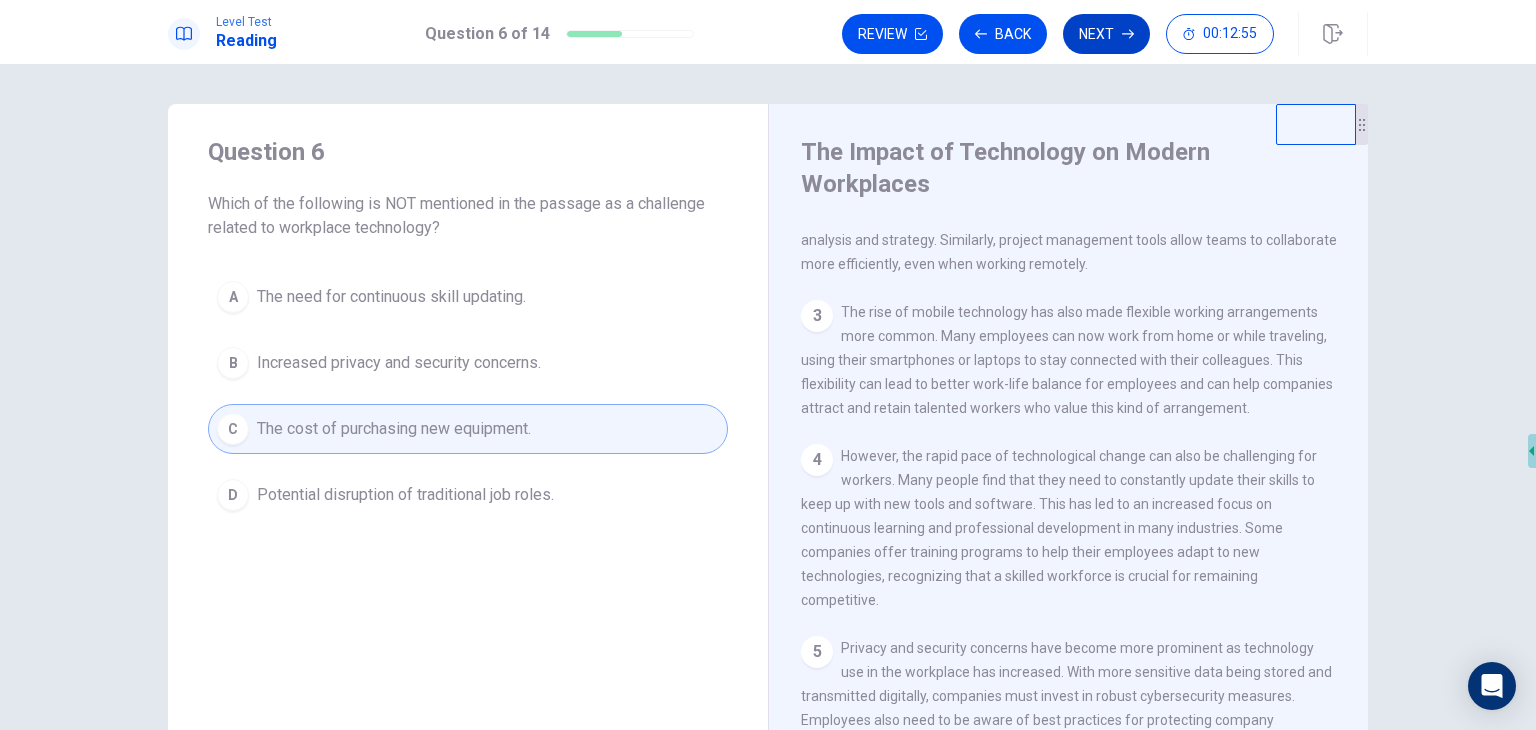 click on "Next" at bounding box center (1106, 34) 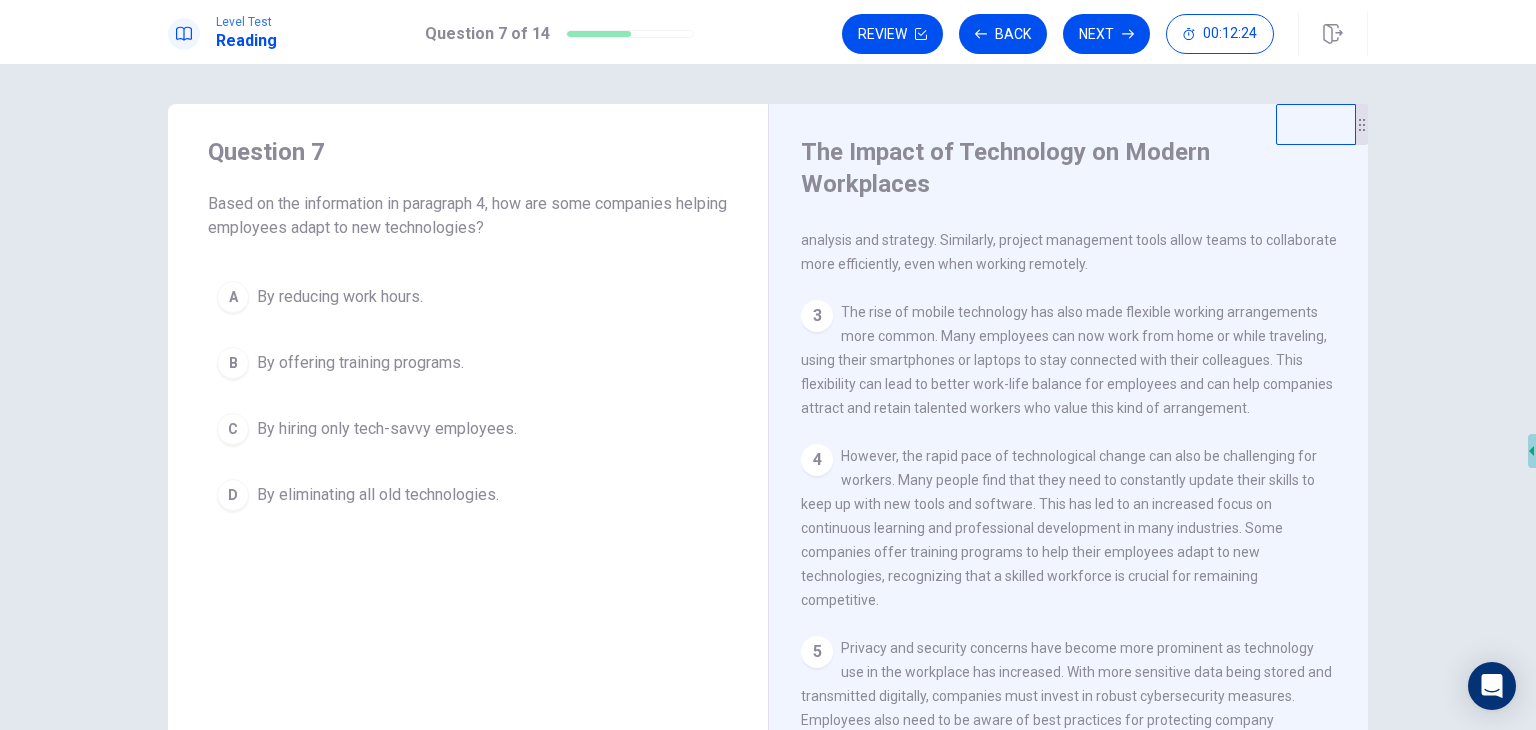click on "By offering training programs." at bounding box center [360, 363] 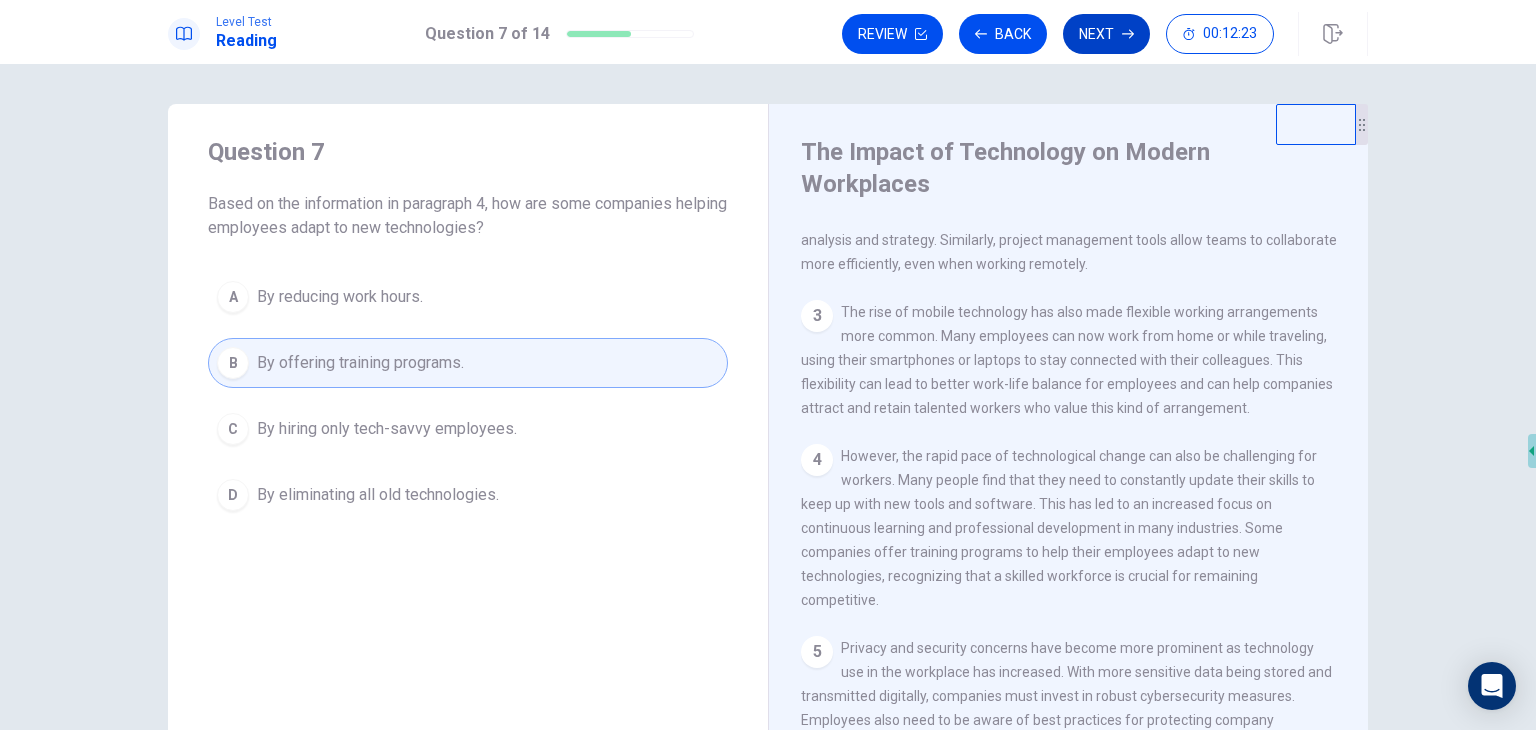 click on "Next" at bounding box center [1106, 34] 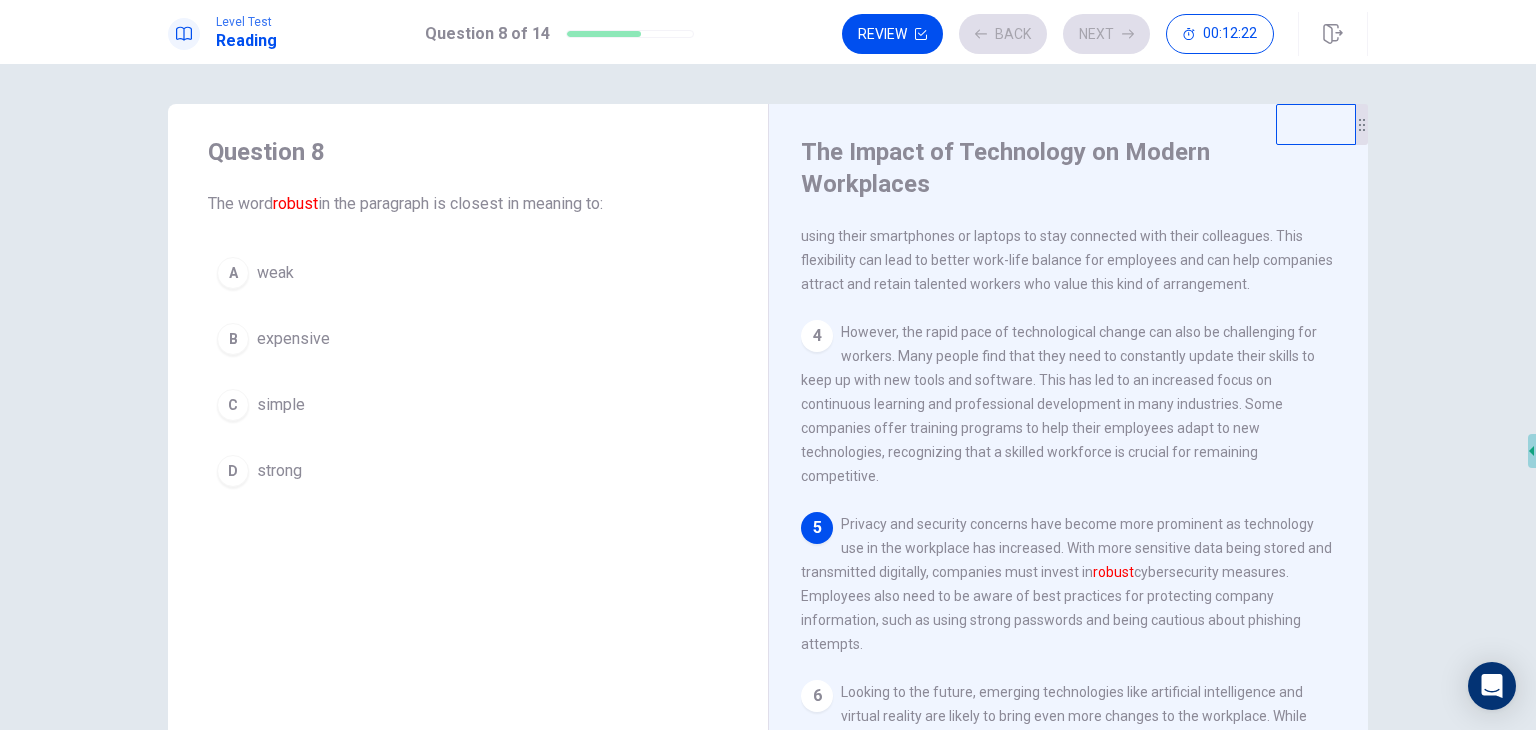 scroll, scrollTop: 436, scrollLeft: 0, axis: vertical 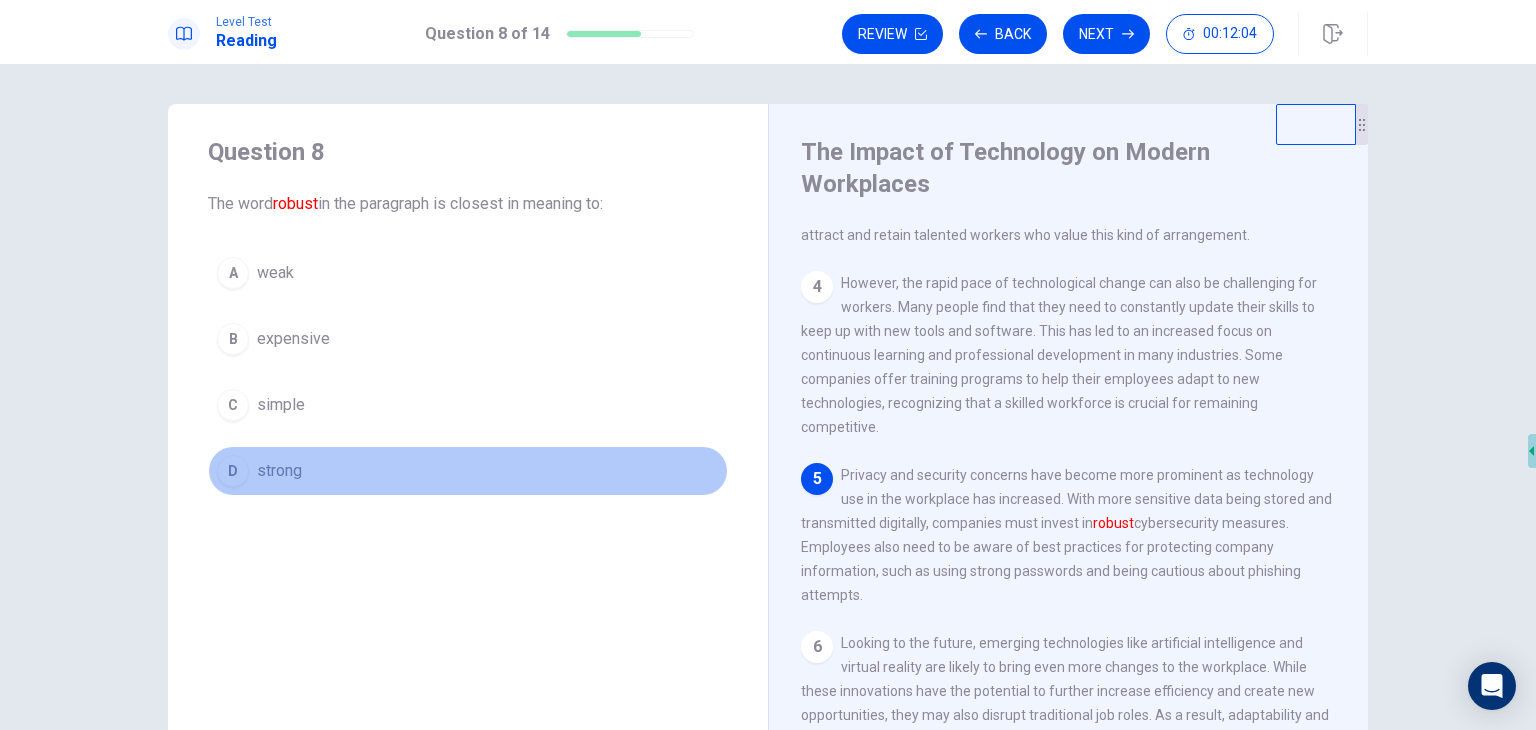 click on "D strong" at bounding box center (468, 471) 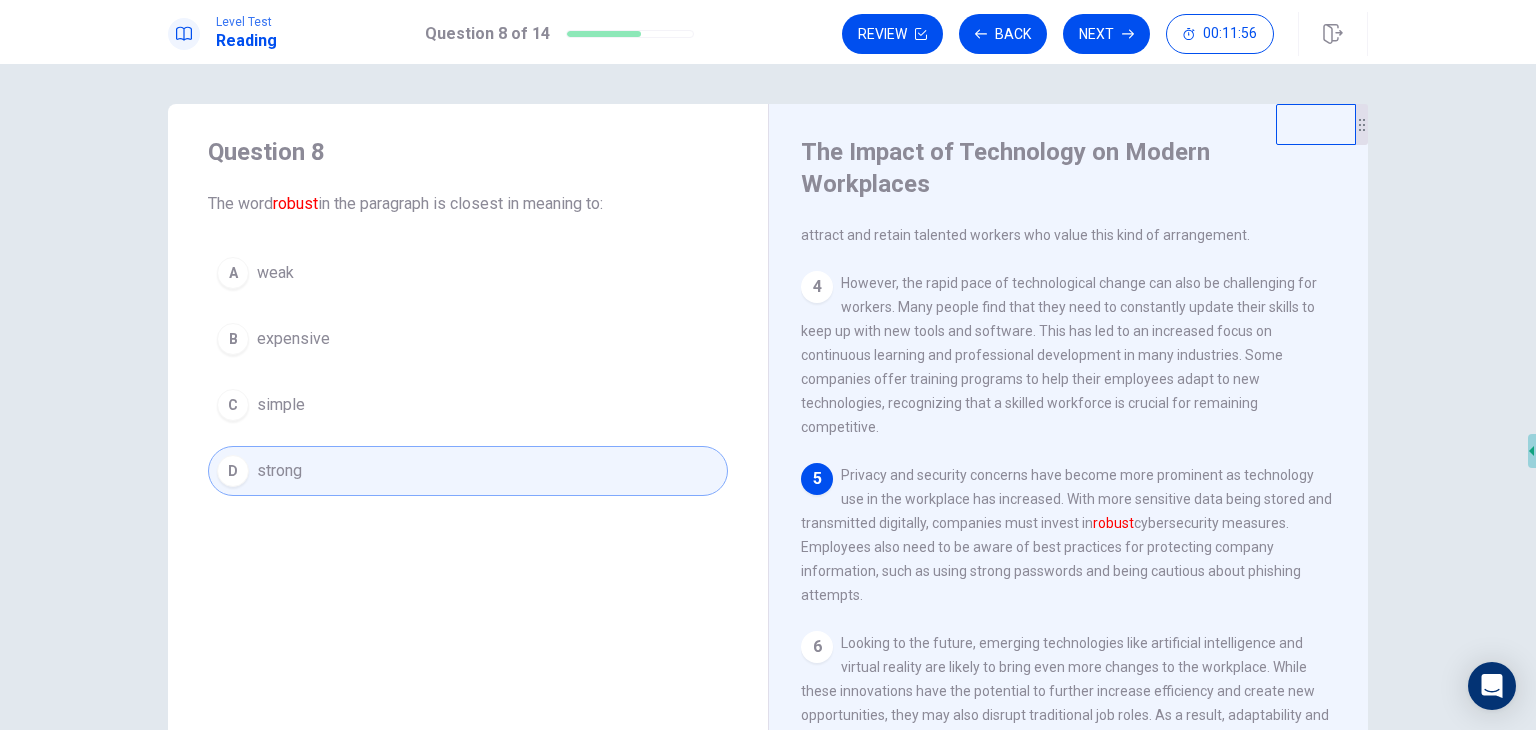 click on "However, the rapid pace of technological change can also be challenging for workers. Many people find that they need to constantly update their skills to keep up with new tools and software. This has led to an increased focus on continuous learning and professional development in many industries. Some companies offer training programs to help their employees adapt to new technologies, recognizing that a skilled workforce is crucial for remaining competitive." at bounding box center [1059, 355] 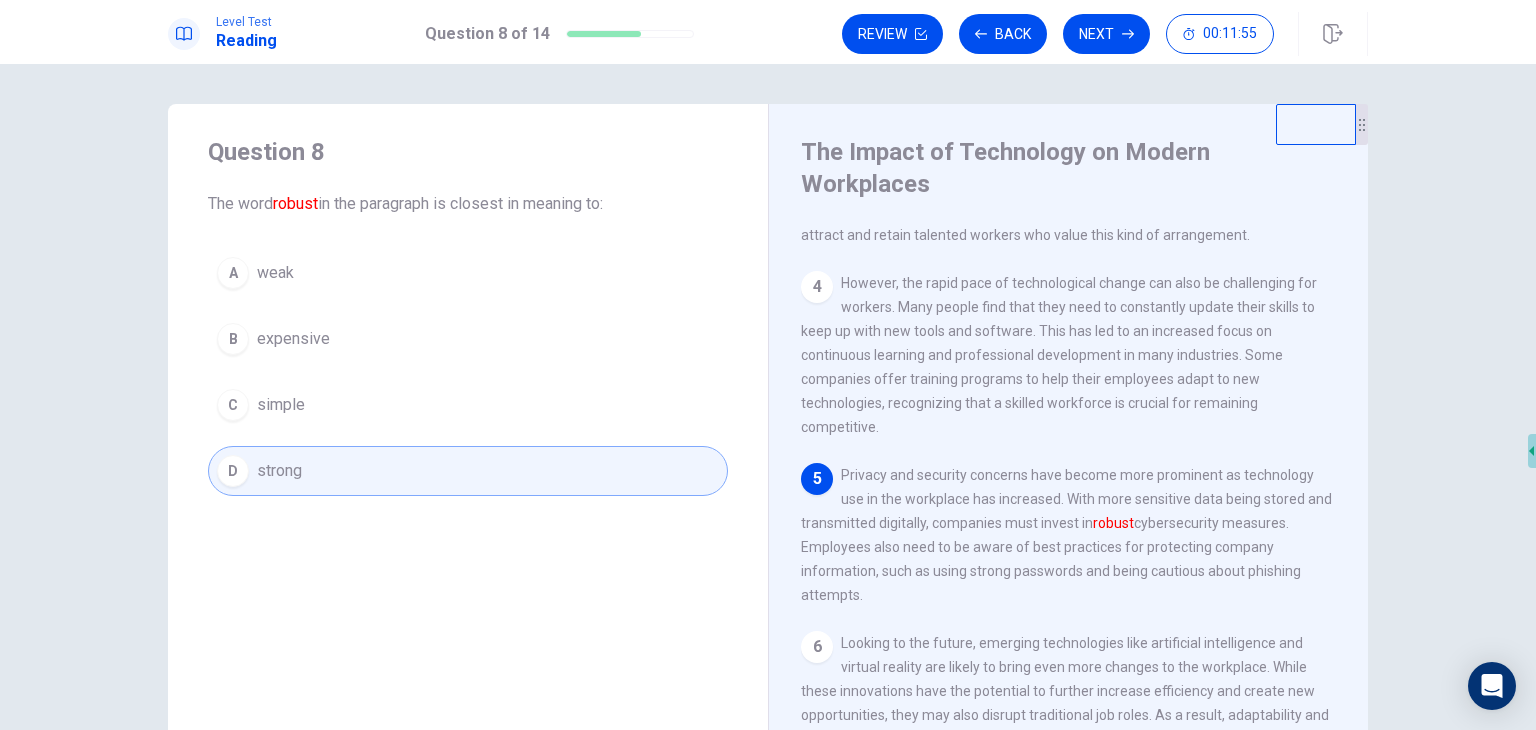click on "4 However, the rapid pace of technological change can also be challenging for workers. Many people find that they need to constantly update their skills to keep up with new tools and software. This has led to an increased focus on continuous learning and professional development in many industries. Some companies offer training programs to help their employees adapt to new technologies, recognizing that a skilled workforce is crucial for remaining competitive." at bounding box center (1069, 355) 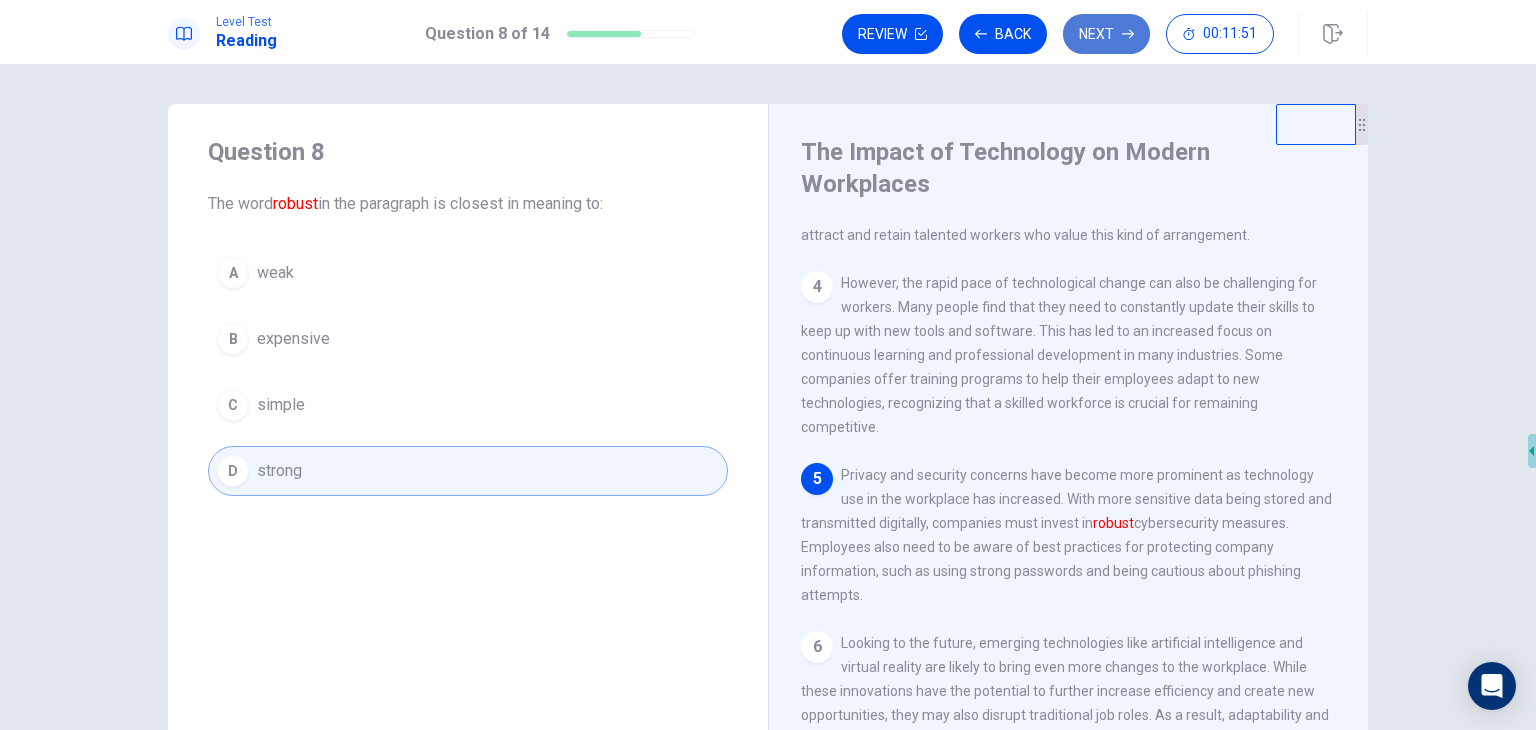 click on "Next" at bounding box center [1106, 34] 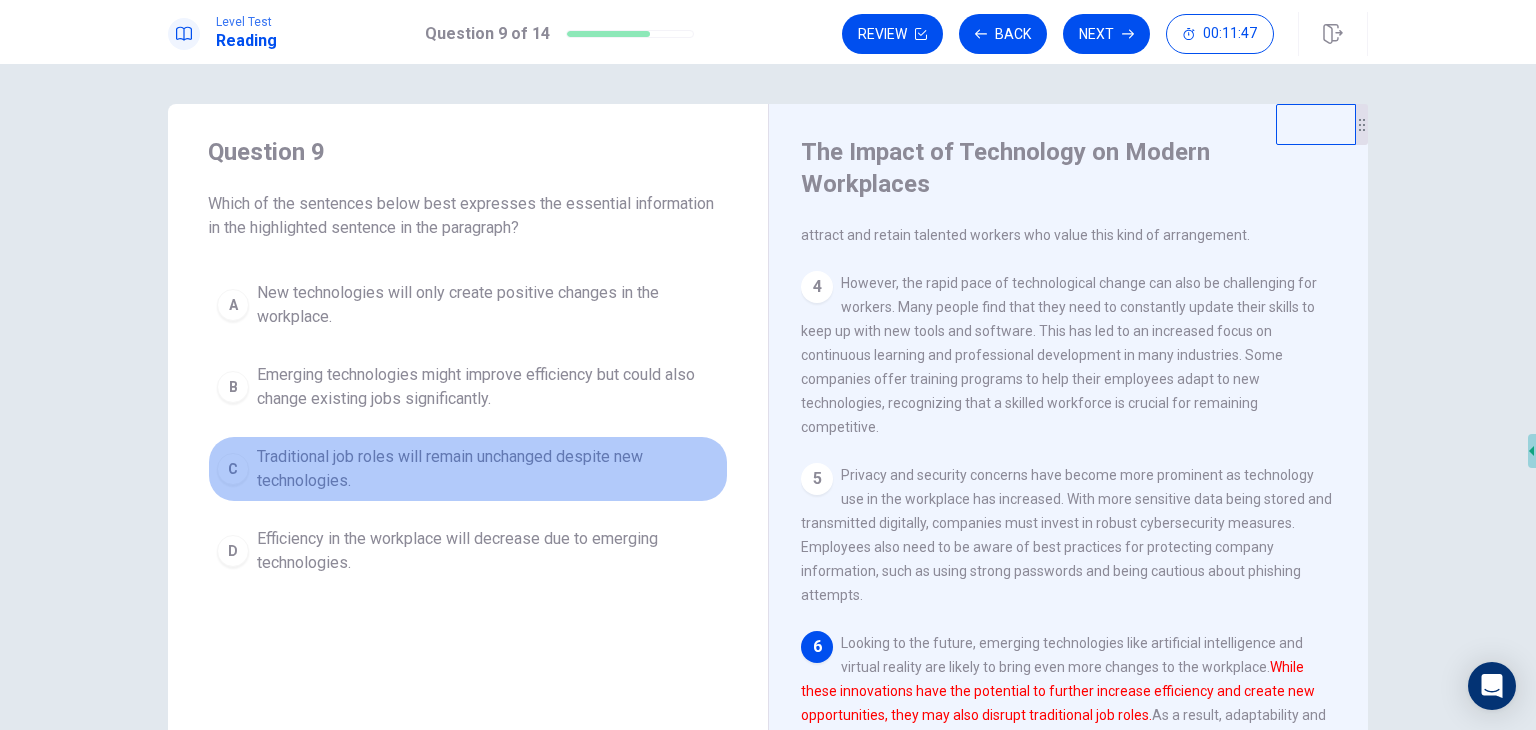 click on "C Traditional job roles will remain unchanged despite new technologies." at bounding box center (468, 469) 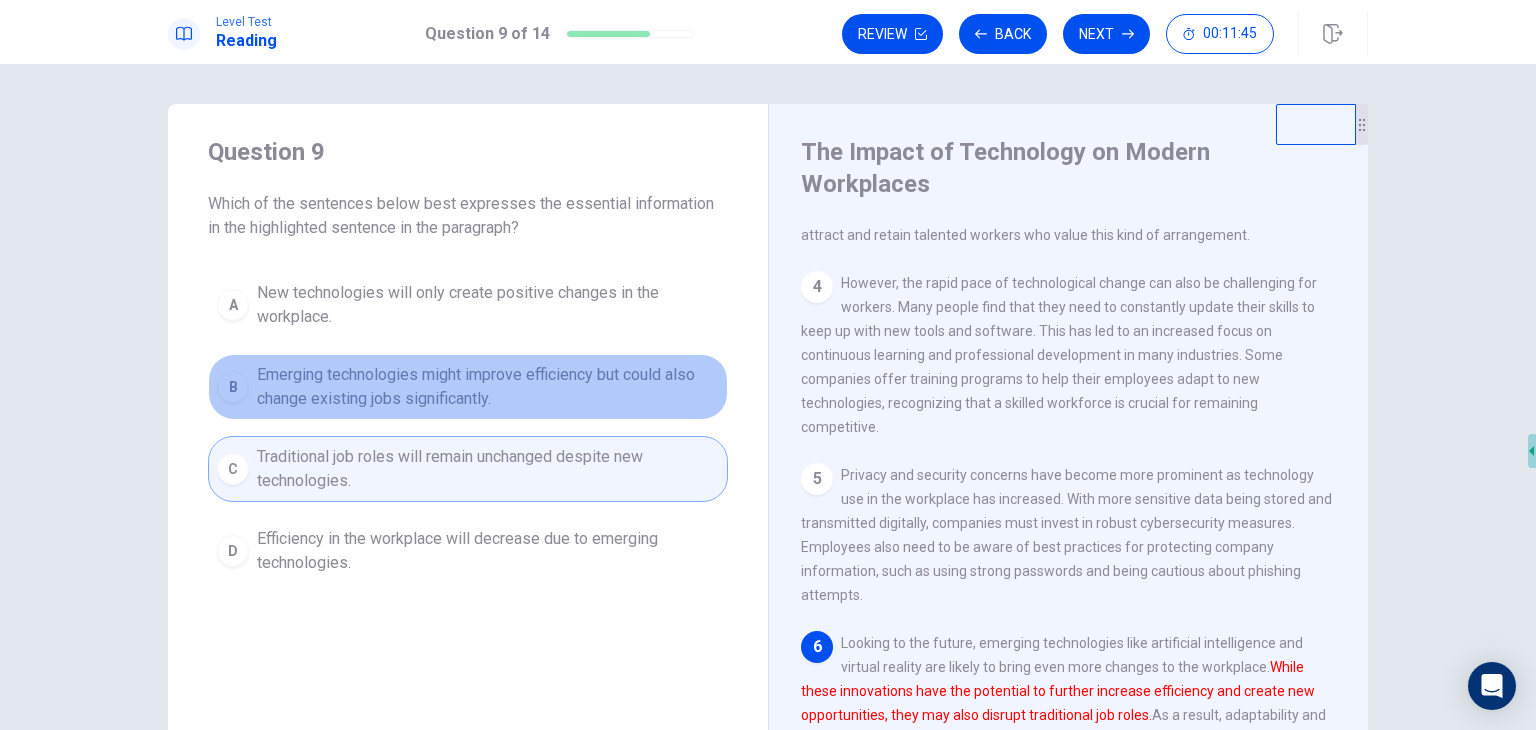 click on "Emerging technologies might improve efficiency but could also change existing jobs significantly." at bounding box center [488, 387] 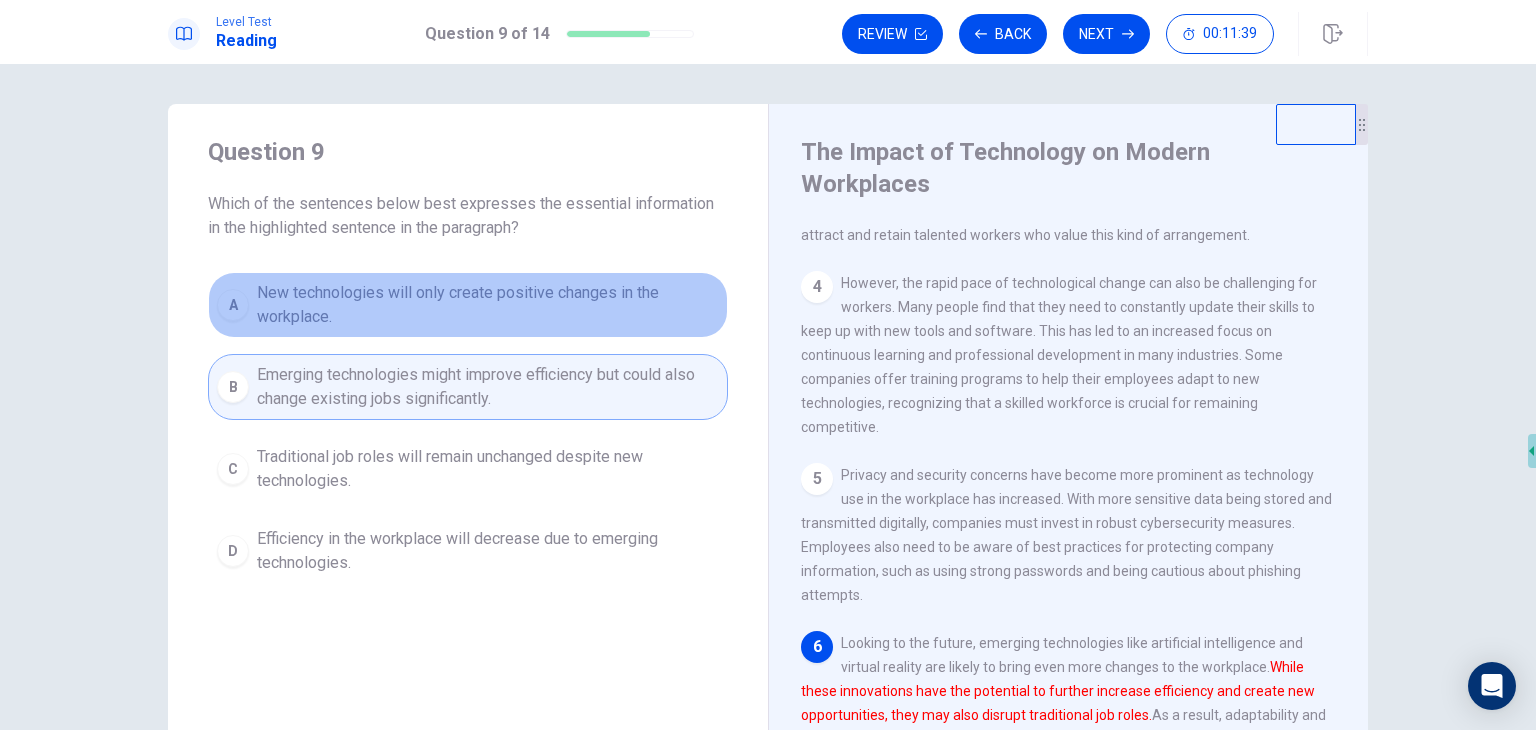 click on "New technologies will only create positive changes in the workplace." at bounding box center [488, 305] 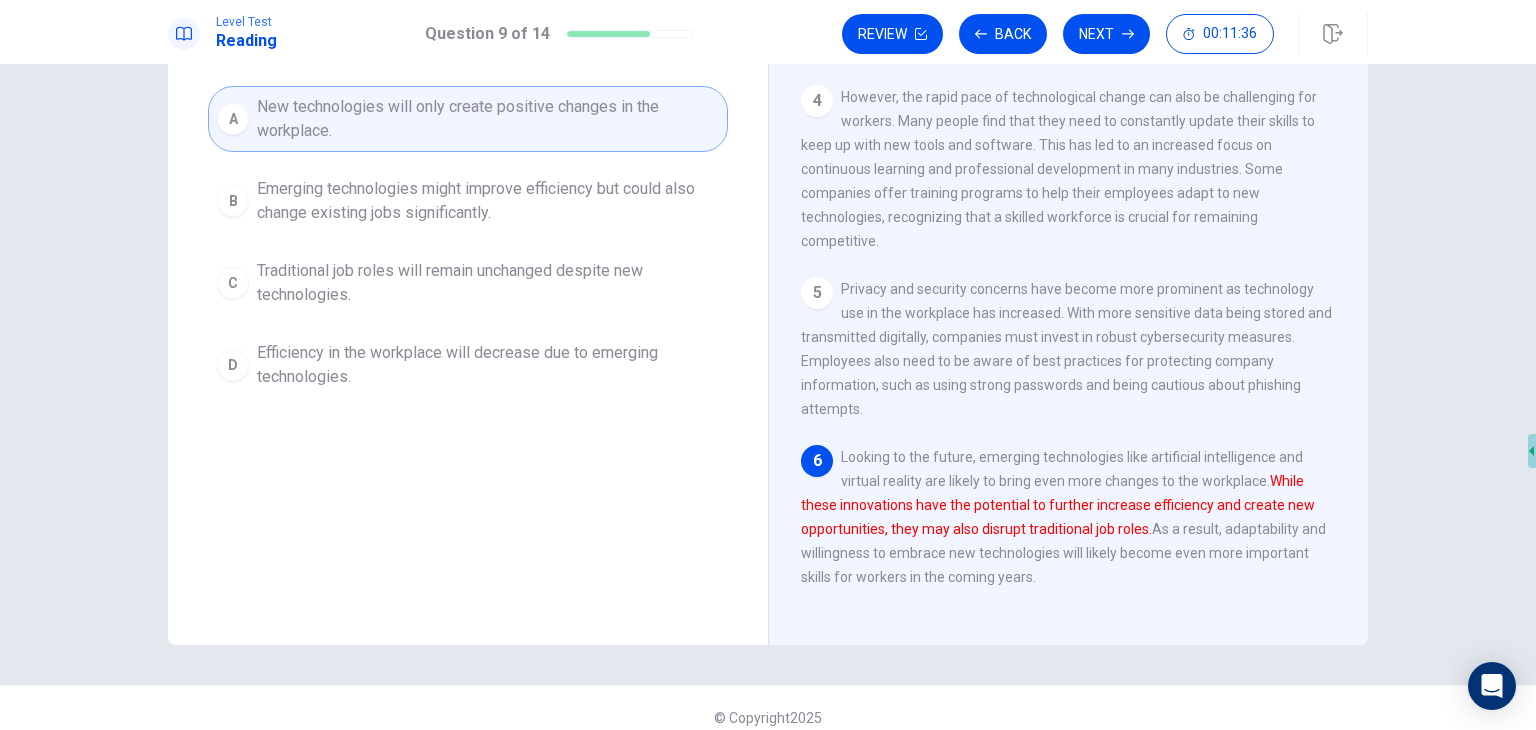 scroll, scrollTop: 205, scrollLeft: 0, axis: vertical 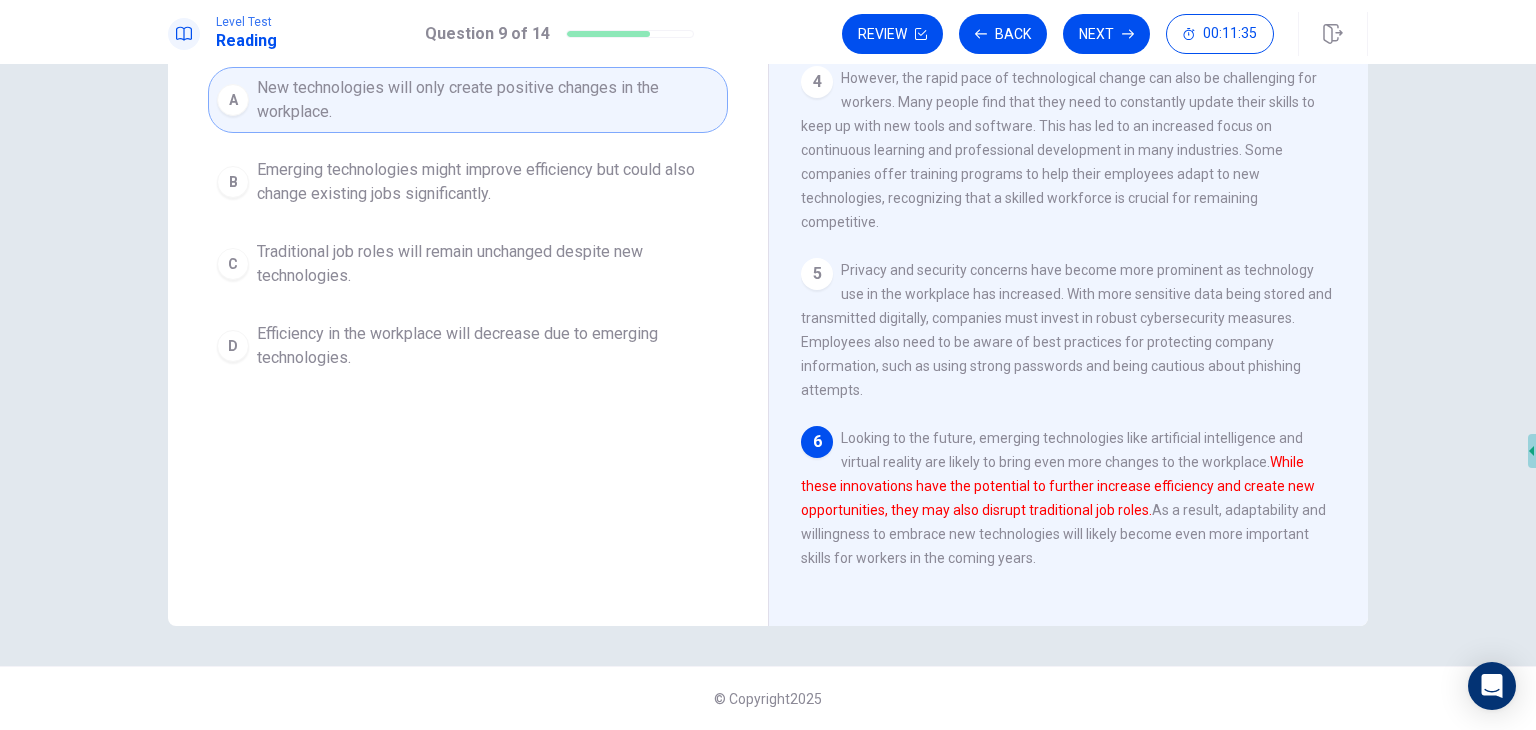 click on "Efficiency in the workplace will decrease due to emerging technologies." at bounding box center [488, 346] 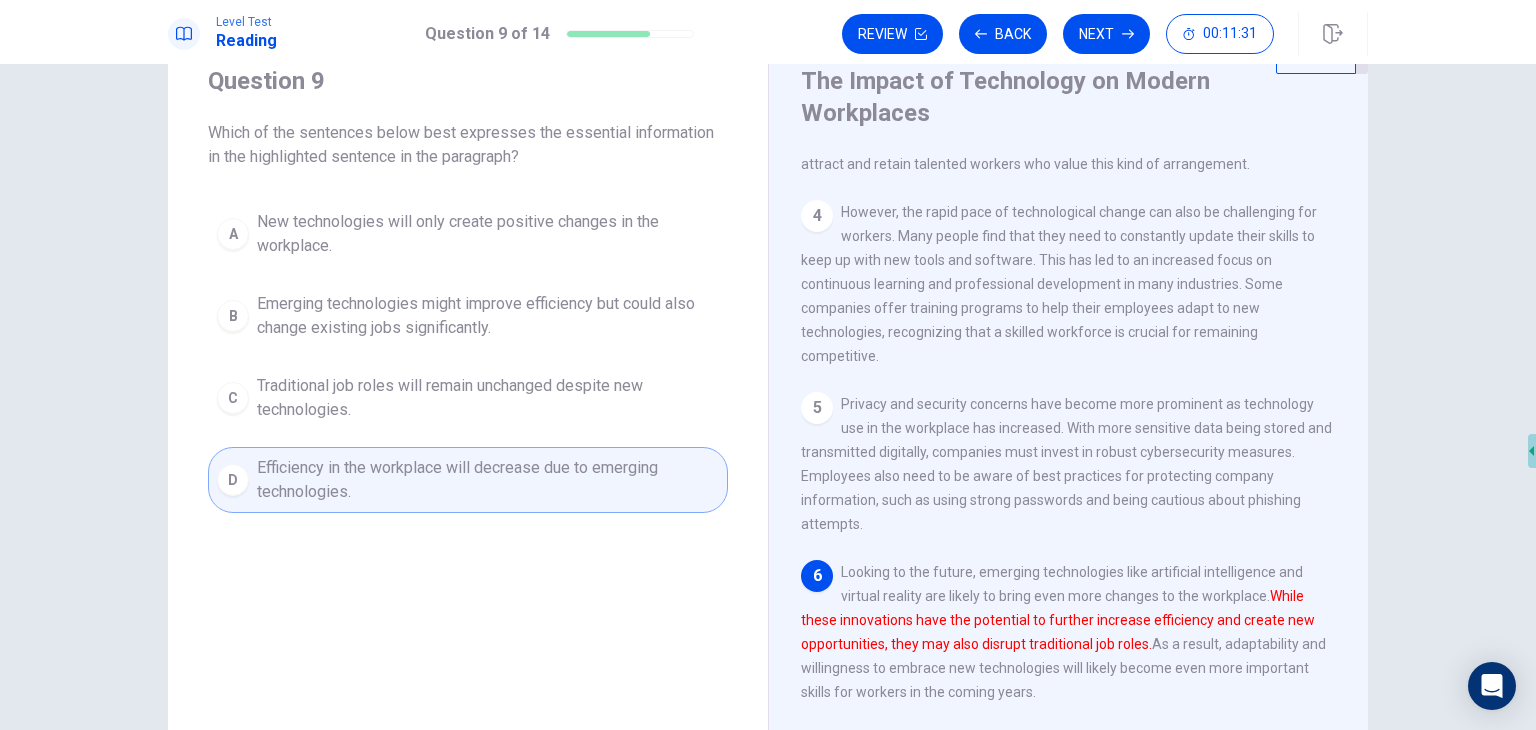 scroll, scrollTop: 105, scrollLeft: 0, axis: vertical 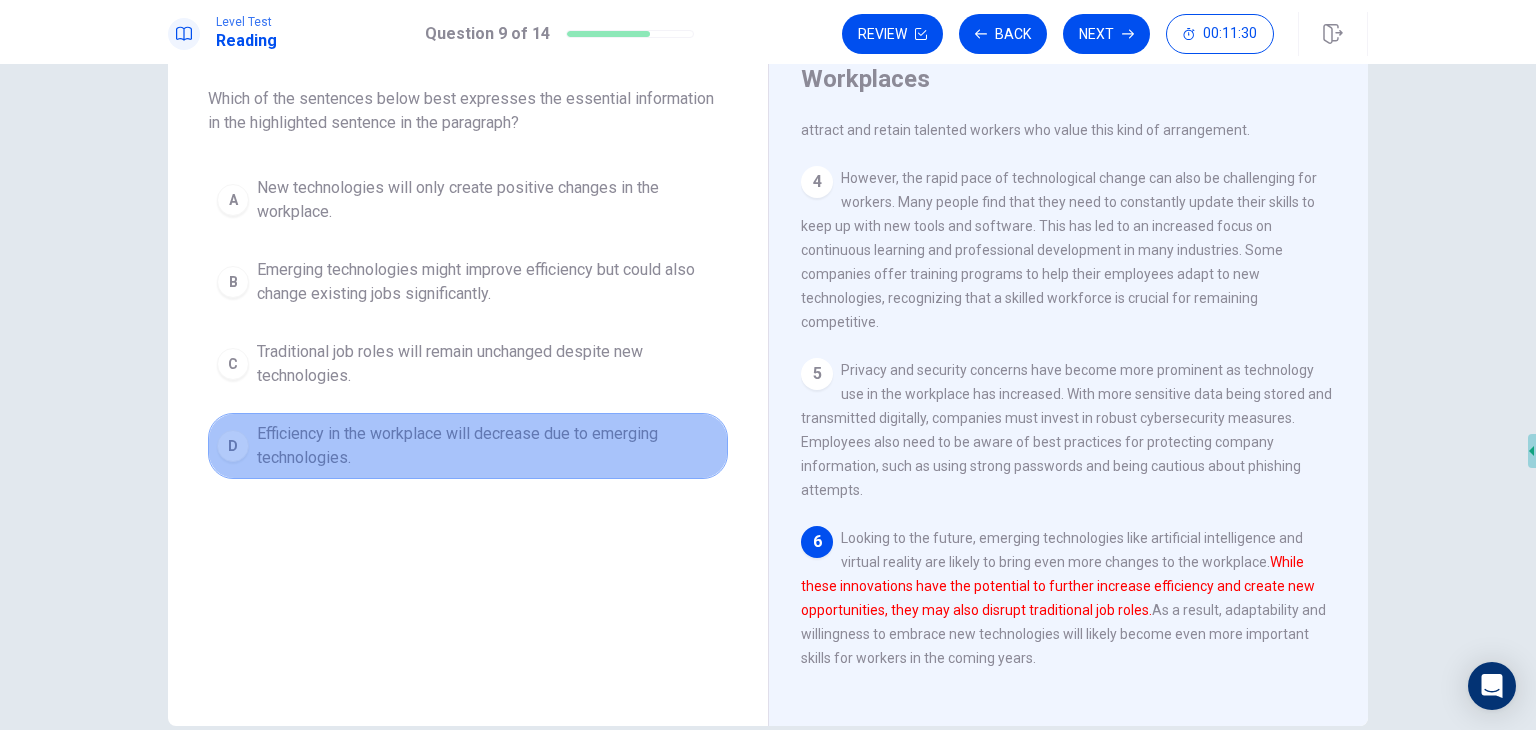 click on "D Efficiency in the workplace will decrease due to emerging technologies." at bounding box center (468, 446) 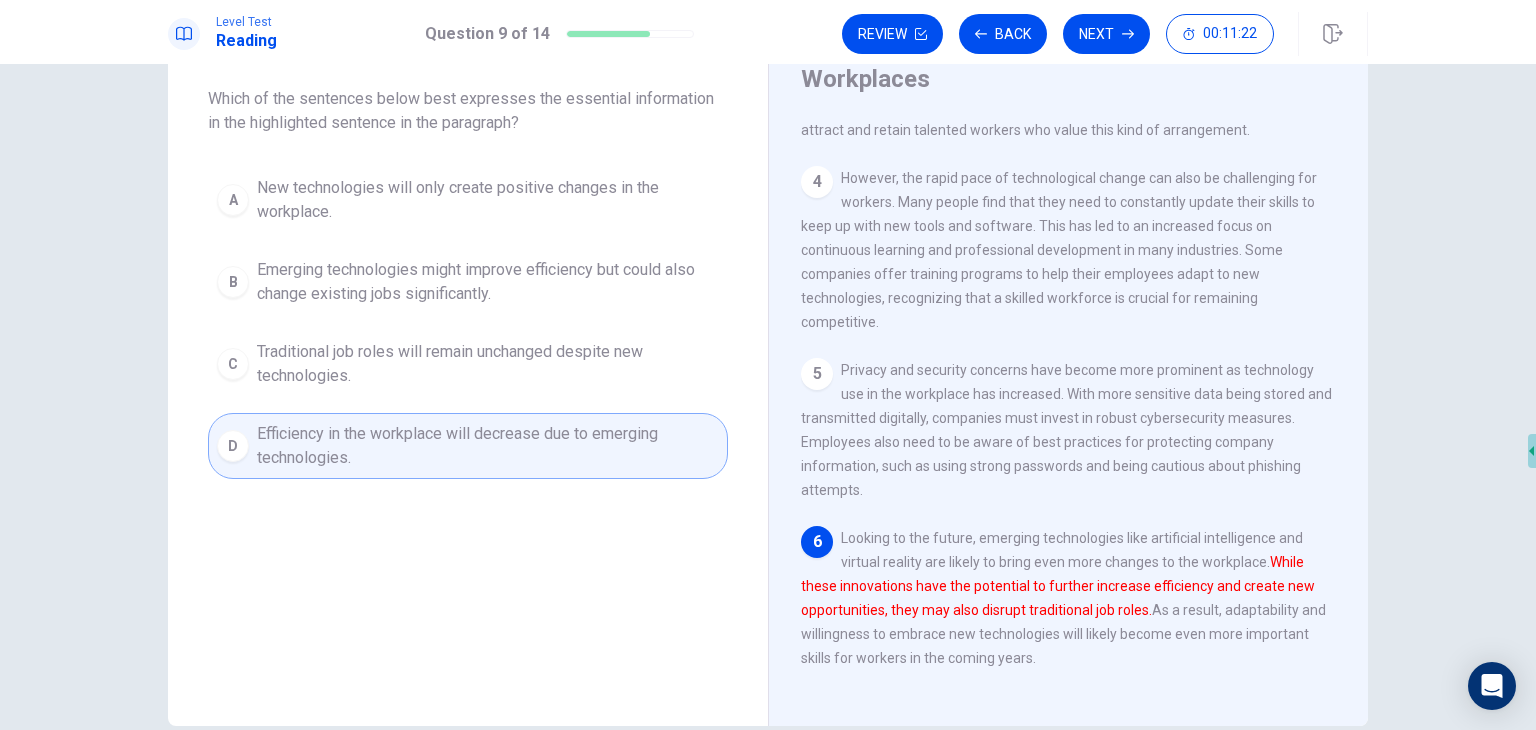 click on "Emerging technologies might improve efficiency but could also change existing jobs significantly." at bounding box center [488, 282] 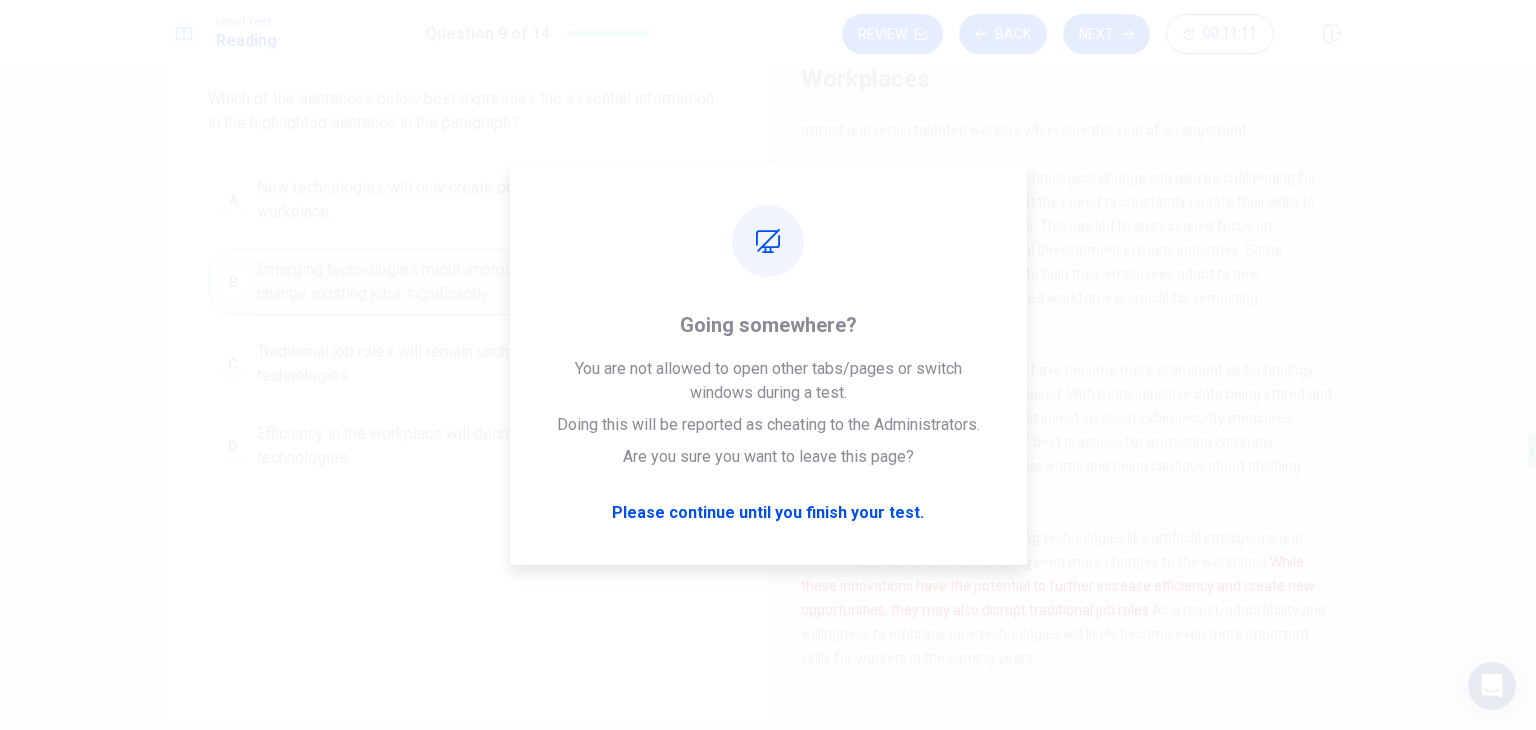 click on "While these innovations have the potential to further increase efficiency and create new opportunities, they may also disrupt traditional job roles." at bounding box center (1058, 586) 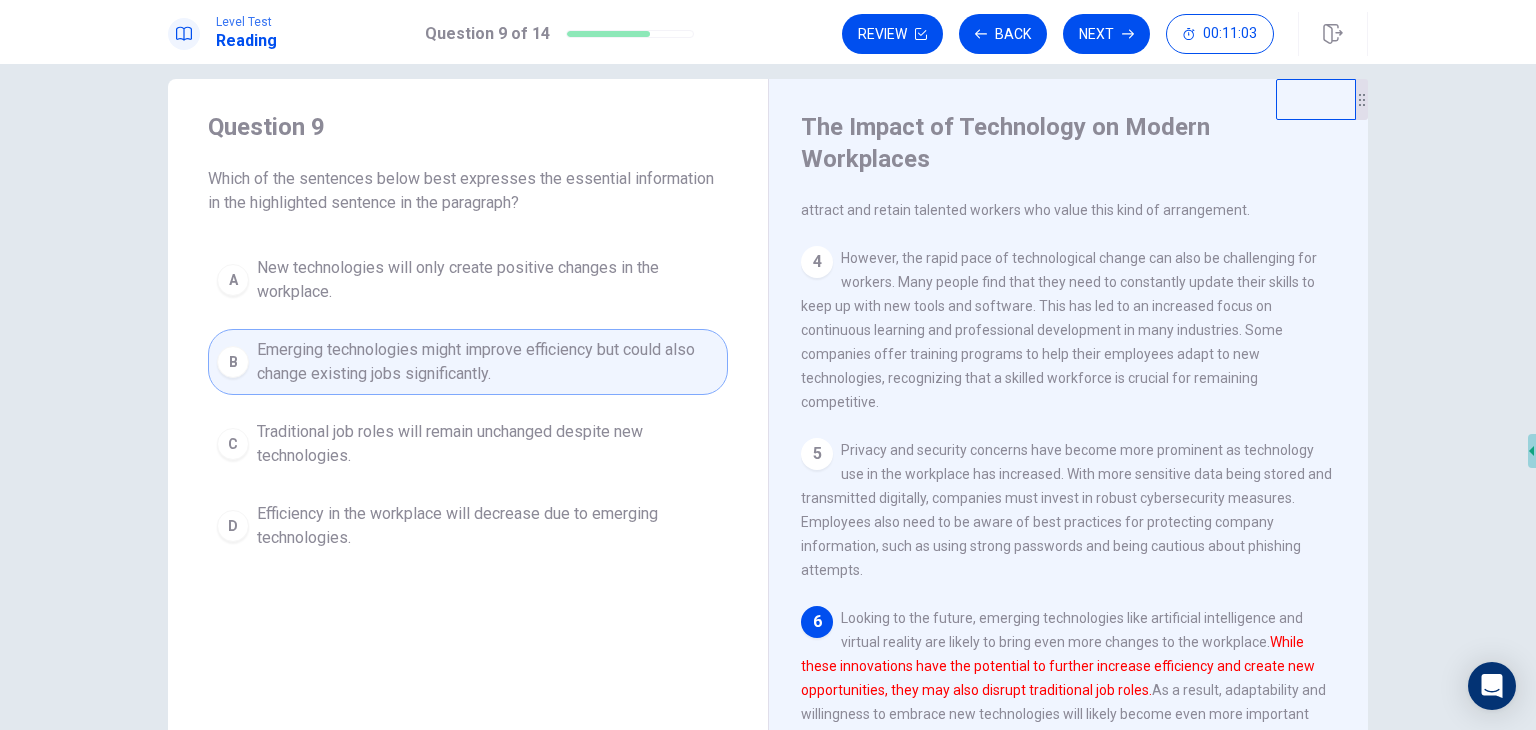 scroll, scrollTop: 0, scrollLeft: 0, axis: both 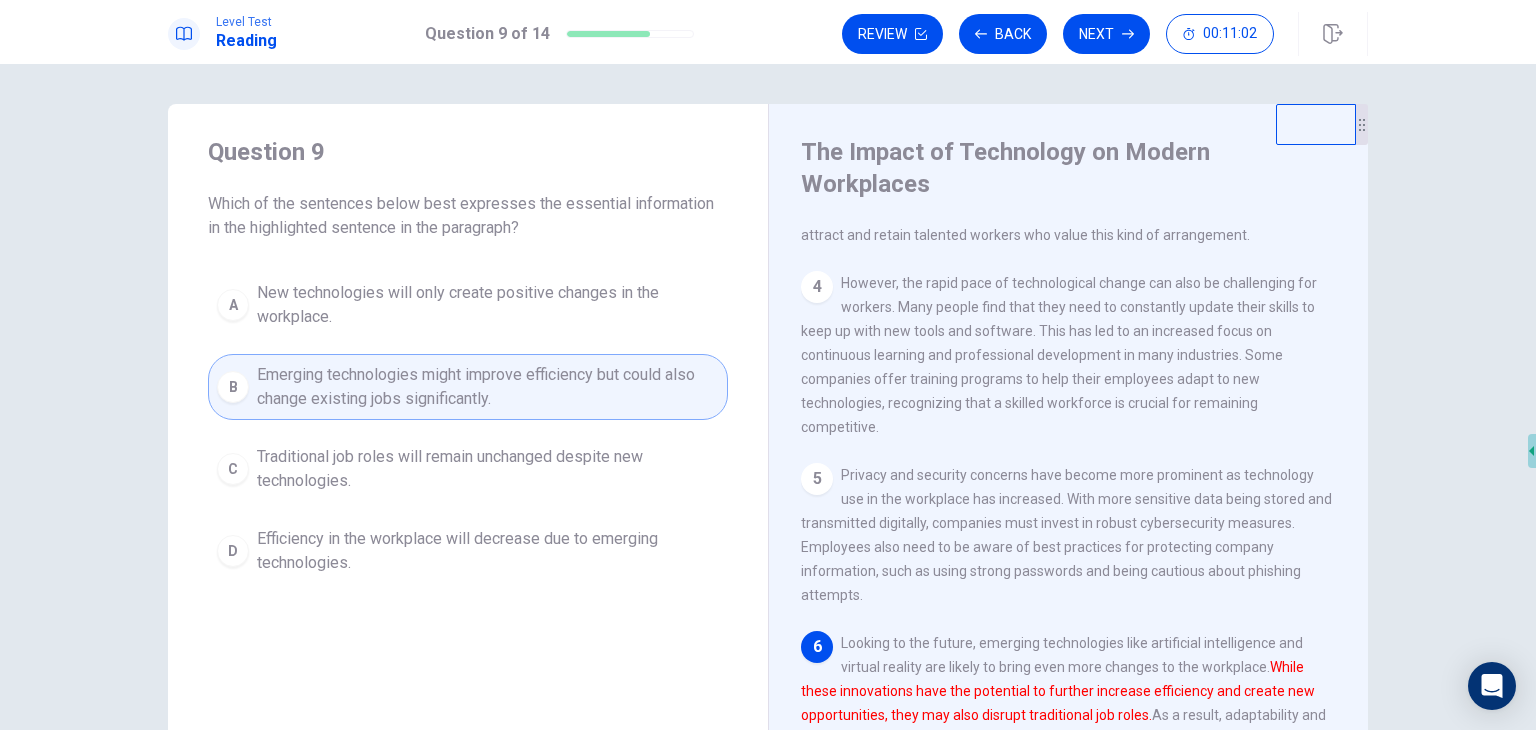 click on "Traditional job roles will remain unchanged despite new technologies." at bounding box center [488, 469] 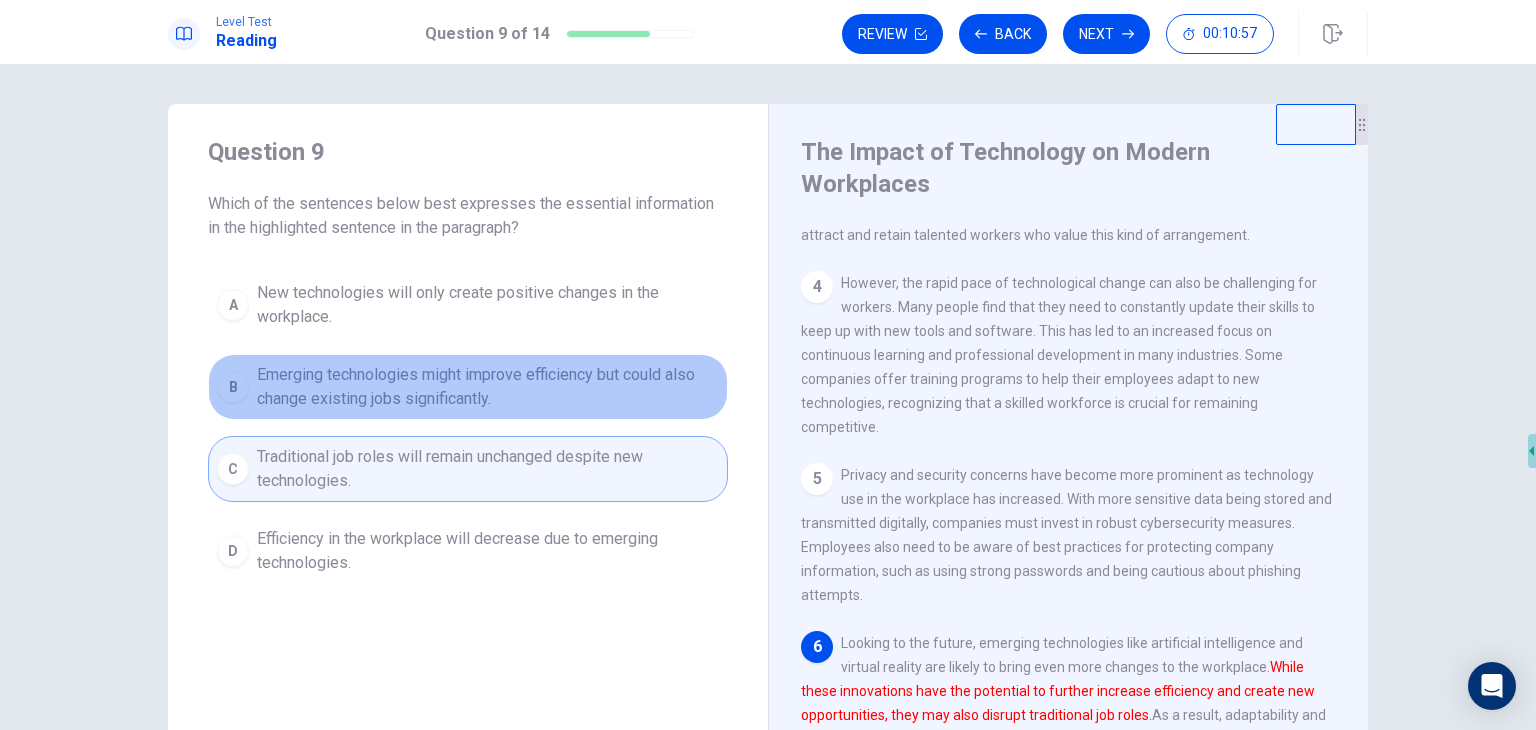 click on "Emerging technologies might improve efficiency but could also change existing jobs significantly." at bounding box center (488, 387) 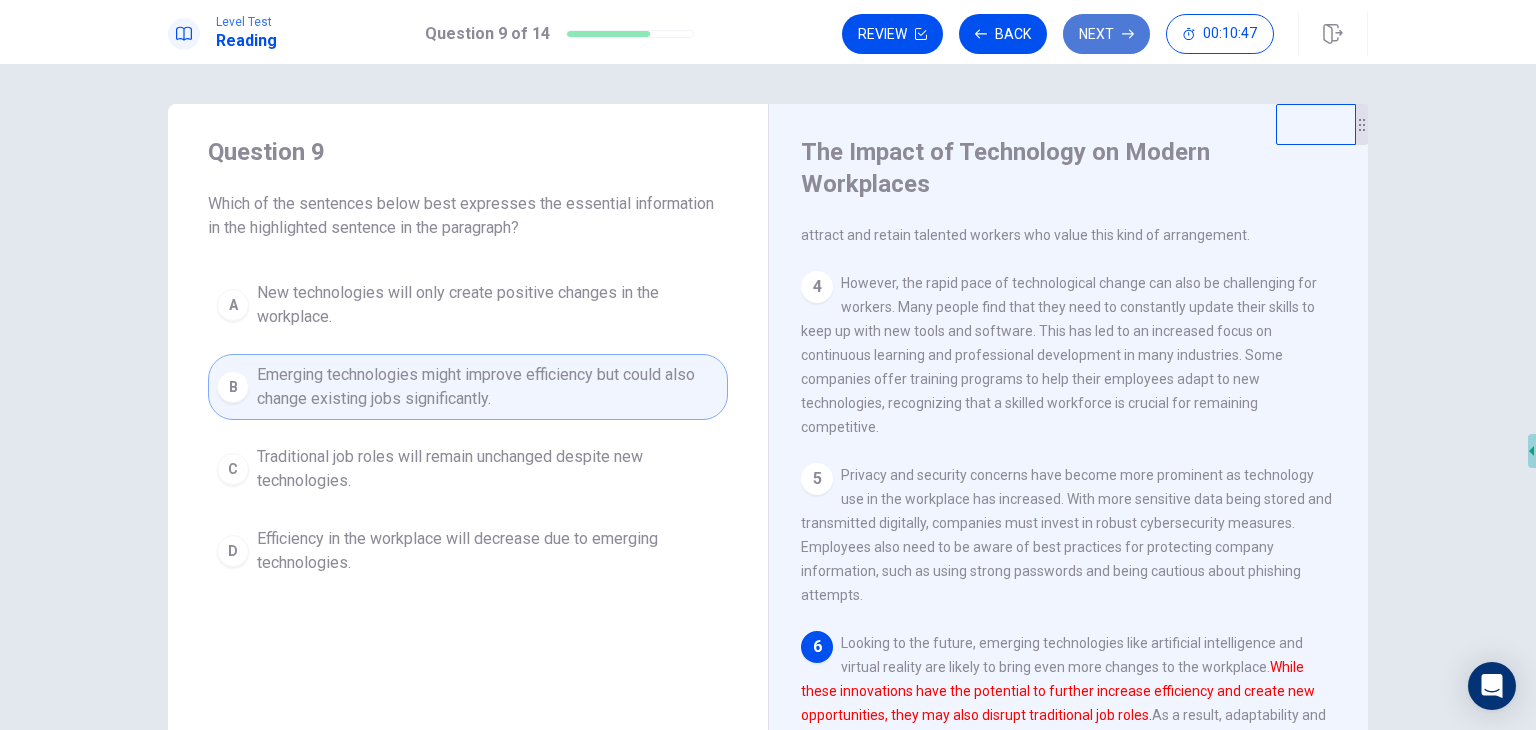 click 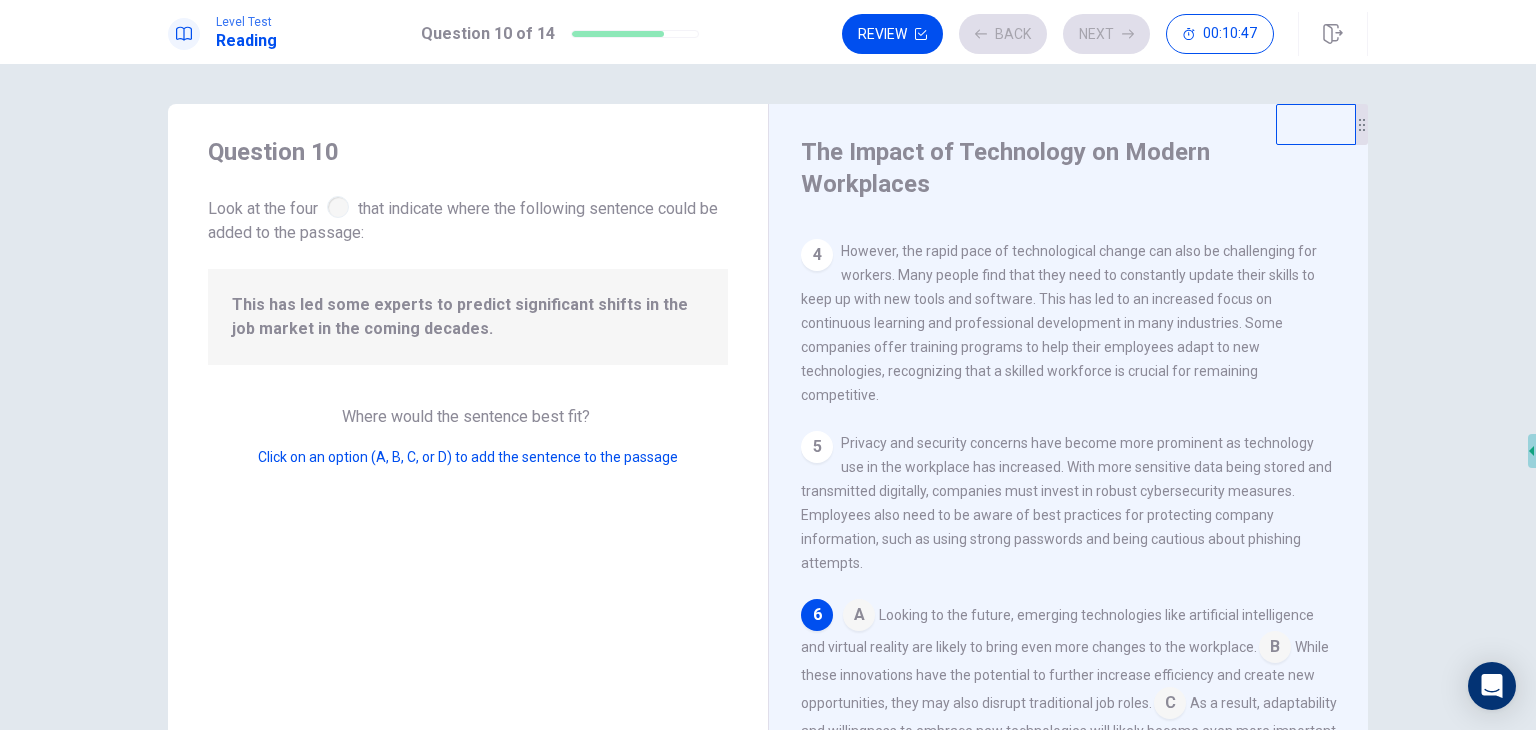 scroll, scrollTop: 464, scrollLeft: 0, axis: vertical 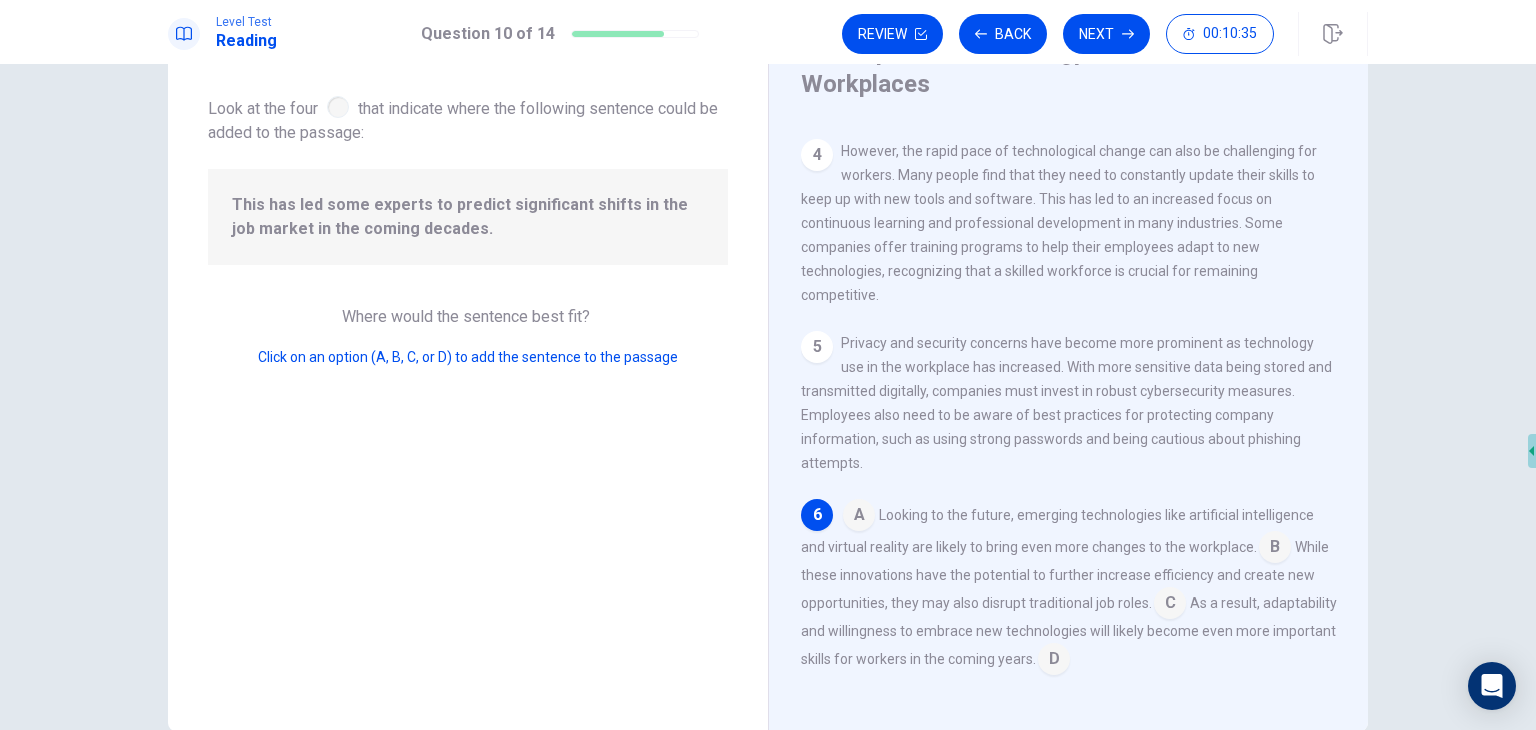 click on "This has led some experts to predict significant shifts in the job market in the coming decades." at bounding box center (468, 217) 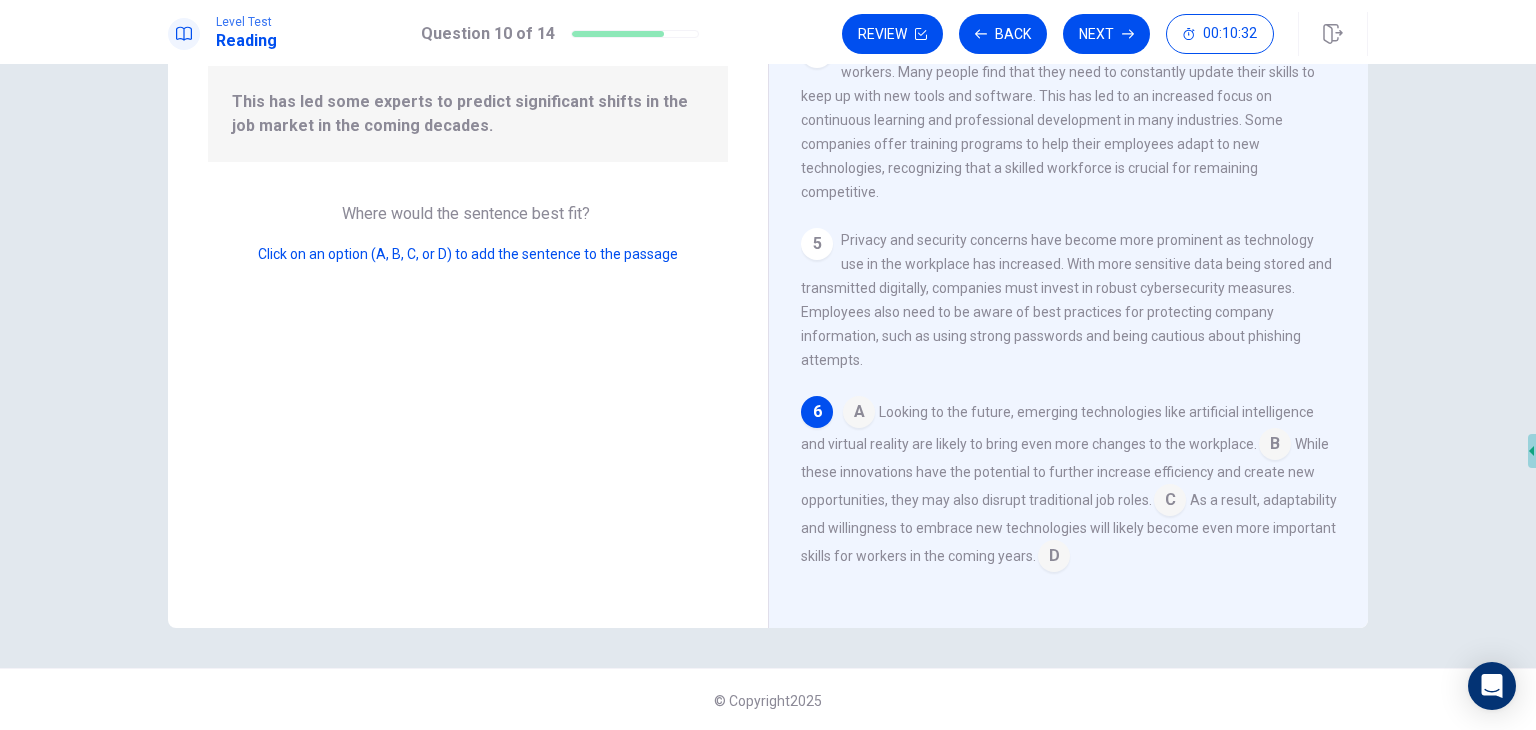 scroll, scrollTop: 205, scrollLeft: 0, axis: vertical 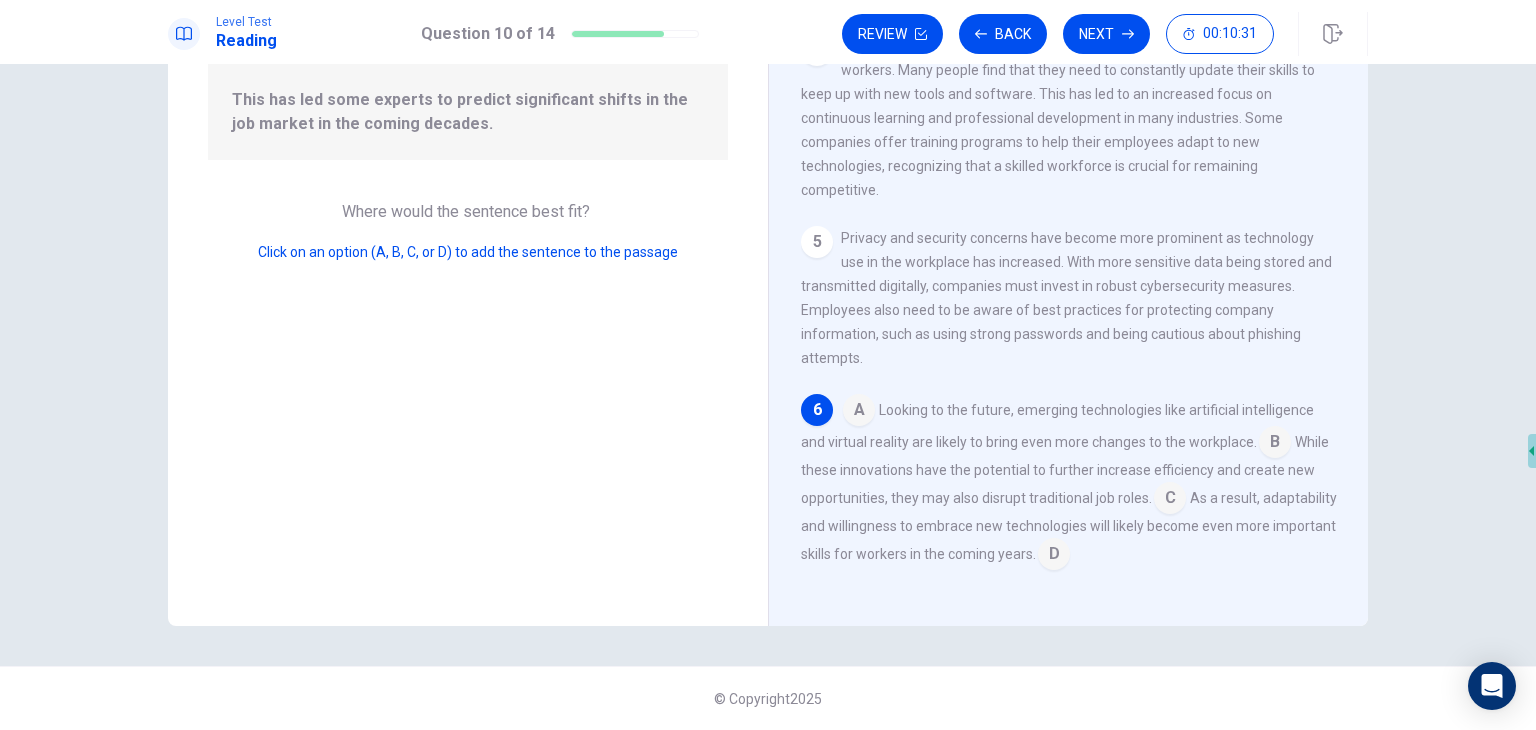 click at bounding box center (859, 412) 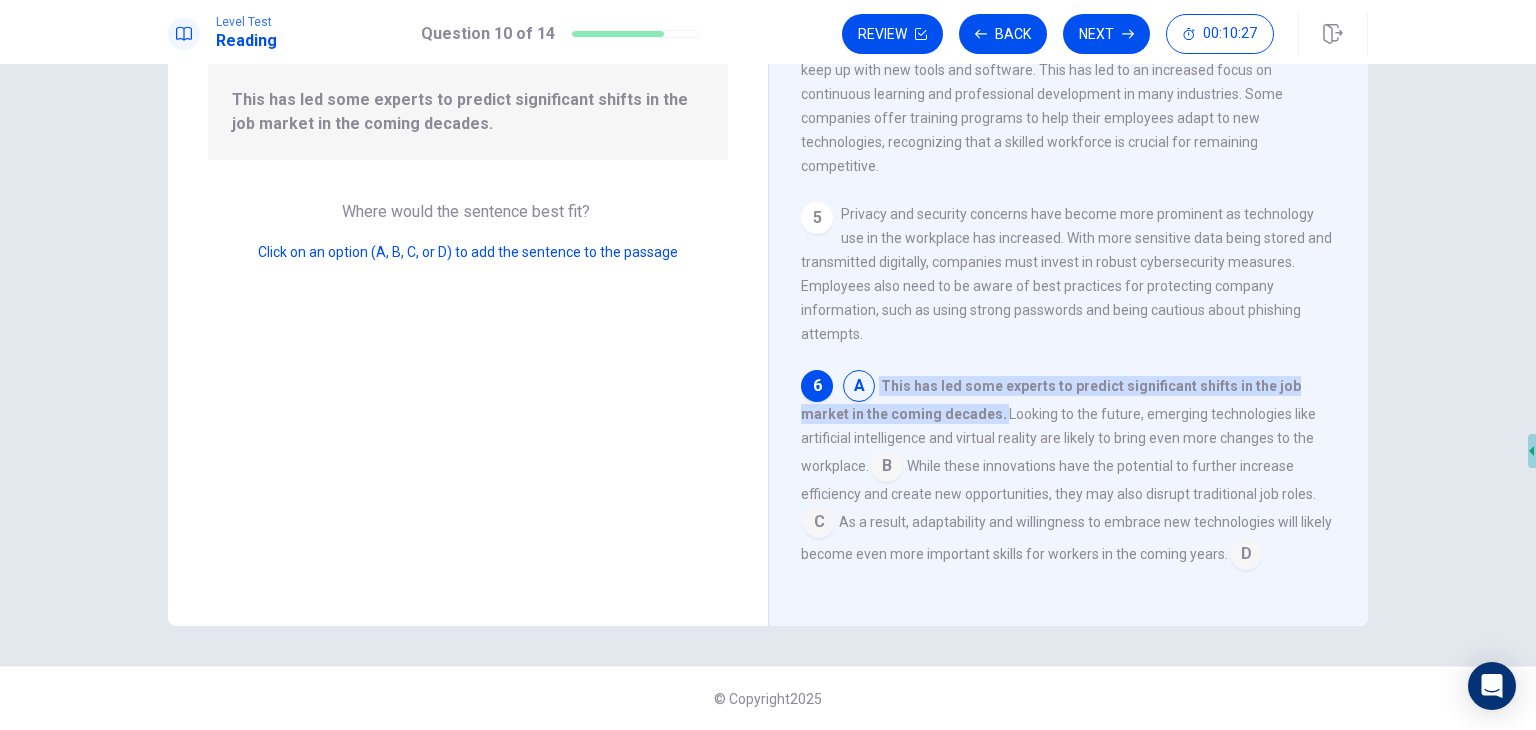 scroll, scrollTop: 288, scrollLeft: 0, axis: vertical 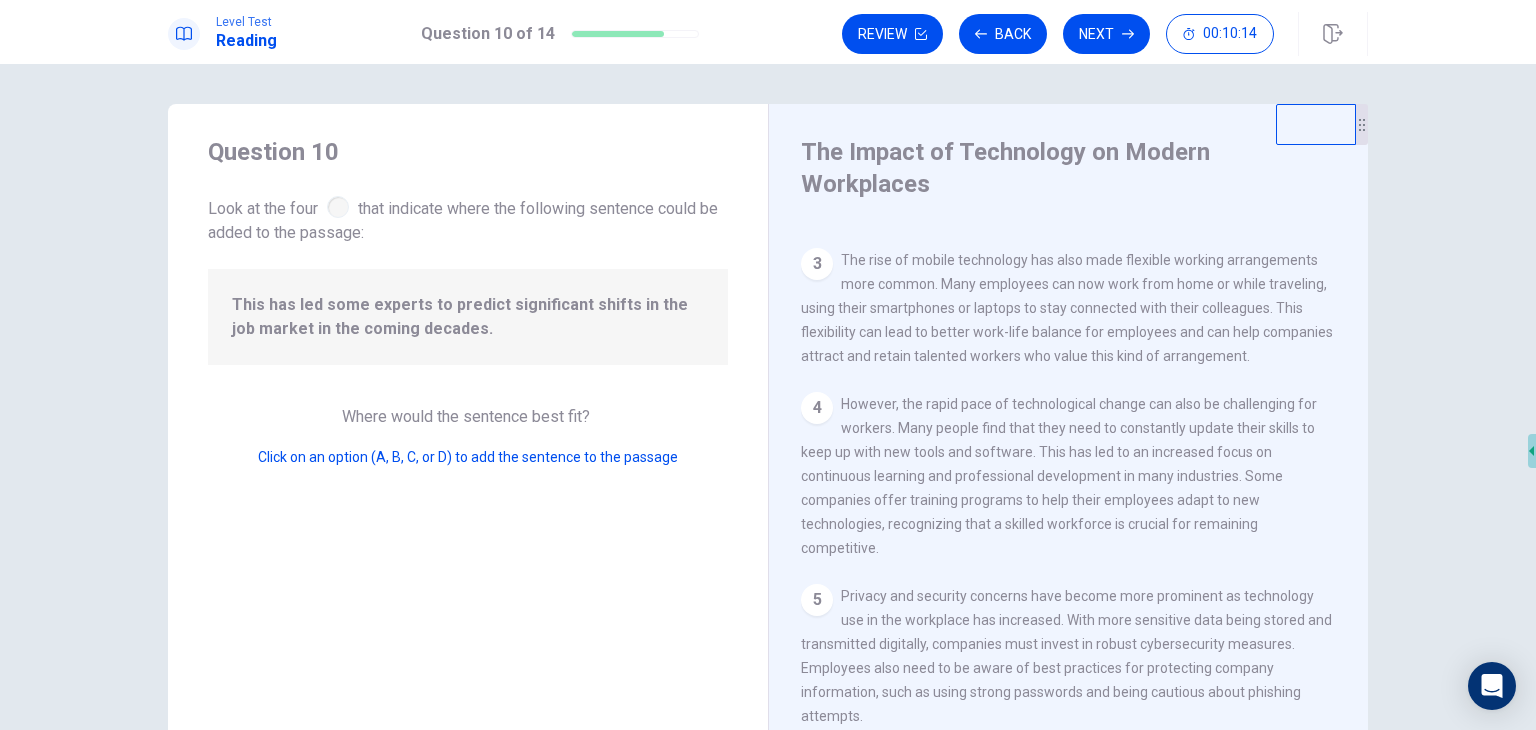 click on "The rise of mobile technology has also made flexible working arrangements more common. Many employees can now work from home or while traveling, using their smartphones or laptops to stay connected with their colleagues. This flexibility can lead to better work-life balance for employees and can help companies attract and retain talented workers who value this kind of arrangement." at bounding box center (1067, 308) 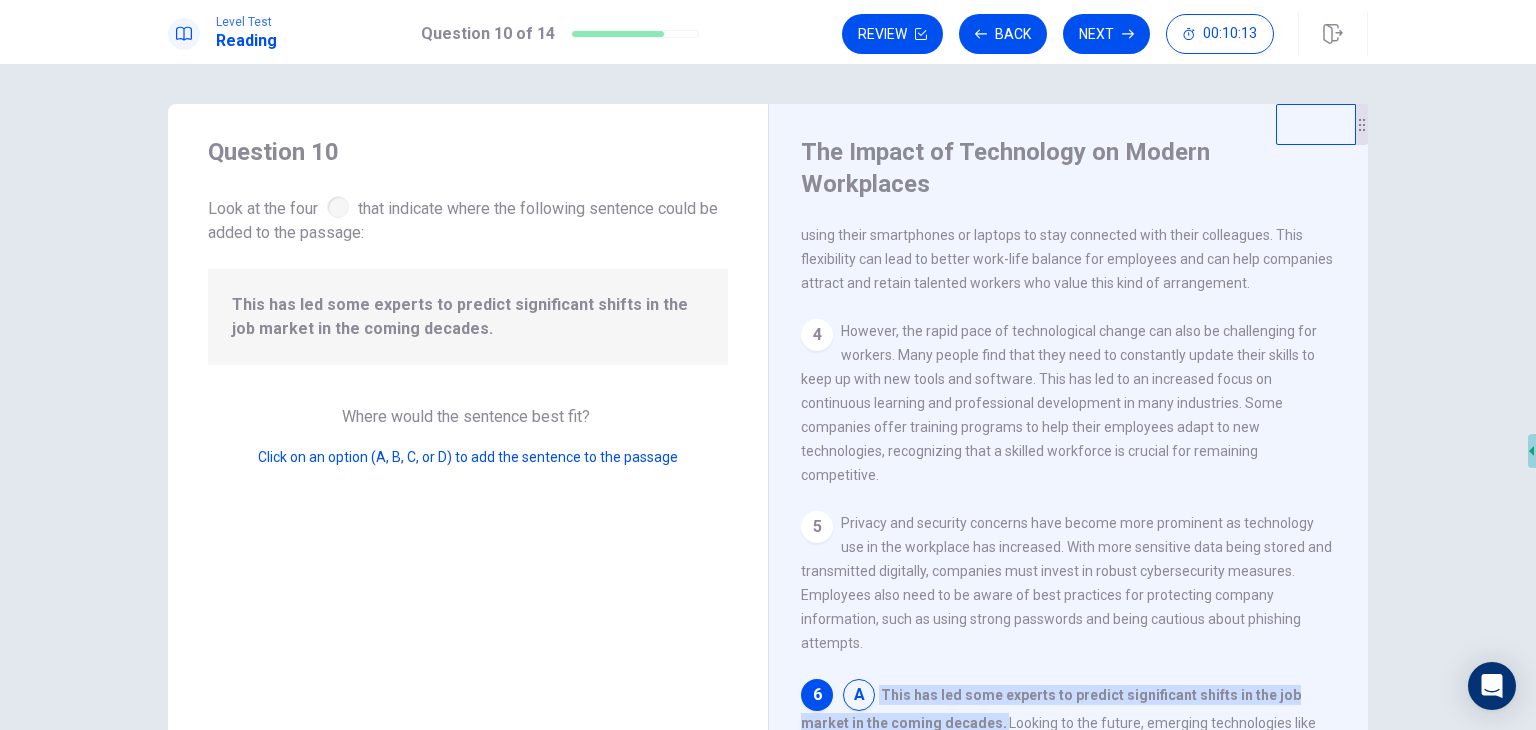 scroll, scrollTop: 488, scrollLeft: 0, axis: vertical 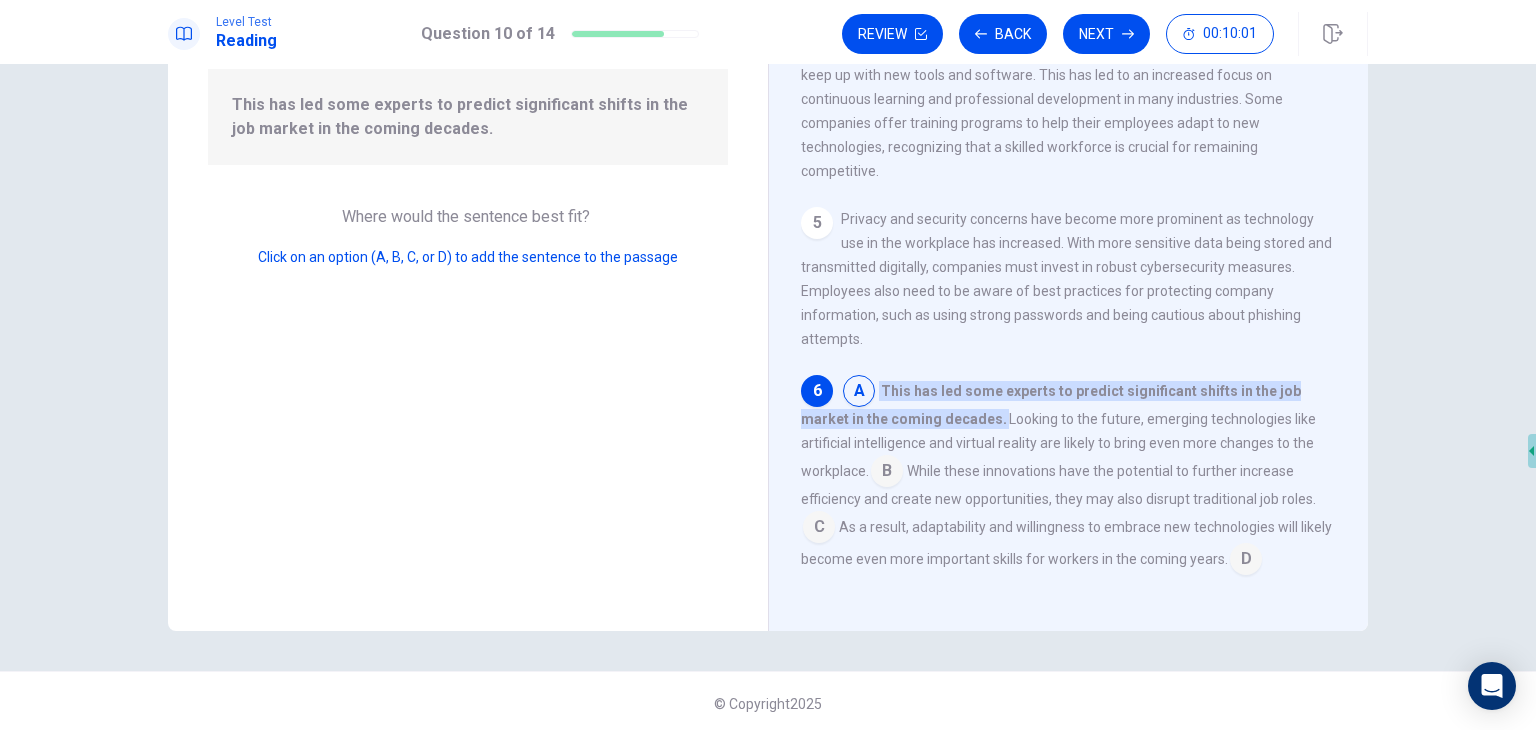 click at bounding box center (887, 473) 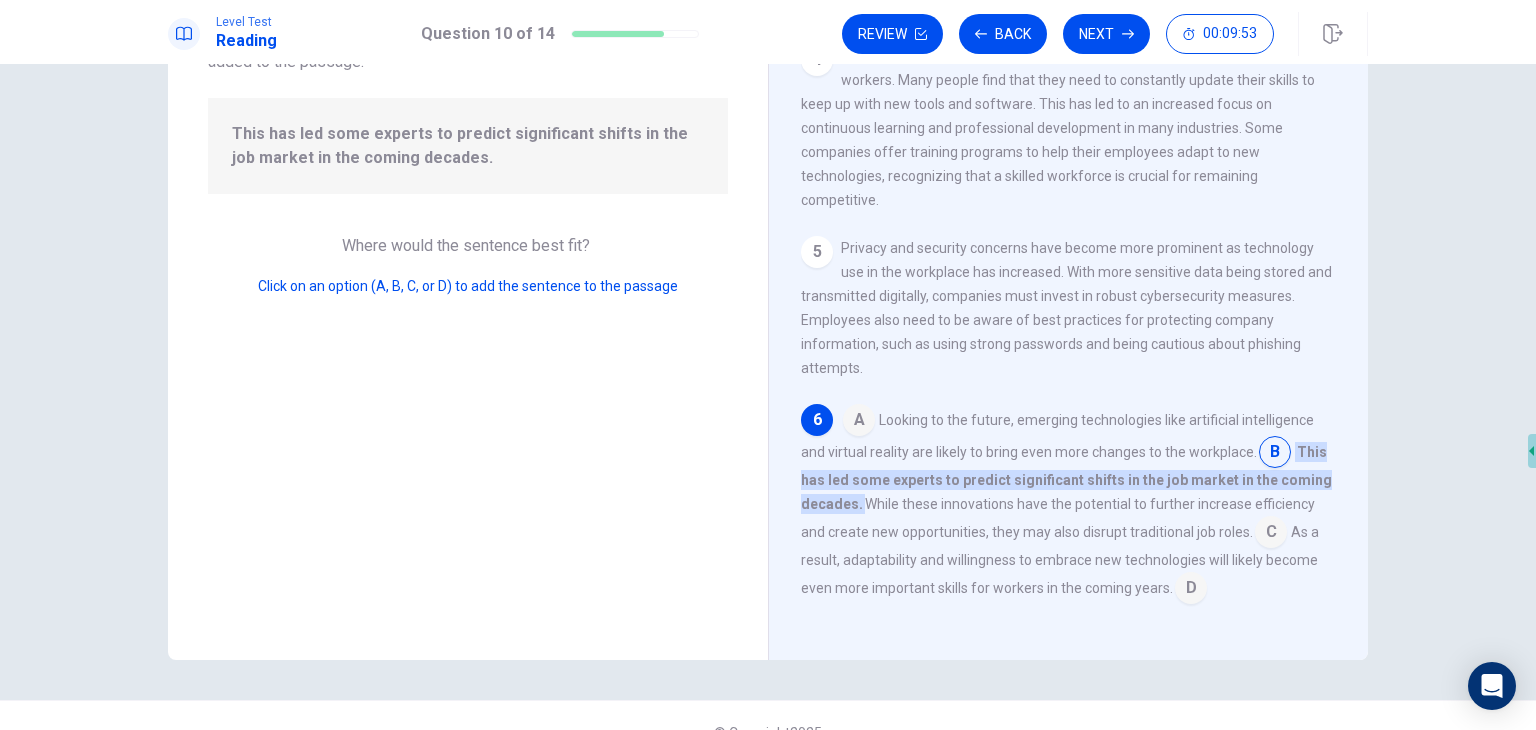 scroll, scrollTop: 200, scrollLeft: 0, axis: vertical 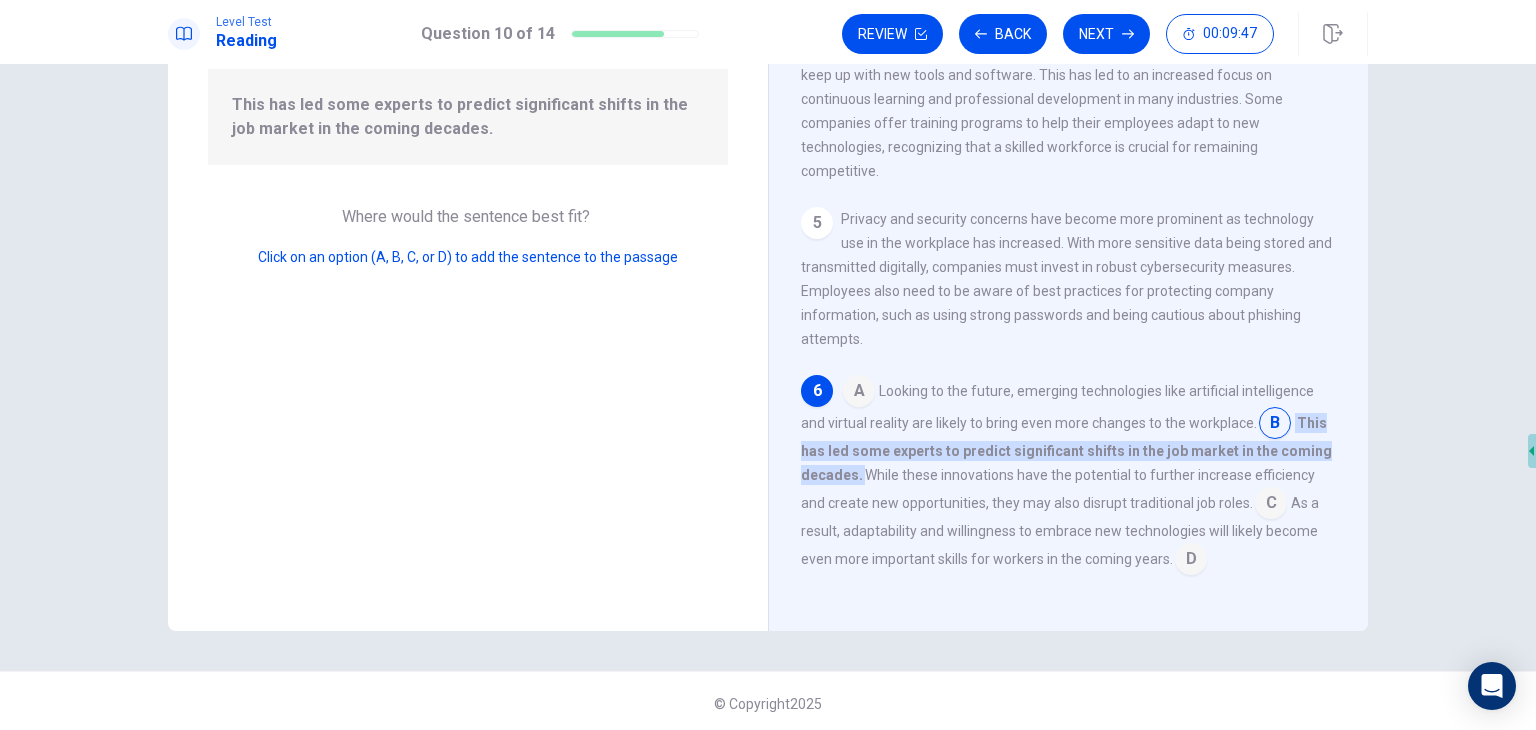 click on "Question 10 Look at the four     that indicate where the following sentence could be added to the passage: This has led some experts to predict significant shifts in the job market in the coming decades. Where would the sentence best fit?   Click on an option (A, B, C, or D) to add the sentence to the passage" at bounding box center (468, 267) 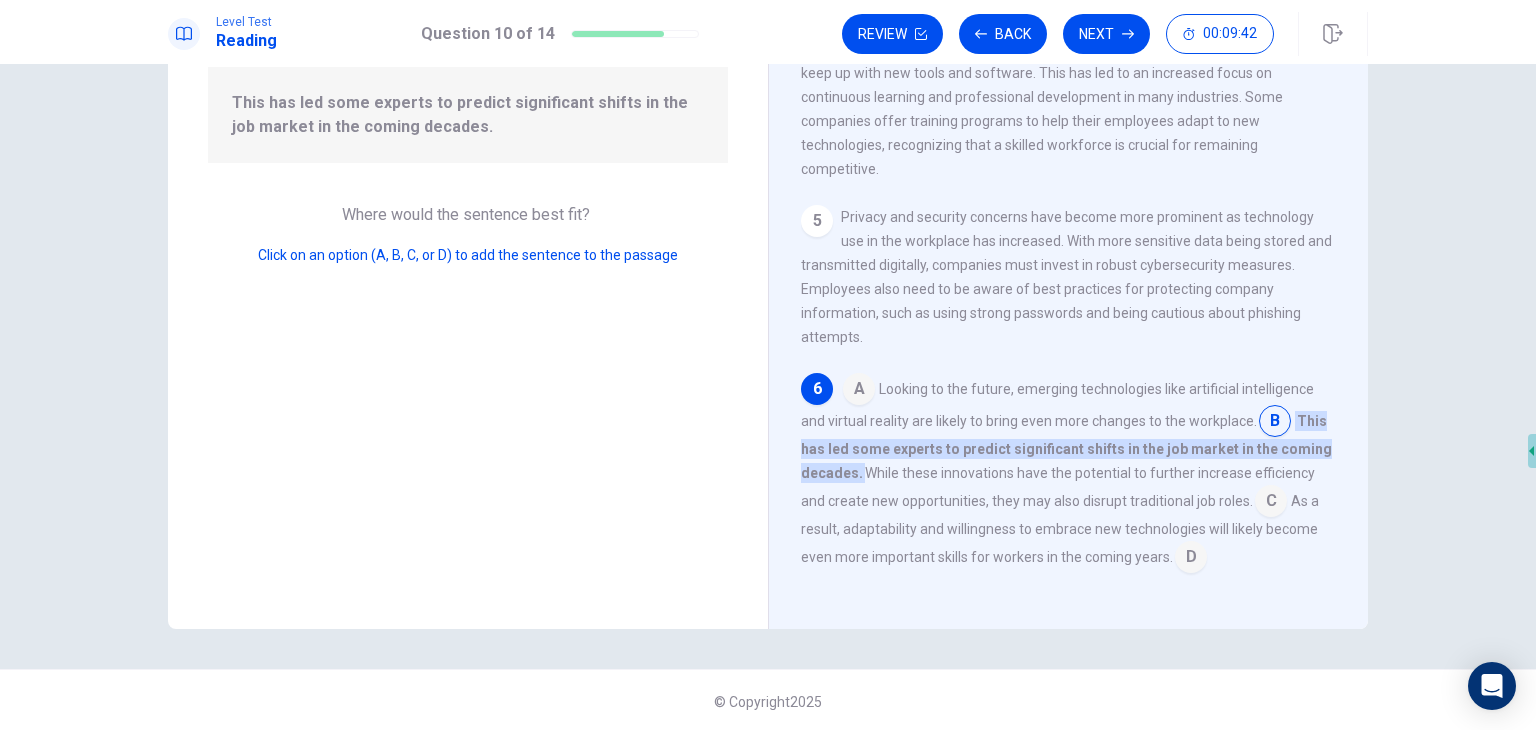scroll, scrollTop: 205, scrollLeft: 0, axis: vertical 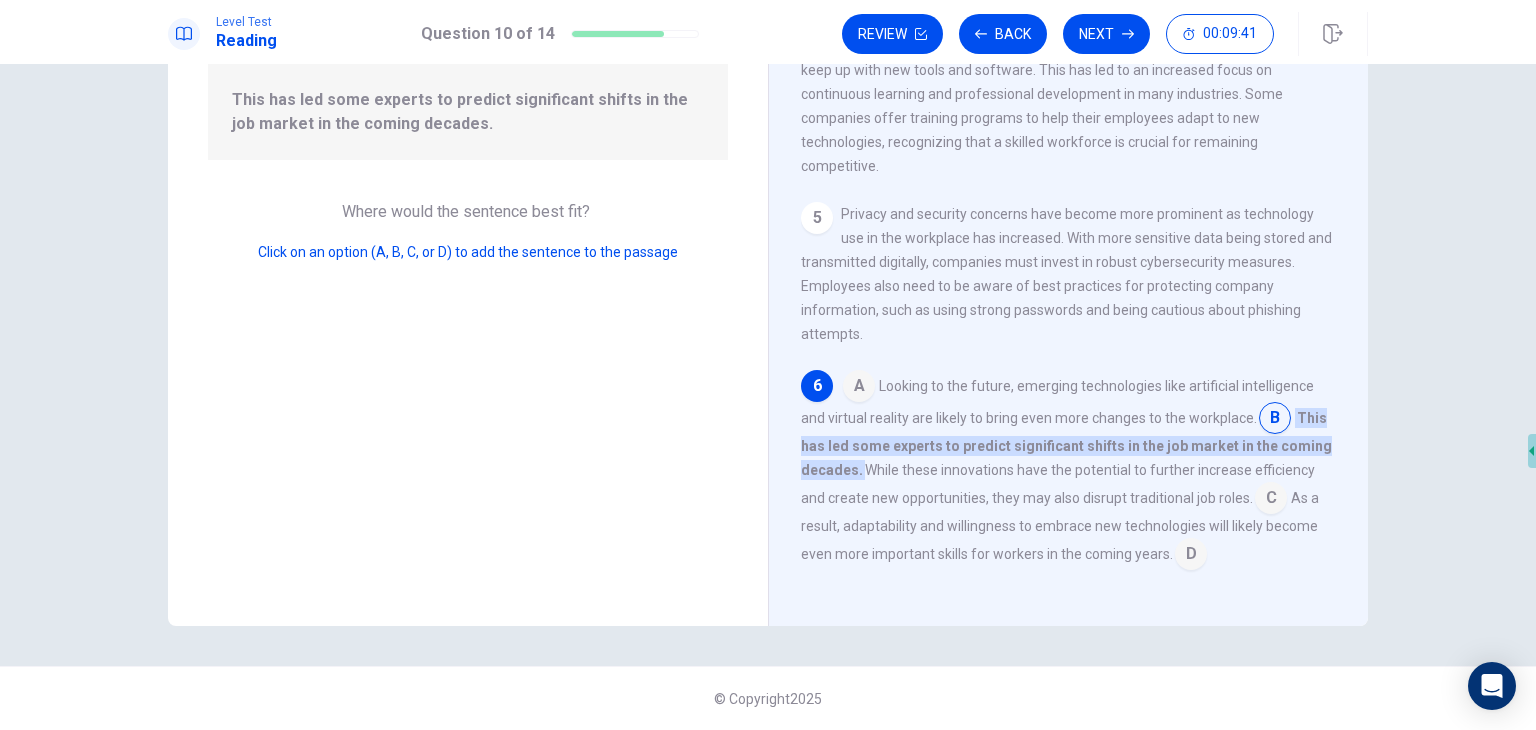 drag, startPoint x: 1243, startPoint y: 501, endPoint x: 1256, endPoint y: 501, distance: 13 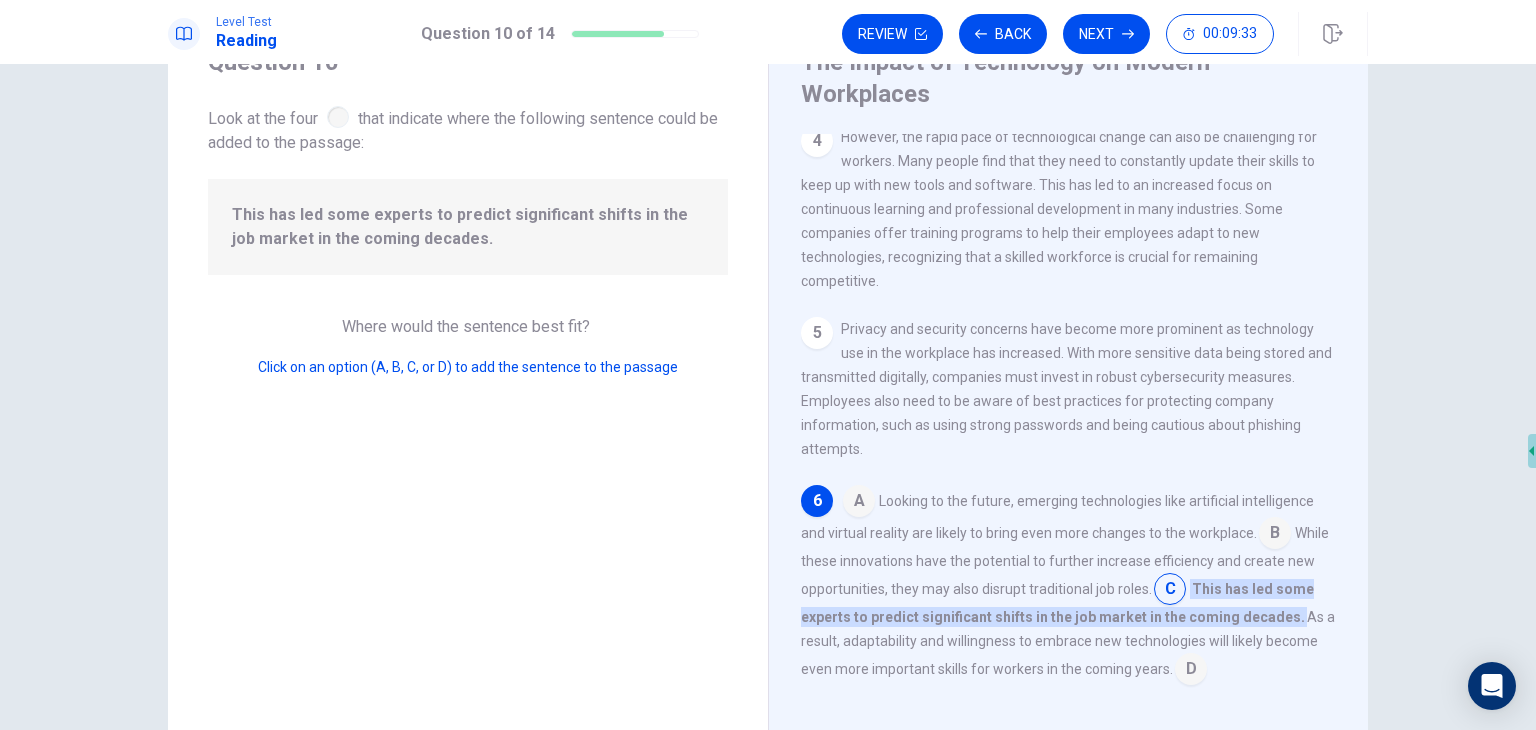scroll, scrollTop: 205, scrollLeft: 0, axis: vertical 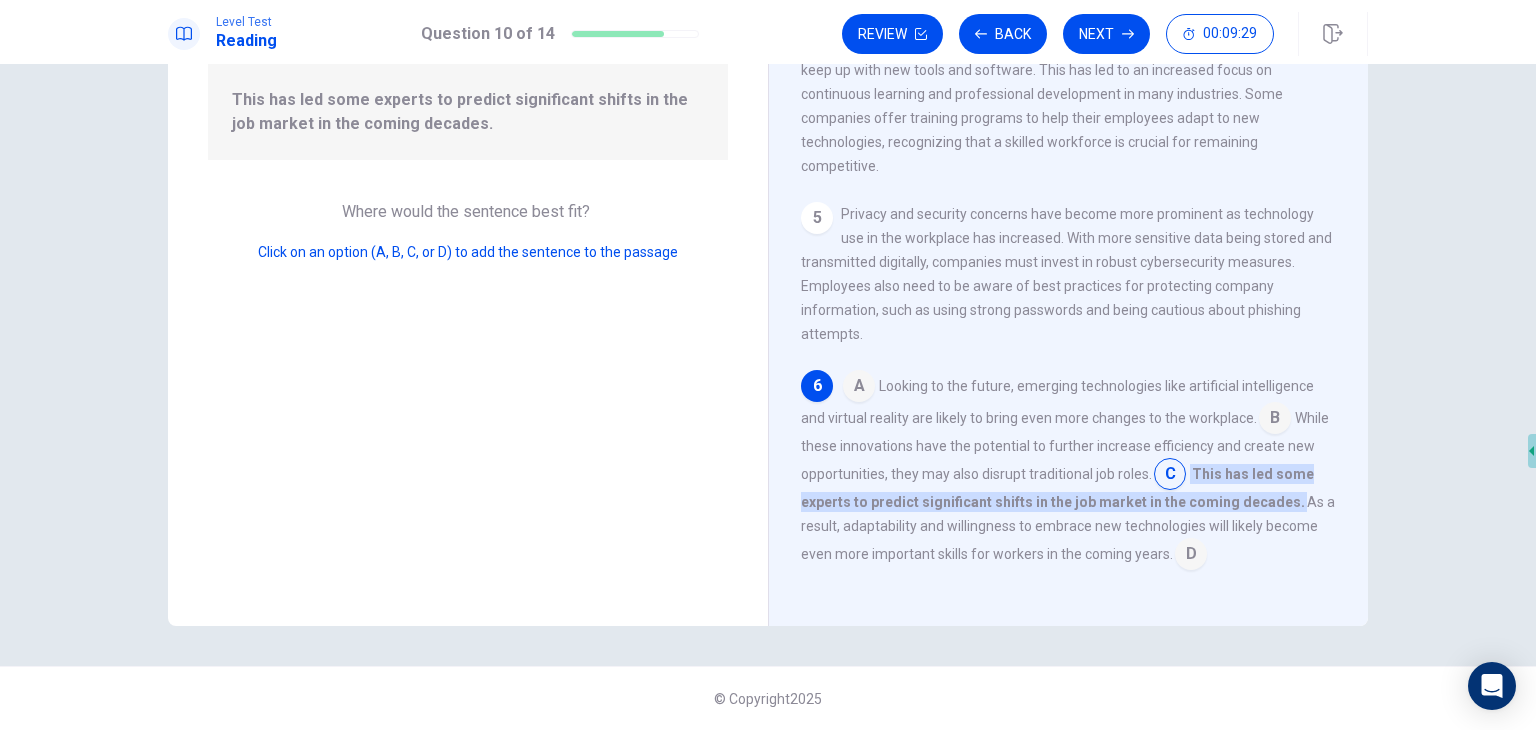 click at bounding box center (1191, 556) 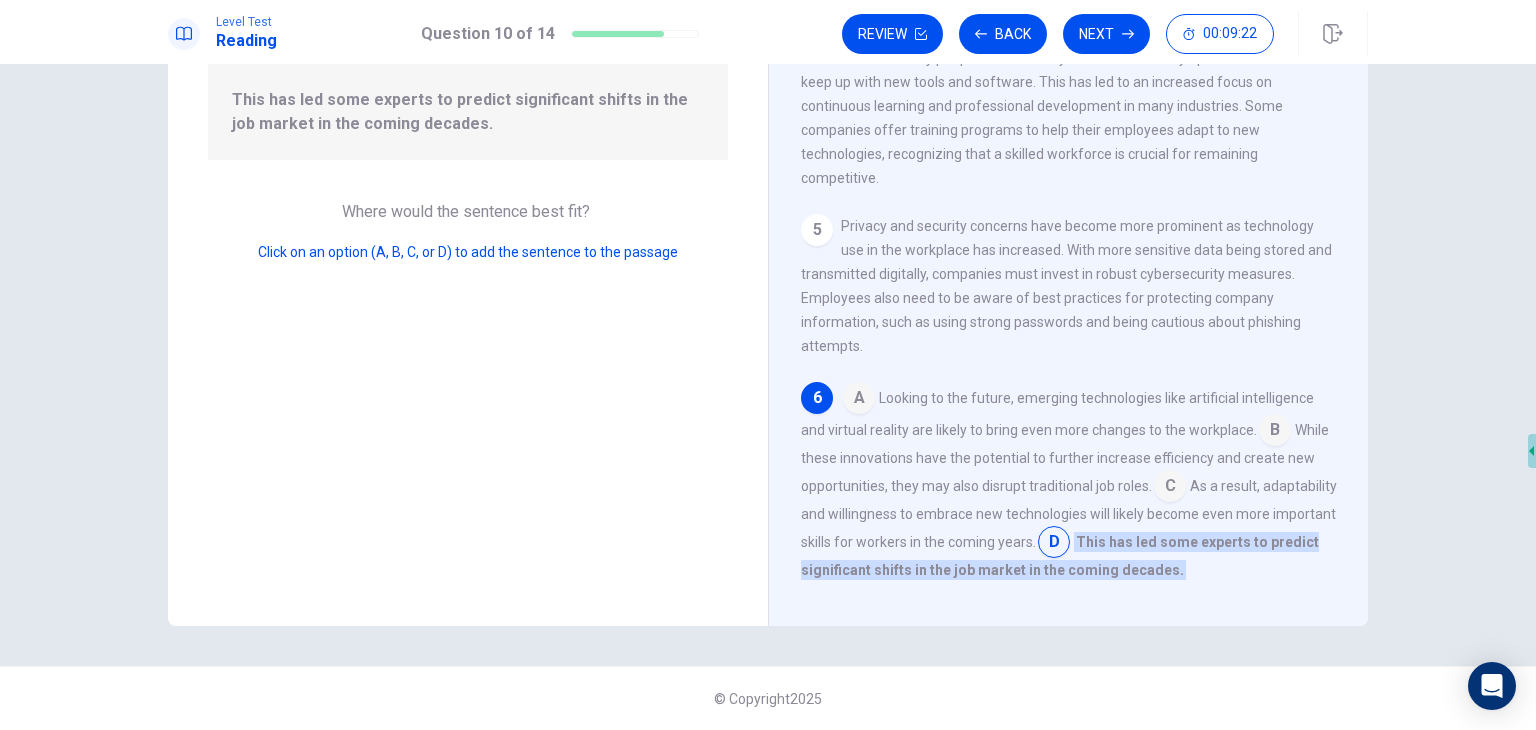 scroll, scrollTop: 488, scrollLeft: 0, axis: vertical 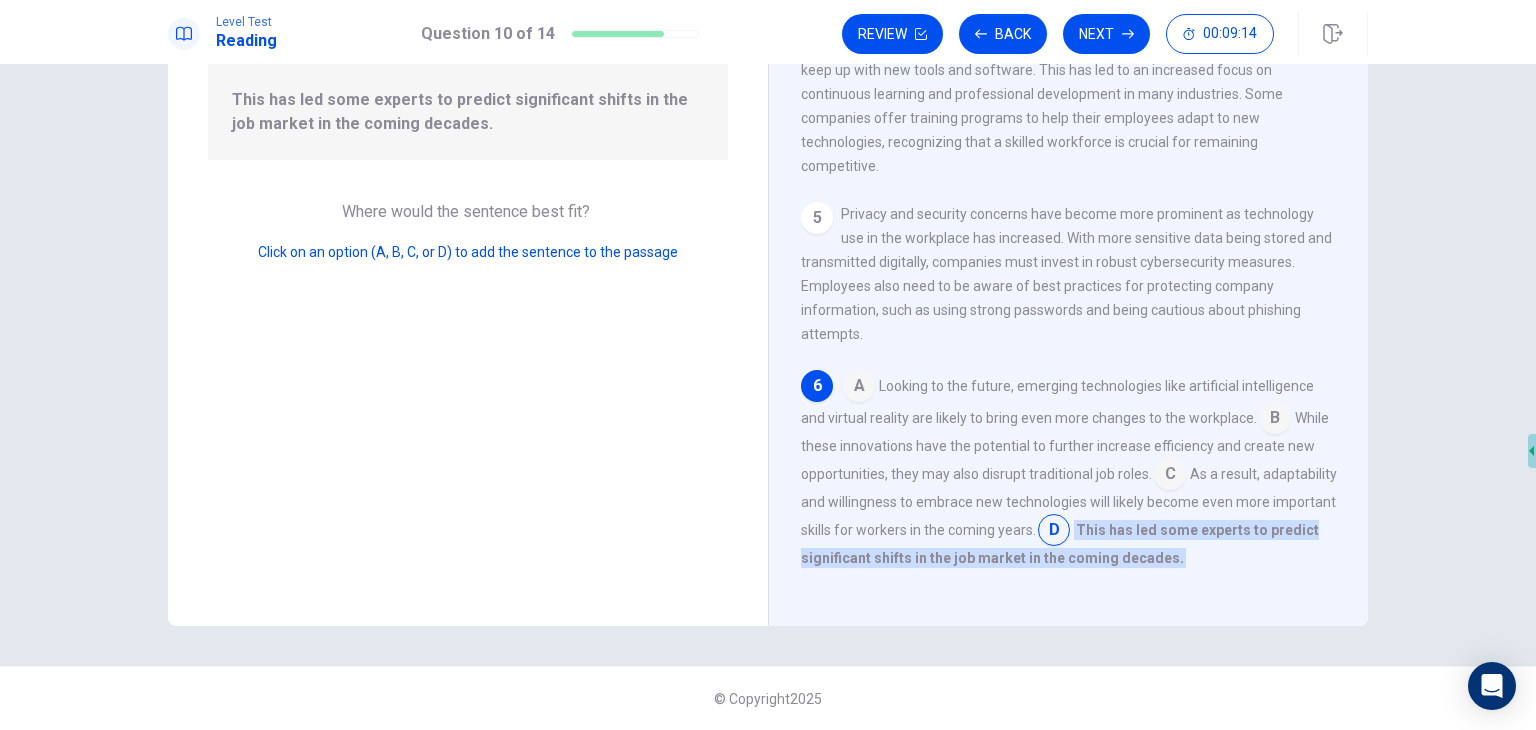 click at bounding box center [859, 388] 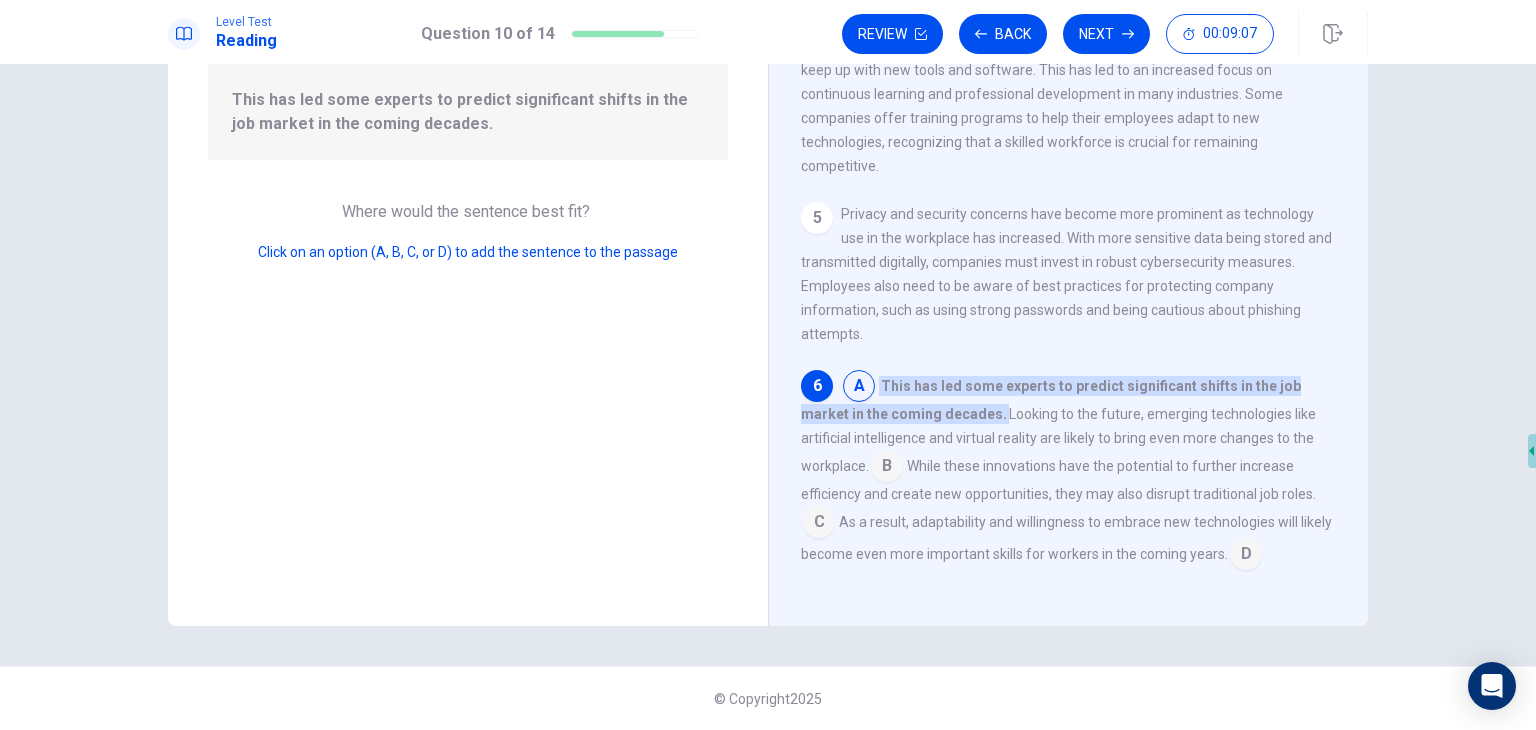 scroll, scrollTop: 105, scrollLeft: 0, axis: vertical 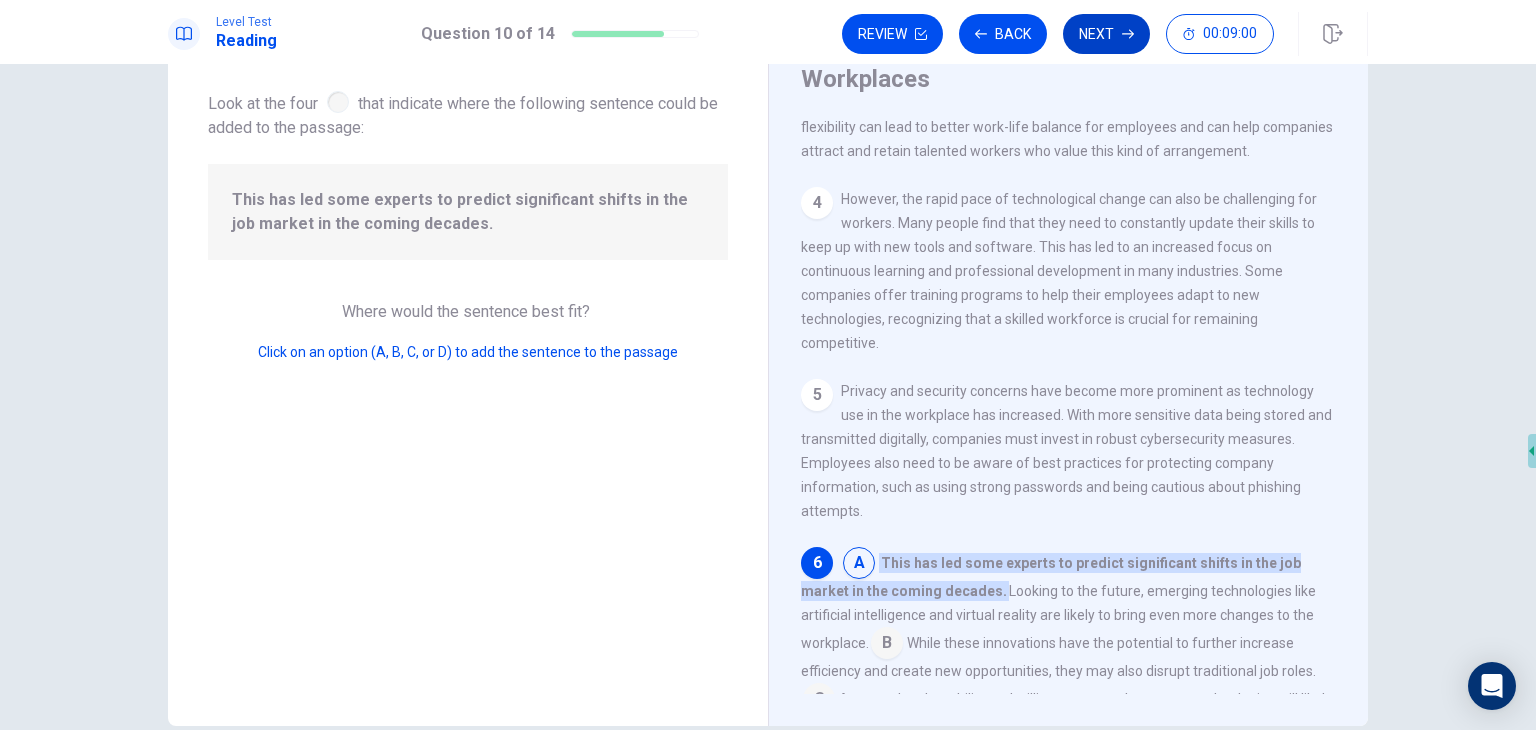 click on "Next" at bounding box center (1106, 34) 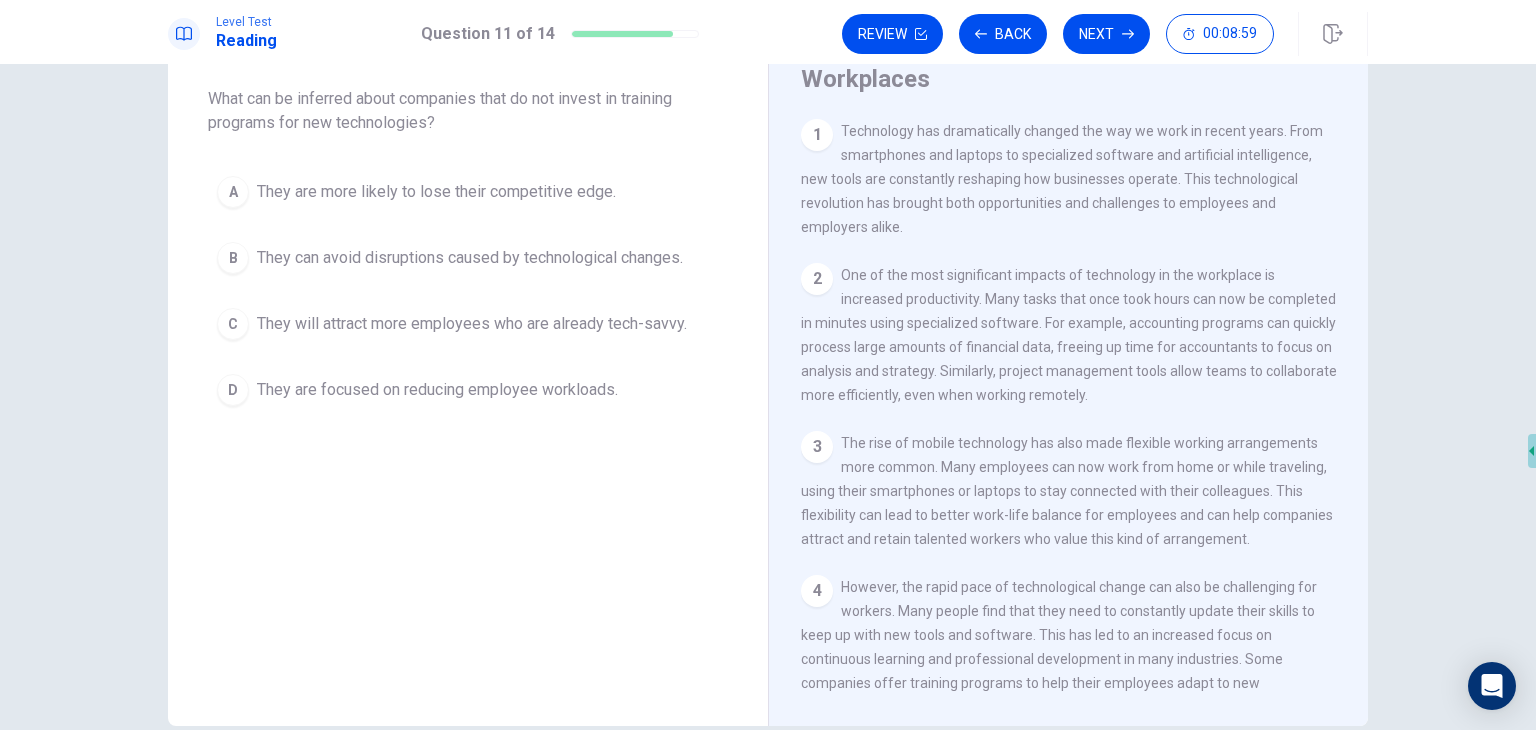 scroll, scrollTop: 5, scrollLeft: 0, axis: vertical 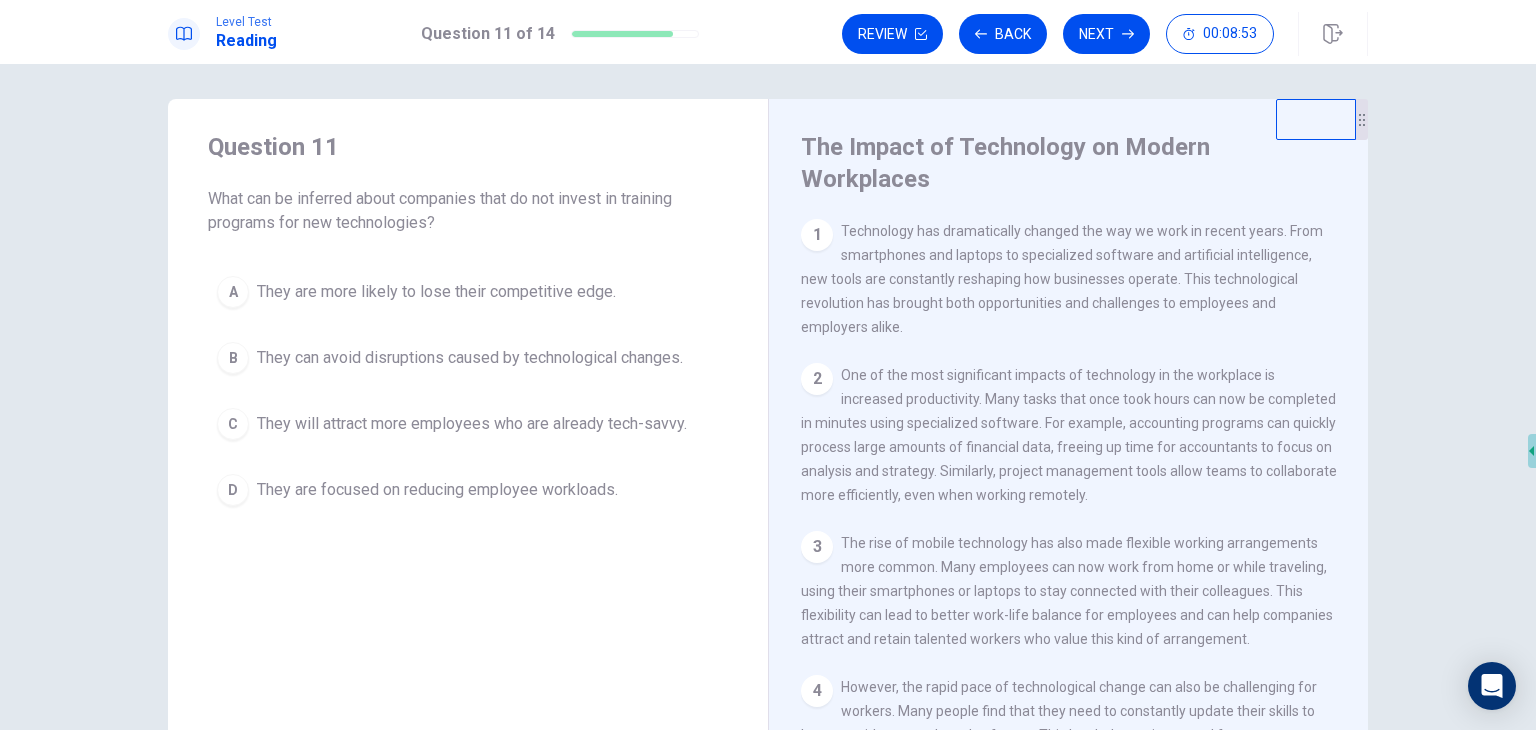 click on "They can avoid disruptions caused by technological changes." at bounding box center [470, 358] 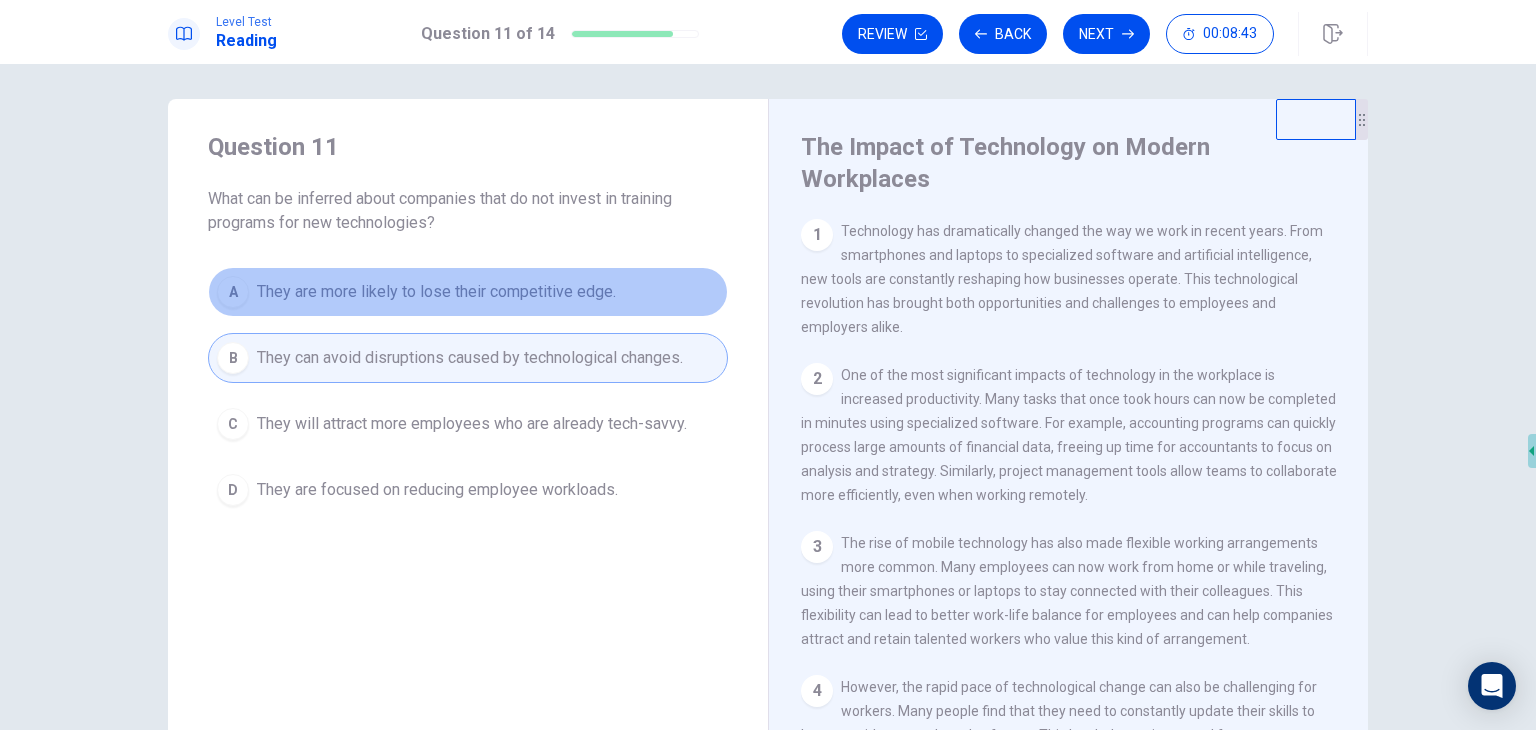 click on "They are more likely to lose their competitive edge." at bounding box center (436, 292) 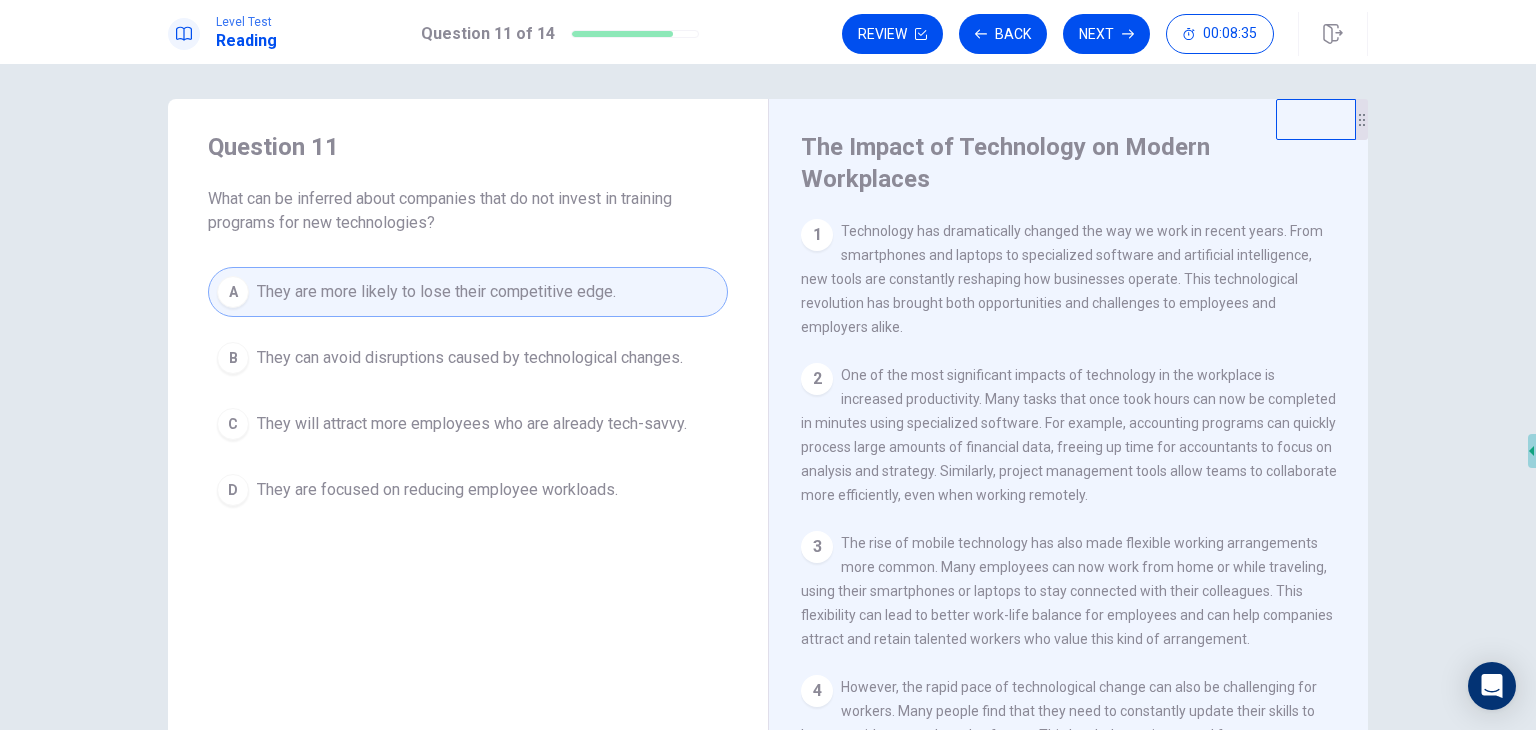 click on "B They can avoid disruptions caused by technological changes." at bounding box center [468, 358] 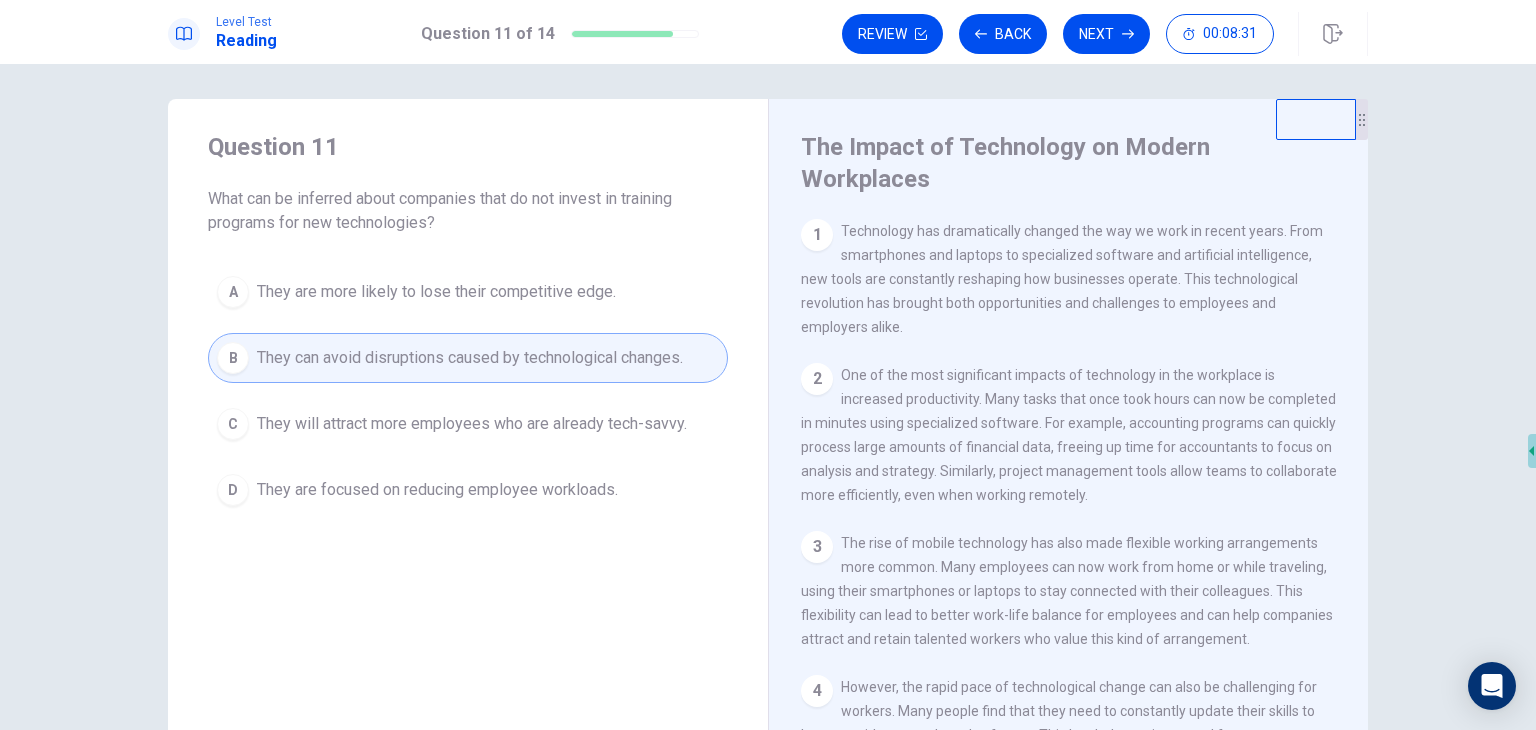 click on "They will attract more employees who are already tech-savvy." at bounding box center (472, 424) 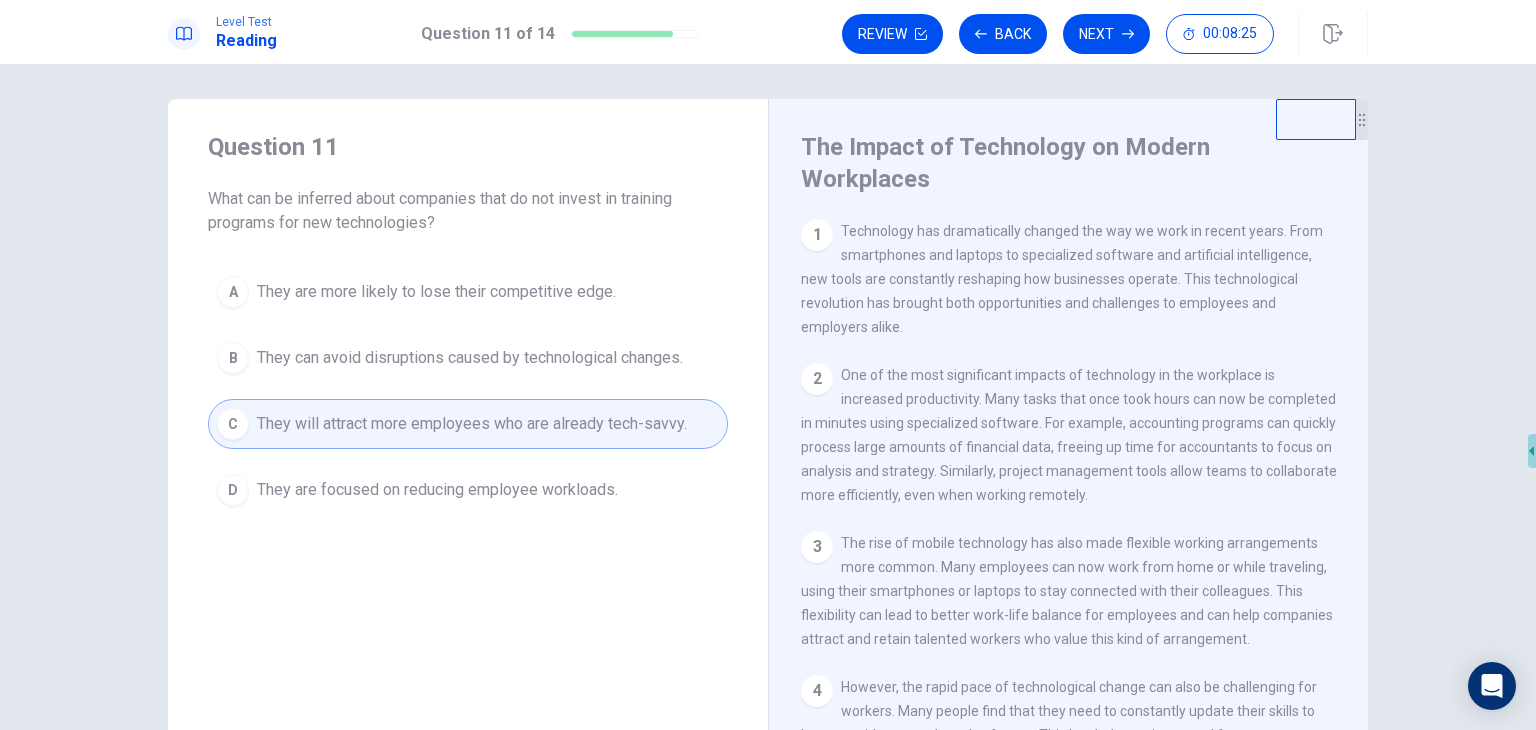 click on "A They are more likely to lose their competitive edge." at bounding box center [468, 292] 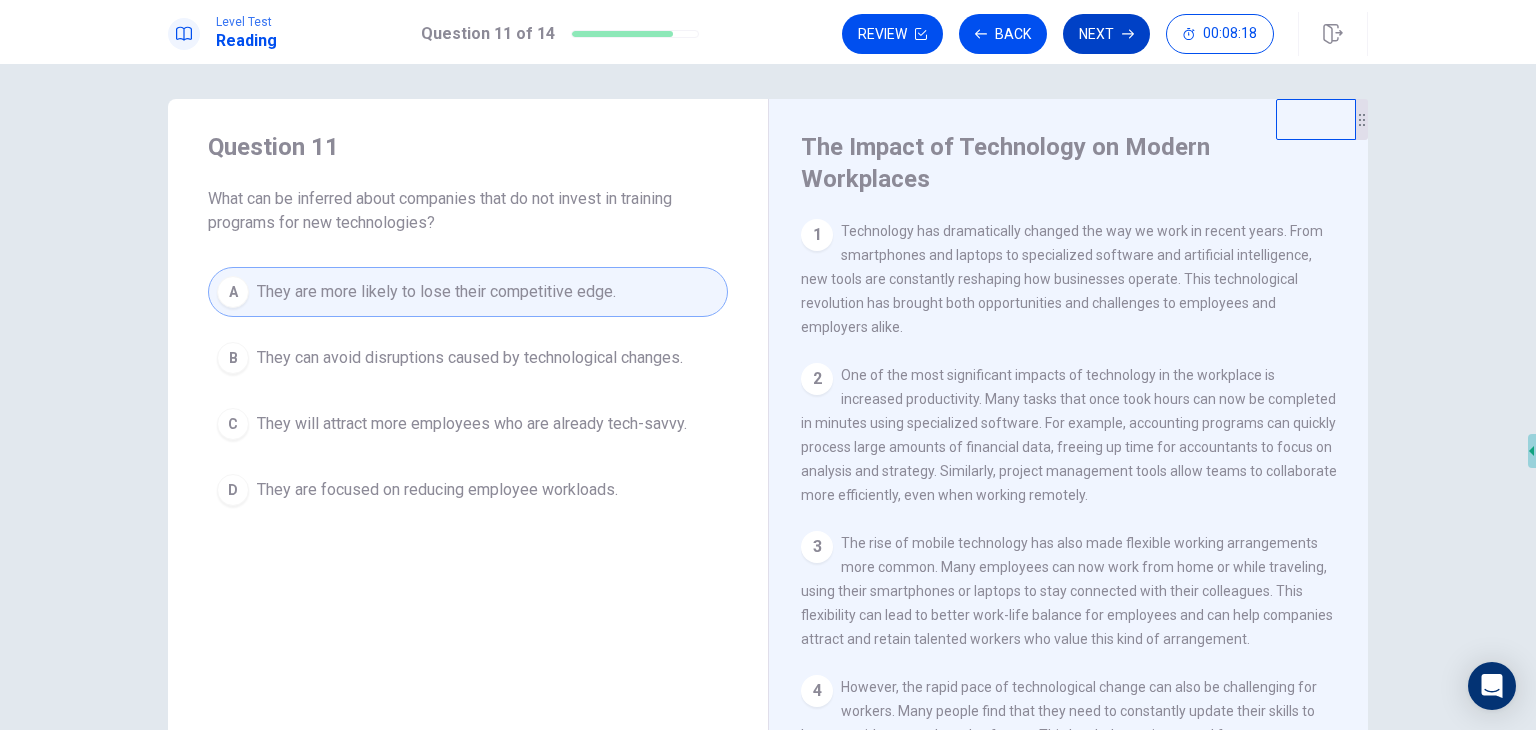 click on "Next" at bounding box center [1106, 34] 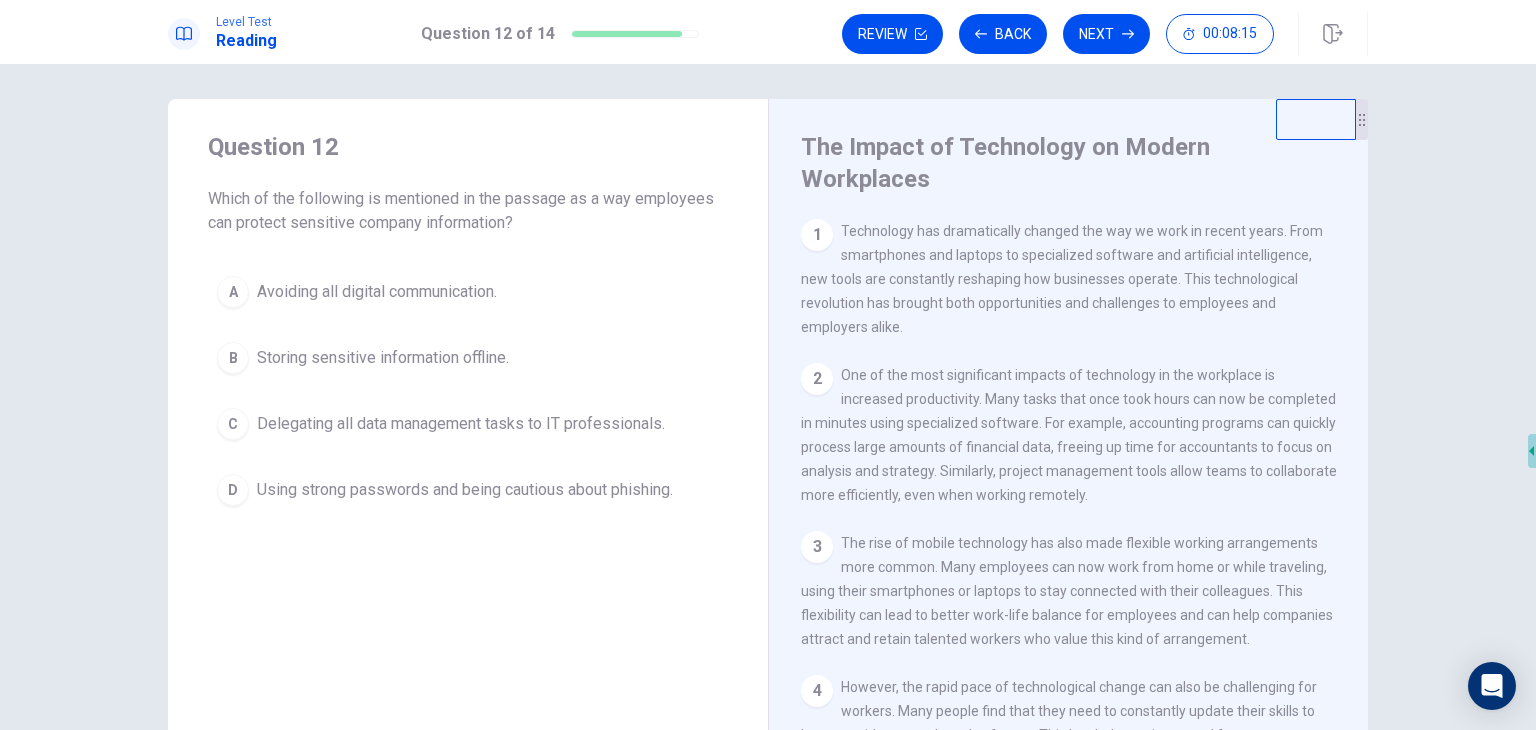 click on "Avoiding all digital communication." at bounding box center [377, 292] 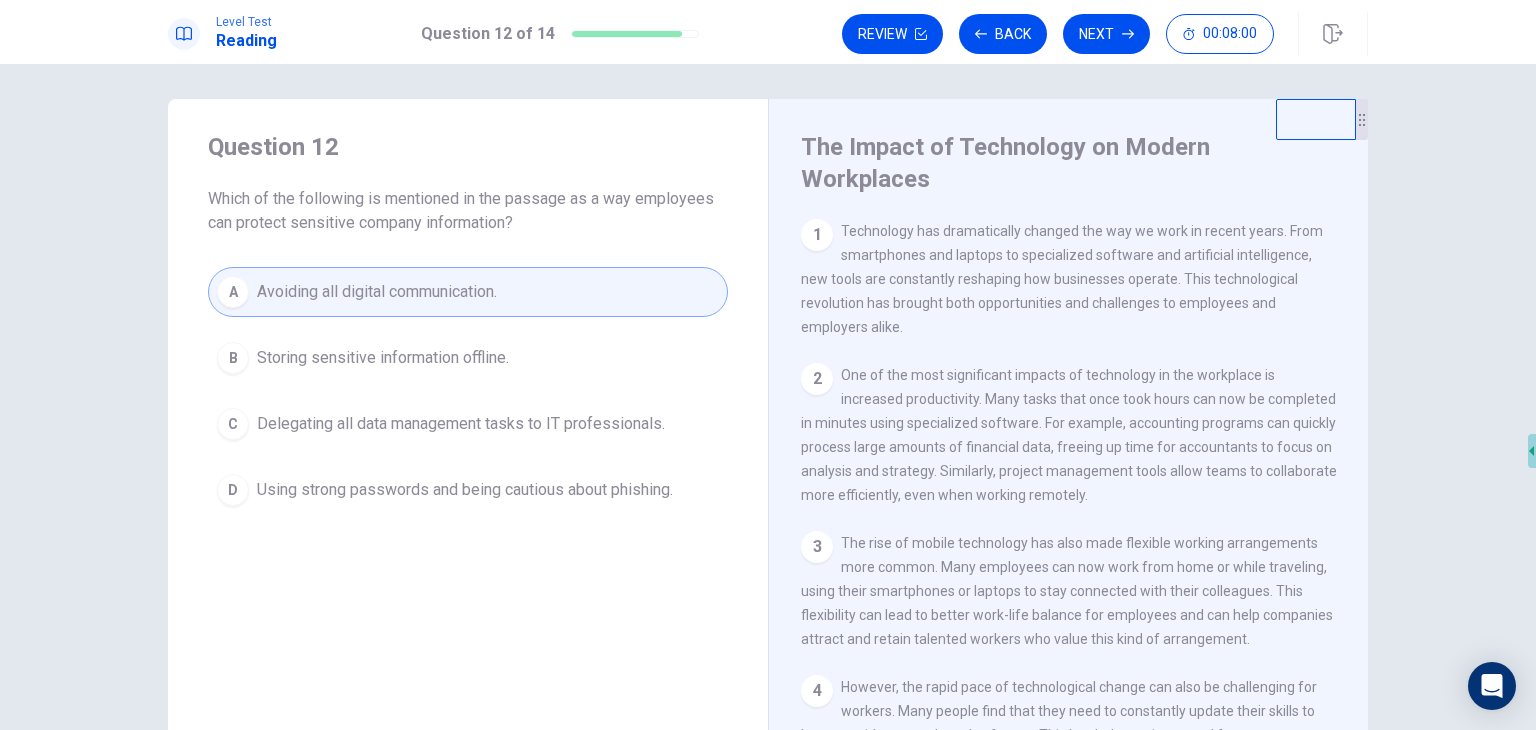 click on "Delegating all data management tasks to IT professionals." at bounding box center [461, 424] 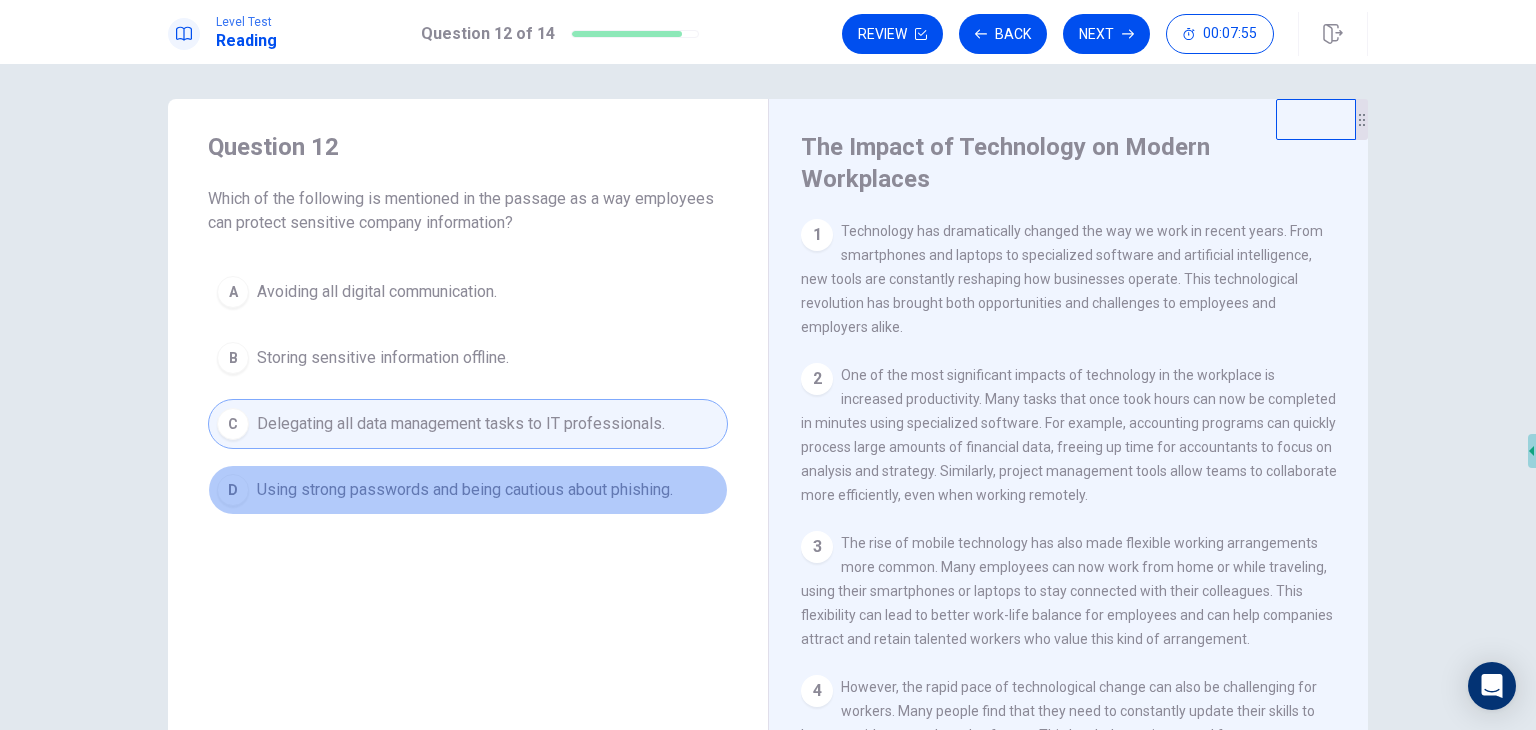 click on "Using strong passwords and being cautious about phishing." at bounding box center [465, 490] 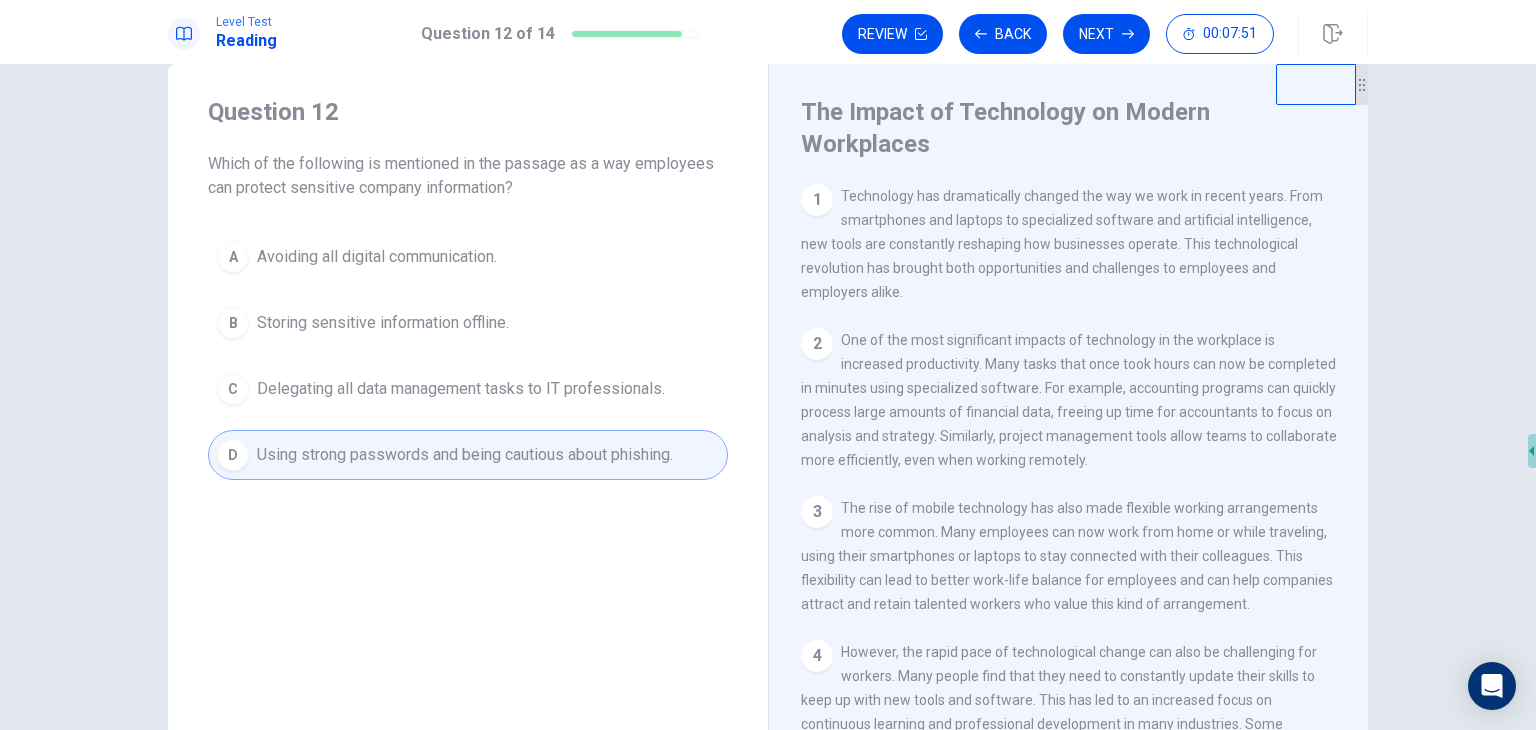 scroll, scrollTop: 0, scrollLeft: 0, axis: both 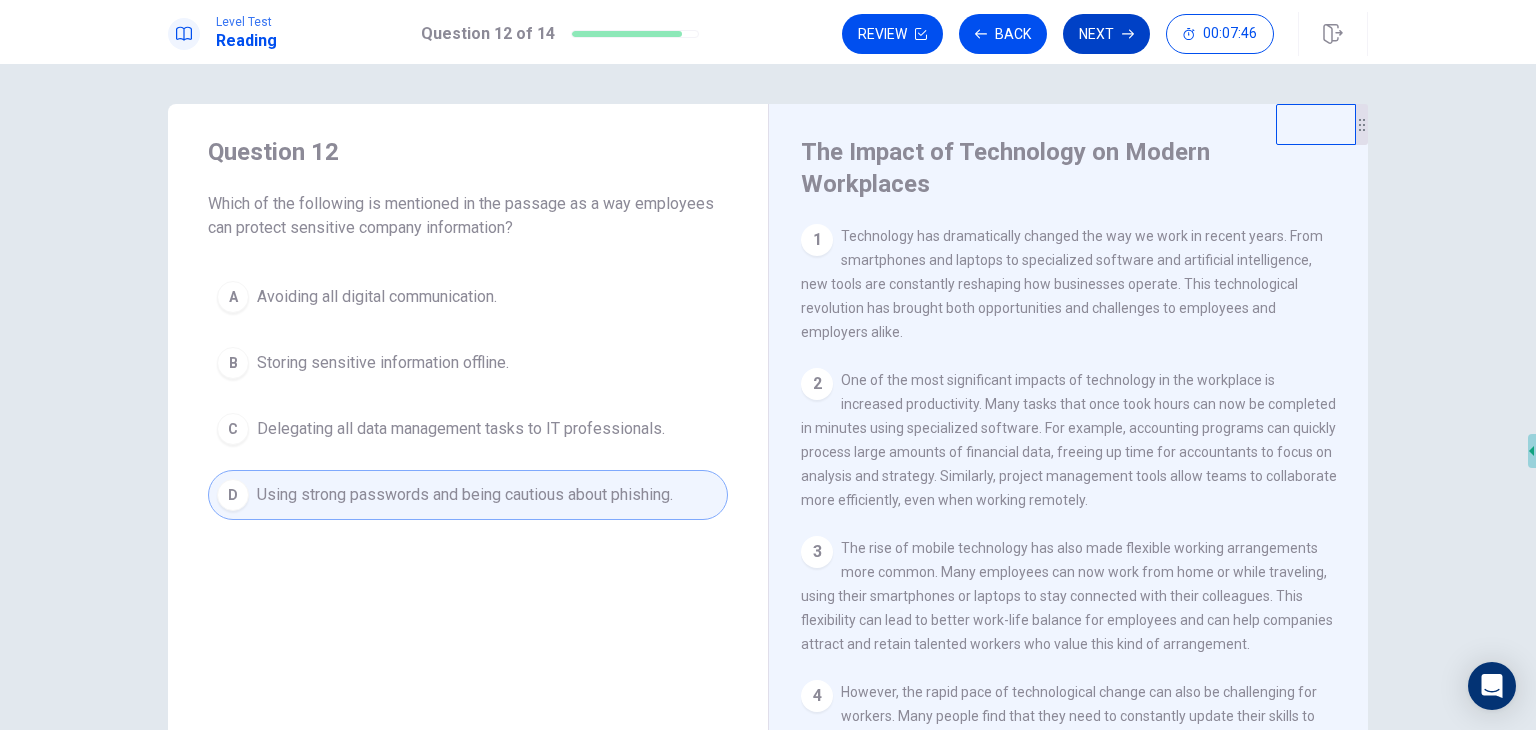 click on "Next" at bounding box center (1106, 34) 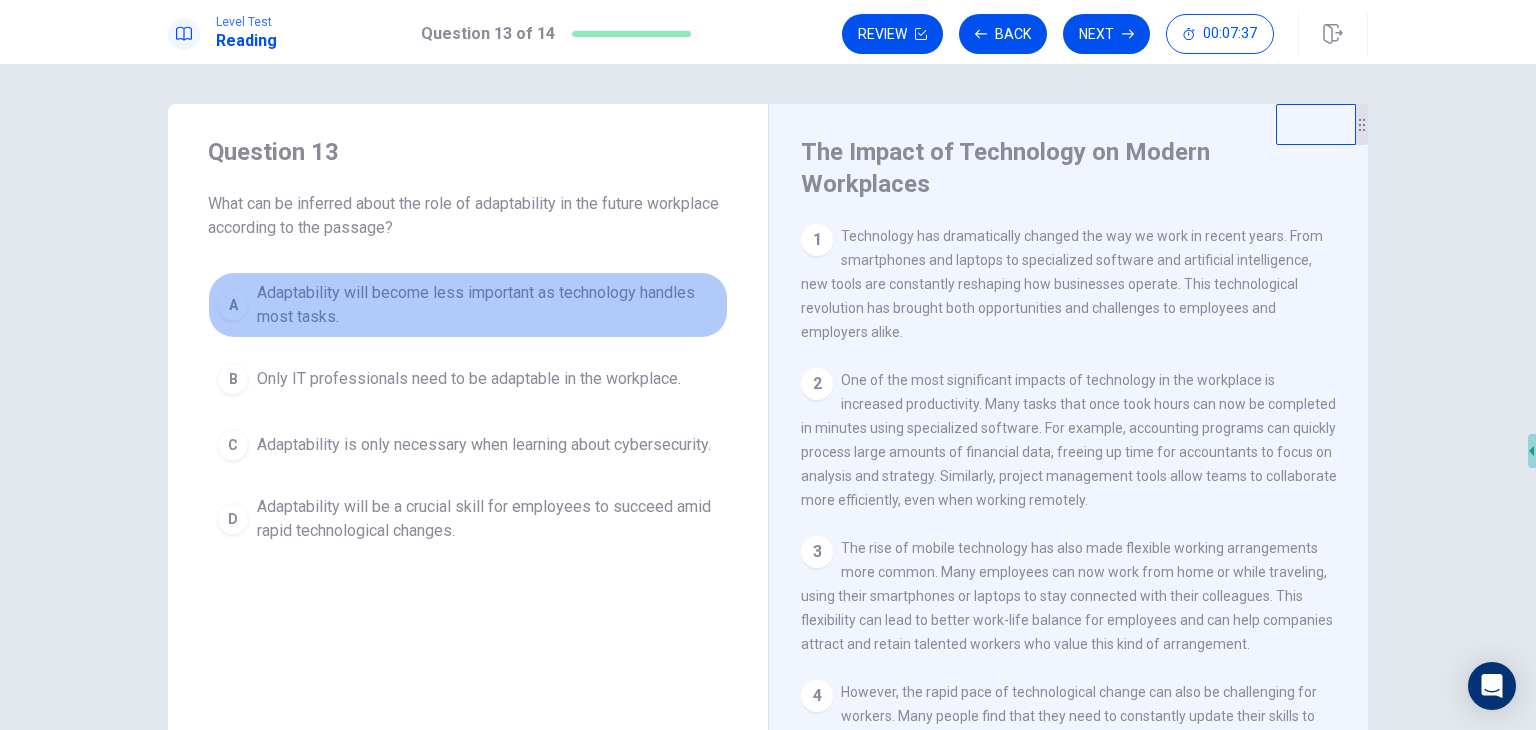click on "Adaptability will become less important as technology handles most tasks." at bounding box center (488, 305) 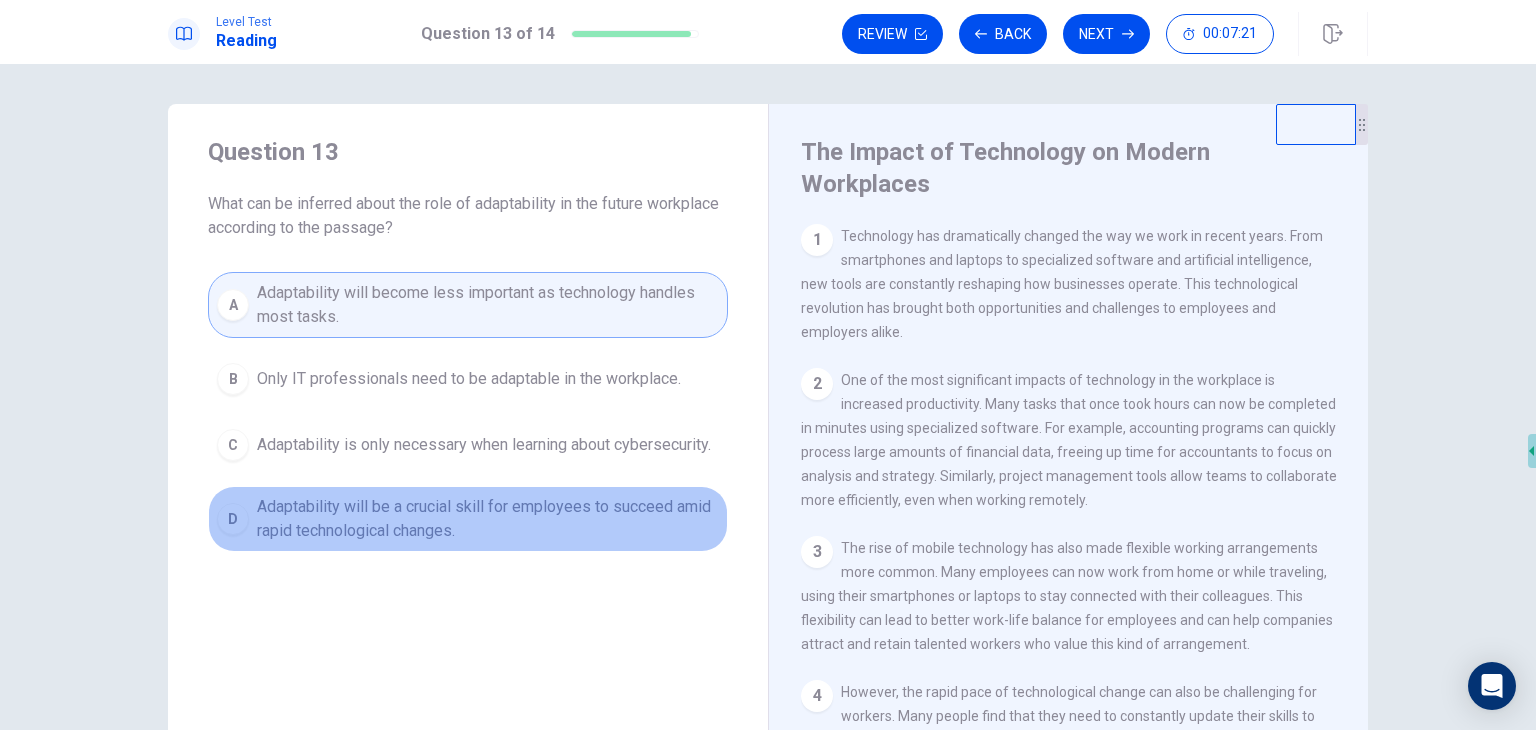 click on "Adaptability will be a crucial skill for employees to succeed amid rapid technological changes." at bounding box center [488, 519] 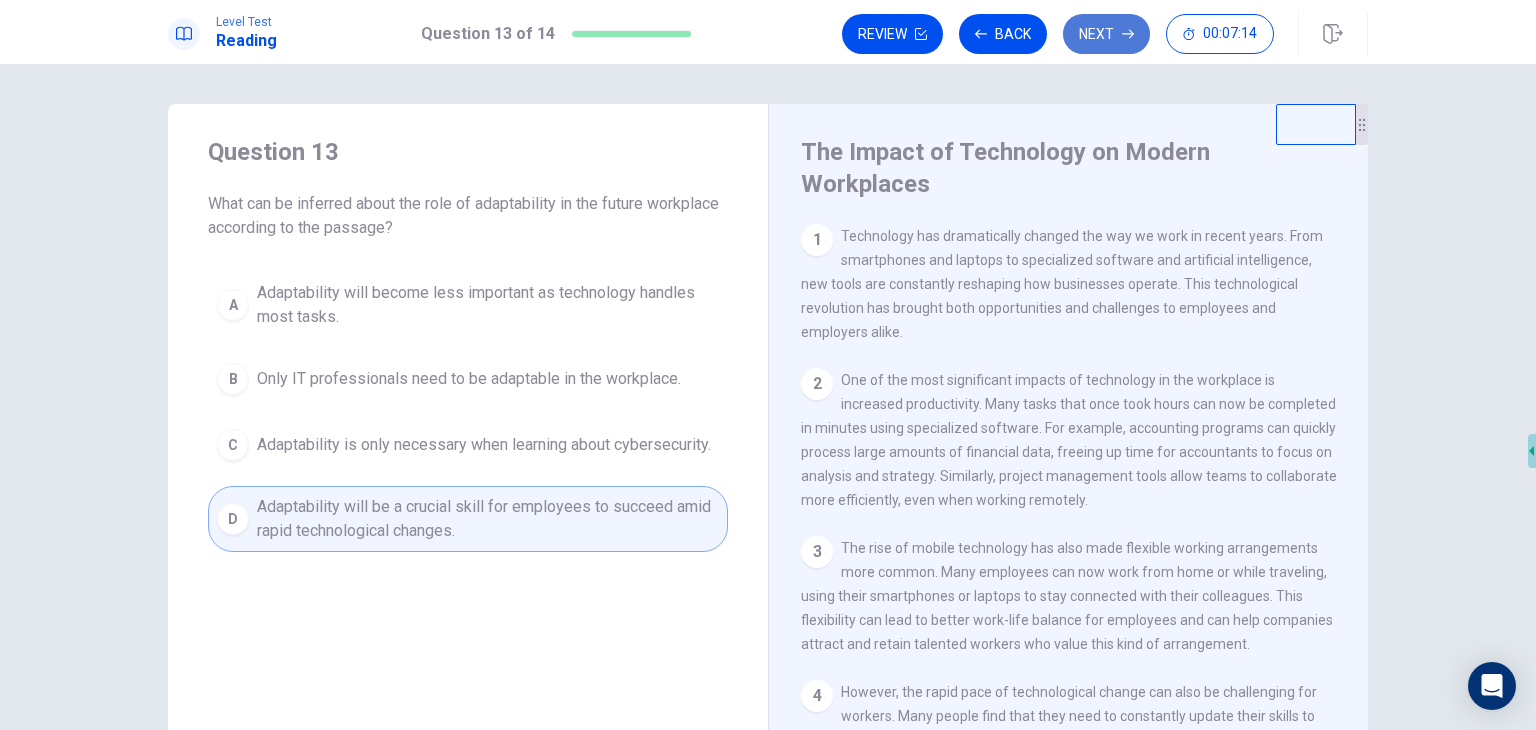 click on "Next" at bounding box center [1106, 34] 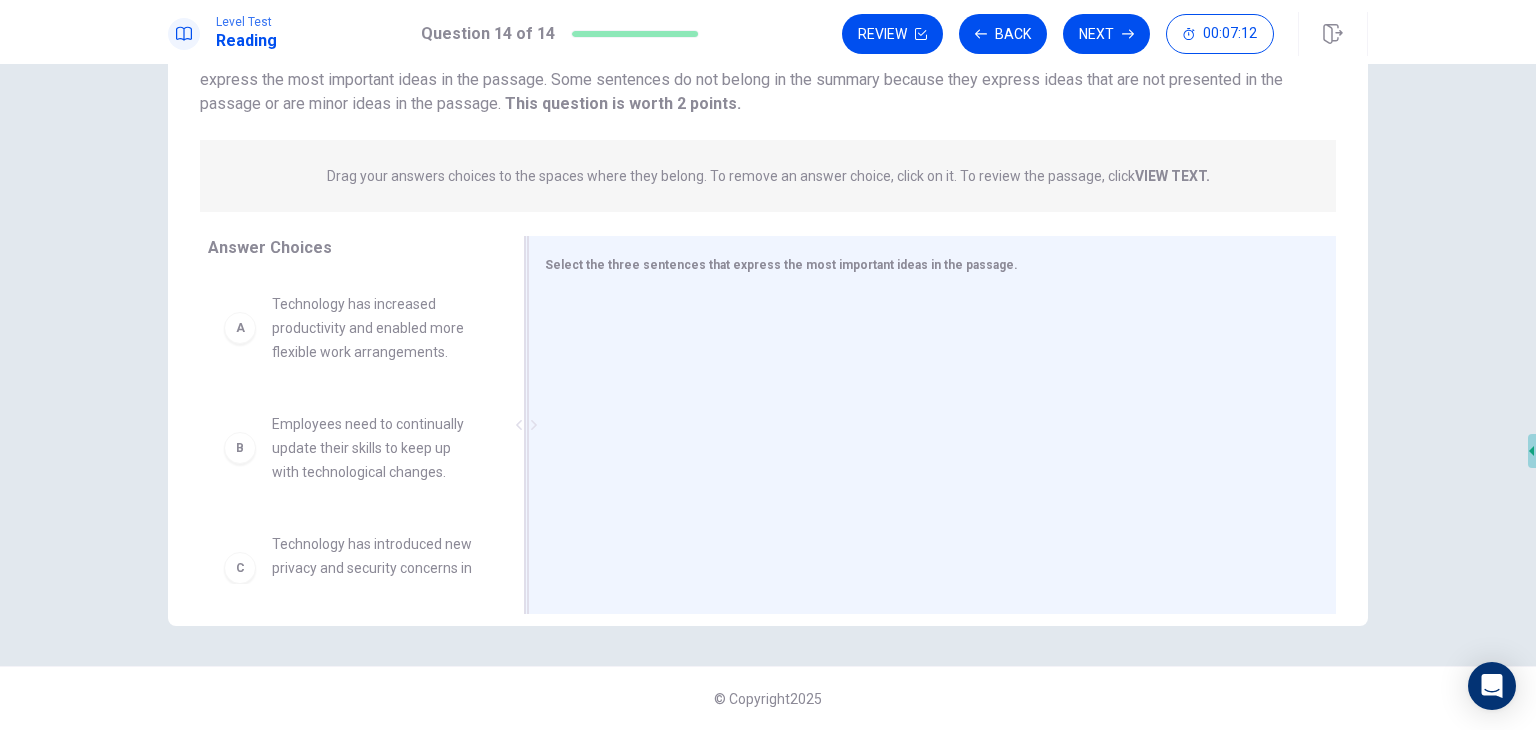 scroll, scrollTop: 73, scrollLeft: 0, axis: vertical 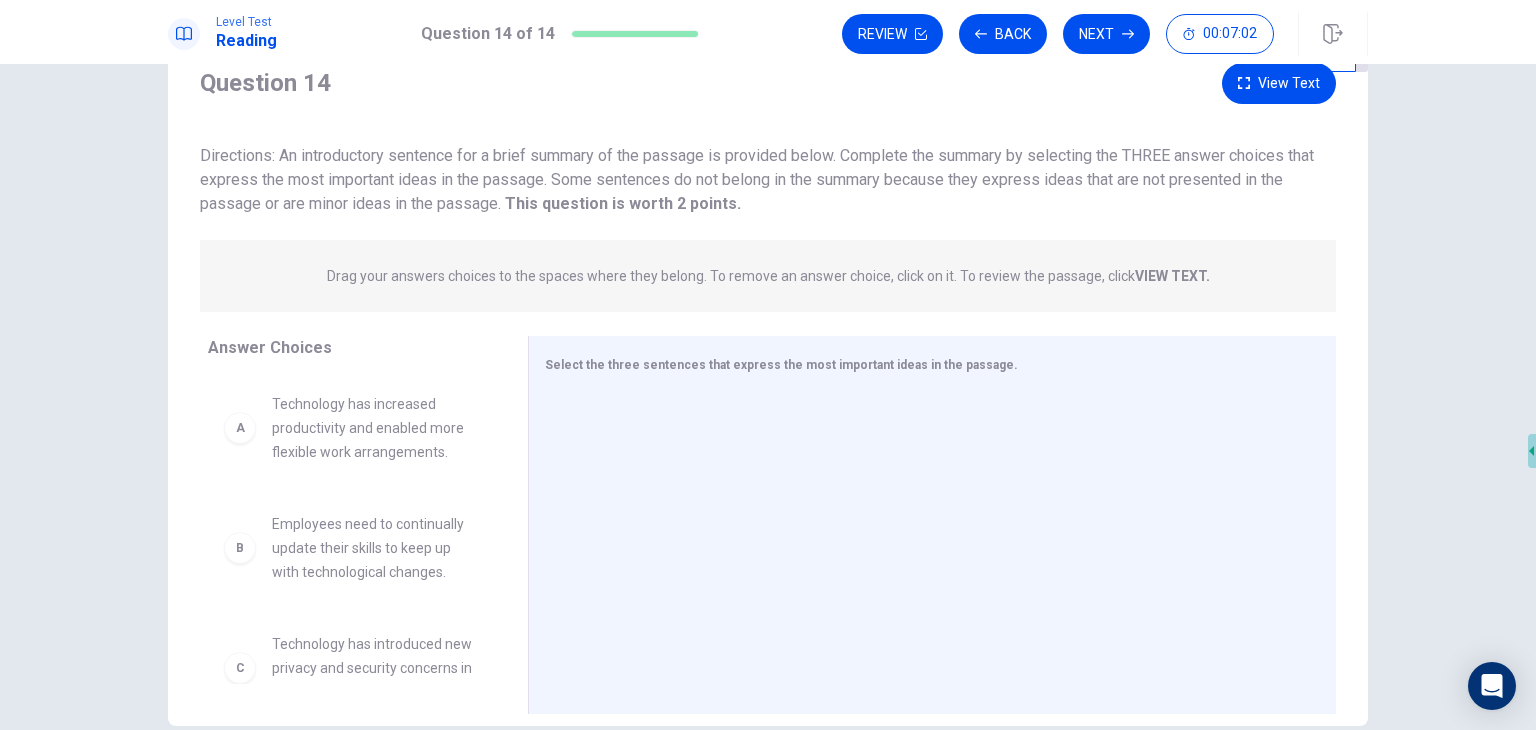 click on "Technology has increased productivity and enabled more flexible work arrangements." at bounding box center [376, 428] 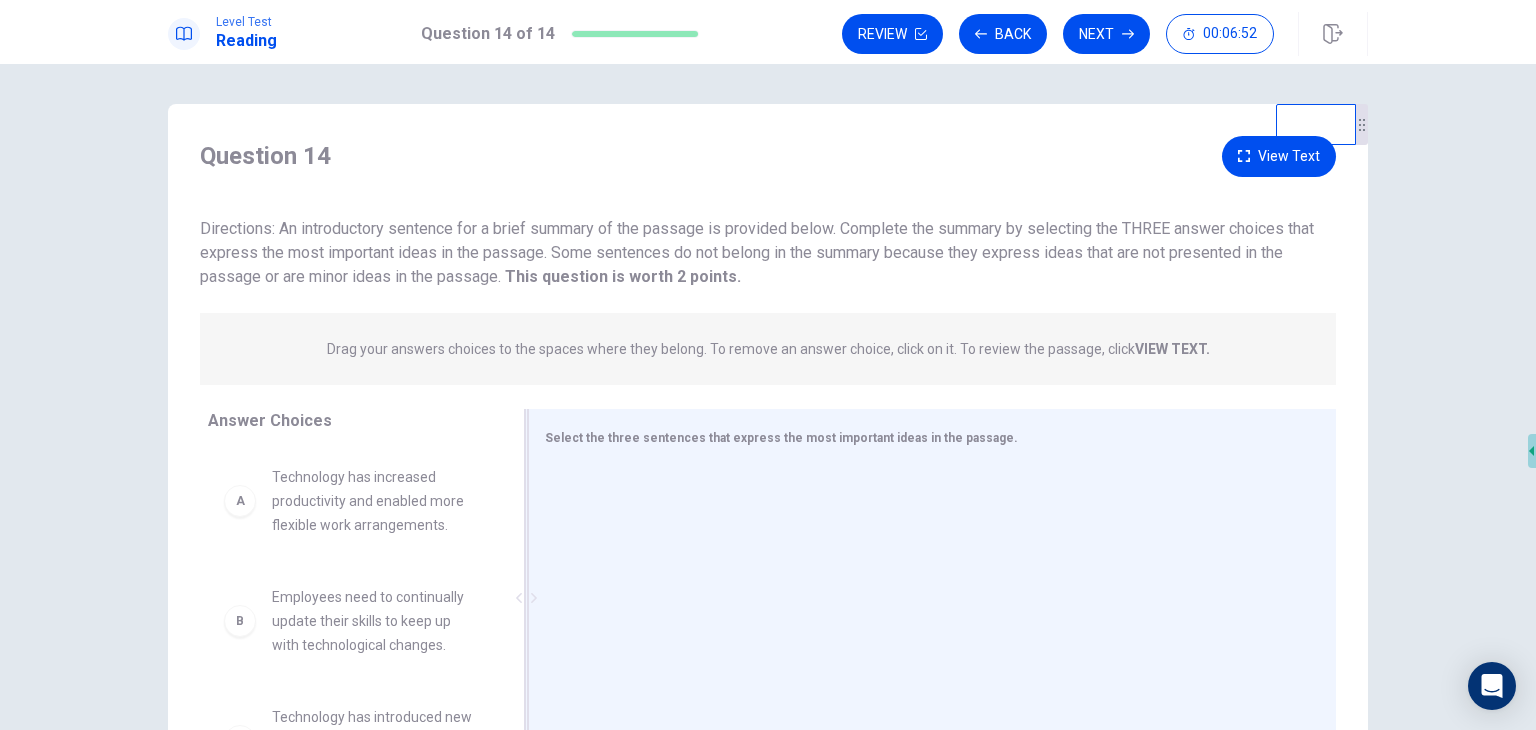 scroll, scrollTop: 173, scrollLeft: 0, axis: vertical 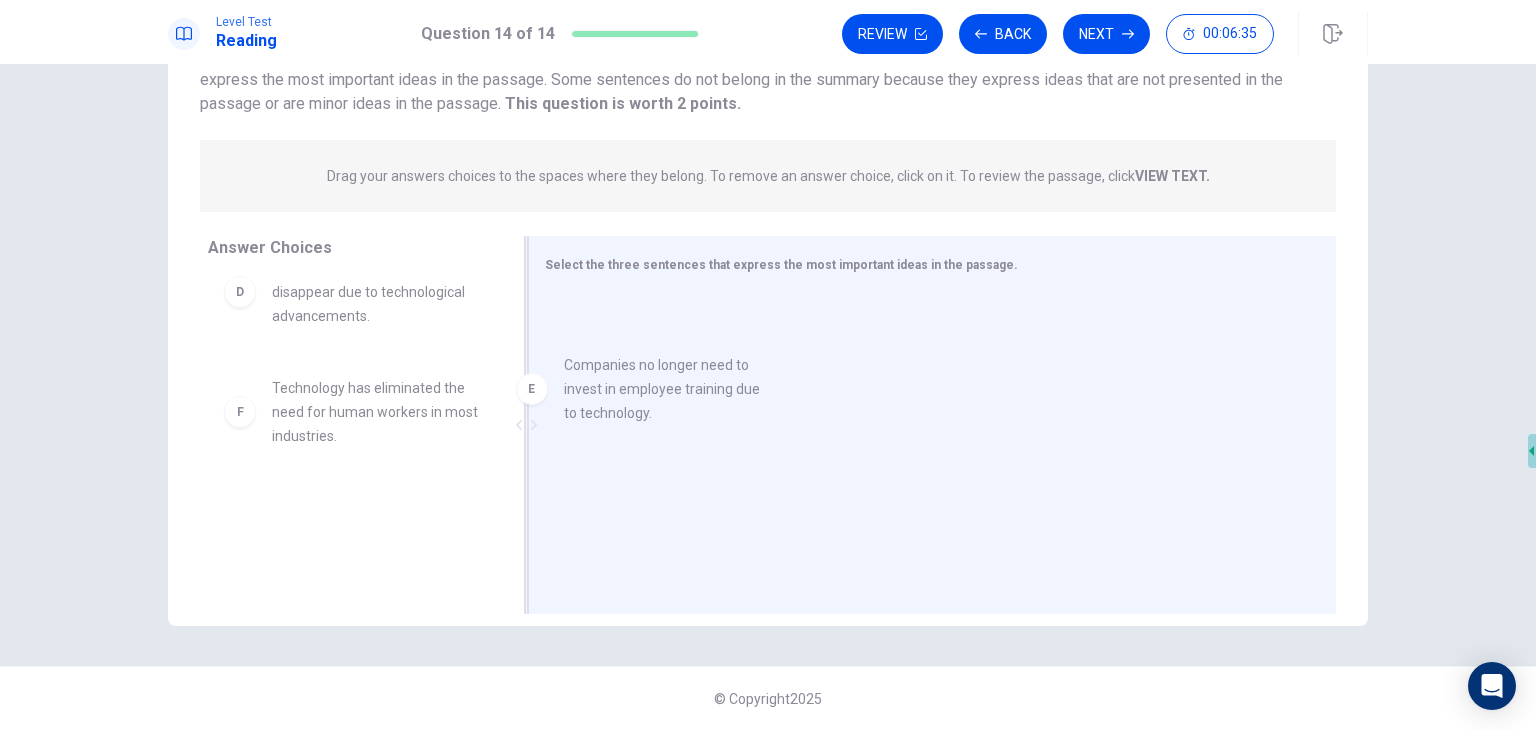 drag, startPoint x: 428, startPoint y: 410, endPoint x: 737, endPoint y: 387, distance: 309.8548 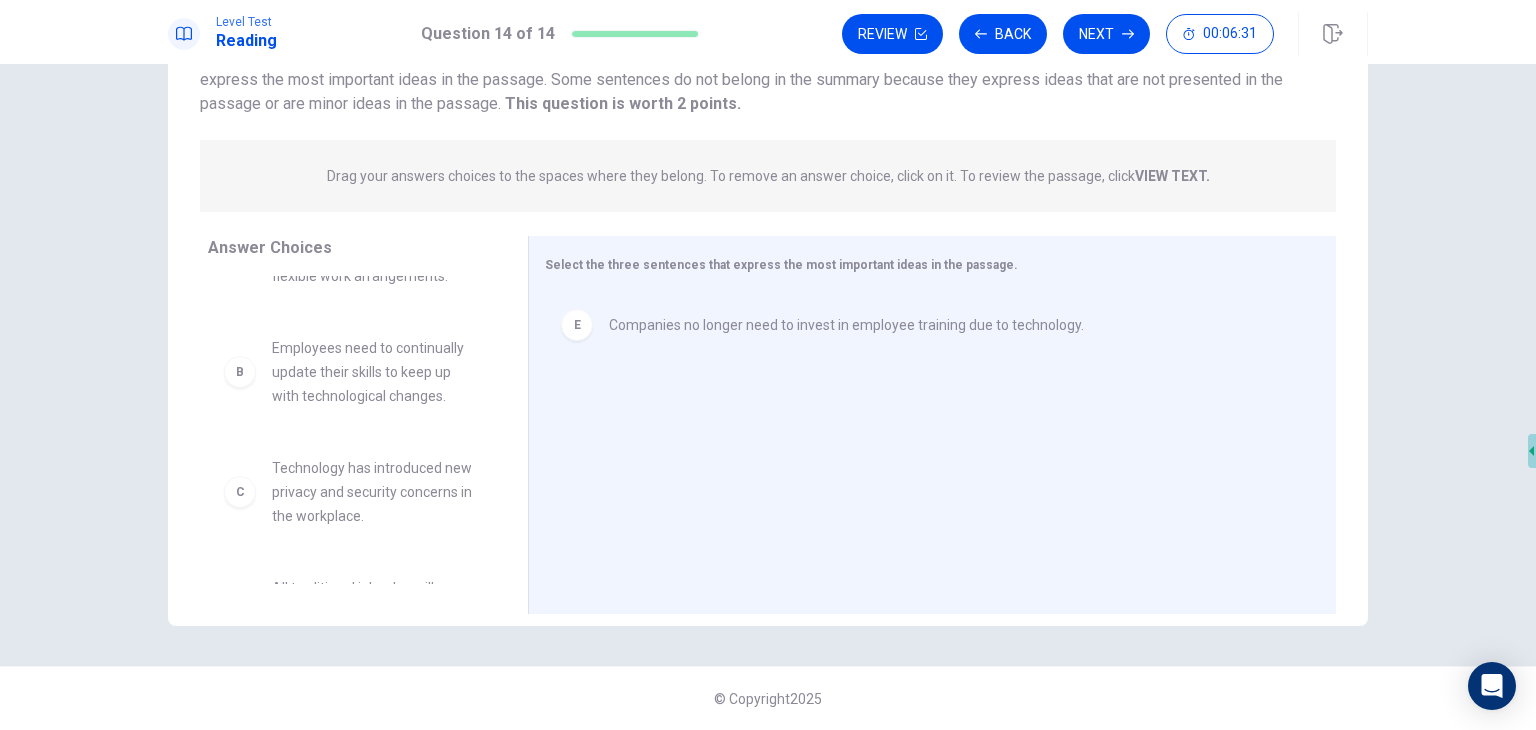 scroll, scrollTop: 0, scrollLeft: 0, axis: both 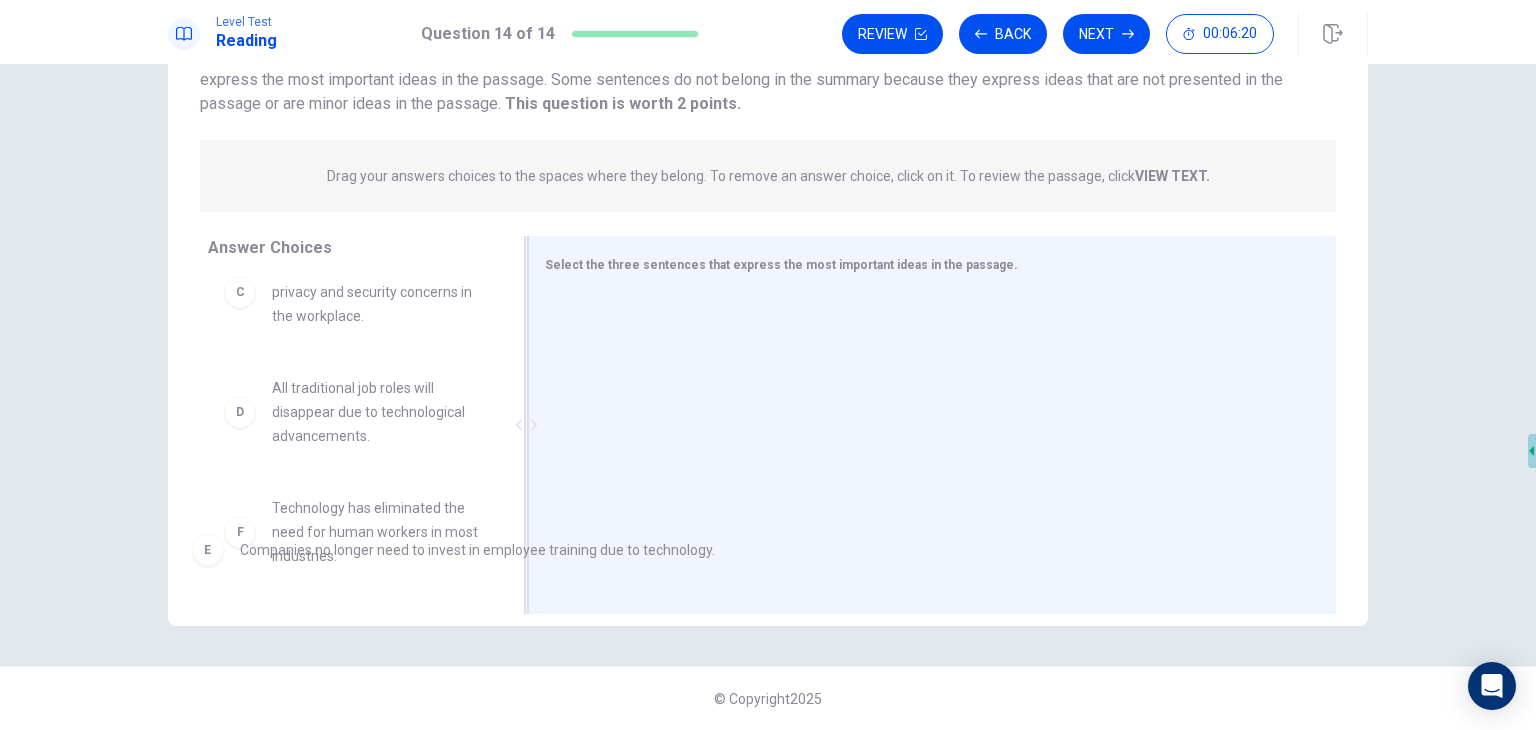 drag, startPoint x: 624, startPoint y: 339, endPoint x: 250, endPoint y: 573, distance: 441.17117 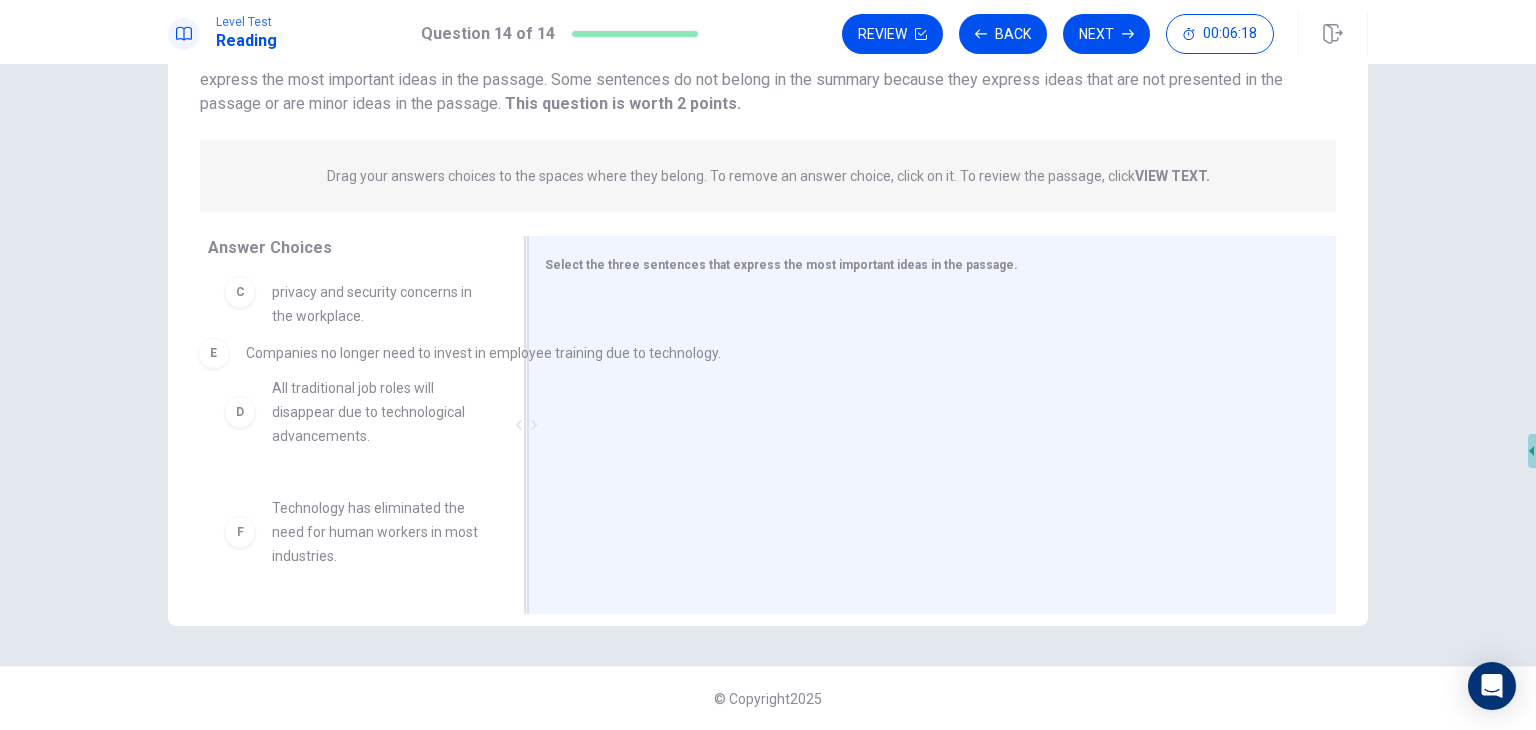 drag, startPoint x: 652, startPoint y: 325, endPoint x: 281, endPoint y: 355, distance: 372.21097 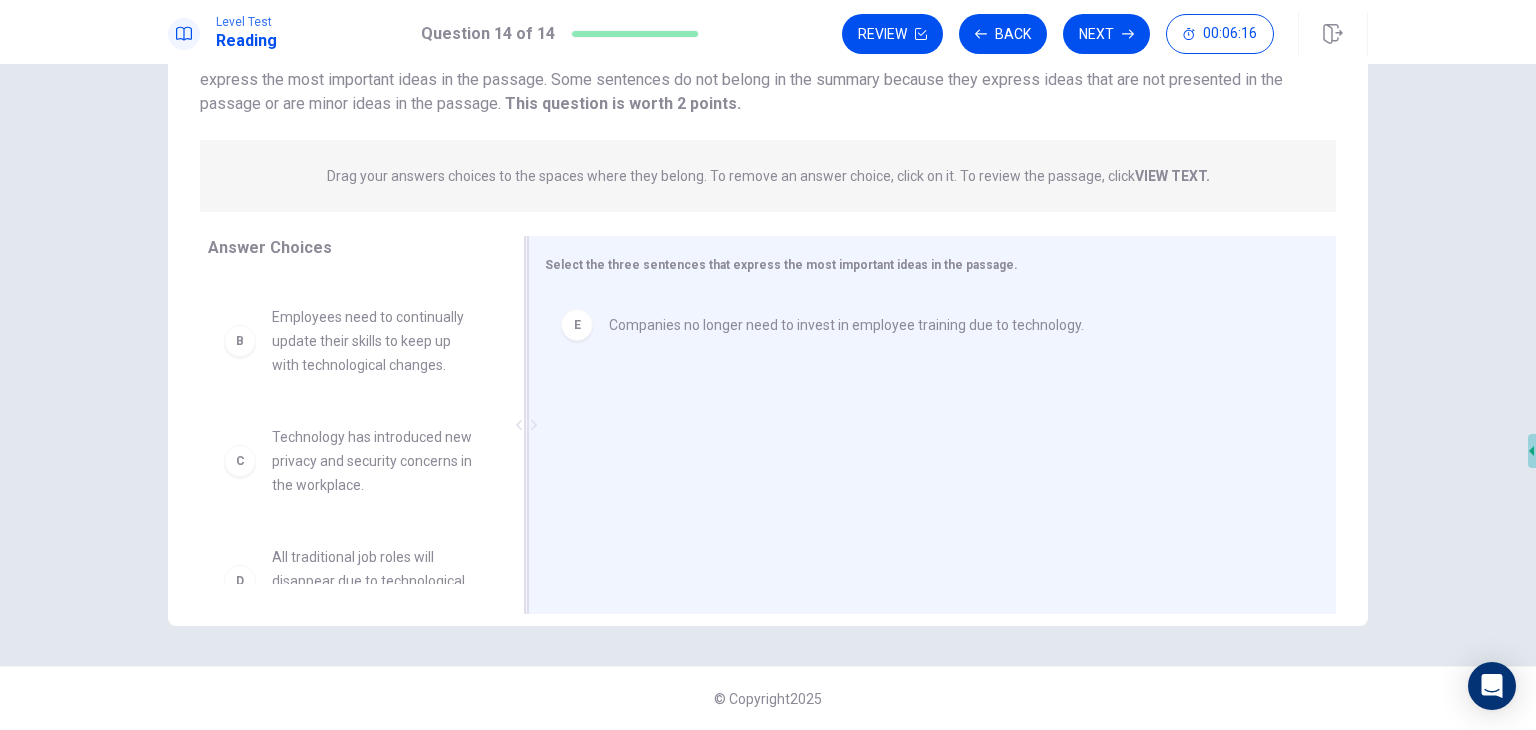 scroll, scrollTop: 0, scrollLeft: 0, axis: both 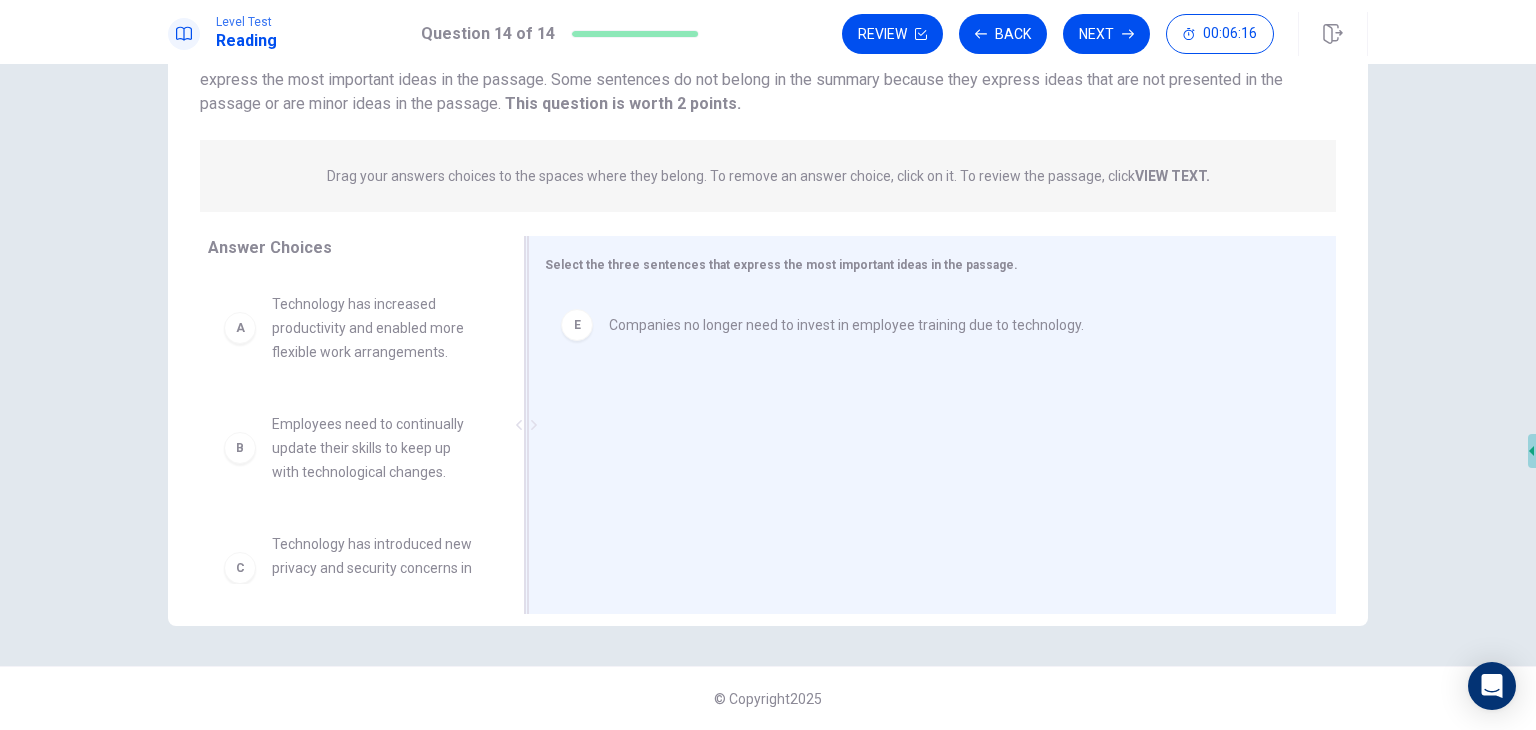 click on "Technology has increased productivity and enabled more flexible work arrangements." at bounding box center [376, 328] 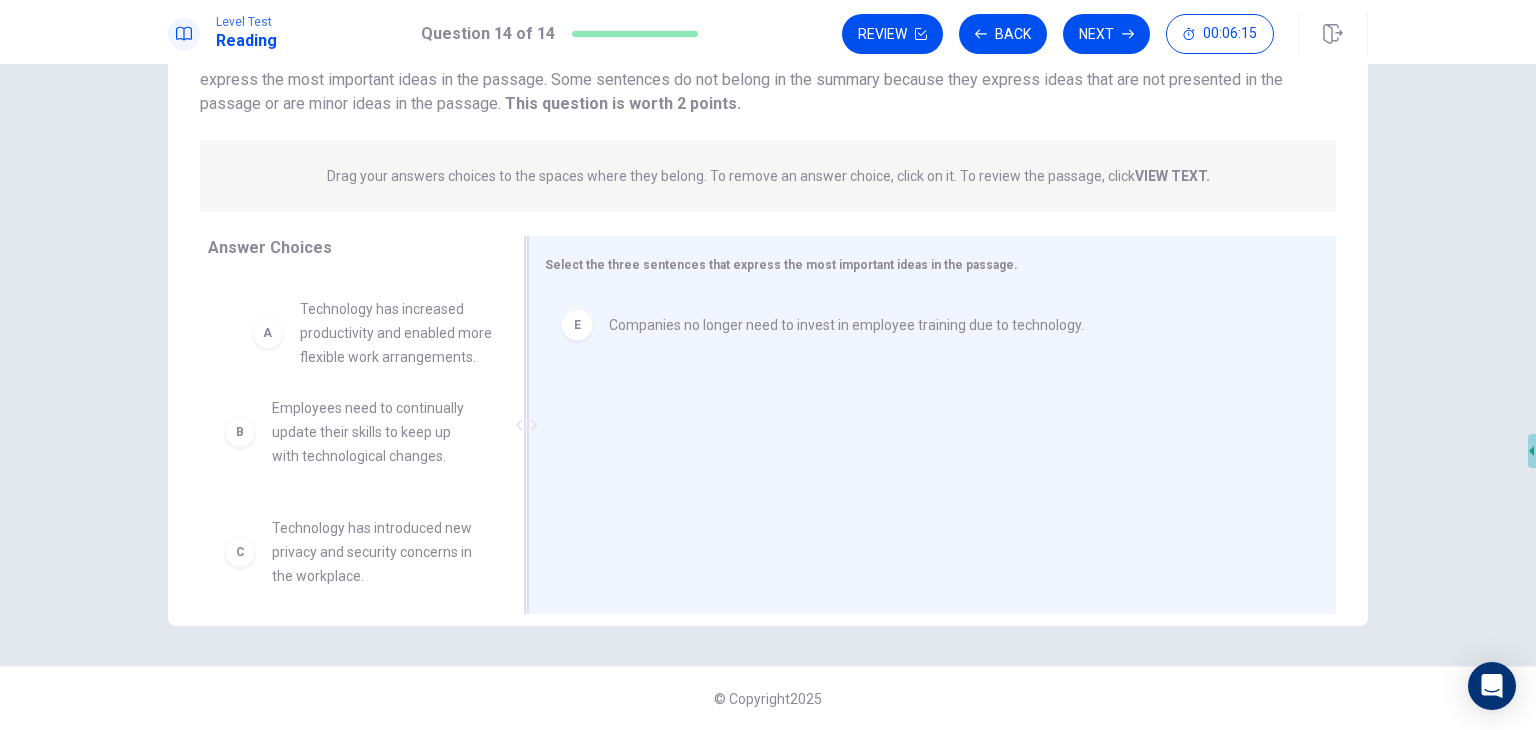 drag, startPoint x: 372, startPoint y: 342, endPoint x: 669, endPoint y: 396, distance: 301.86917 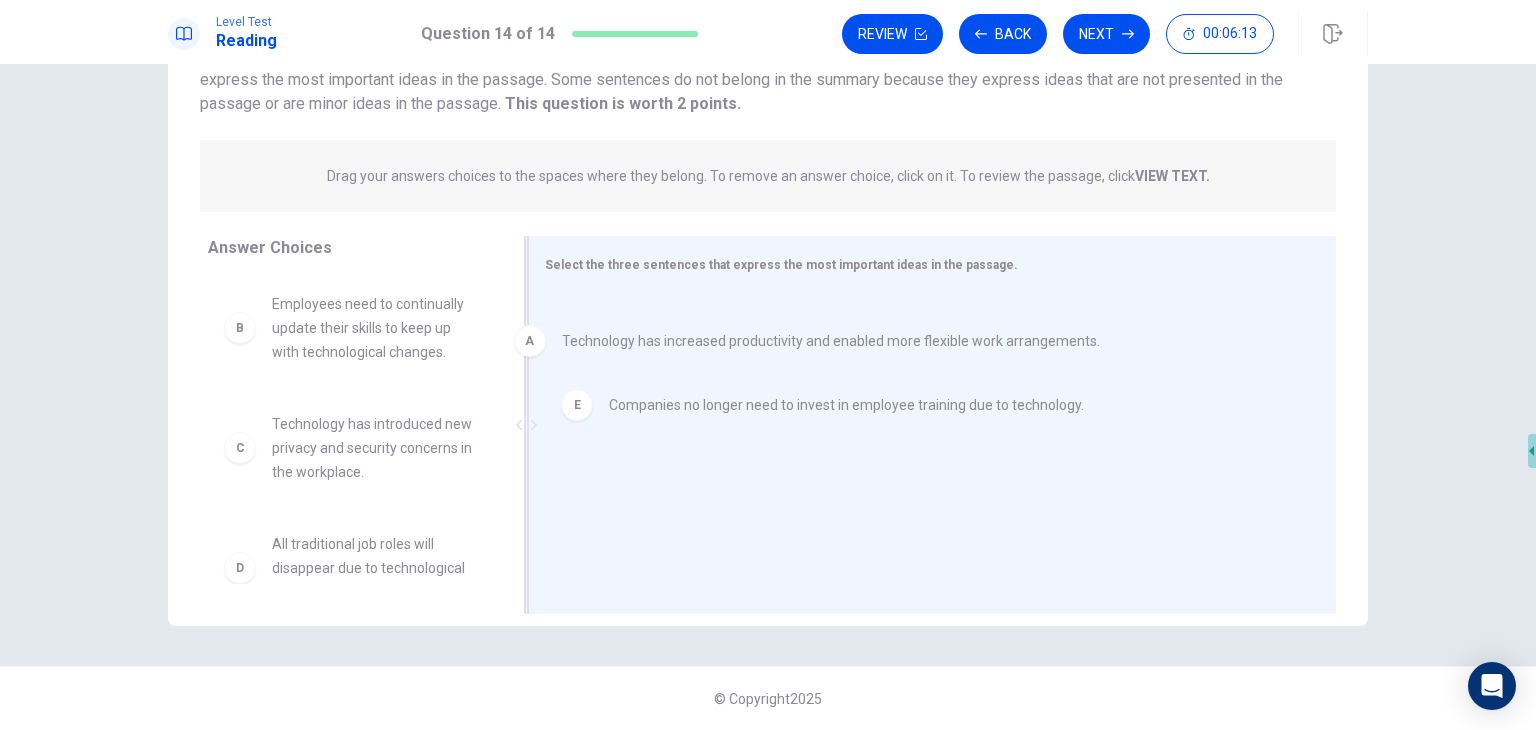 drag, startPoint x: 659, startPoint y: 329, endPoint x: 612, endPoint y: 344, distance: 49.335587 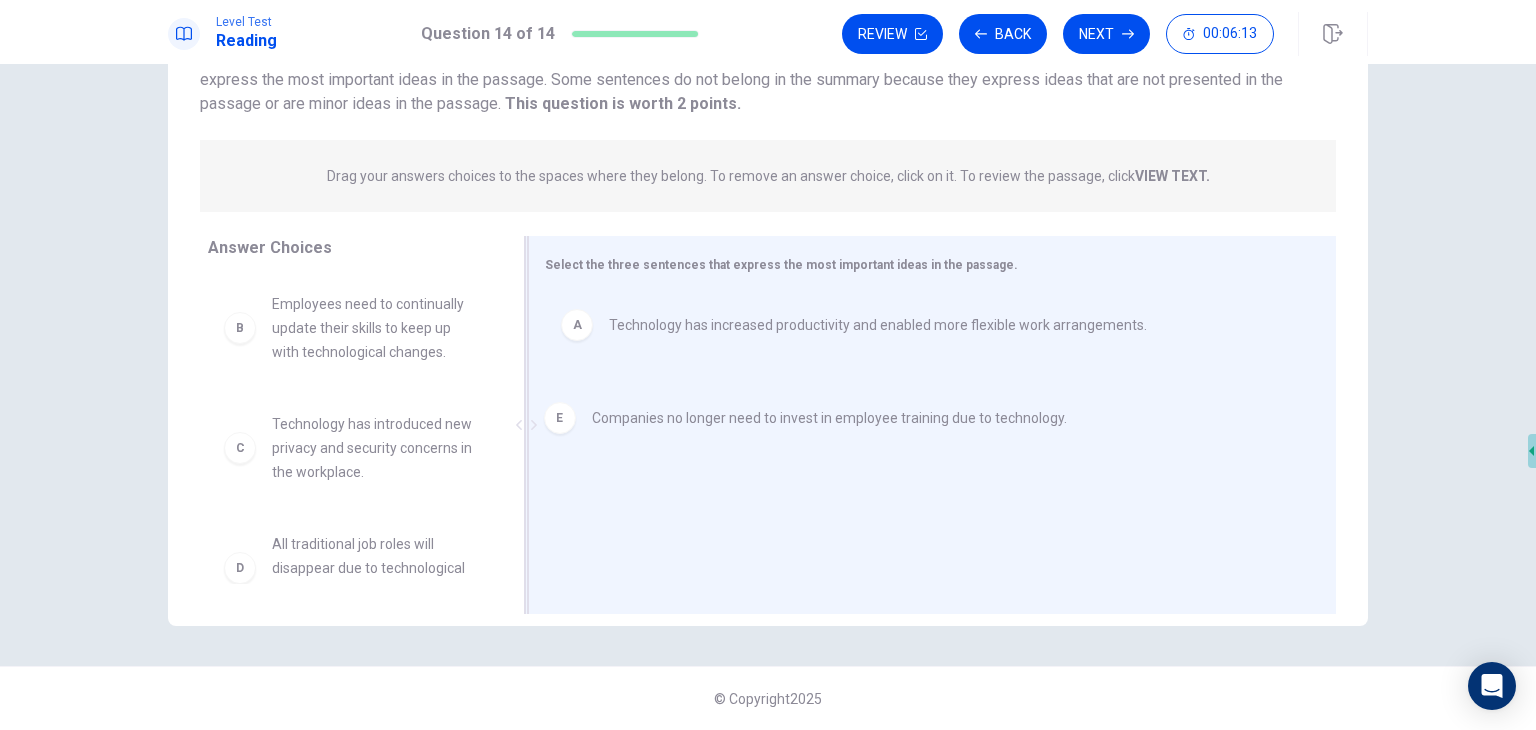 drag, startPoint x: 619, startPoint y: 409, endPoint x: 603, endPoint y: 429, distance: 25.612497 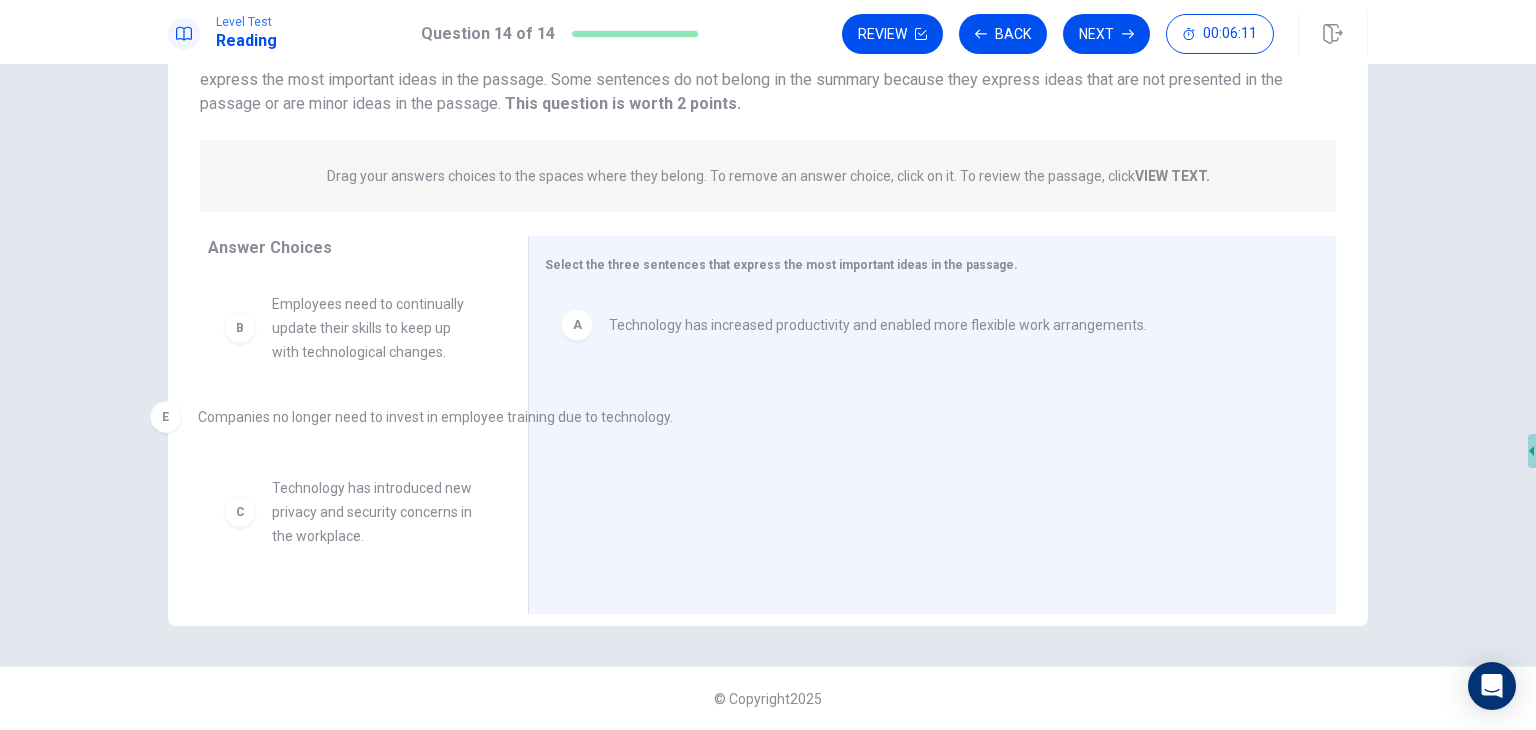 drag, startPoint x: 627, startPoint y: 412, endPoint x: 215, endPoint y: 417, distance: 412.03033 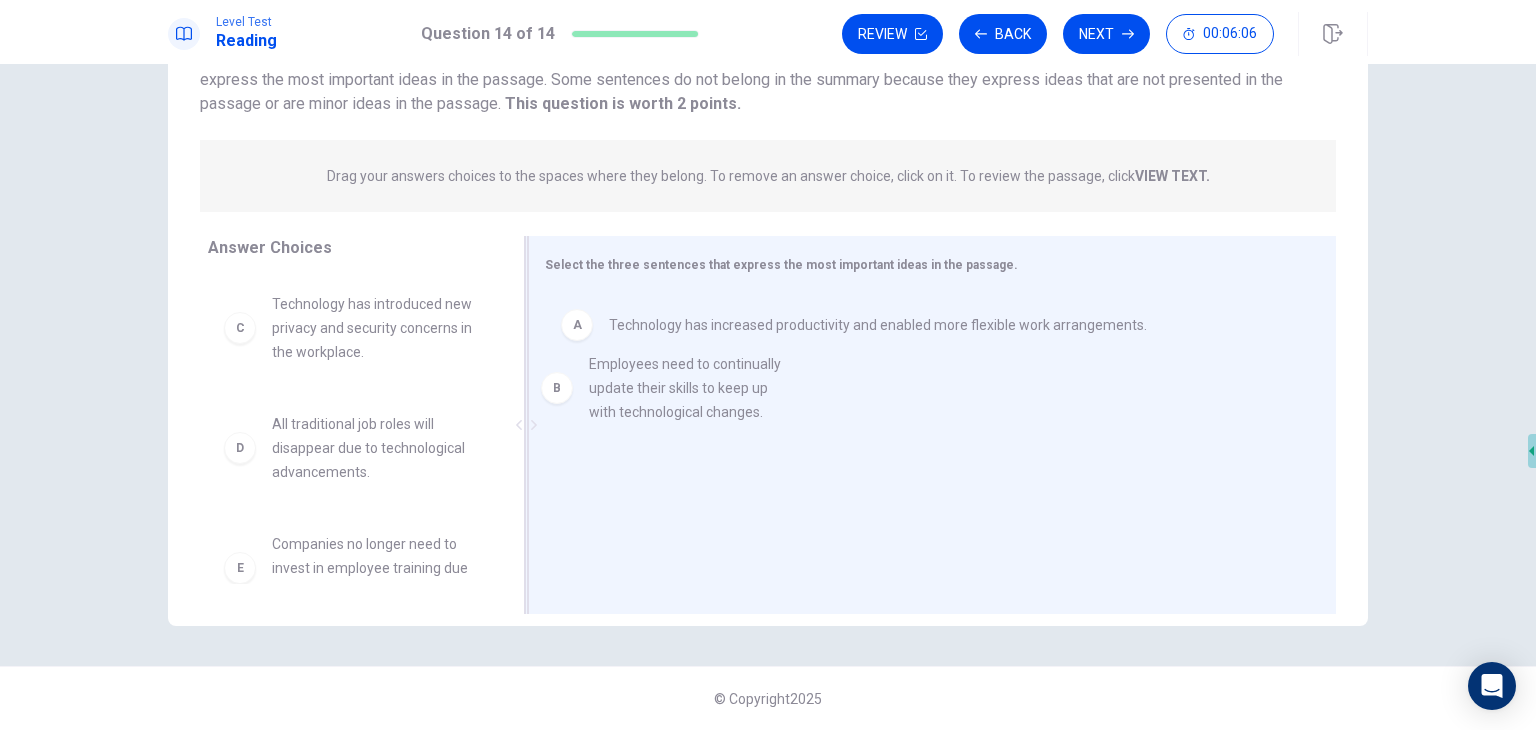 drag, startPoint x: 347, startPoint y: 339, endPoint x: 685, endPoint y: 398, distance: 343.11078 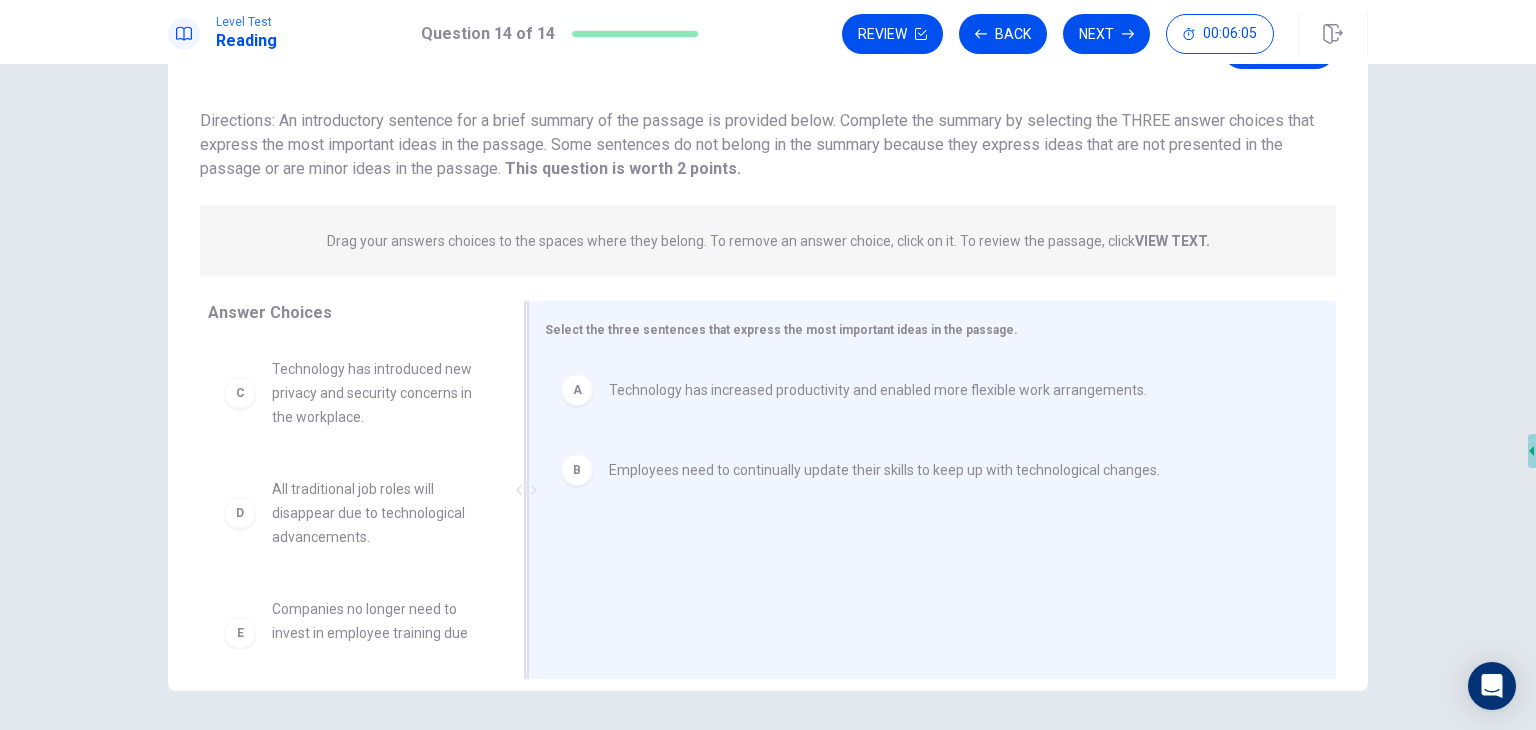 scroll, scrollTop: 73, scrollLeft: 0, axis: vertical 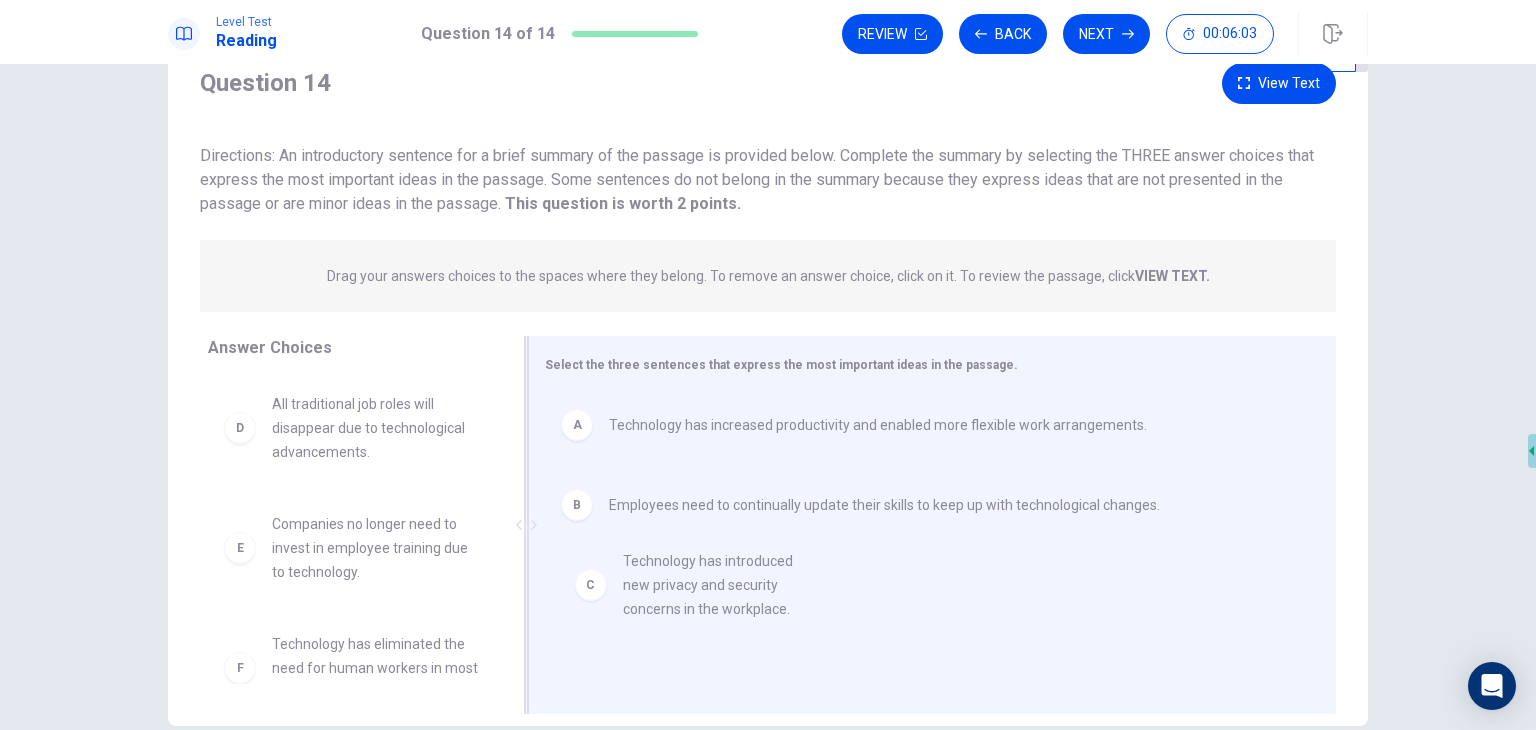 drag, startPoint x: 389, startPoint y: 422, endPoint x: 756, endPoint y: 587, distance: 402.38538 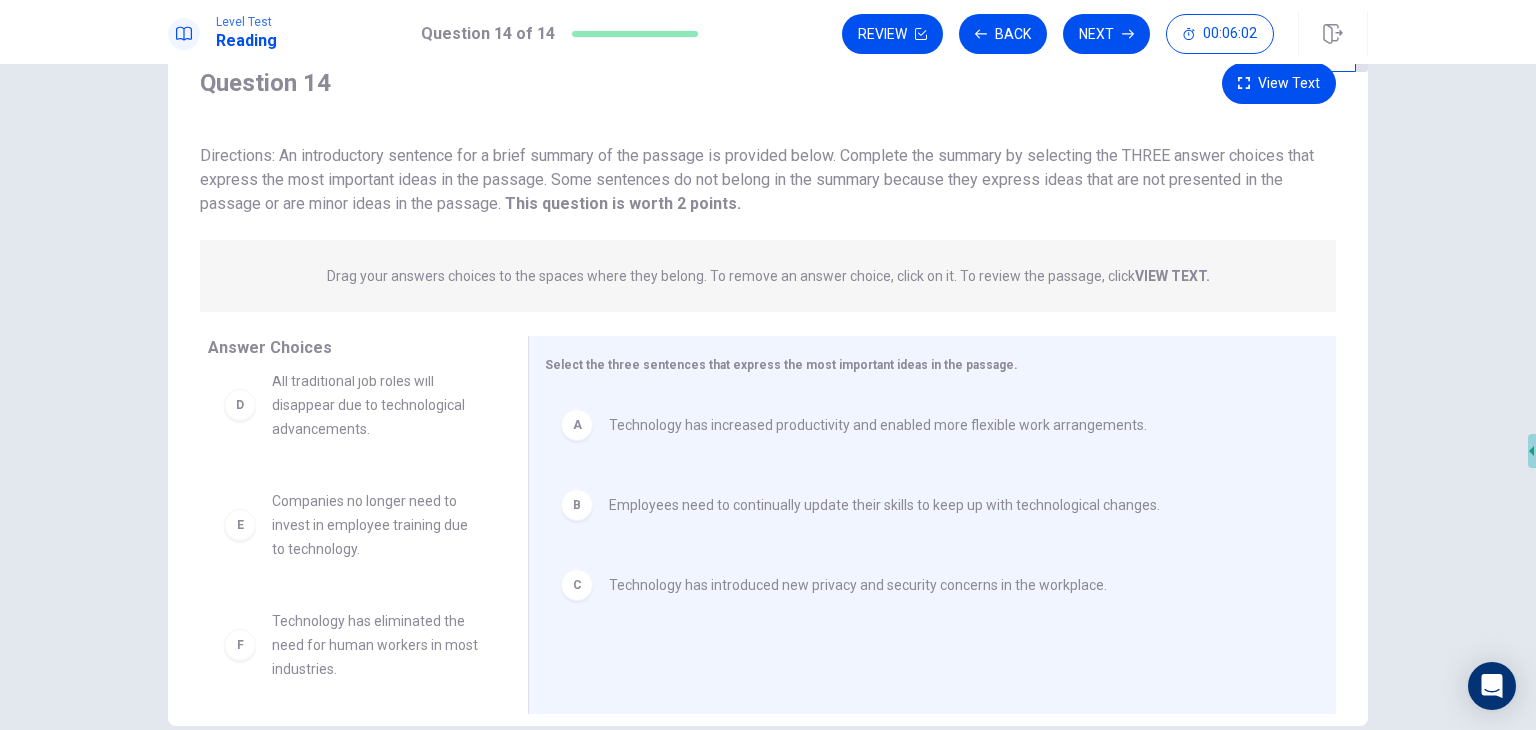 scroll, scrollTop: 36, scrollLeft: 0, axis: vertical 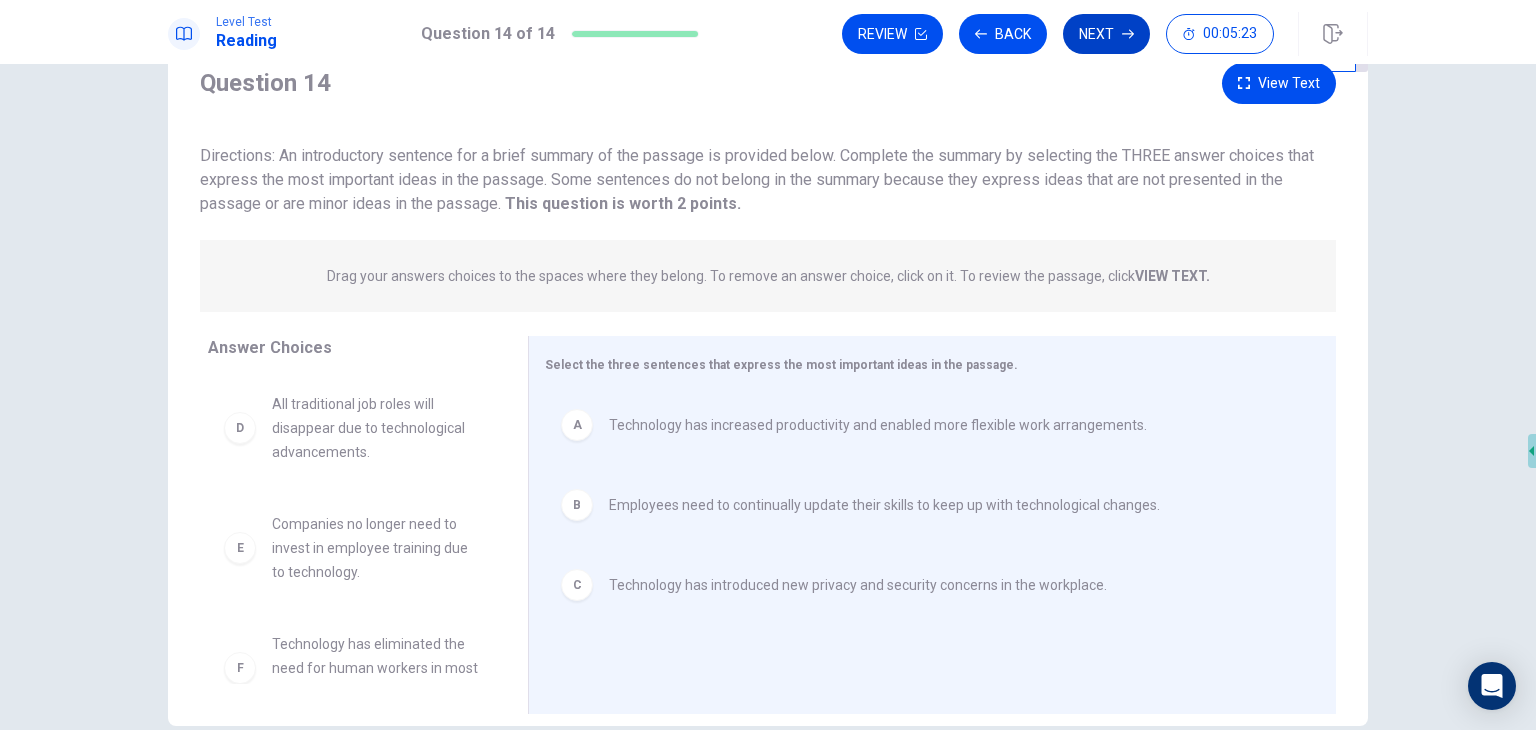 click on "Next" at bounding box center [1106, 34] 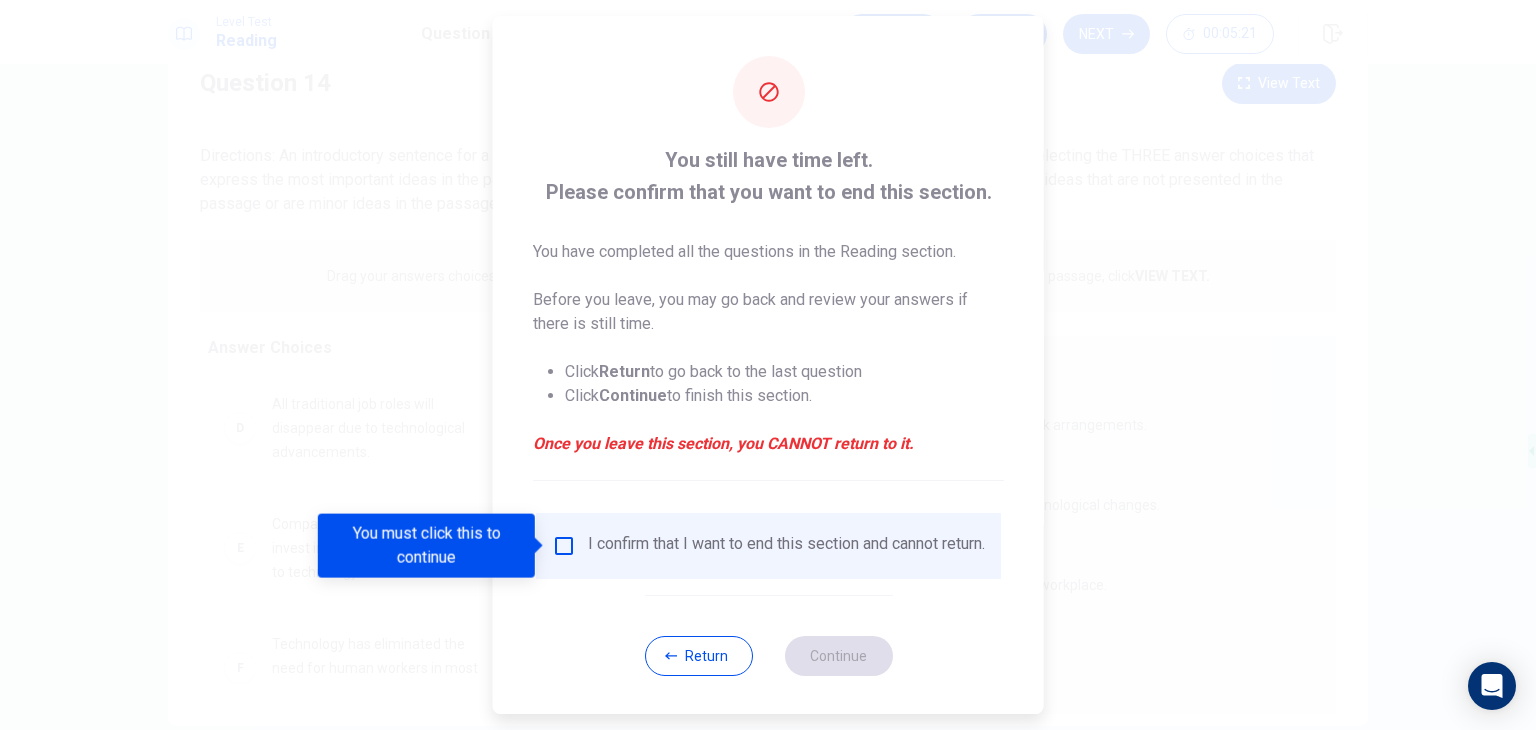 click on "You still have time left.   Please confirm that you want to end this section. You have completed all the questions in the Reading section. Before you leave, you may go back and review your answers if there is still time. Click  Return  to go back to the last question Click  Continue  to finish this section. Once you leave this section, you CANNOT return to it. I confirm that I want to end this section and cannot return. Return Continue" at bounding box center [768, 366] 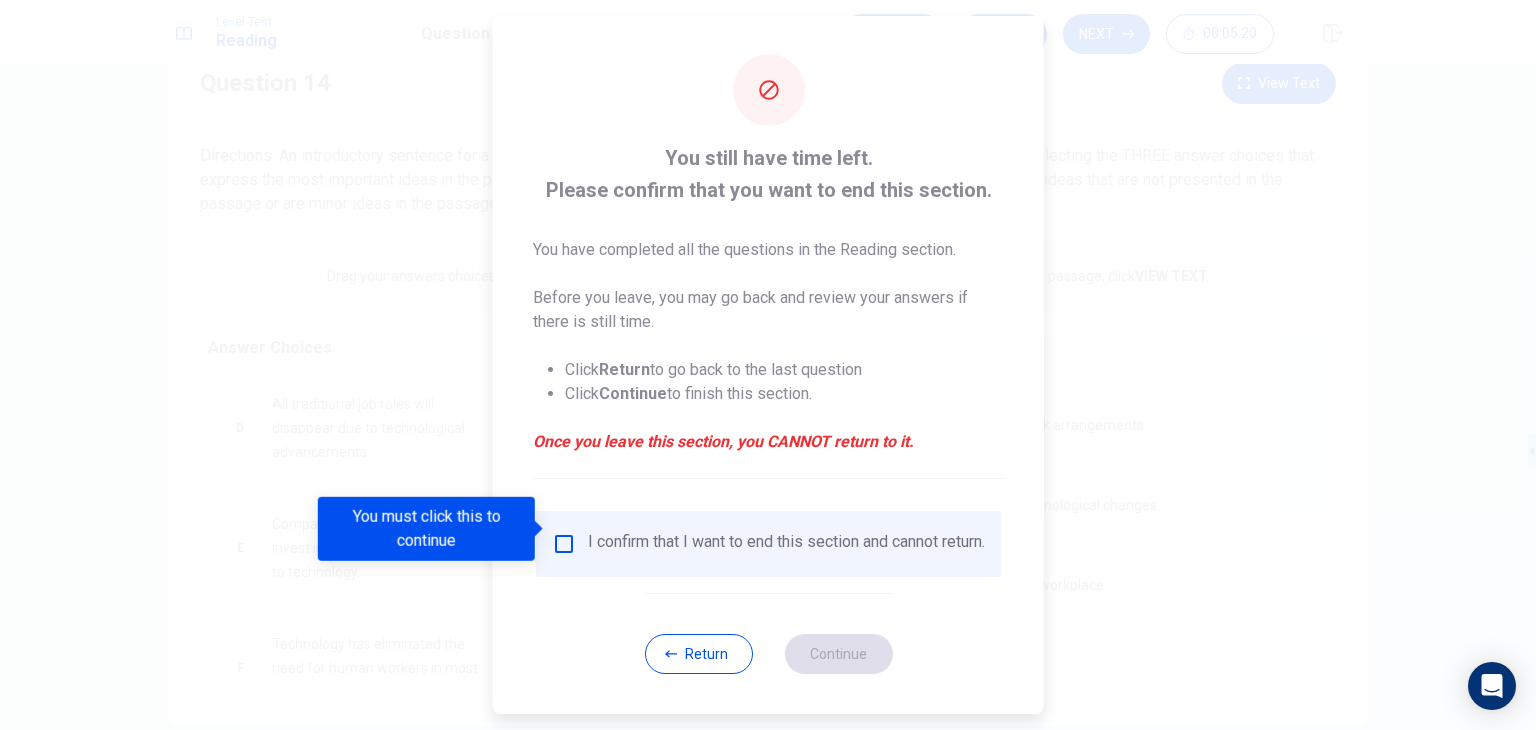 scroll, scrollTop: 16, scrollLeft: 0, axis: vertical 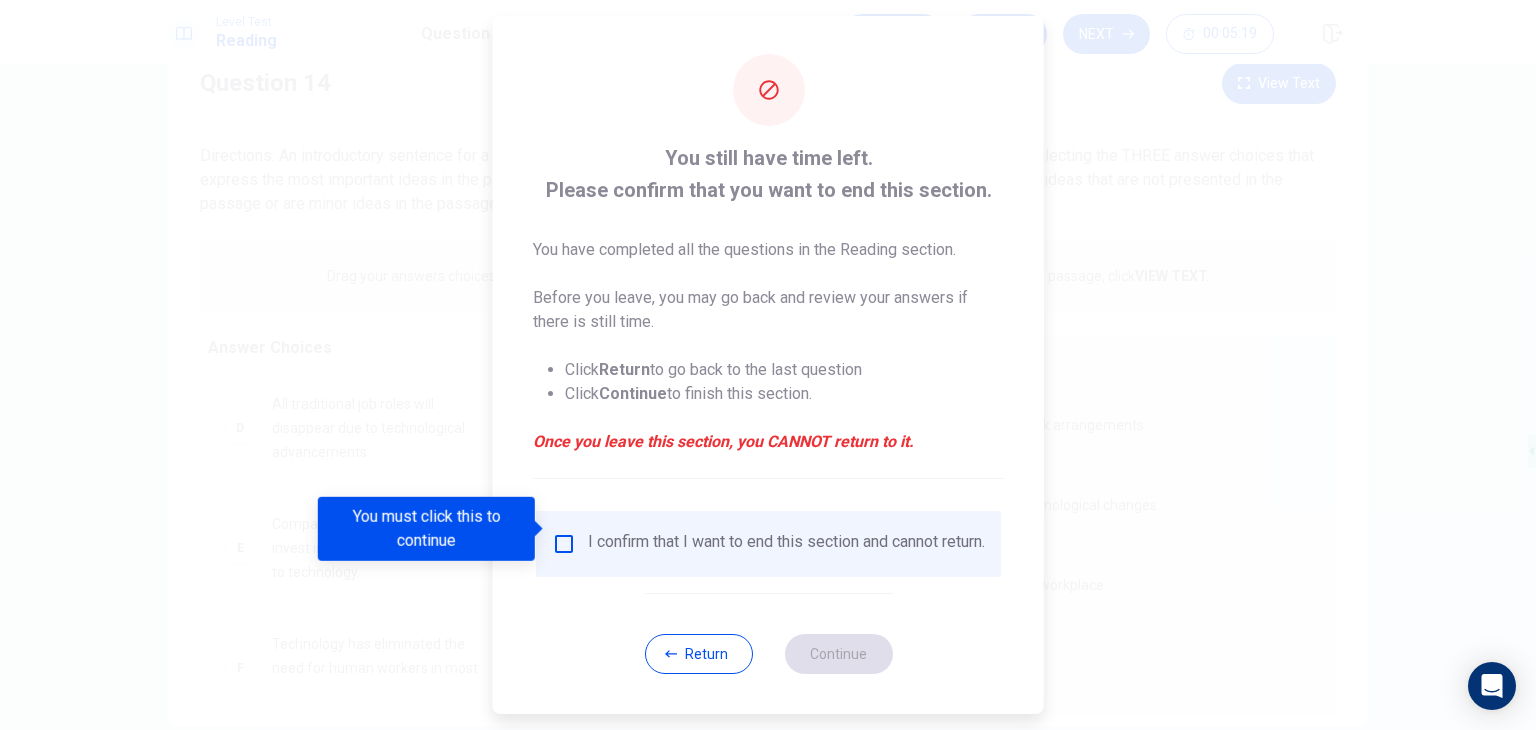 click on "I confirm that I want to end this section and cannot return." at bounding box center [768, 544] 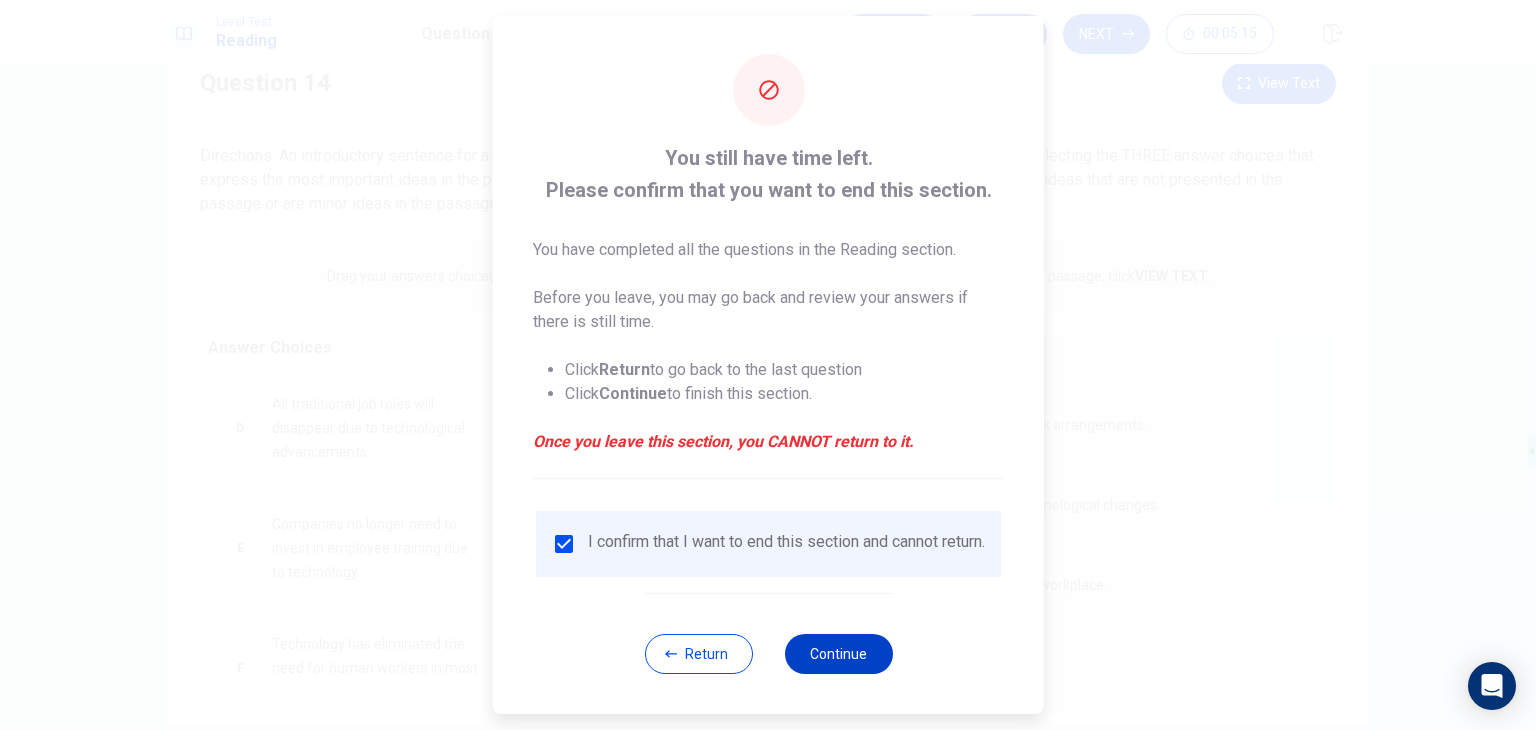 click on "Continue" at bounding box center [838, 654] 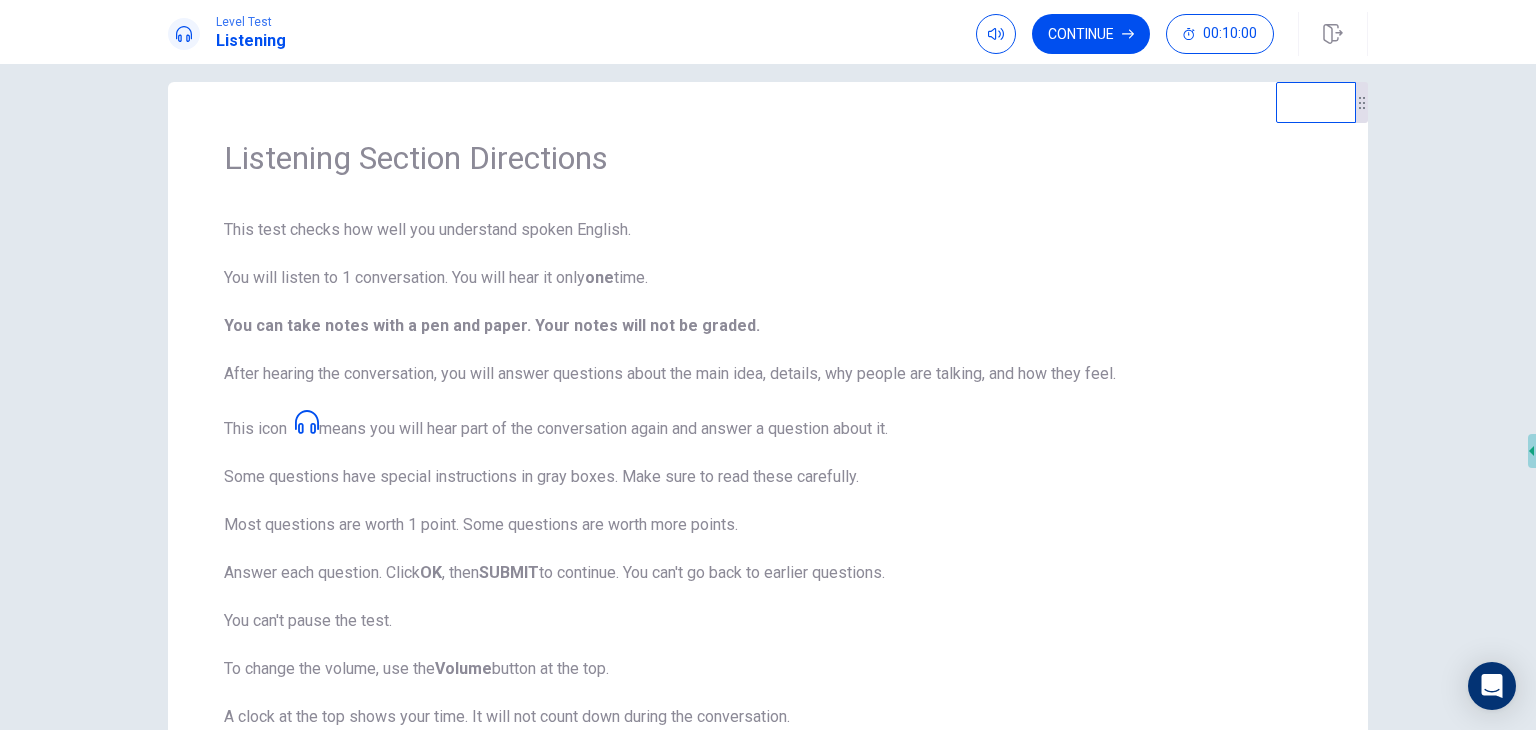 scroll, scrollTop: 0, scrollLeft: 0, axis: both 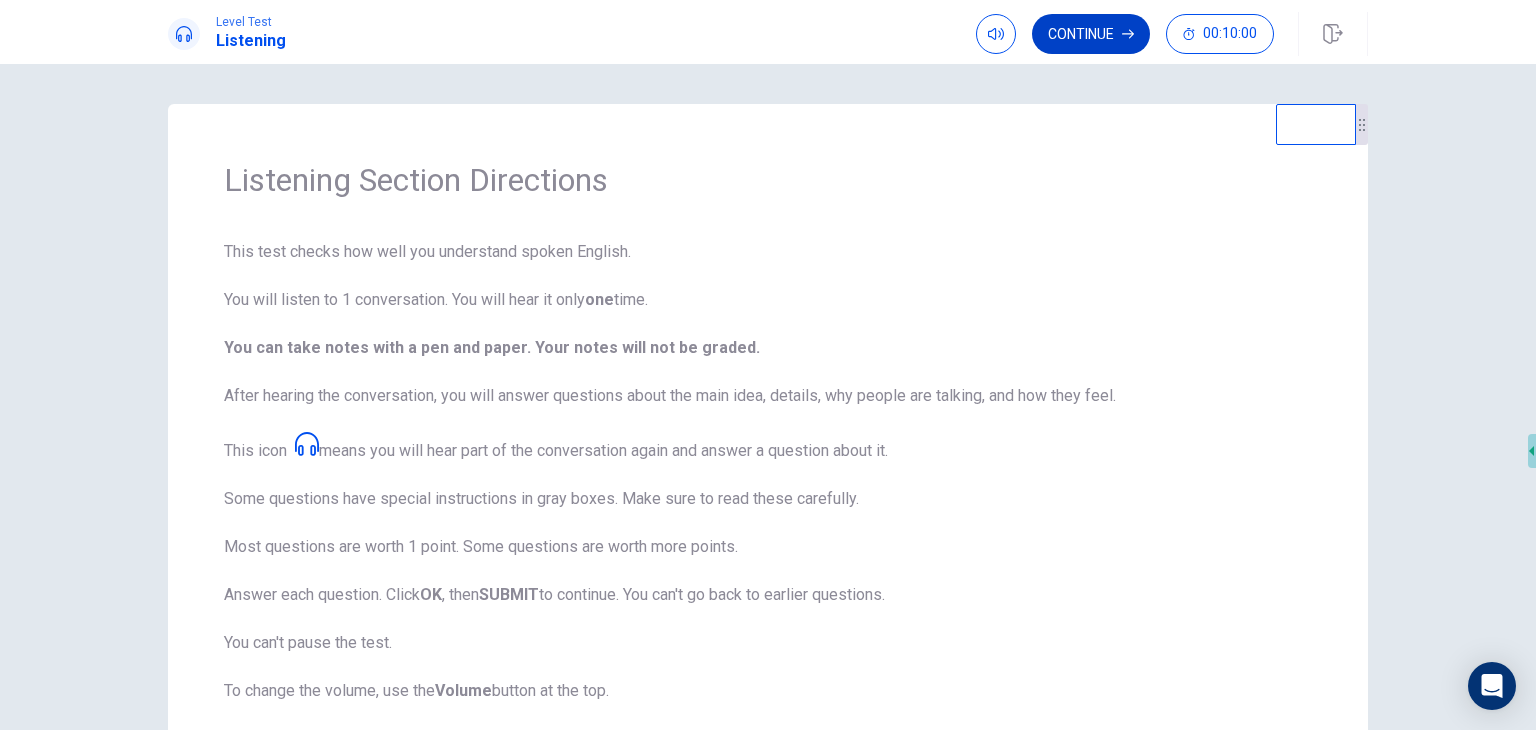 click on "Continue" at bounding box center (1091, 34) 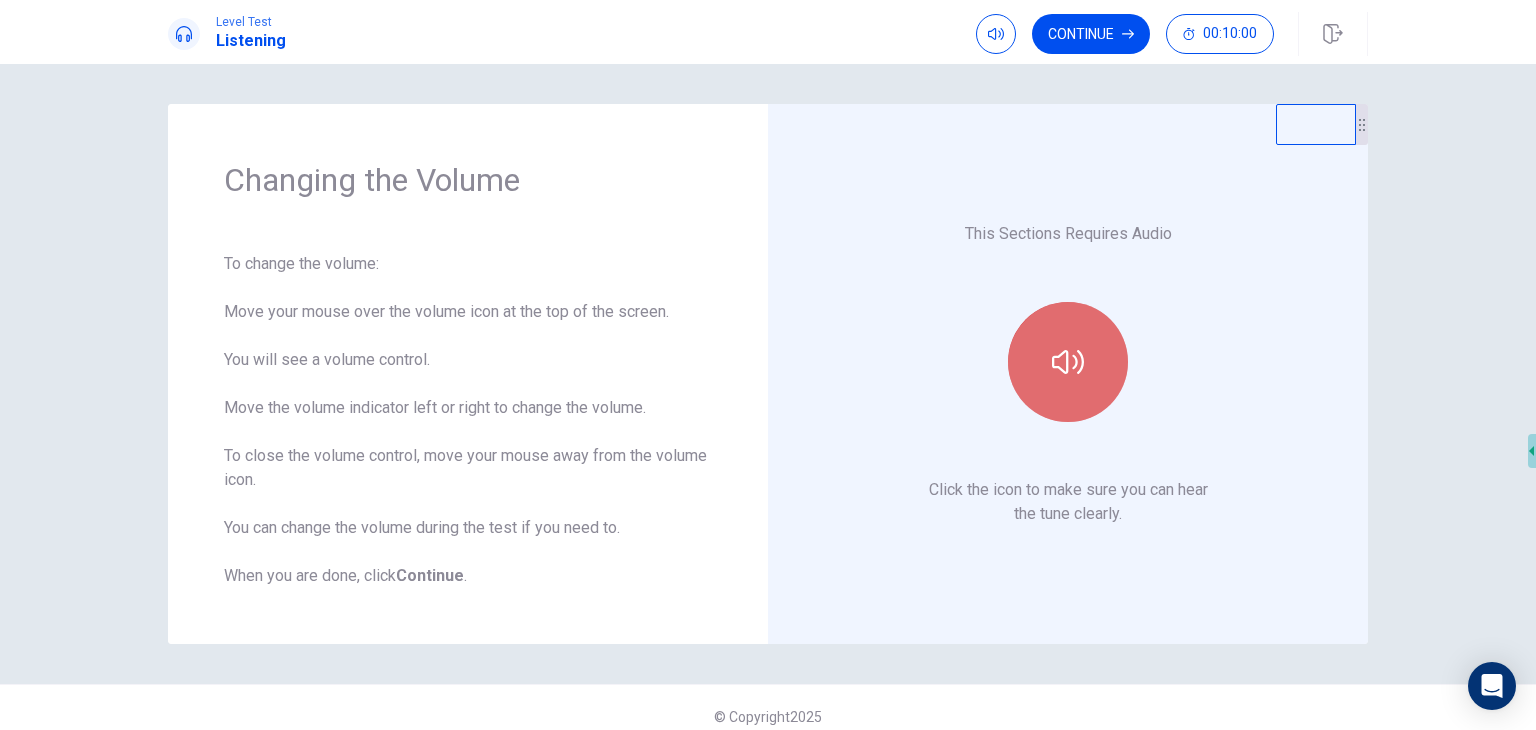 click 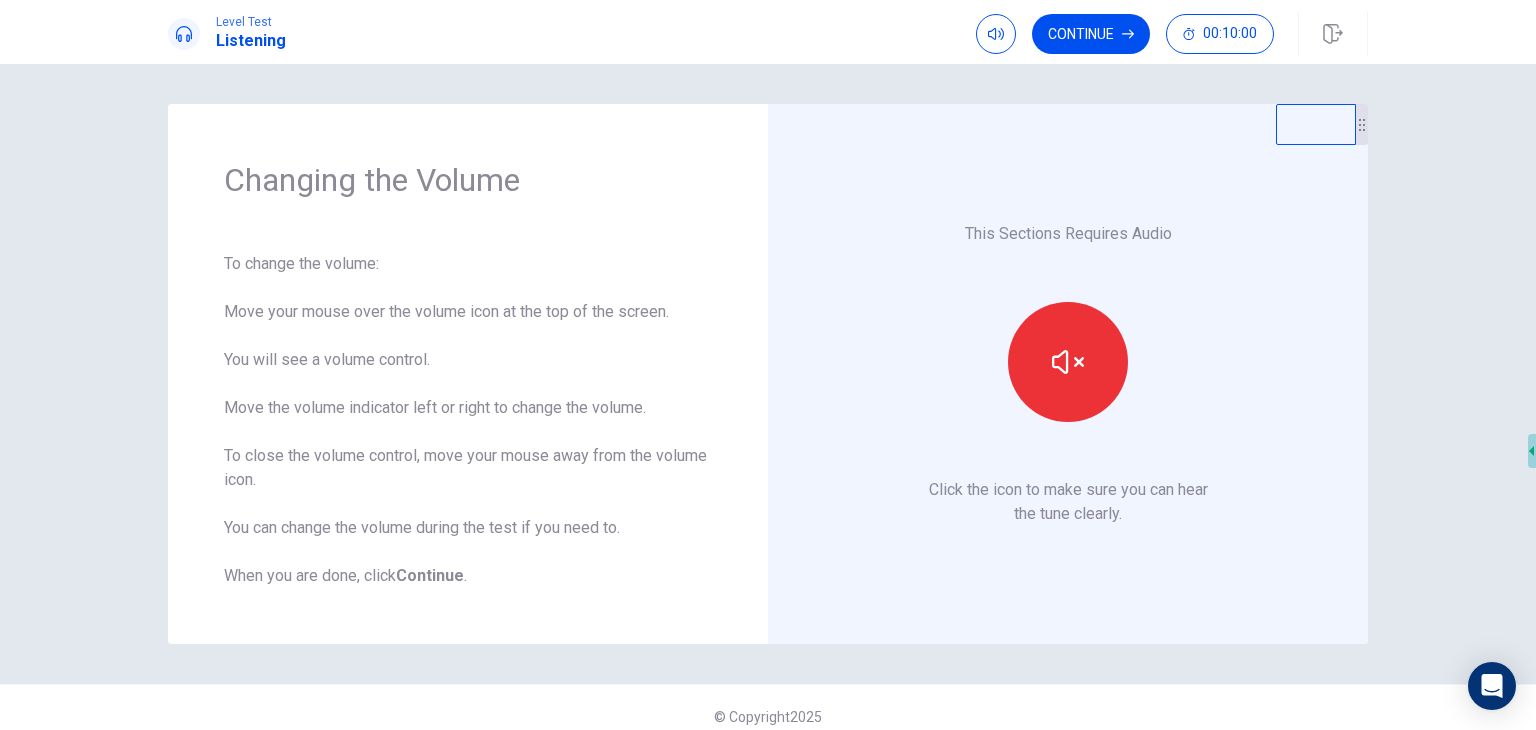 scroll, scrollTop: 18, scrollLeft: 0, axis: vertical 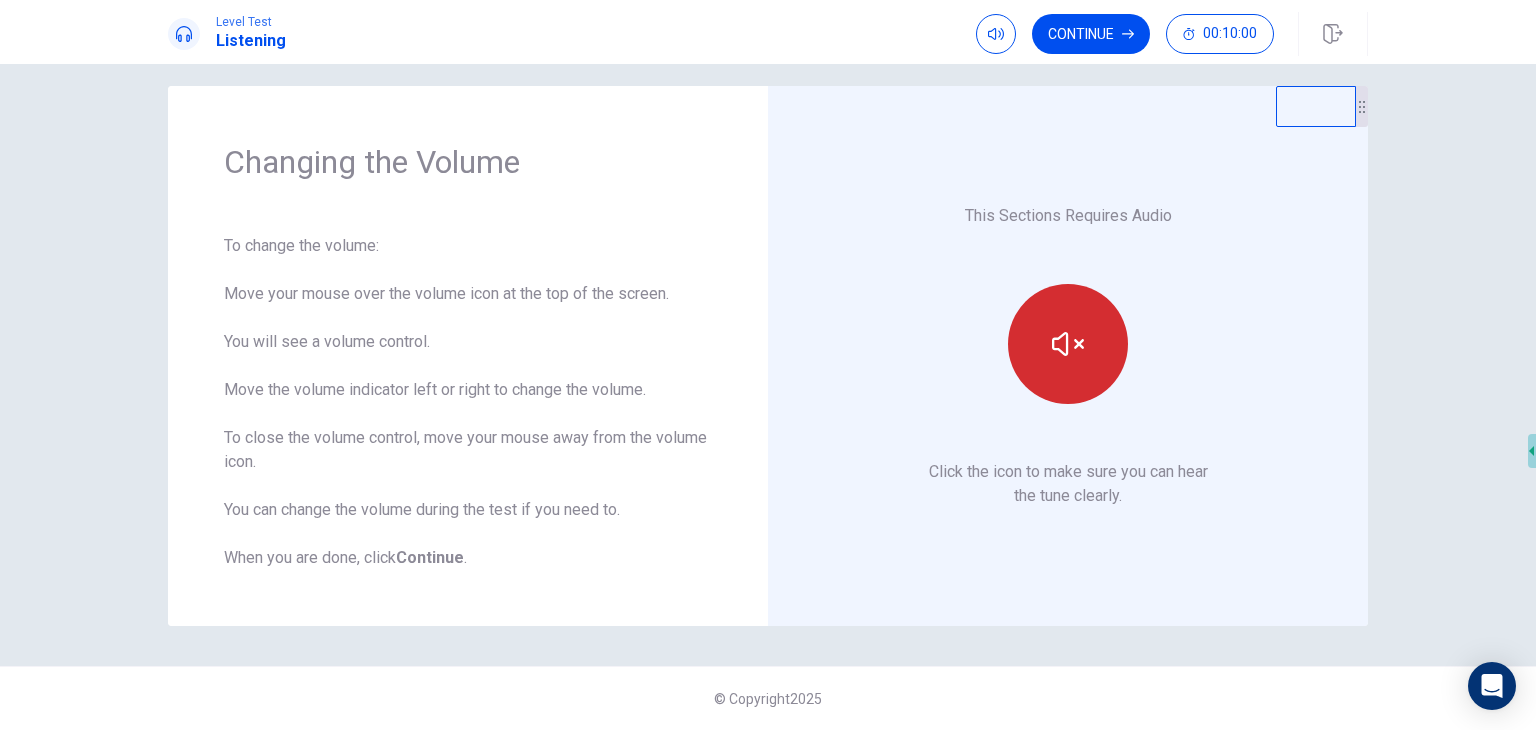 click 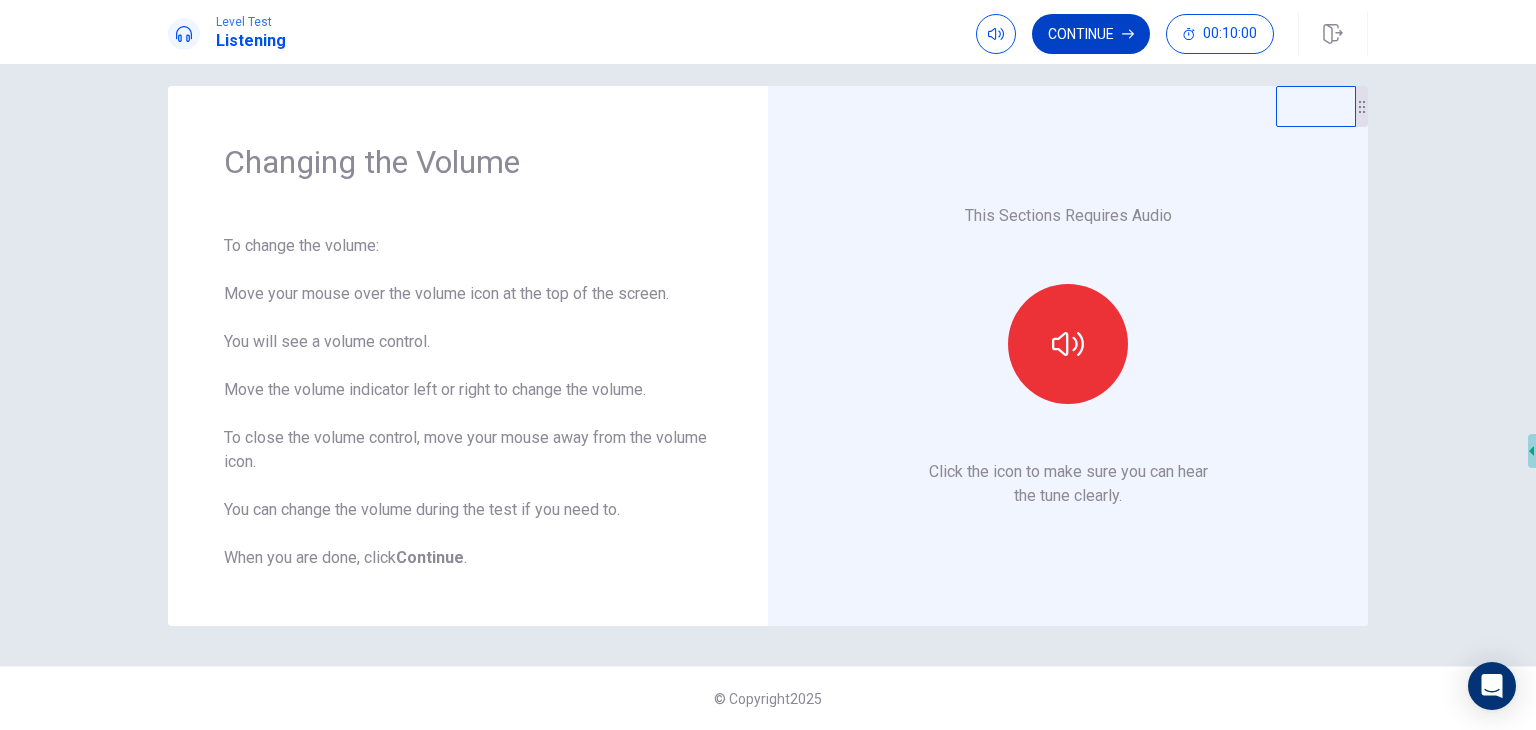 click on "Continue" at bounding box center (1091, 34) 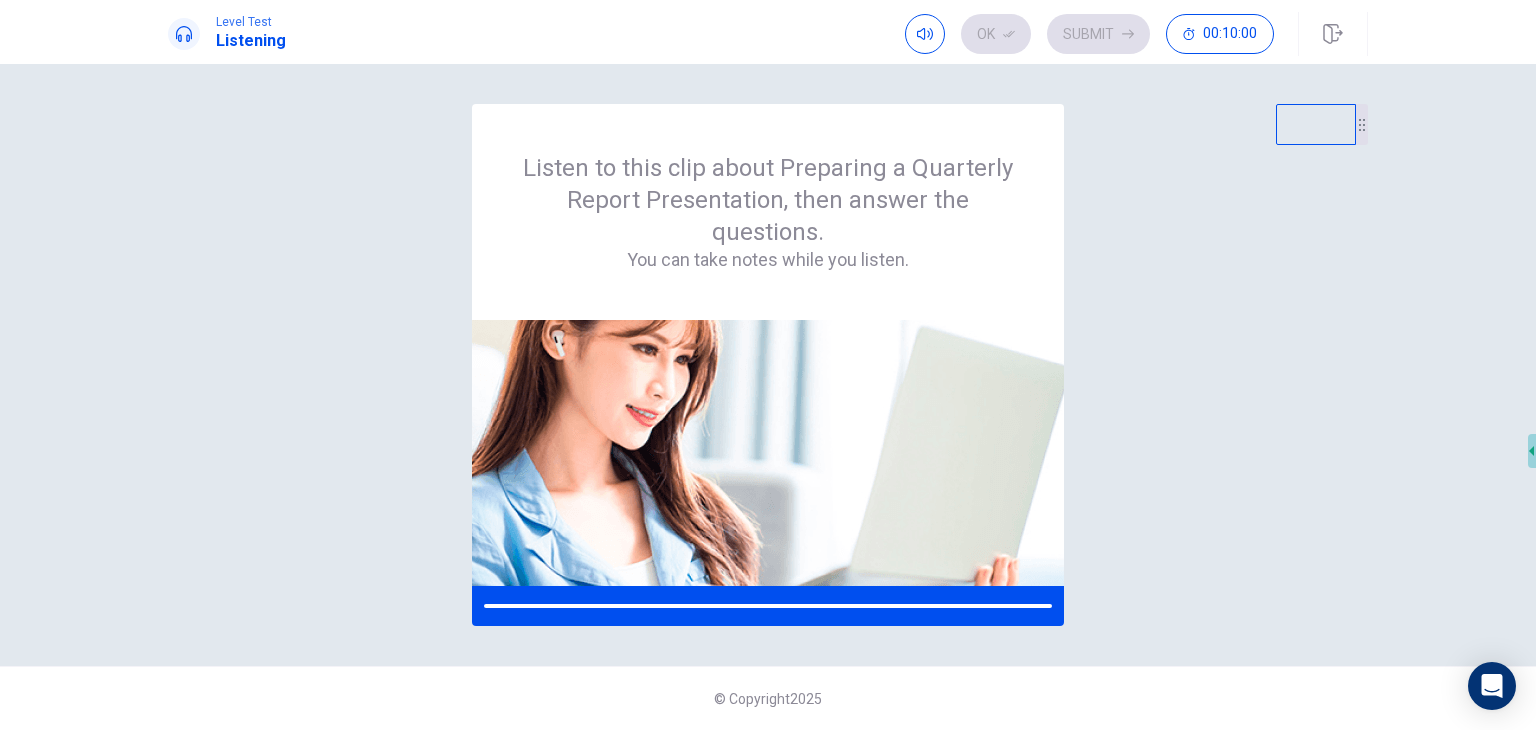 scroll, scrollTop: 0, scrollLeft: 0, axis: both 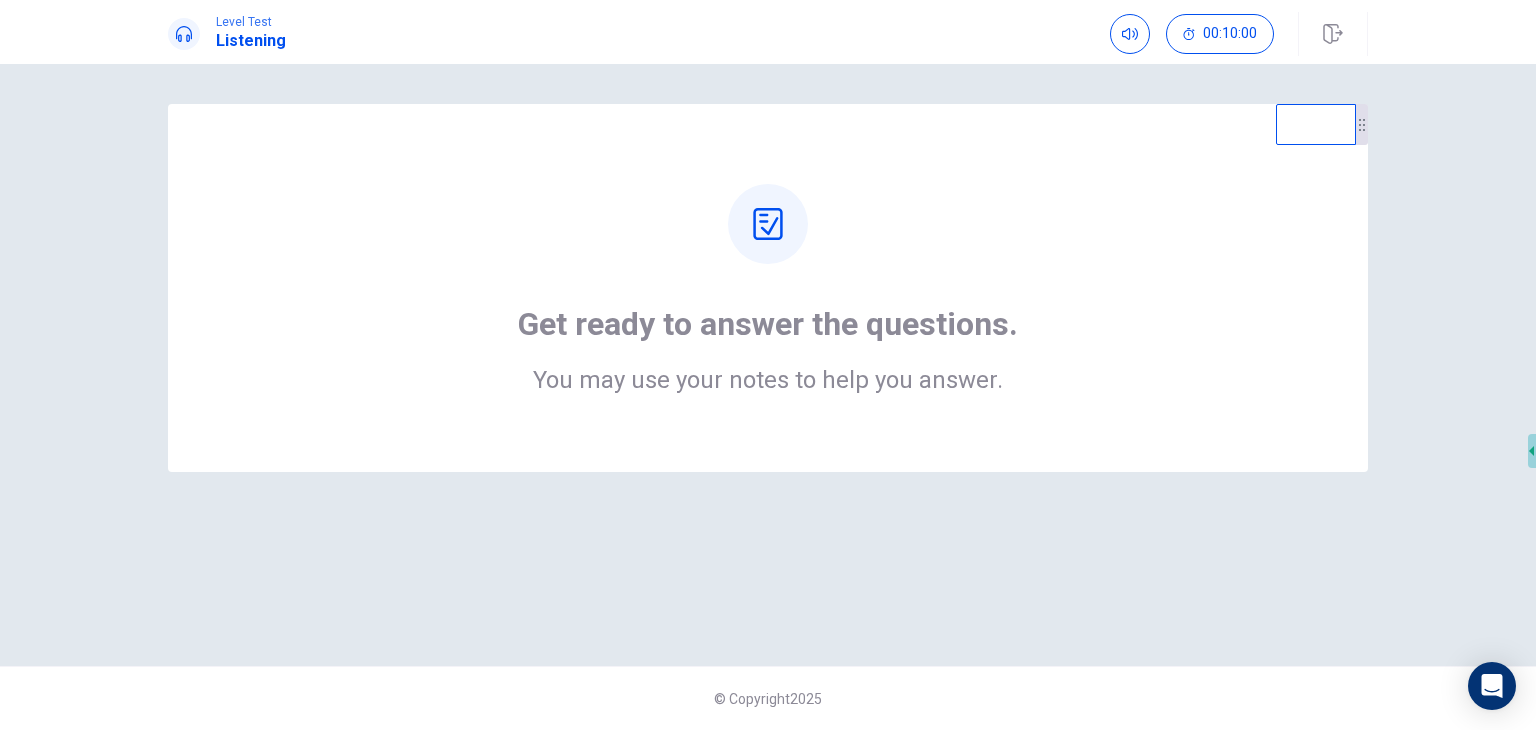 click on "You may use your notes to help you answer." at bounding box center (768, 380) 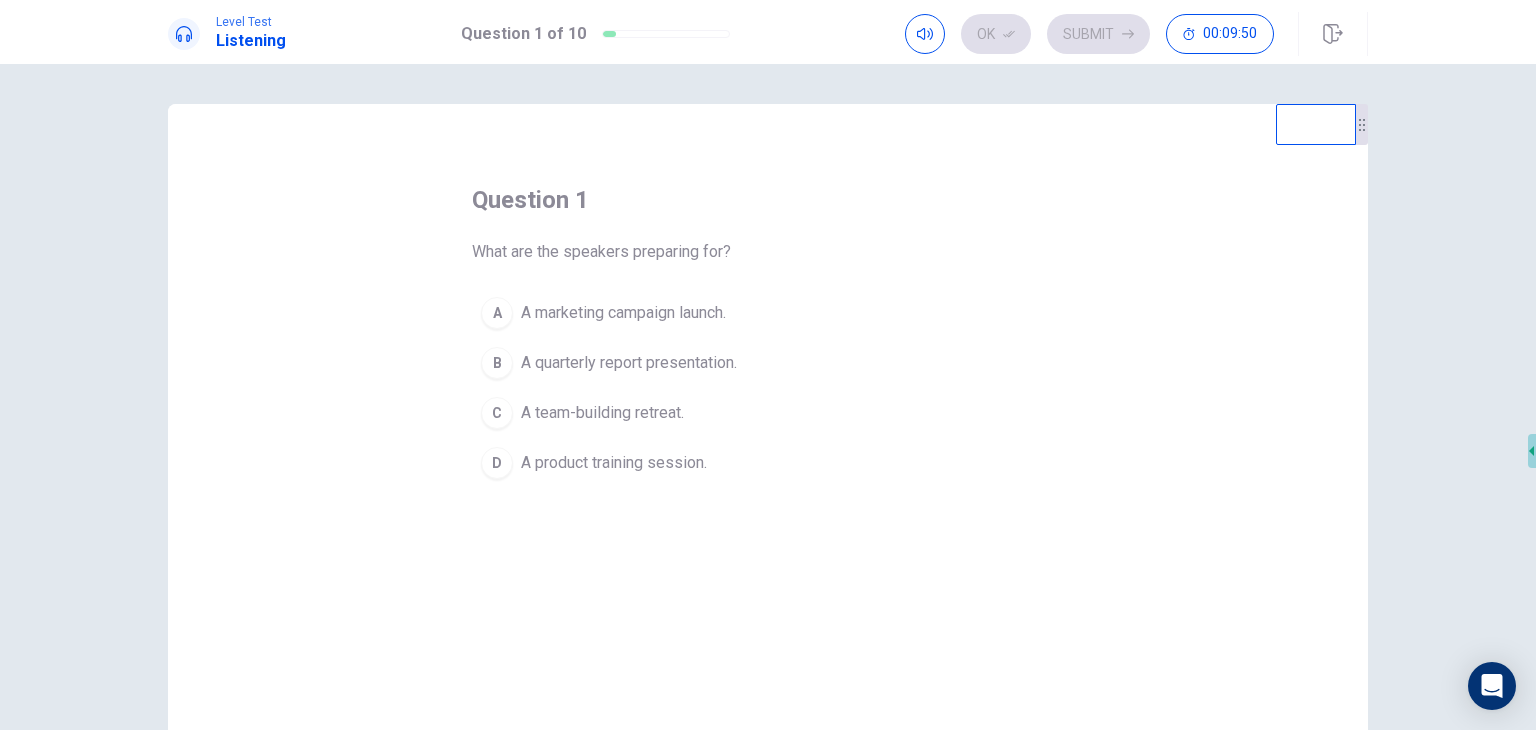 click on "A marketing campaign launch." at bounding box center (623, 313) 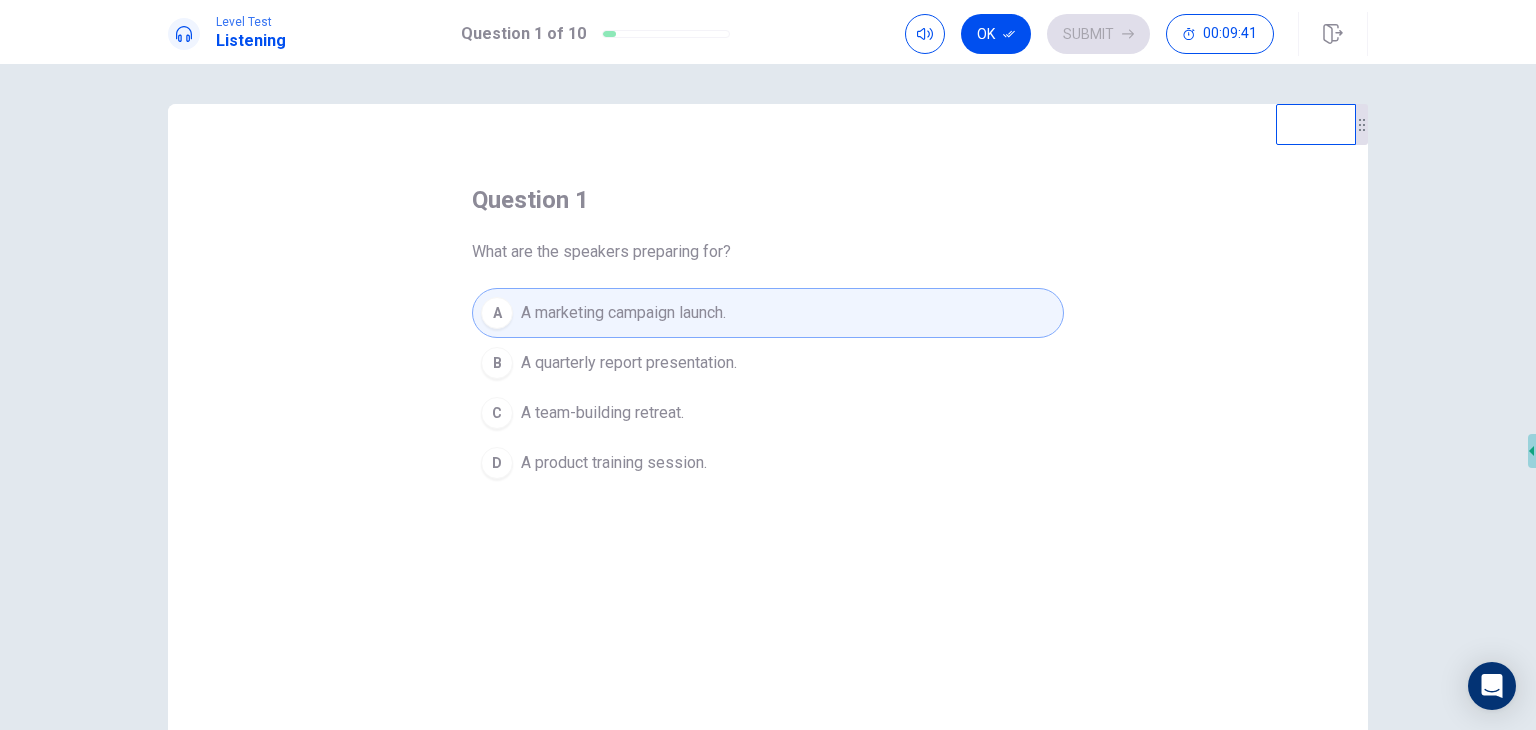 click on "A quarterly report presentation." at bounding box center [629, 363] 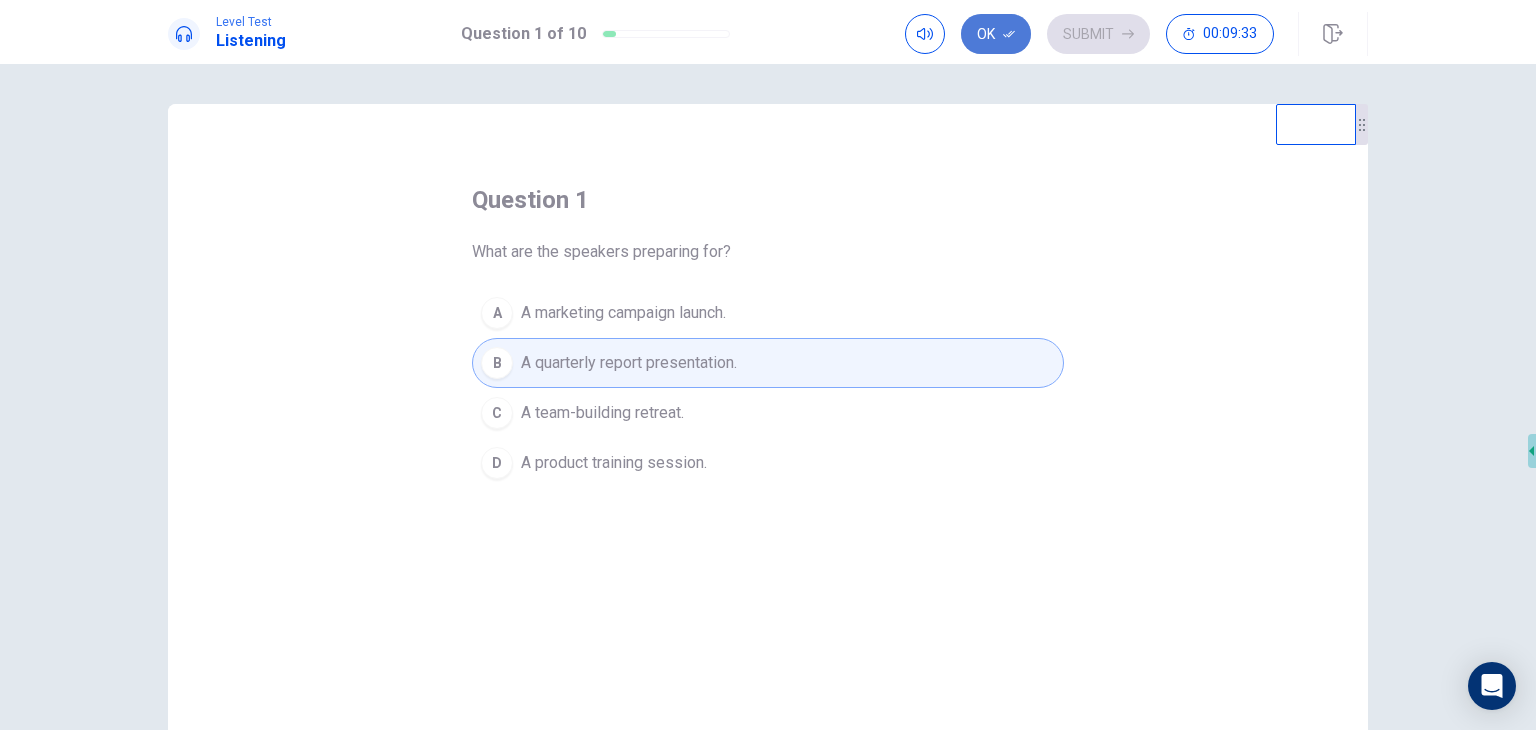 click on "Ok" at bounding box center (996, 34) 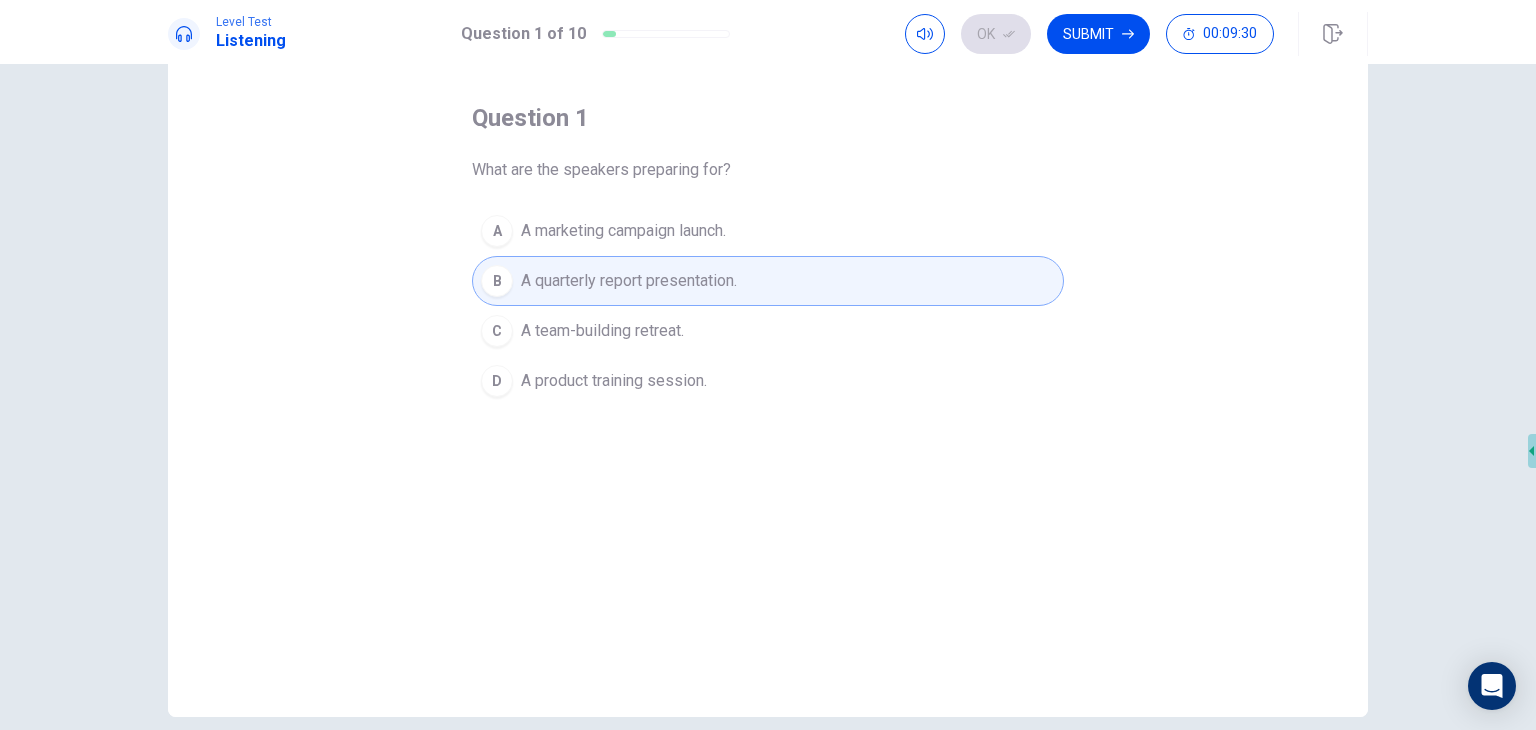 scroll, scrollTop: 0, scrollLeft: 0, axis: both 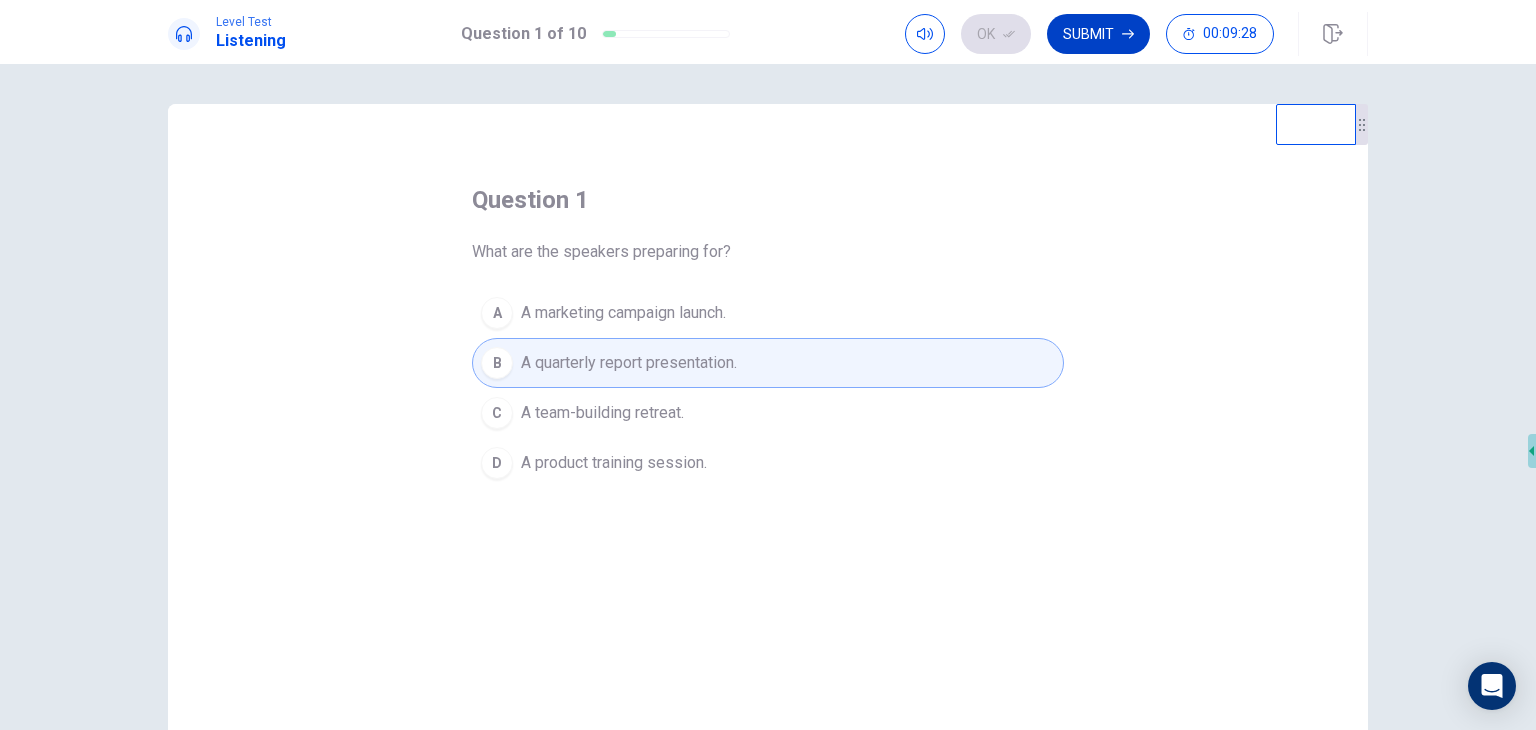 click on "Submit" at bounding box center (1098, 34) 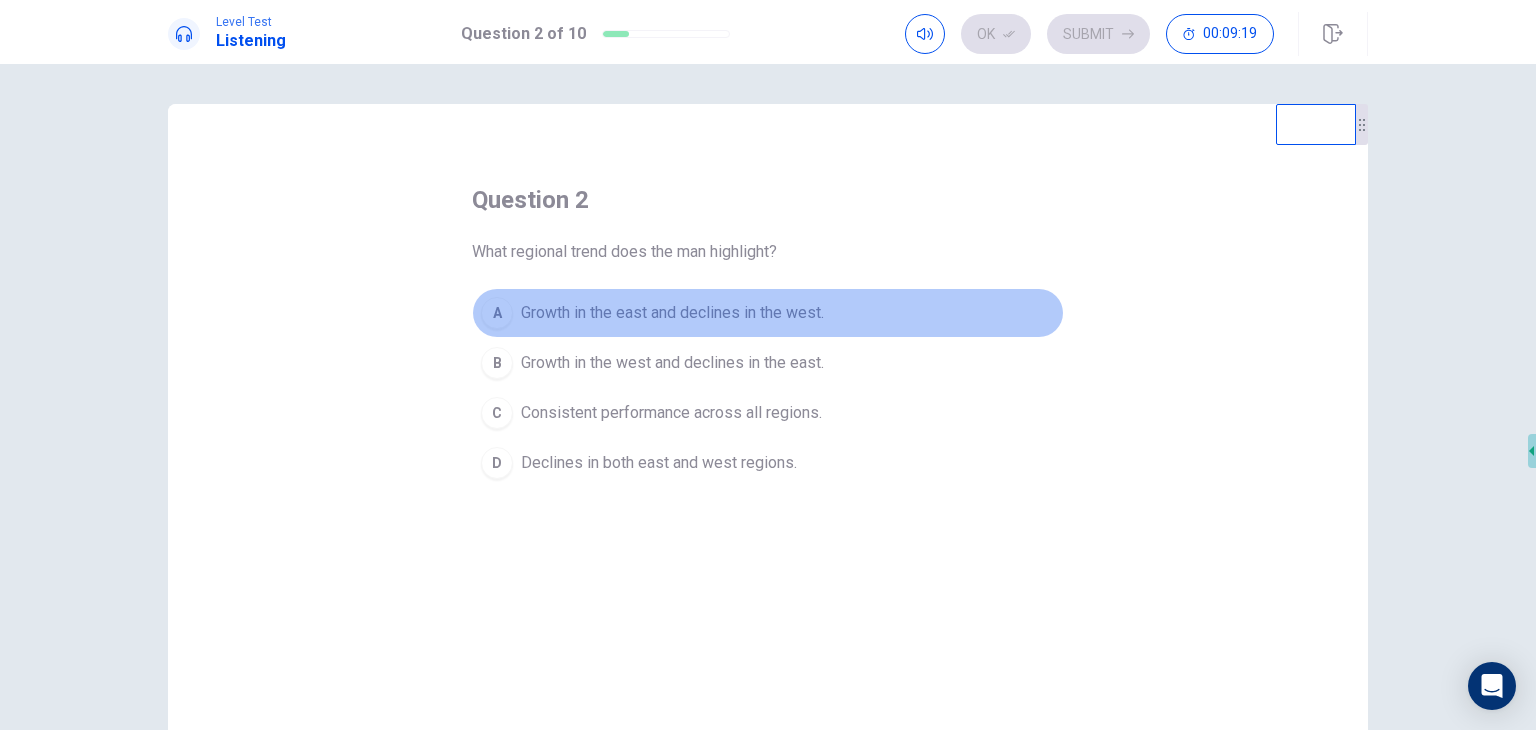 click on "A Growth in the east and declines in the west." at bounding box center (768, 313) 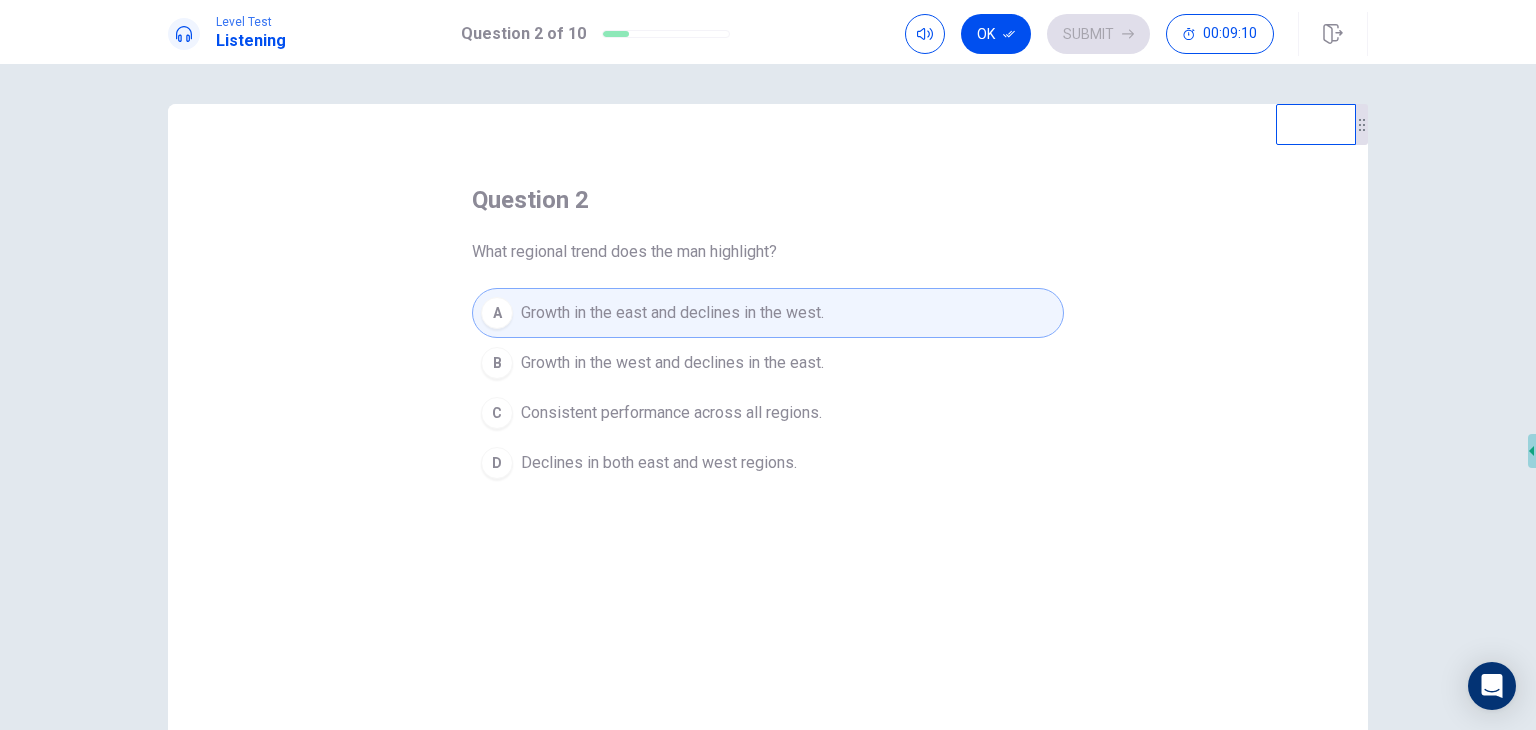click on "Growth in the west and declines in the east." at bounding box center (672, 363) 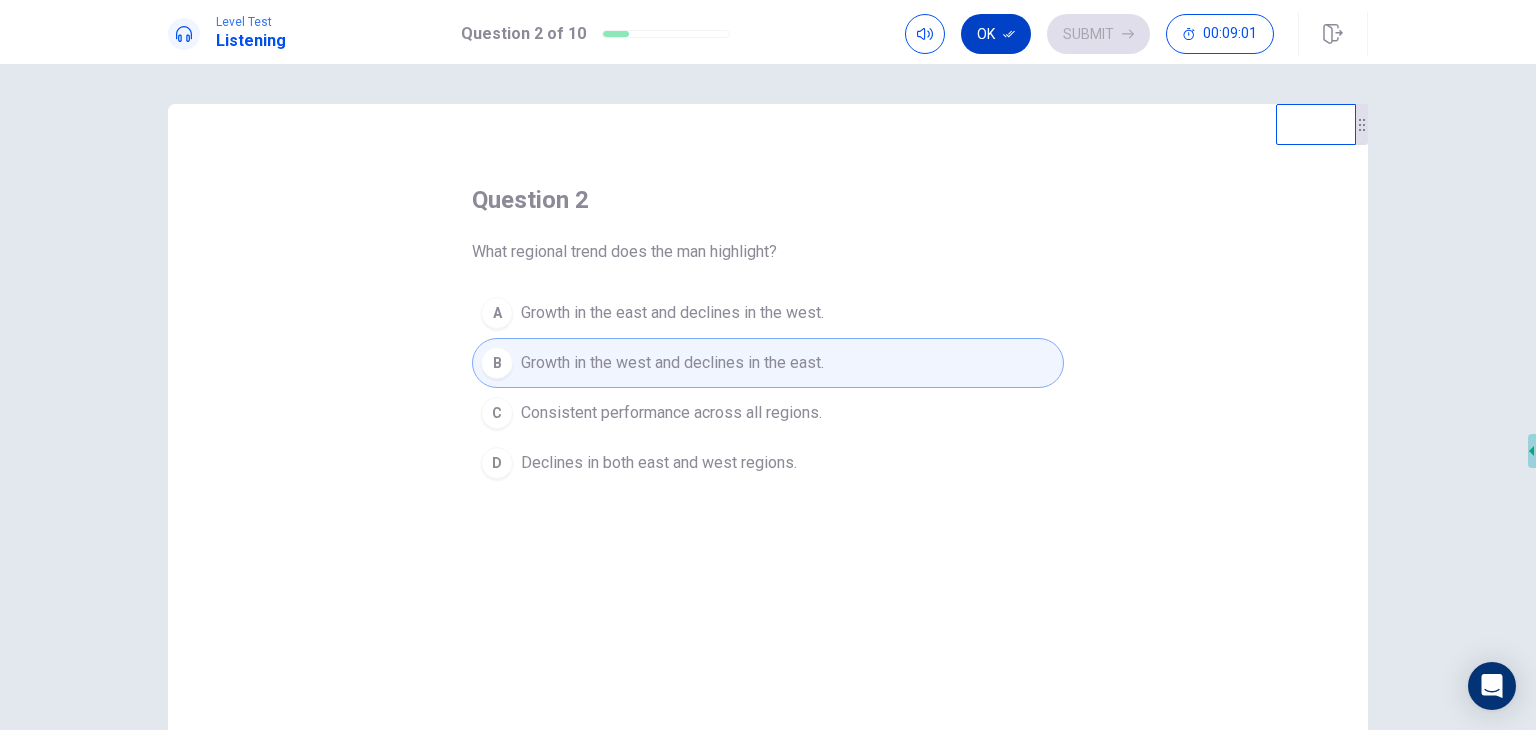 click on "Ok" at bounding box center [996, 34] 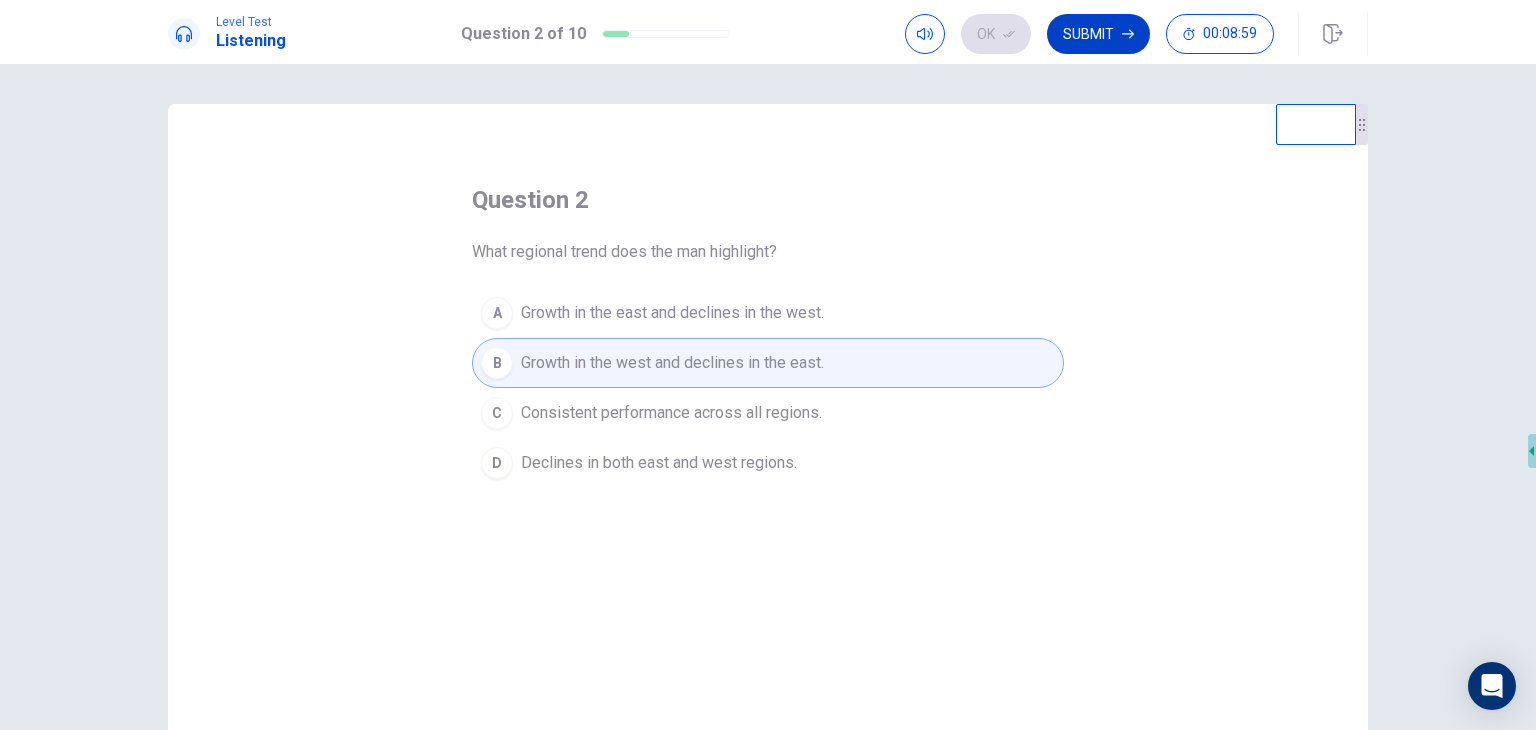 click on "Submit" at bounding box center [1098, 34] 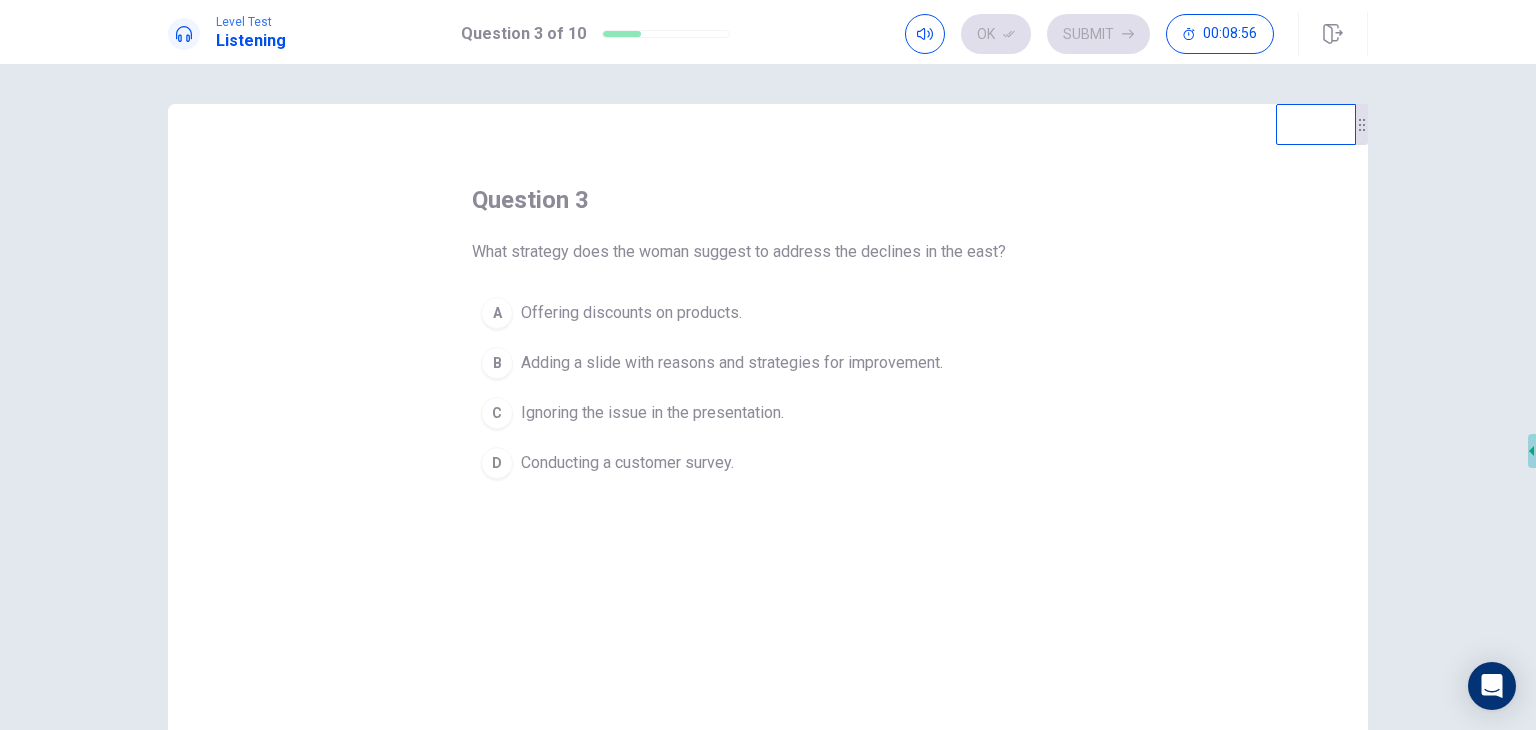 click on "C Ignoring the issue in the presentation." at bounding box center (768, 413) 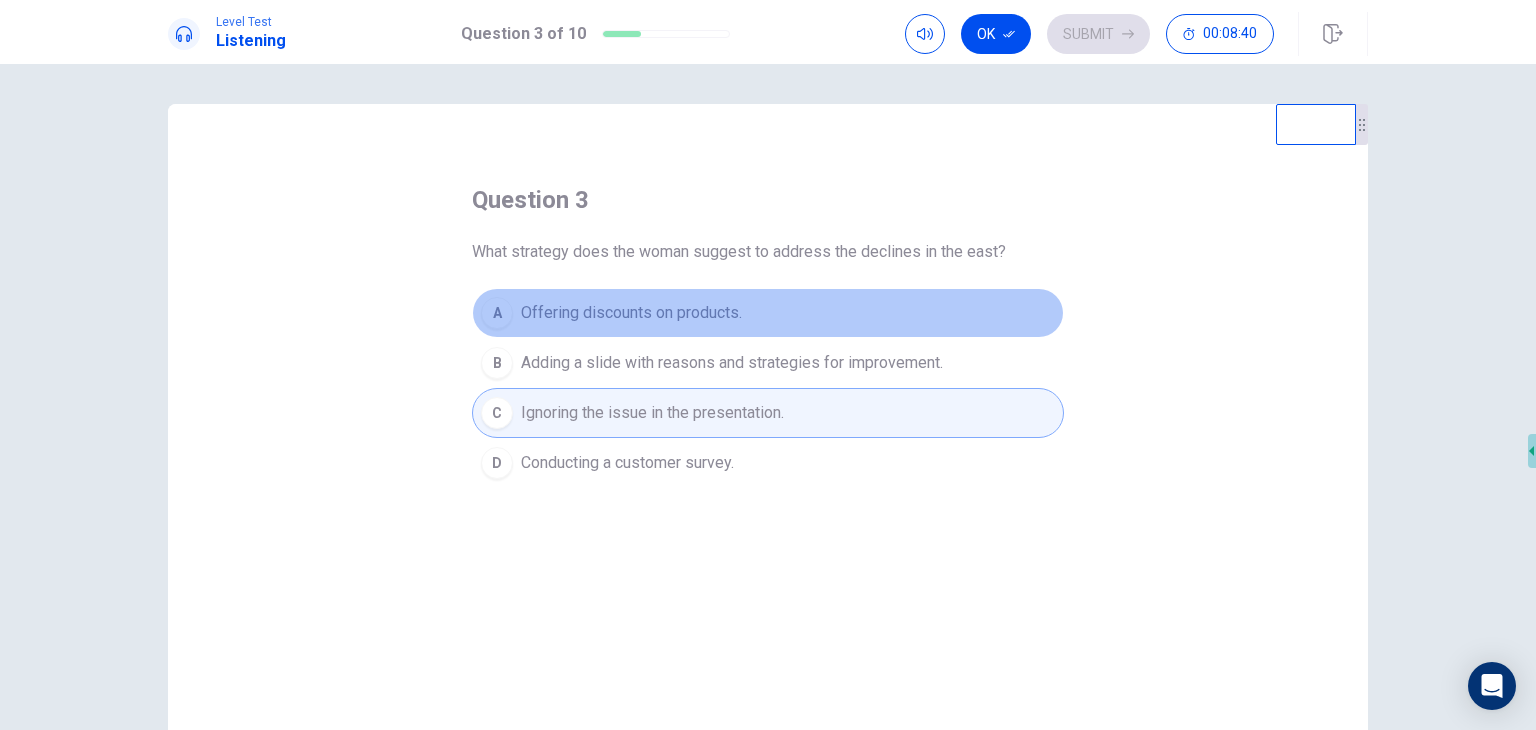 click on "Offering discounts on products." at bounding box center (631, 313) 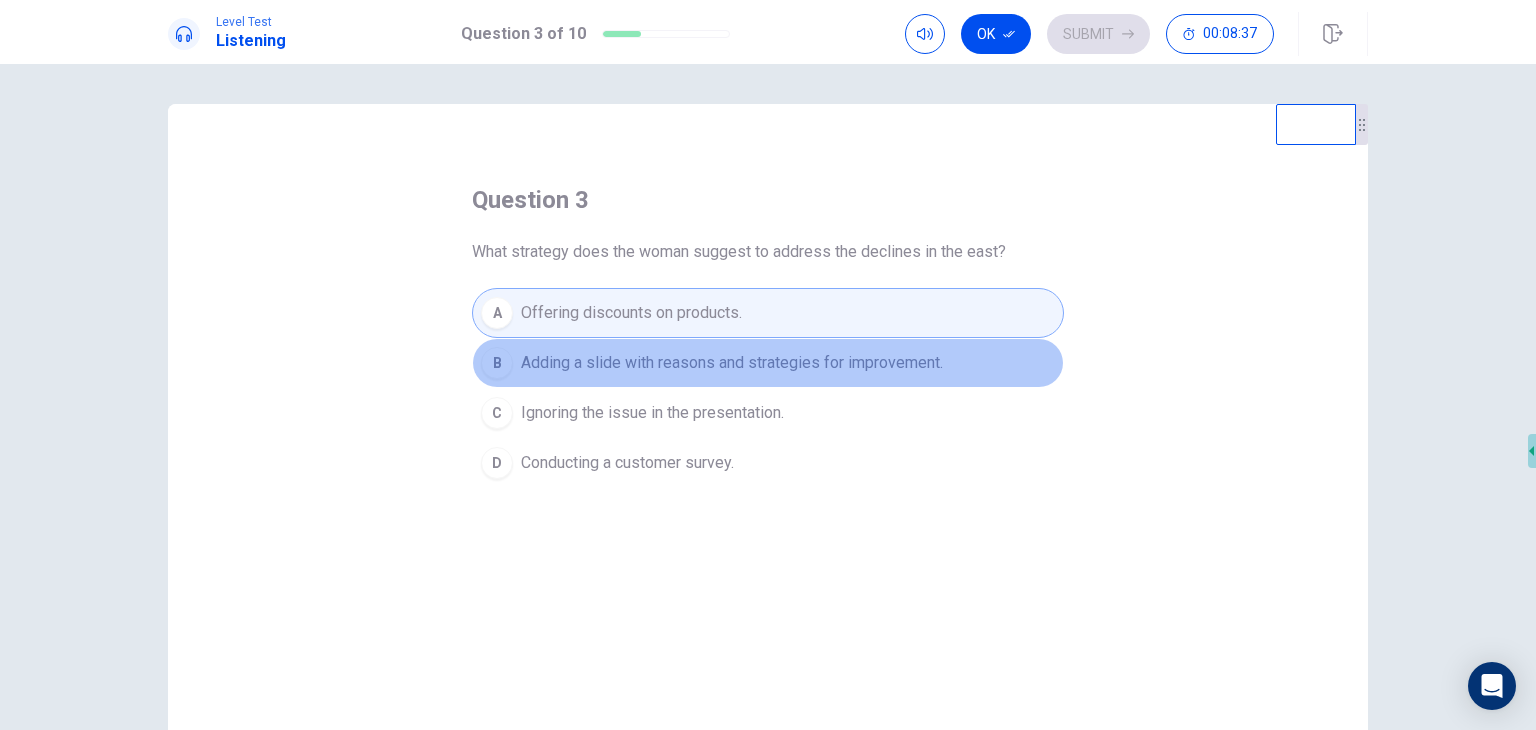 click on "Adding a slide with reasons and strategies for improvement." at bounding box center (732, 363) 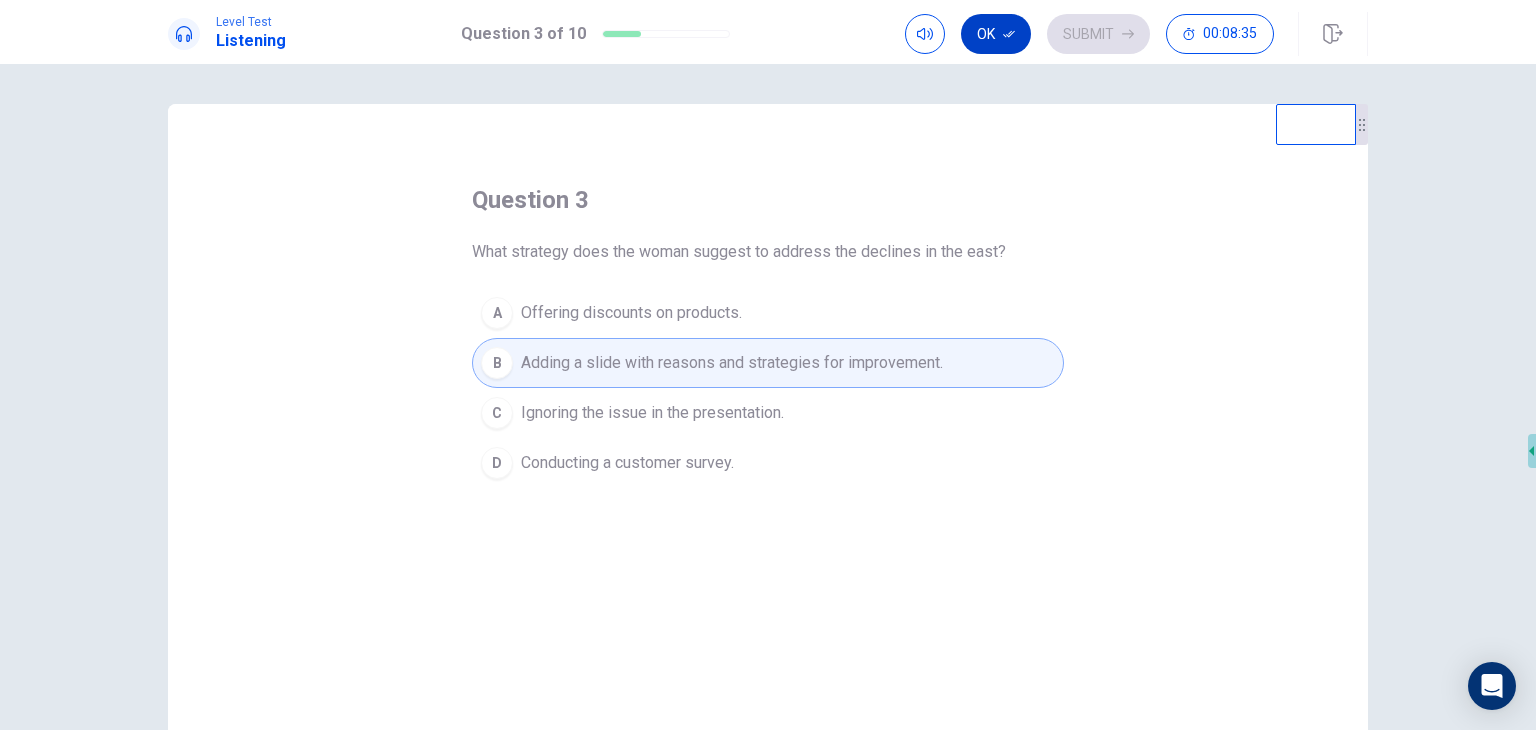 click on "Ok" at bounding box center [996, 34] 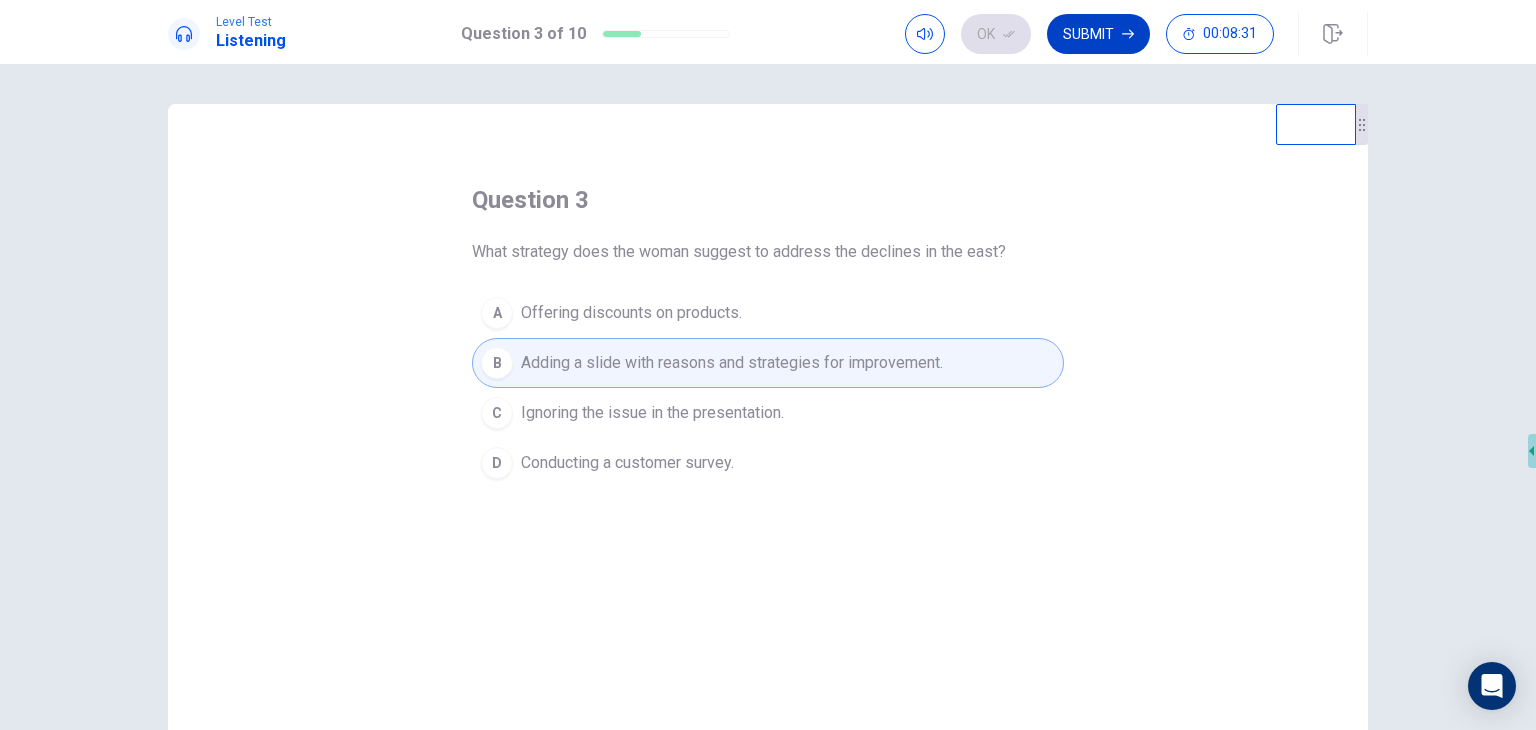 click on "Submit" at bounding box center (1098, 34) 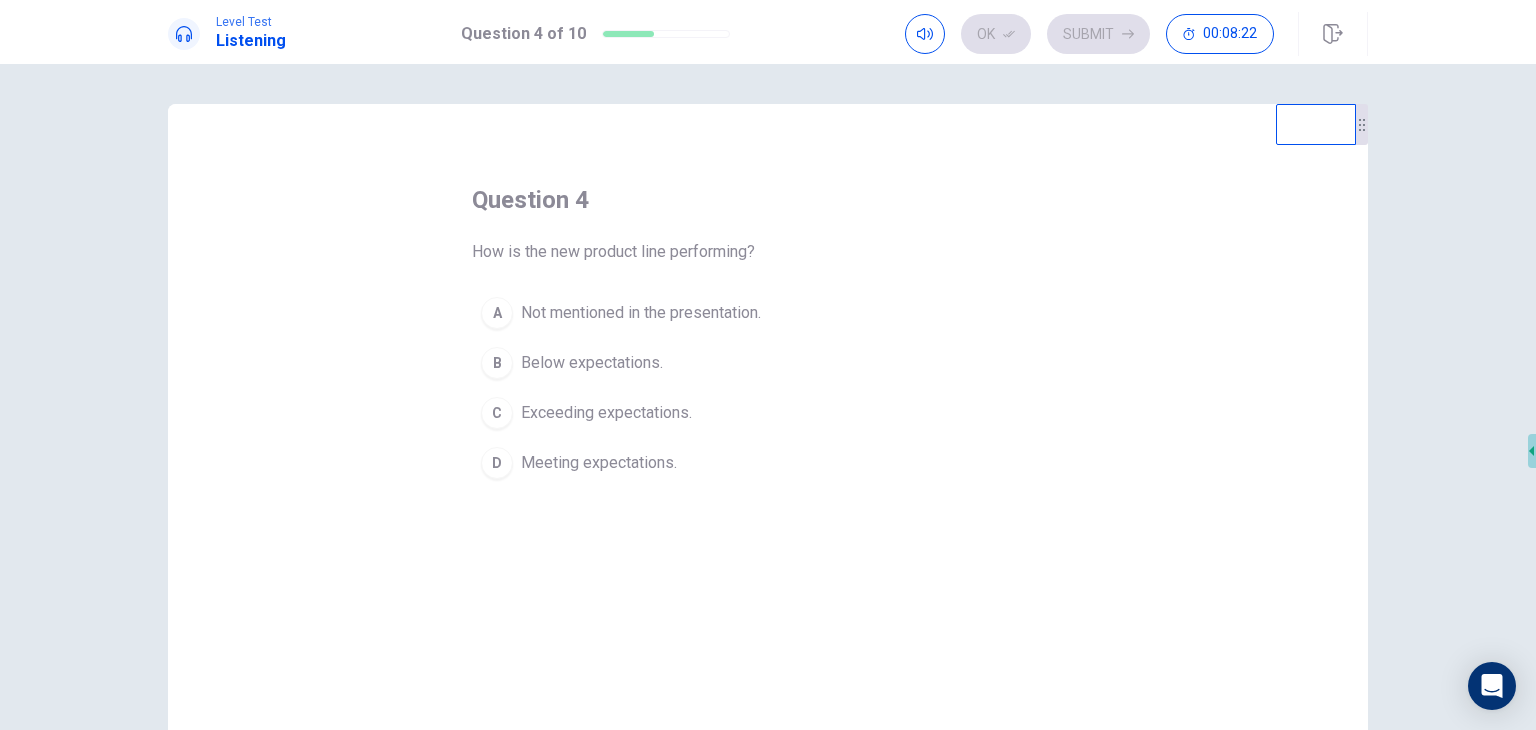click on "Not mentioned in the presentation." at bounding box center [641, 313] 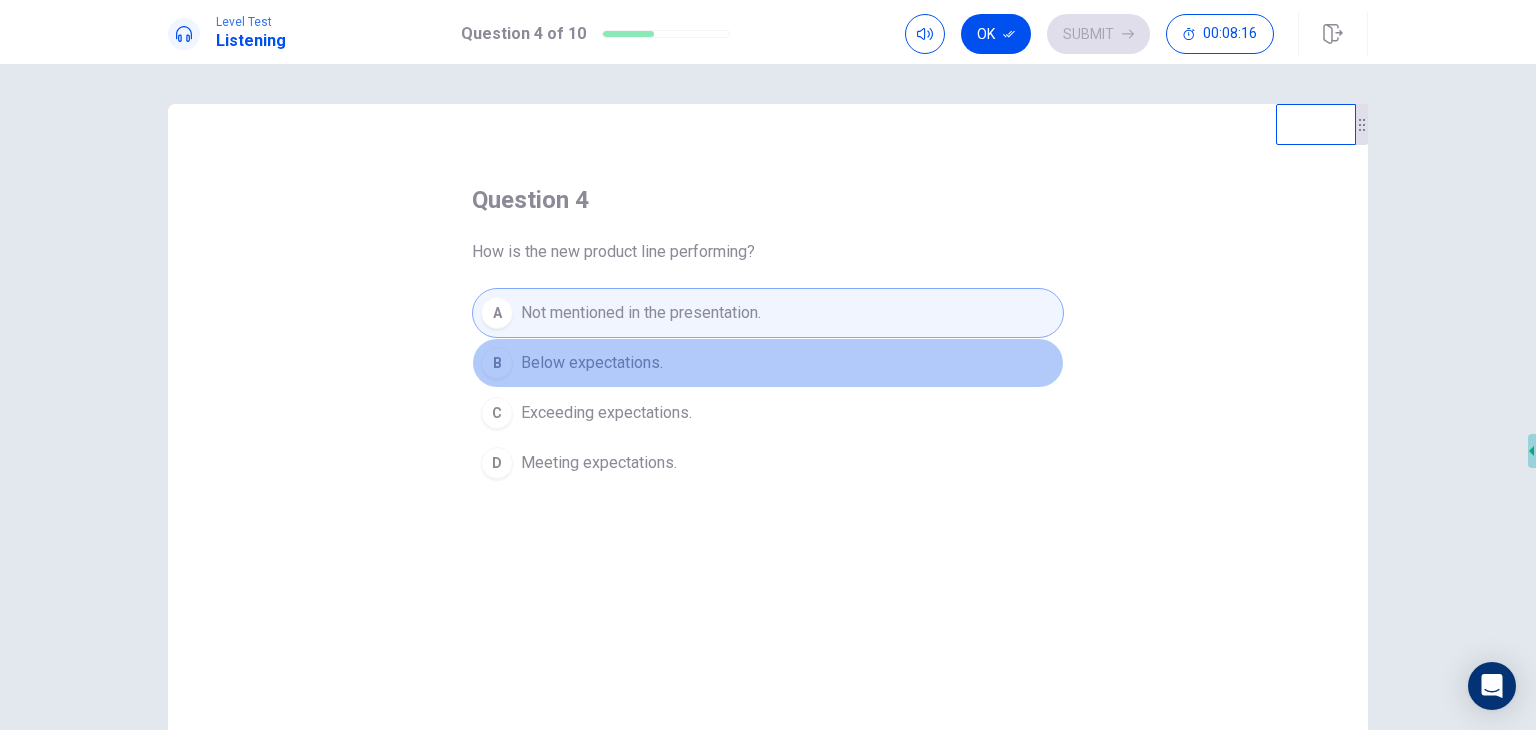 click on "Below expectations." at bounding box center [592, 363] 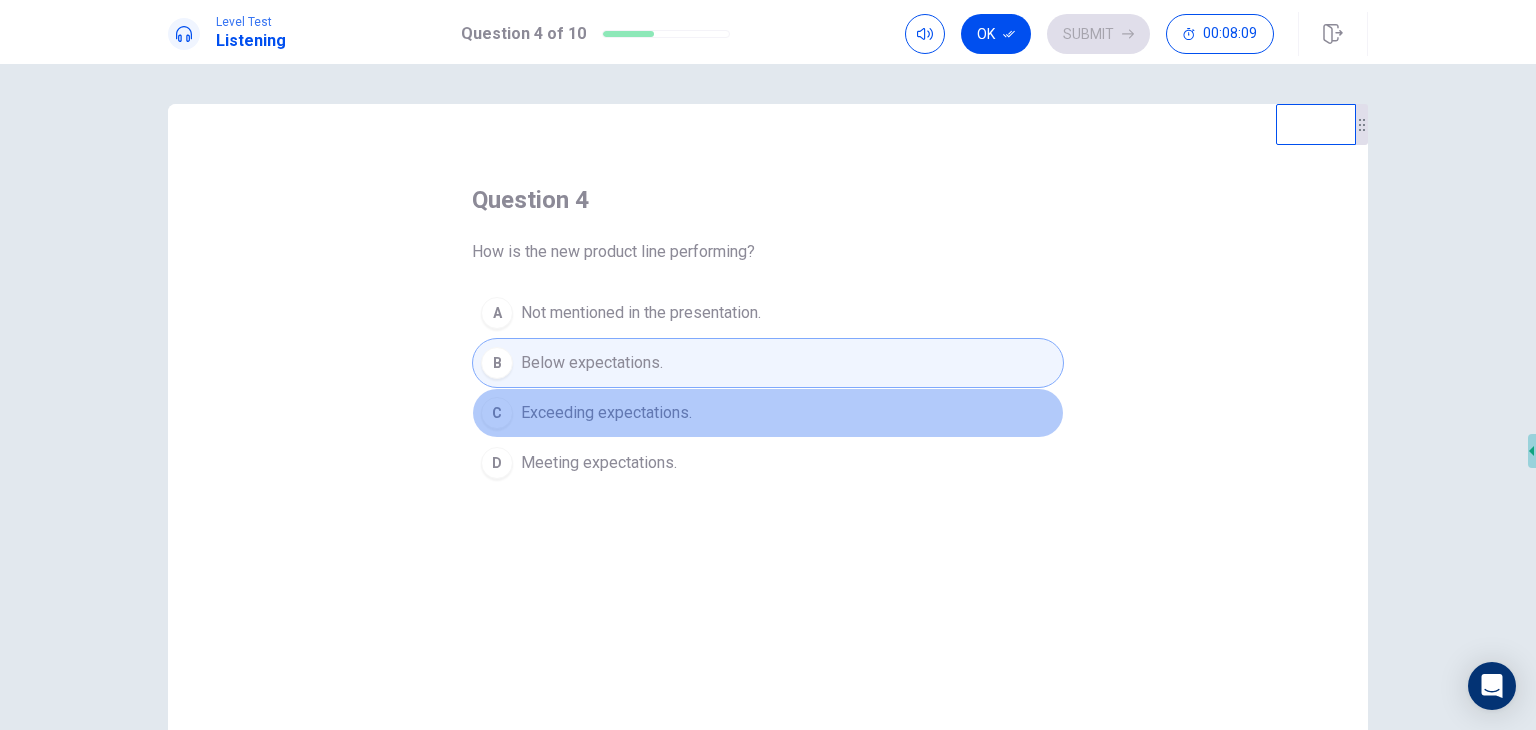 click on "Exceeding expectations." at bounding box center (606, 413) 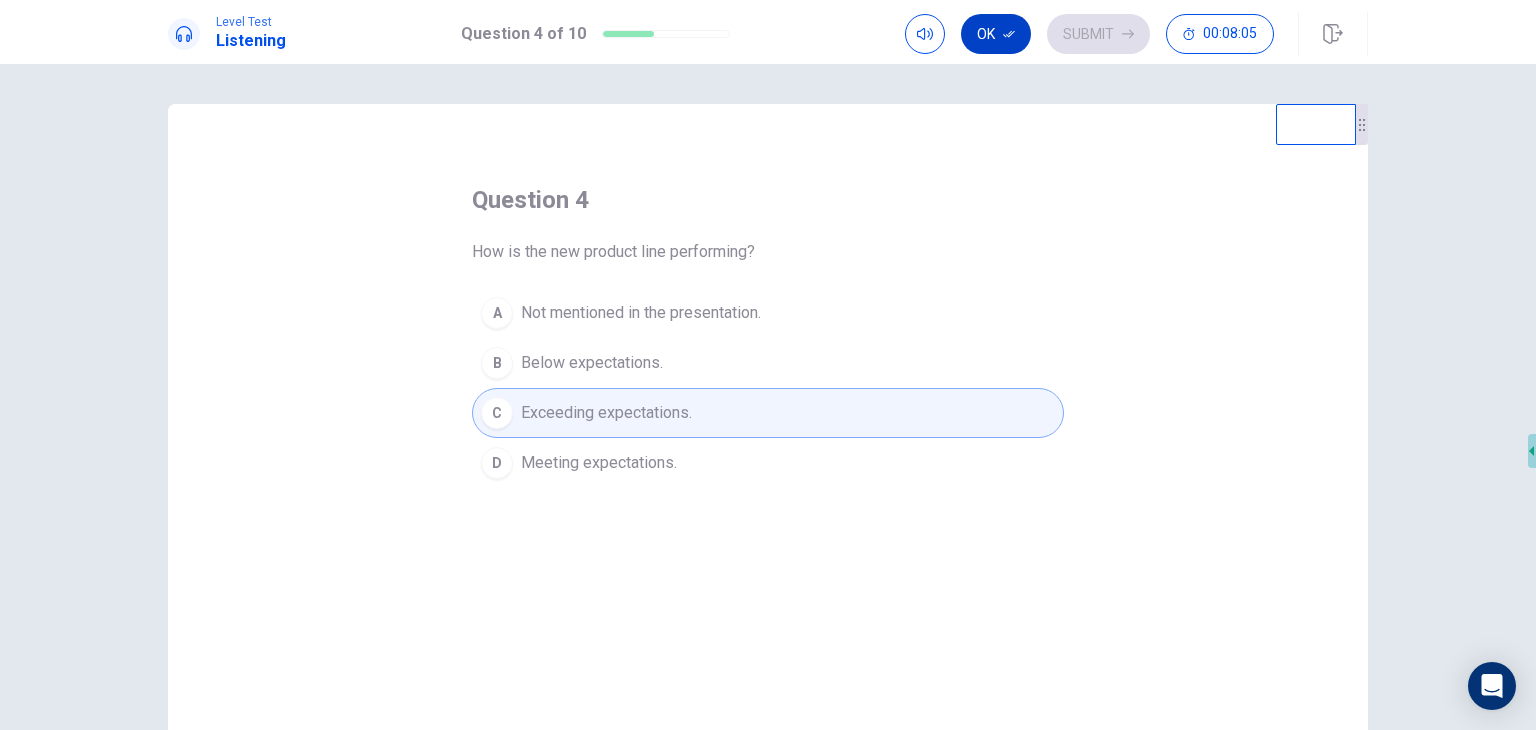click on "Ok" at bounding box center [996, 34] 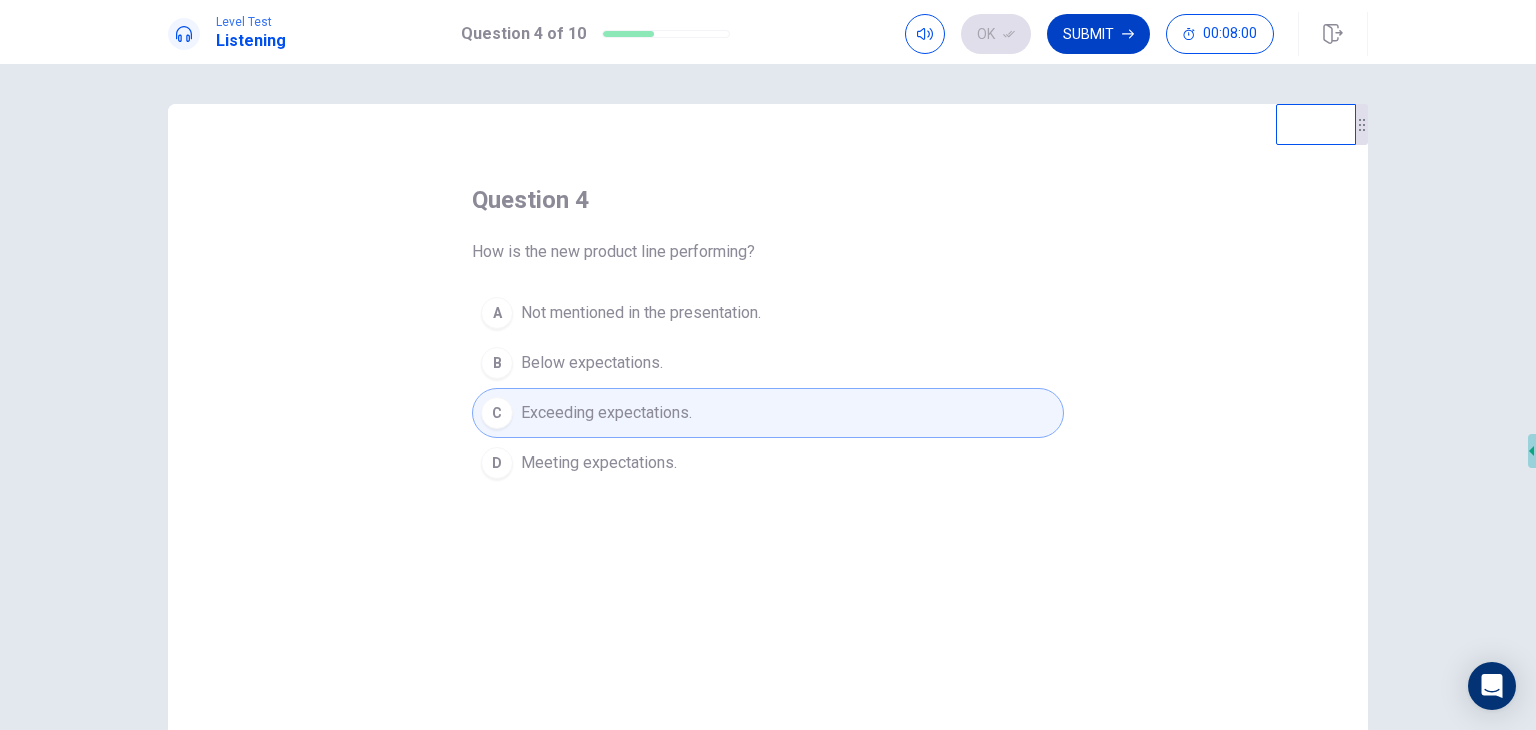 click on "Submit" at bounding box center [1098, 34] 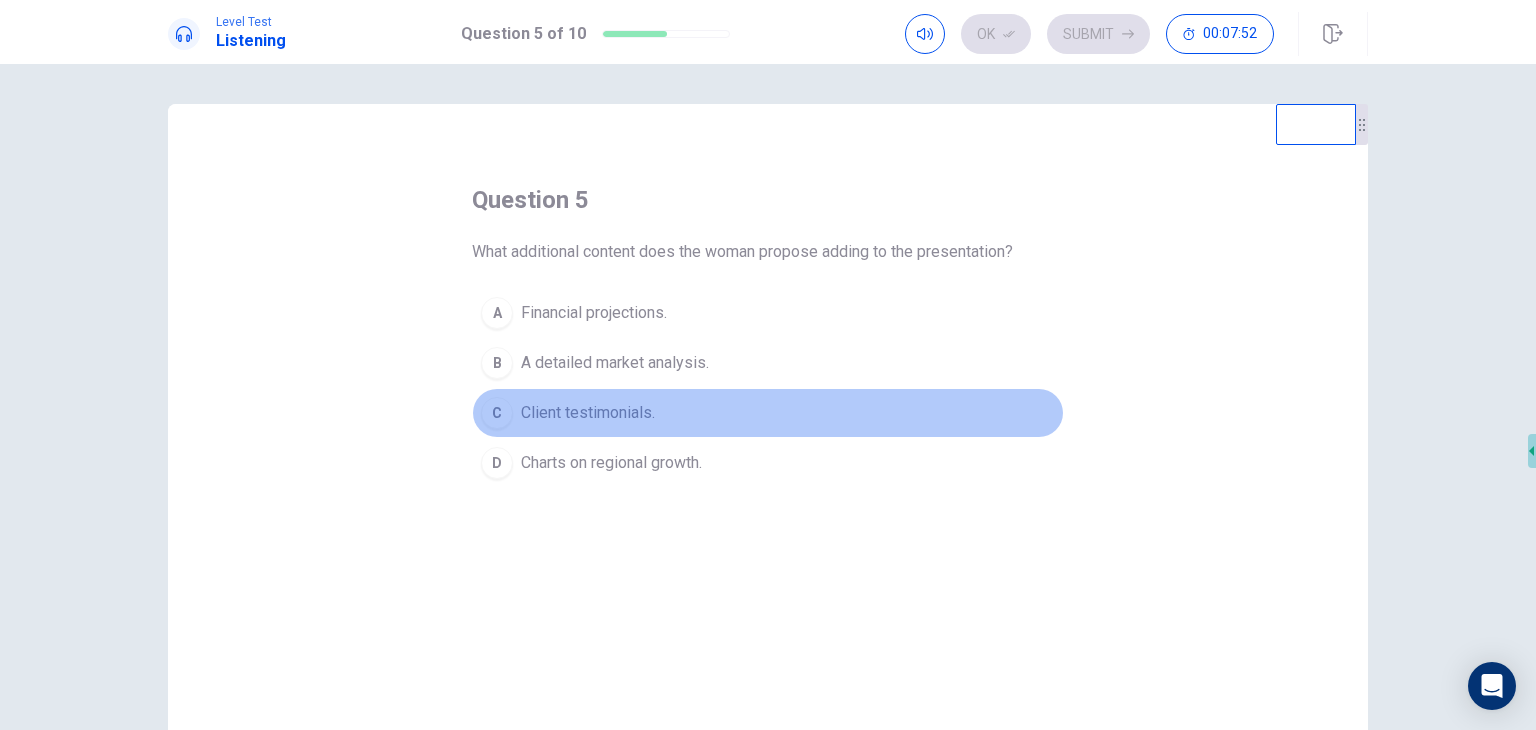 click on "C Client testimonials." at bounding box center [768, 413] 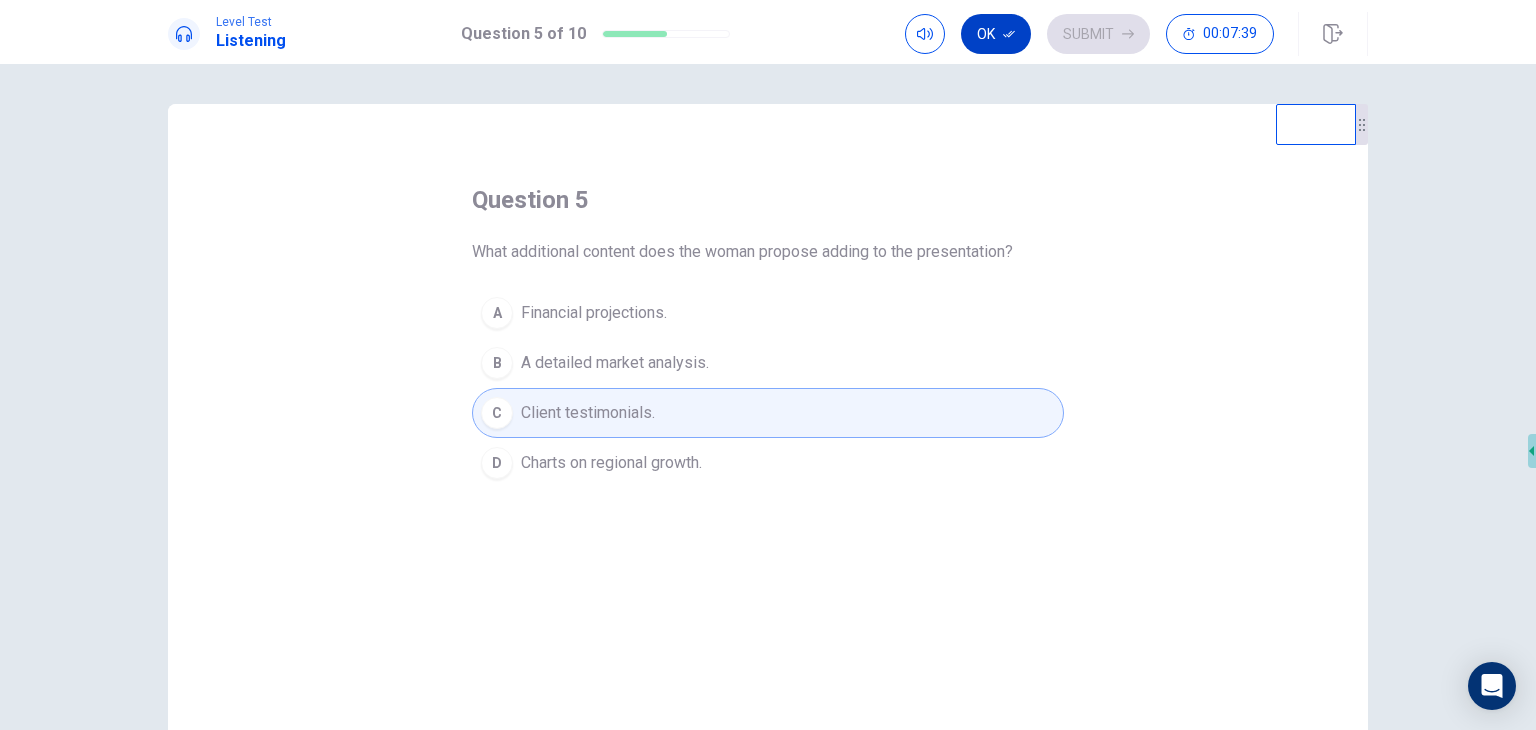 click on "Ok" at bounding box center [996, 34] 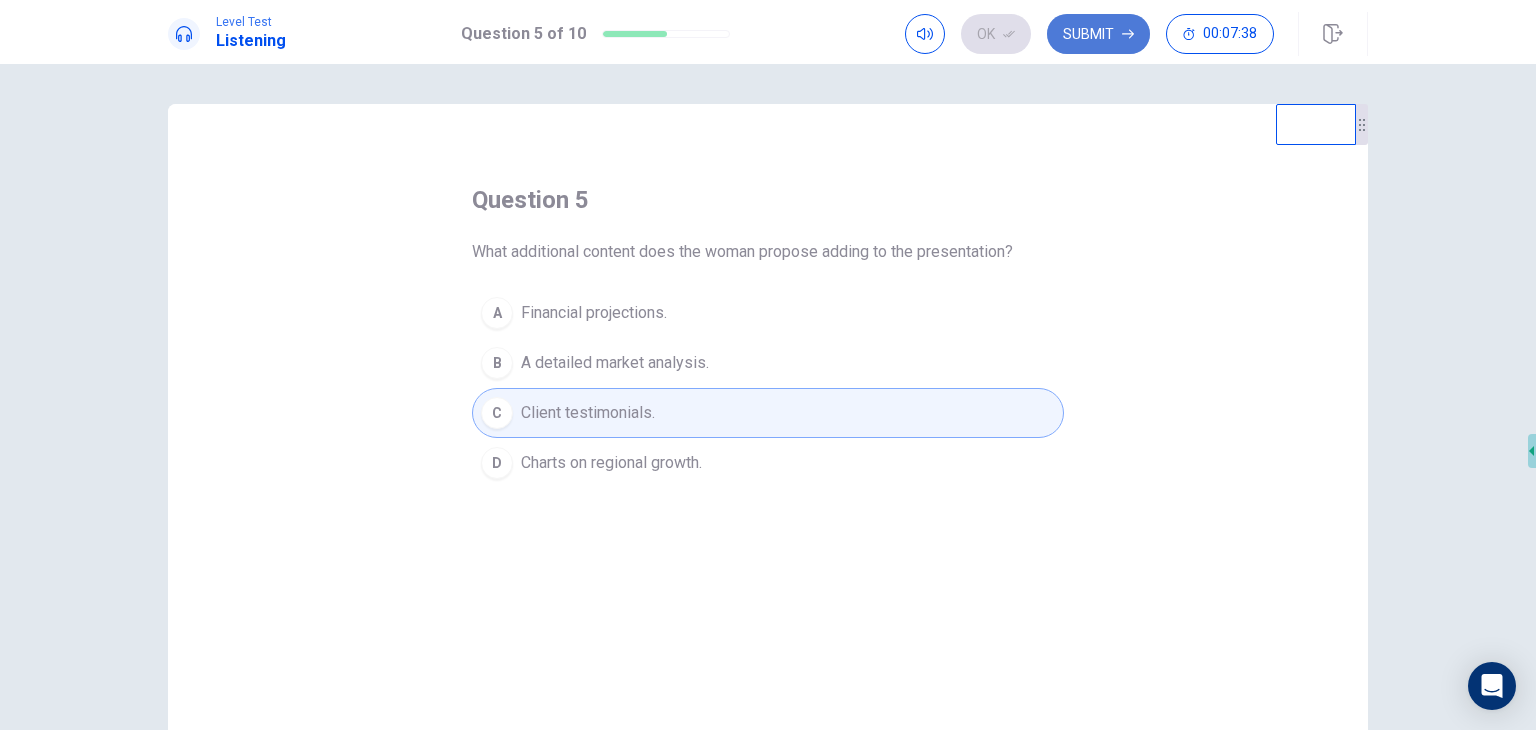 click on "Submit" at bounding box center (1098, 34) 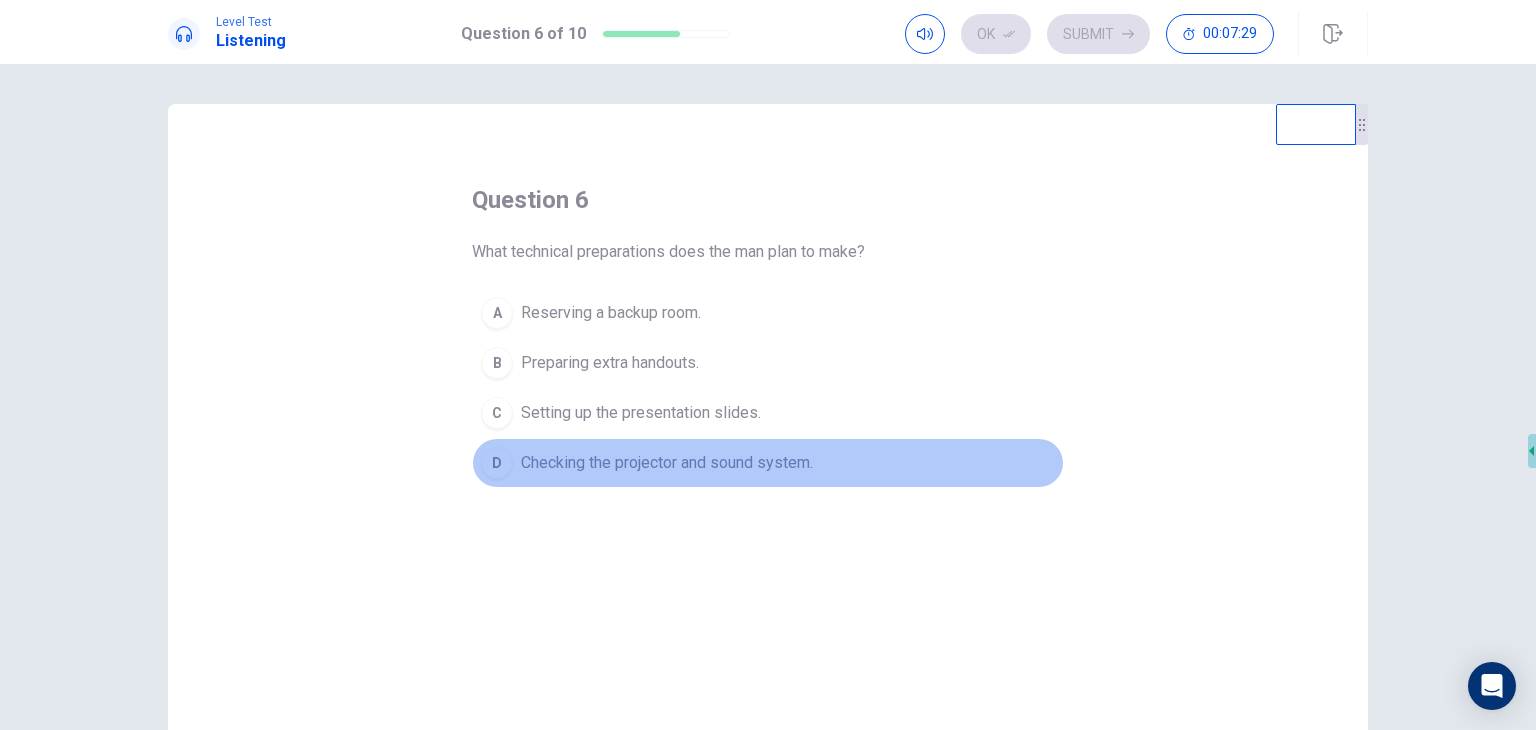 click on "Checking the projector and sound system." at bounding box center [667, 463] 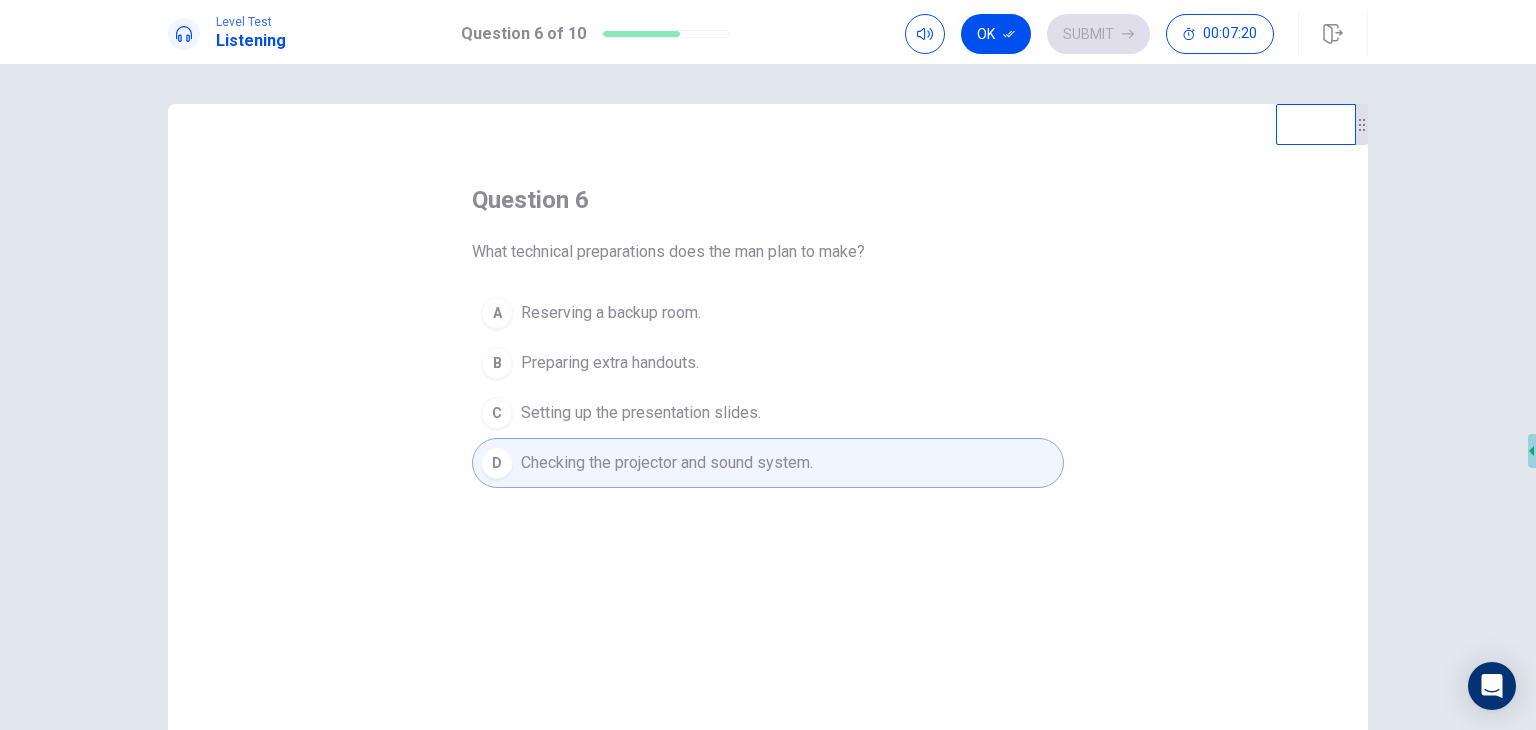 click on "Setting up the presentation slides." at bounding box center [641, 413] 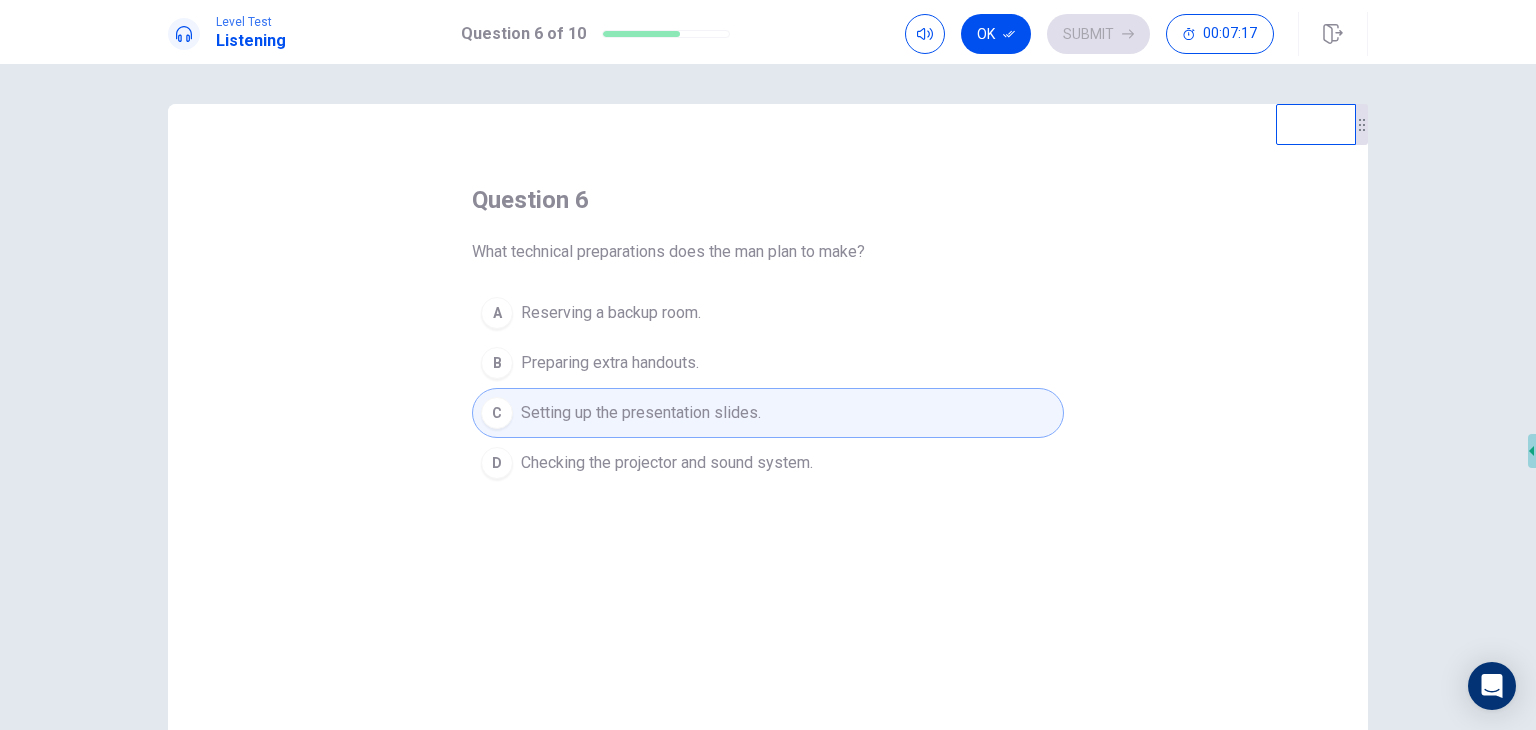 click on "D Checking the projector and sound system." at bounding box center (768, 463) 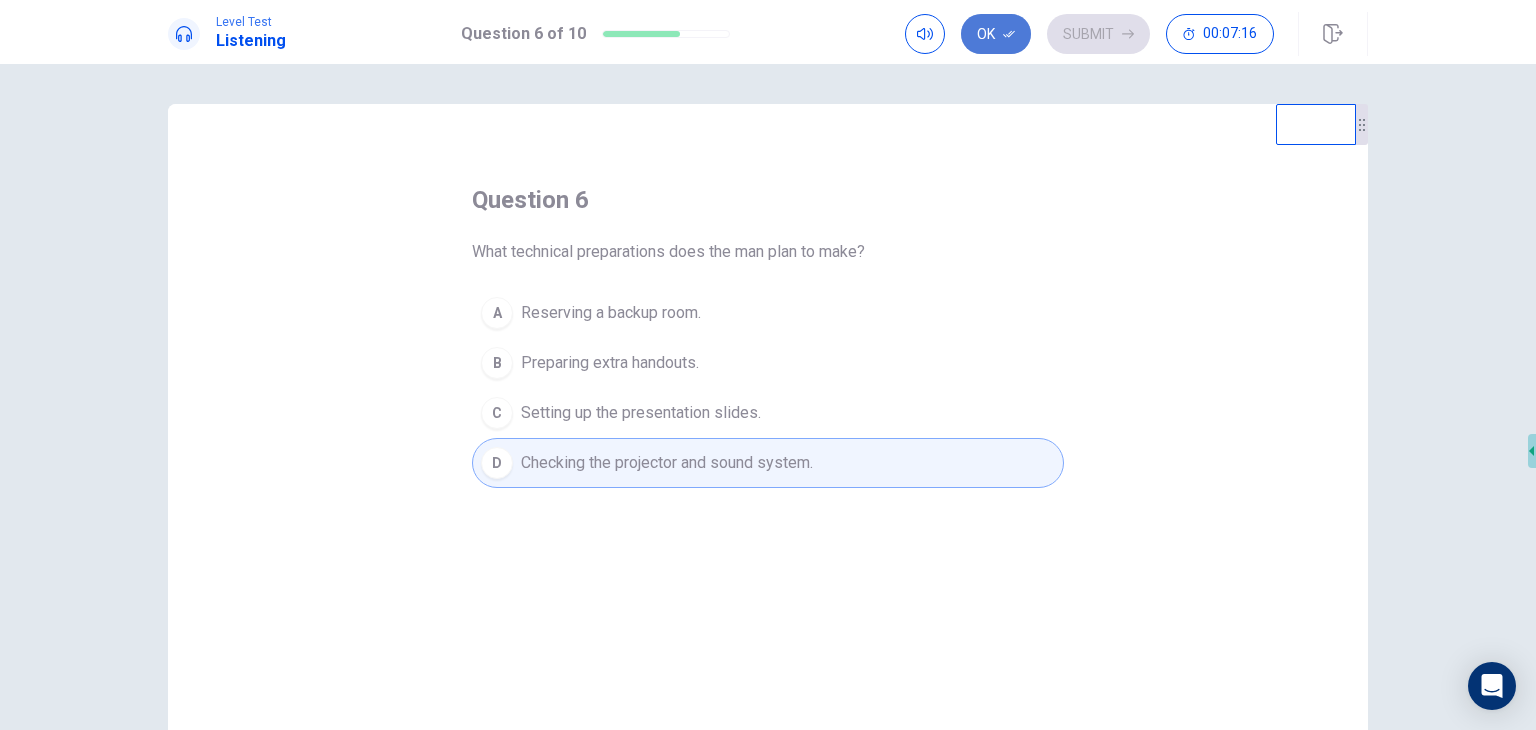 click 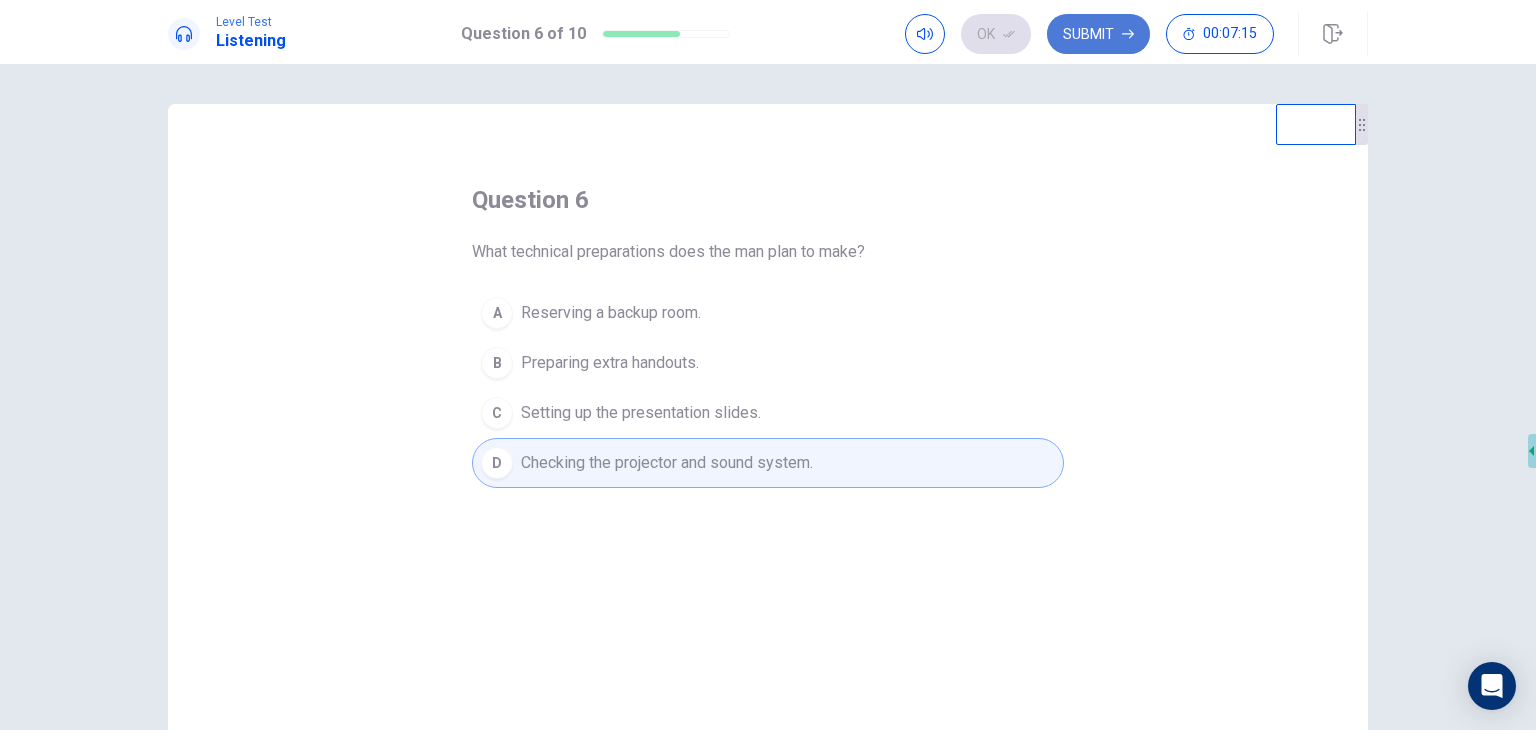click on "Submit" at bounding box center (1098, 34) 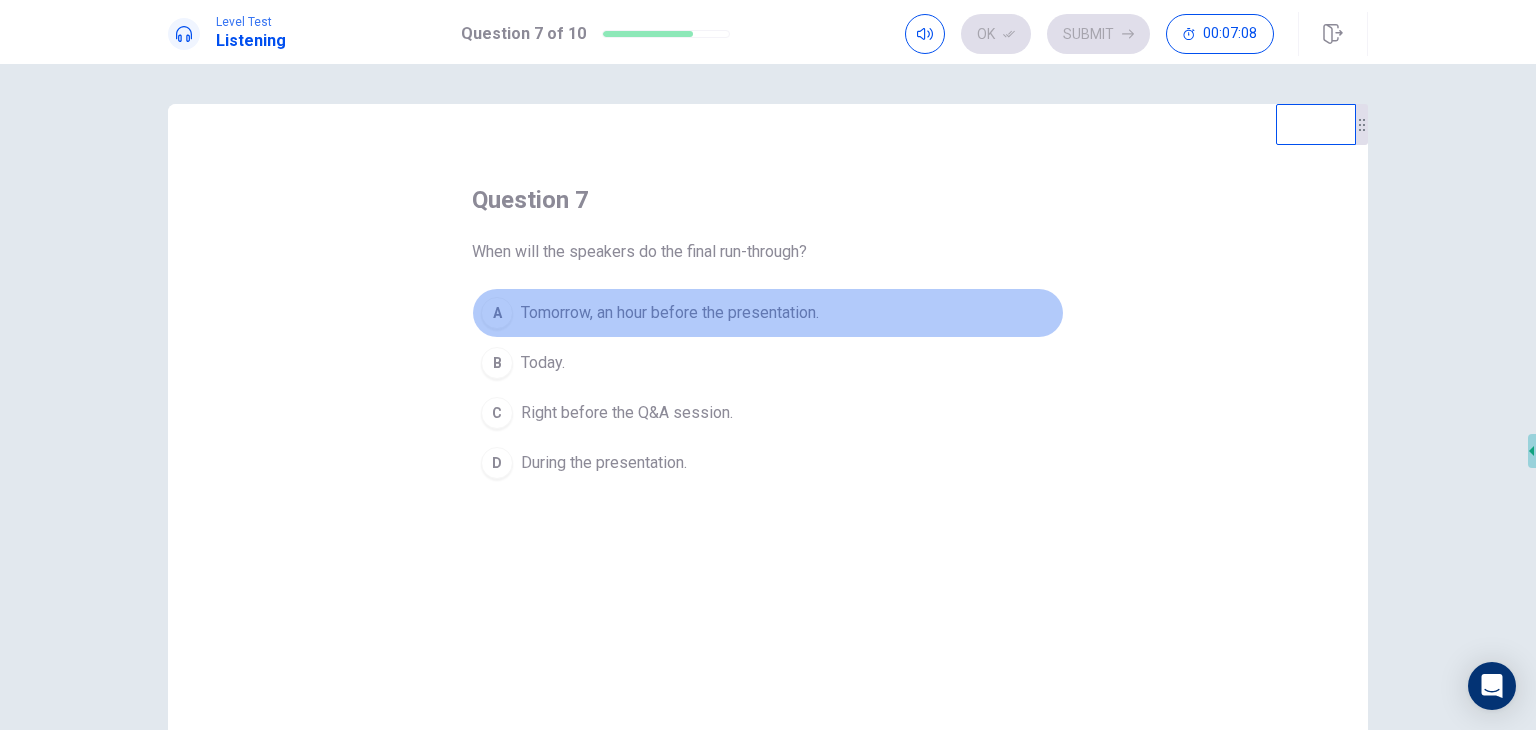 click on "Tomorrow, an hour before the presentation." at bounding box center [670, 313] 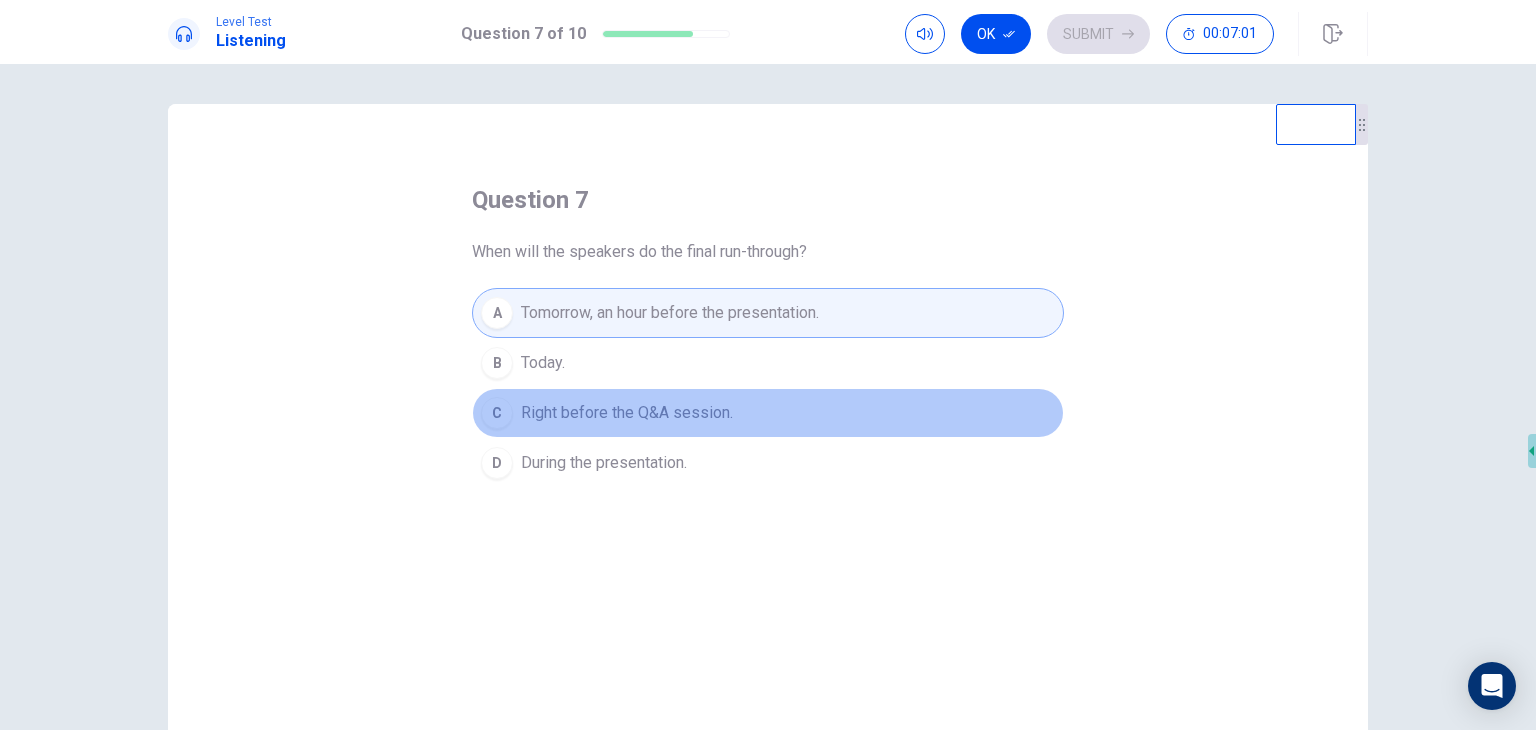 click on "Right before the Q&A session." at bounding box center (627, 413) 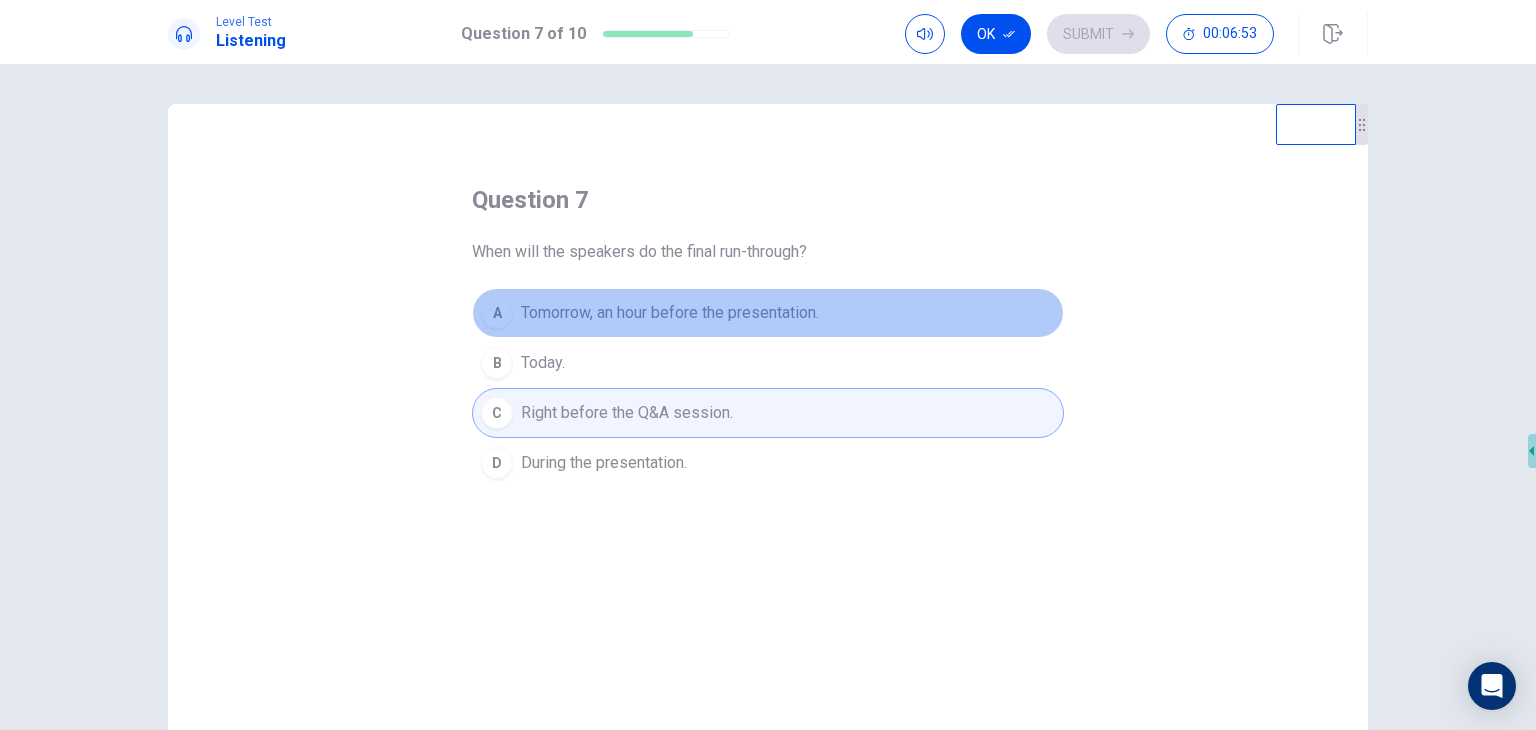 click on "Tomorrow, an hour before the presentation." at bounding box center [670, 313] 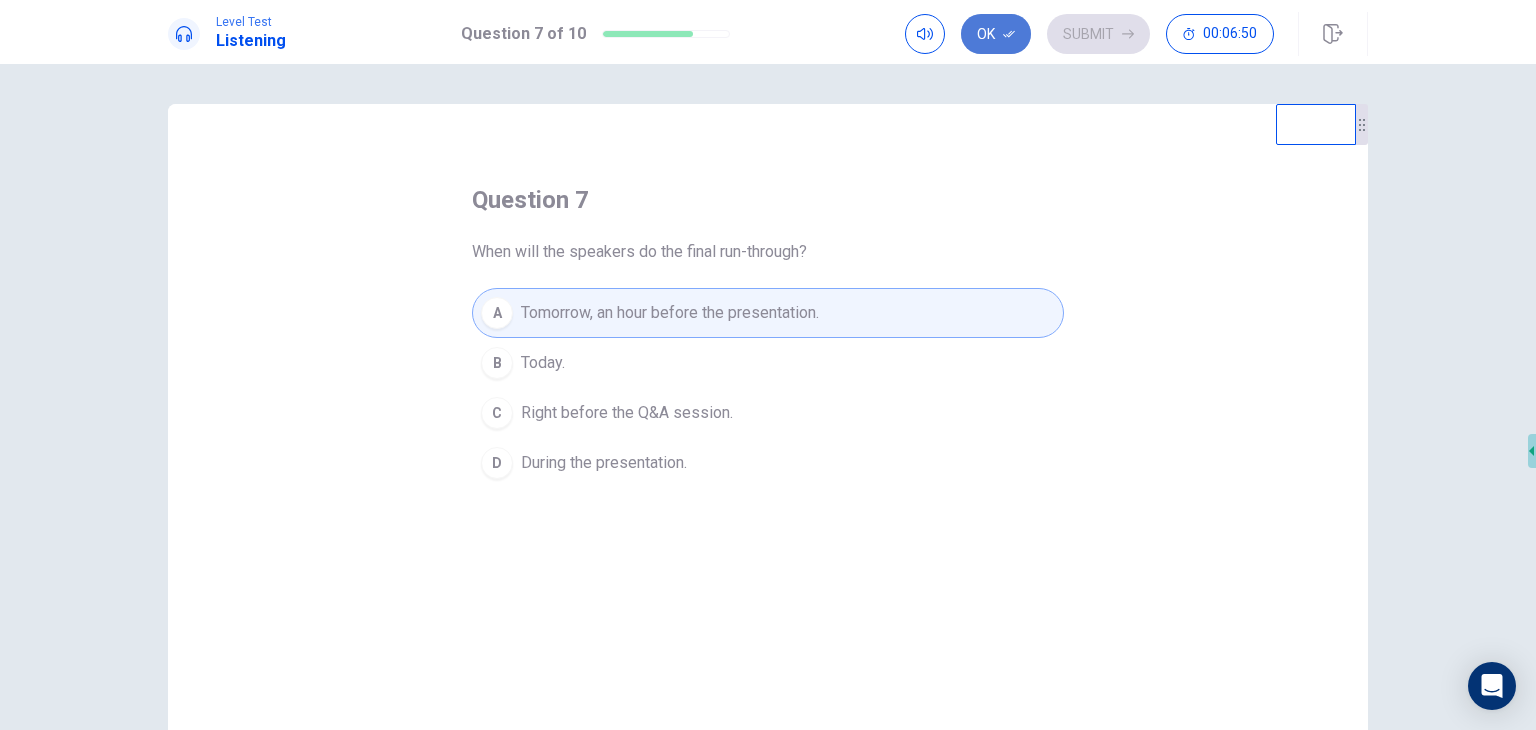 click on "Ok" at bounding box center [996, 34] 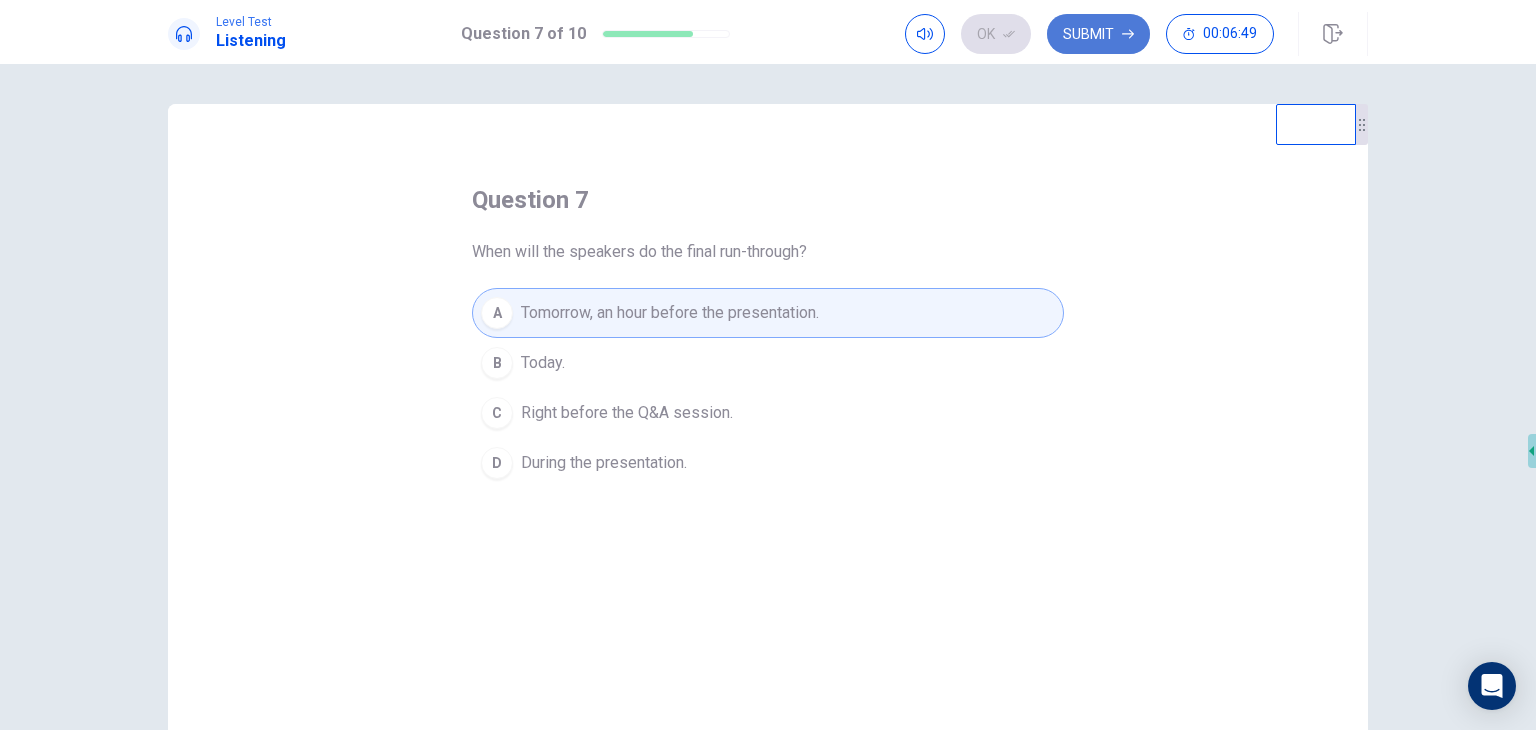 click on "Submit" at bounding box center (1098, 34) 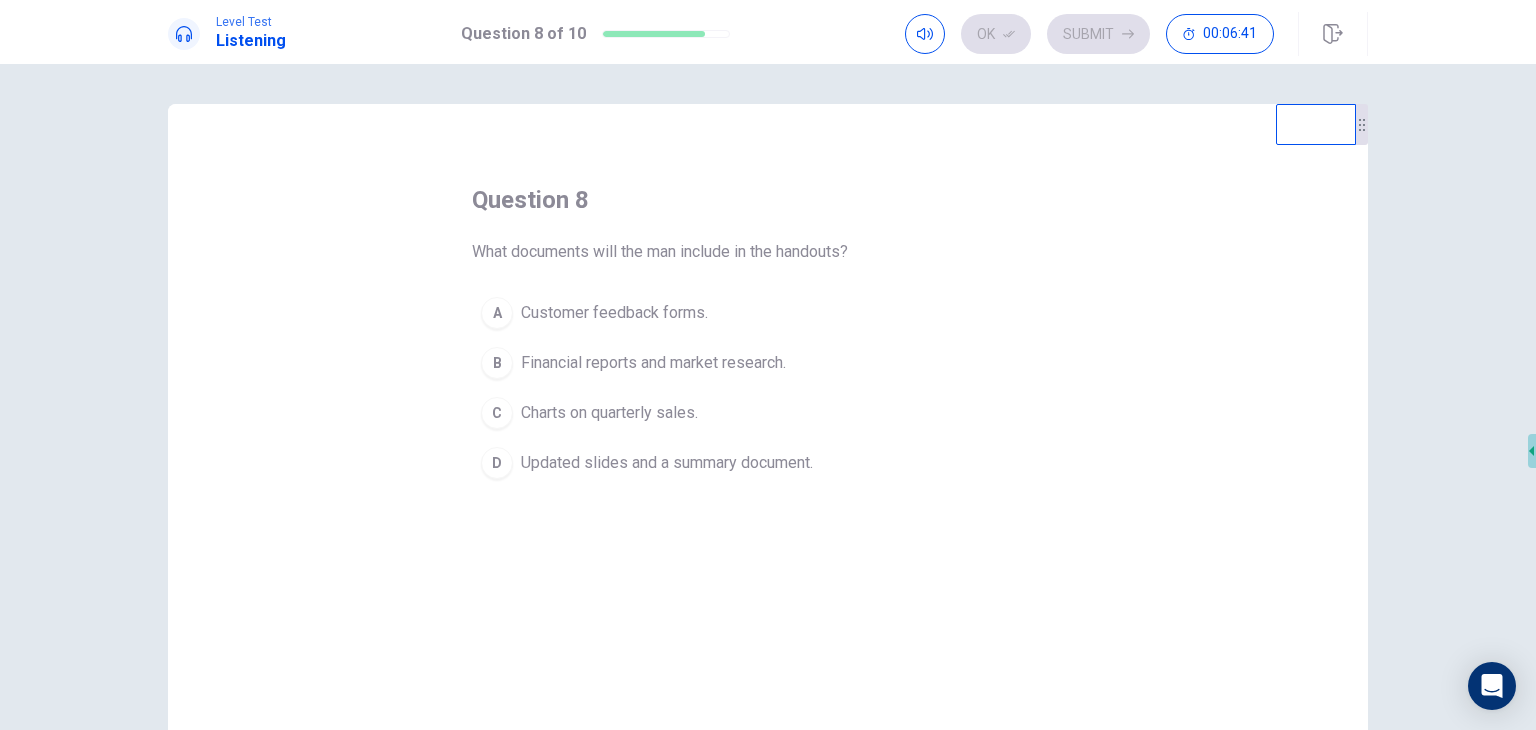 click on "Financial reports and market research." at bounding box center (653, 363) 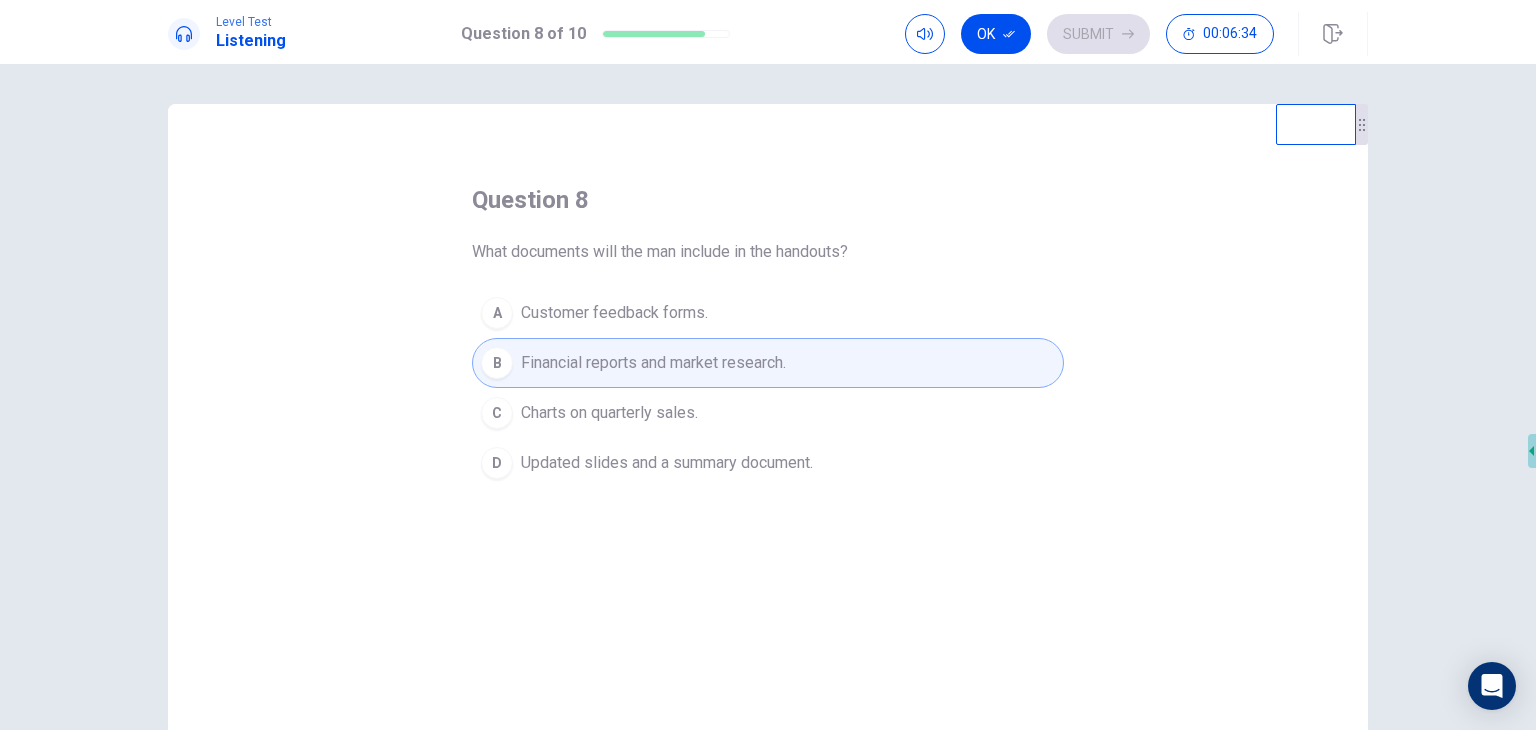 click on "Charts on quarterly sales." at bounding box center (609, 413) 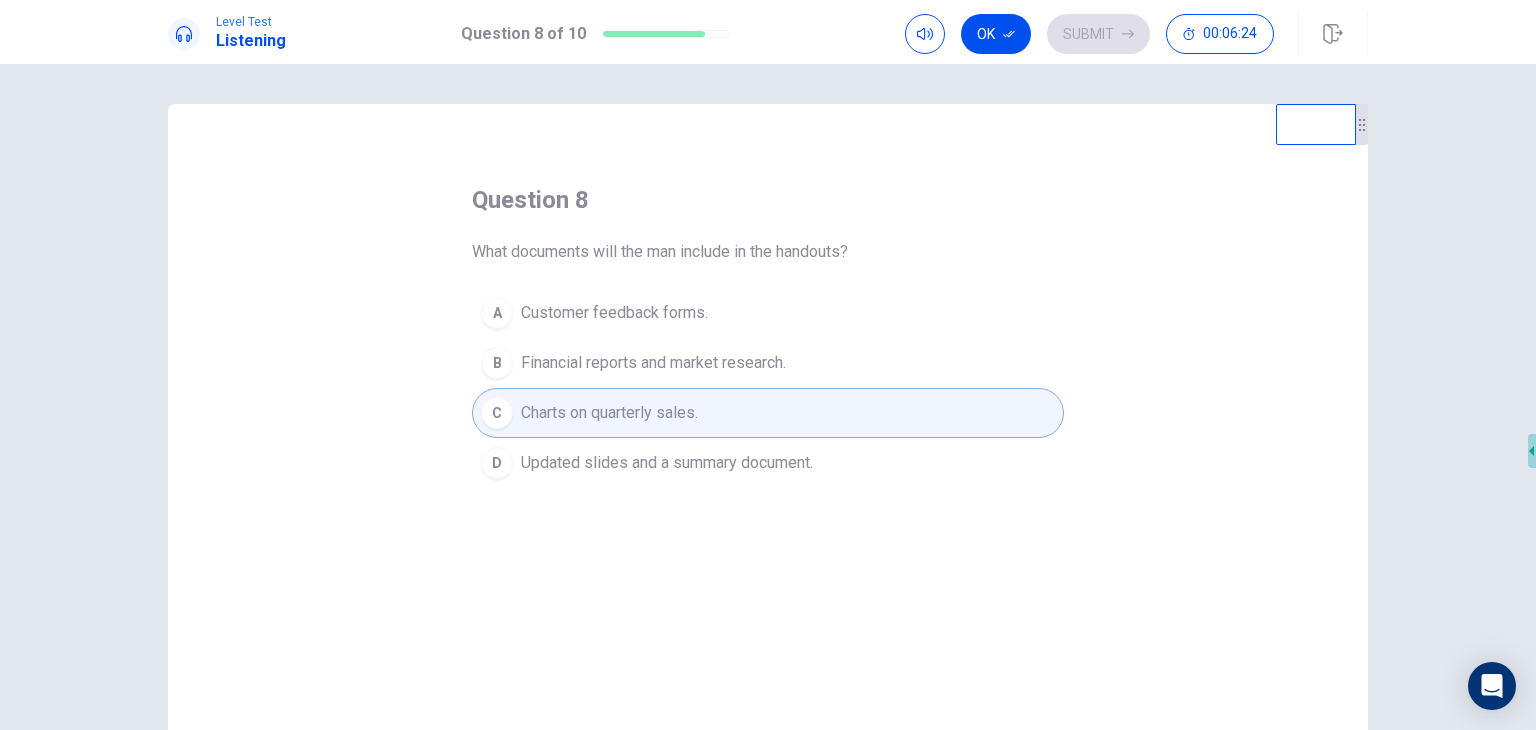 click on "Customer feedback forms." at bounding box center [614, 313] 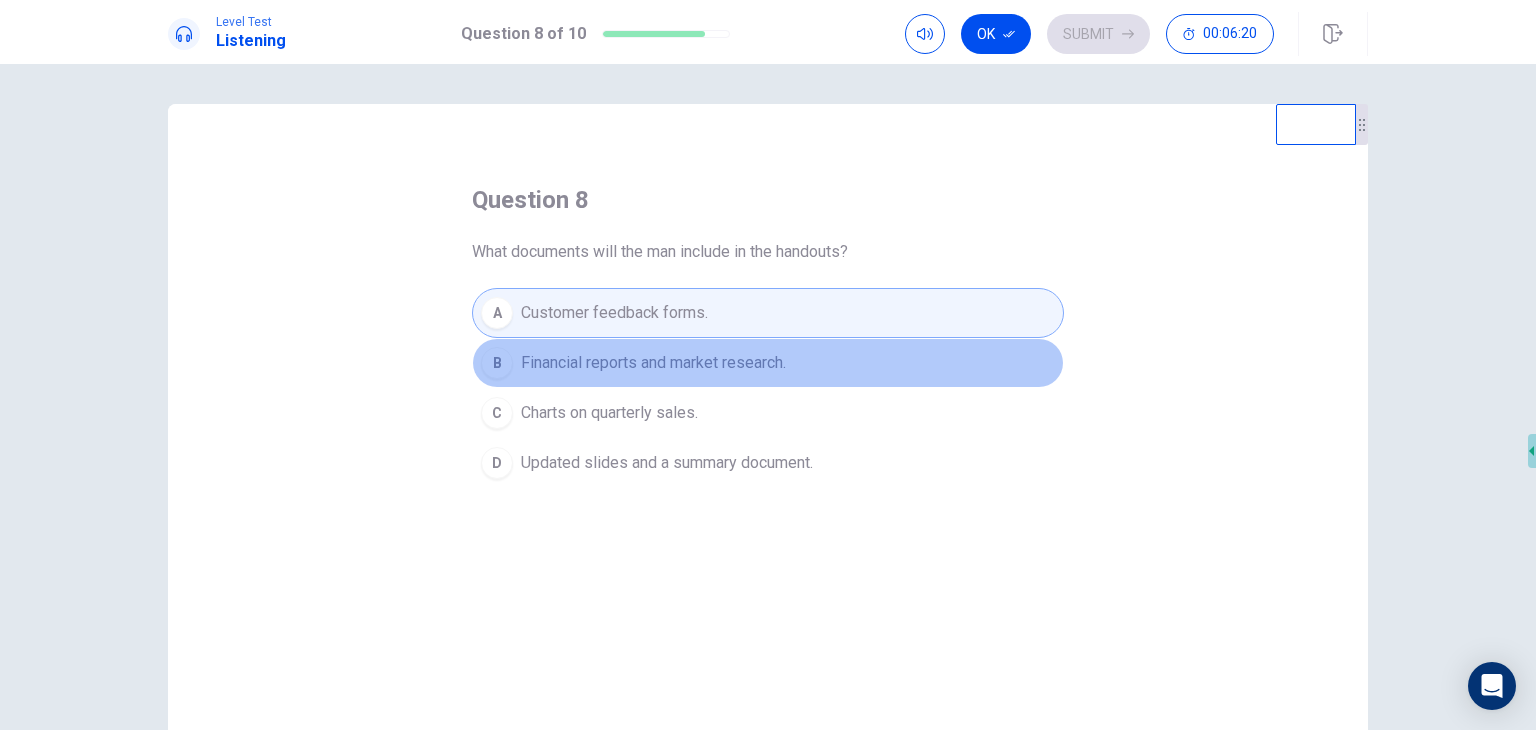 click on "Financial reports and market research." at bounding box center (653, 363) 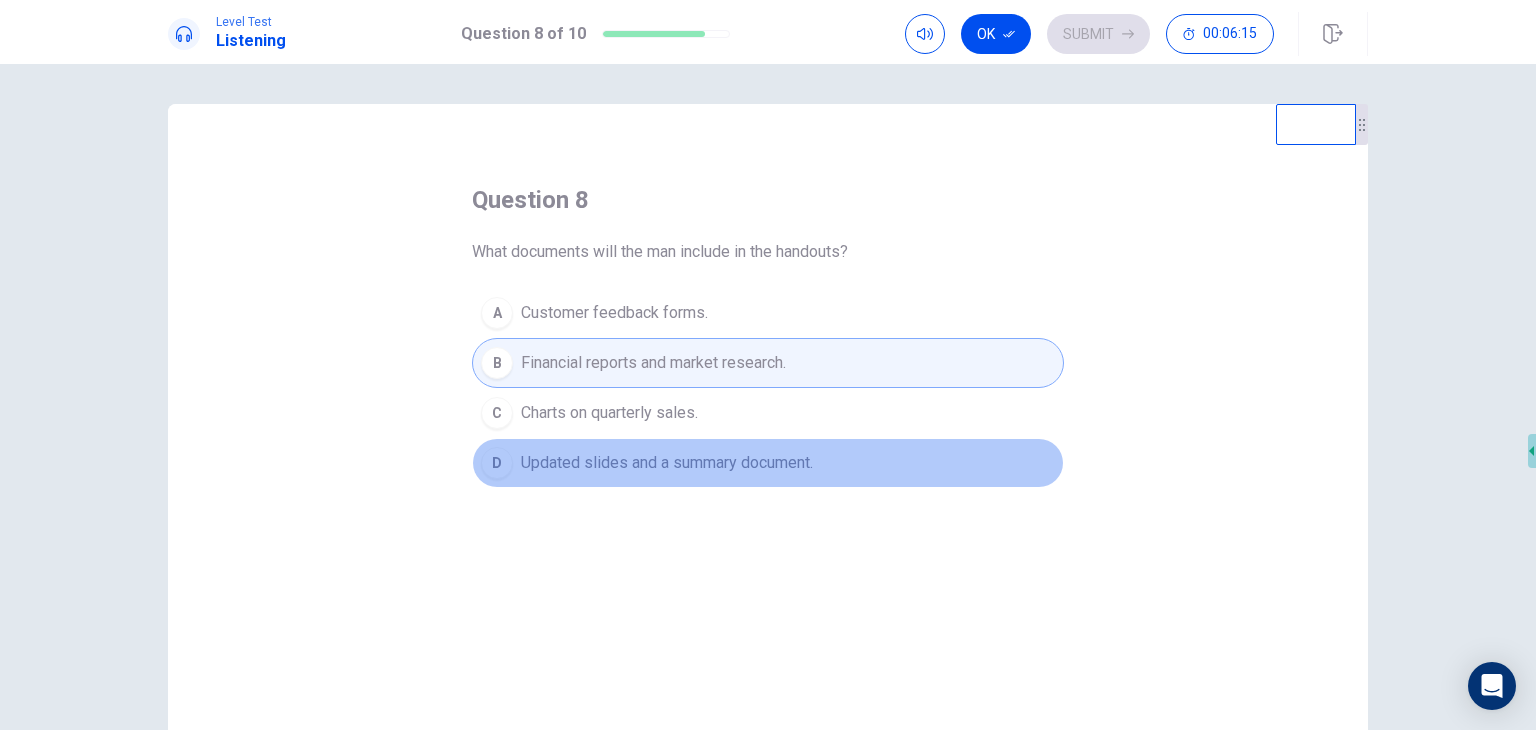 click on "Updated slides and a summary document." at bounding box center [667, 463] 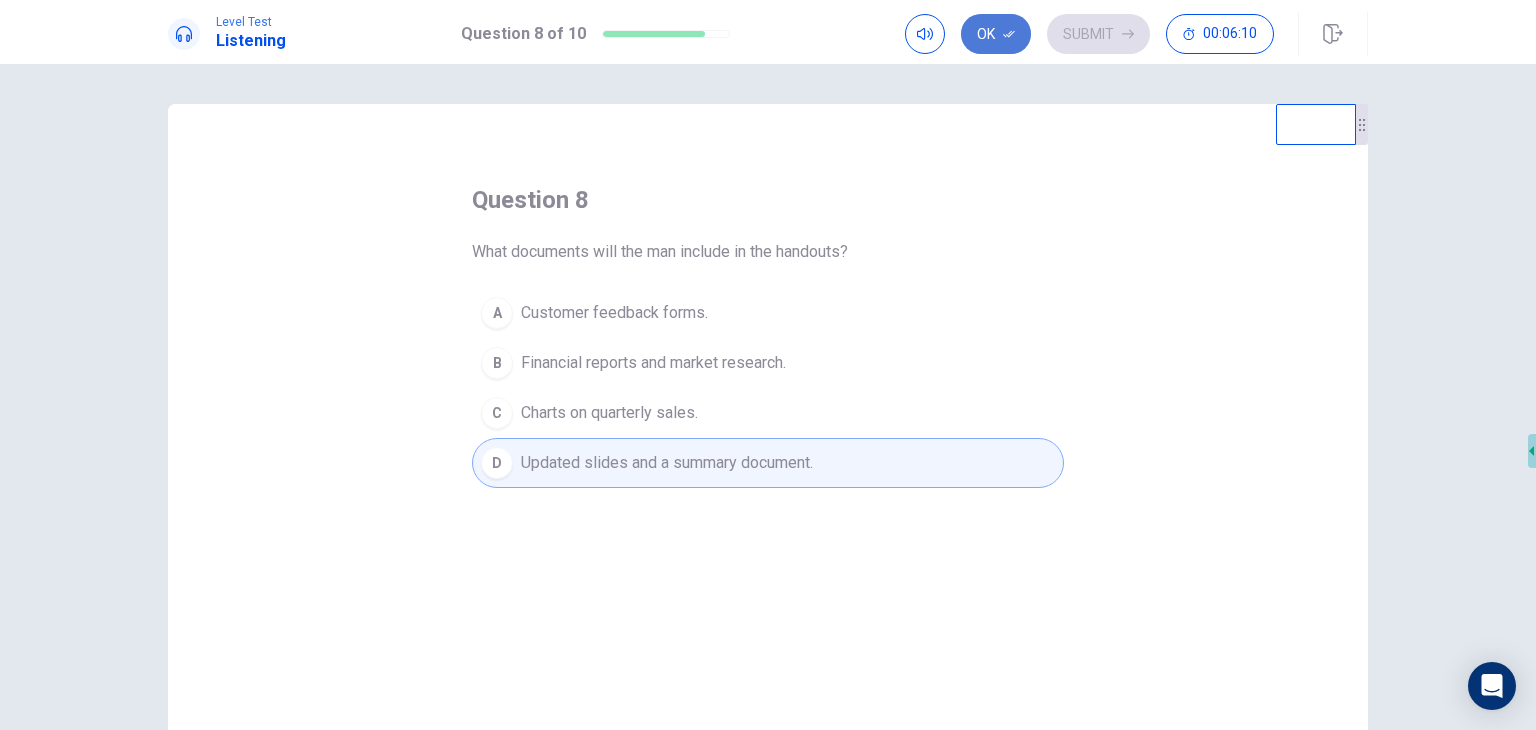 click on "Ok" at bounding box center [996, 34] 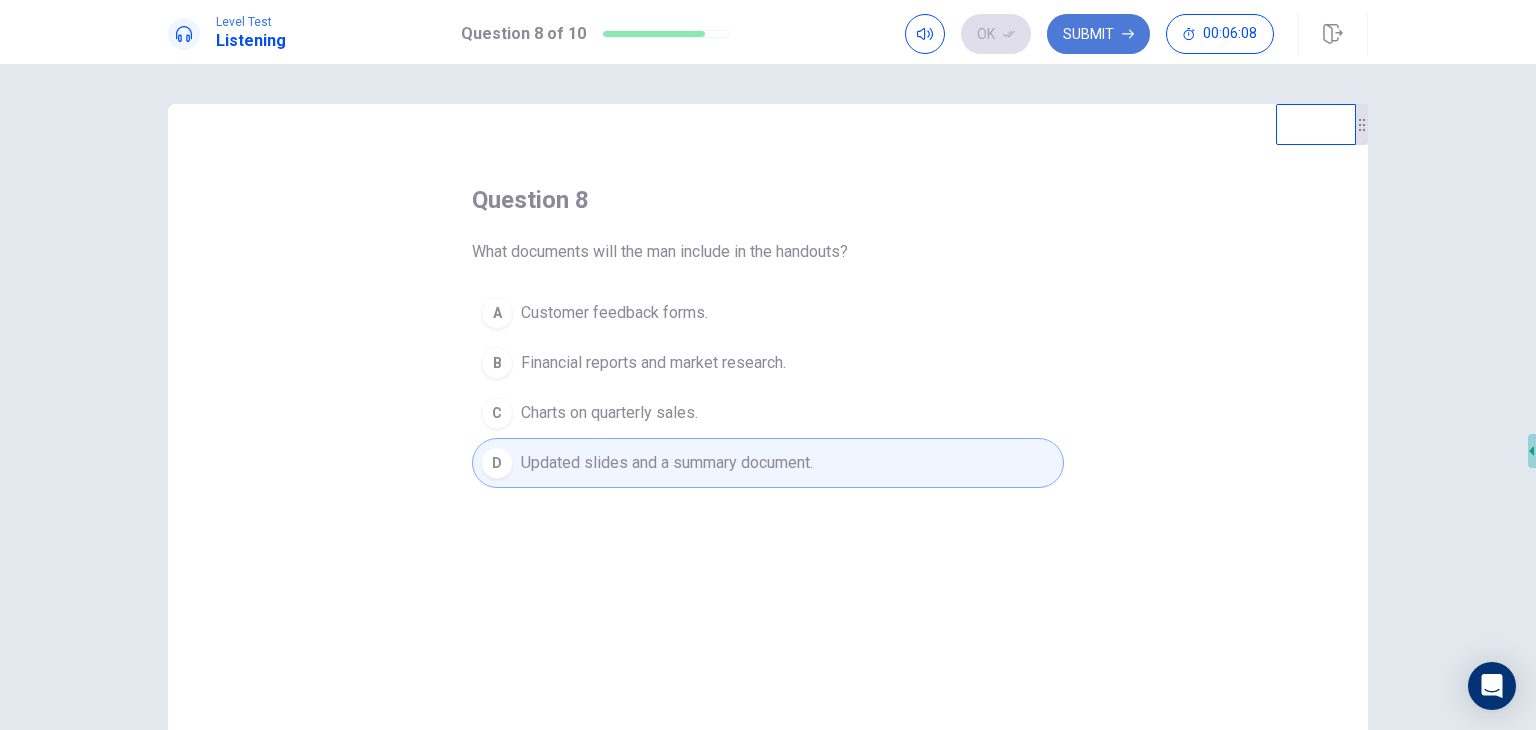 click on "Submit" at bounding box center [1098, 34] 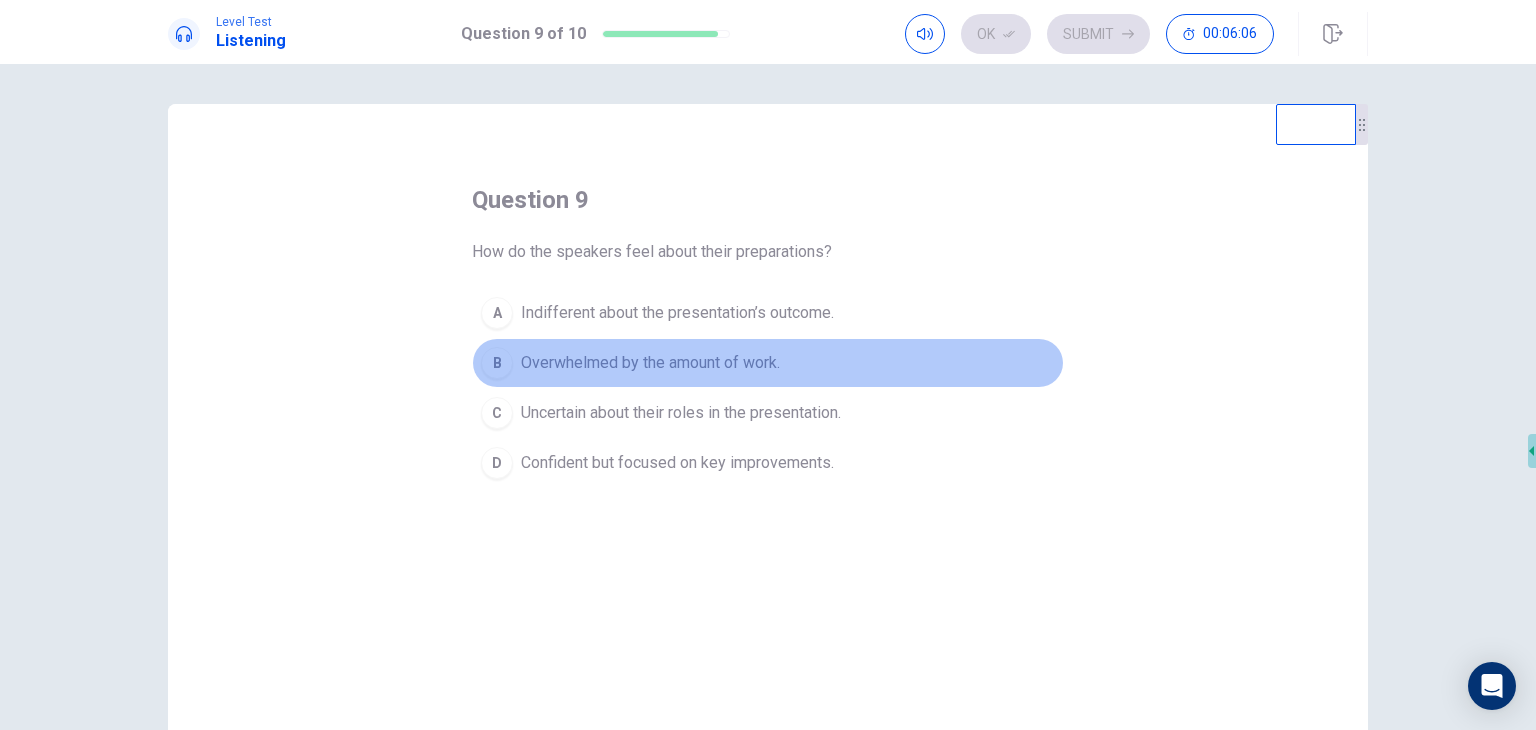 click on "Overwhelmed by the amount of work." at bounding box center (650, 363) 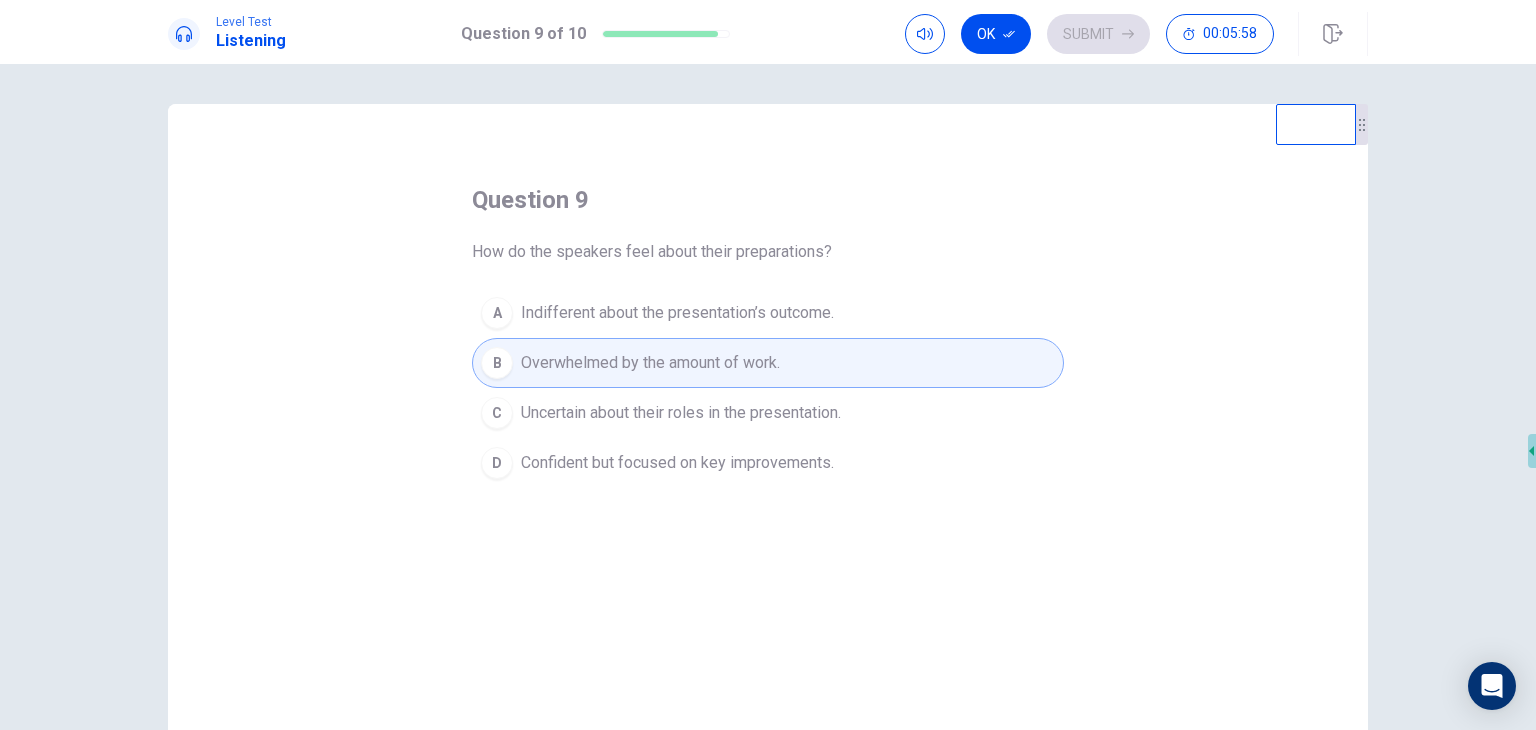 drag, startPoint x: 532, startPoint y: 254, endPoint x: 636, endPoint y: 249, distance: 104.120125 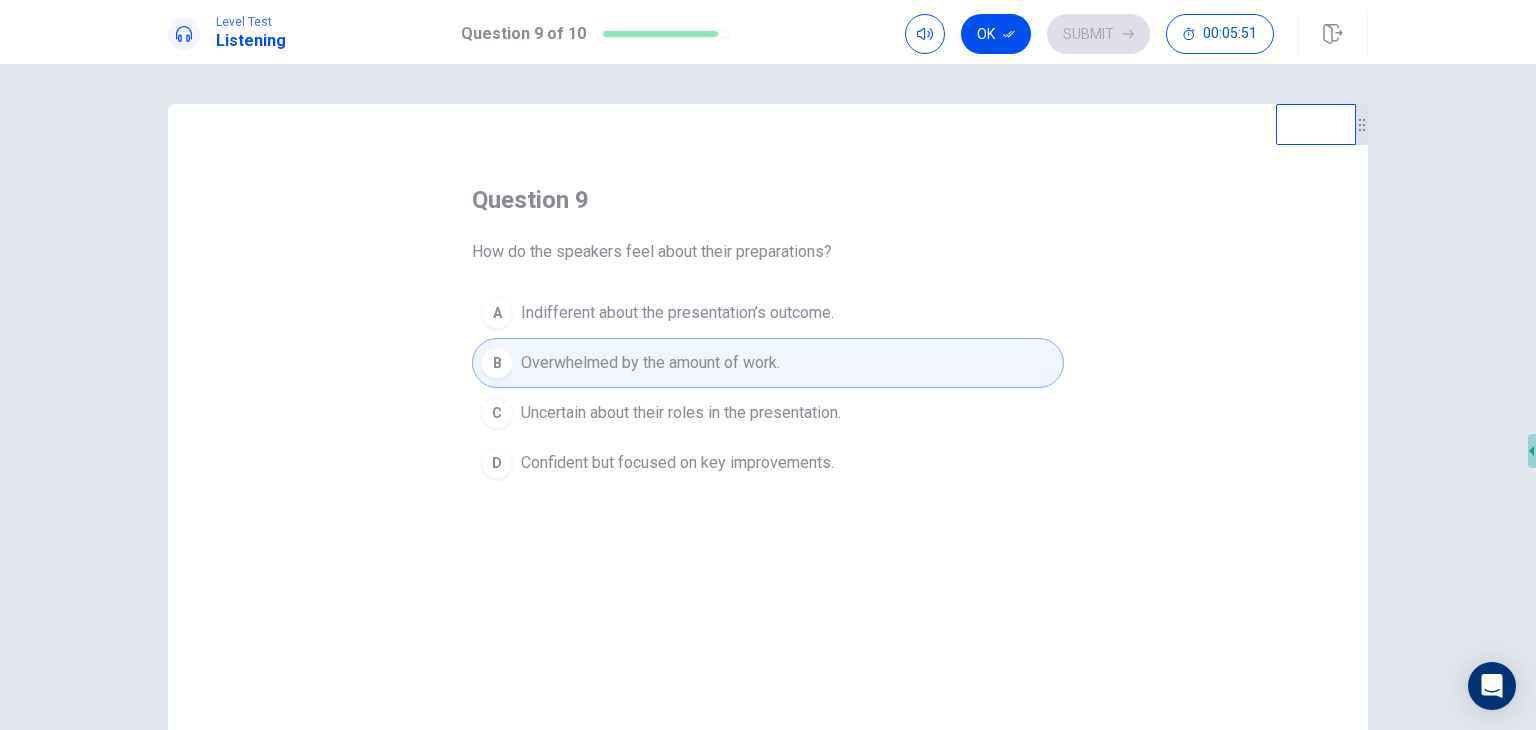 click on "Confident but focused on key improvements." at bounding box center (677, 463) 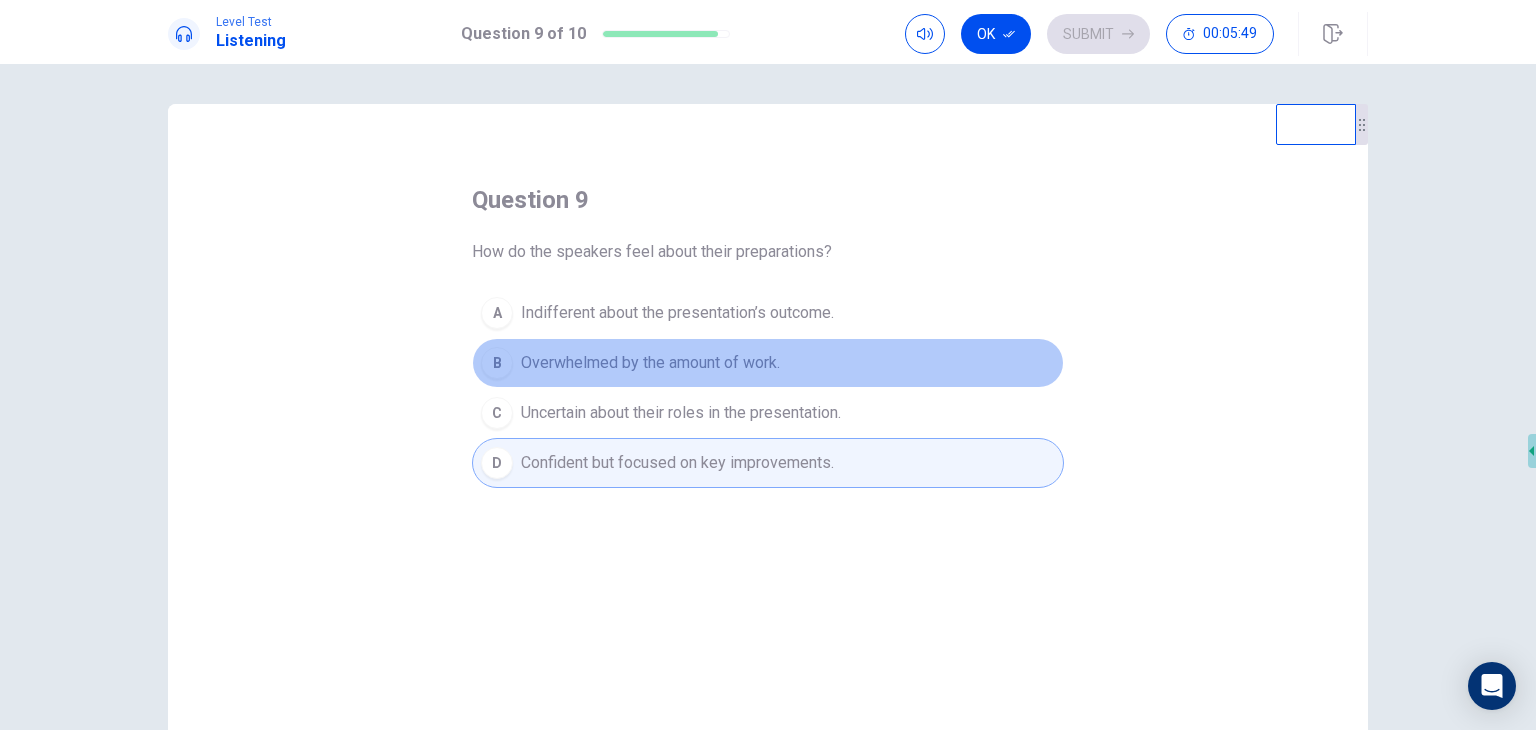 click on "Overwhelmed by the amount of work." at bounding box center (650, 363) 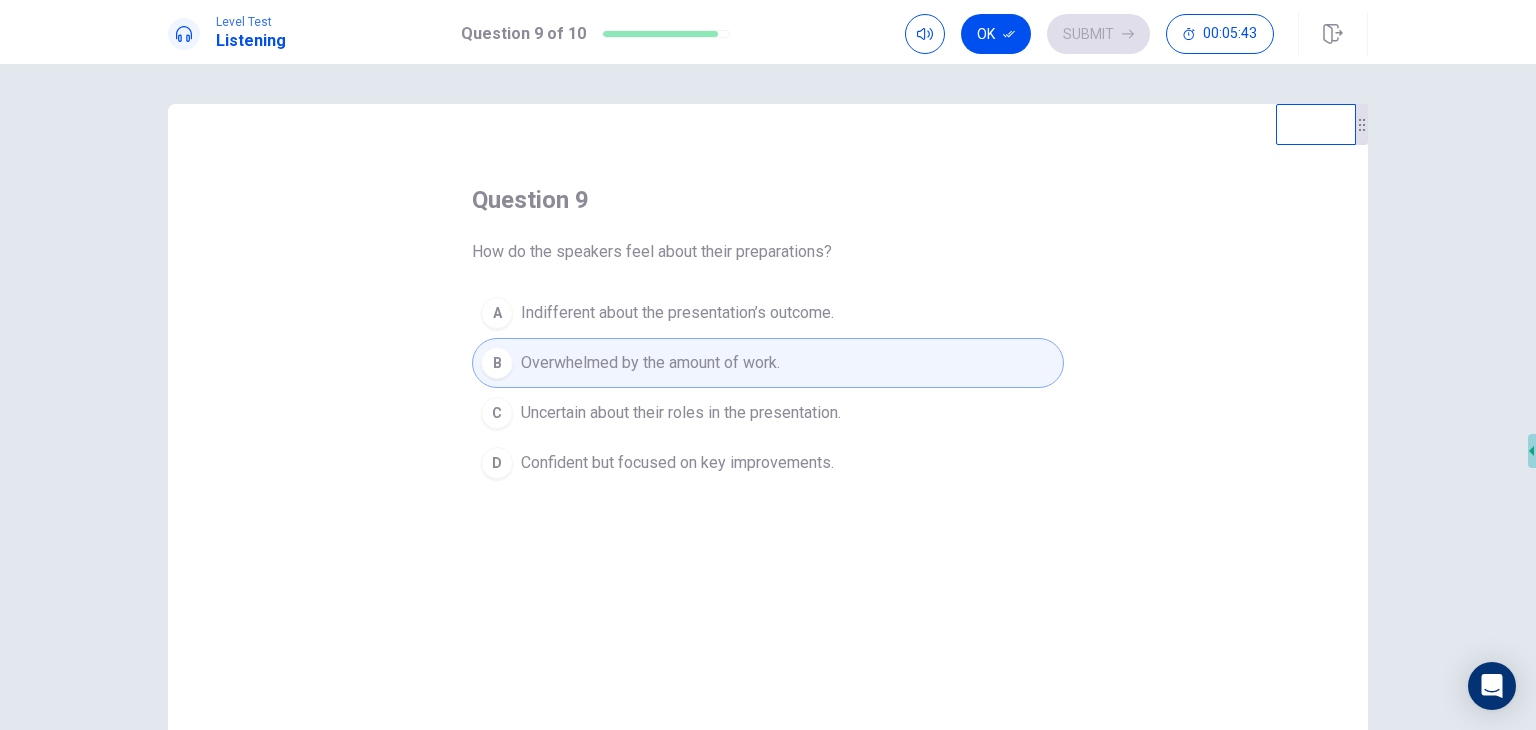 click on "Confident but focused on key improvements." at bounding box center (677, 463) 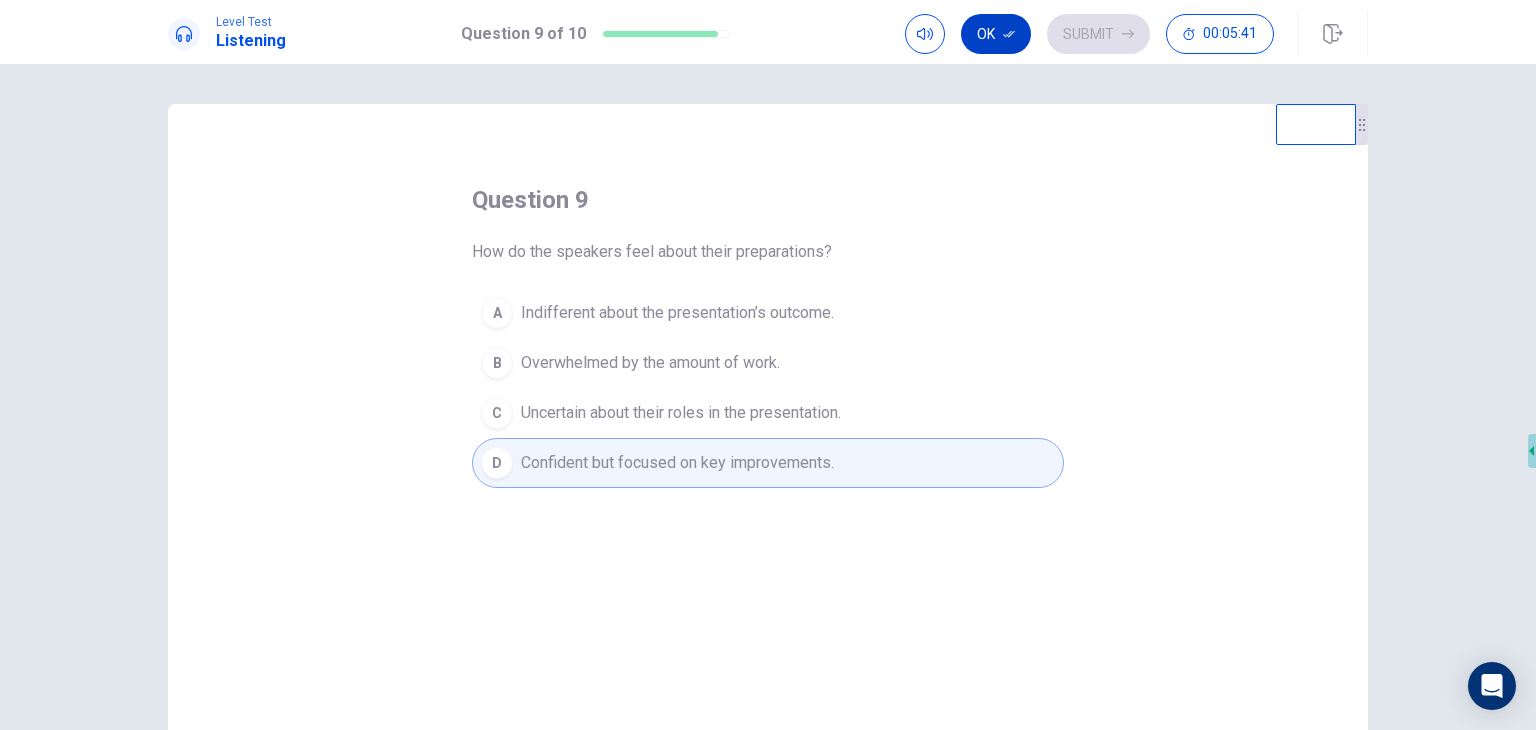 click on "Ok" at bounding box center (996, 34) 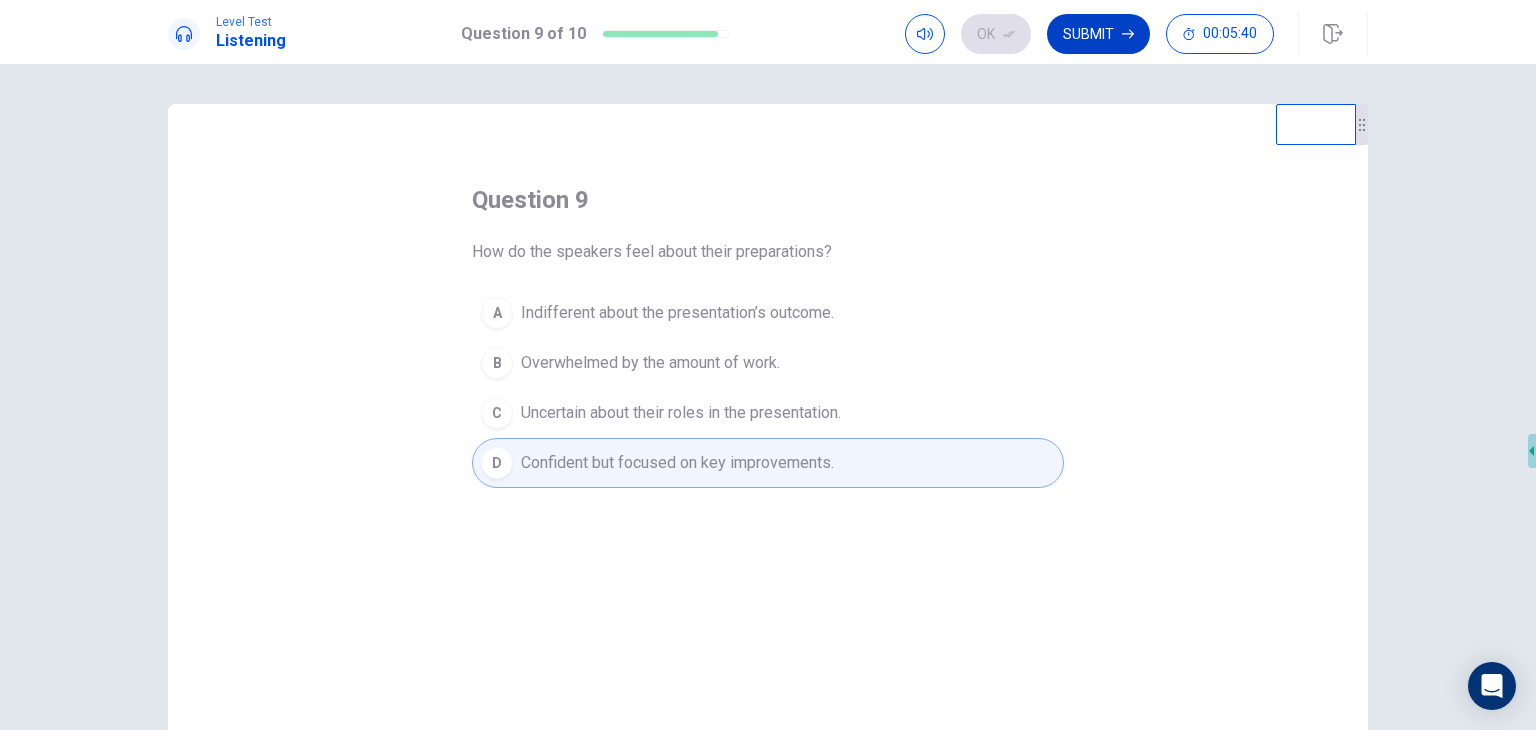 click on "Submit" at bounding box center (1098, 34) 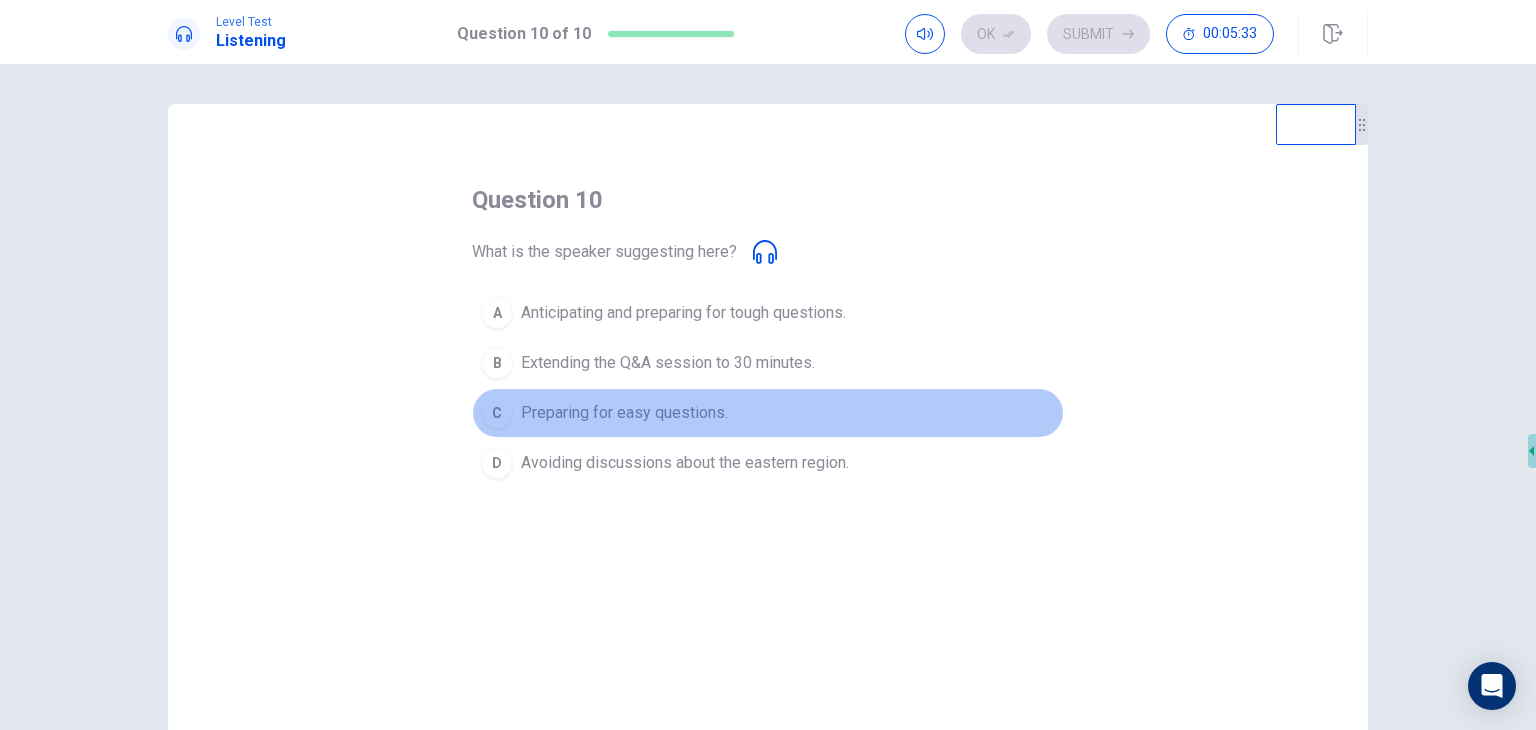 click on "Preparing for easy questions." at bounding box center (624, 413) 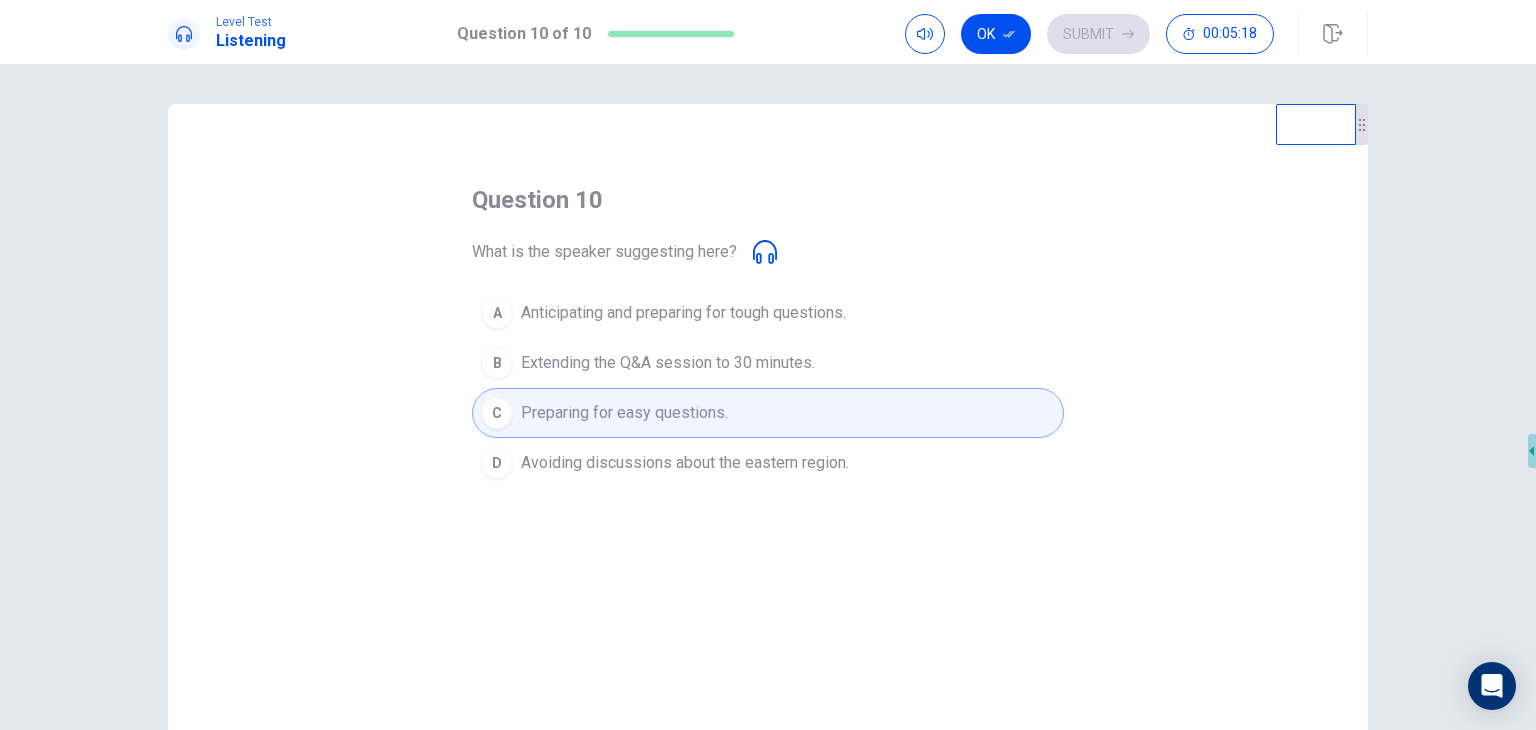 click on "Extending the Q&A session to 30 minutes." at bounding box center (668, 363) 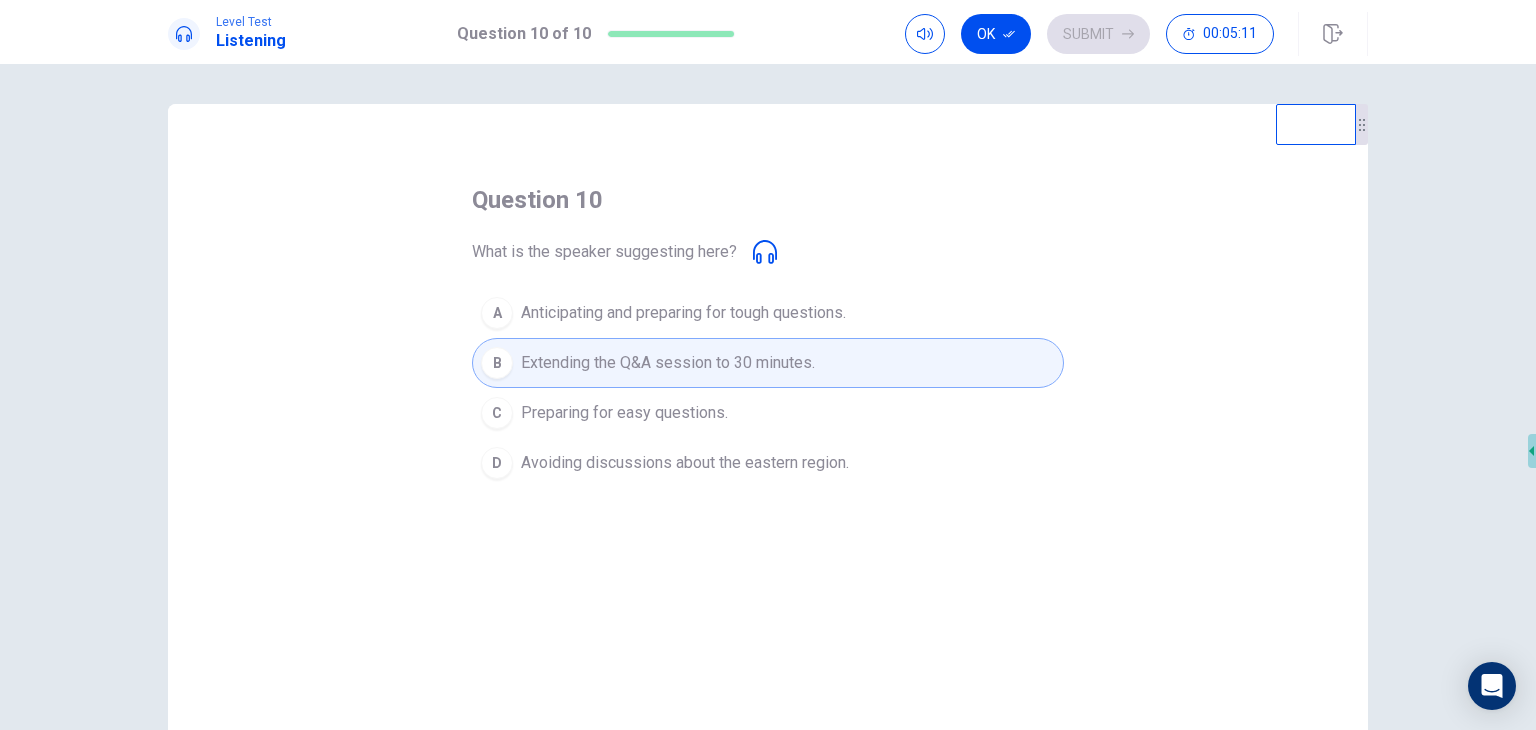 click on "Anticipating and preparing for tough questions." at bounding box center [683, 313] 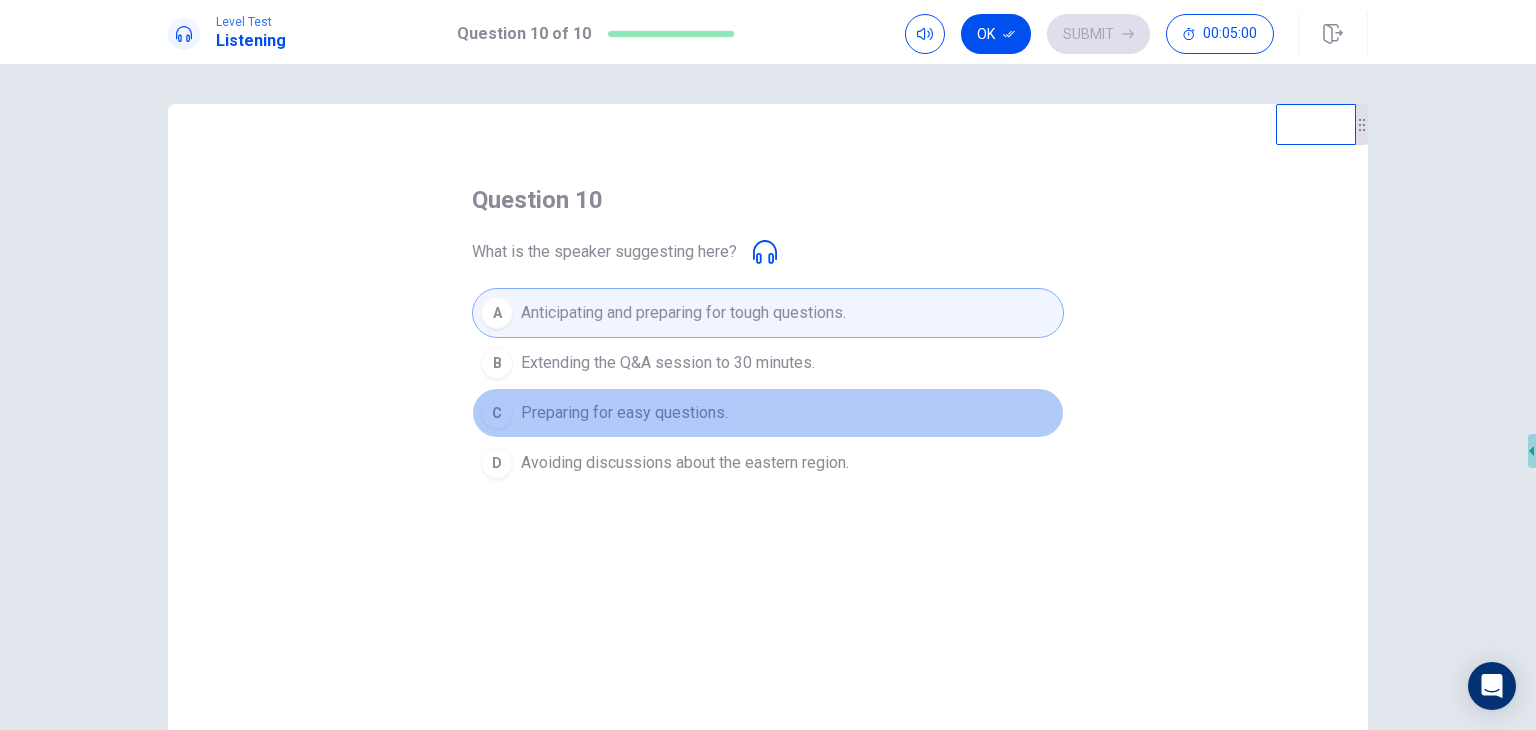 click on "Preparing for easy questions." at bounding box center (624, 413) 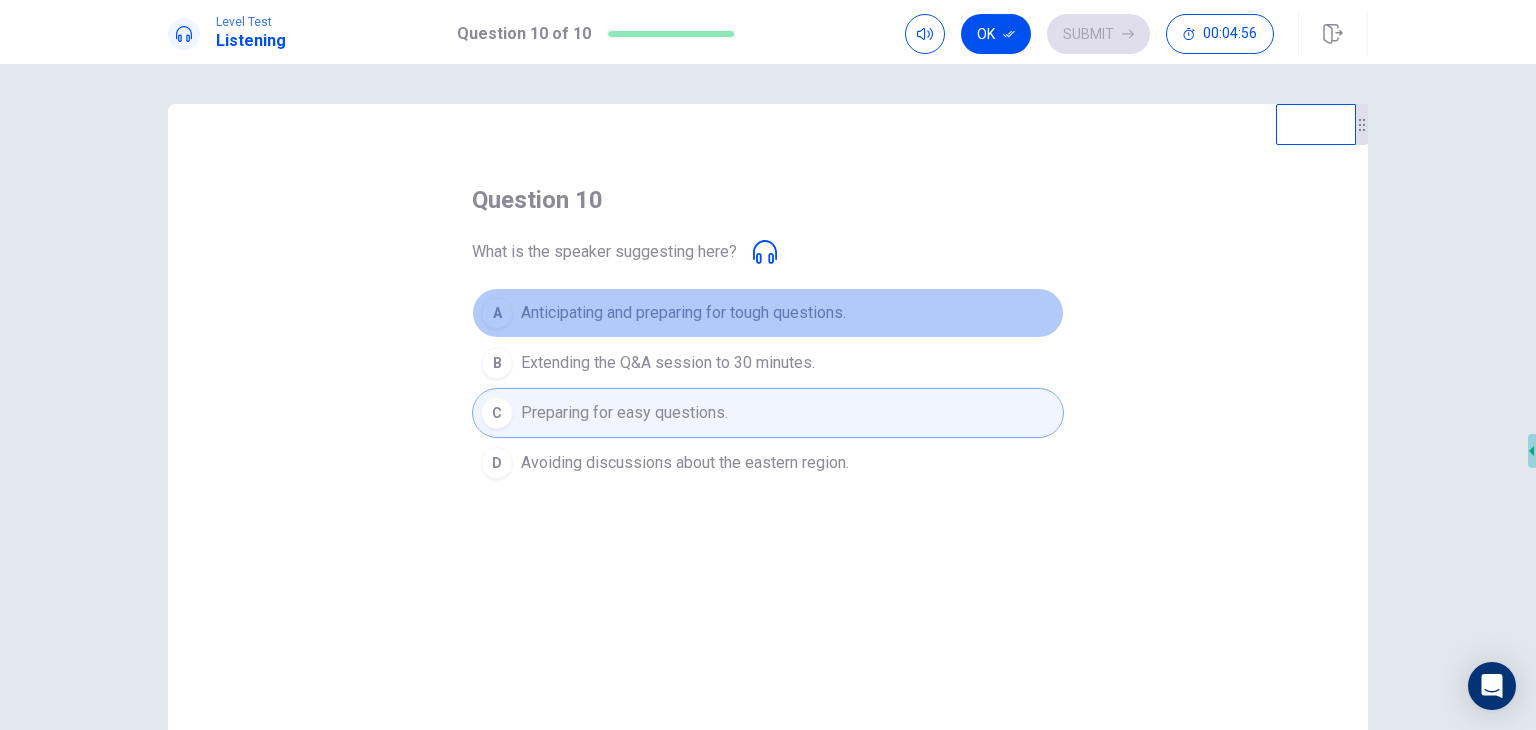 click on "Anticipating and preparing for tough questions." at bounding box center [683, 313] 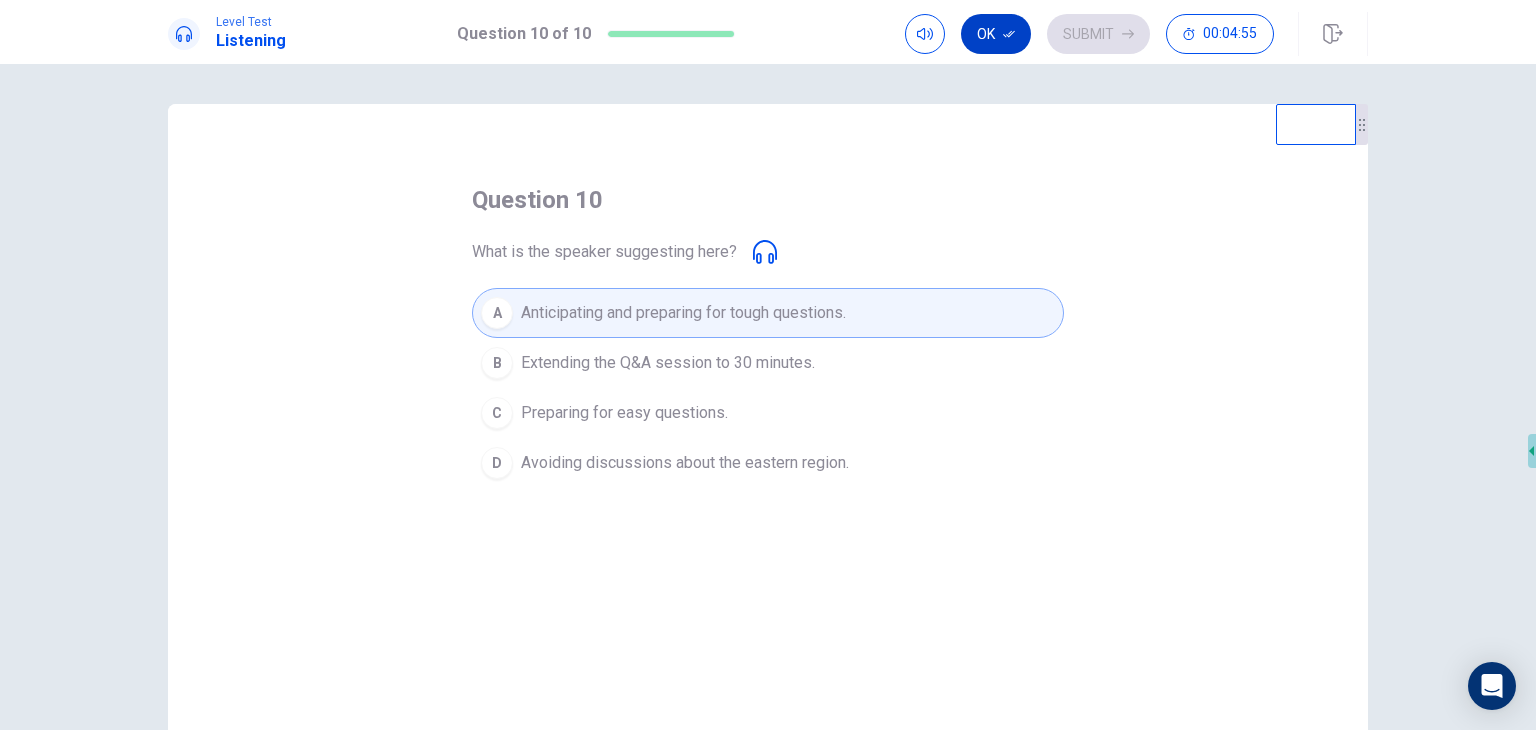 click 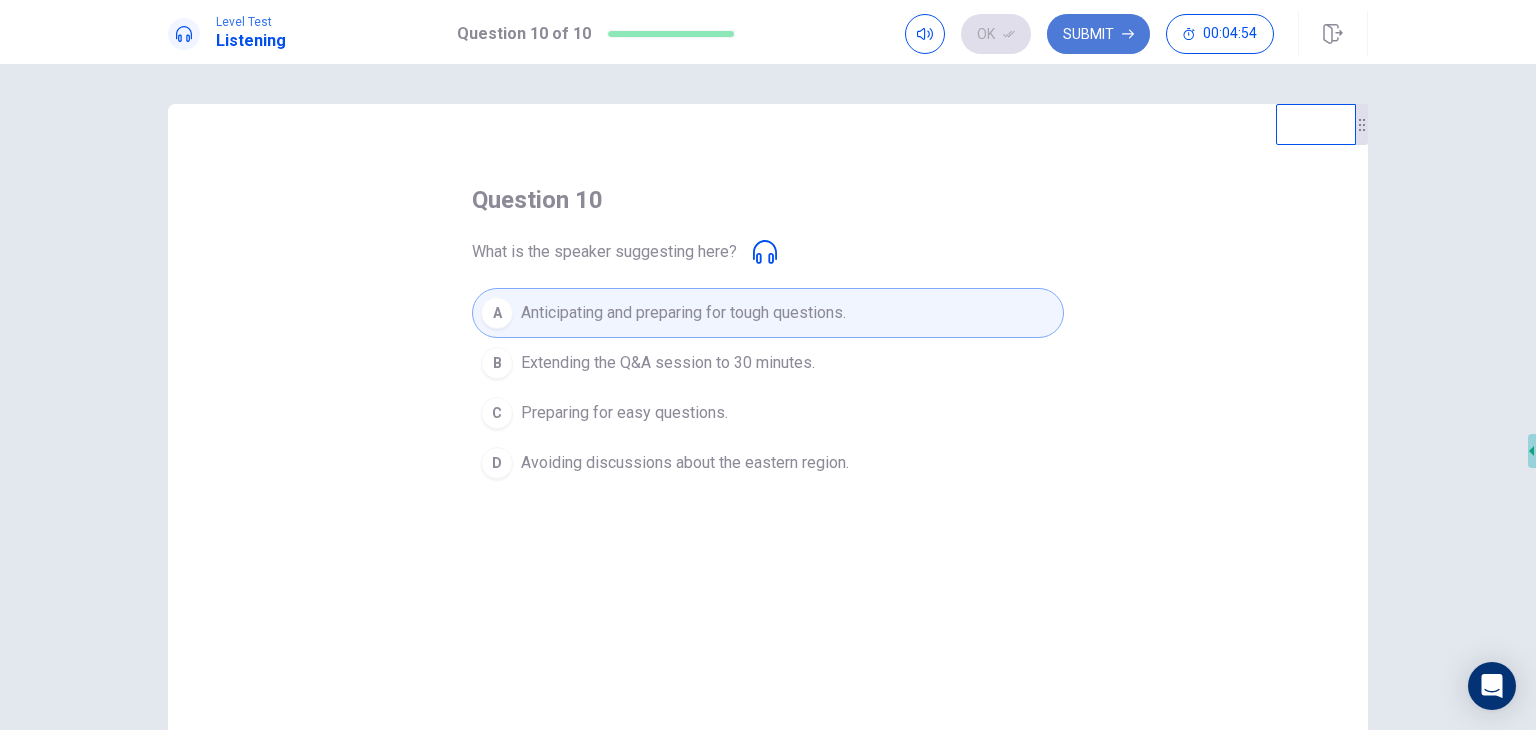 click on "Submit" at bounding box center [1098, 34] 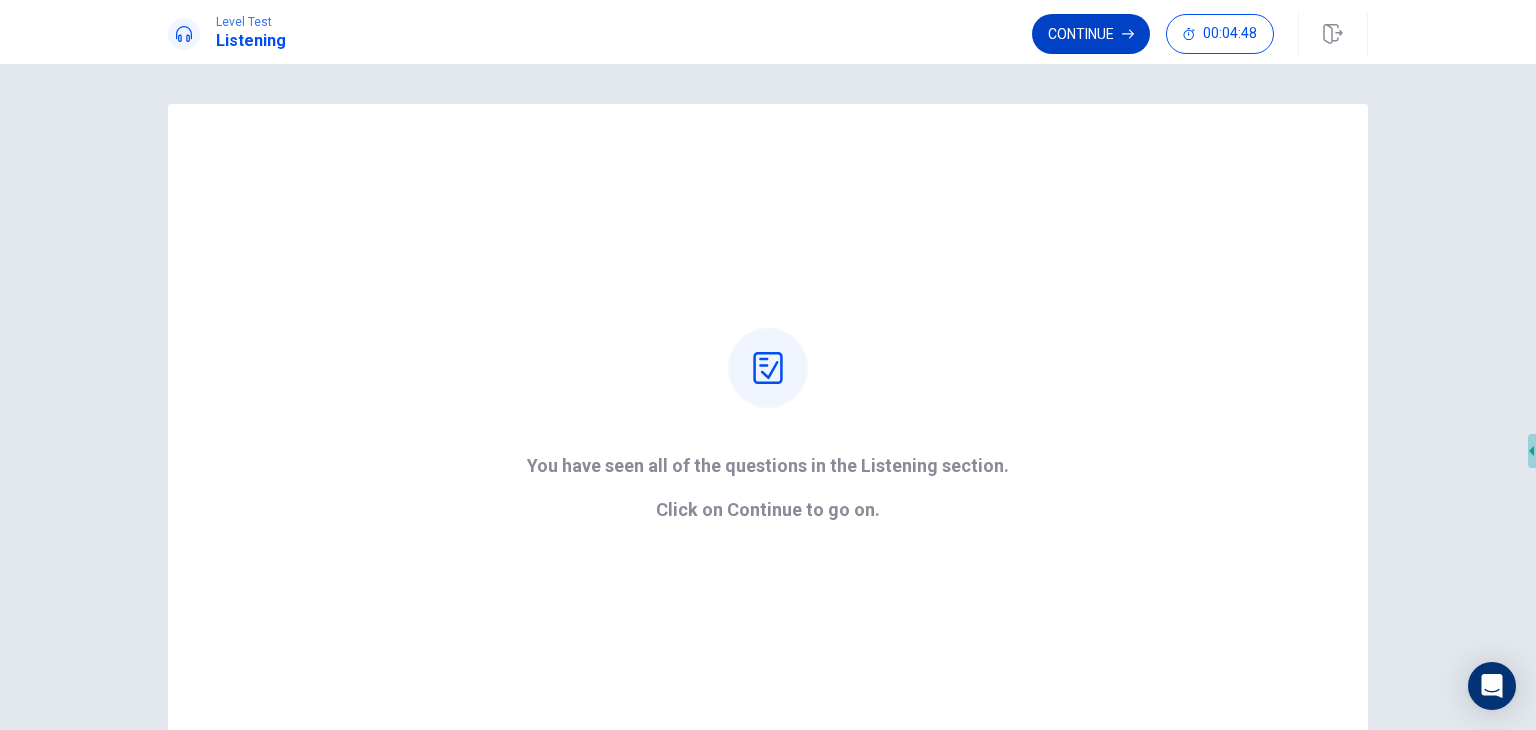 click on "Continue" at bounding box center (1091, 34) 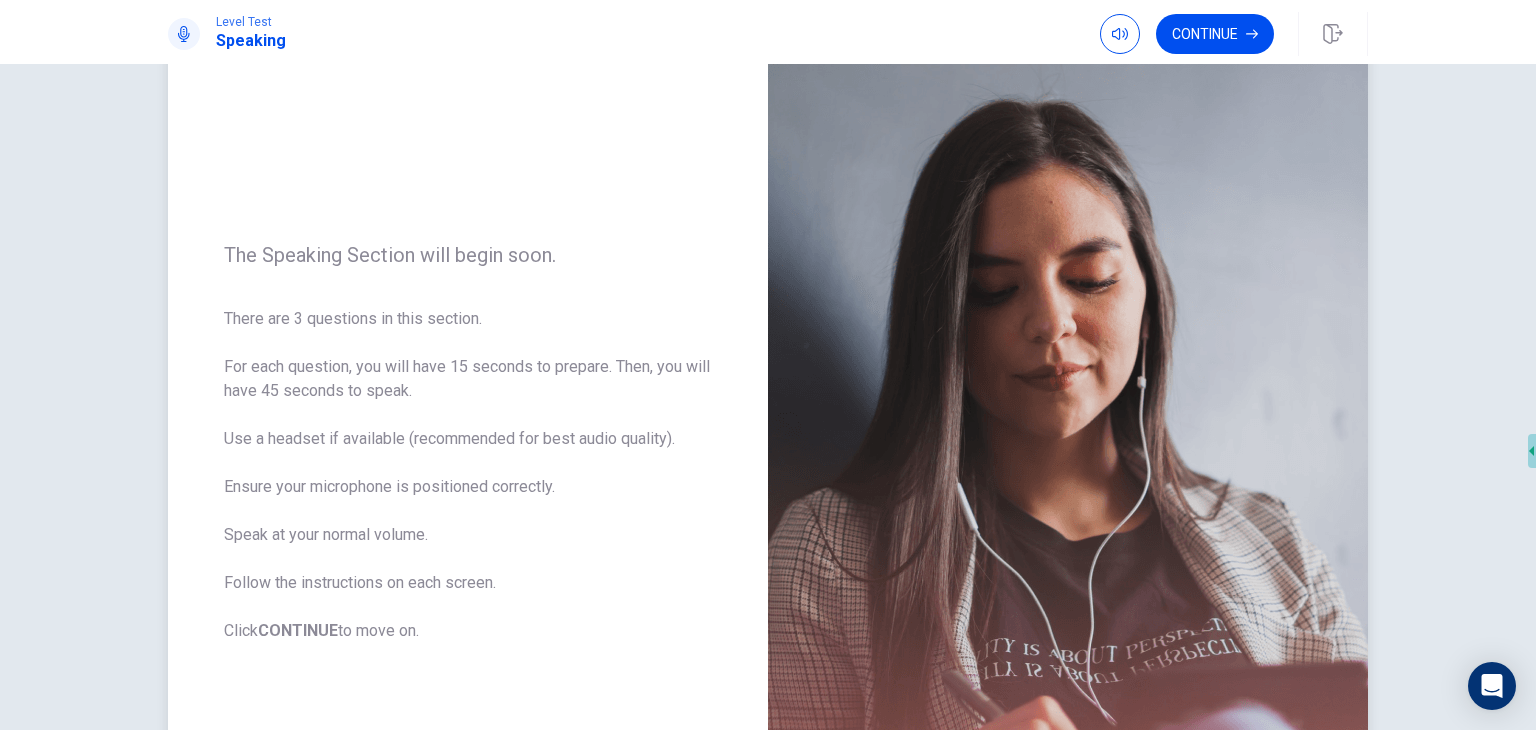 scroll, scrollTop: 0, scrollLeft: 0, axis: both 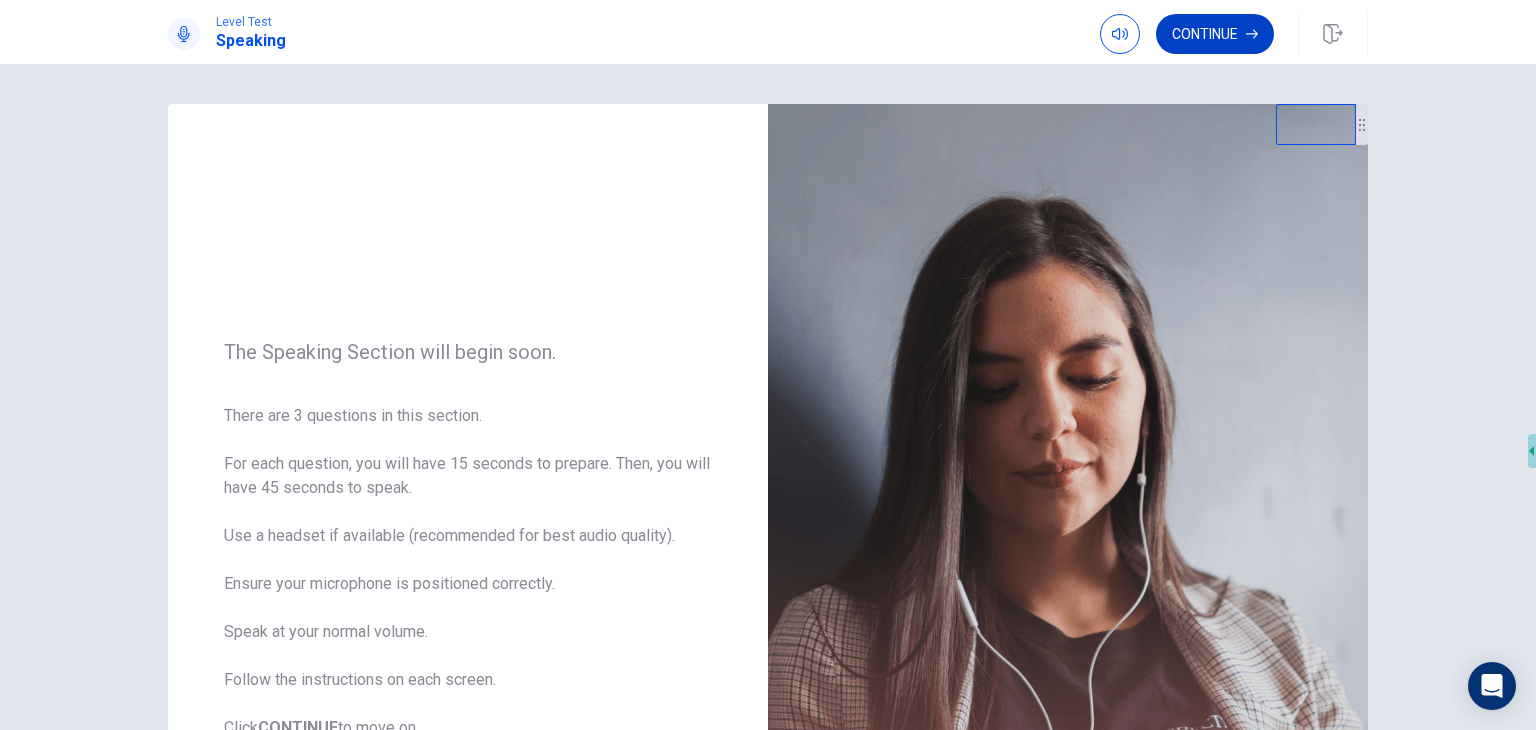 click on "Continue" at bounding box center [1215, 34] 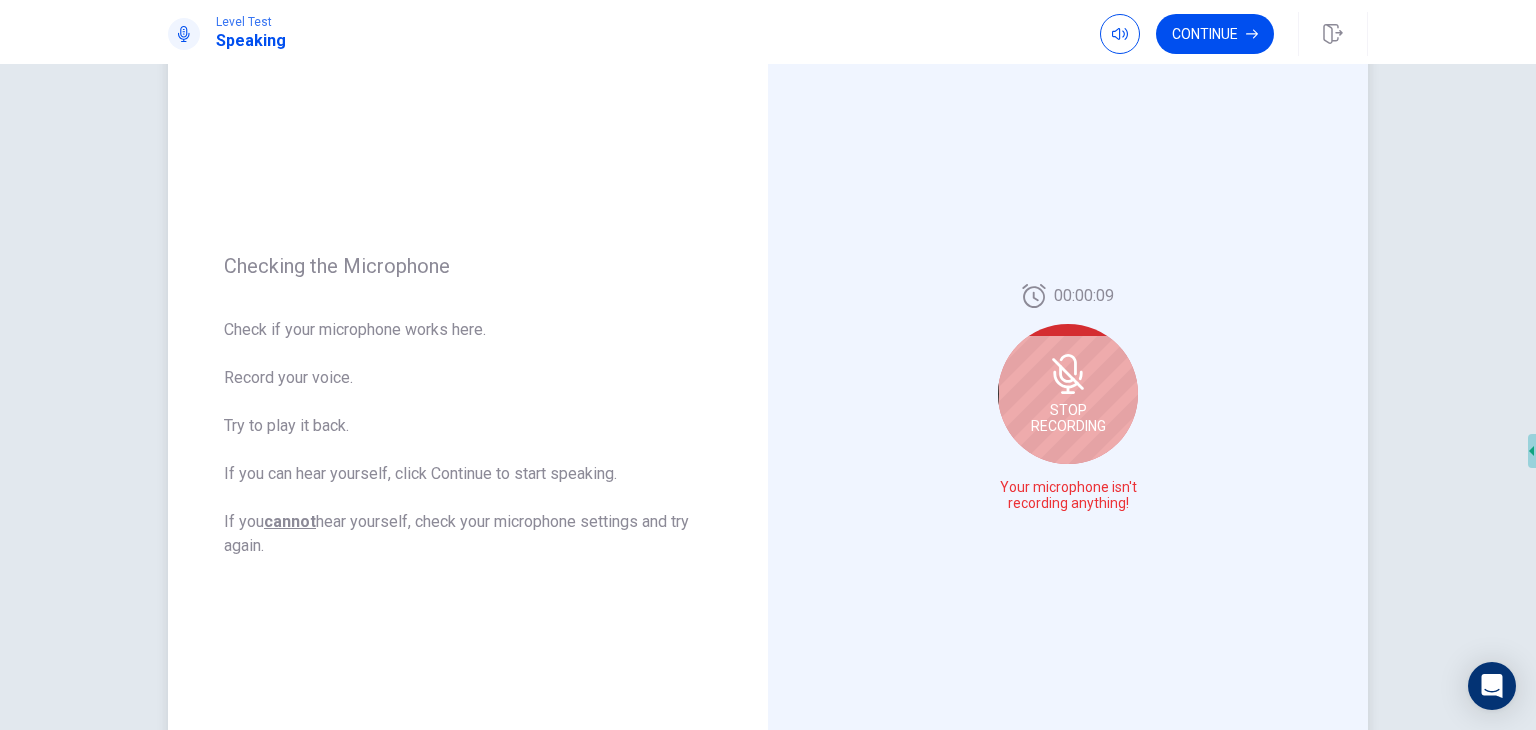 scroll, scrollTop: 100, scrollLeft: 0, axis: vertical 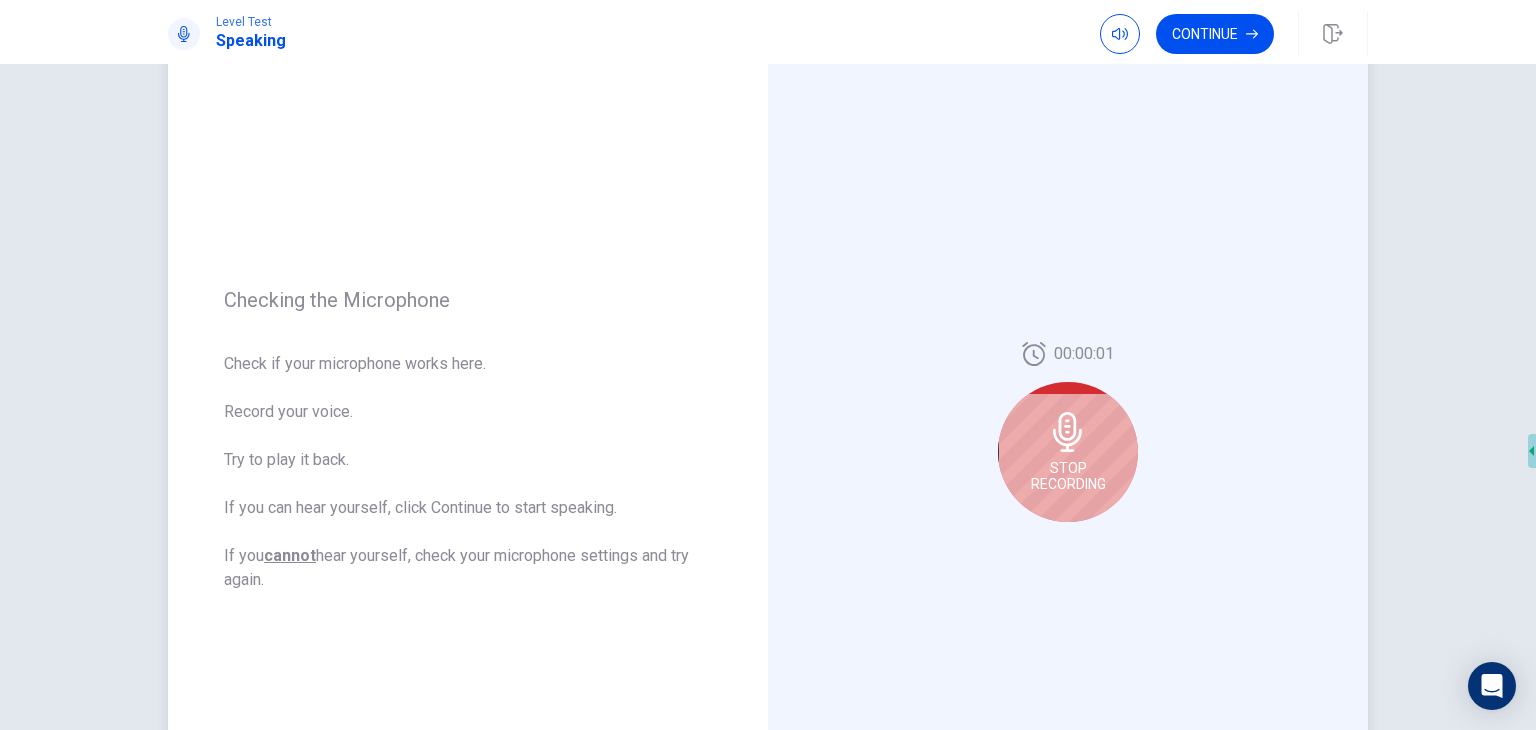 click 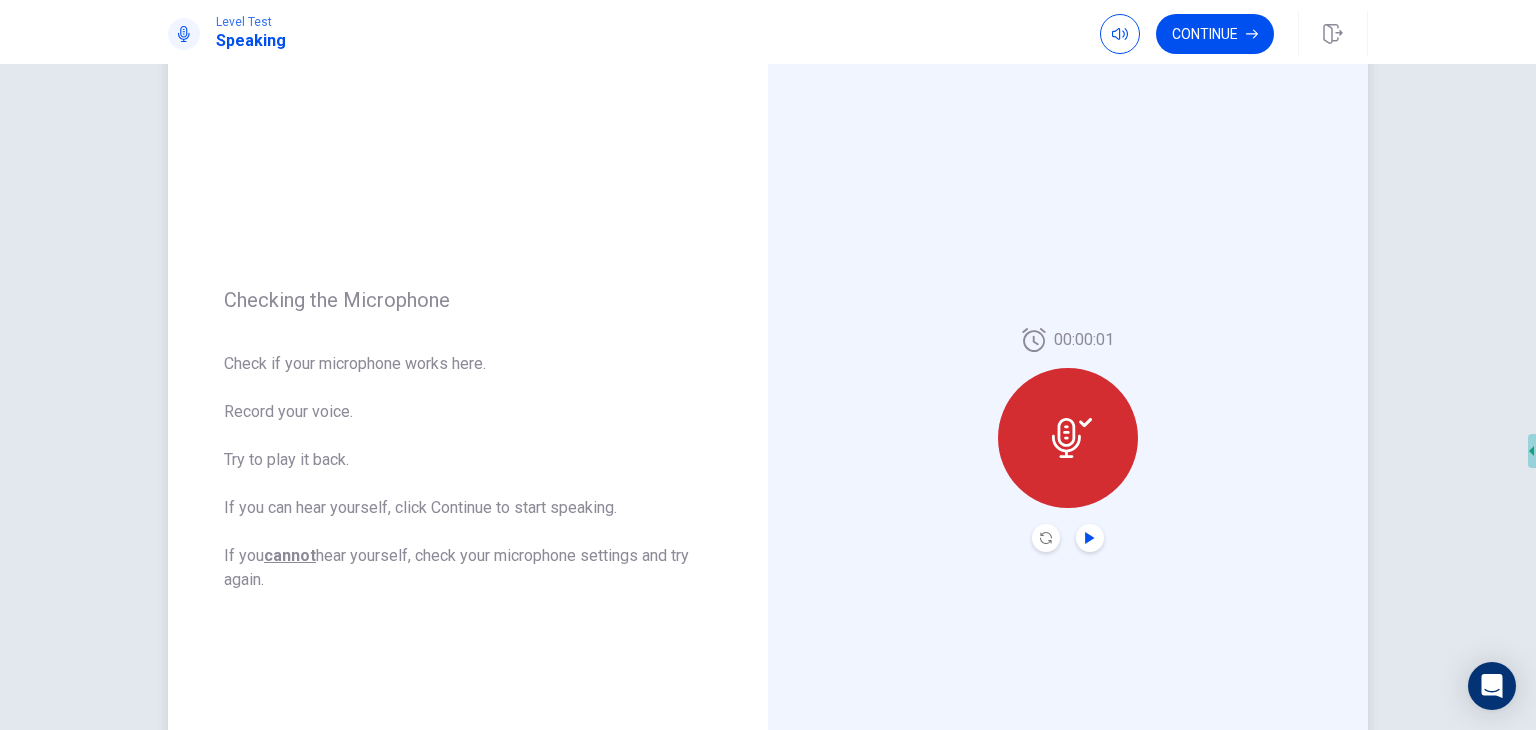 click 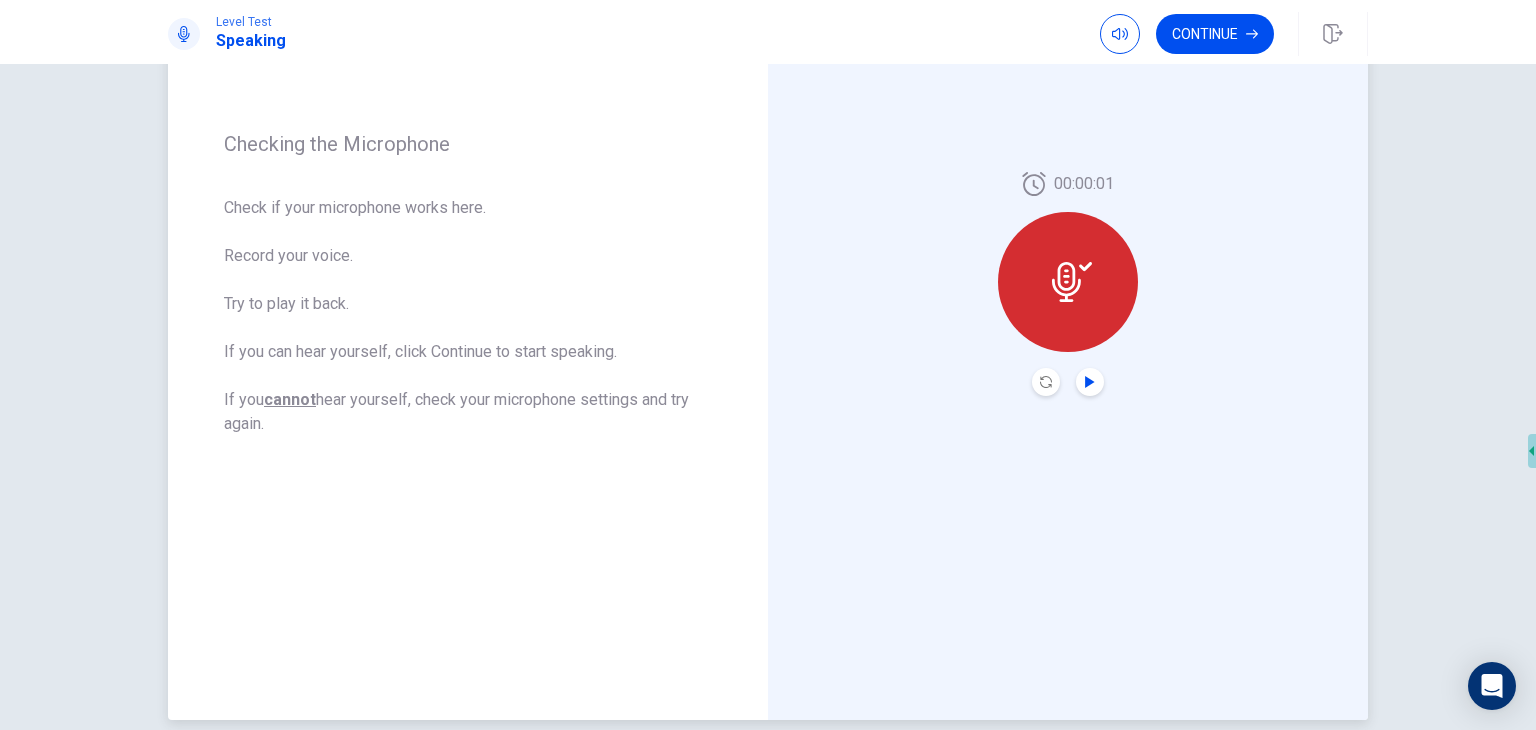 scroll, scrollTop: 150, scrollLeft: 0, axis: vertical 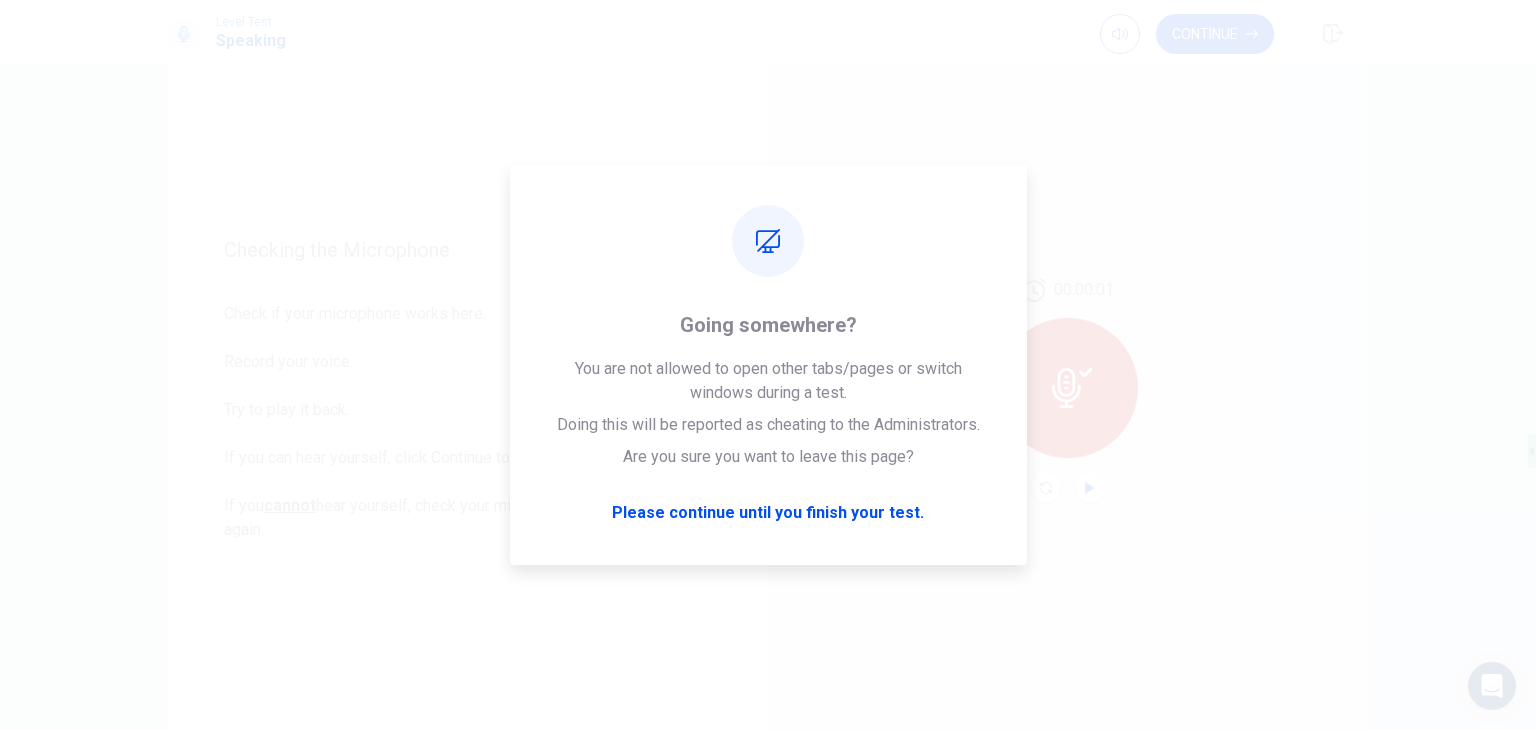 click 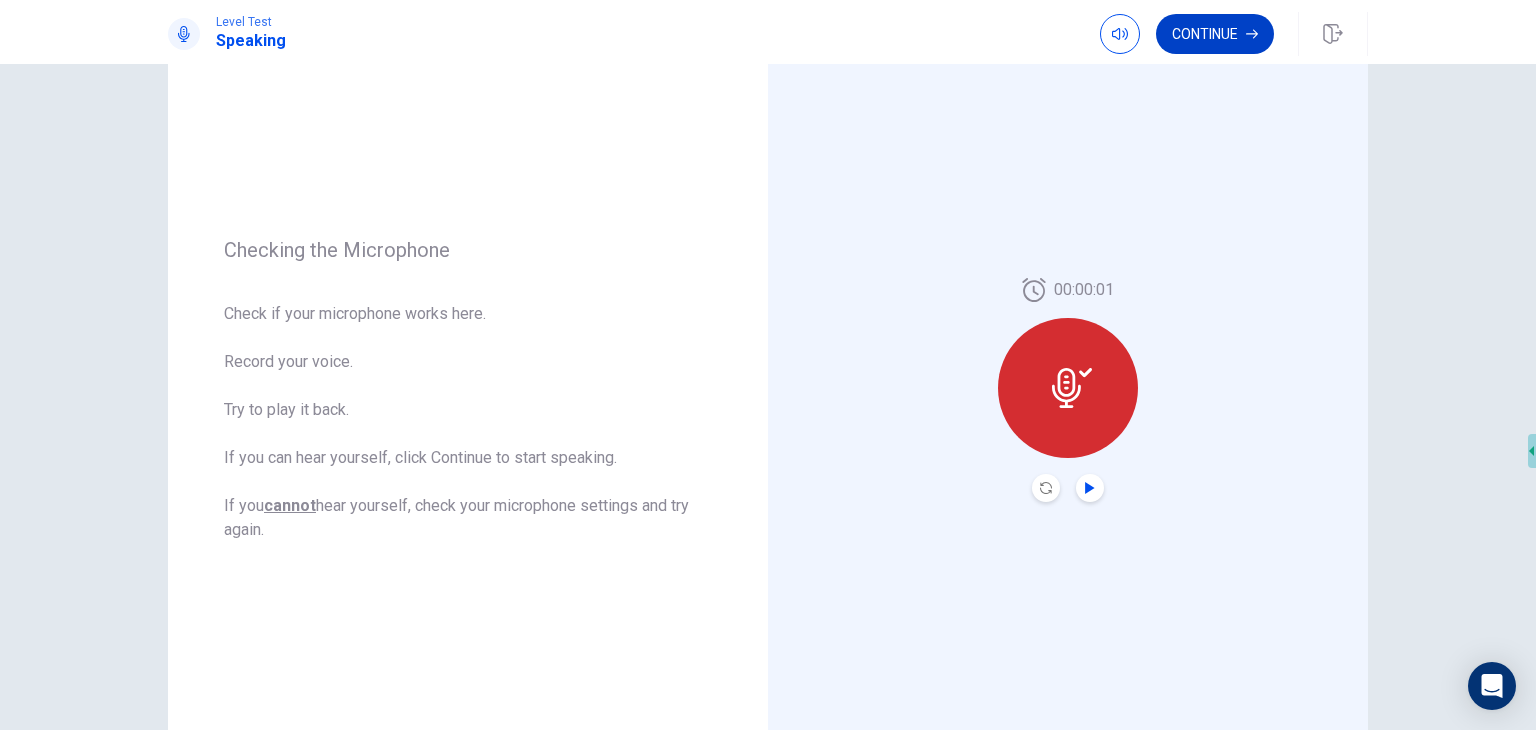 click on "Continue" at bounding box center [1215, 34] 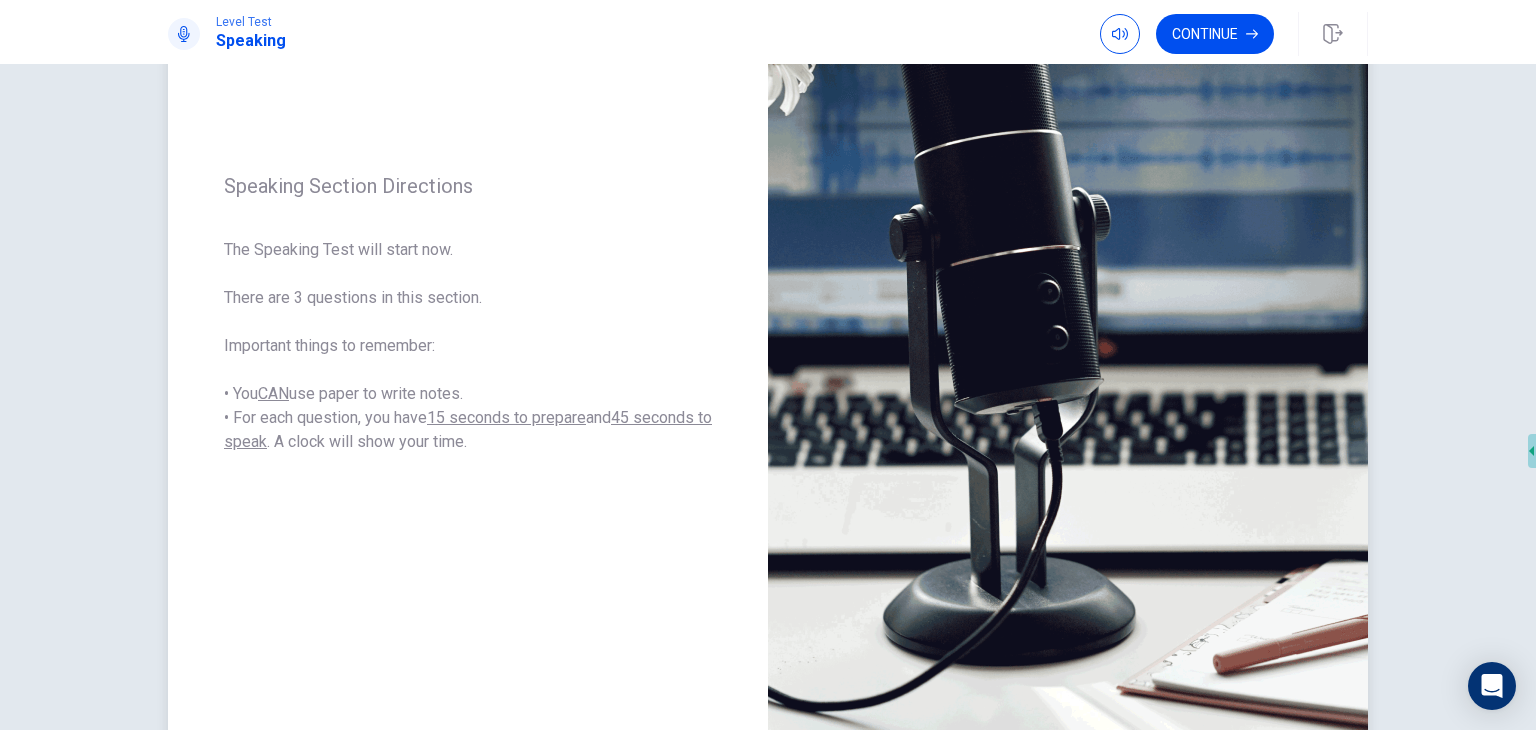 scroll, scrollTop: 50, scrollLeft: 0, axis: vertical 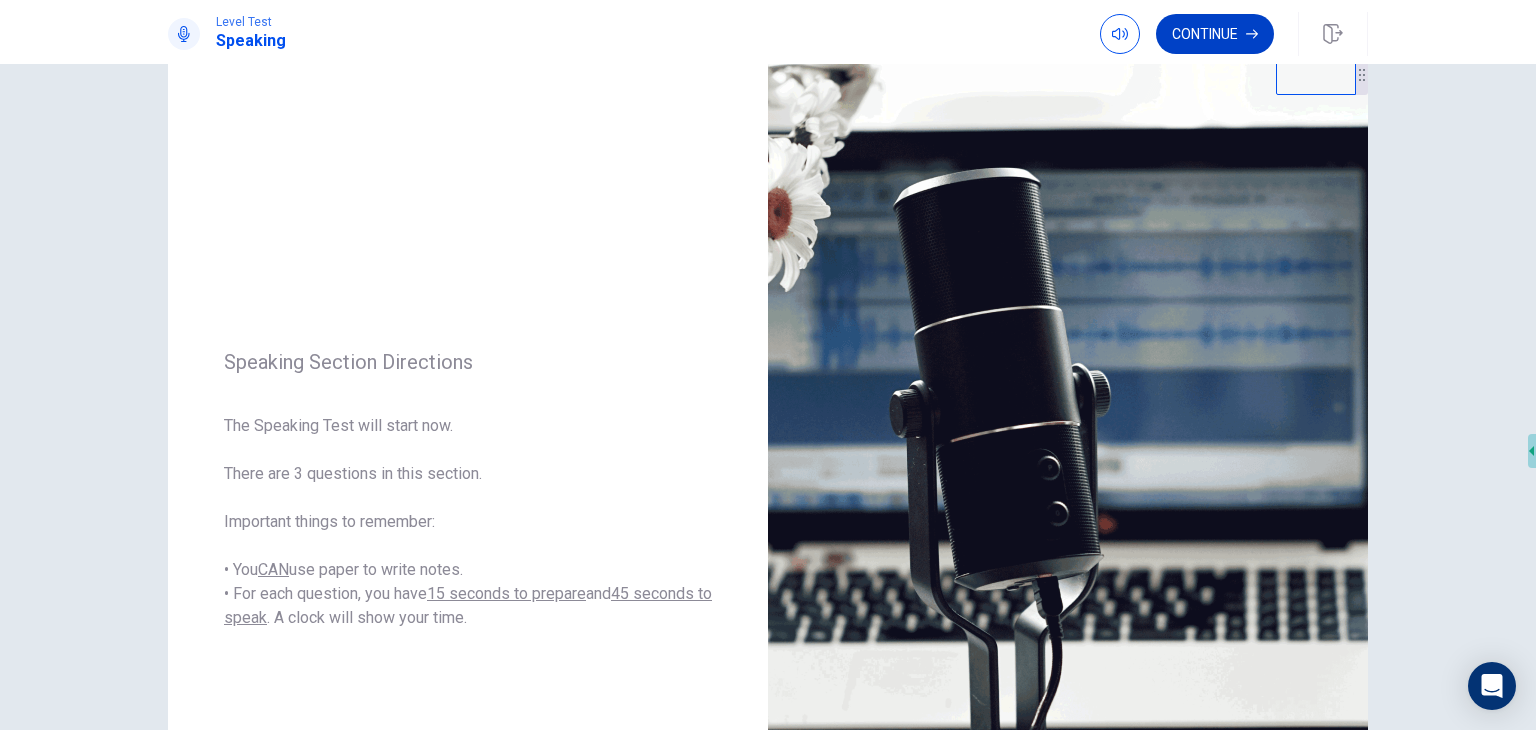 click on "Continue" at bounding box center [1215, 34] 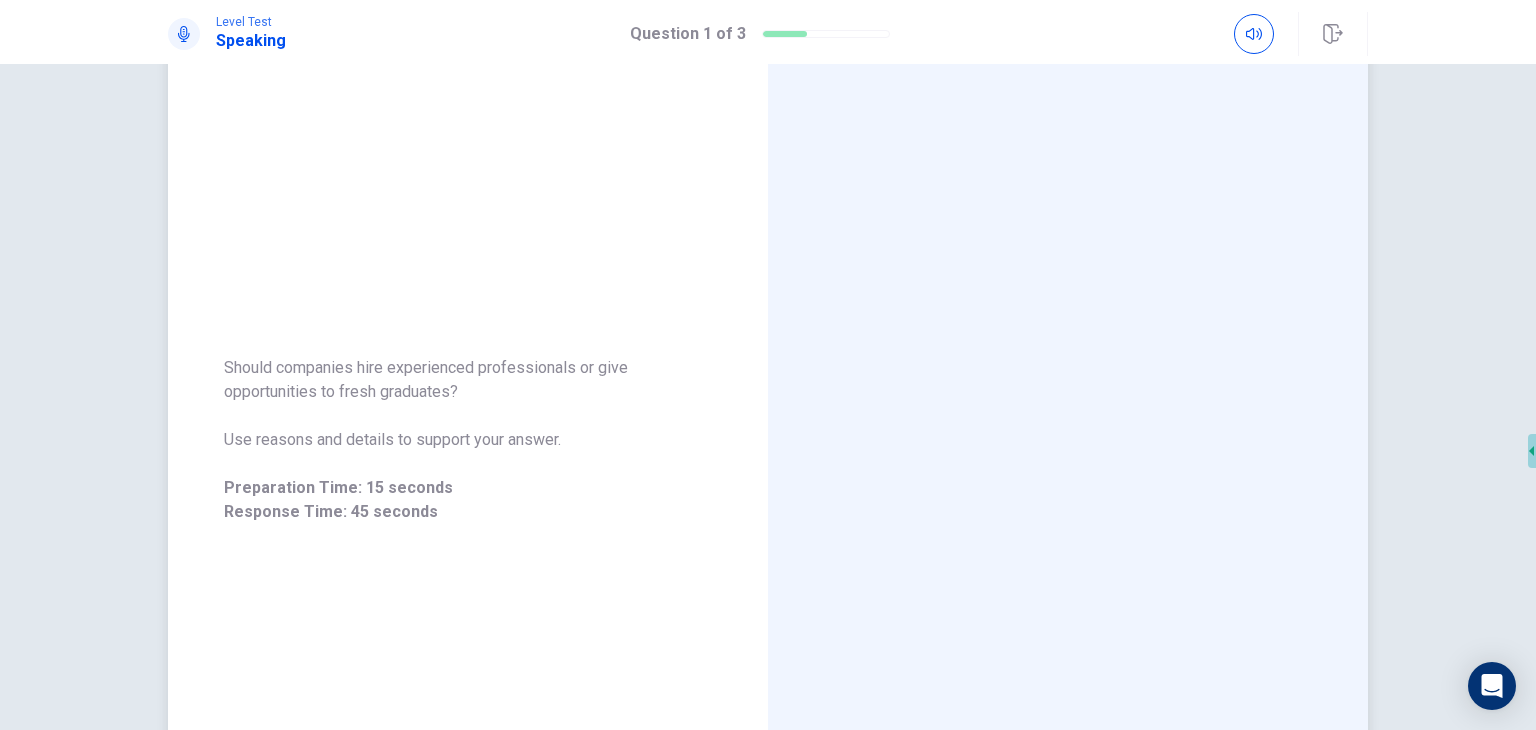 scroll, scrollTop: 0, scrollLeft: 0, axis: both 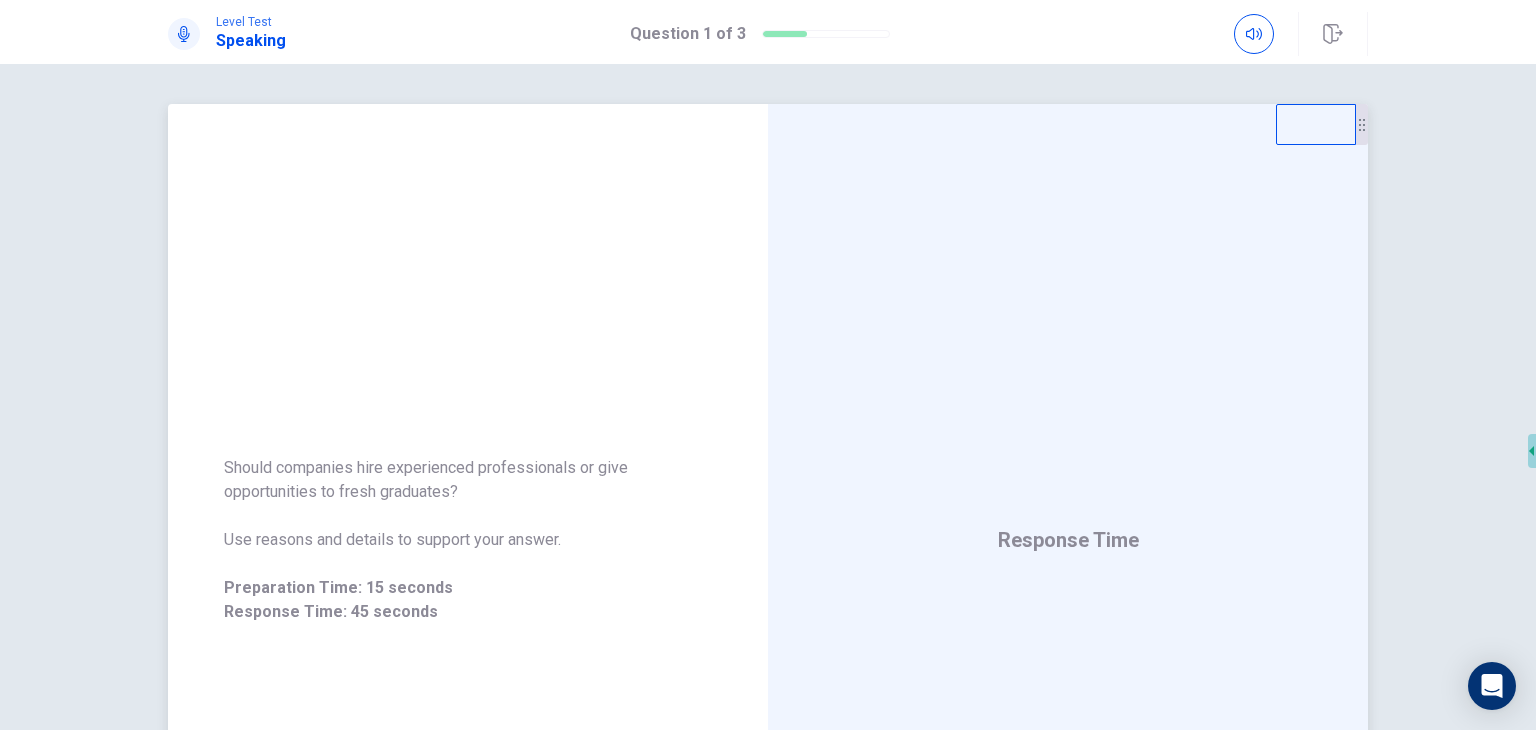 click on "Response Time" at bounding box center (1068, 540) 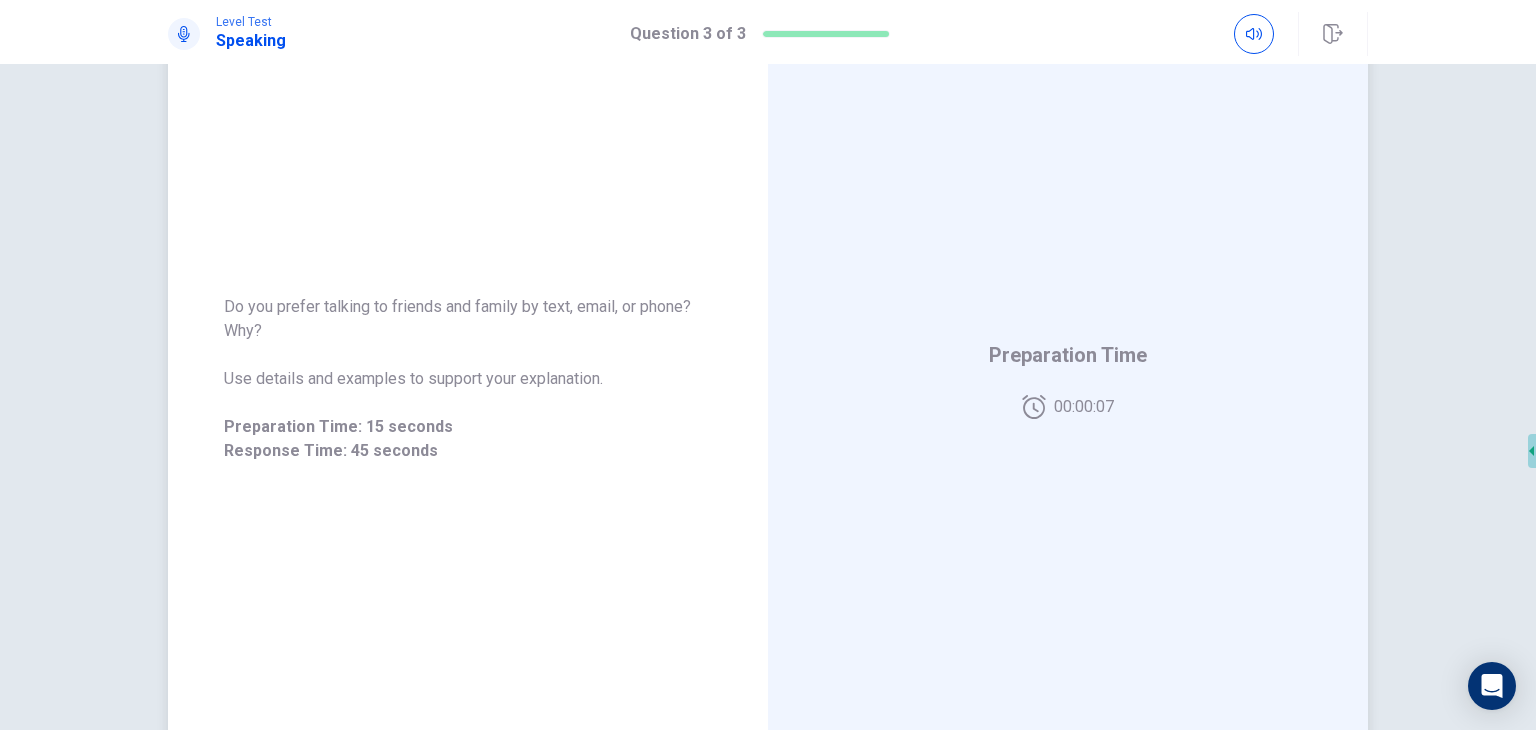 scroll, scrollTop: 0, scrollLeft: 0, axis: both 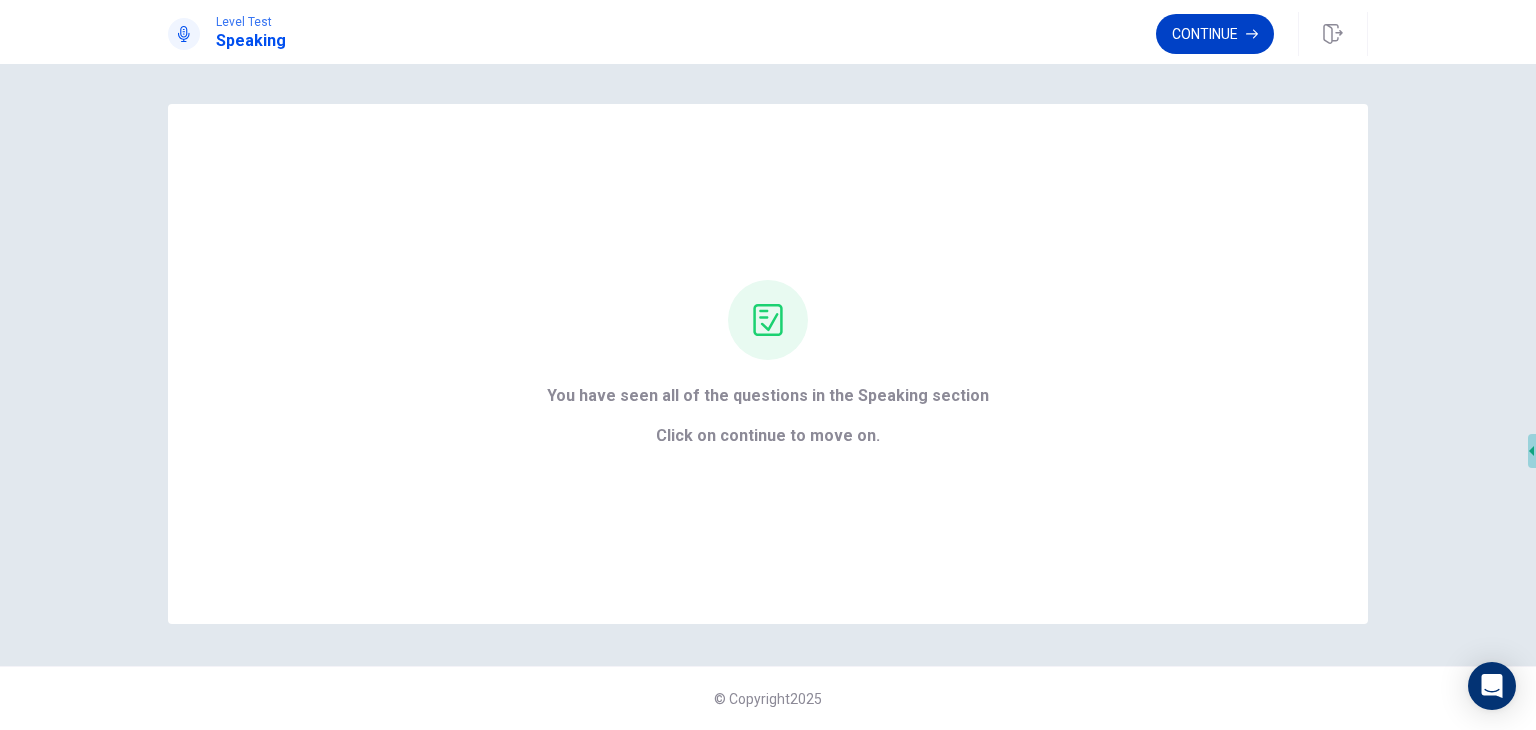 click on "Continue" at bounding box center [1215, 34] 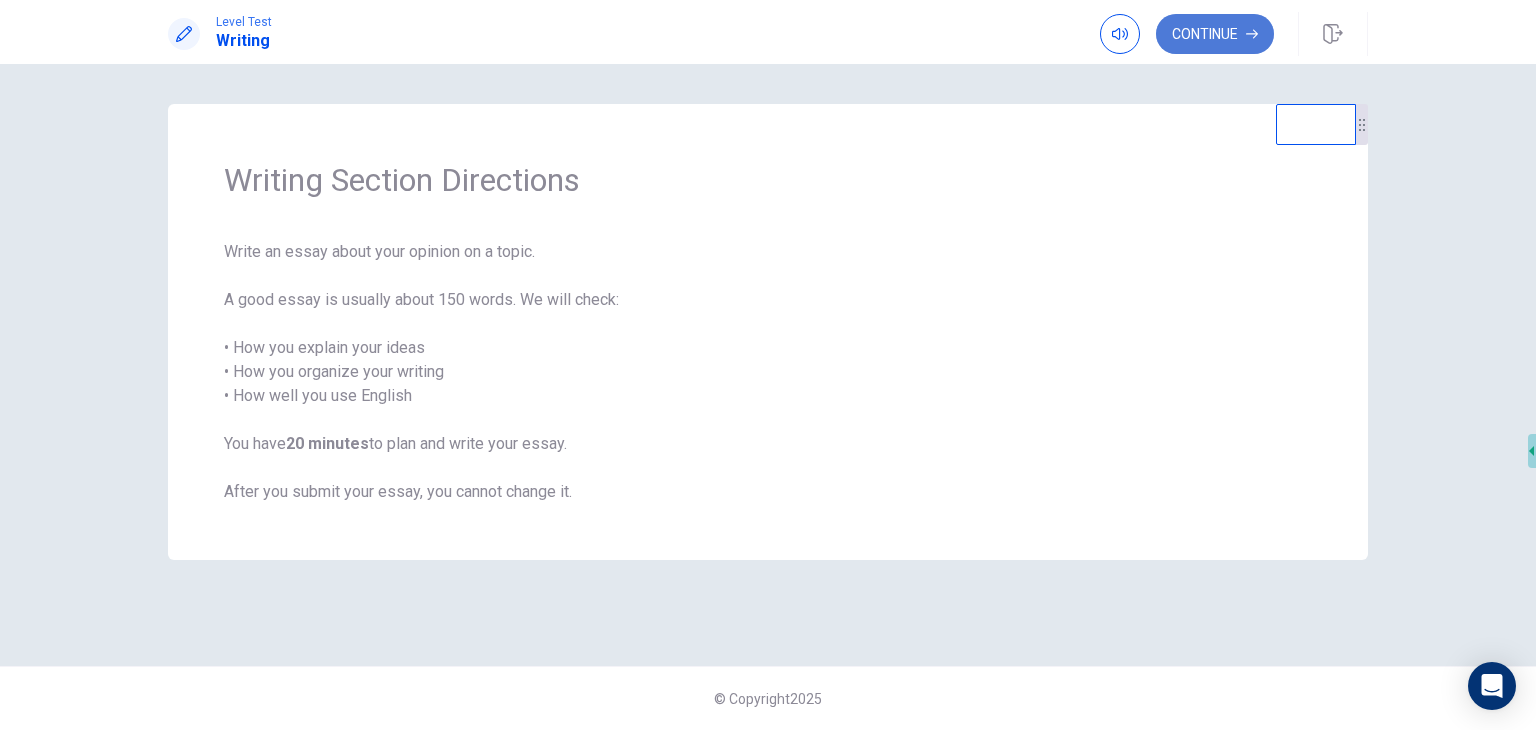 click on "Continue" at bounding box center (1215, 34) 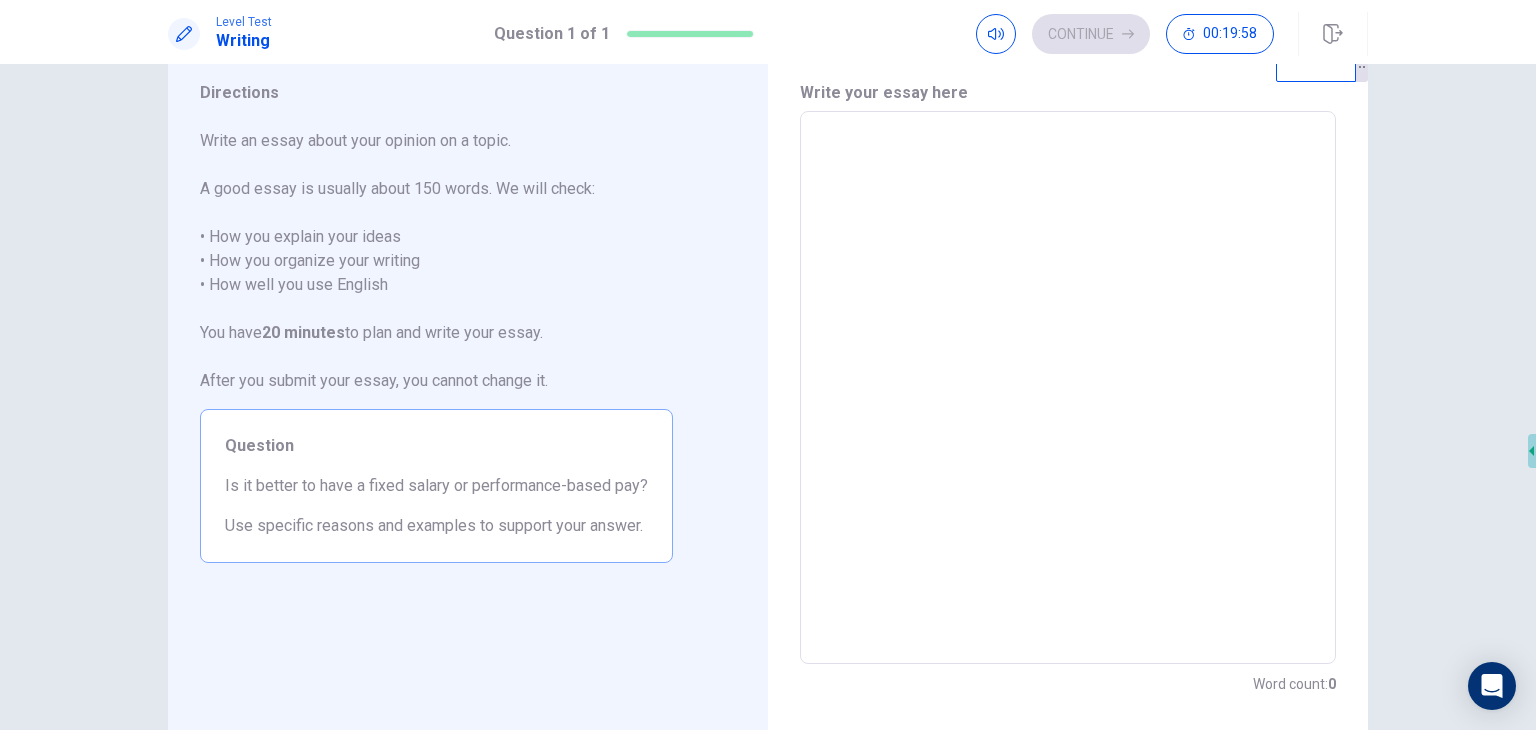 scroll, scrollTop: 0, scrollLeft: 0, axis: both 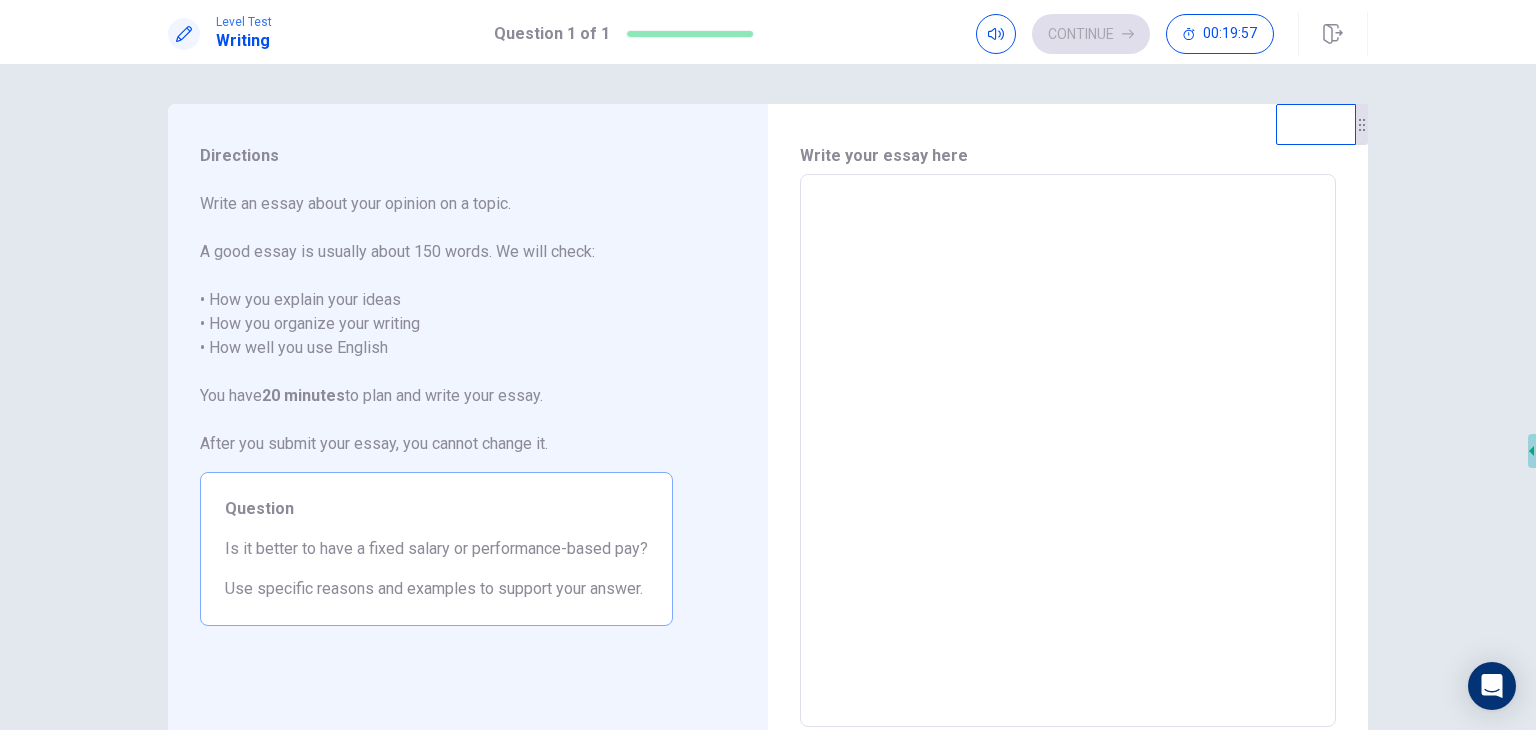 click at bounding box center (1068, 451) 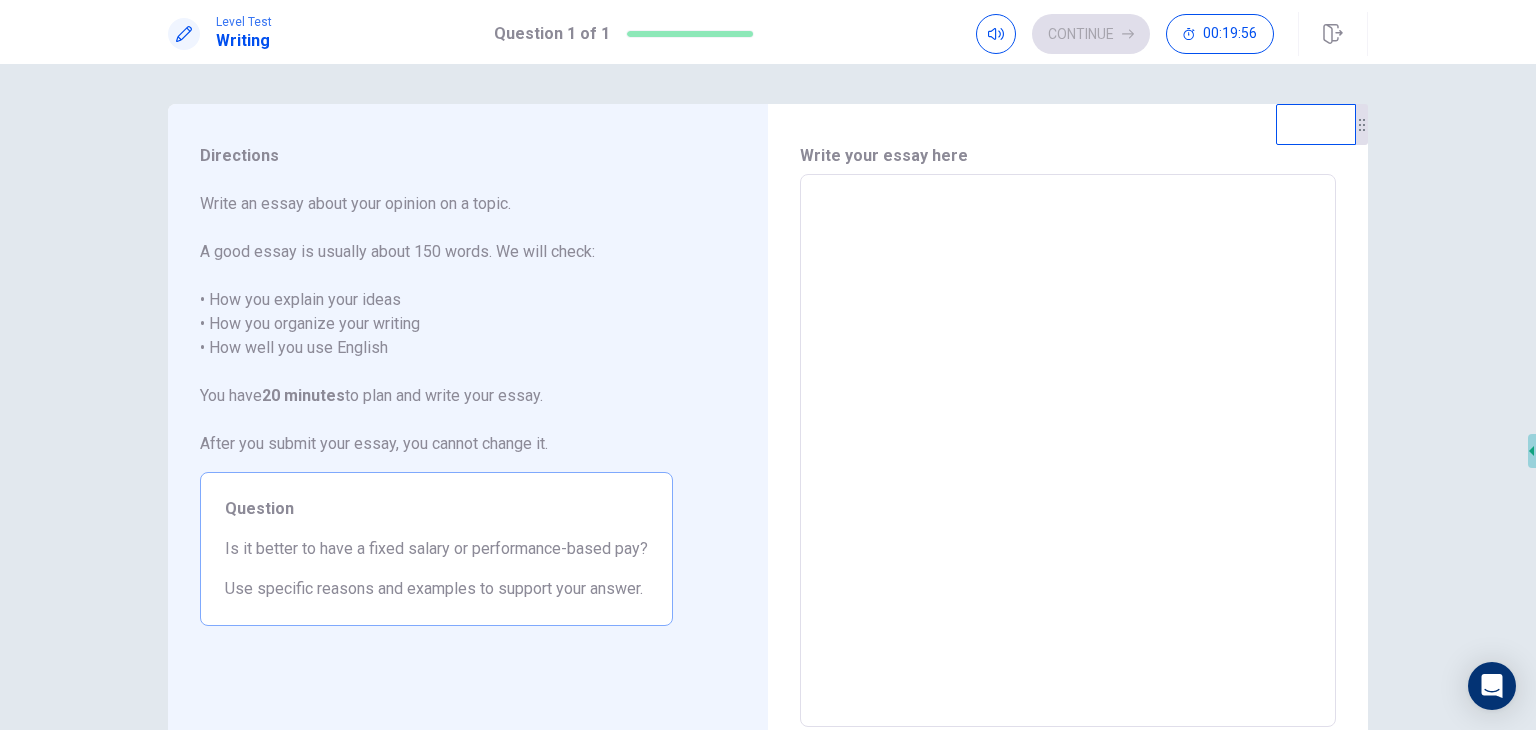 type on "*" 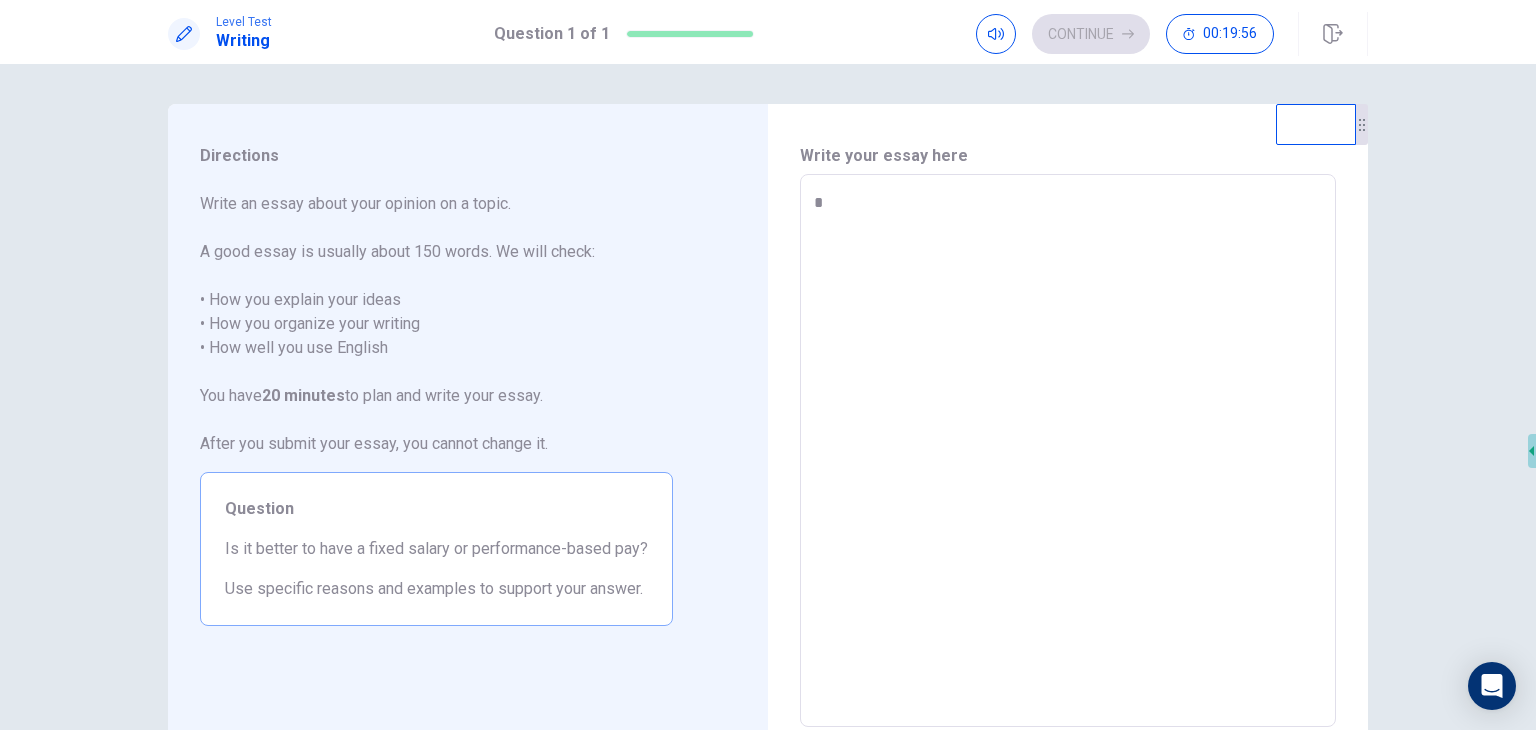 type on "*" 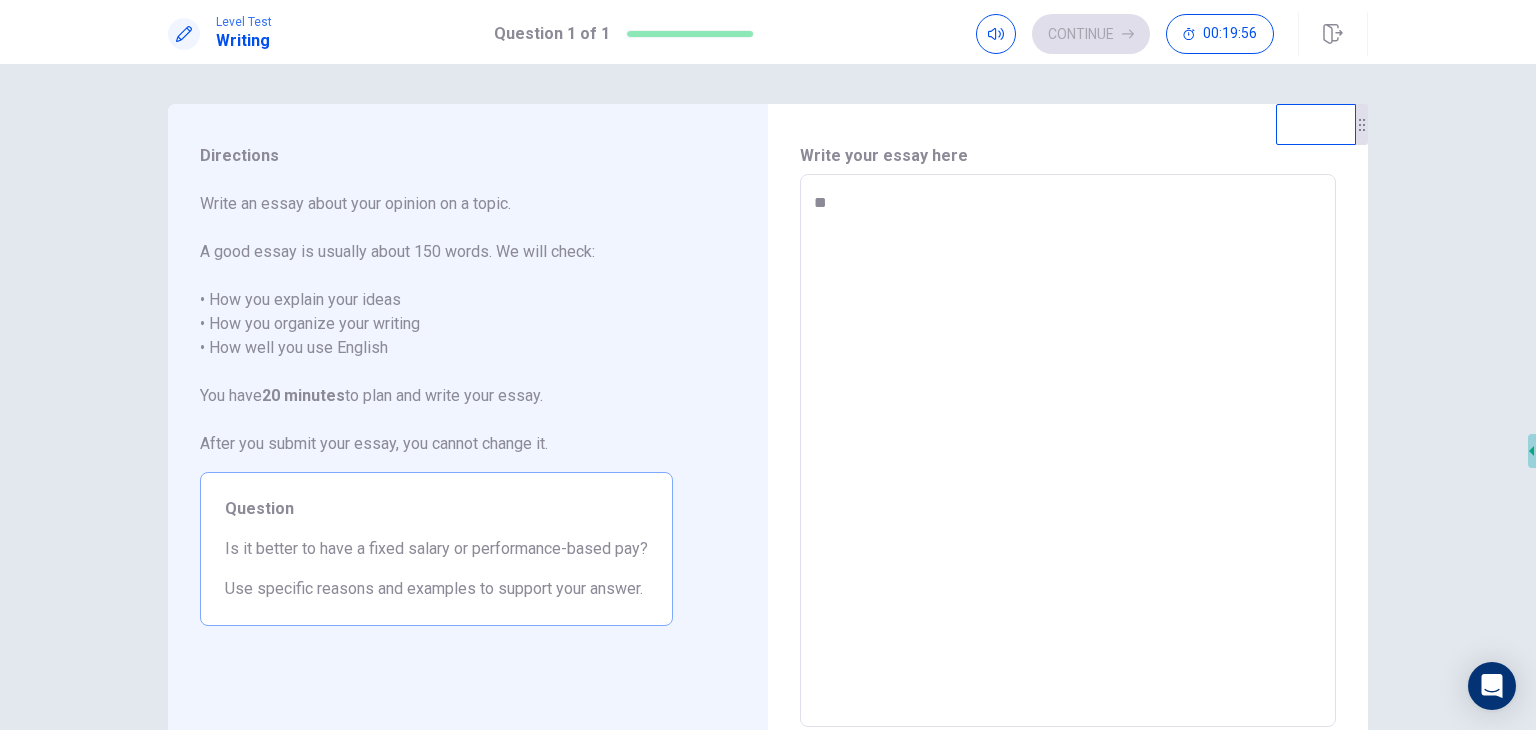 type on "*" 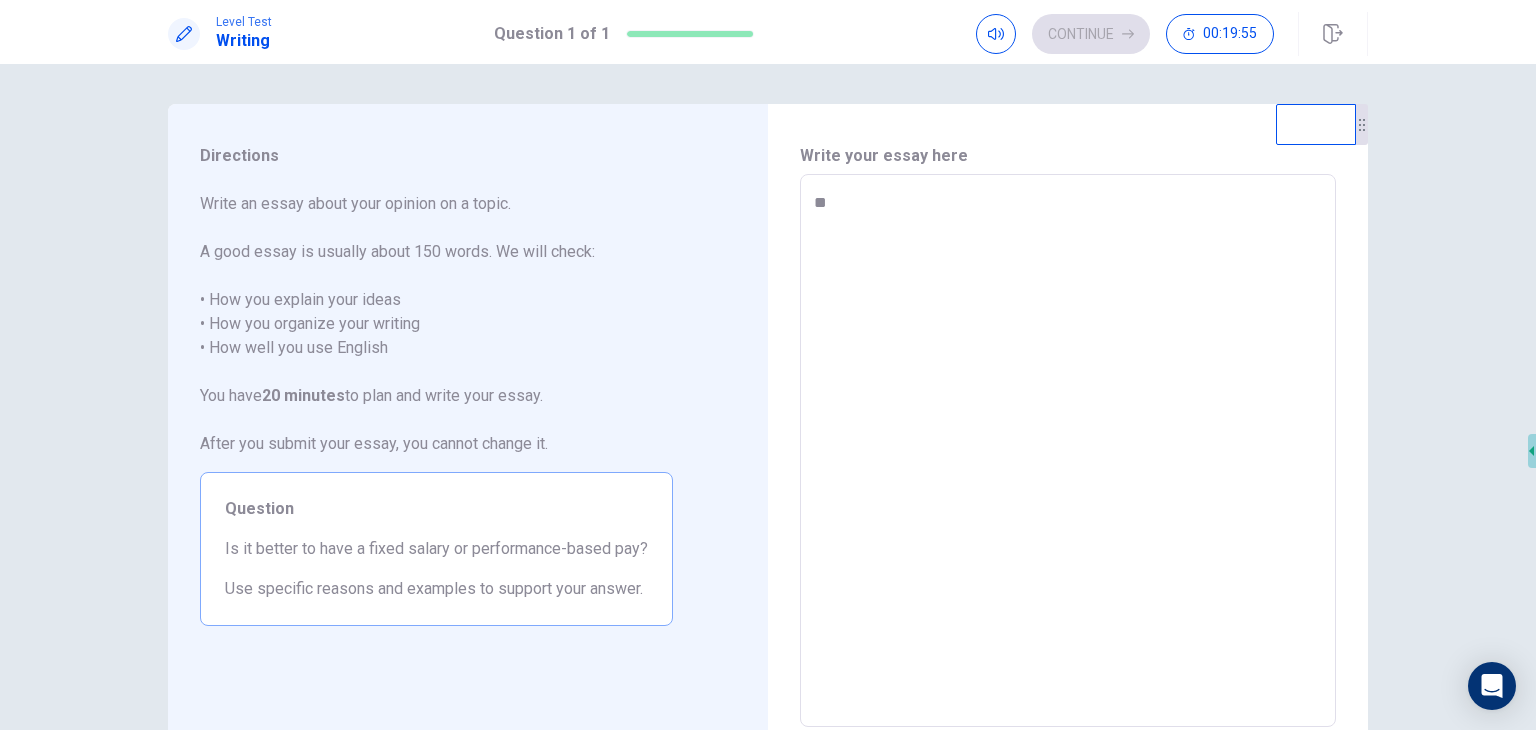type on "***" 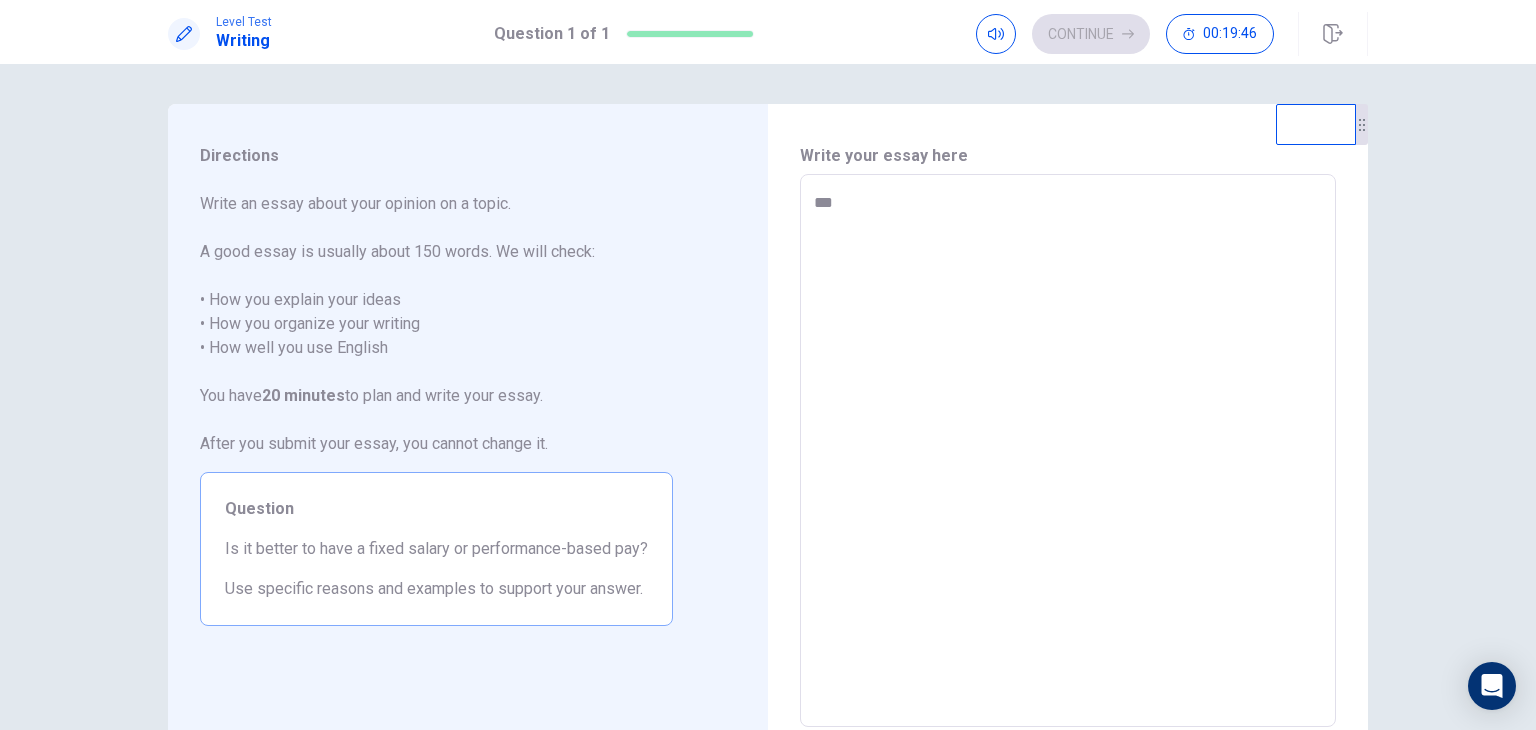 type on "*" 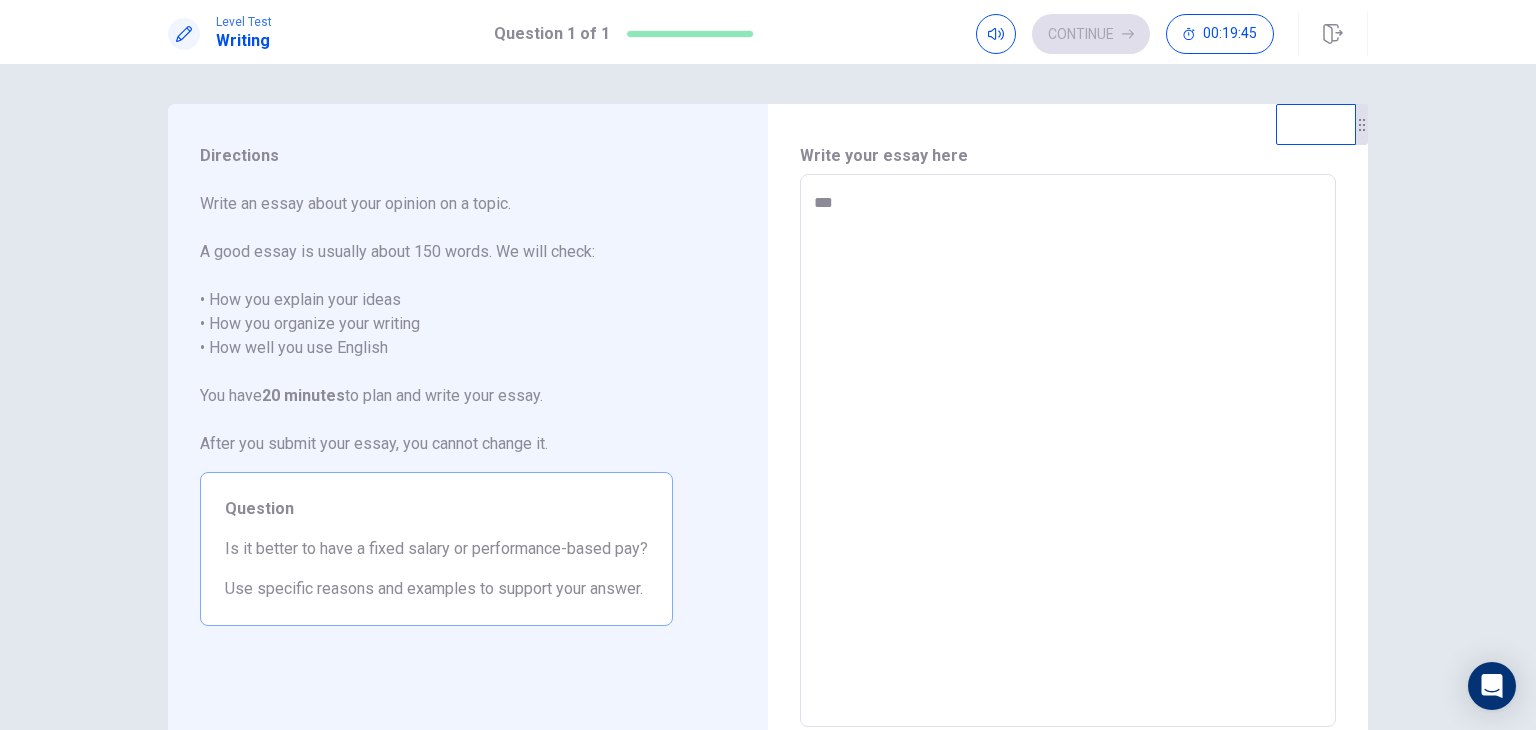 type on "**" 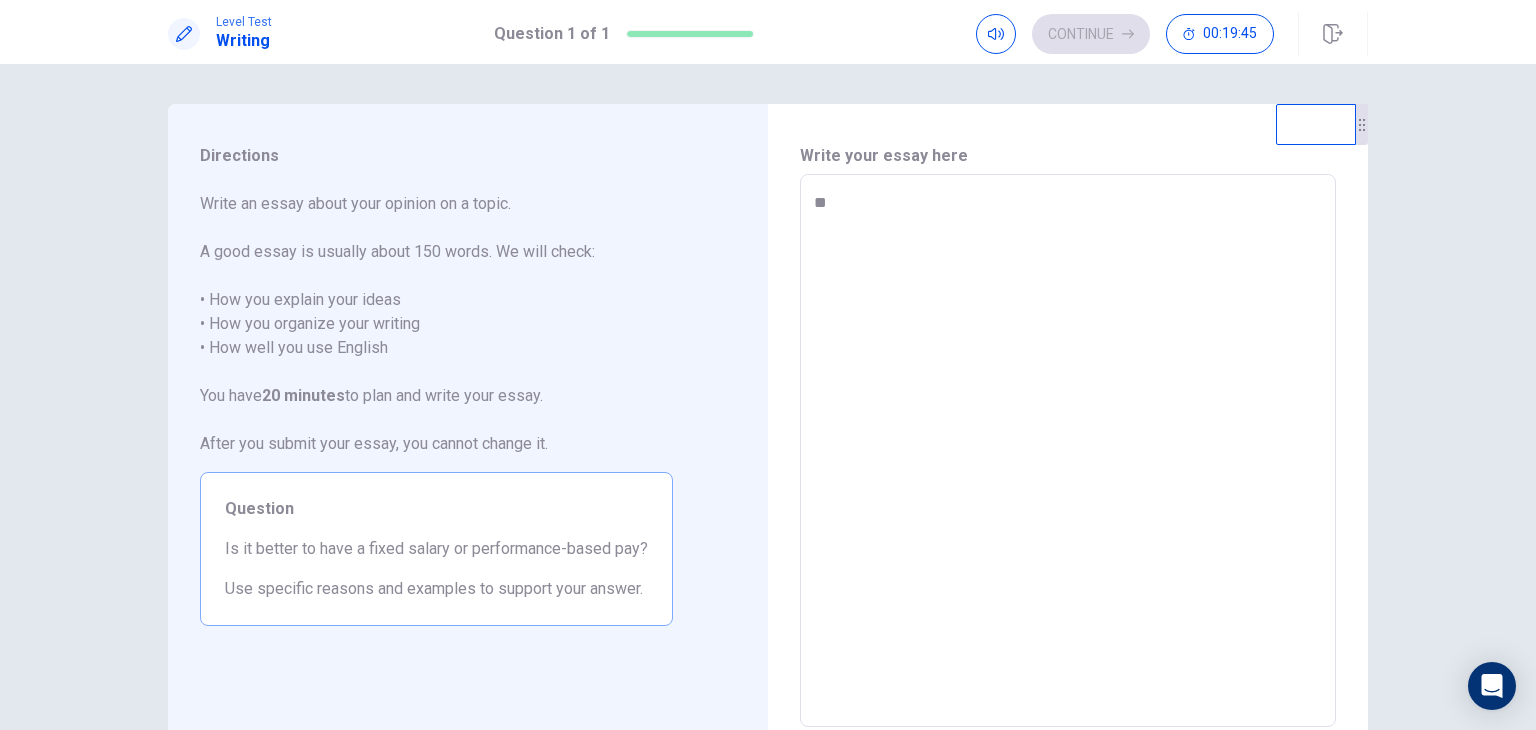 type on "*" 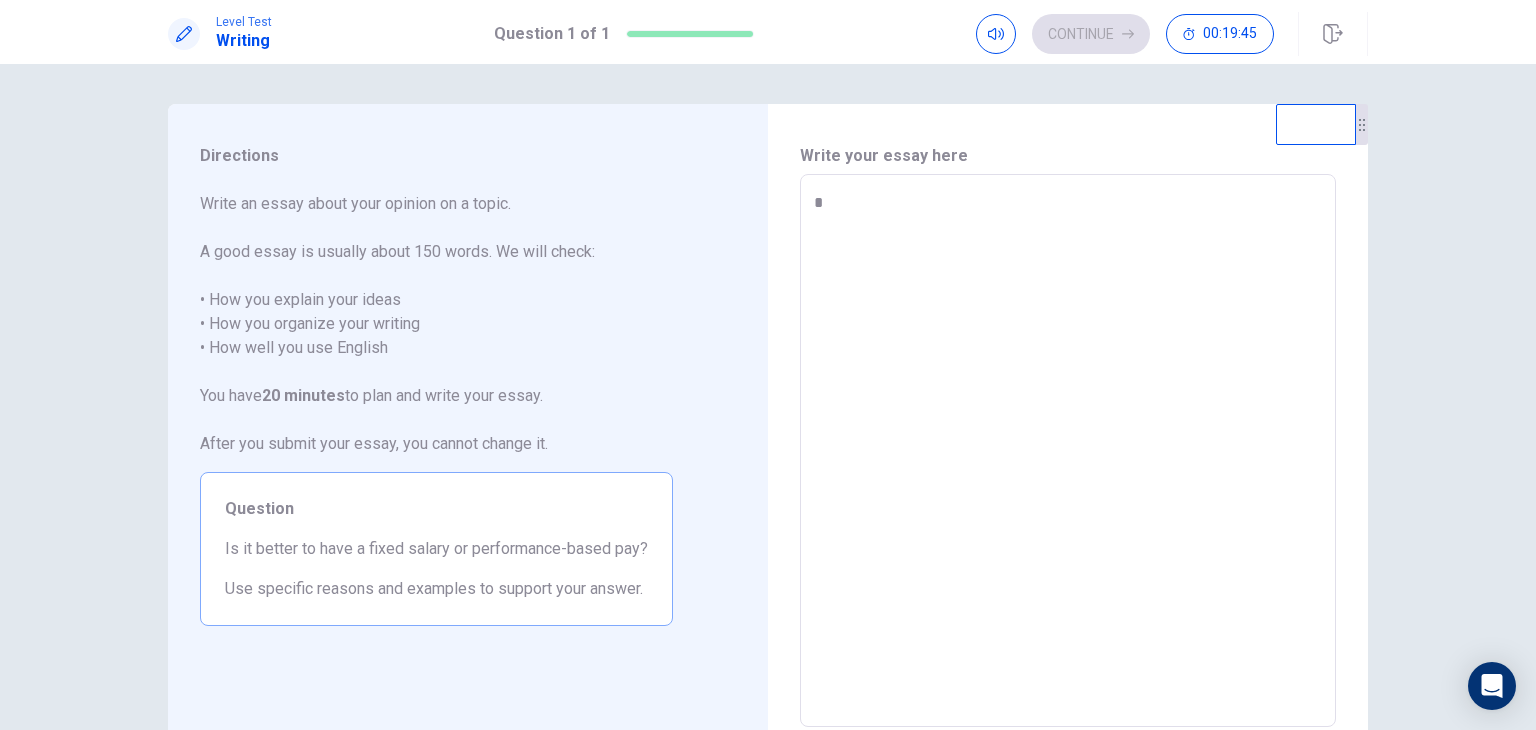 type on "*" 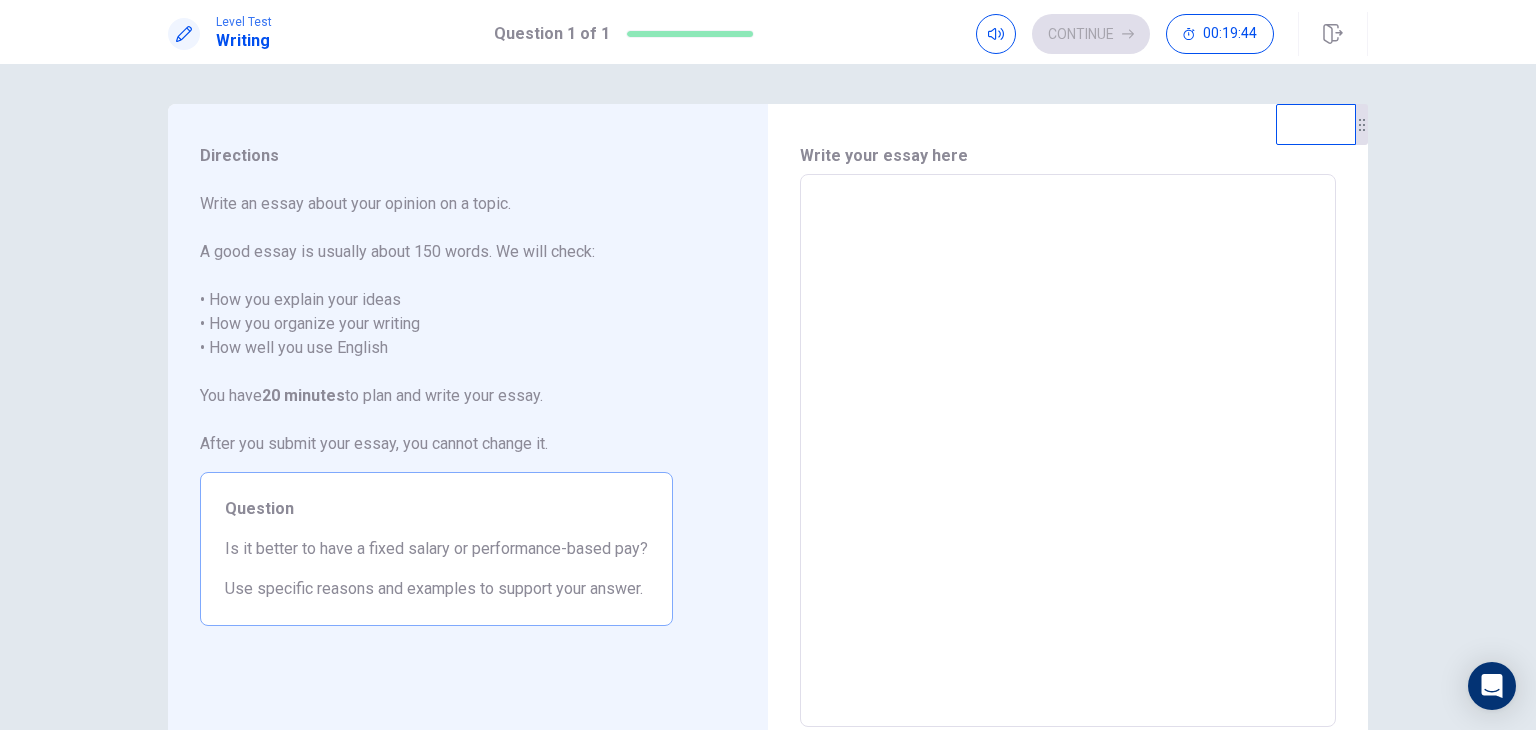 type on "*" 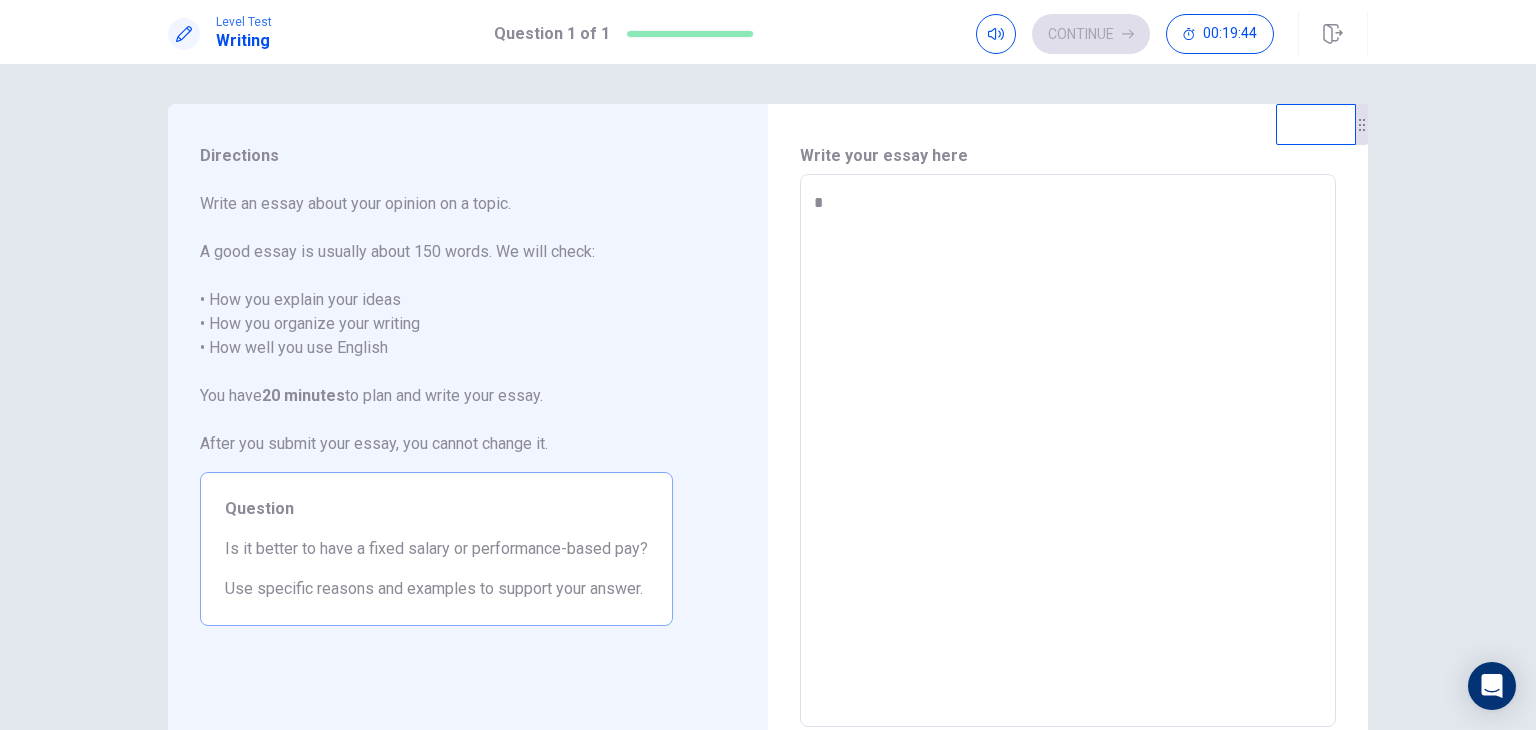 type on "*" 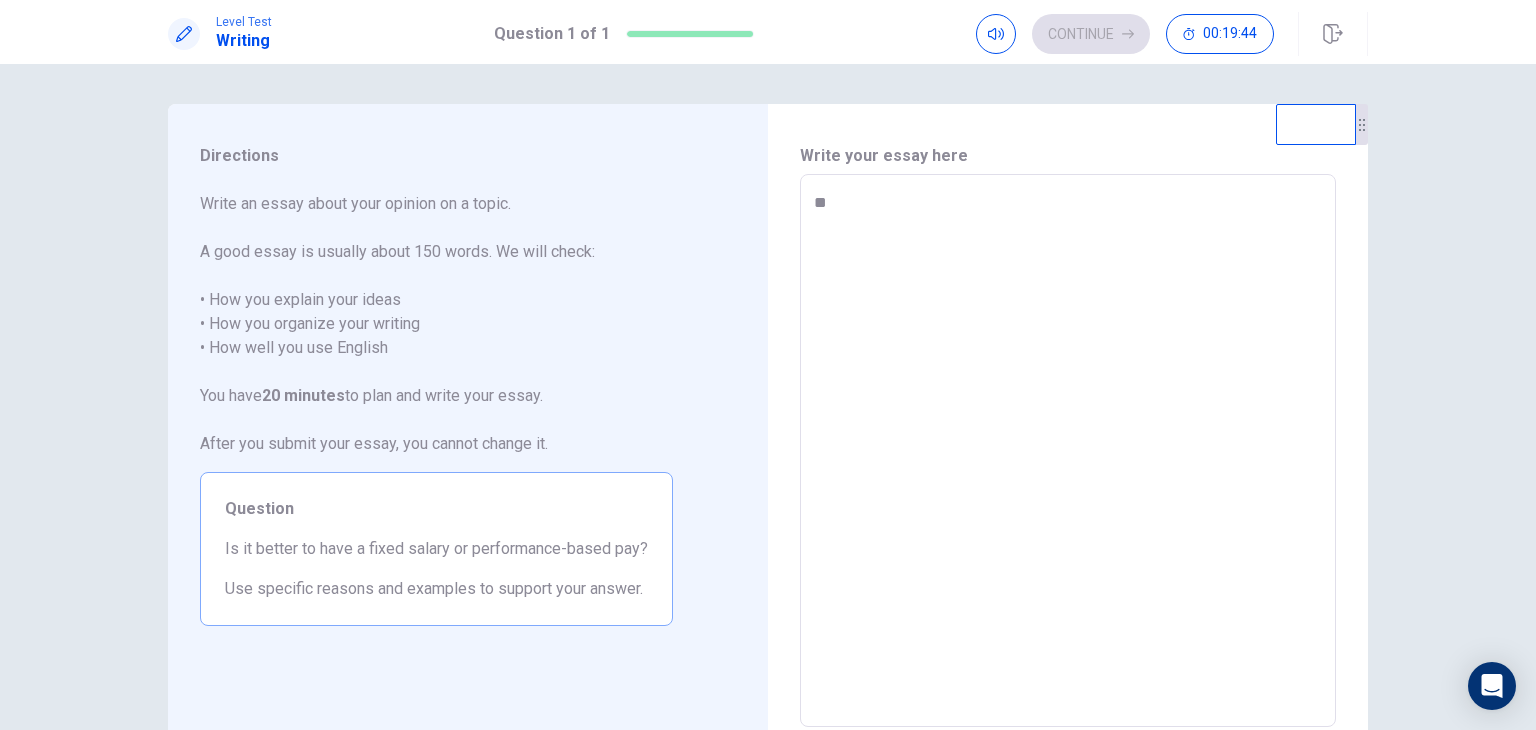 type on "*" 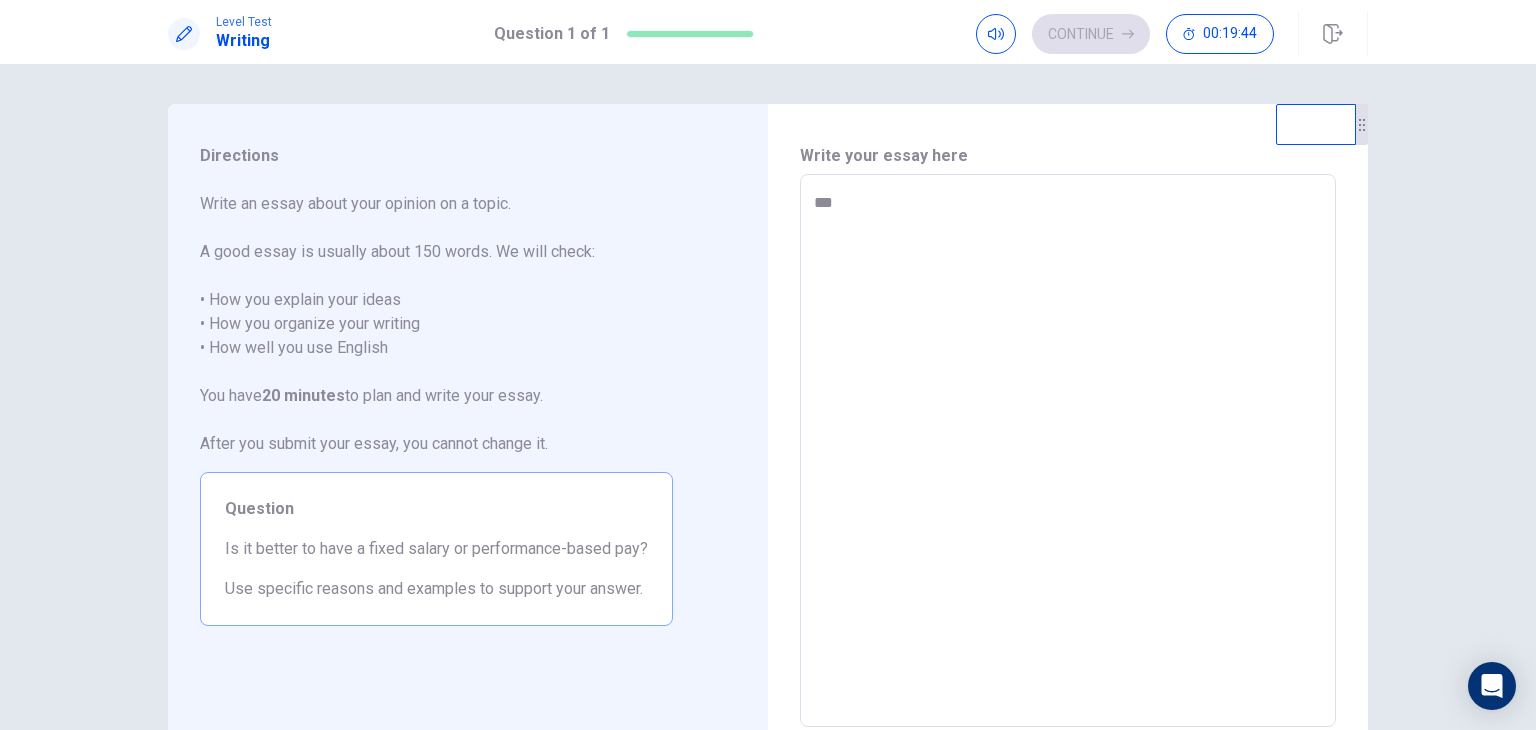 type on "*" 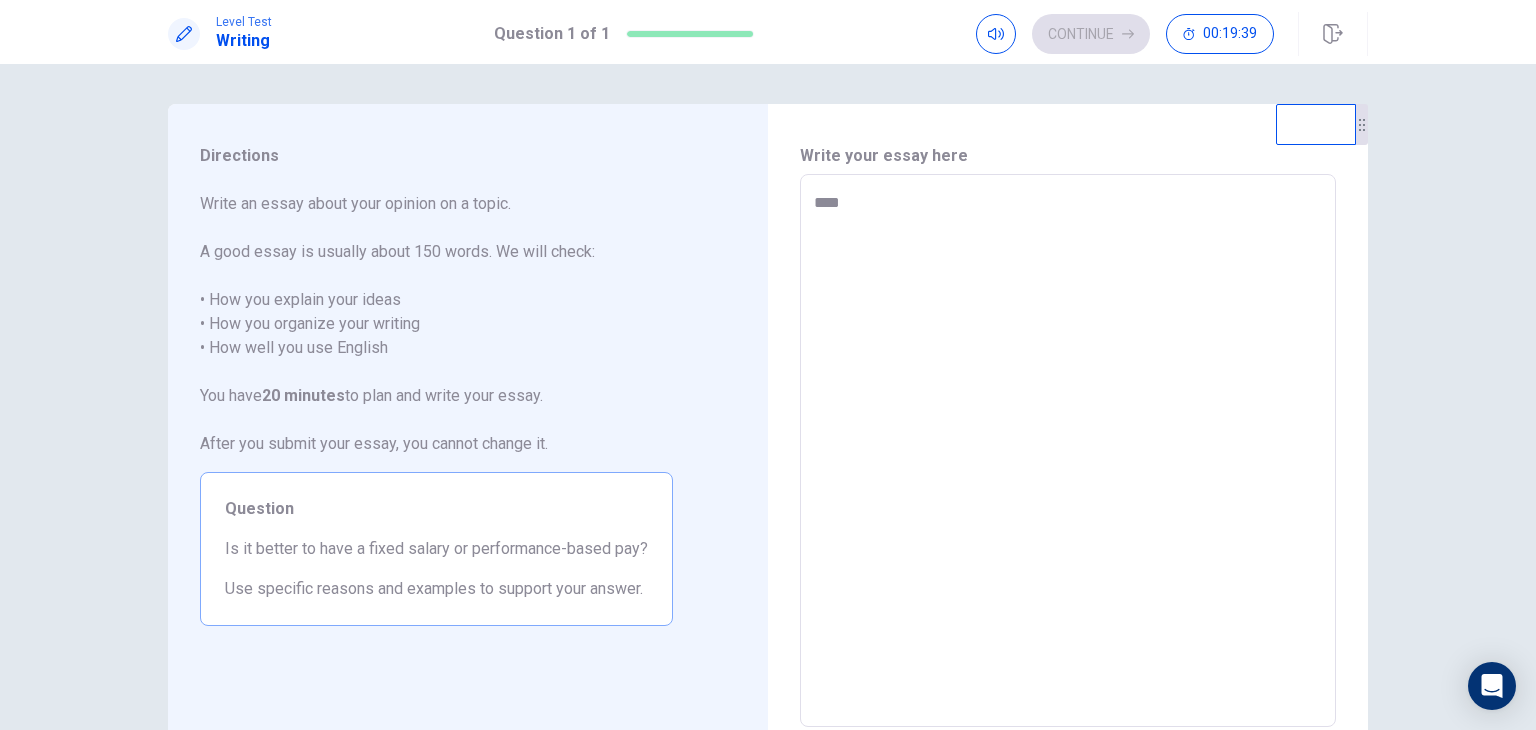 type on "*" 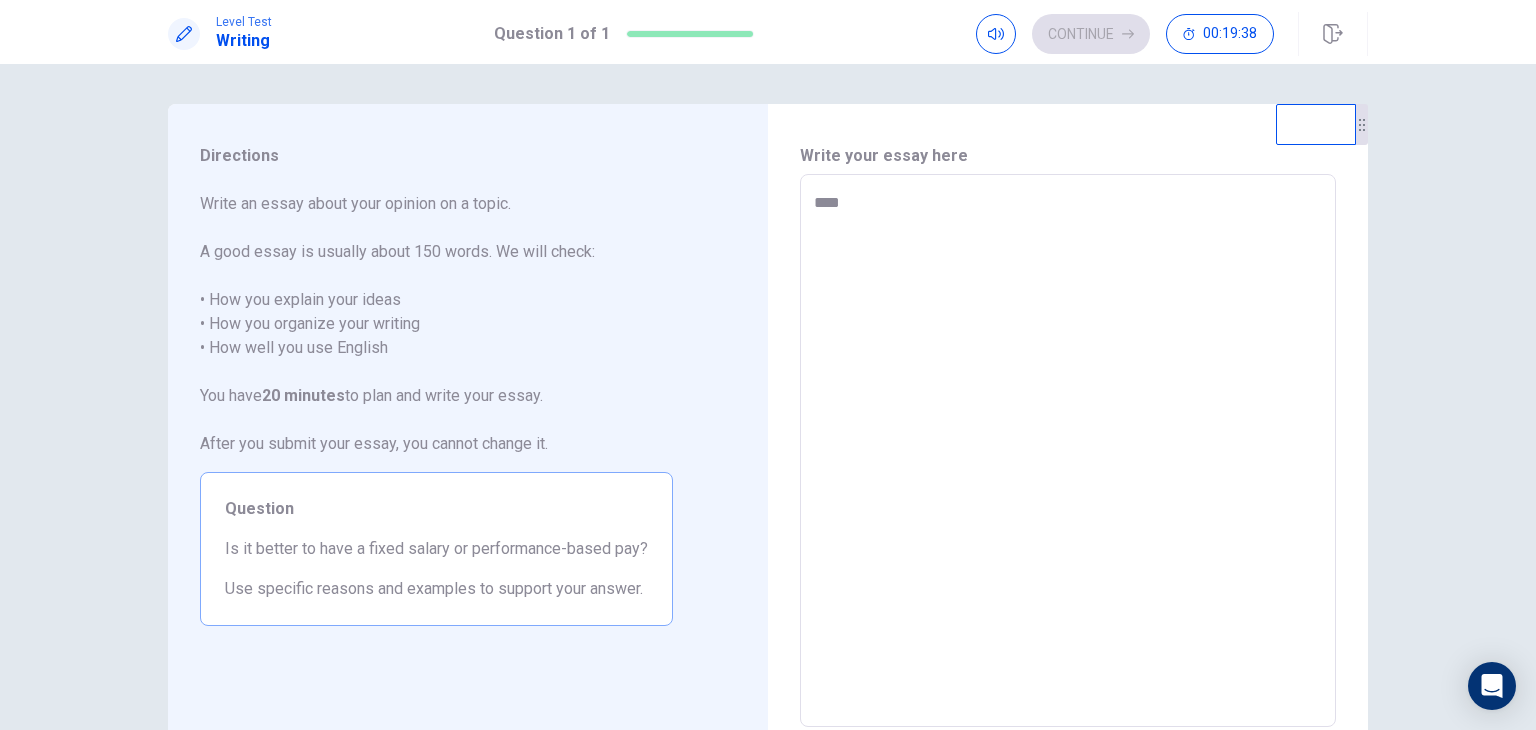 type on "***" 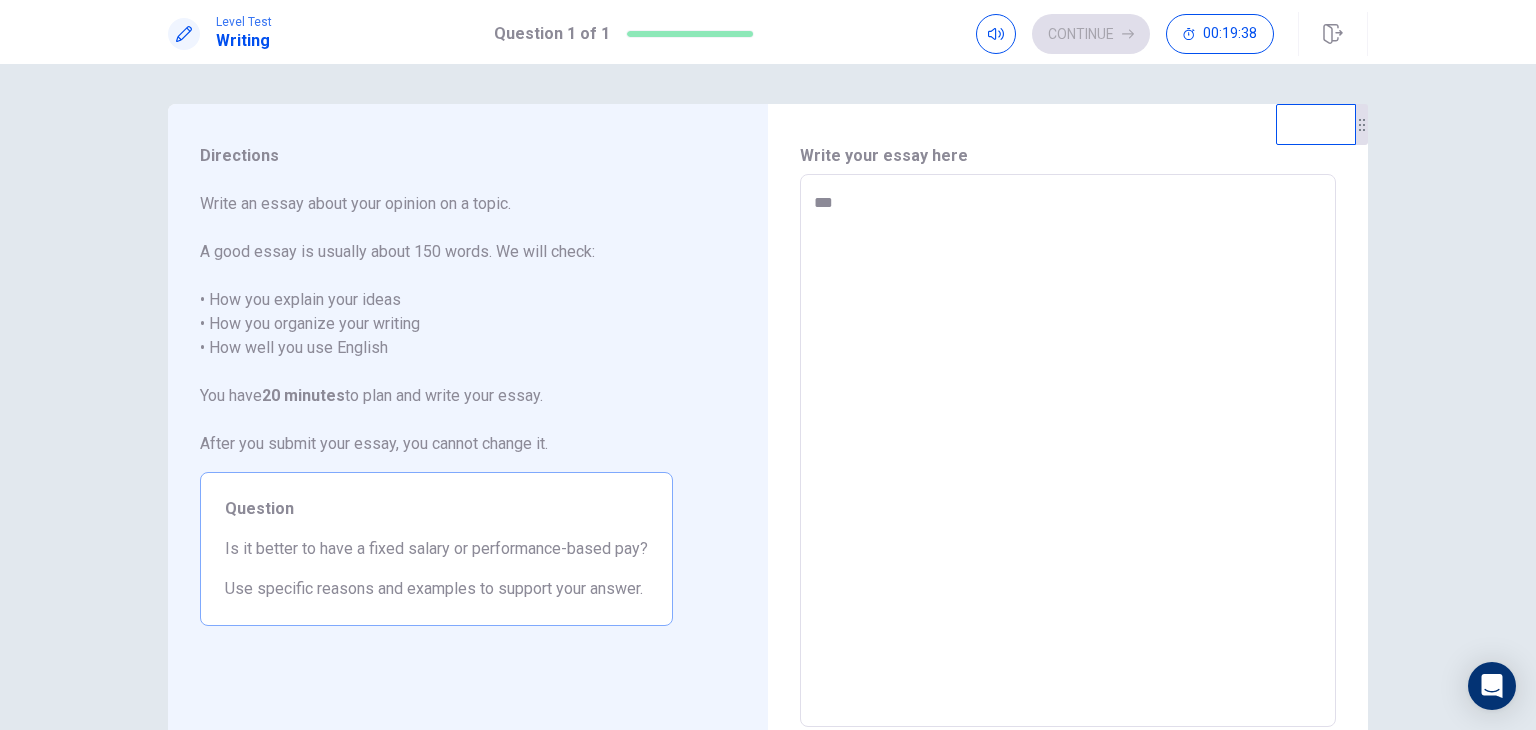 type on "*" 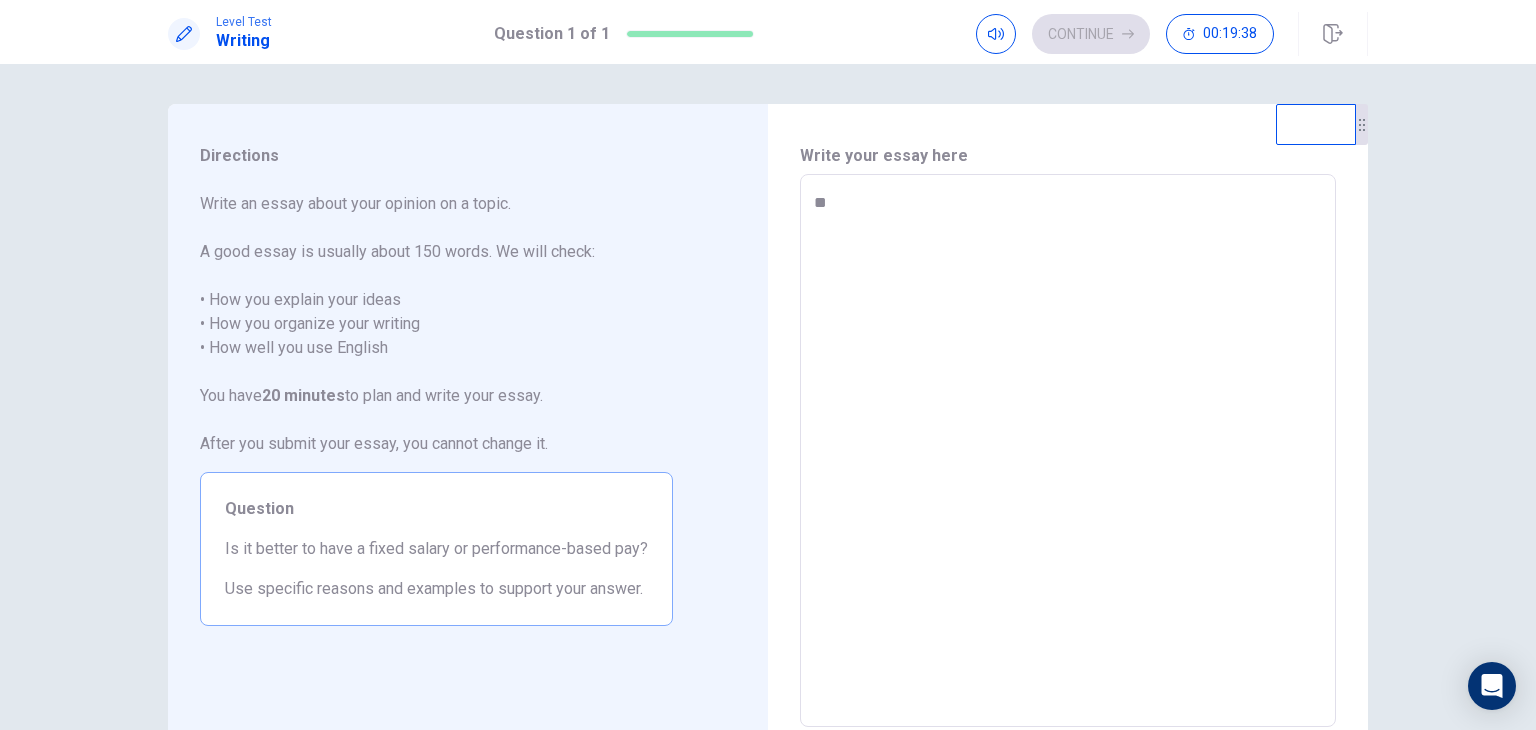 type on "*" 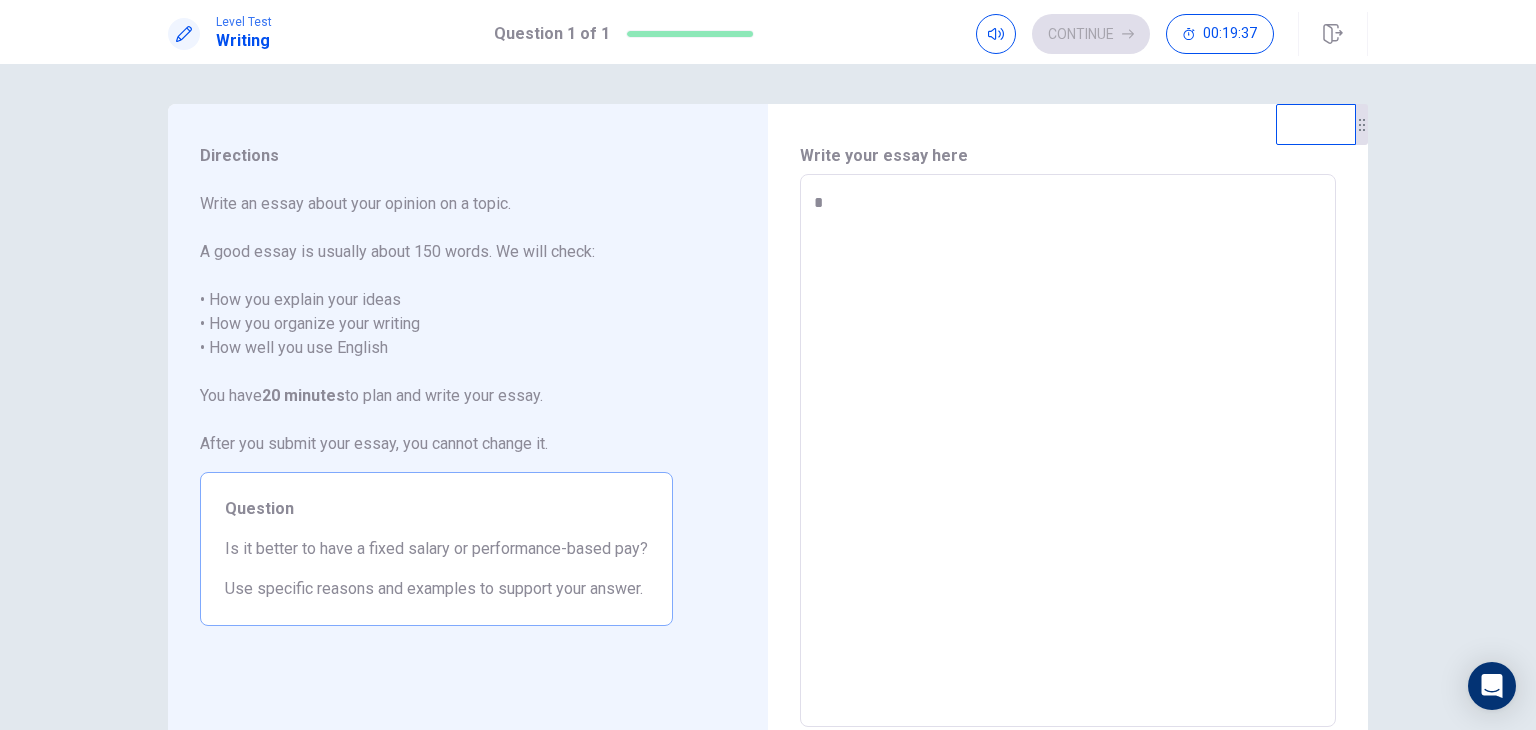 type on "*" 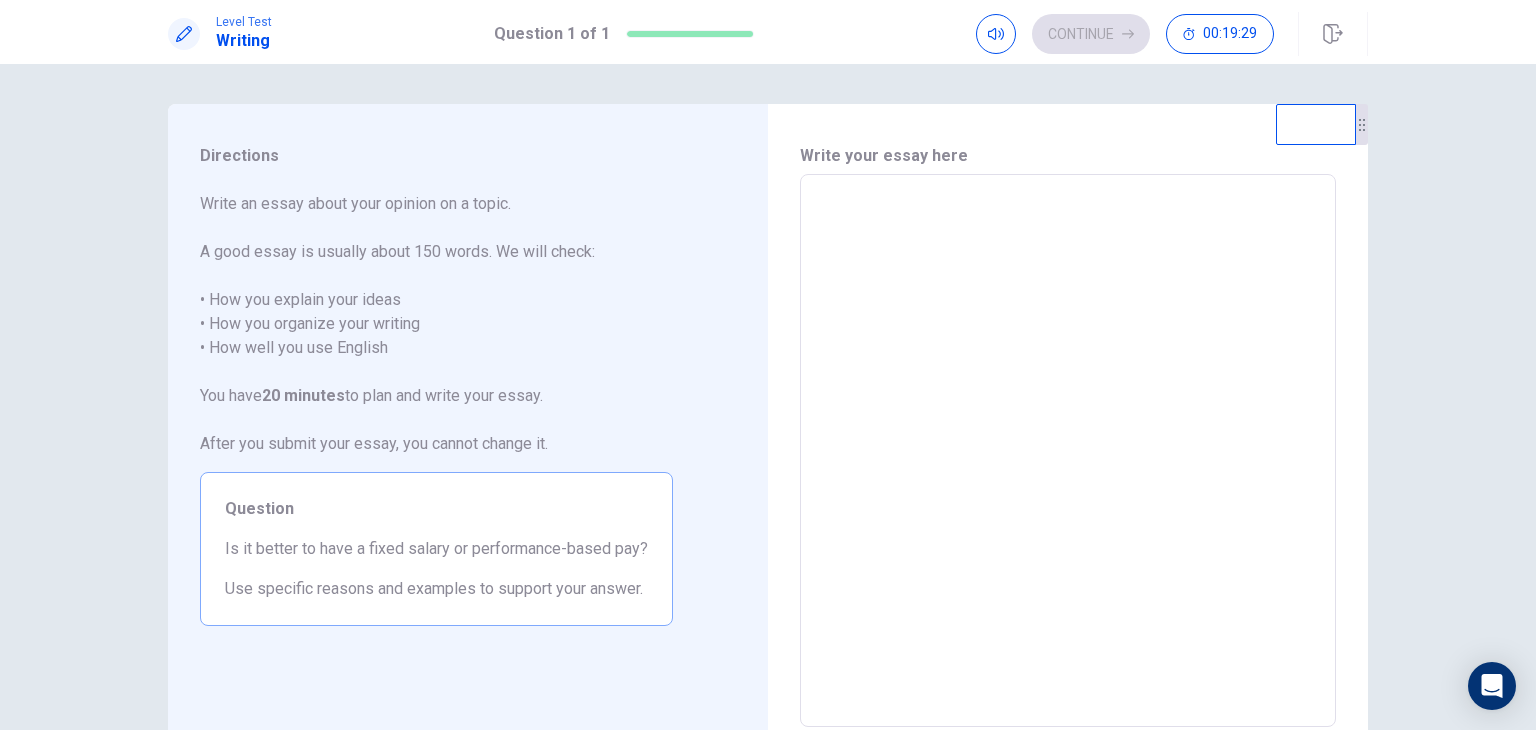 type on "*" 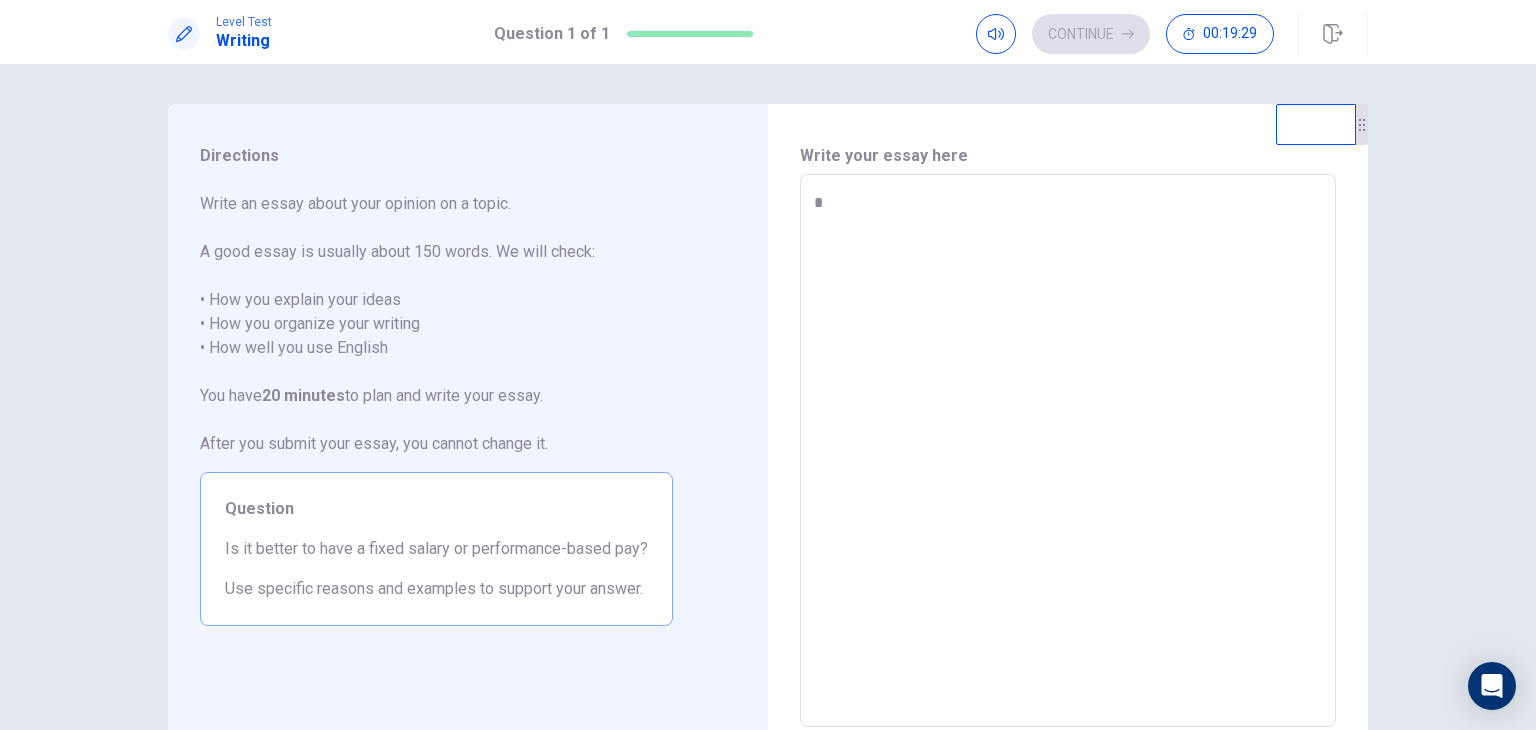 type on "*" 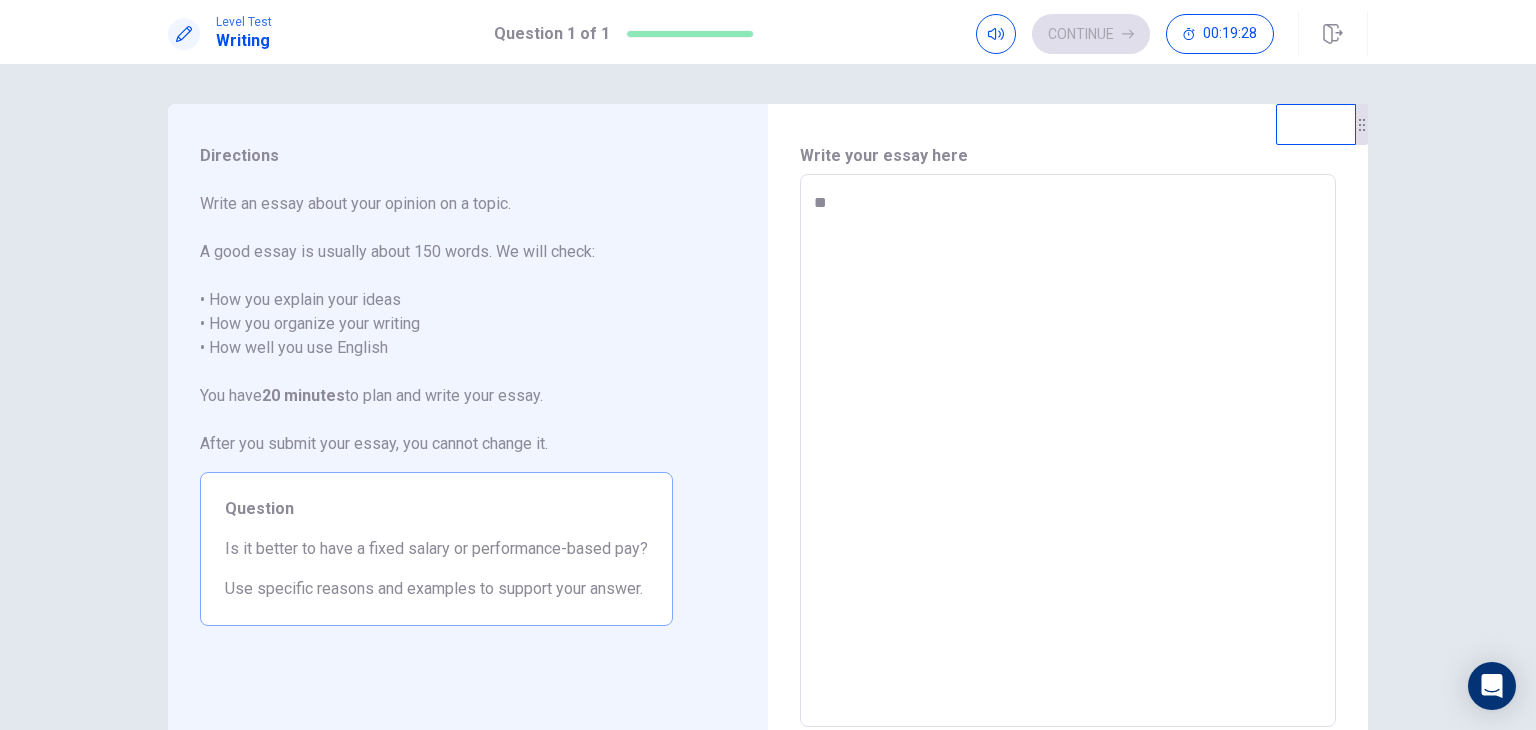 type on "*" 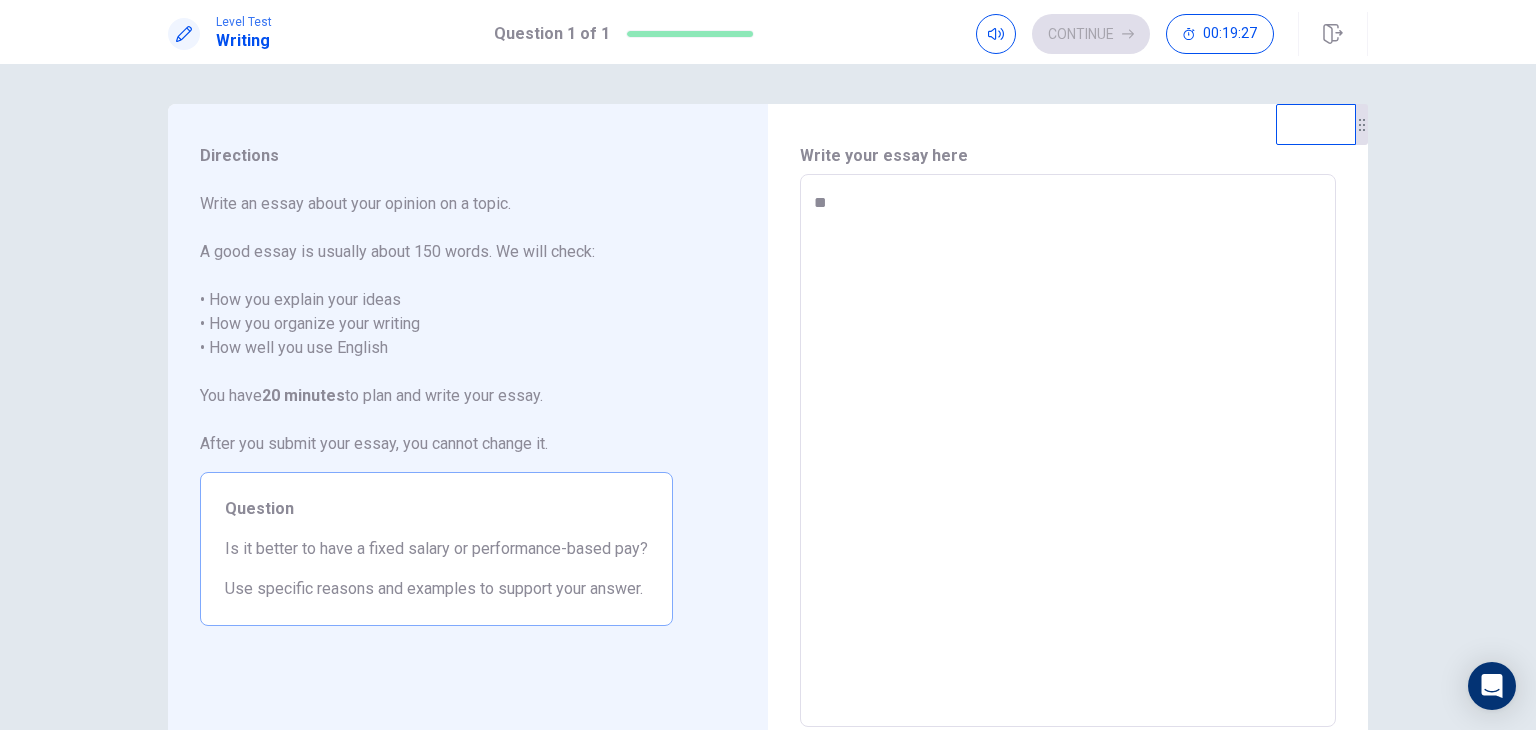 type on "*" 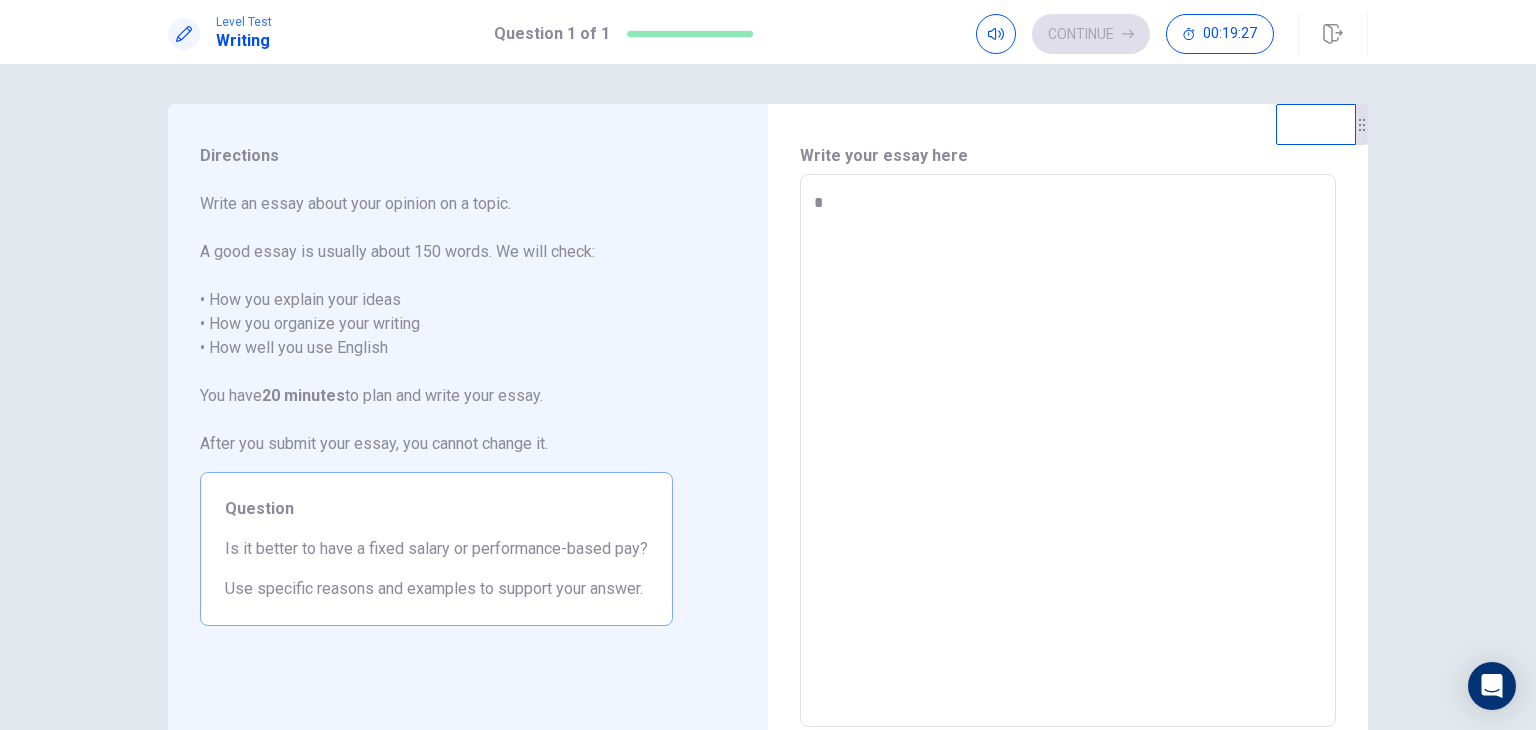 type on "*" 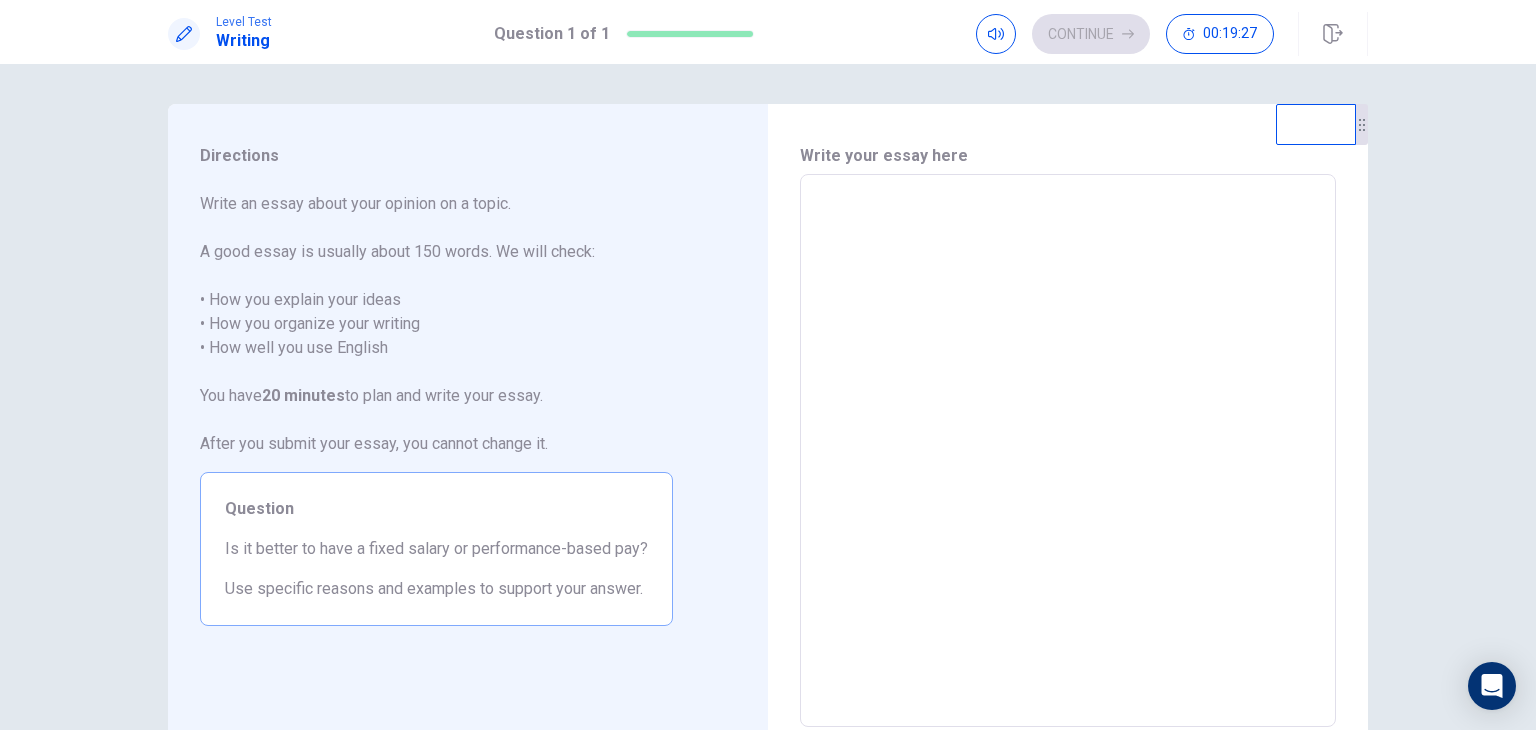 type on "*" 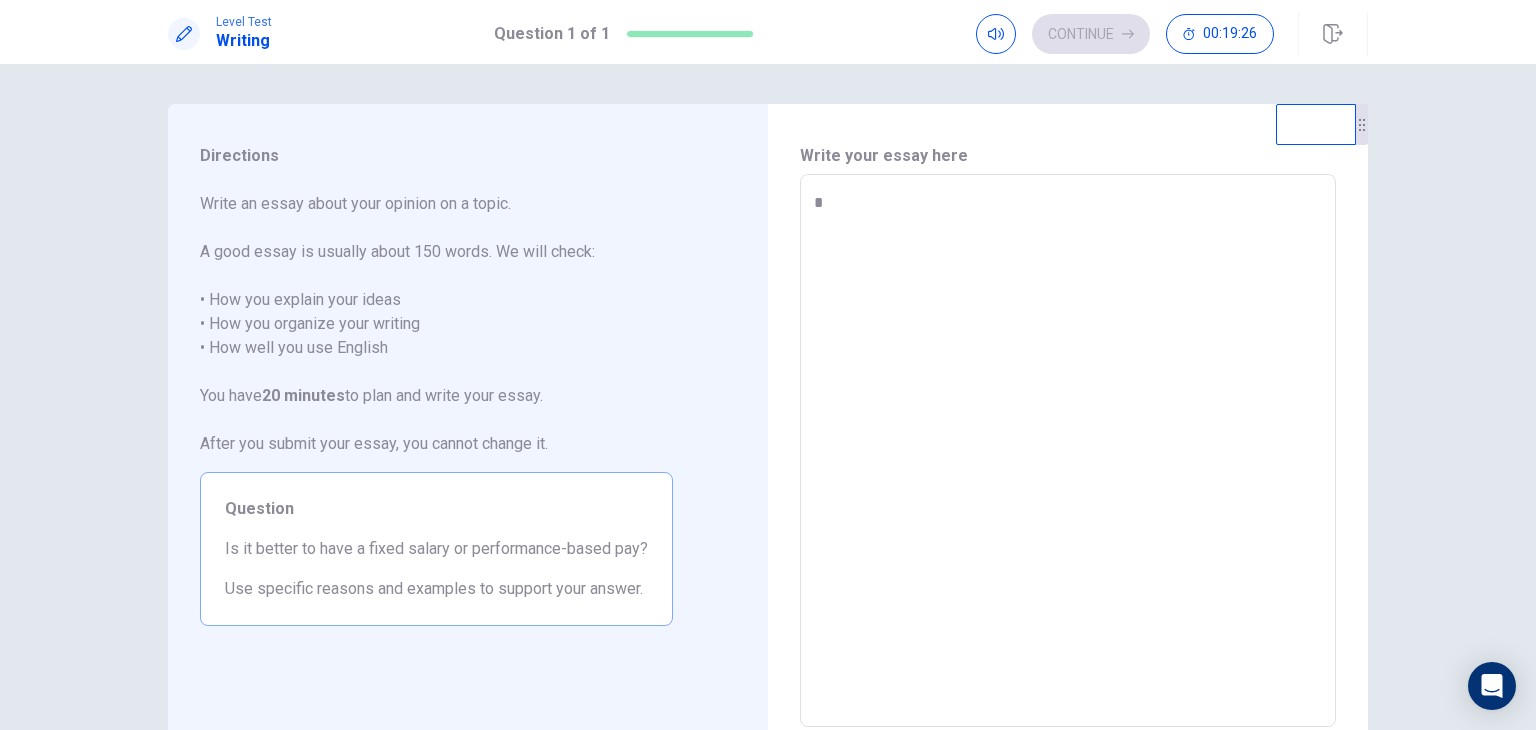 type on "*" 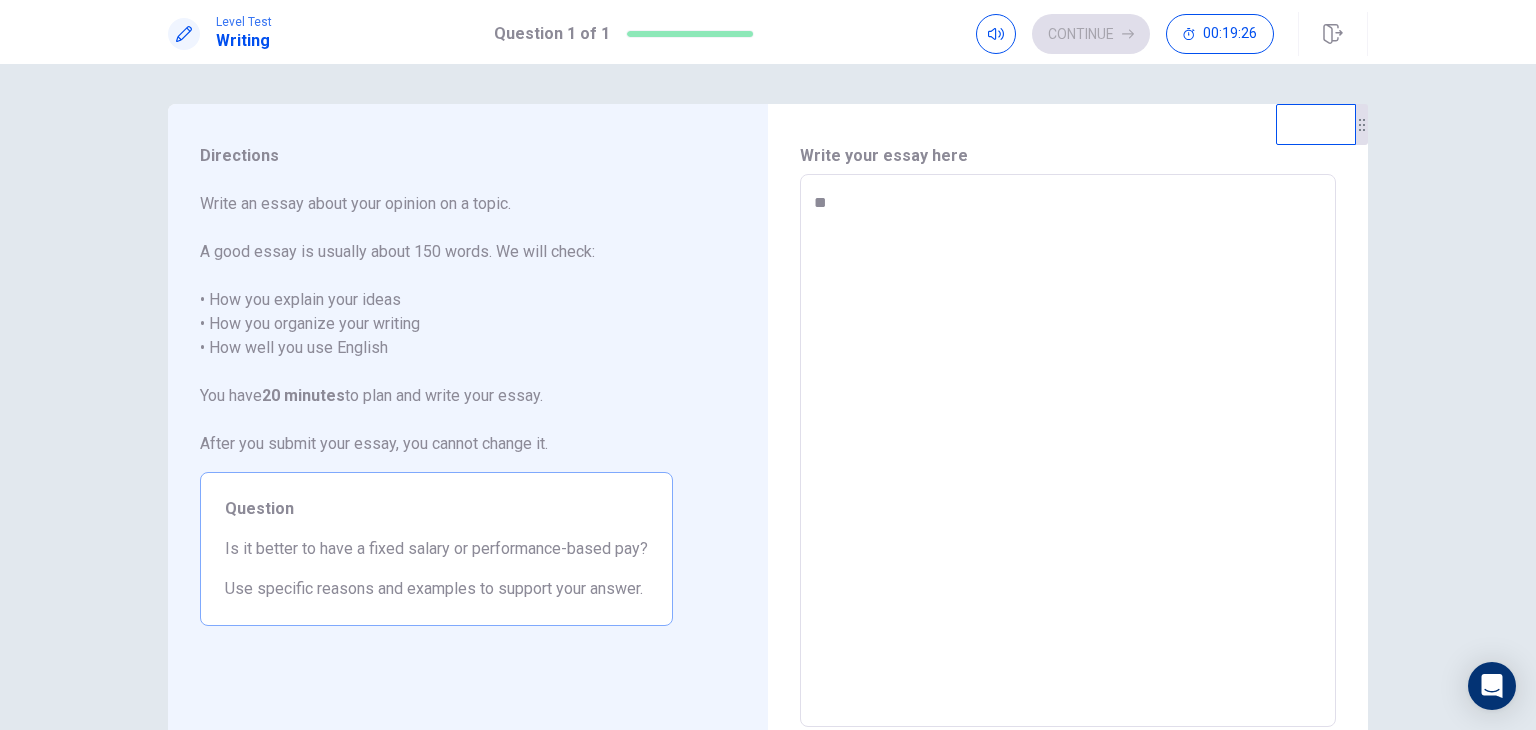 type on "*" 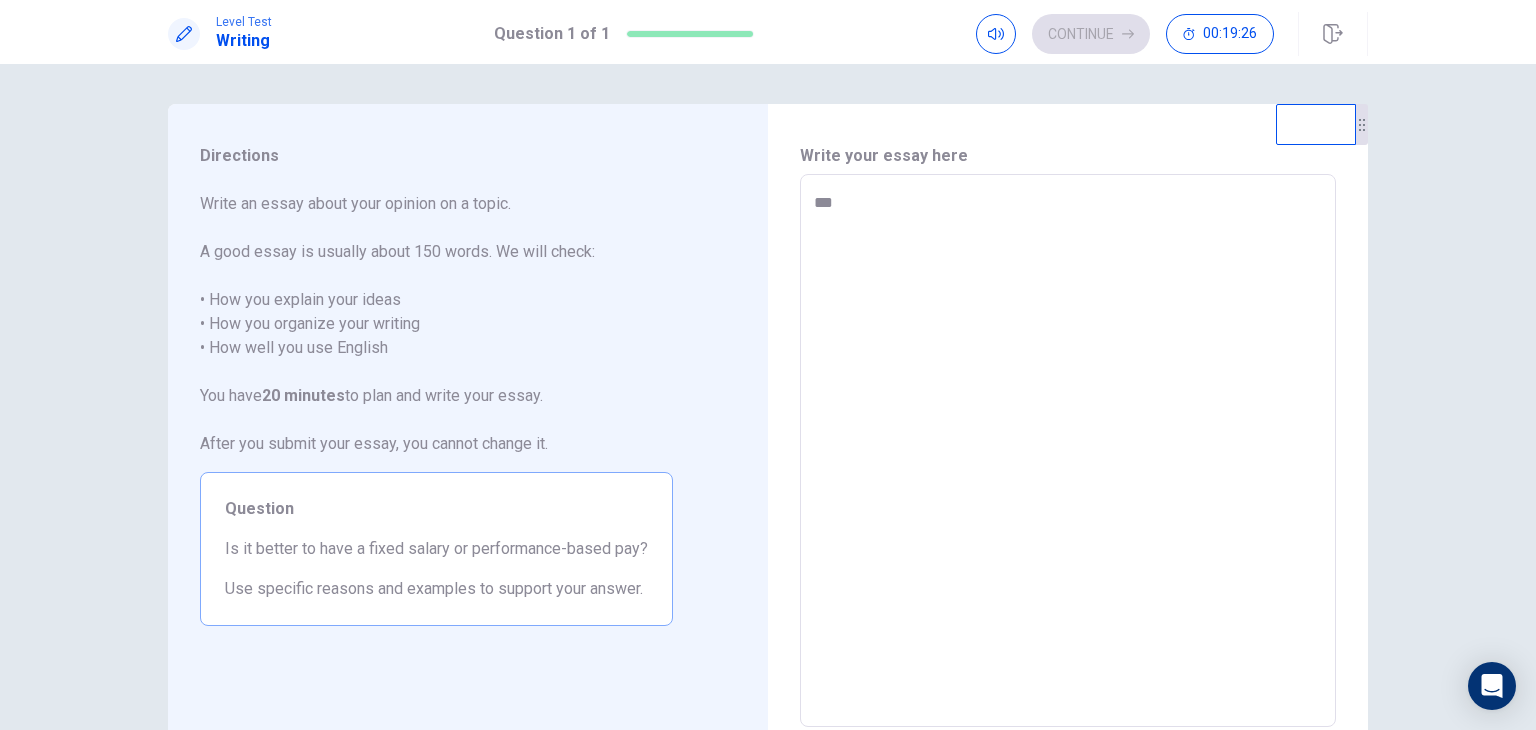 type on "*" 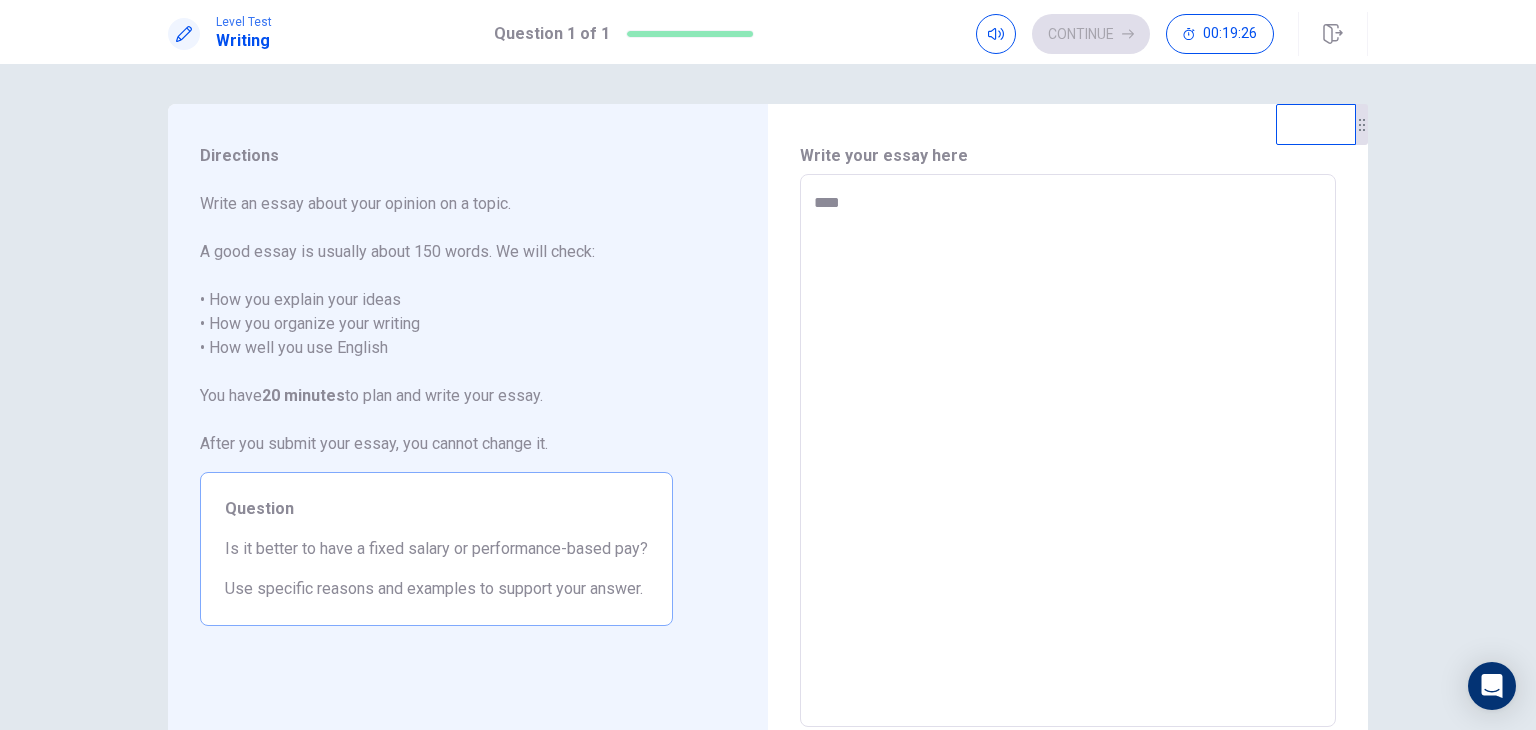 type on "*" 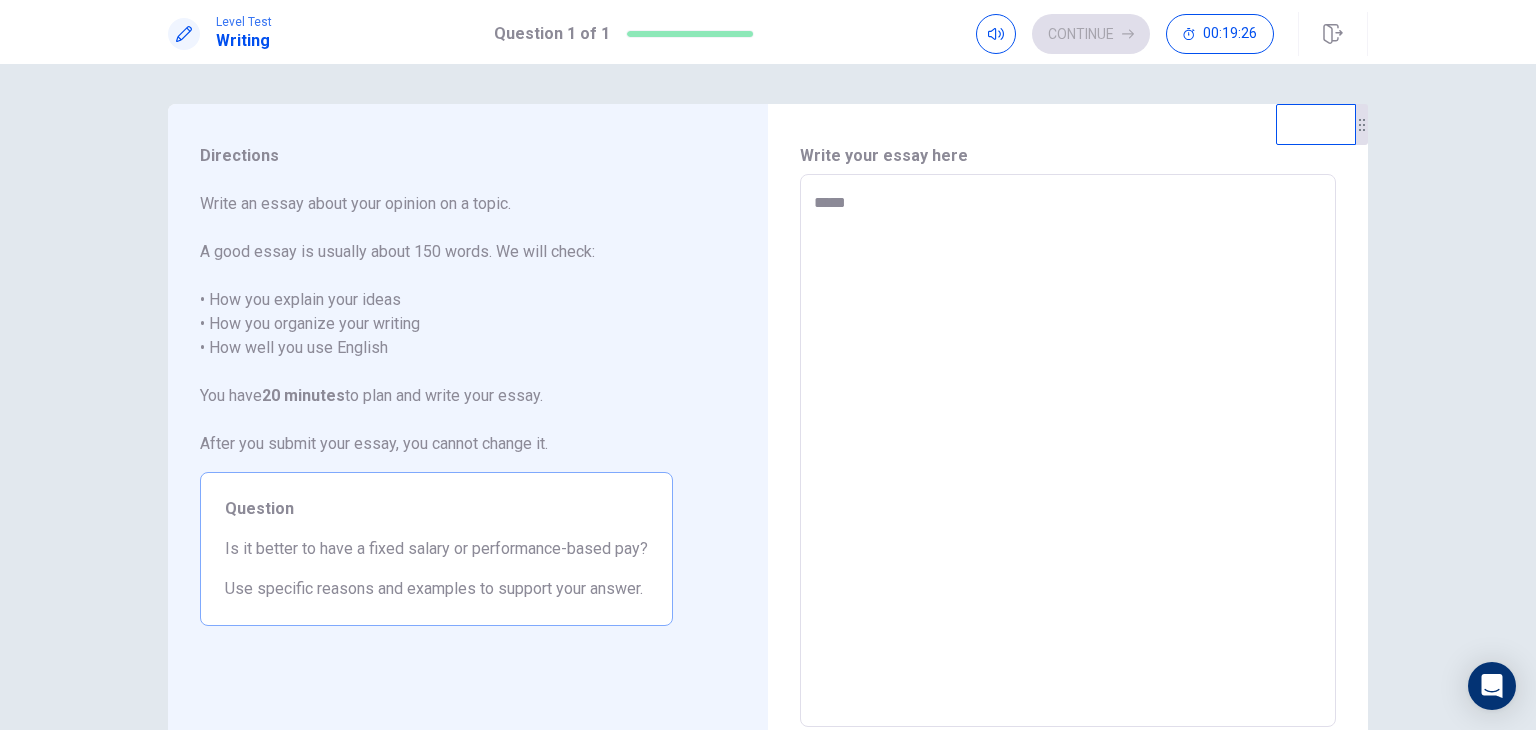 type on "*" 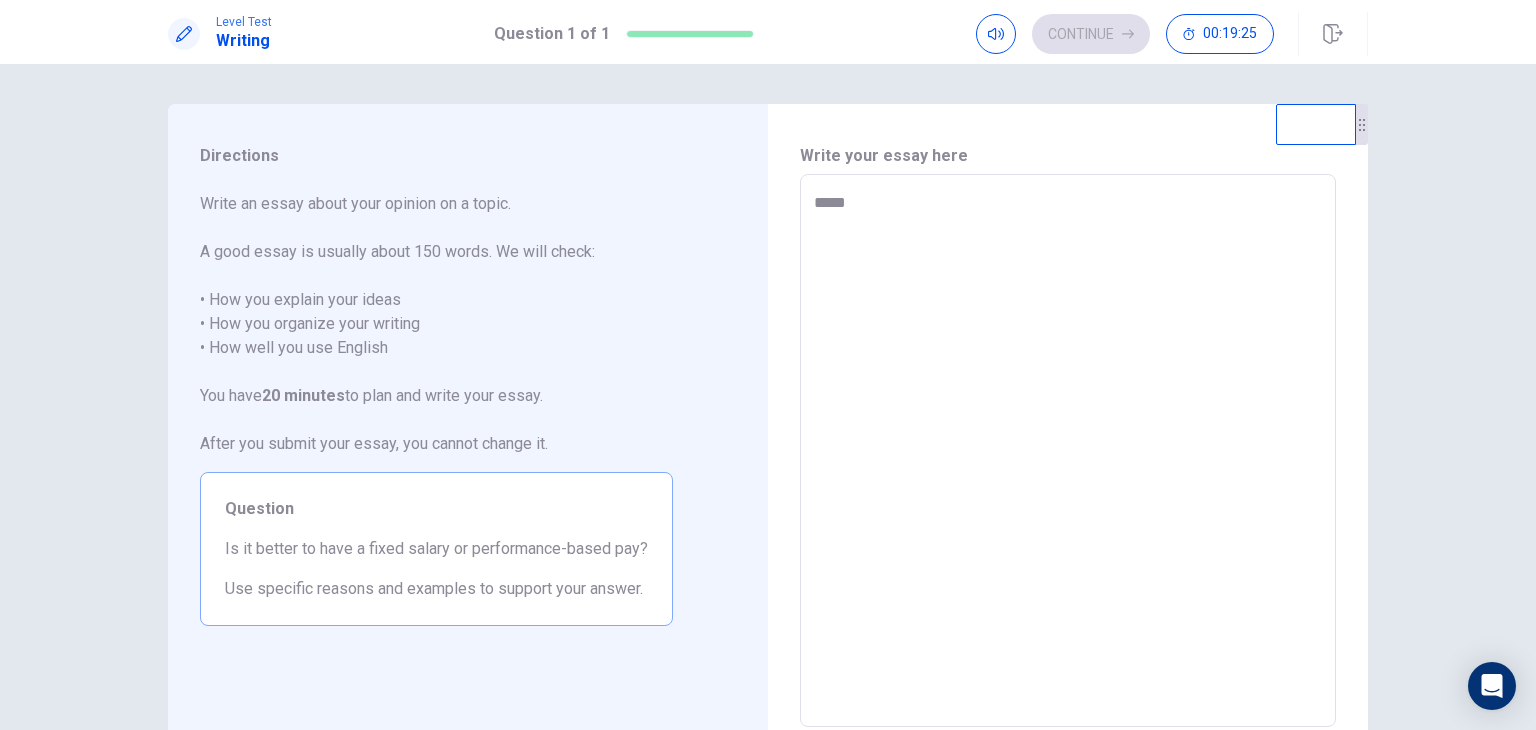 type on "******" 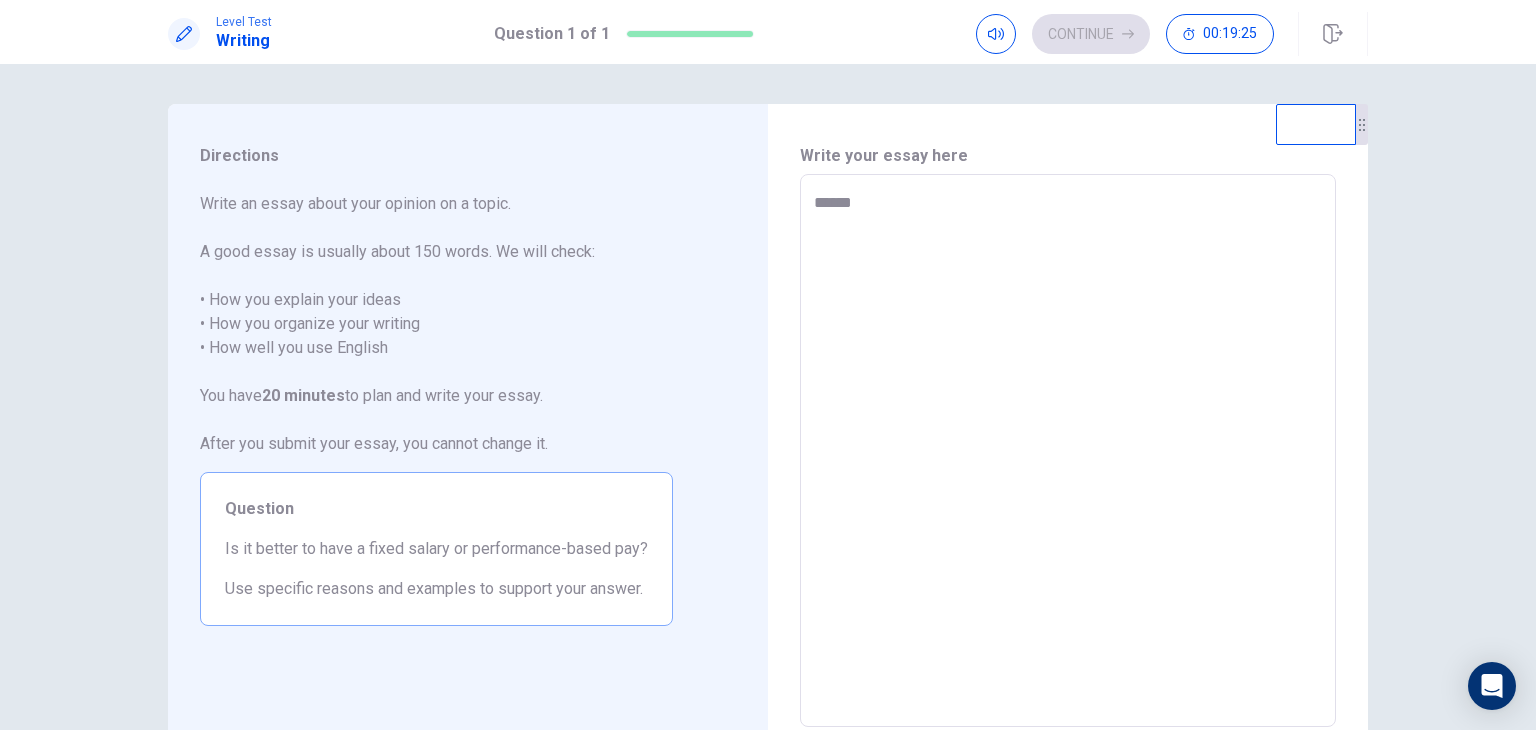 type on "*" 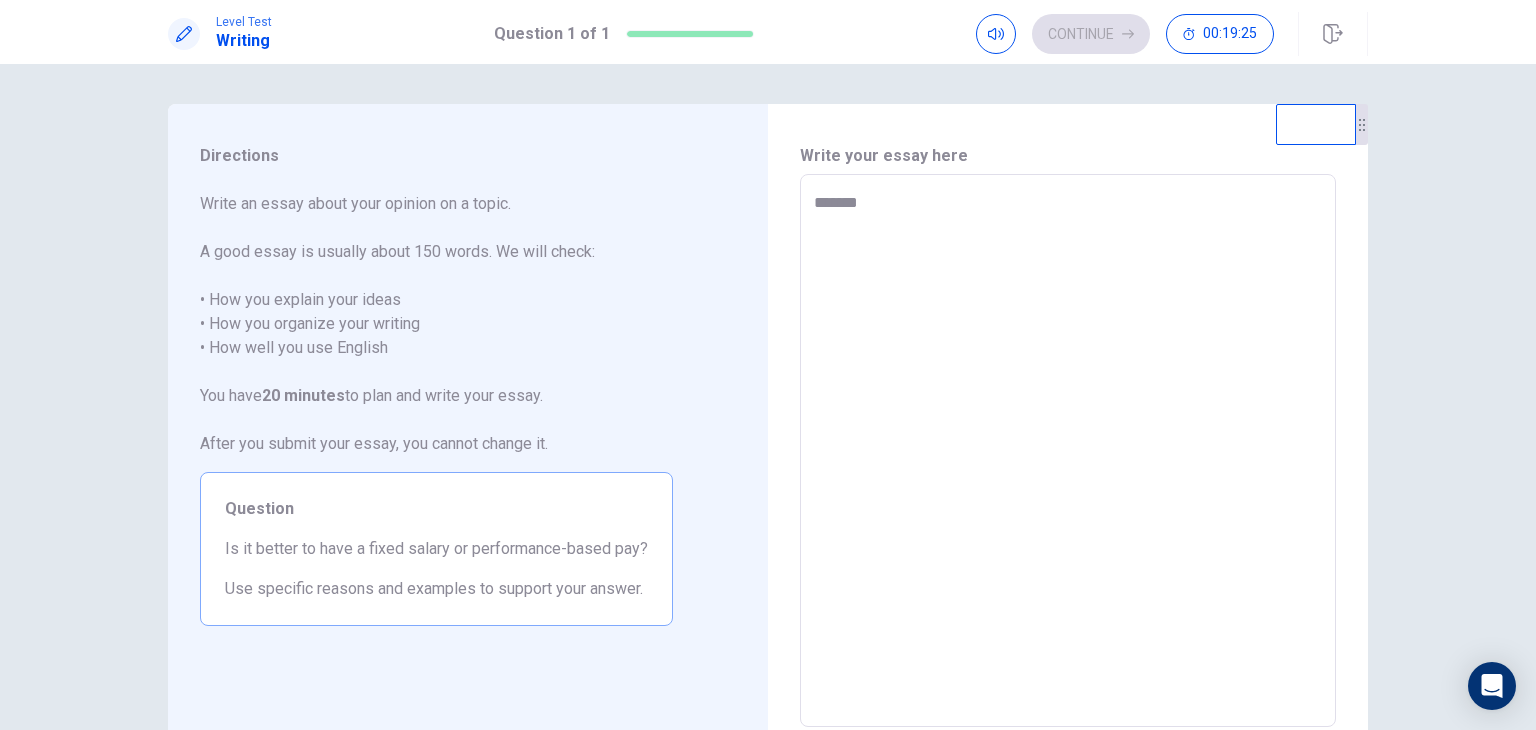 type on "*" 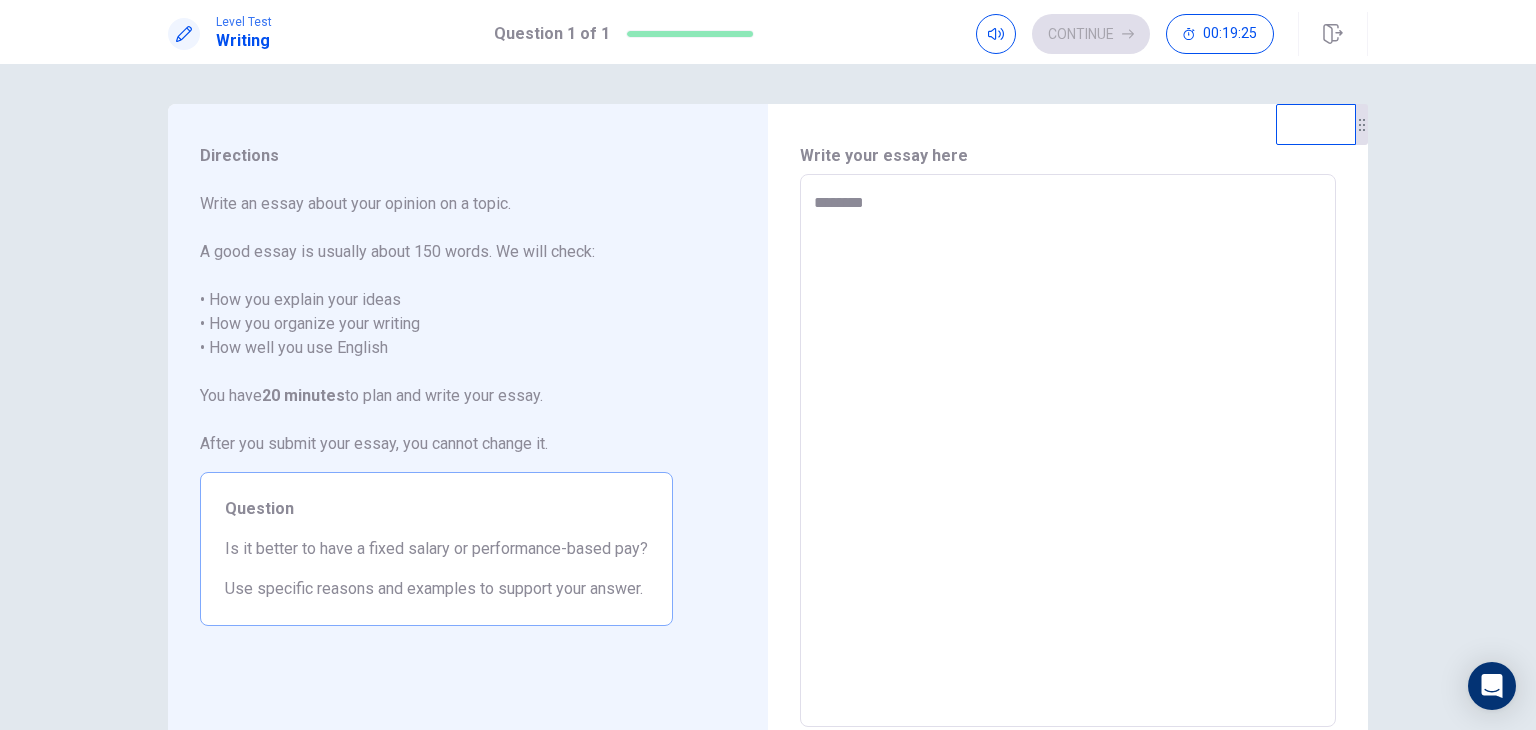 type on "*" 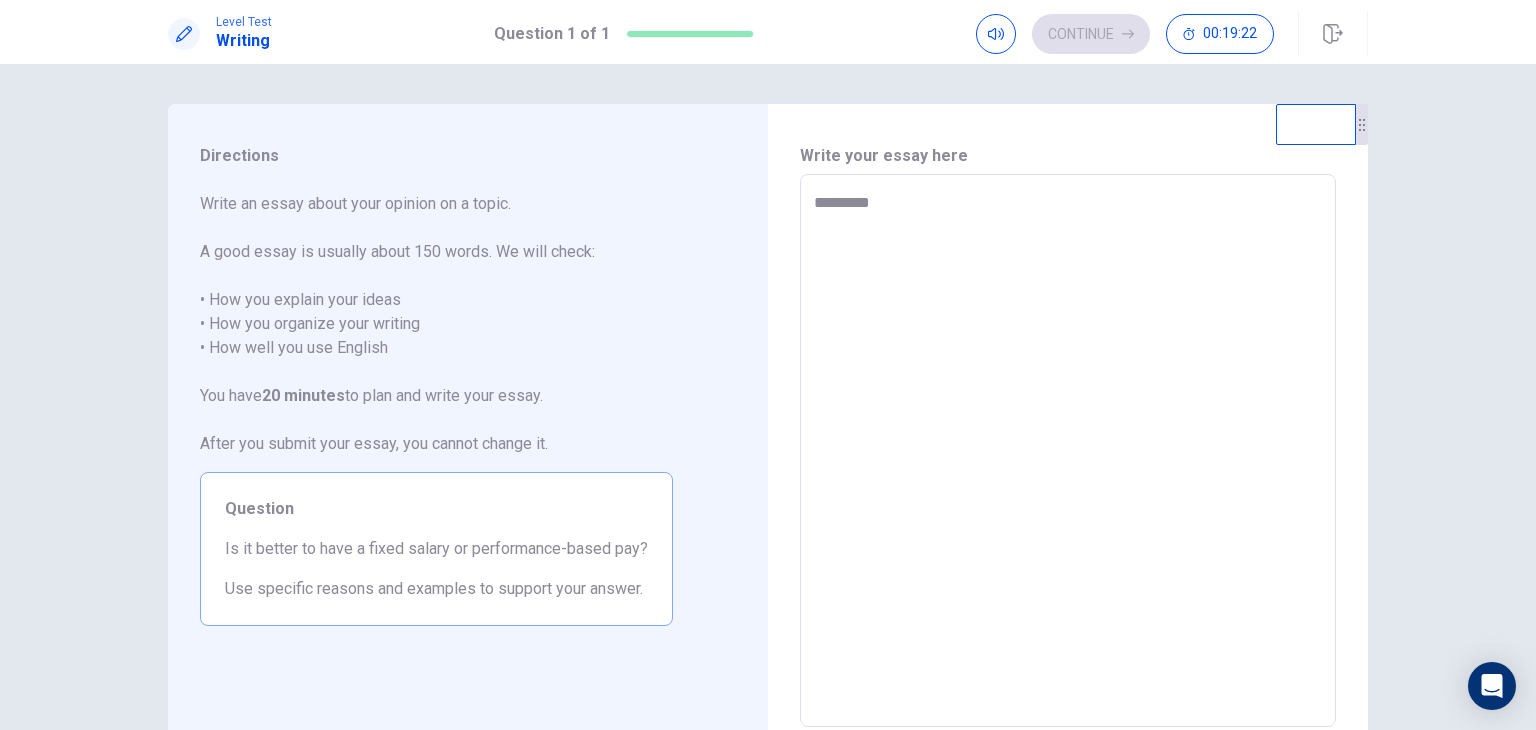 type on "*" 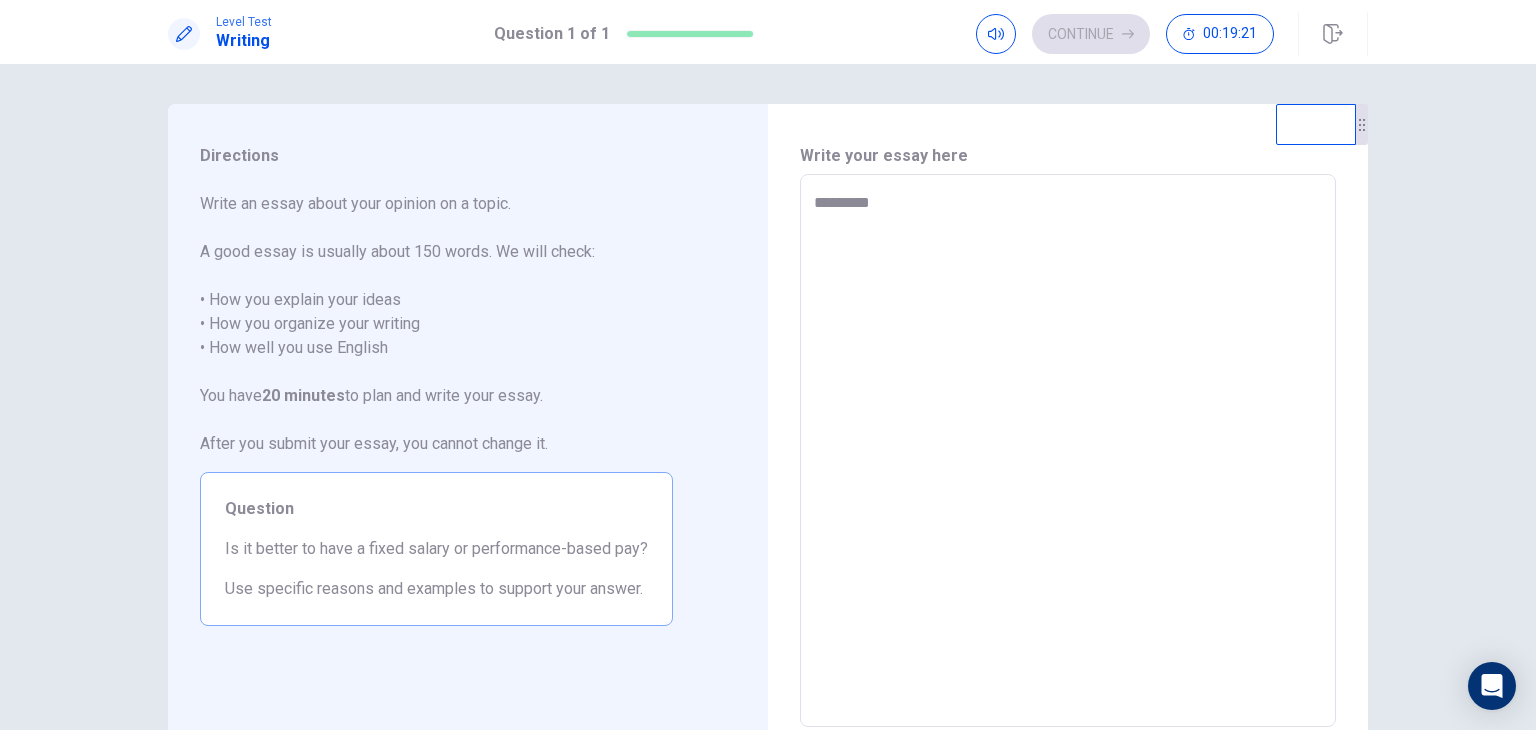 type on "*********" 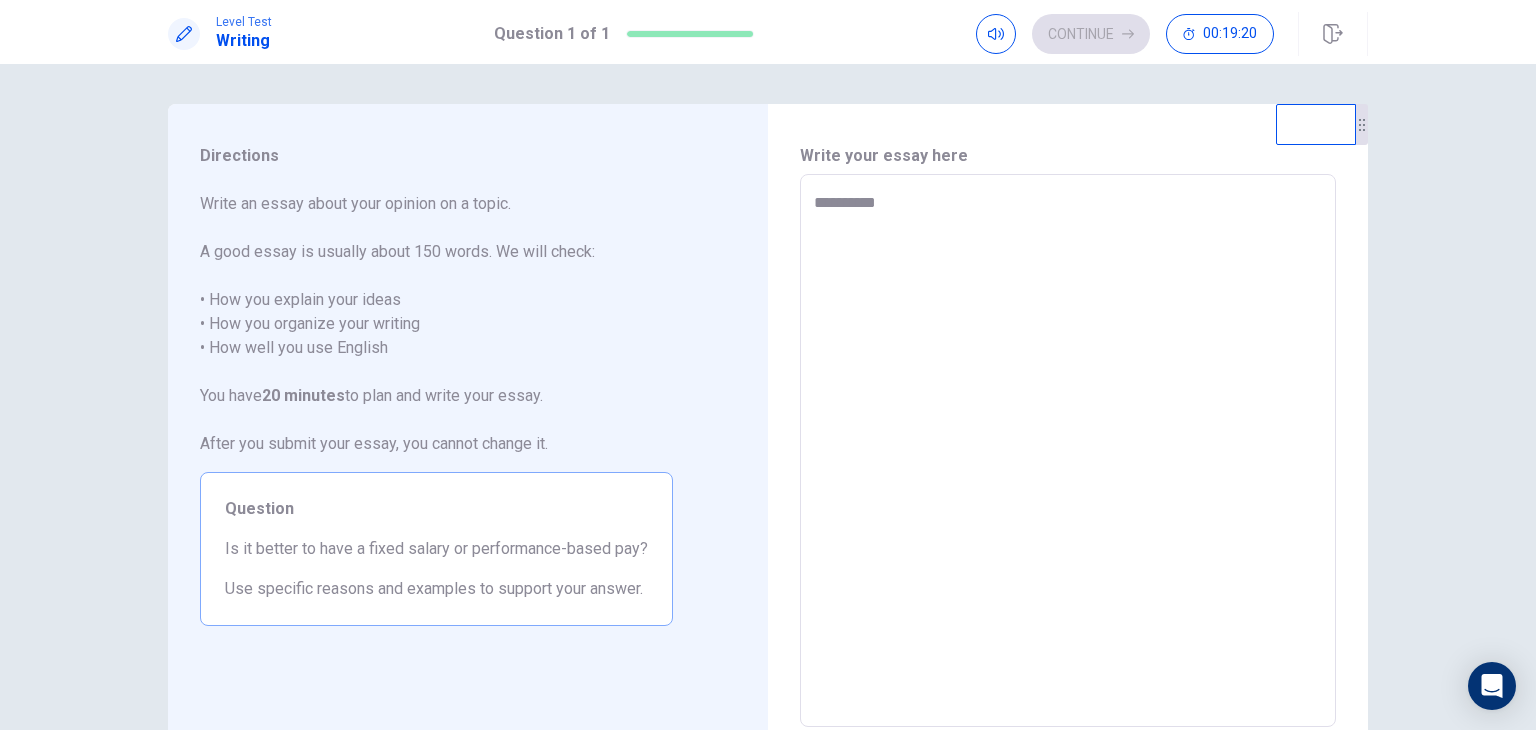 type on "*" 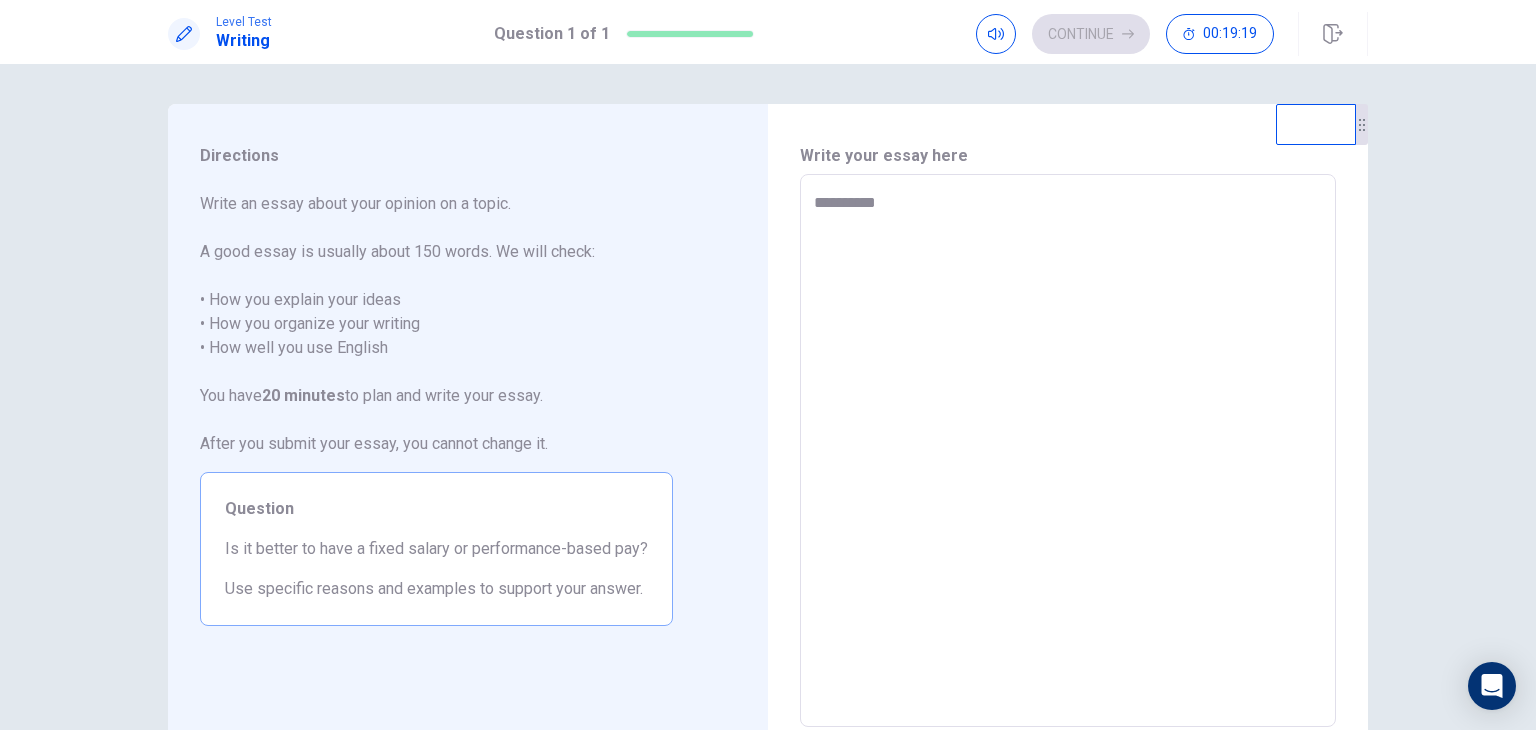 type on "**********" 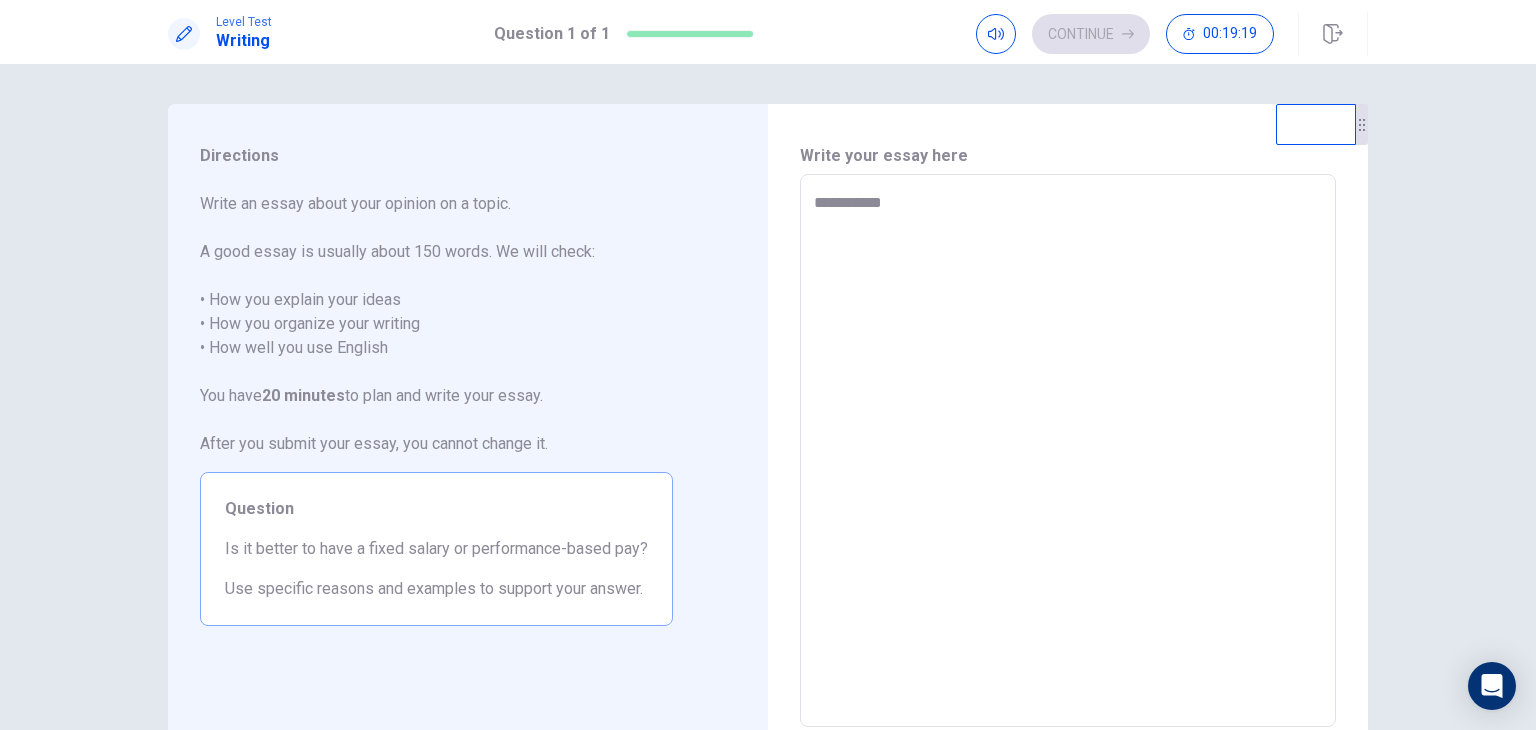 type on "*" 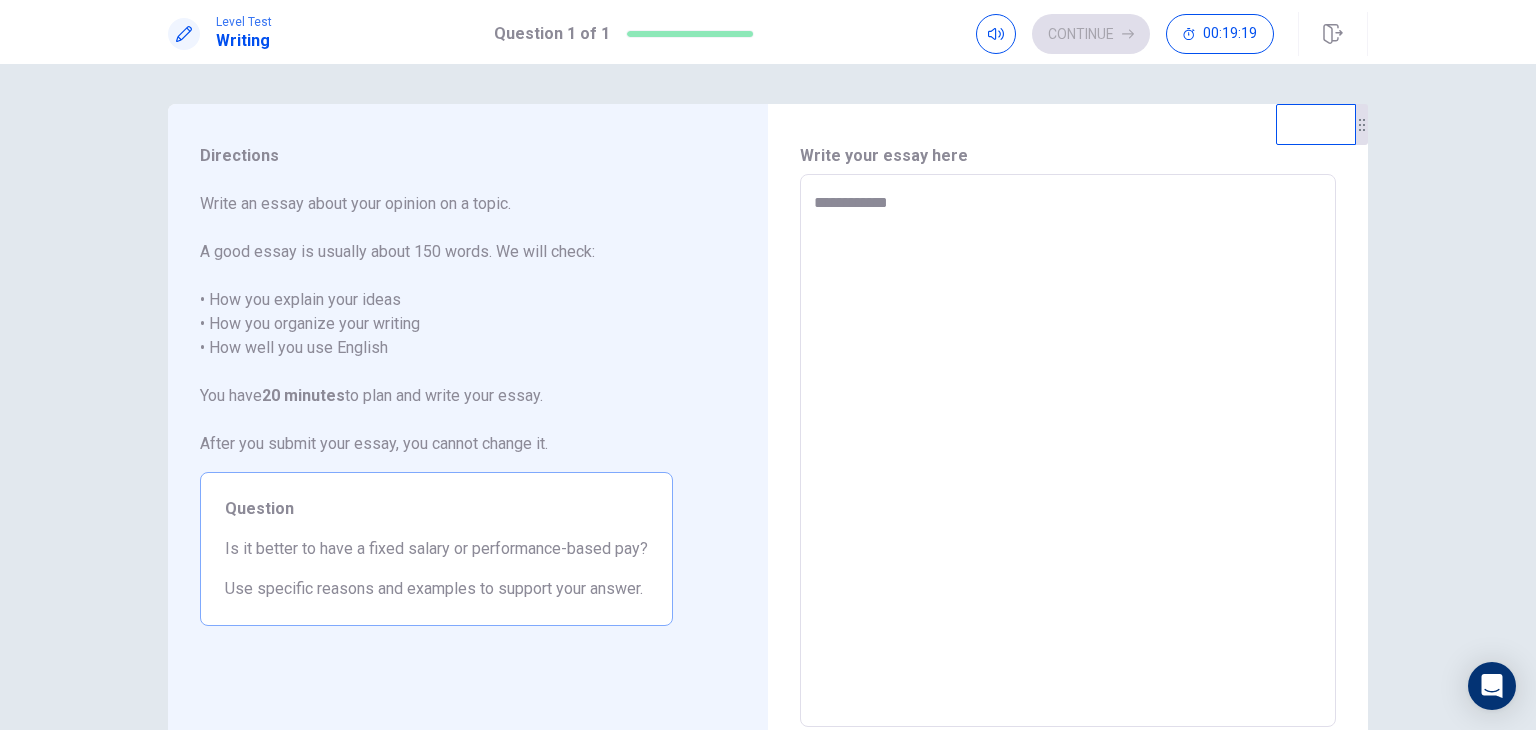 type on "*" 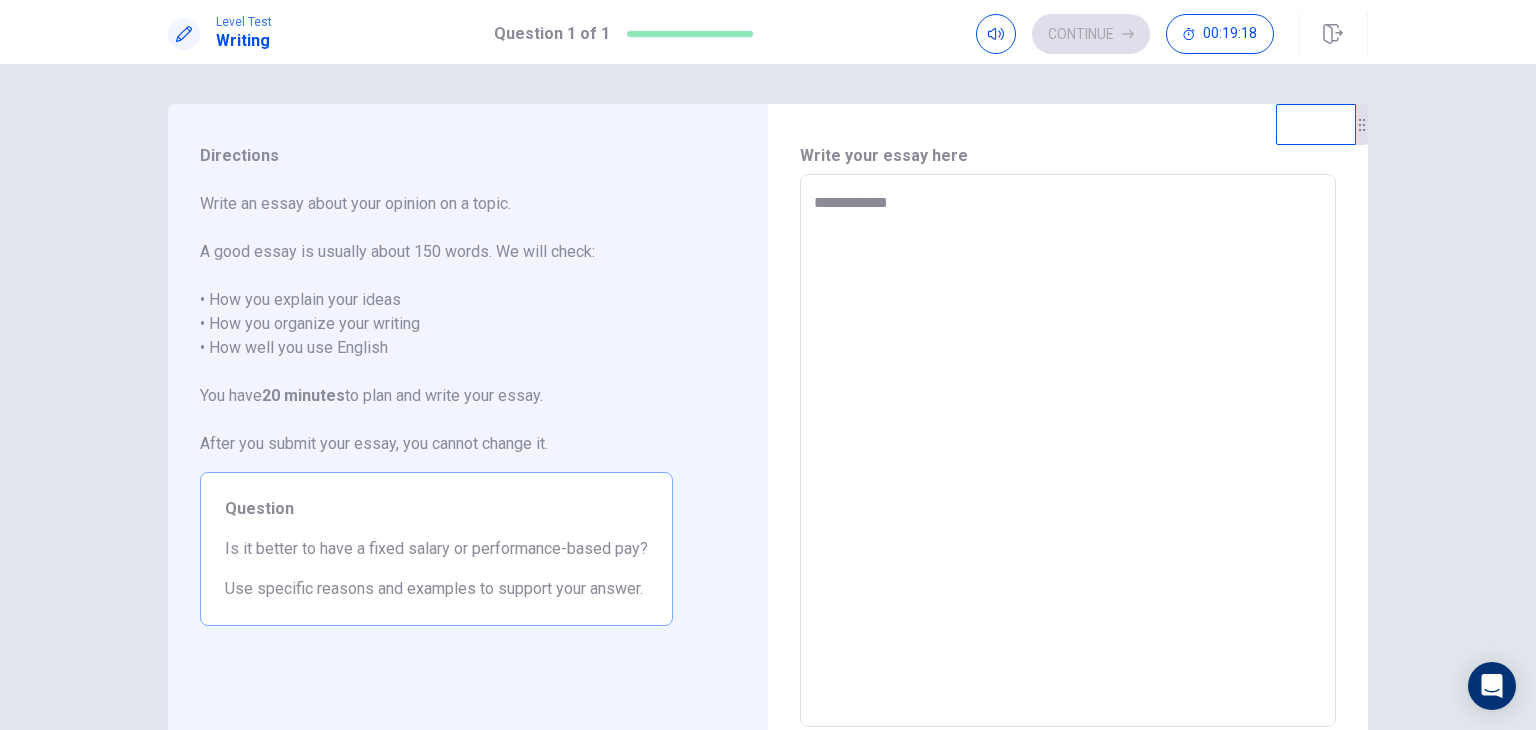 type on "**********" 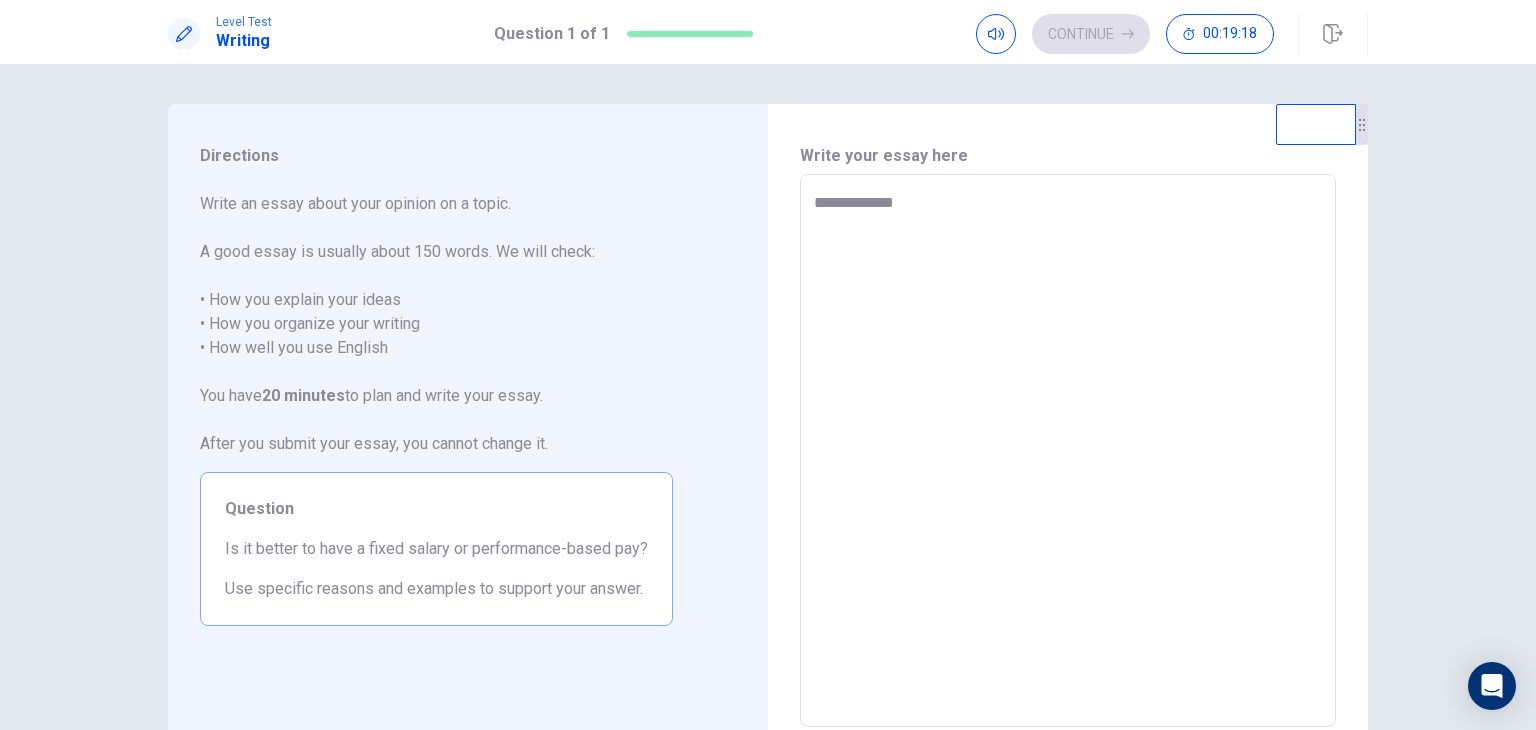 type on "*" 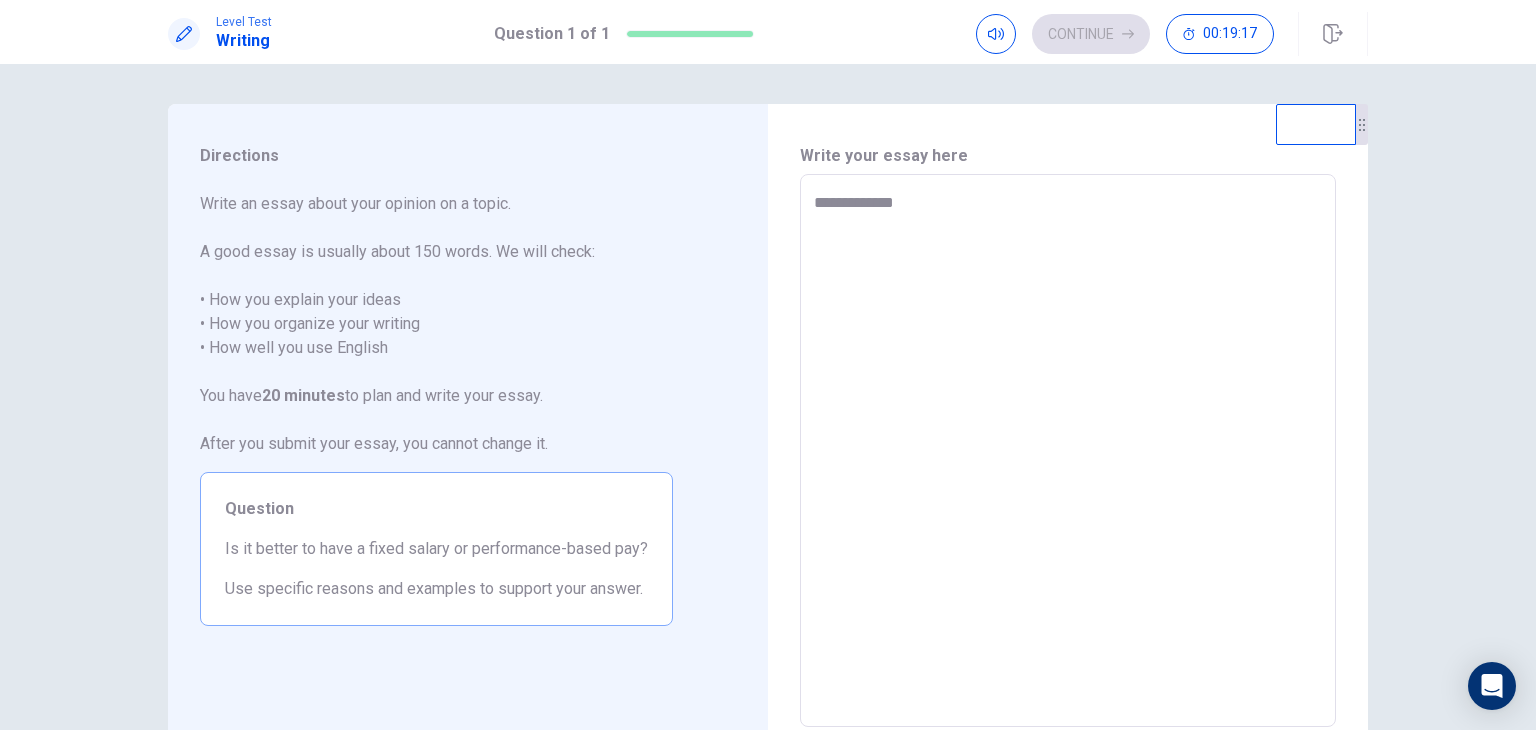 type on "**********" 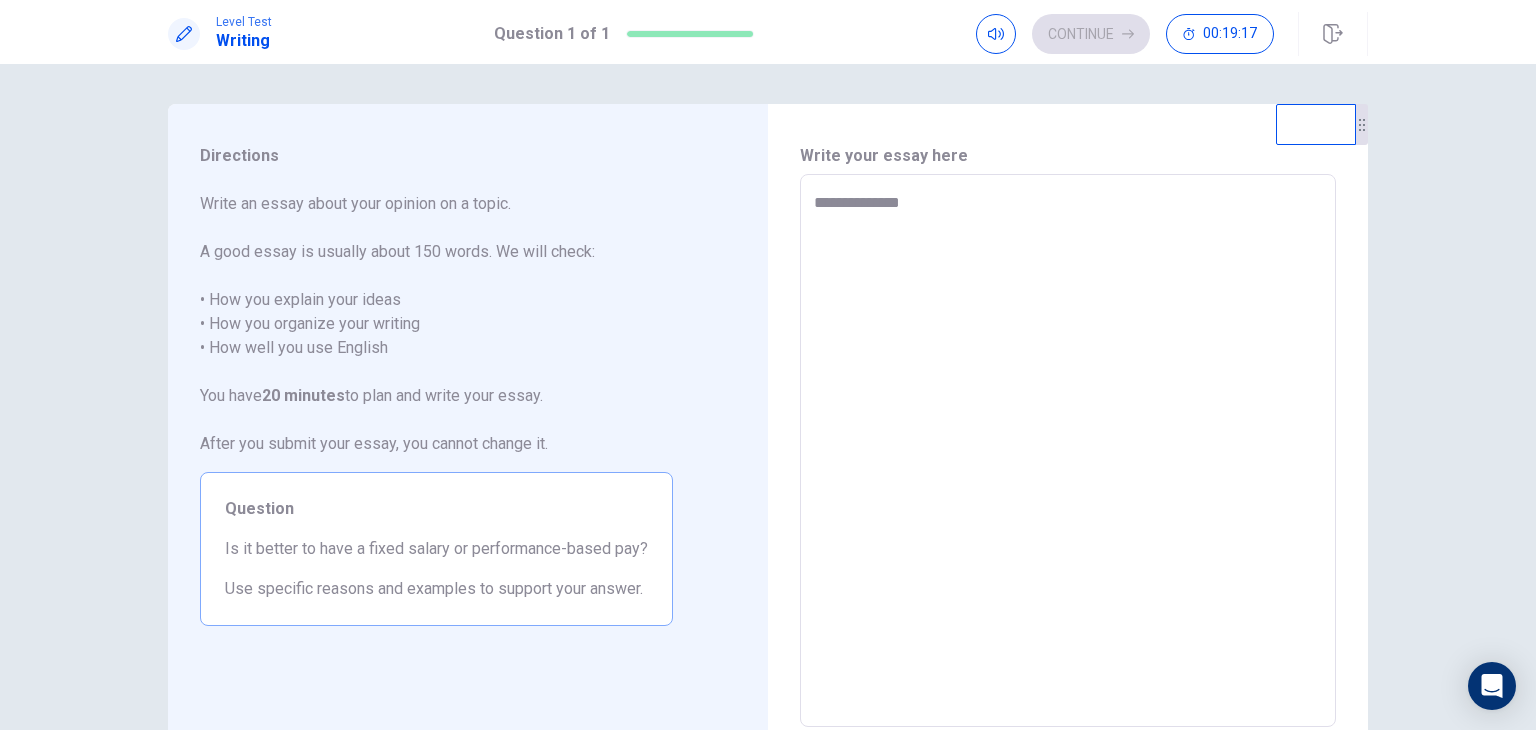 type on "*" 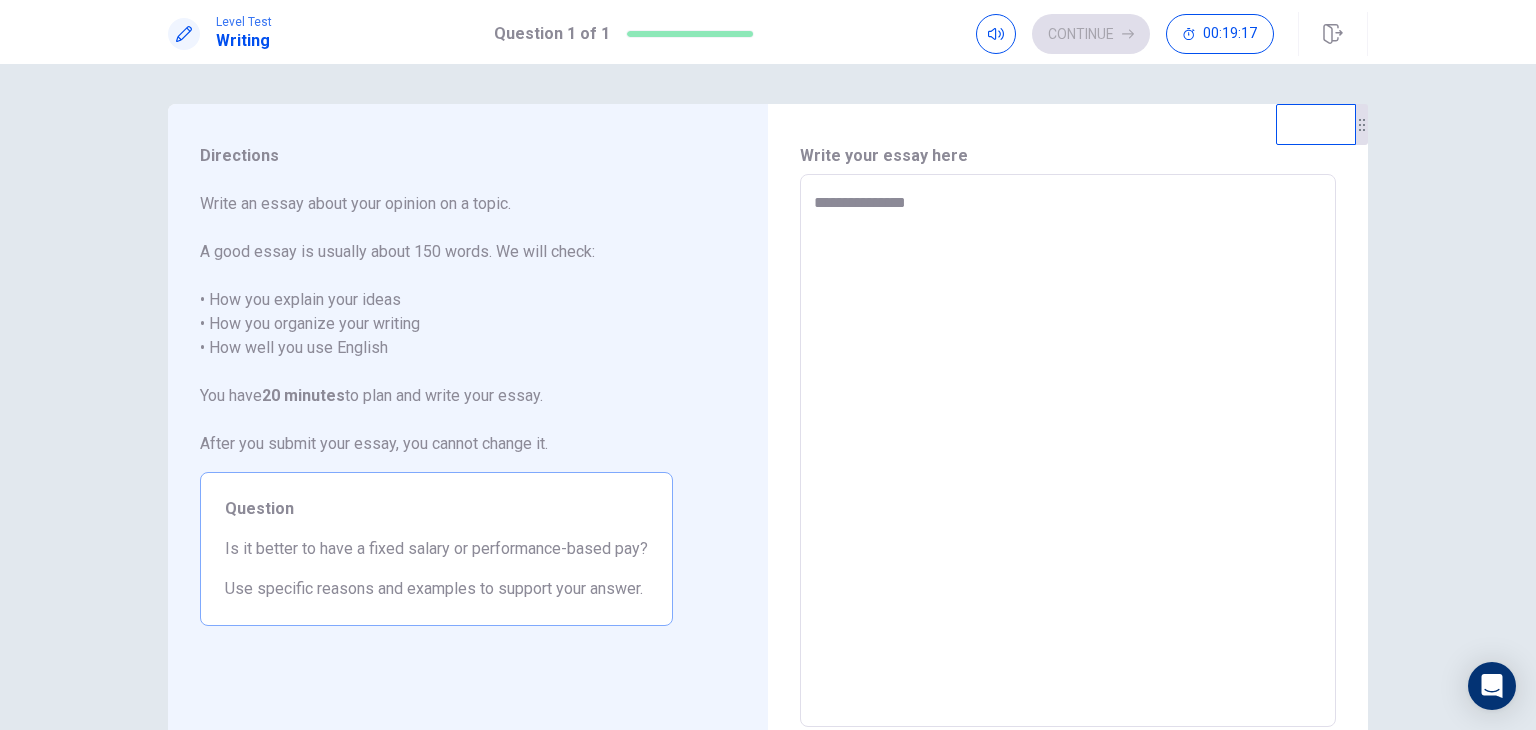 type on "*" 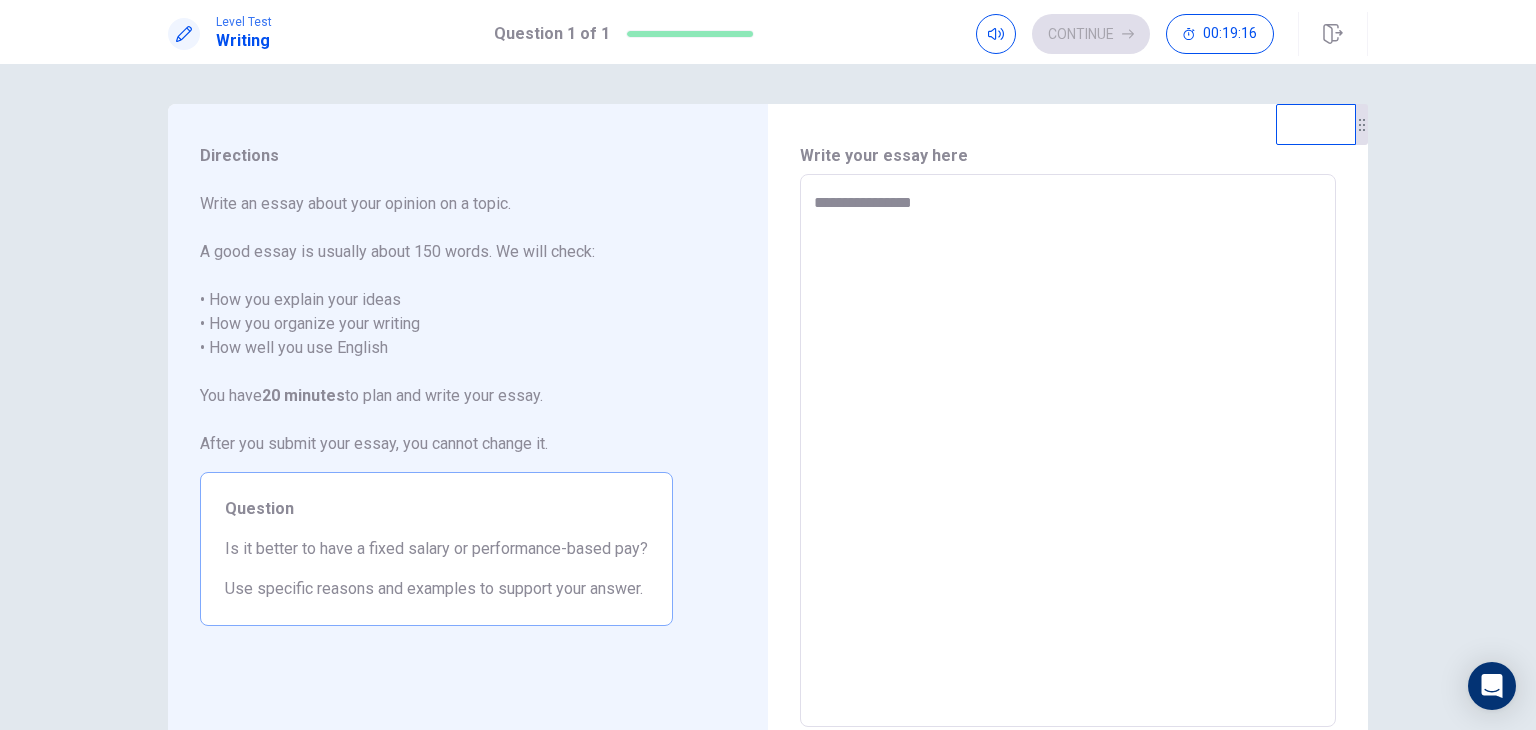 type on "*" 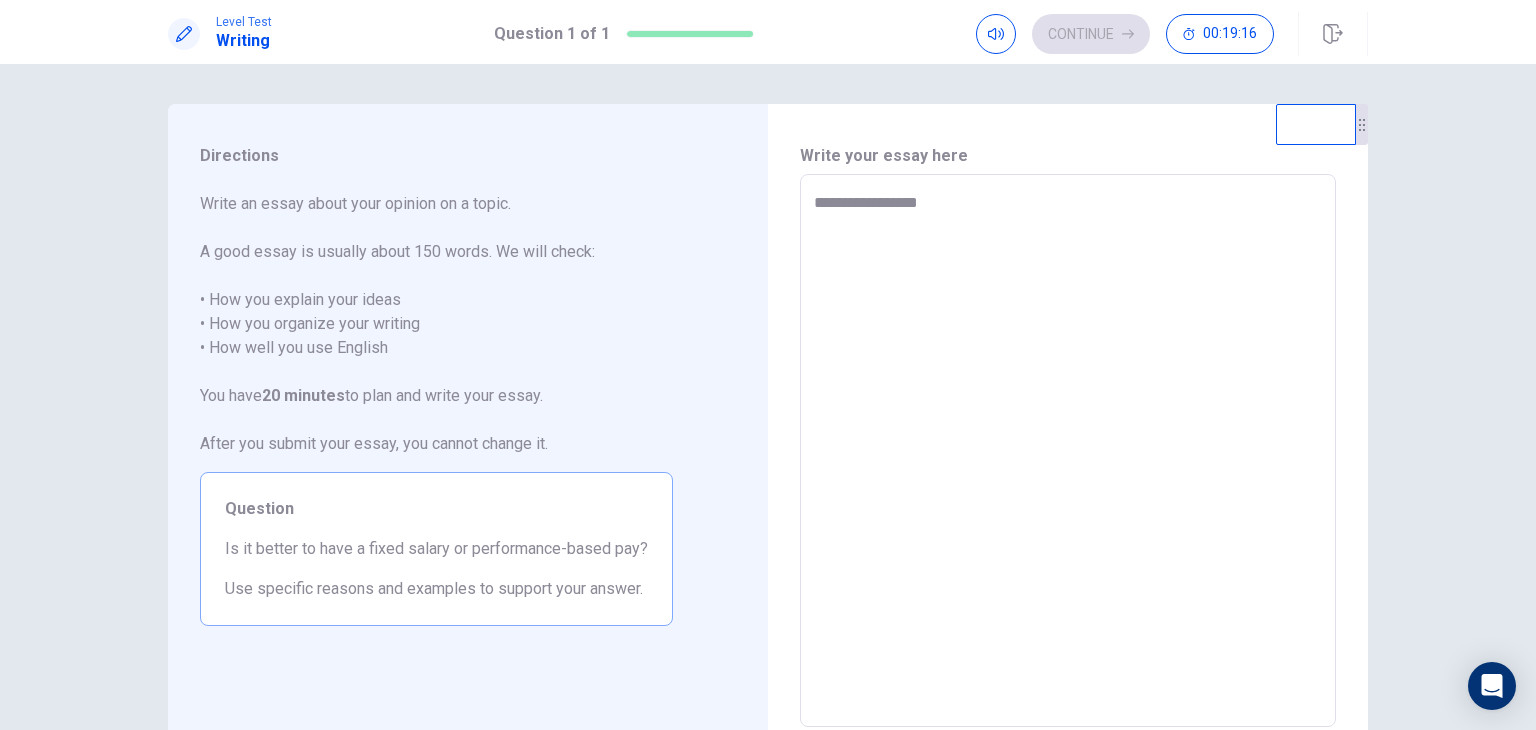 type on "**********" 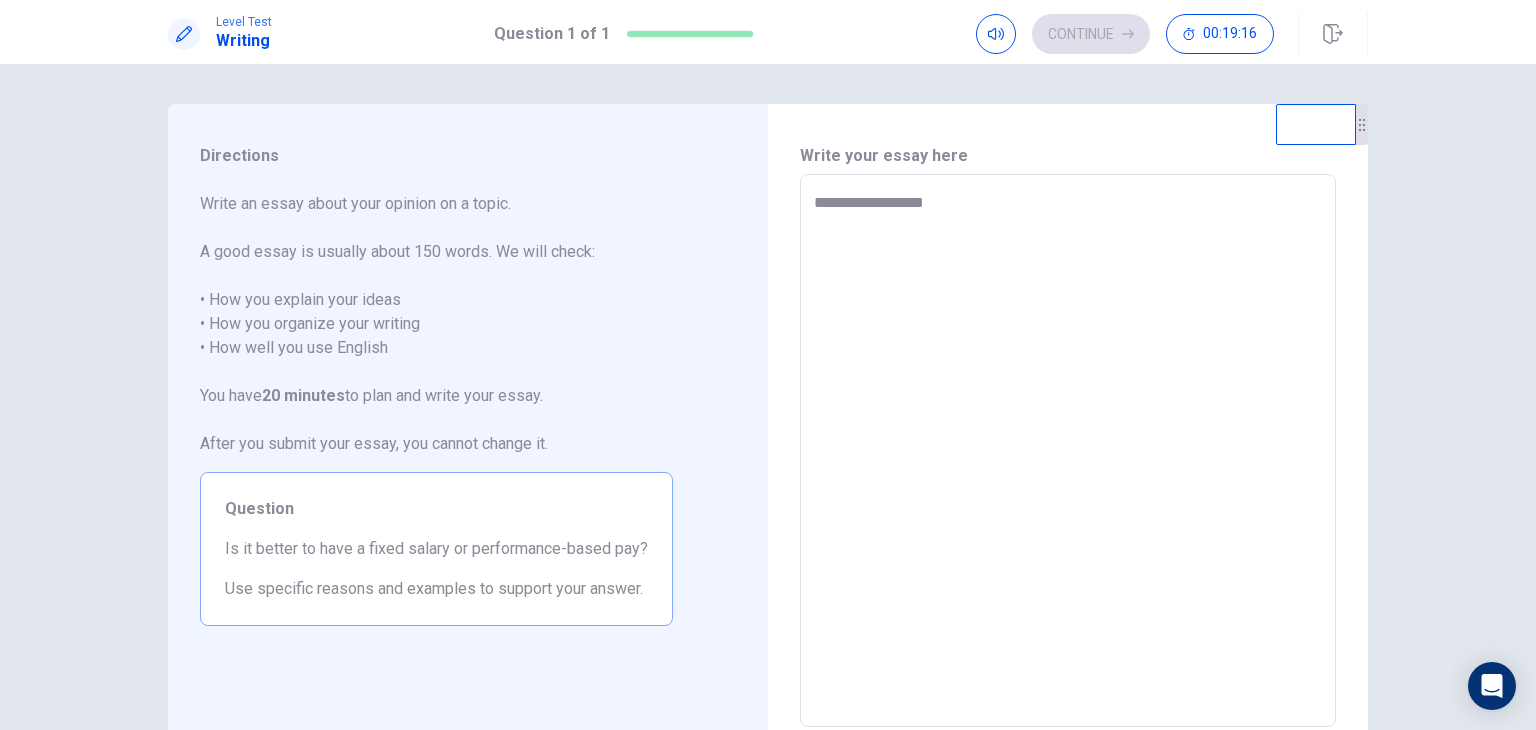 type on "*" 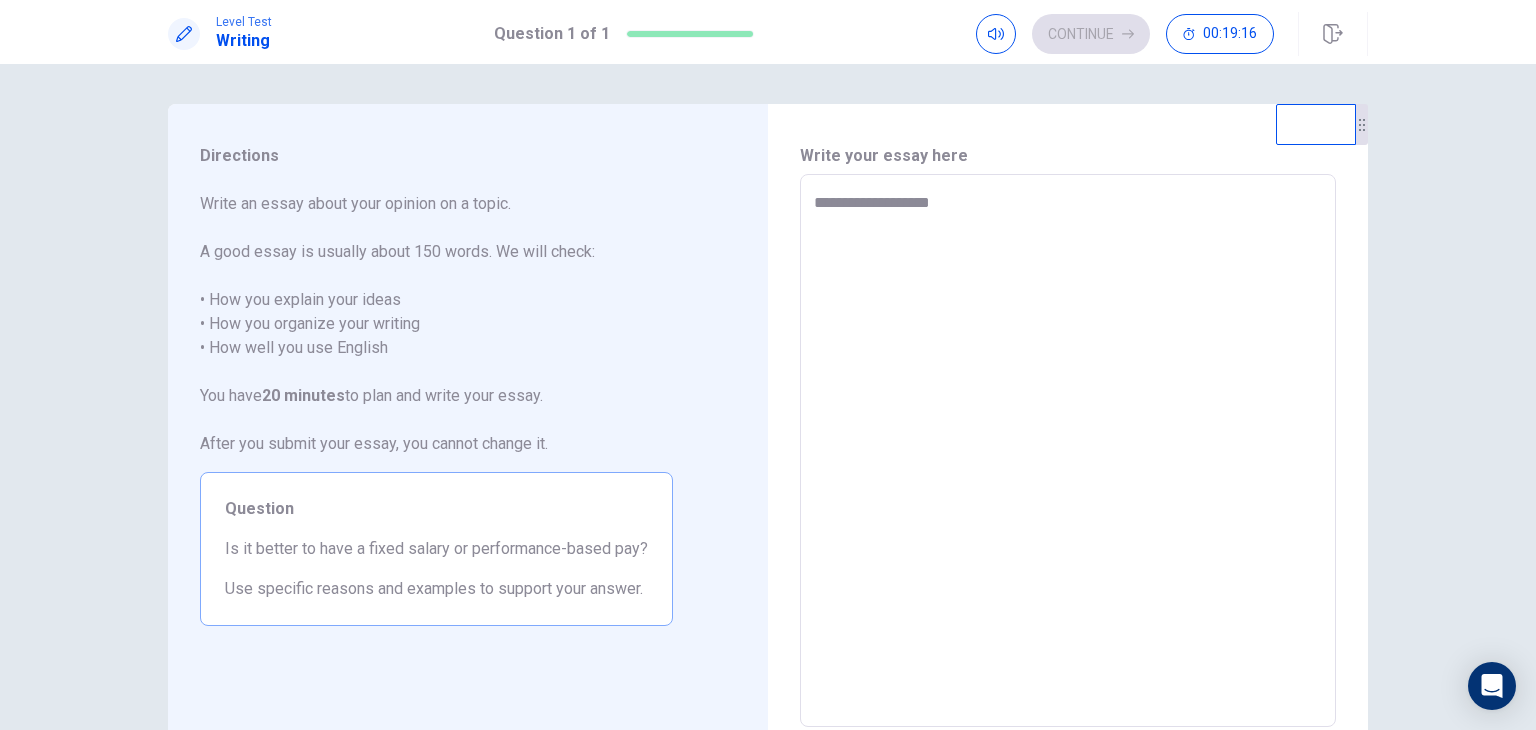 type on "*" 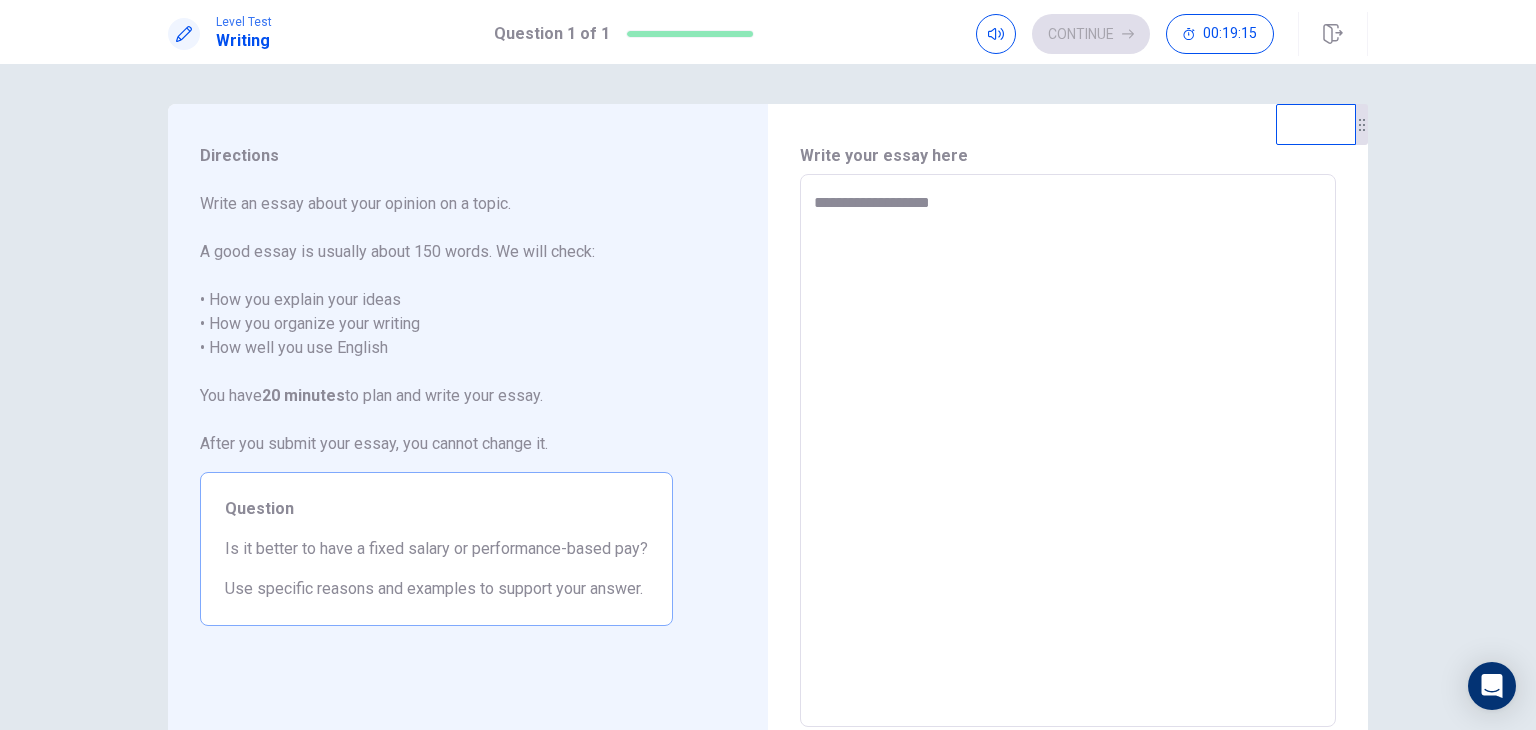 type on "**********" 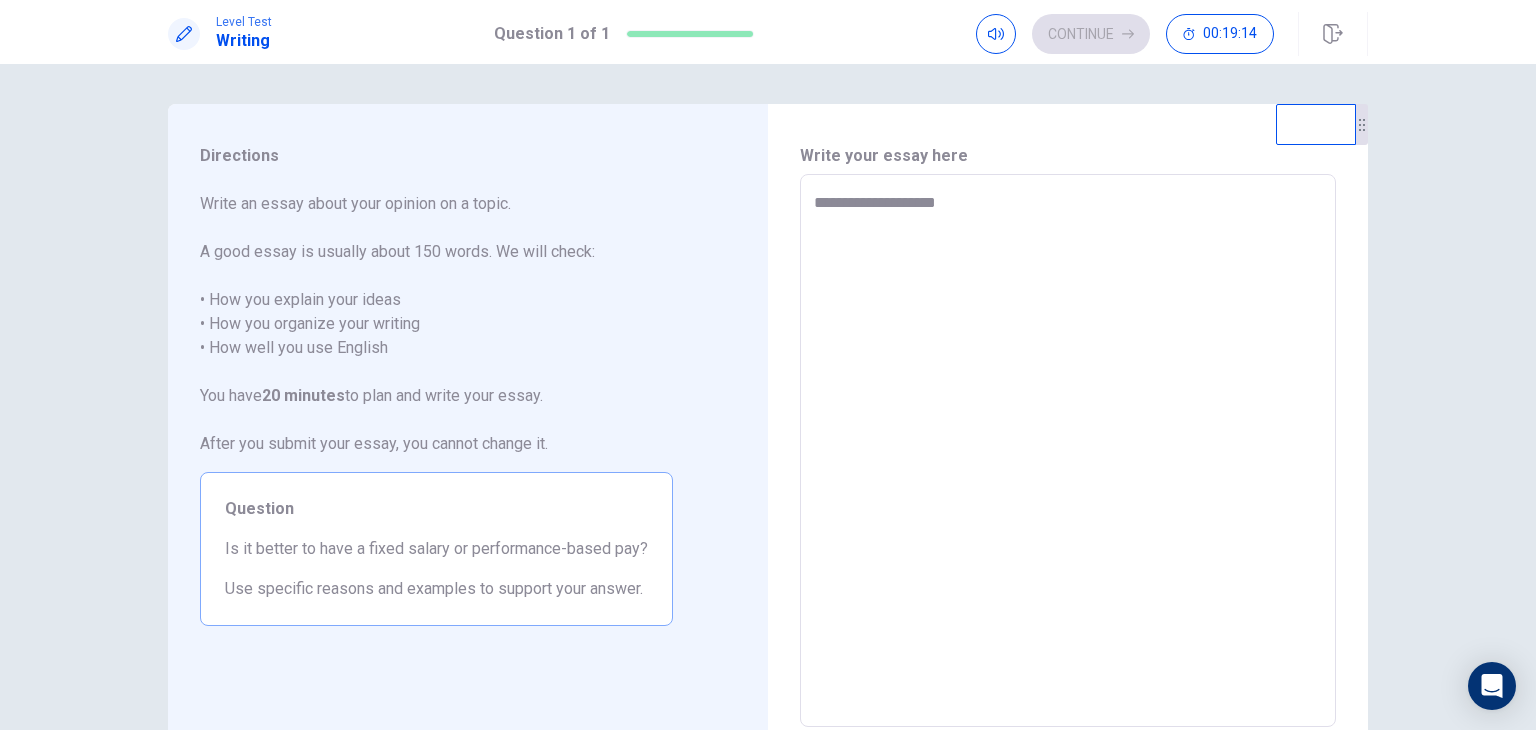 type on "*" 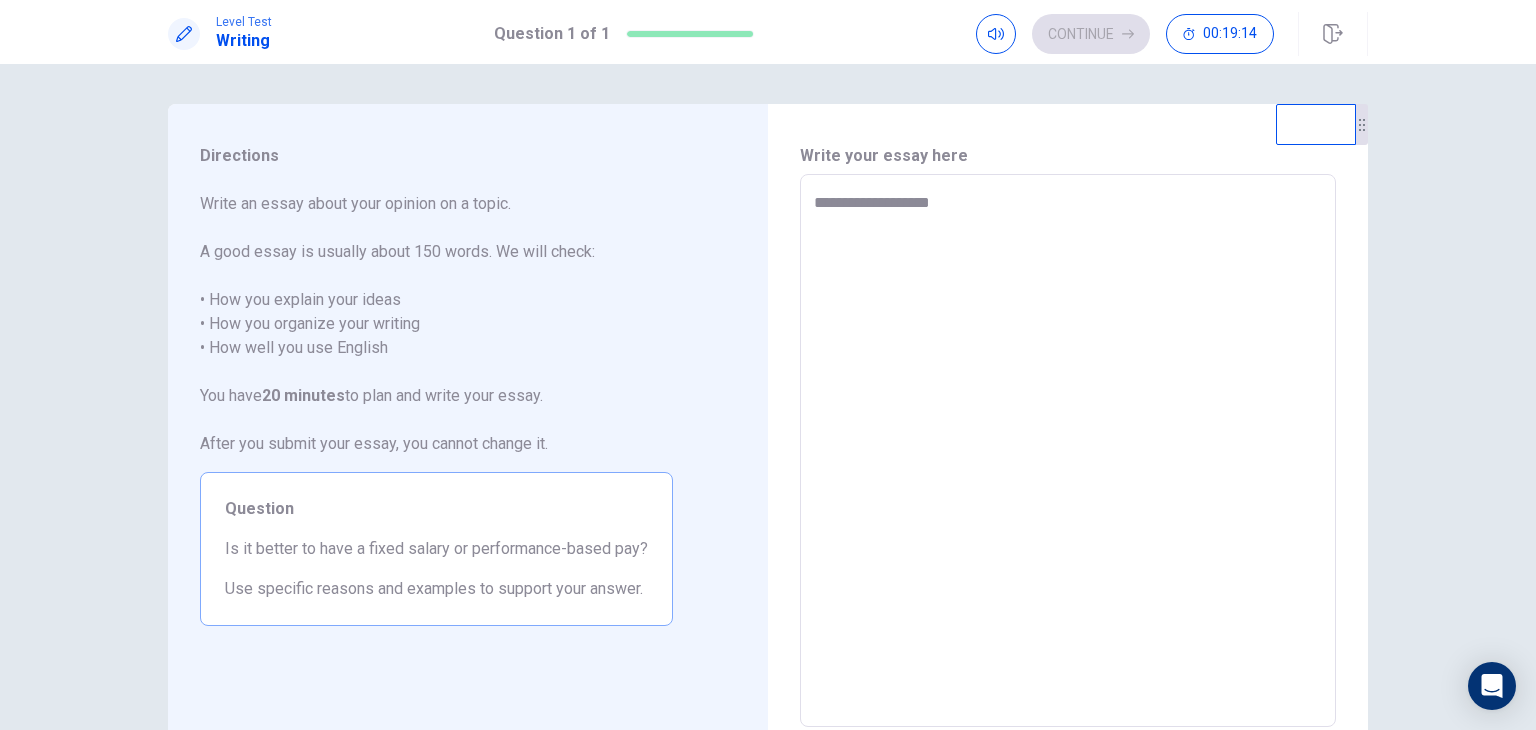 type on "*" 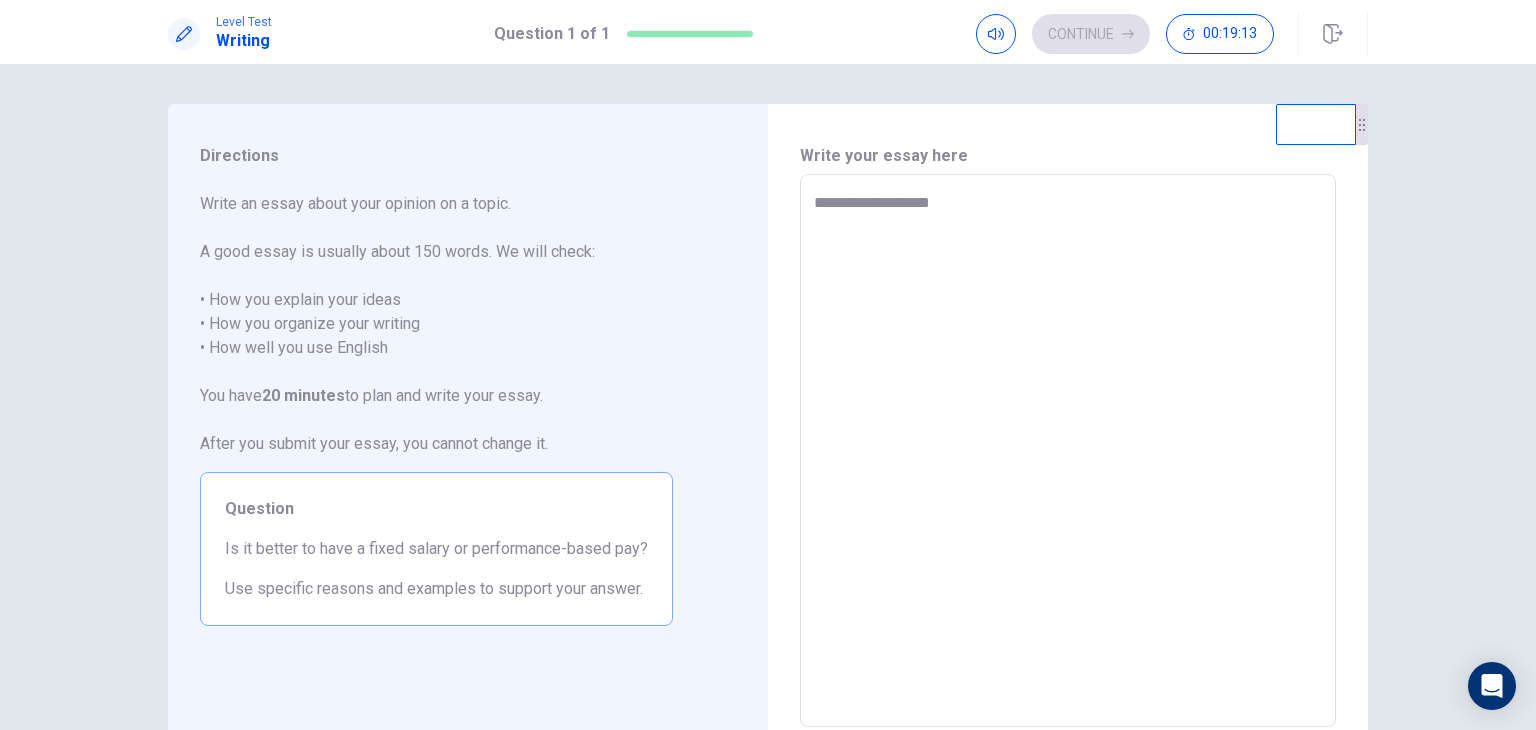 type on "**********" 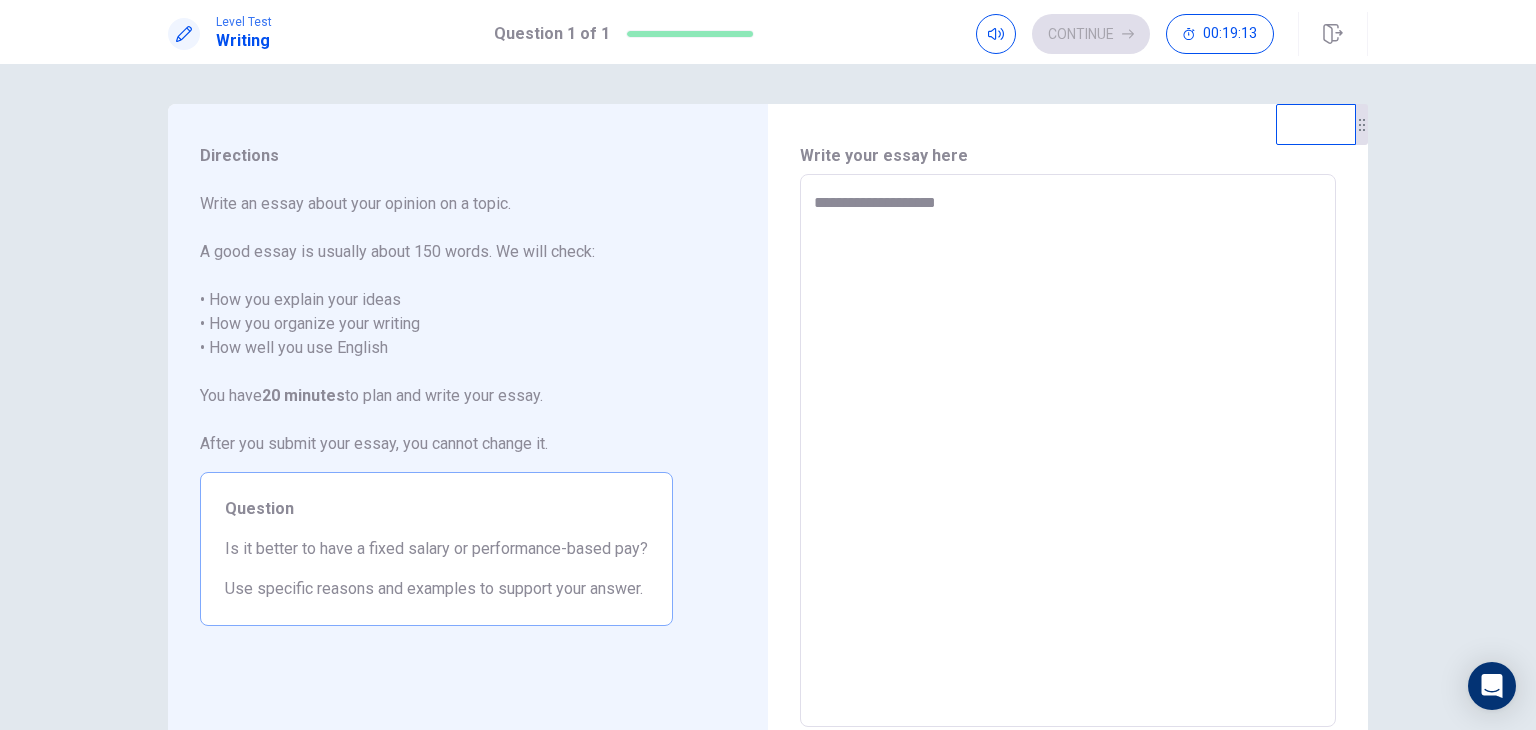 type on "*" 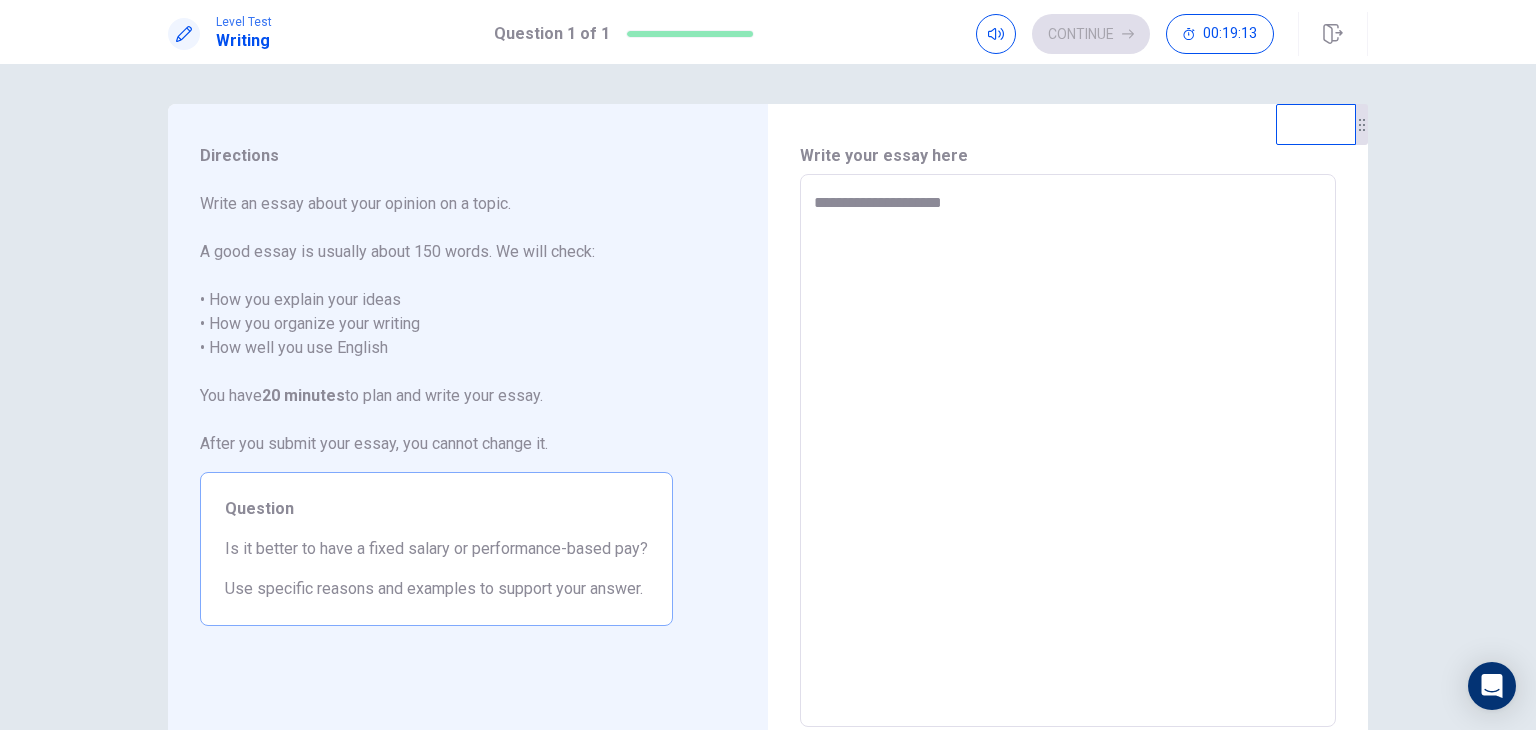 type on "*" 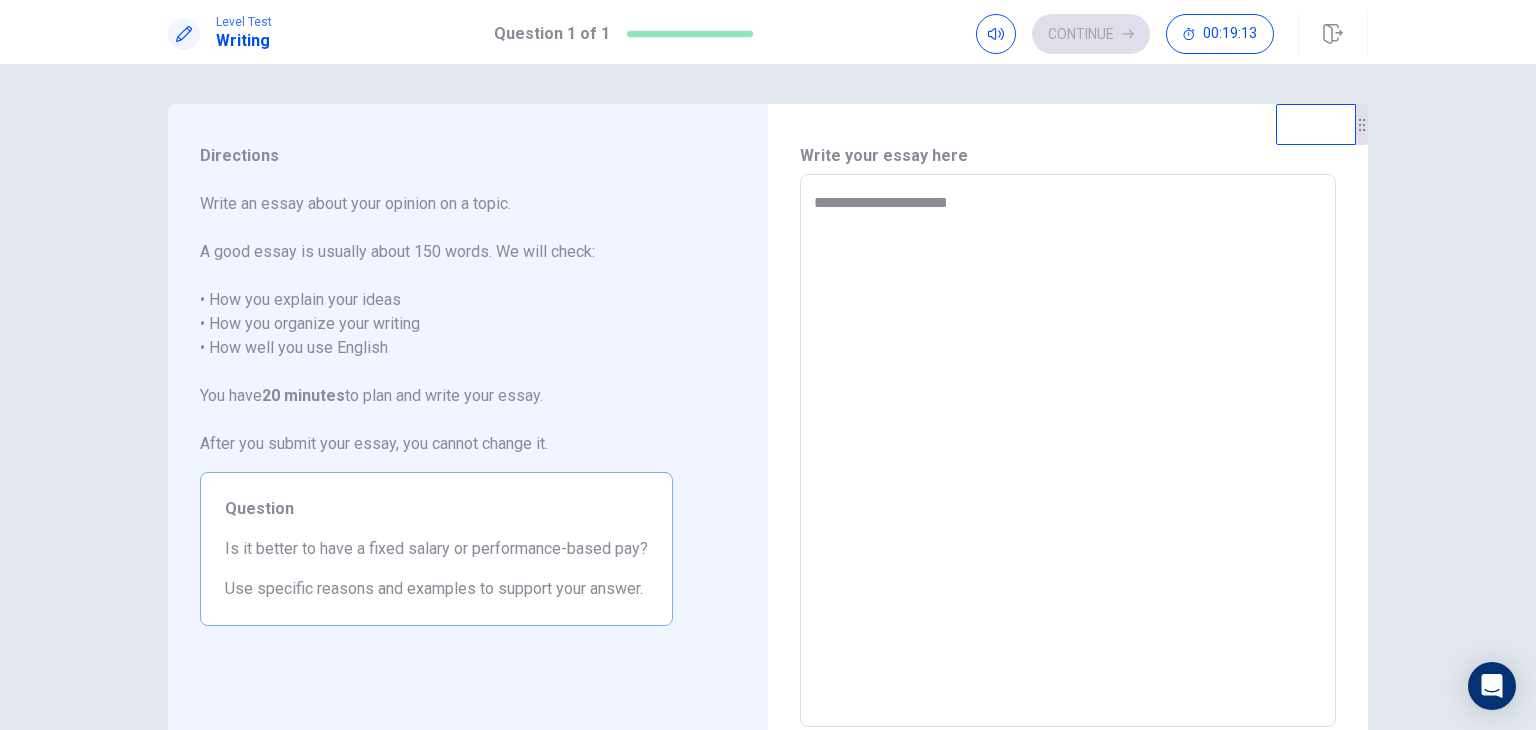 type on "**********" 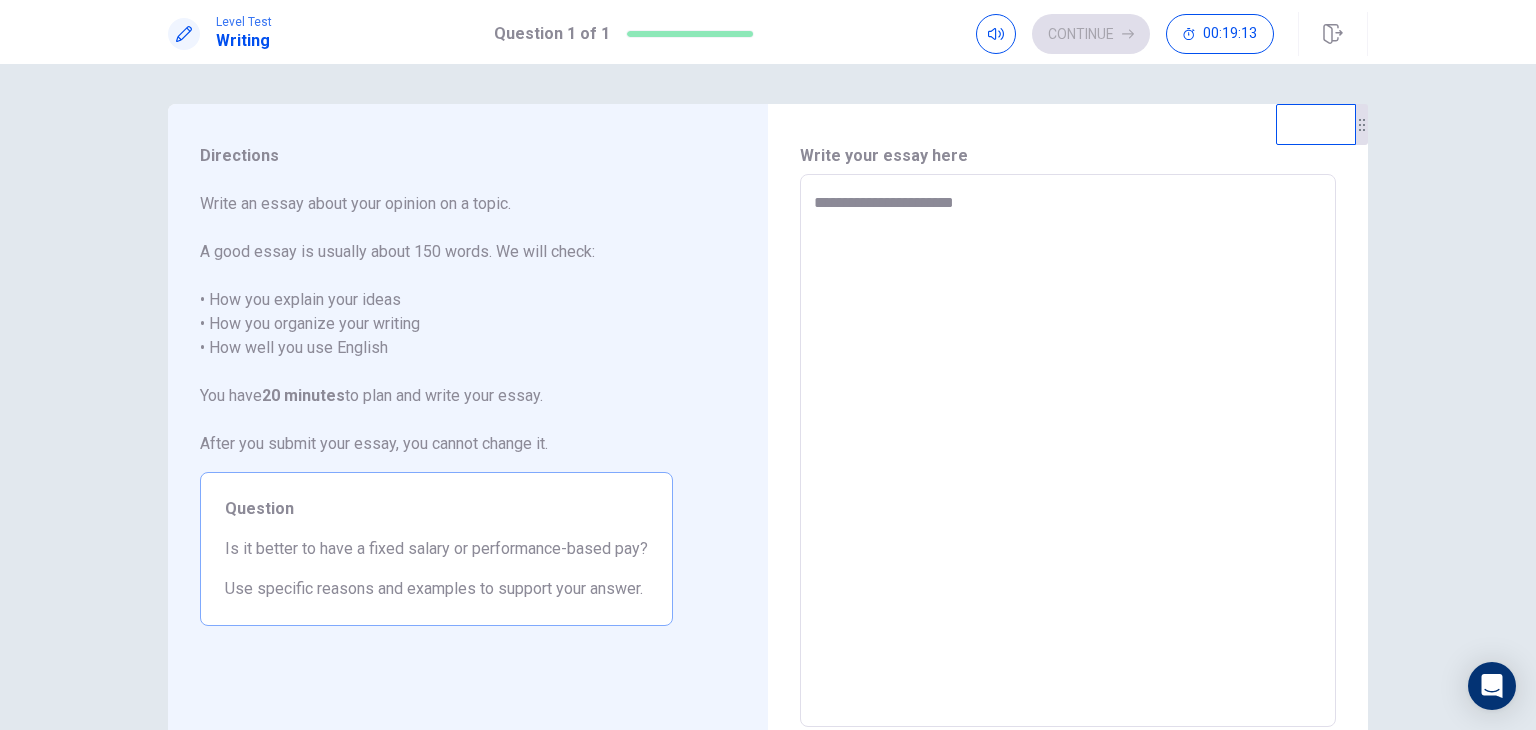 type on "*" 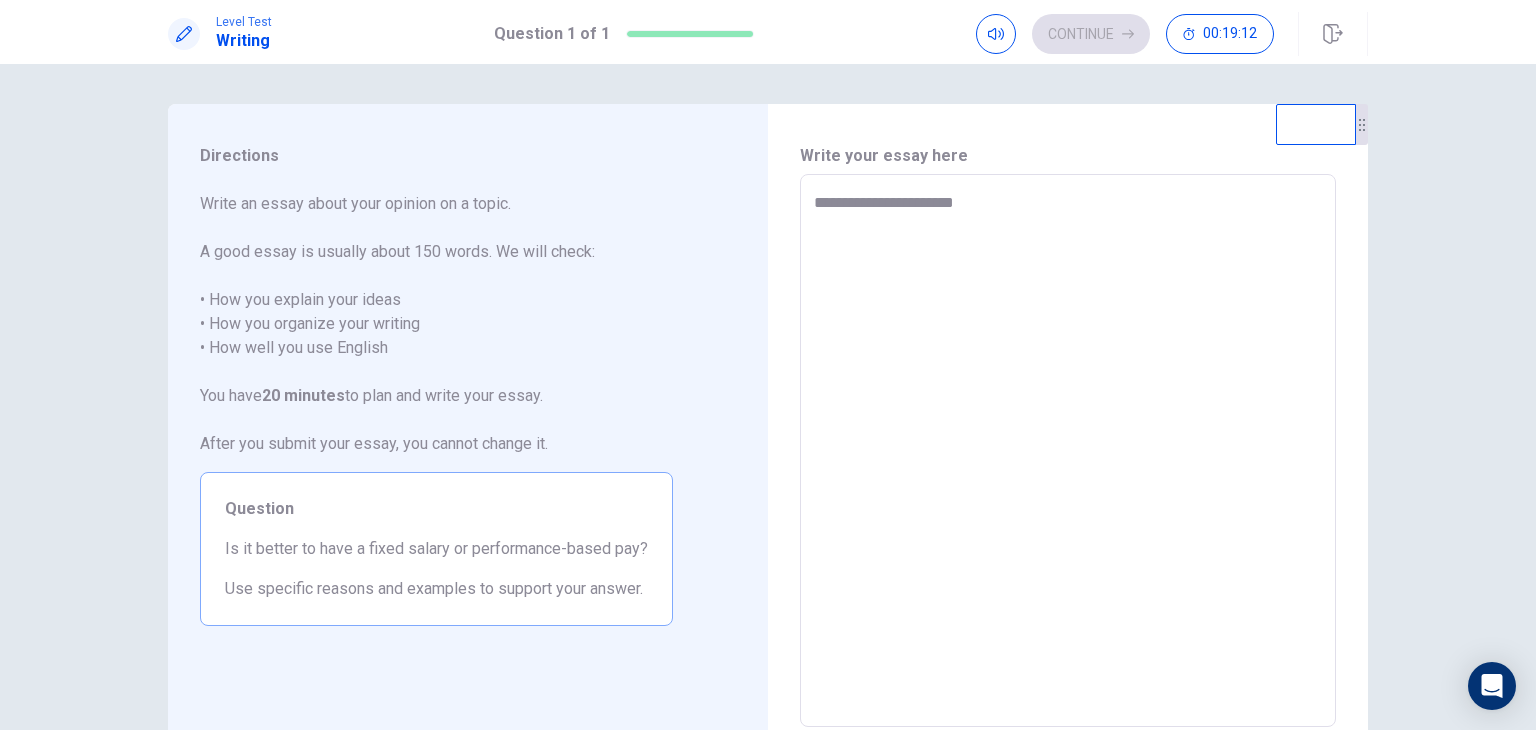 type on "**********" 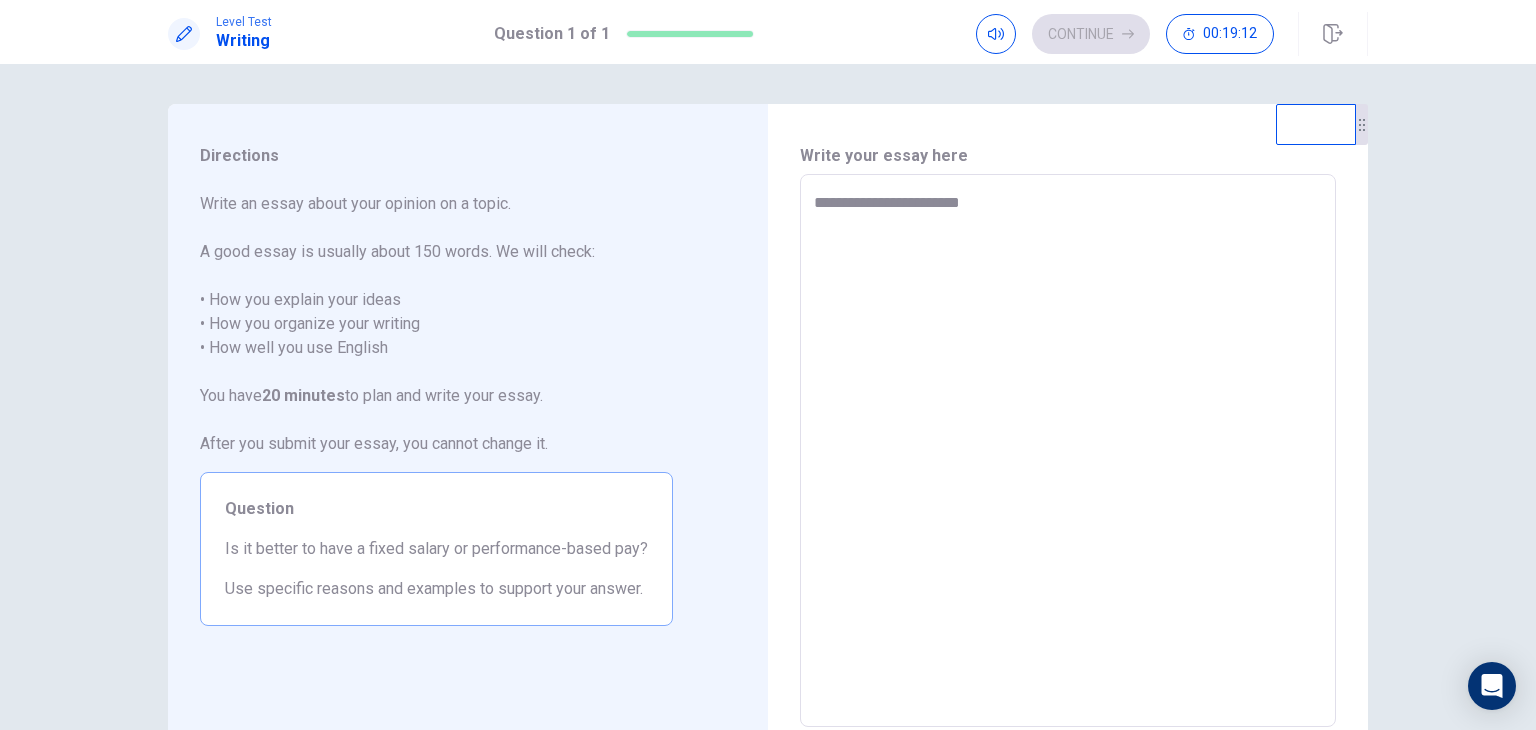 type on "*" 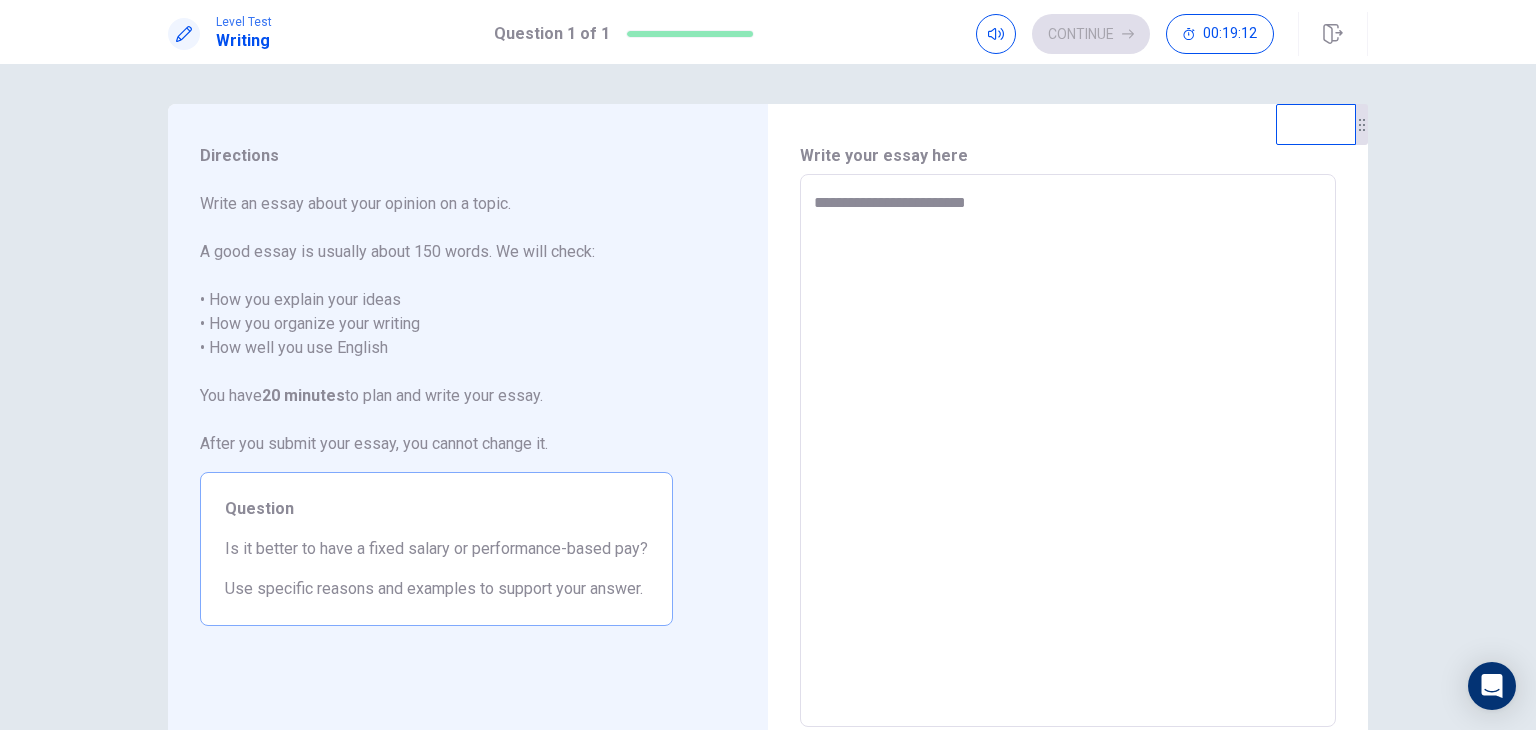 type on "*" 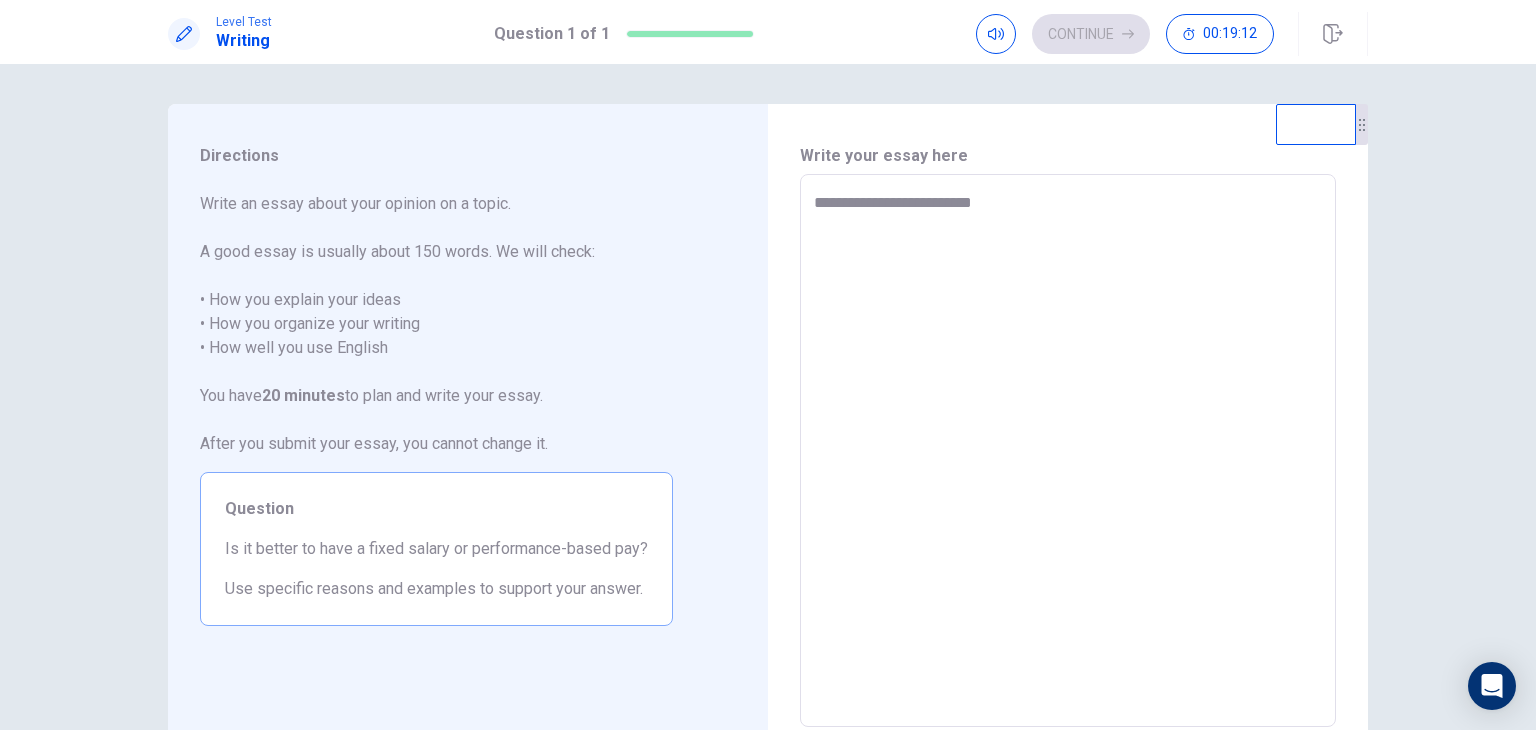 type on "**********" 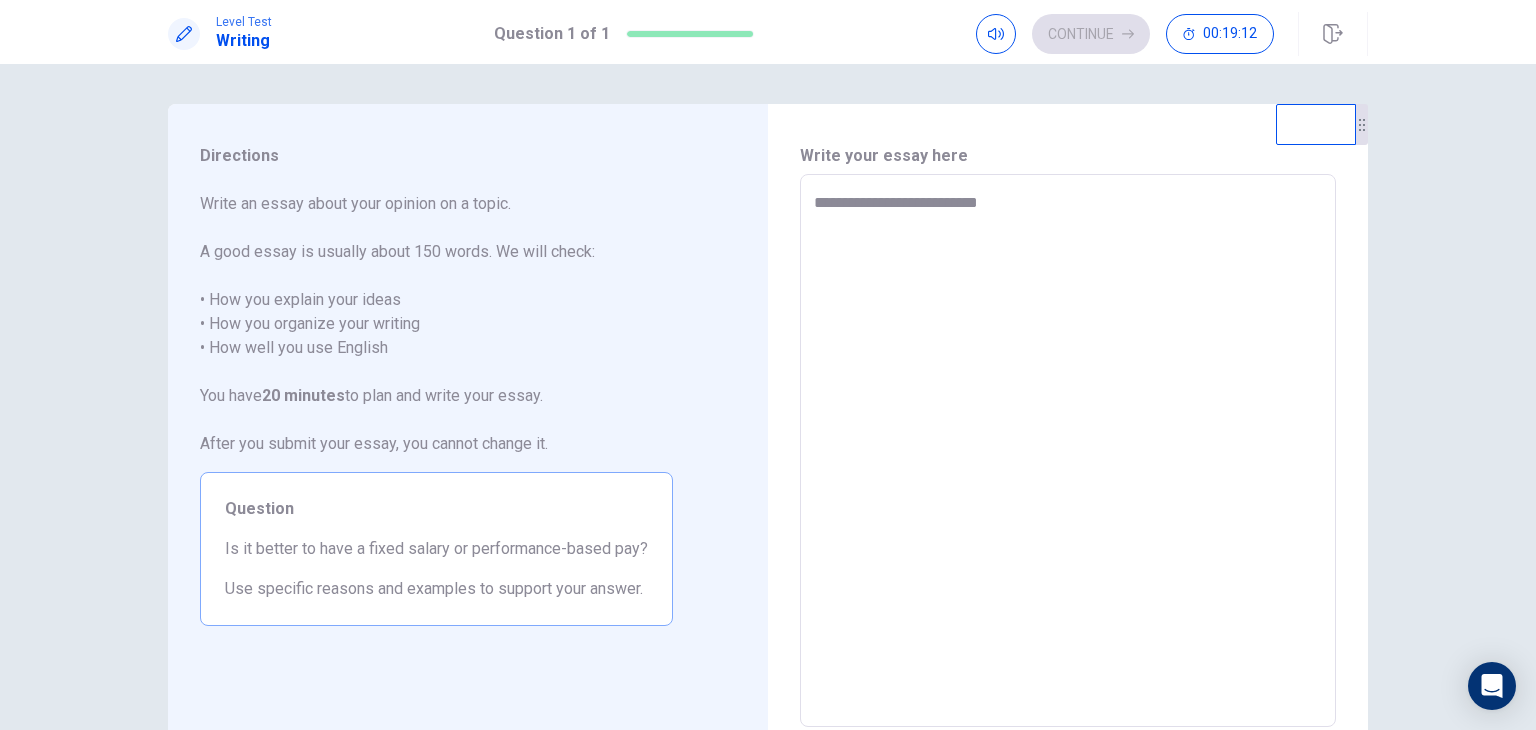 type on "*" 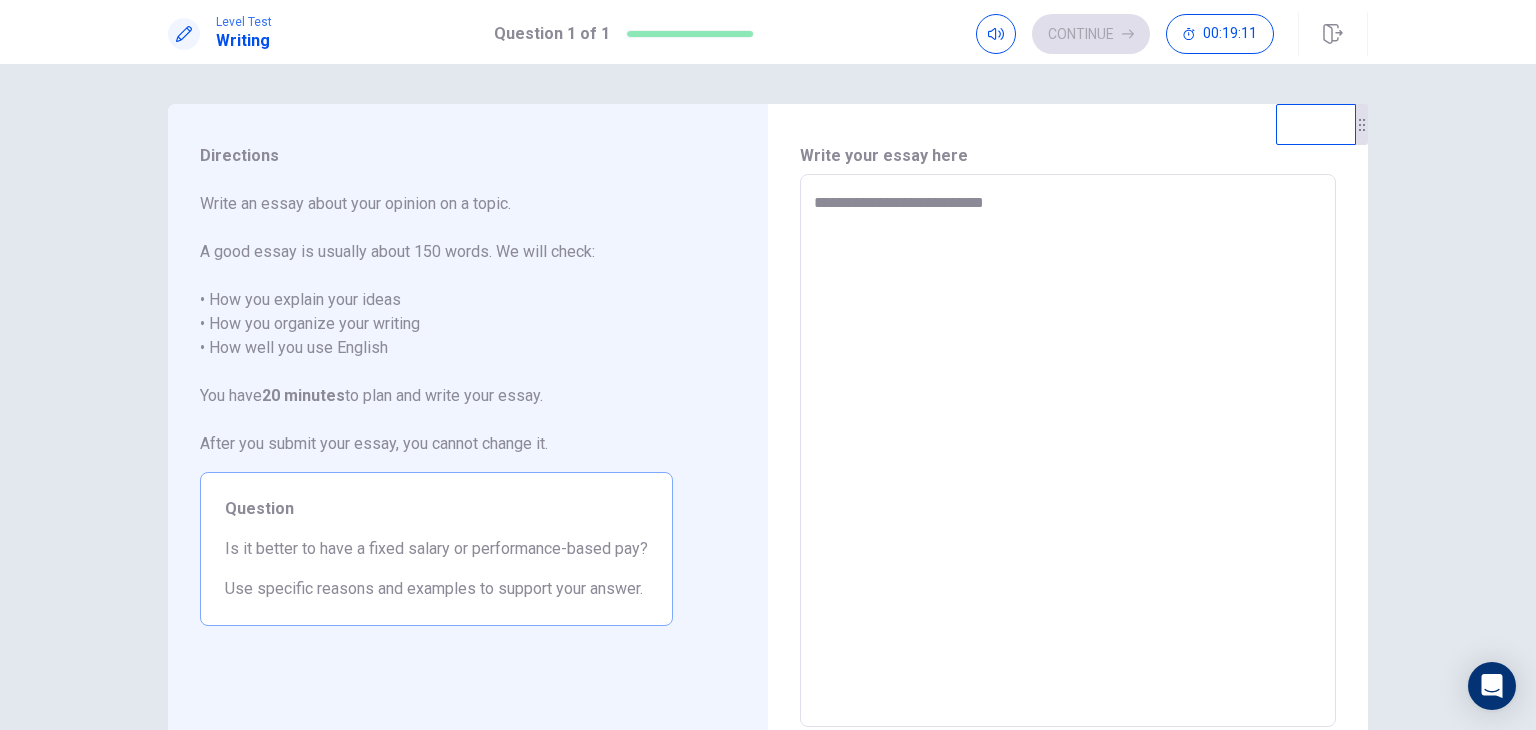 type on "**********" 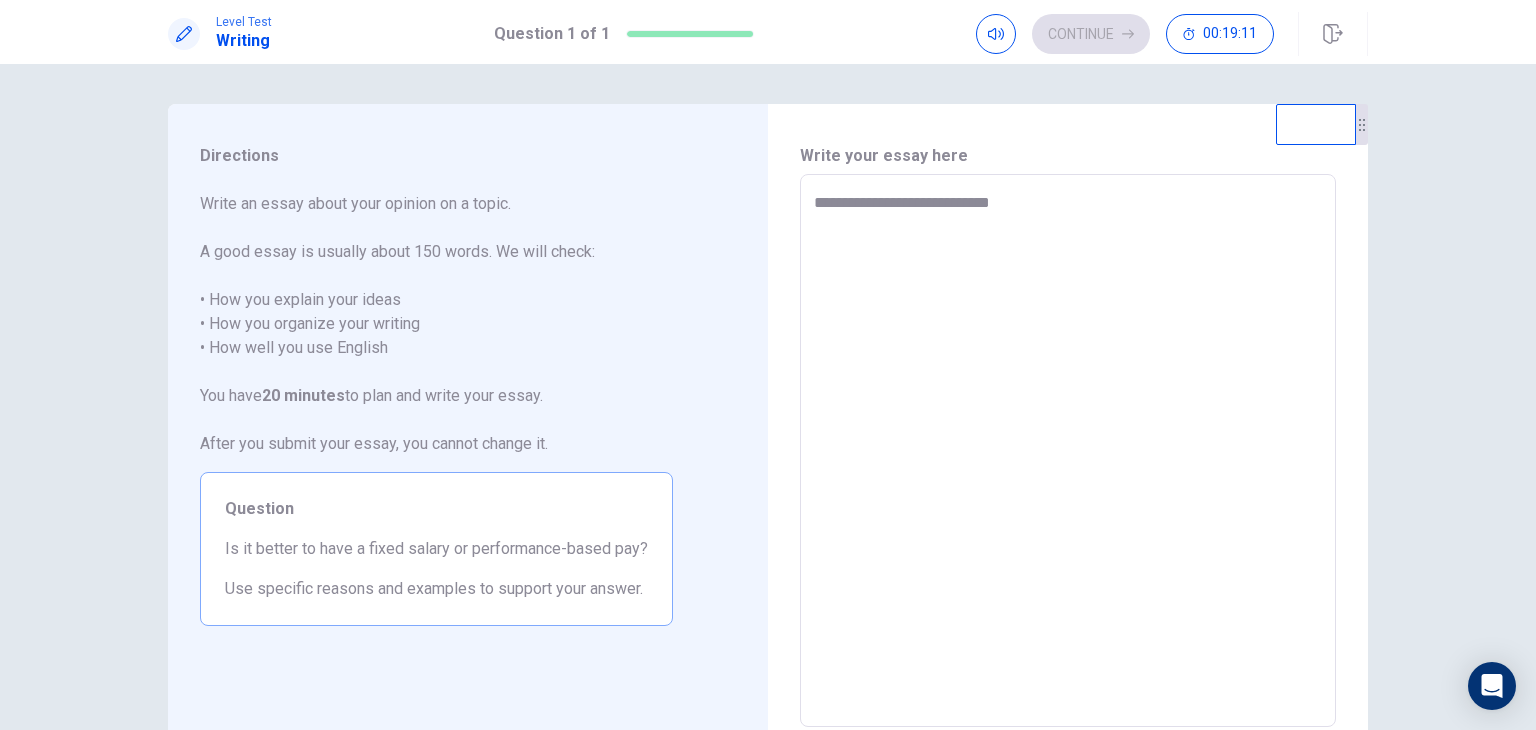 type on "*" 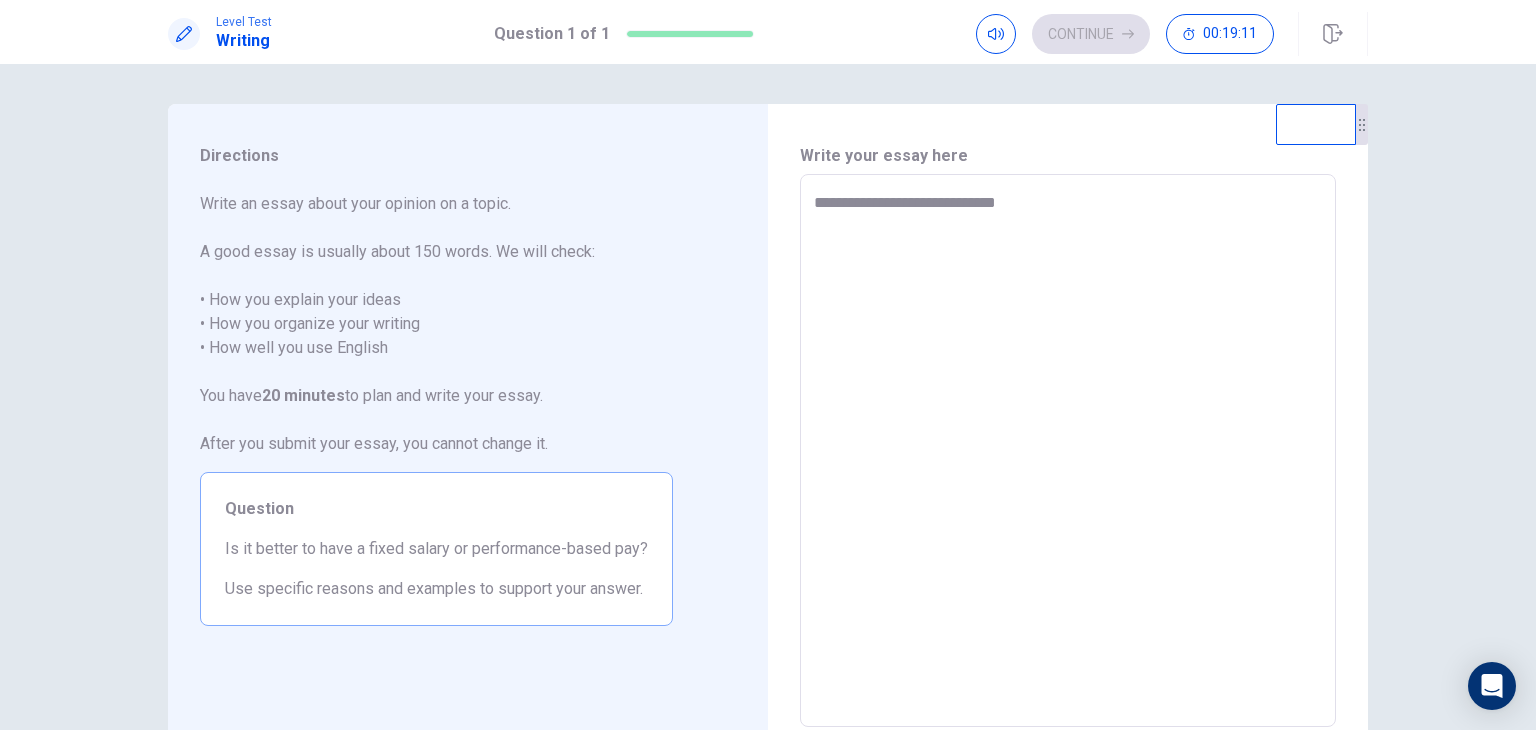 type on "*" 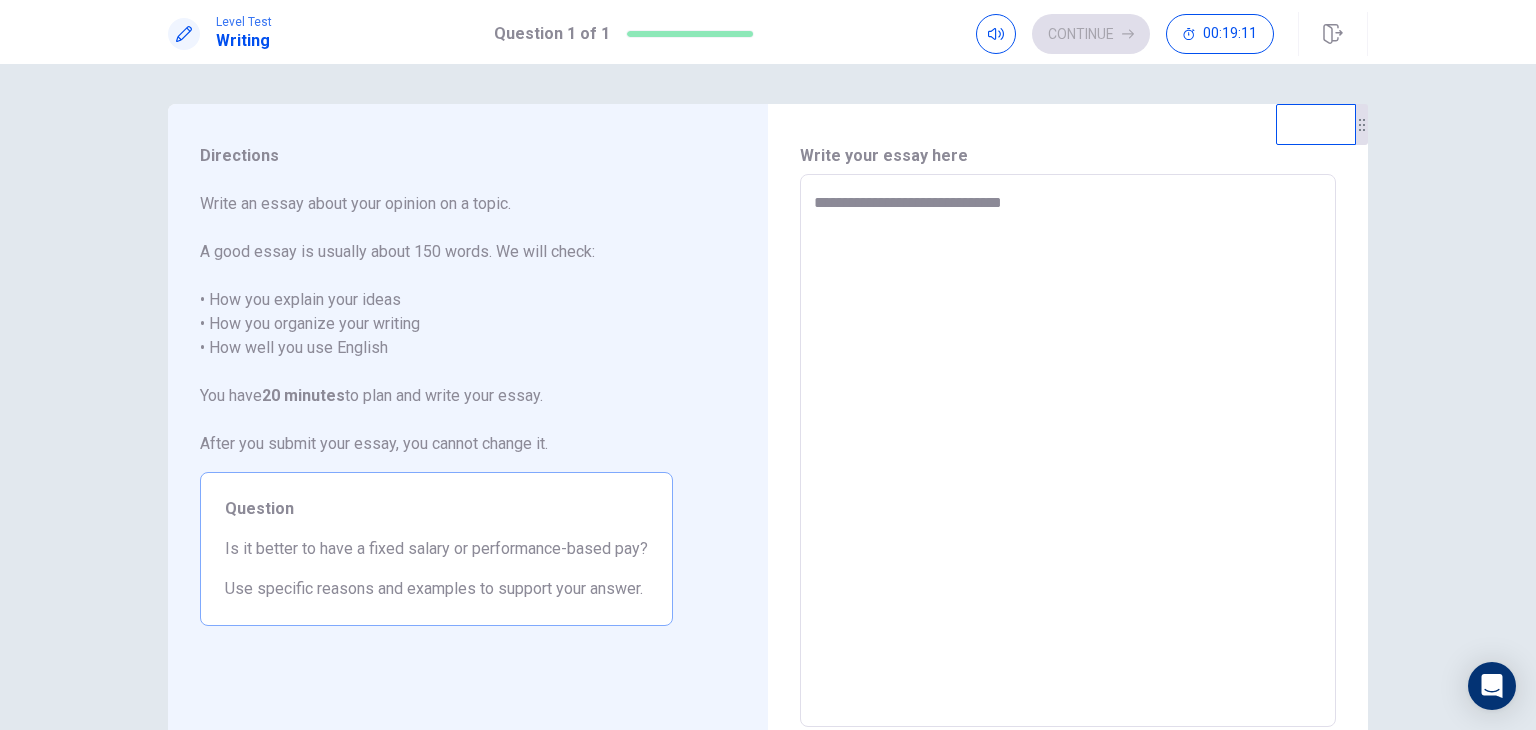 type on "**********" 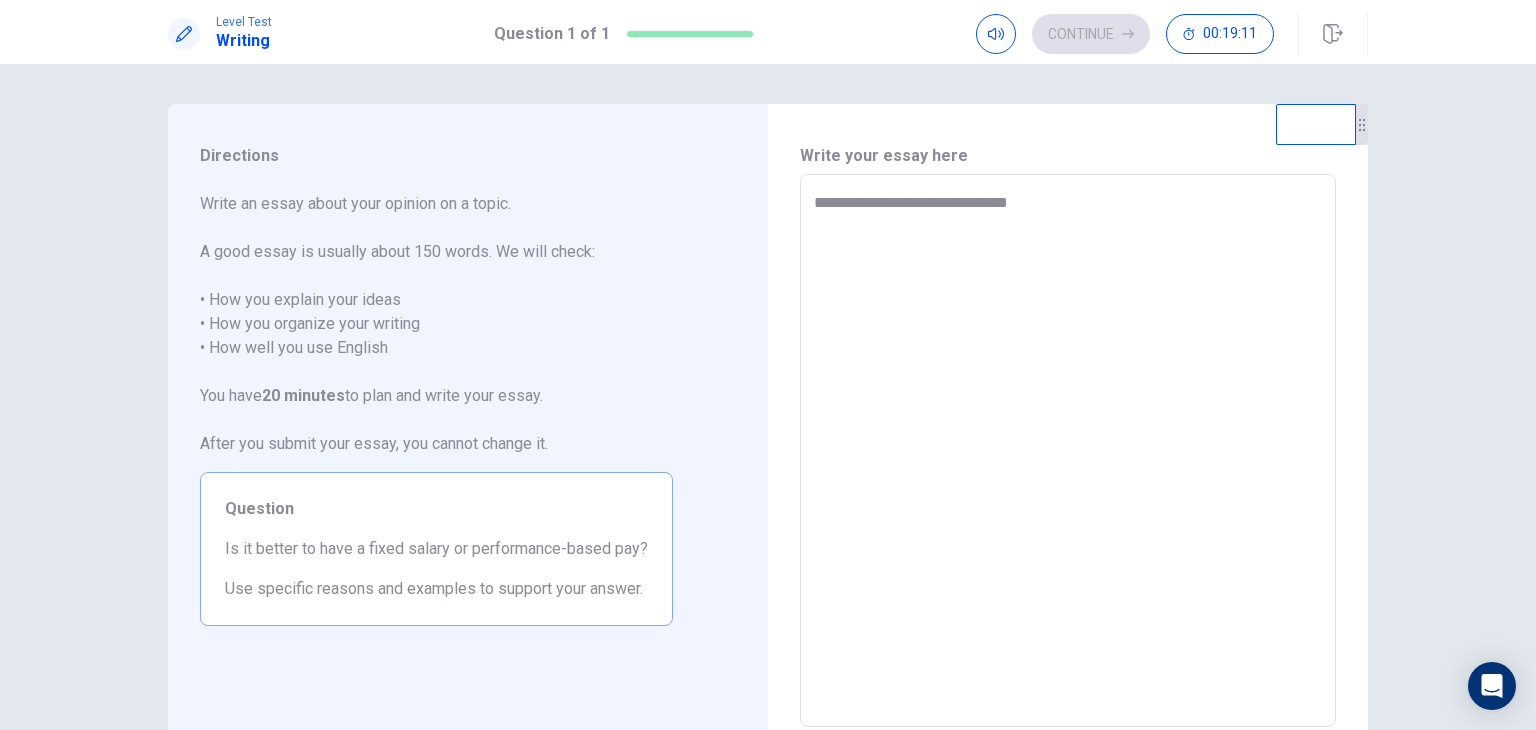 type on "*" 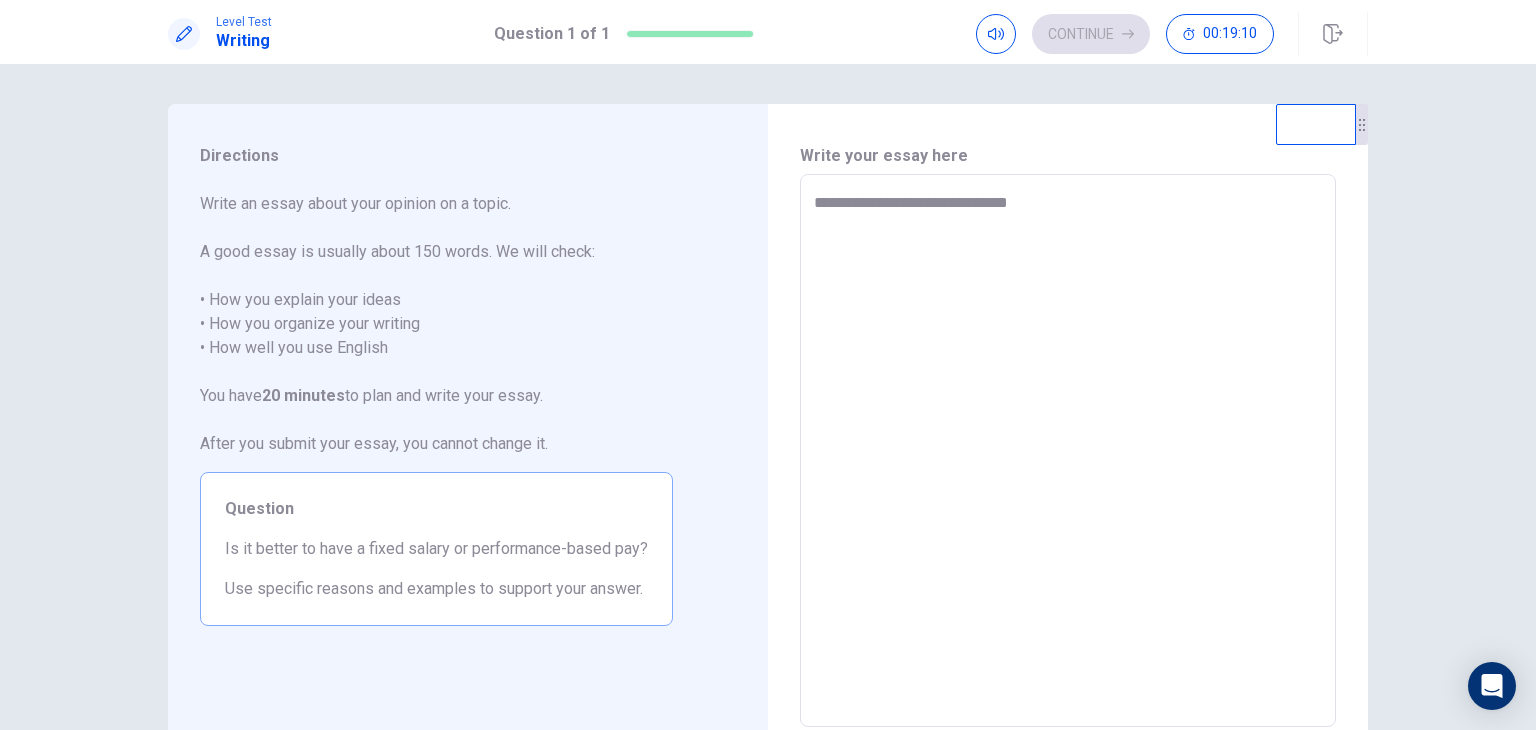 type on "**********" 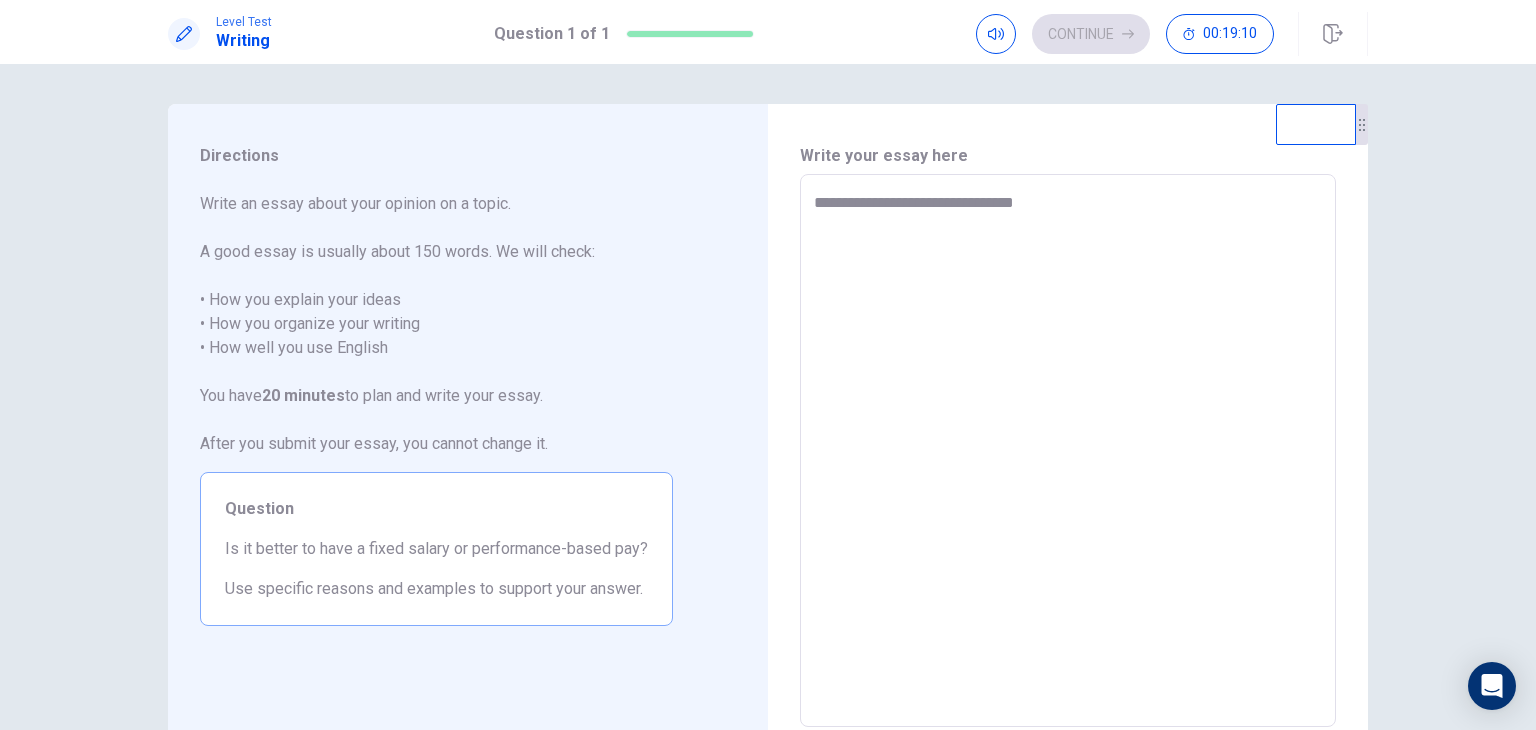 type on "*" 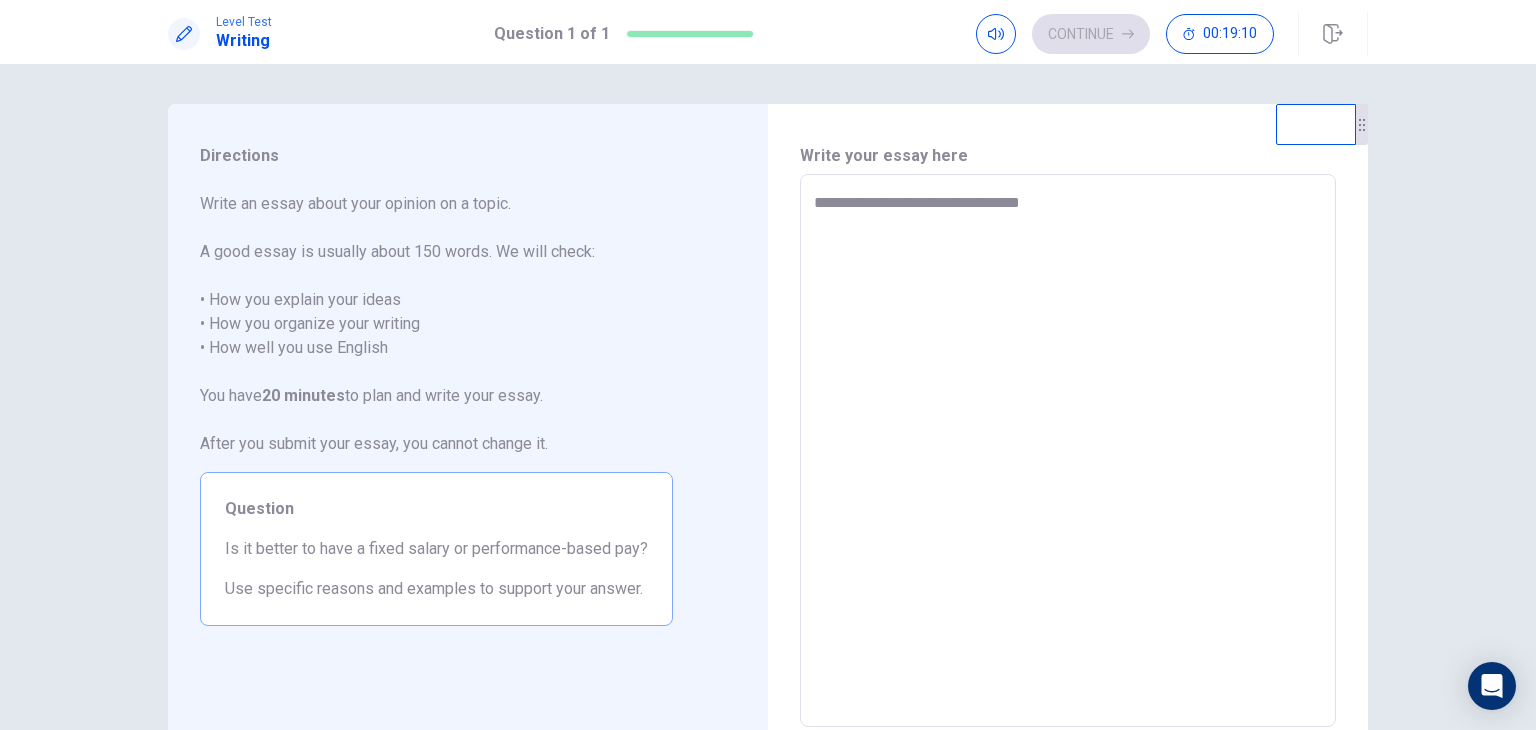 type on "*" 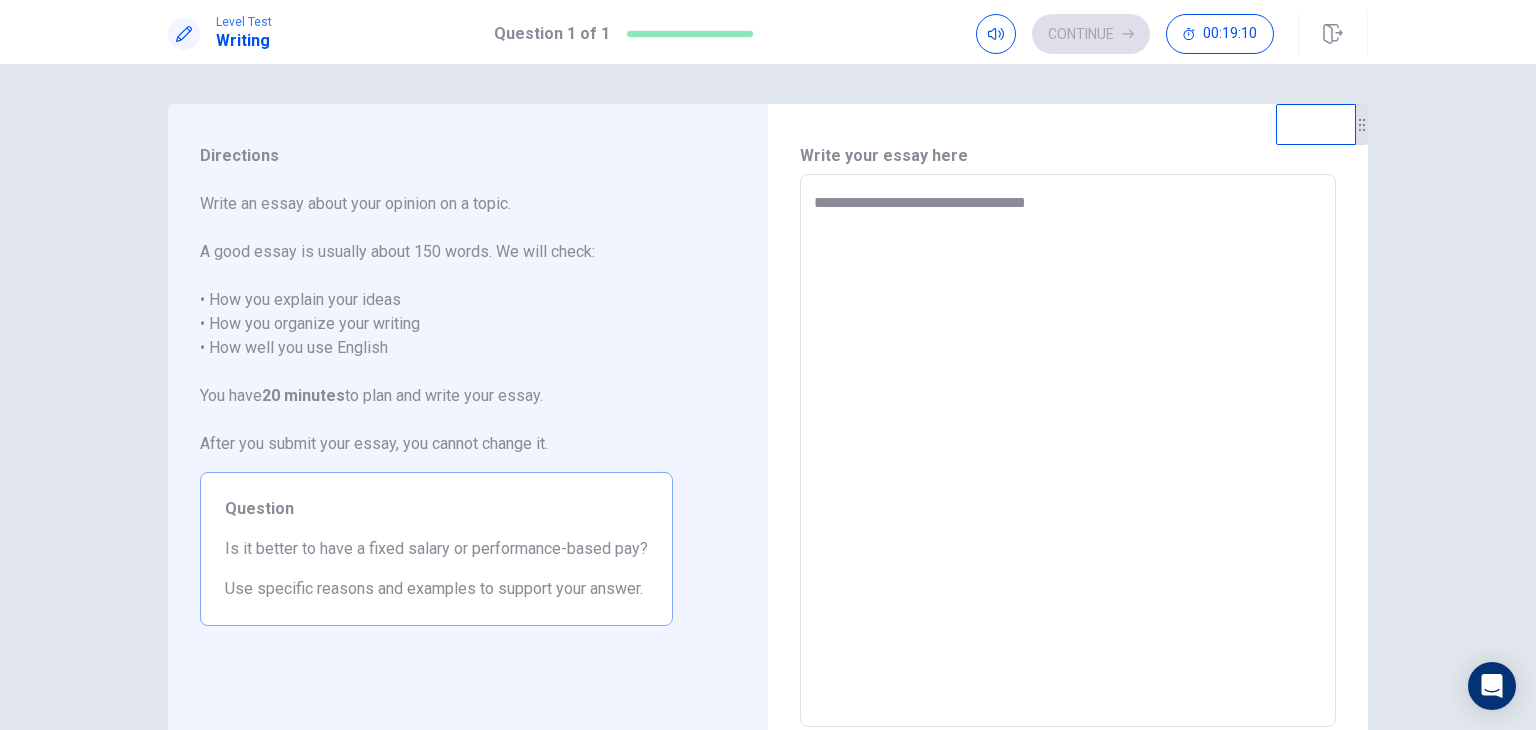 type on "*" 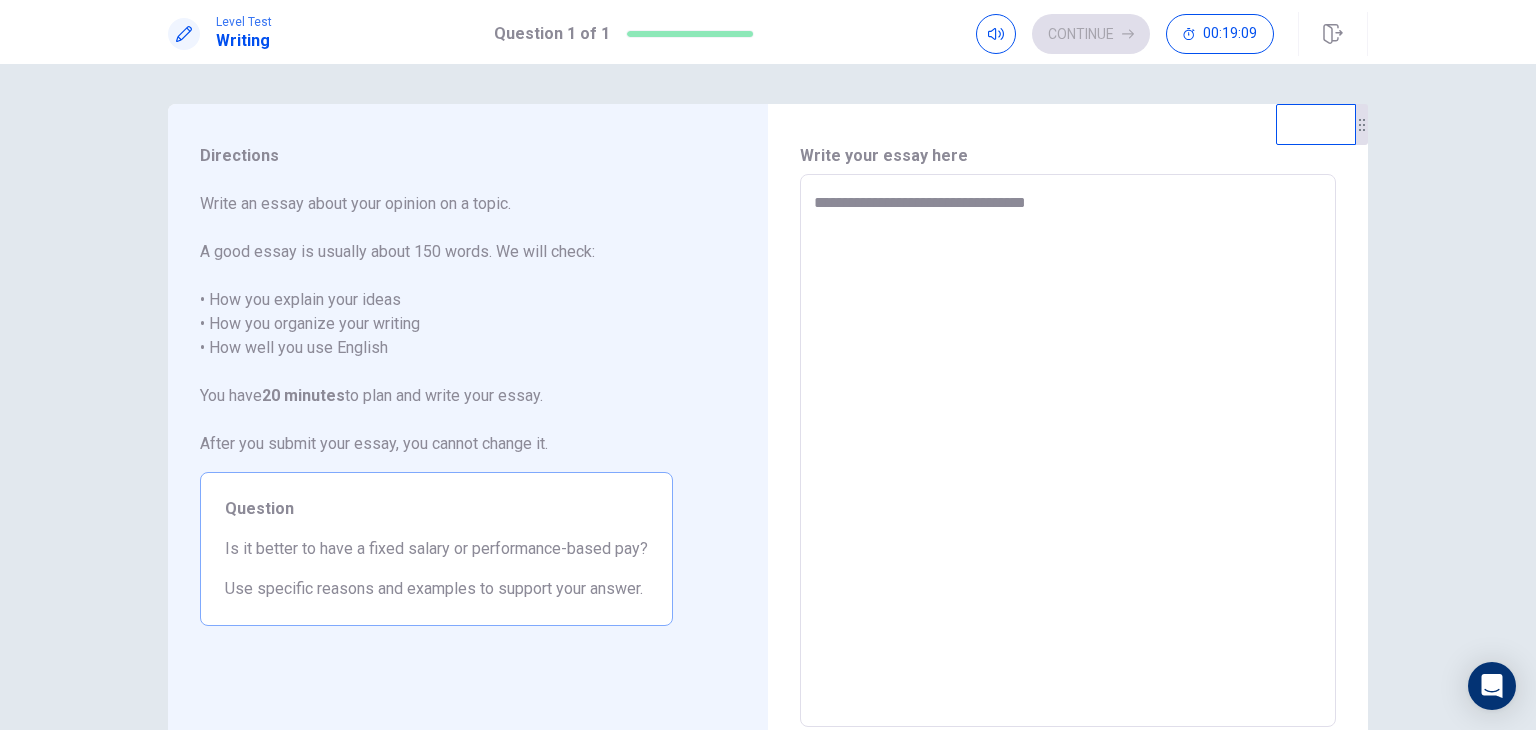 type on "**********" 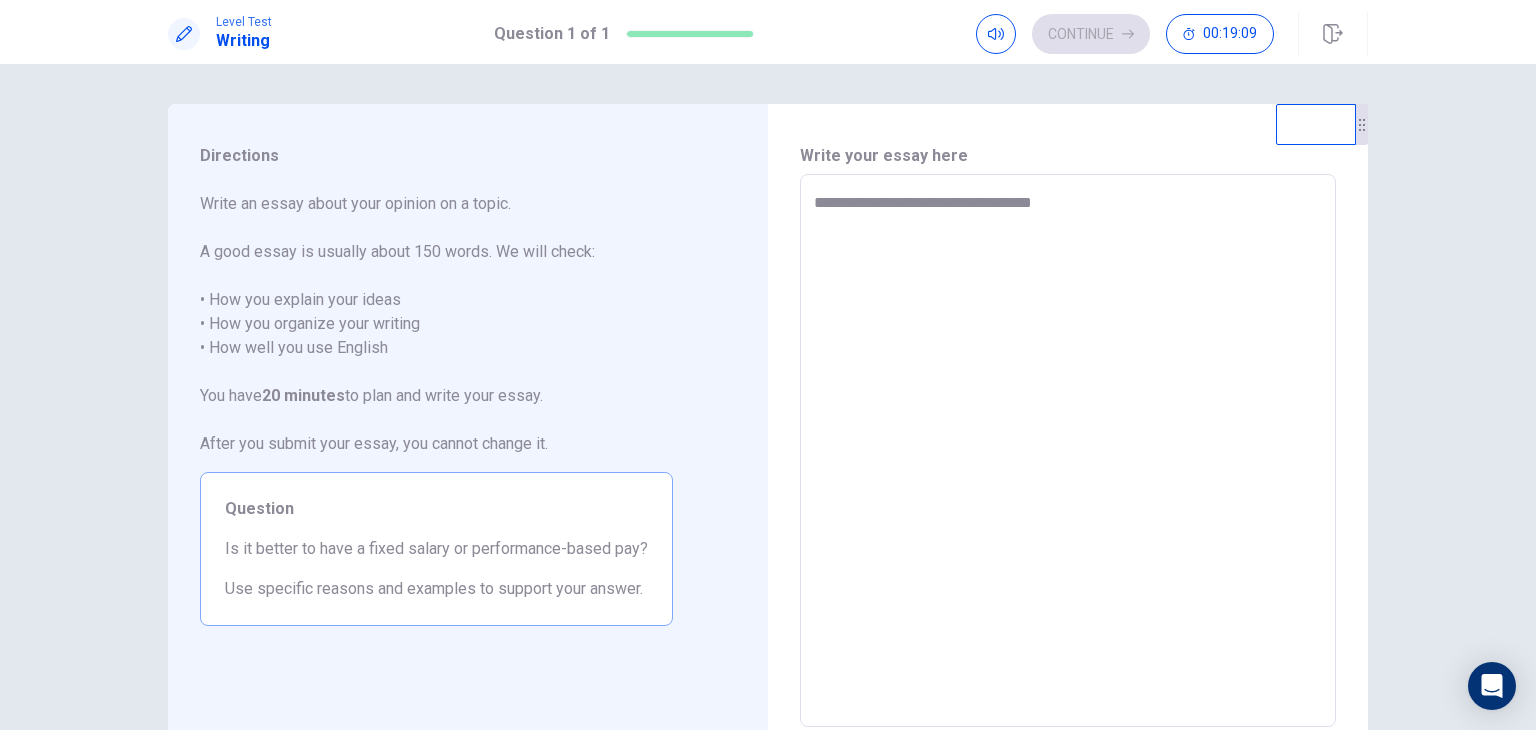 type on "*" 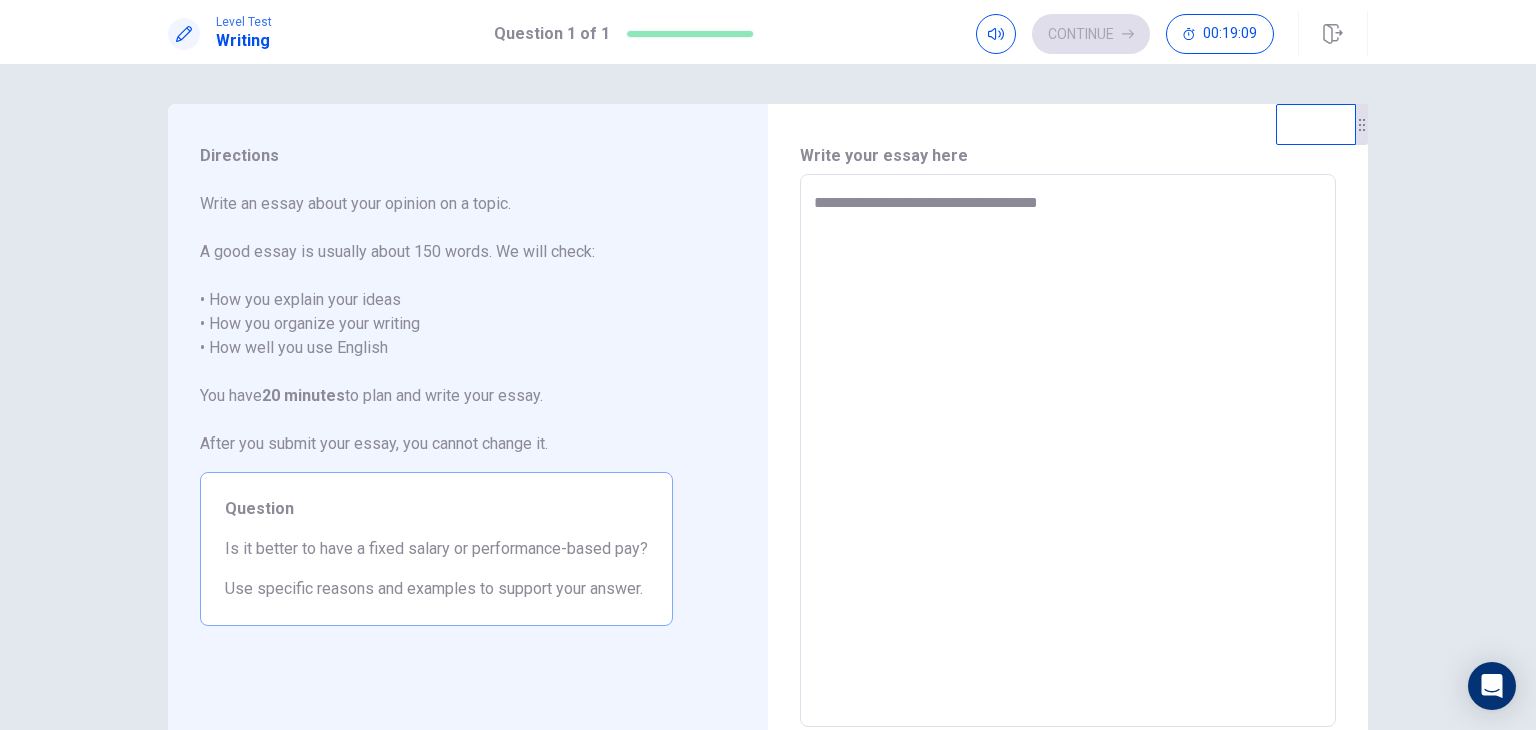 type on "*" 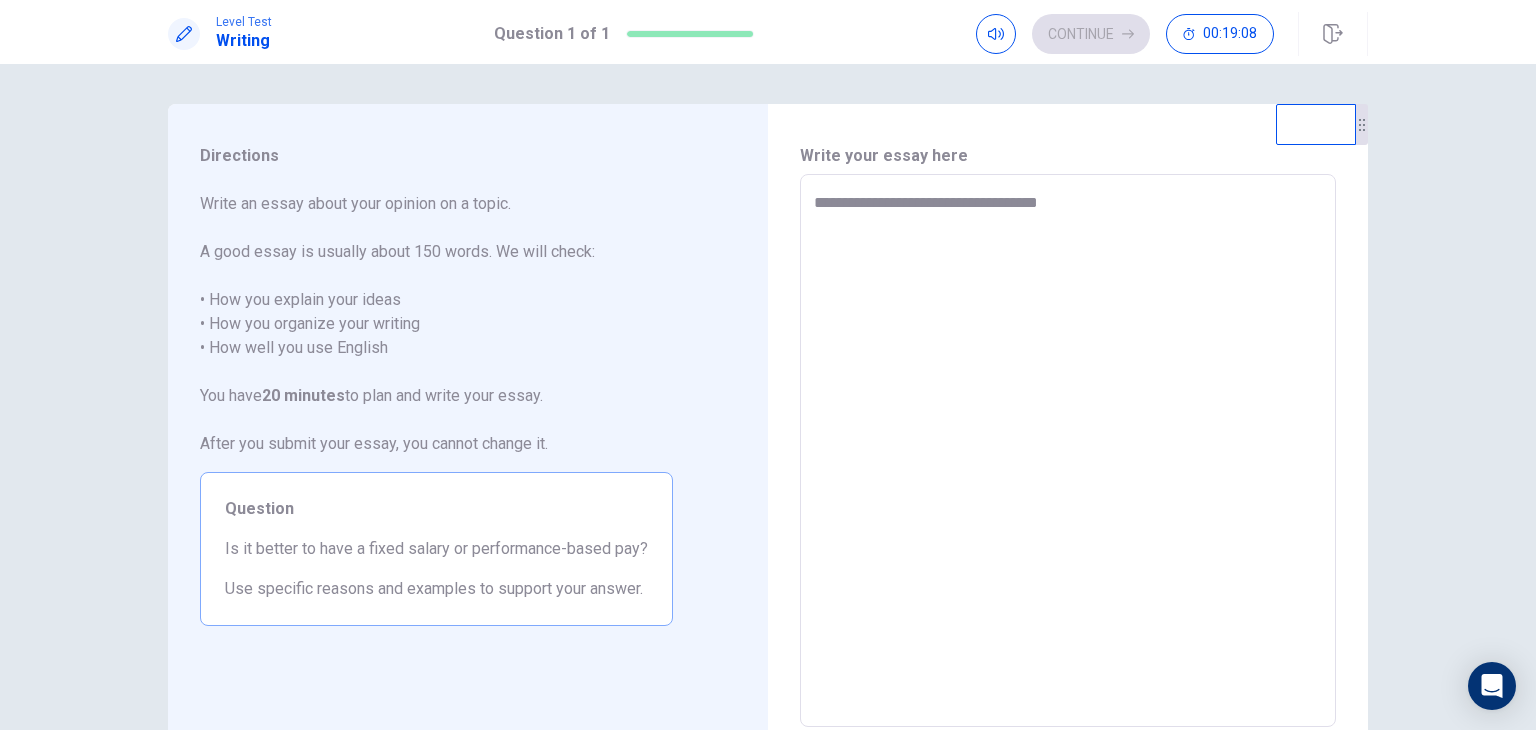 type on "**********" 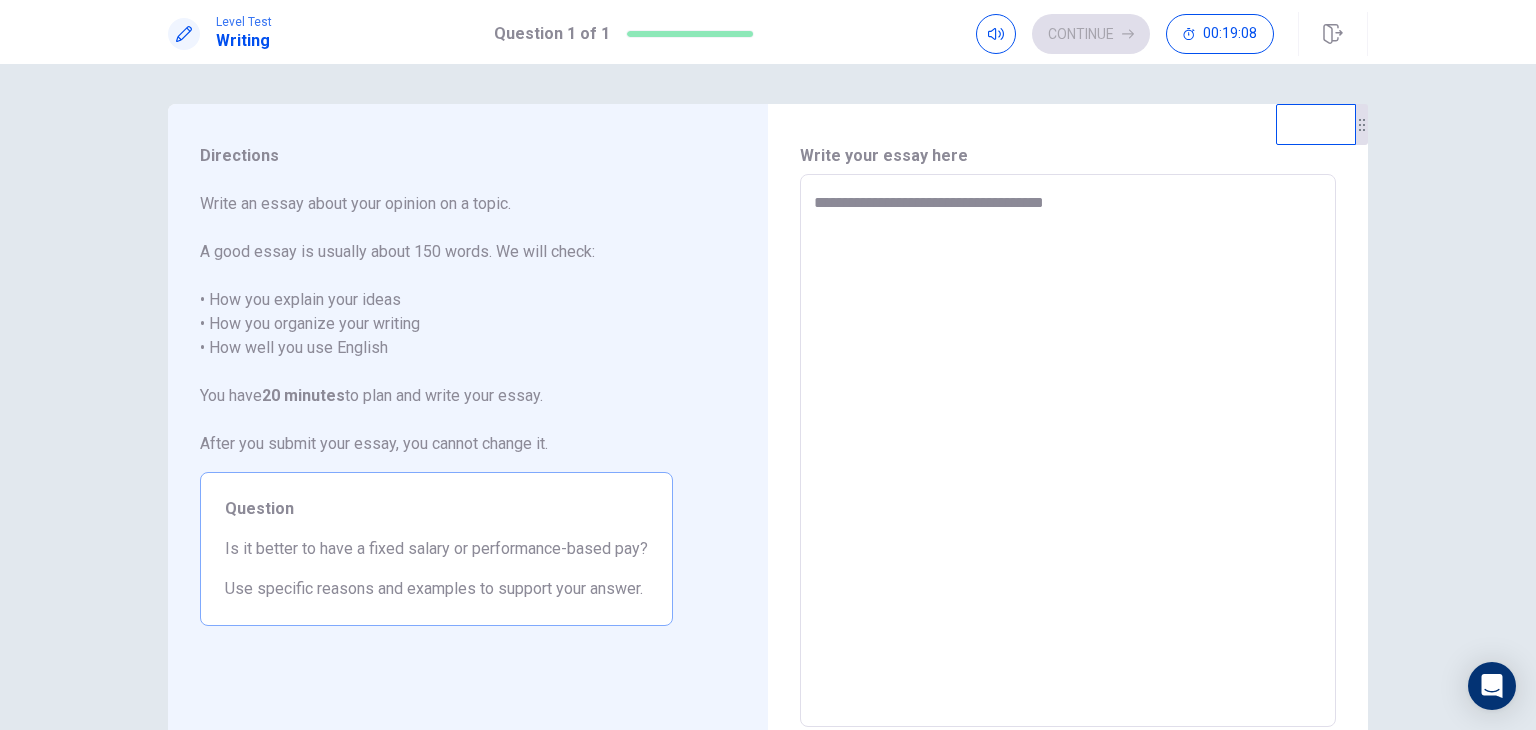 type on "*" 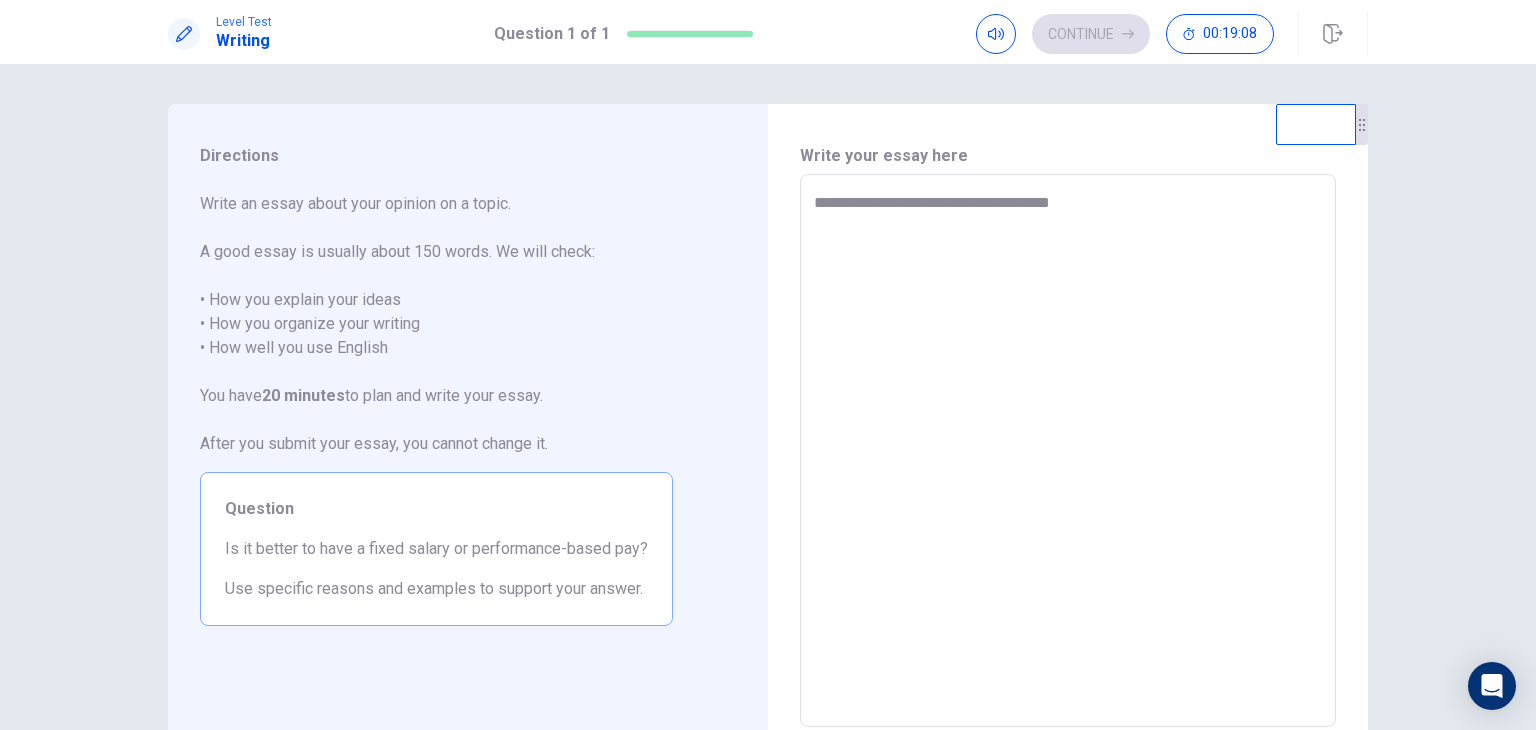 type on "**********" 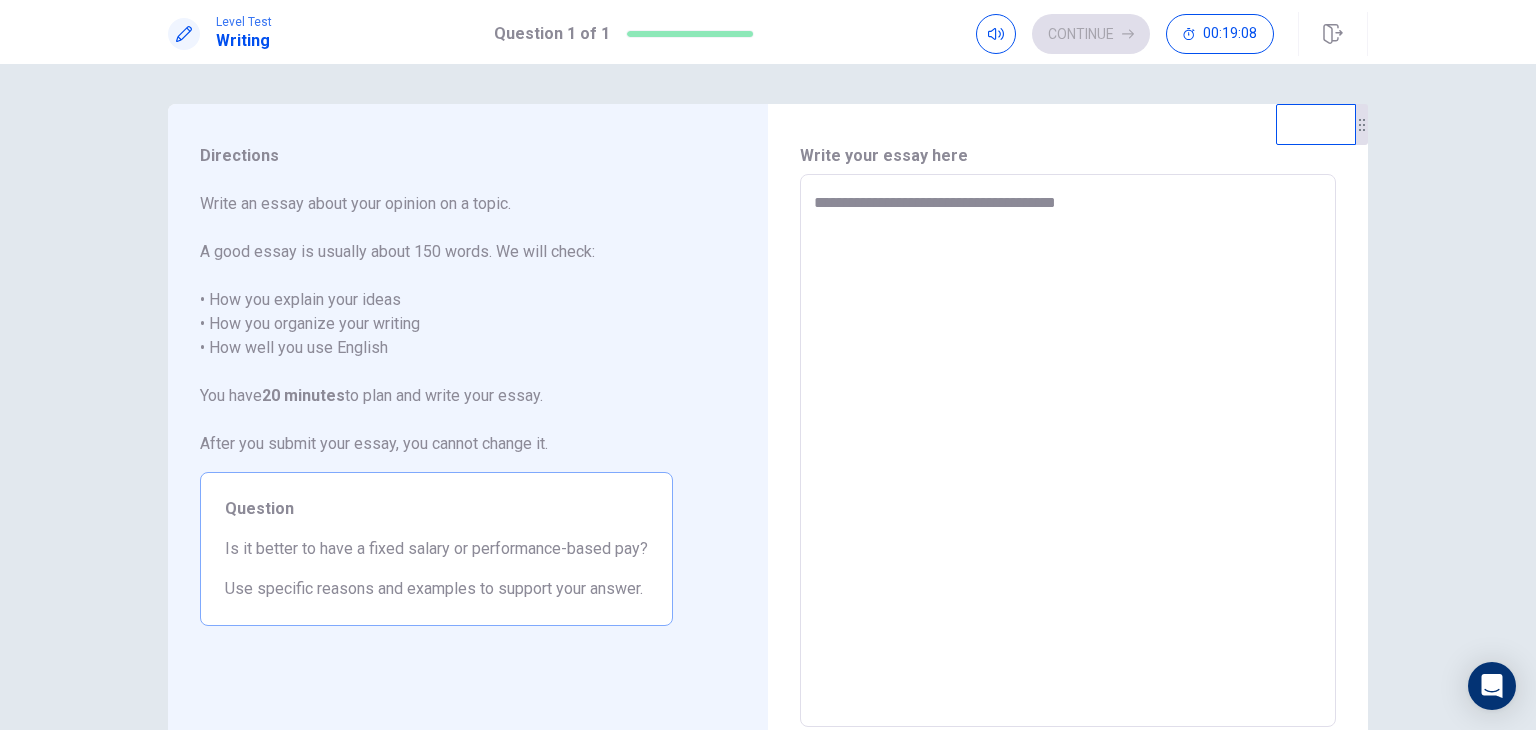 type on "*" 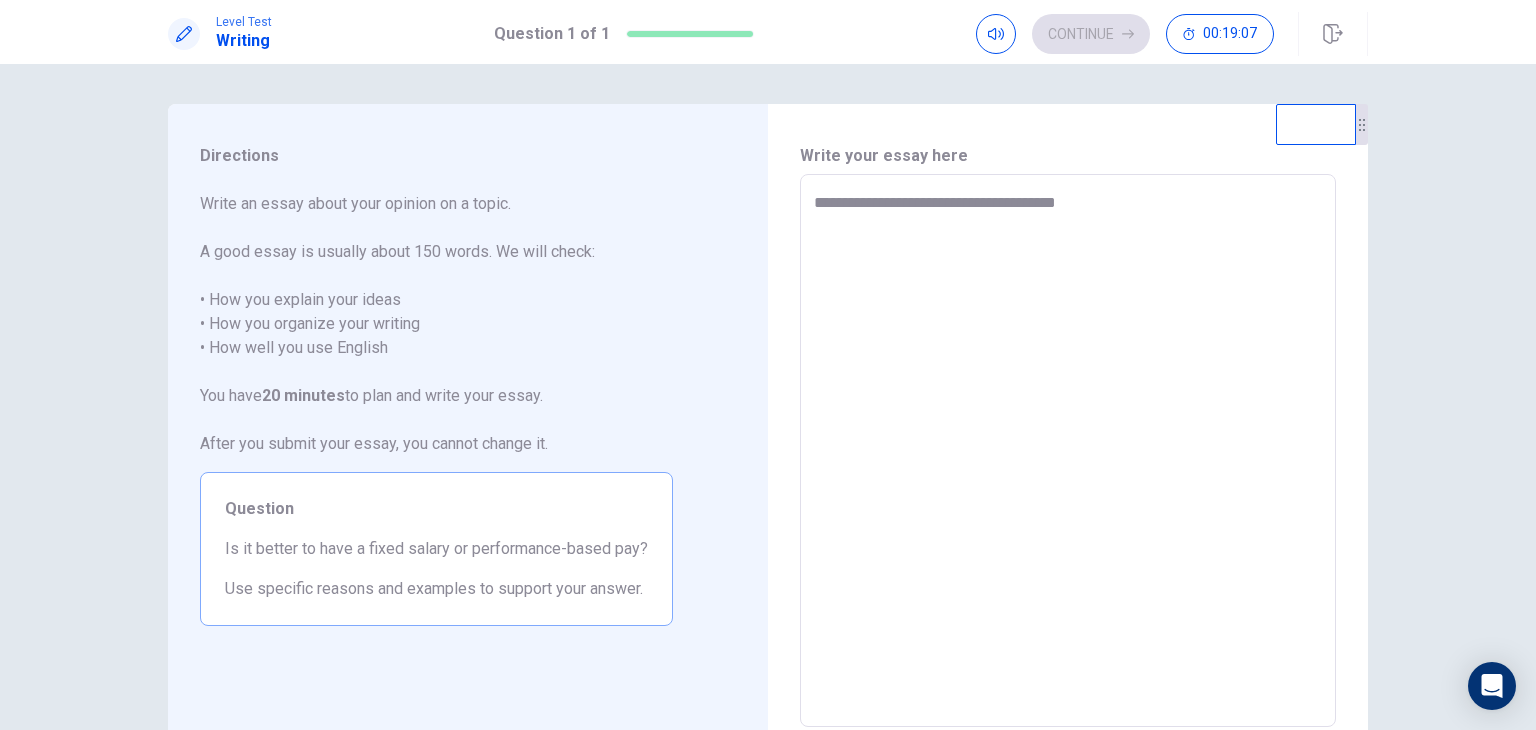 type on "**********" 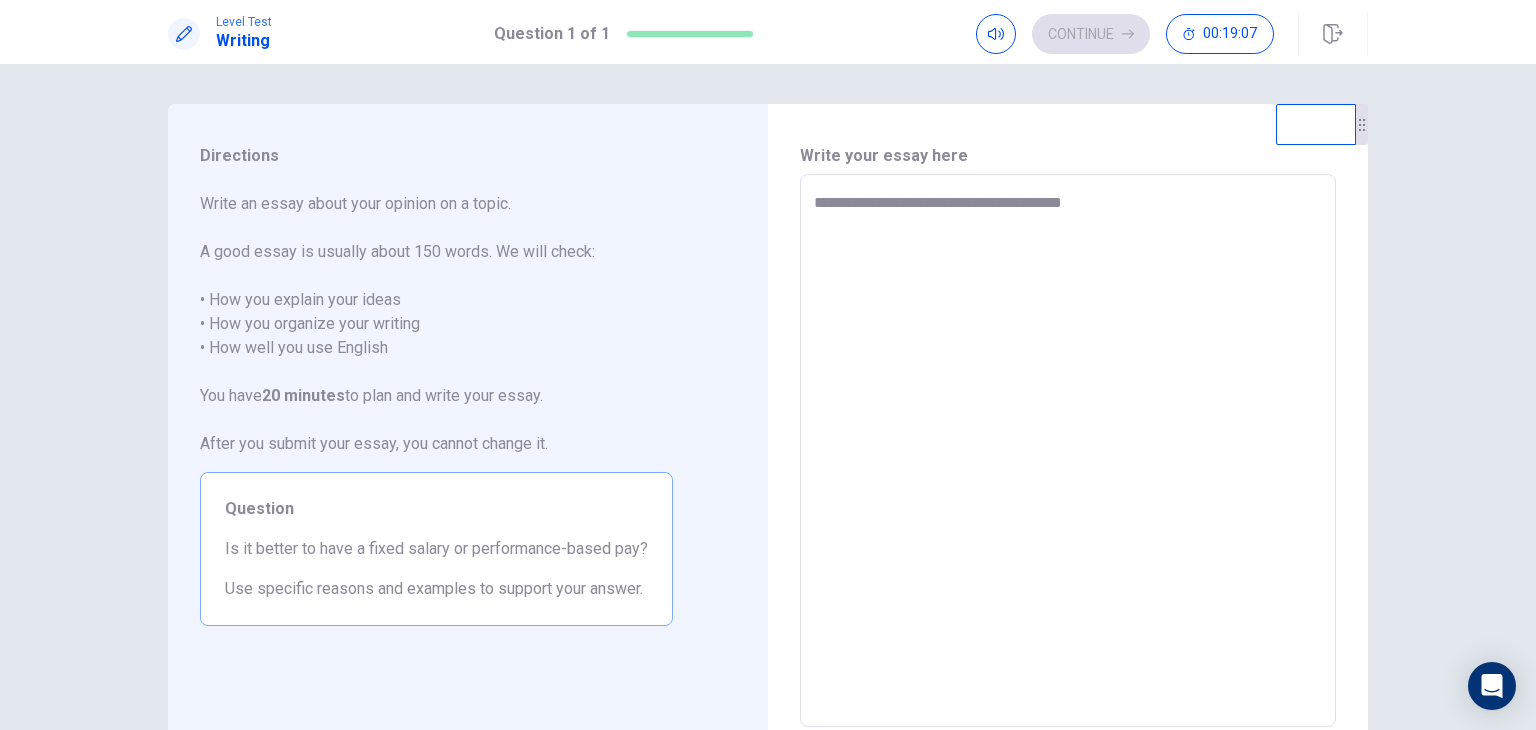 type on "*" 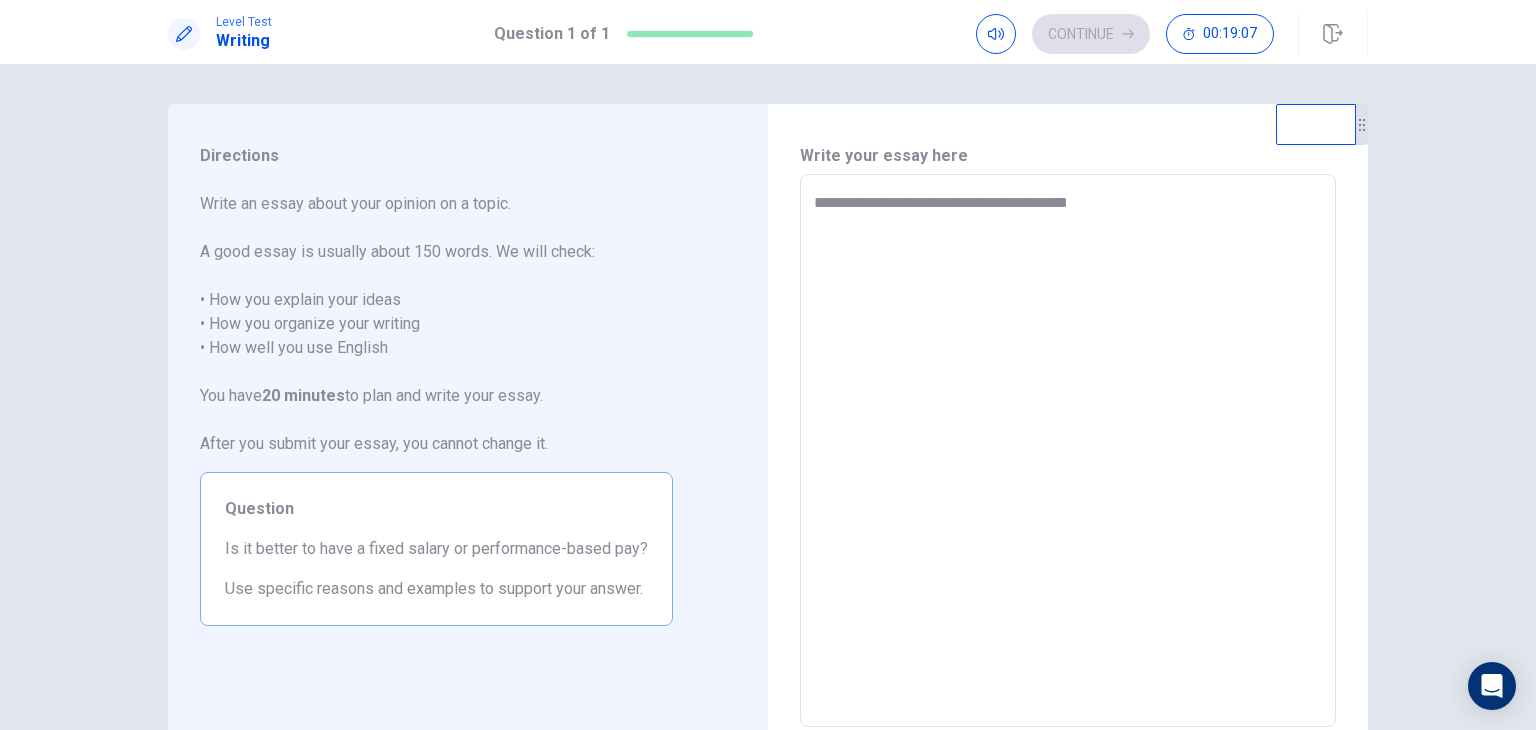 type on "*" 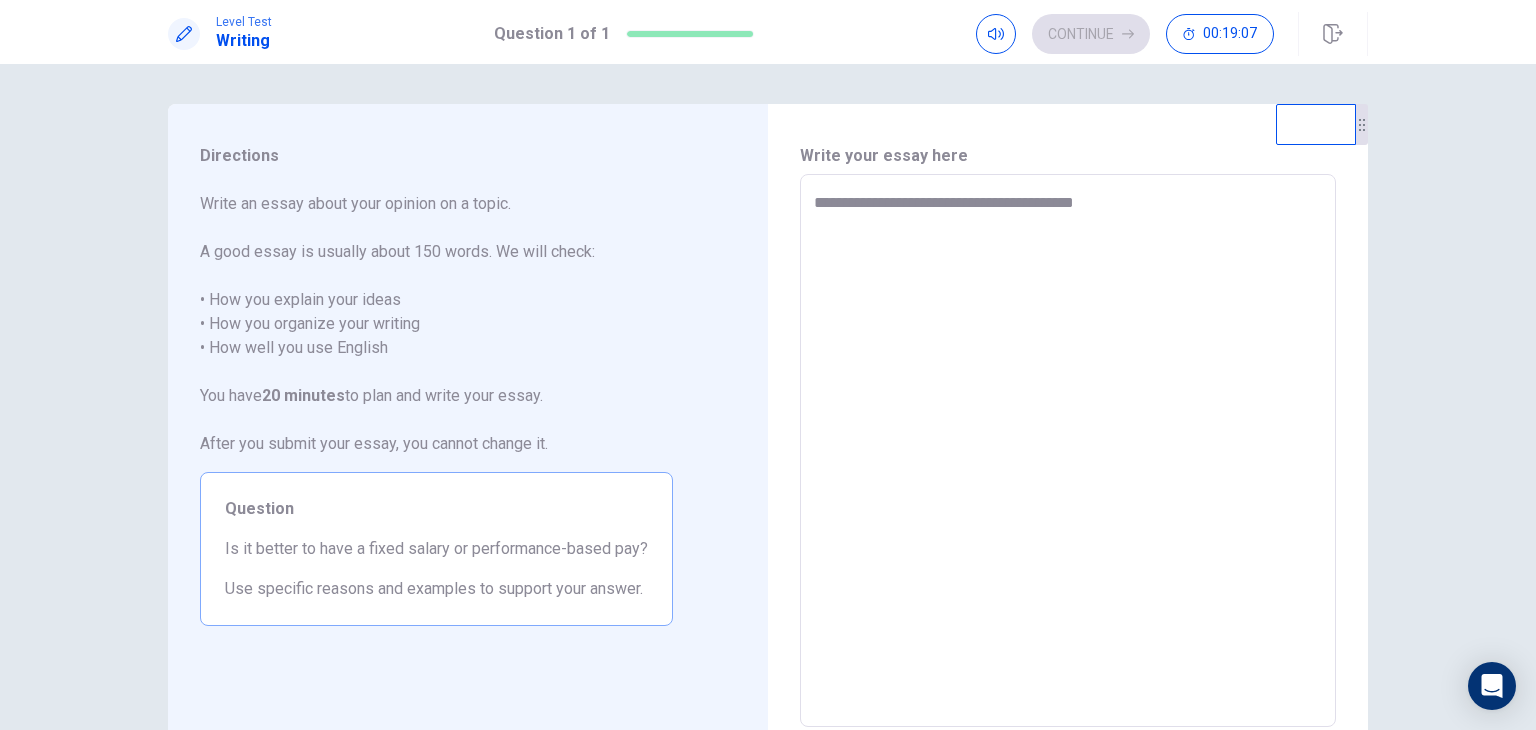 type on "*" 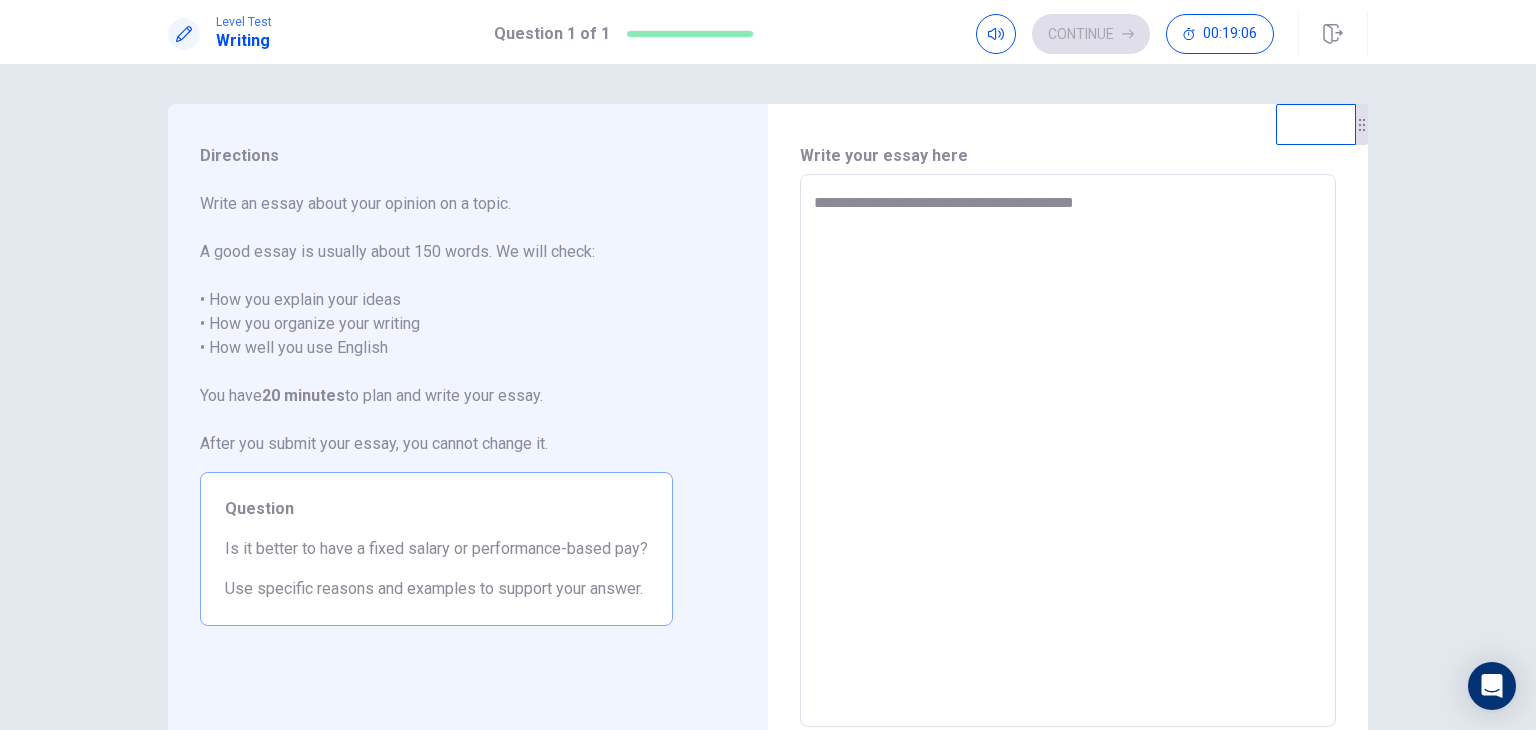 type on "**********" 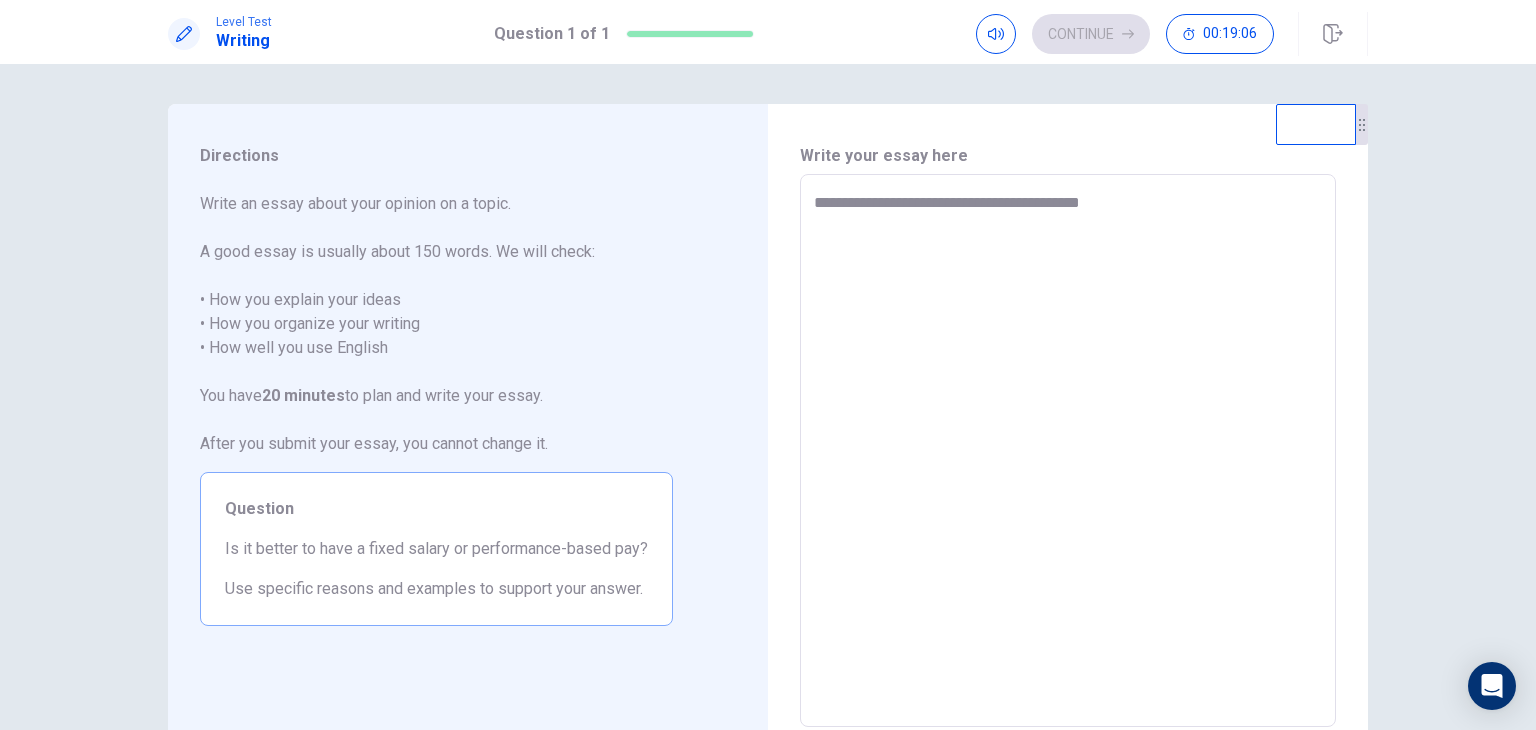 type on "*" 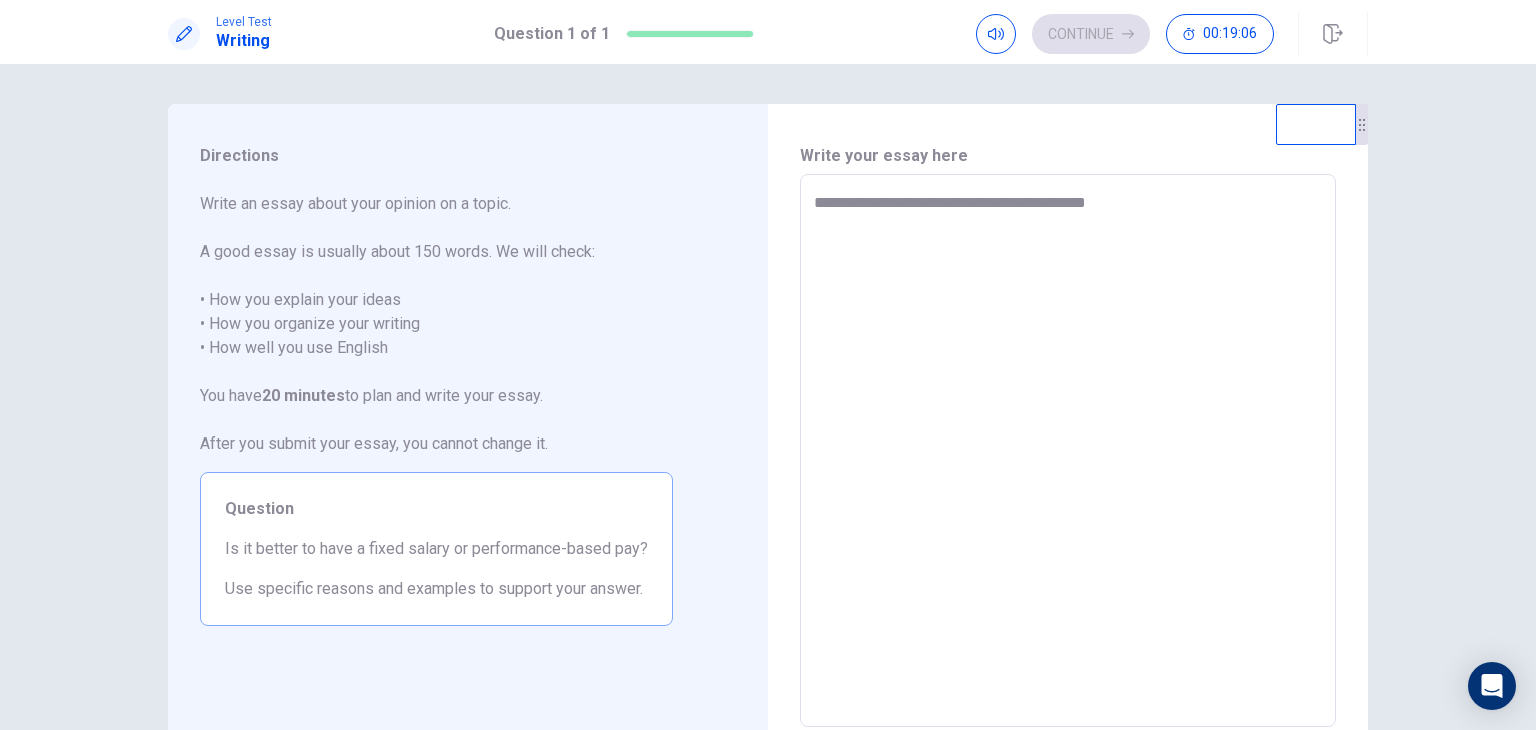type on "*" 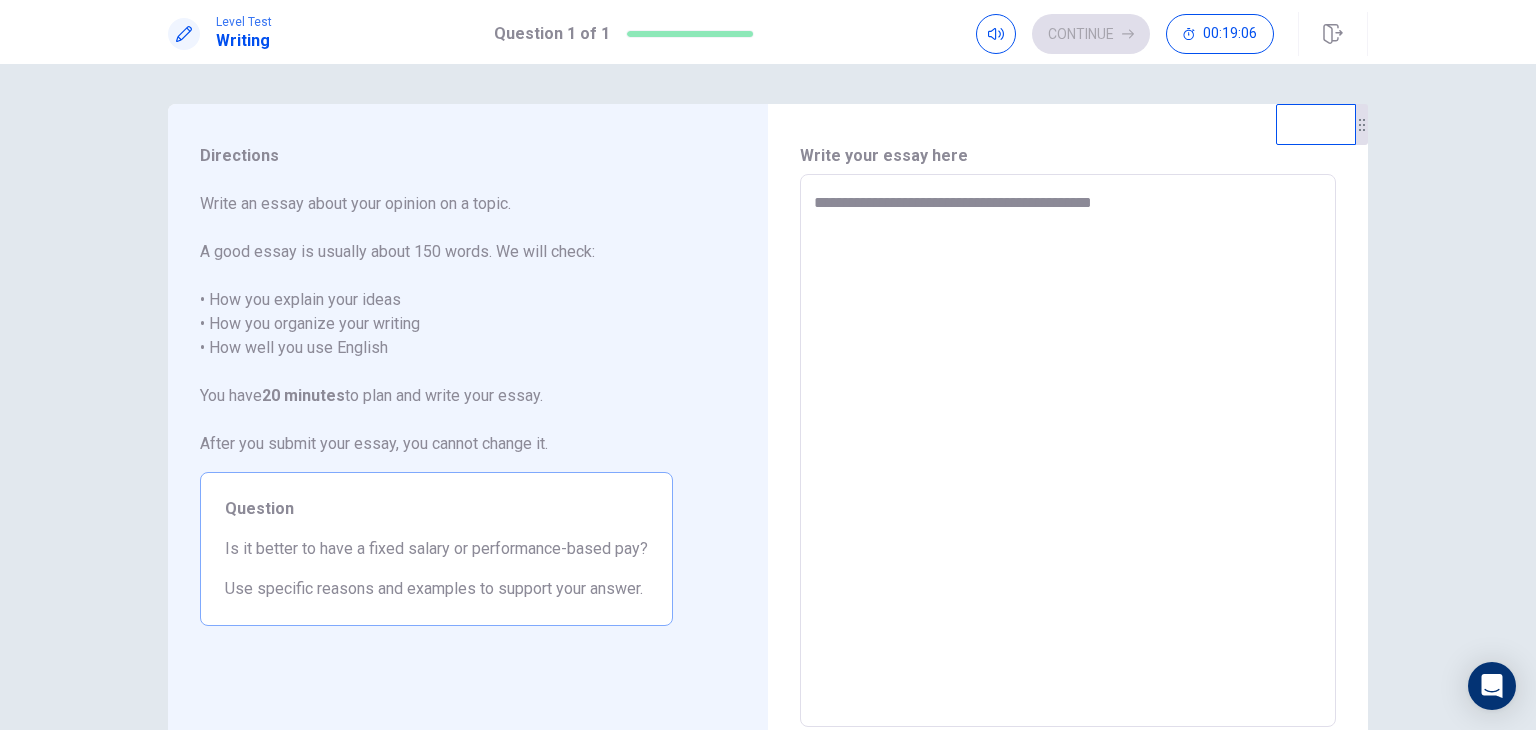 type on "*" 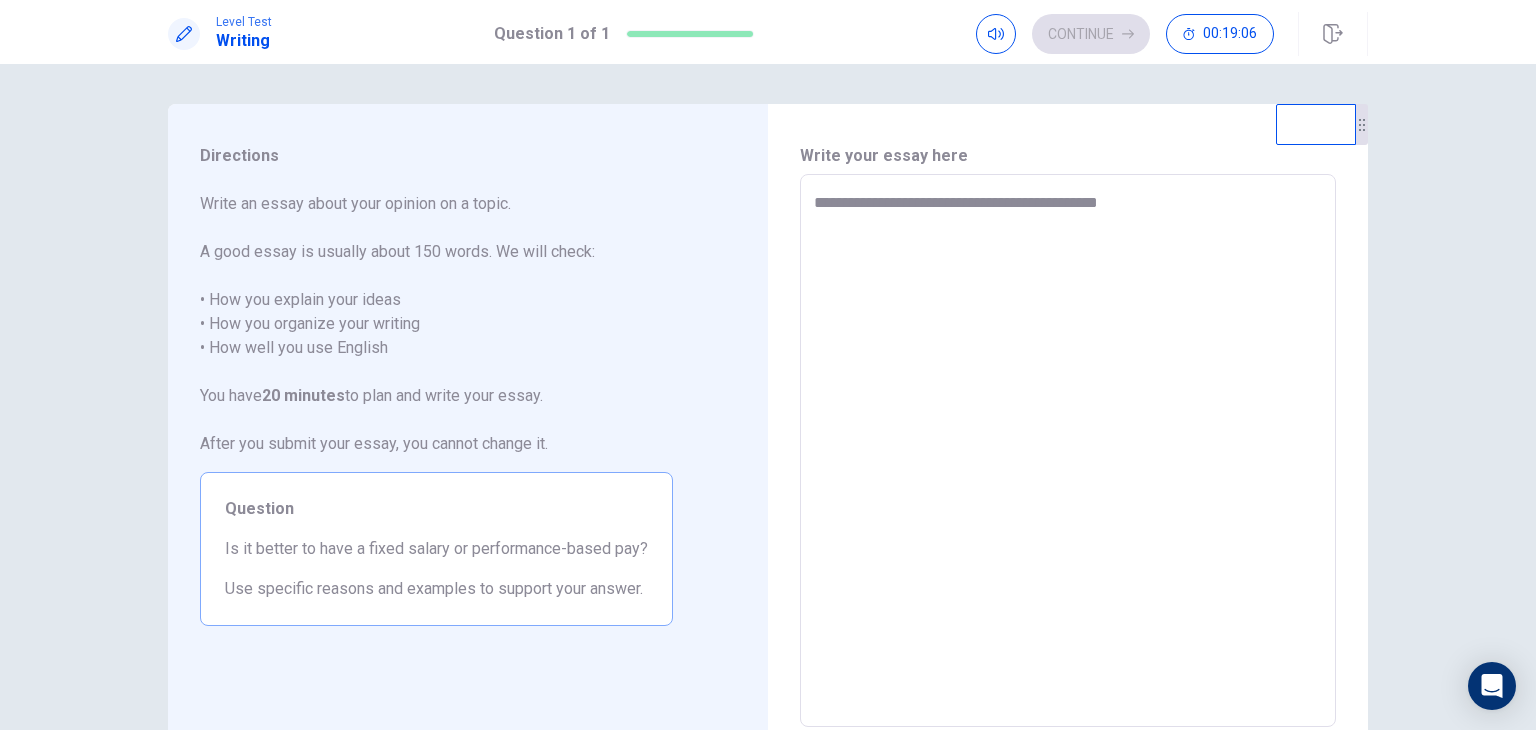 type on "*" 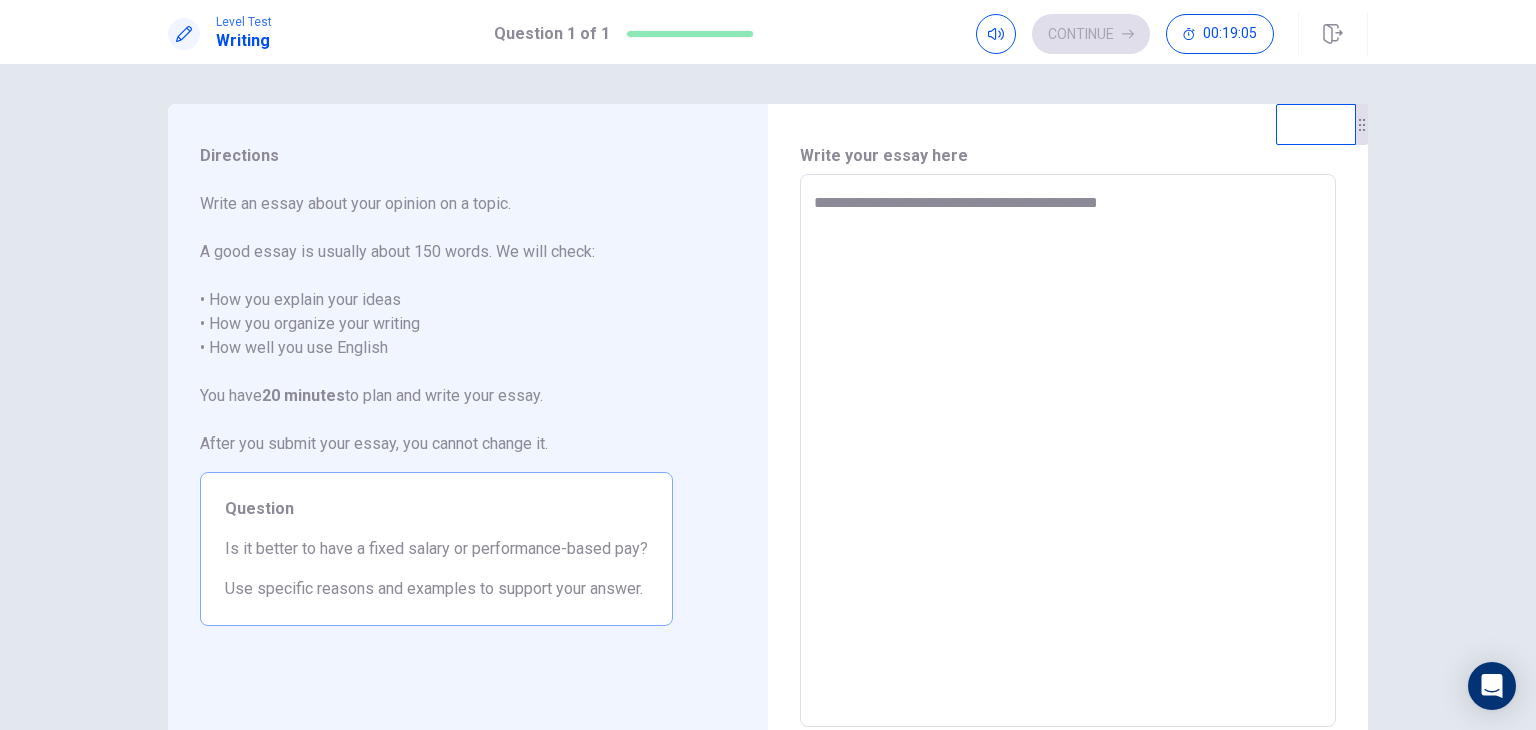 type on "**********" 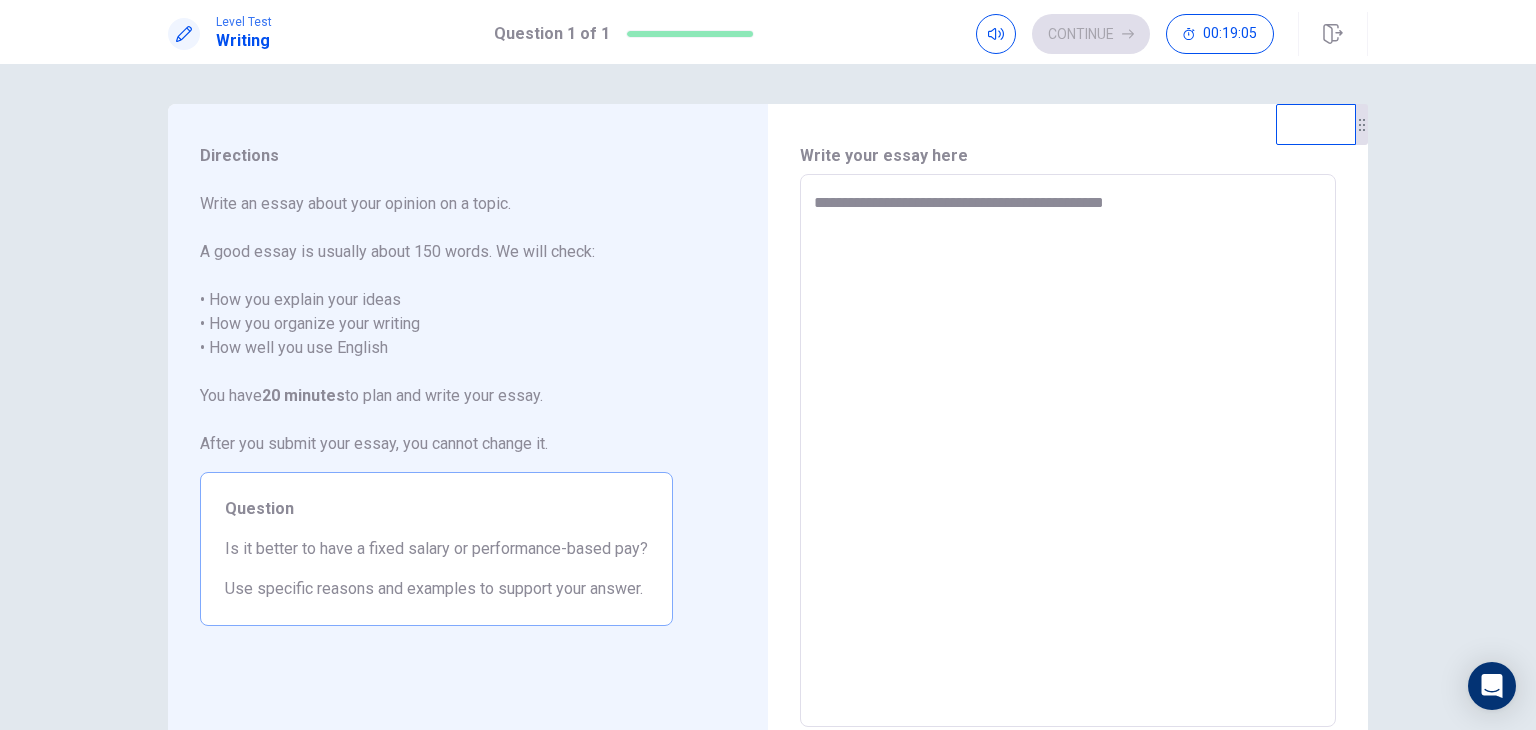type on "*" 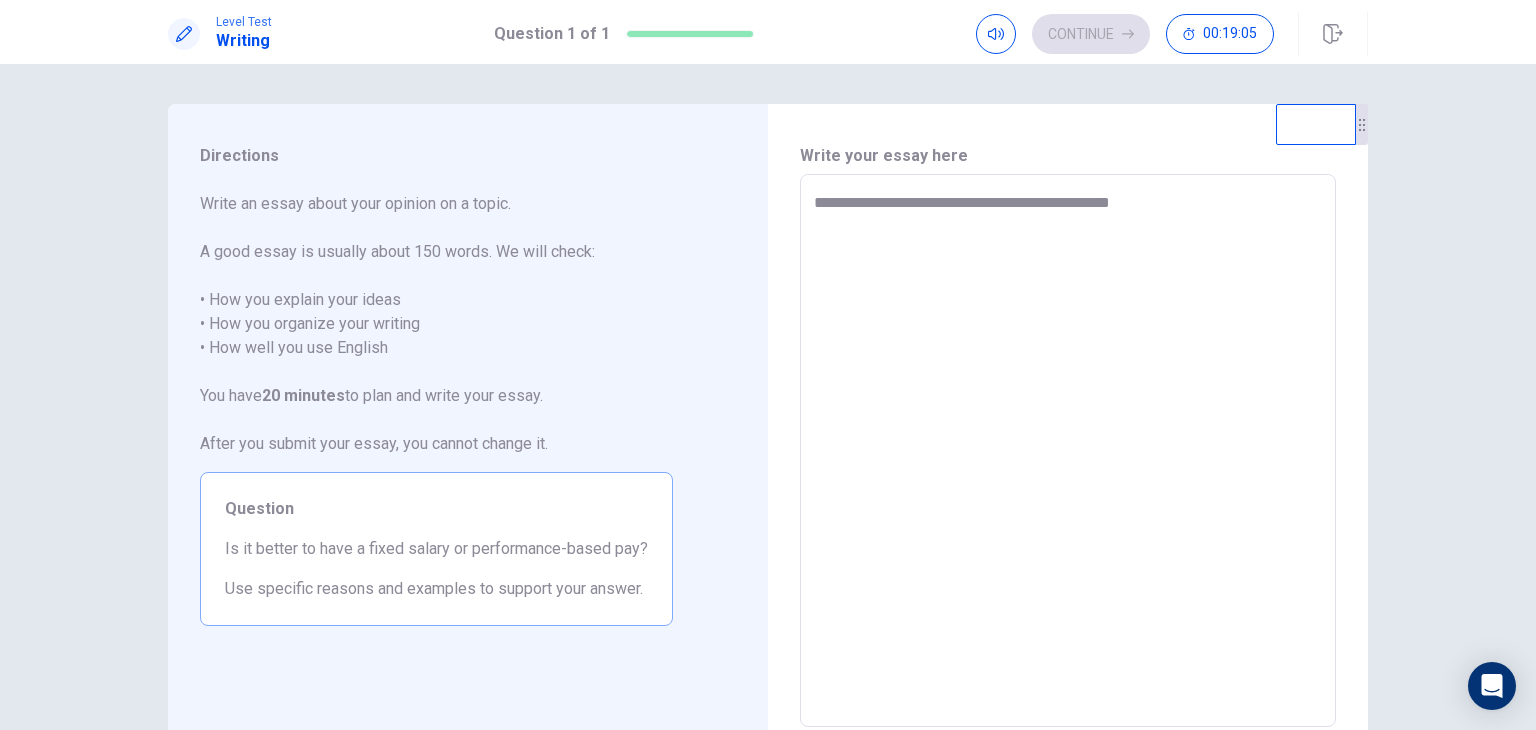 type on "*" 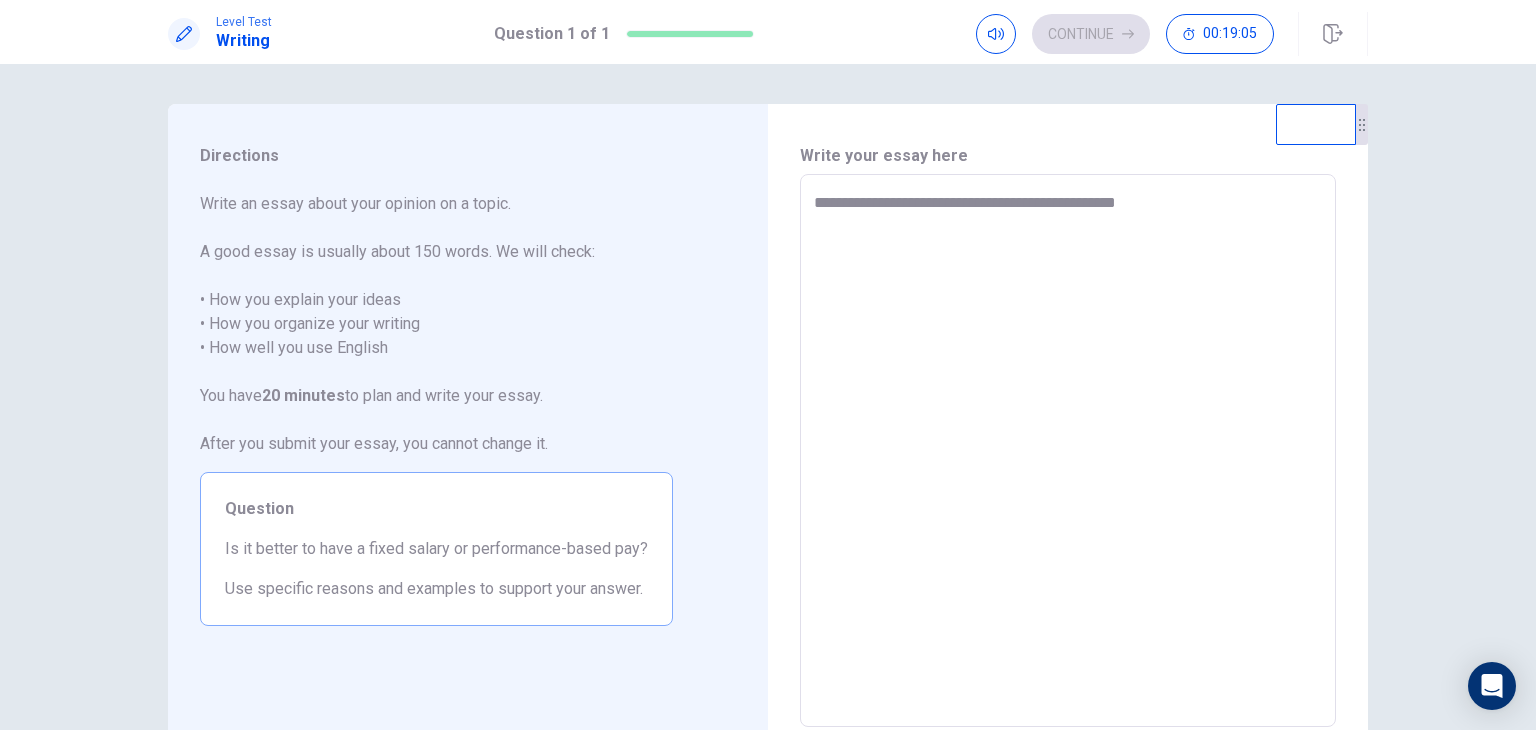 type on "*" 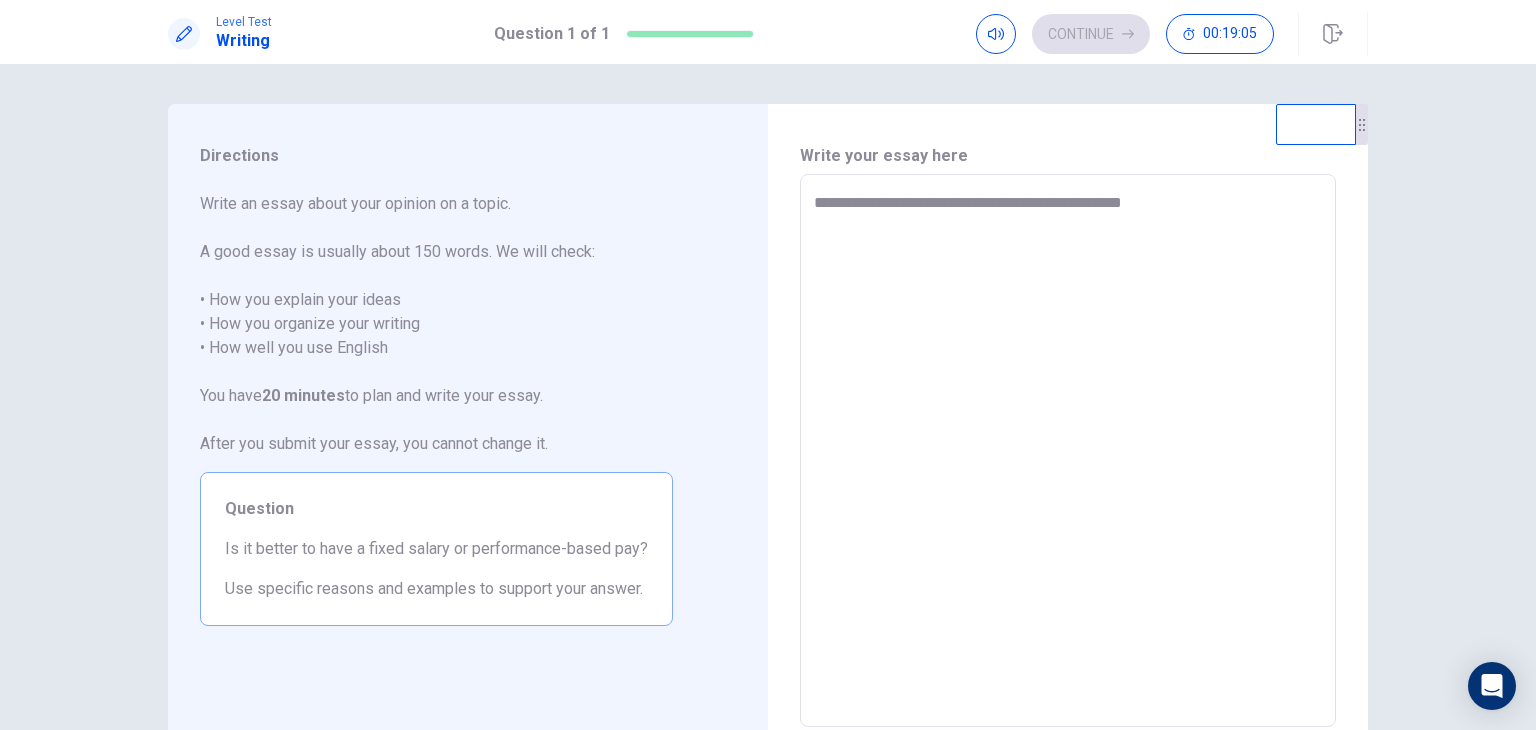 type on "*" 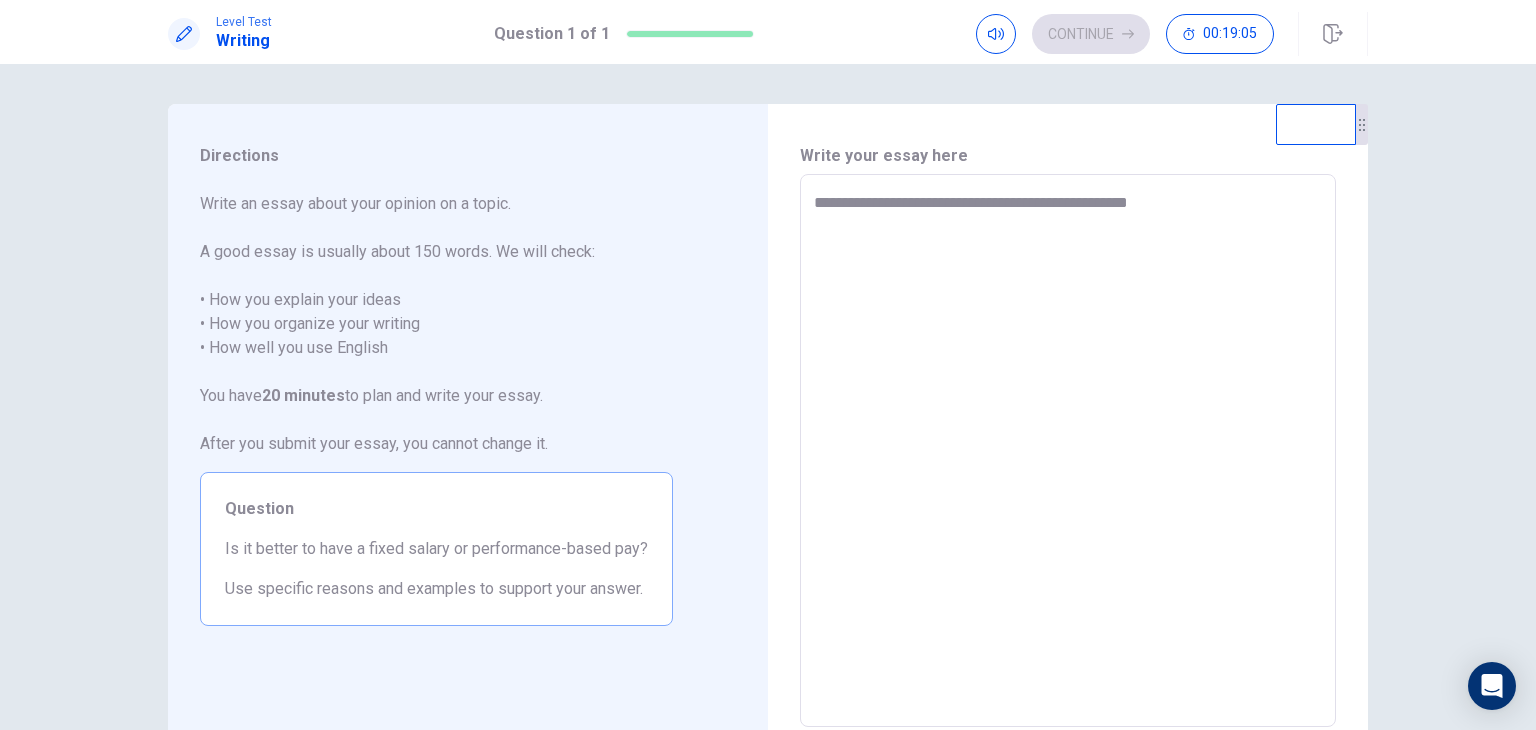 type on "*" 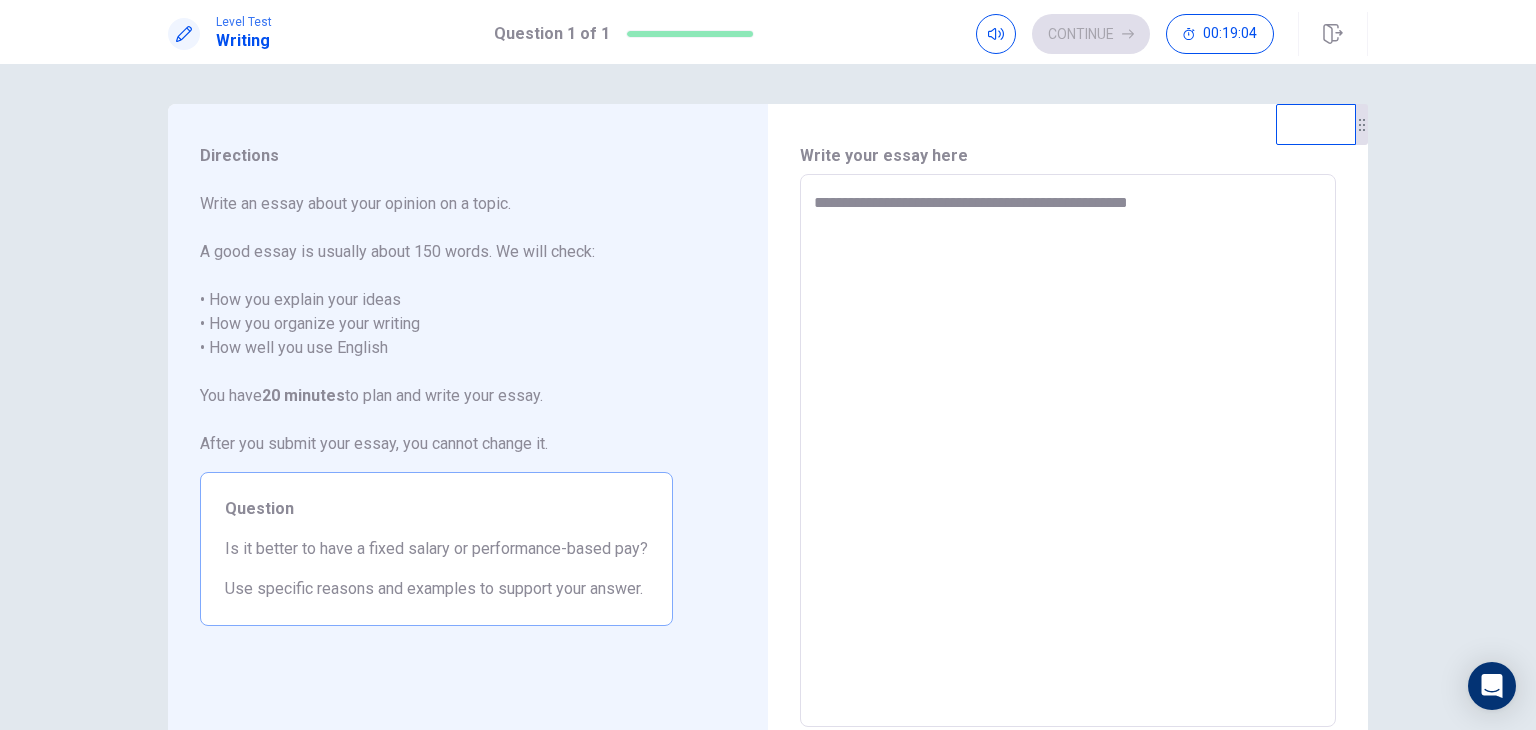 type on "**********" 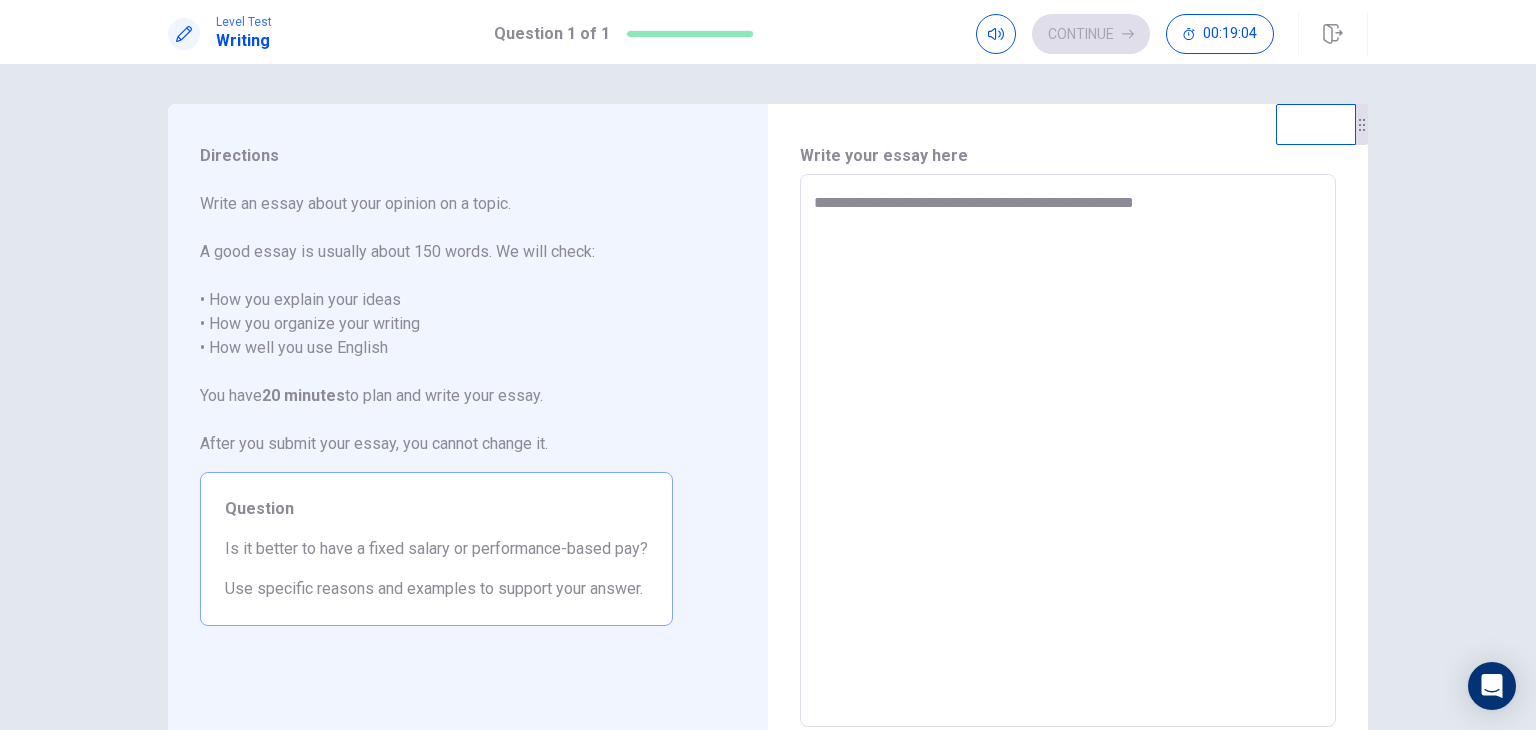 type on "*" 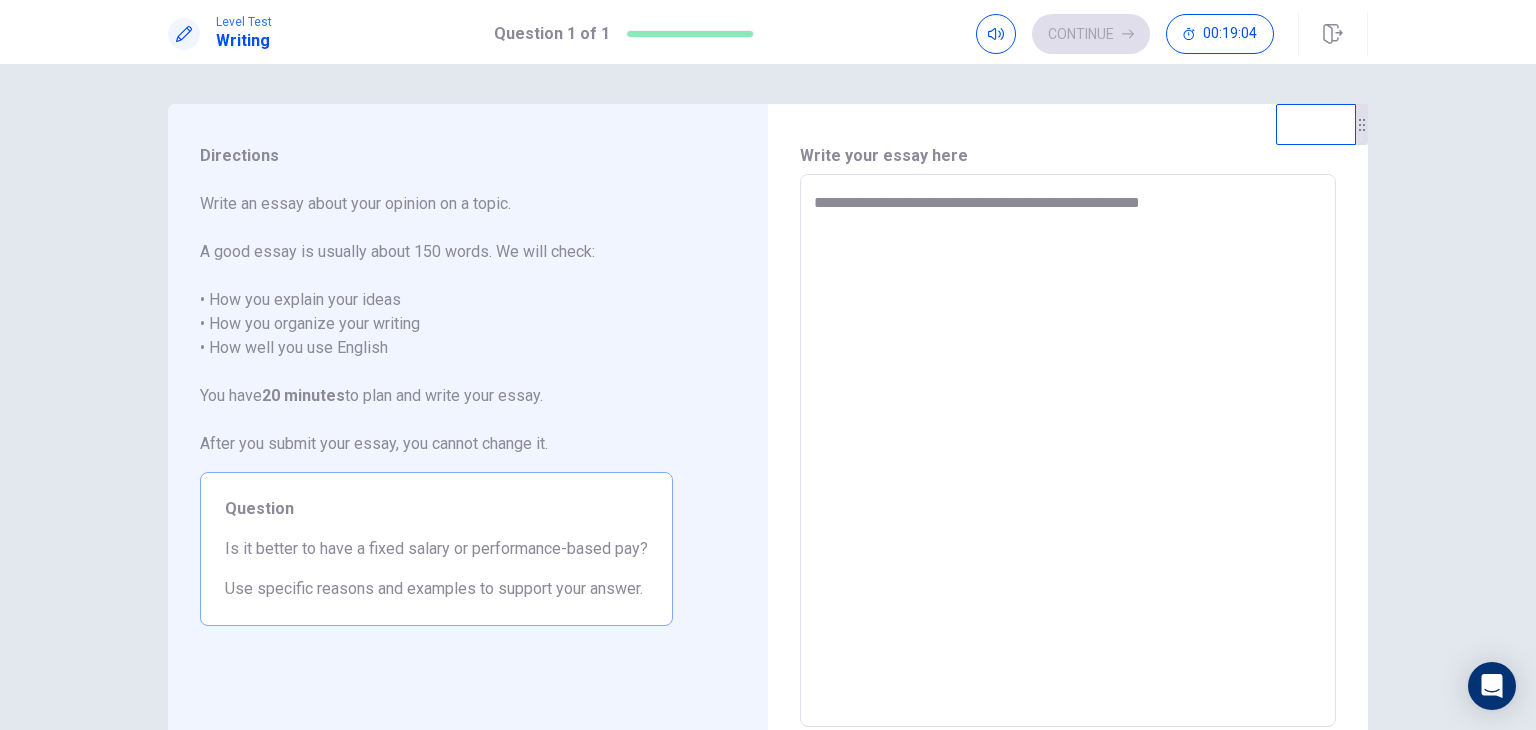type on "*" 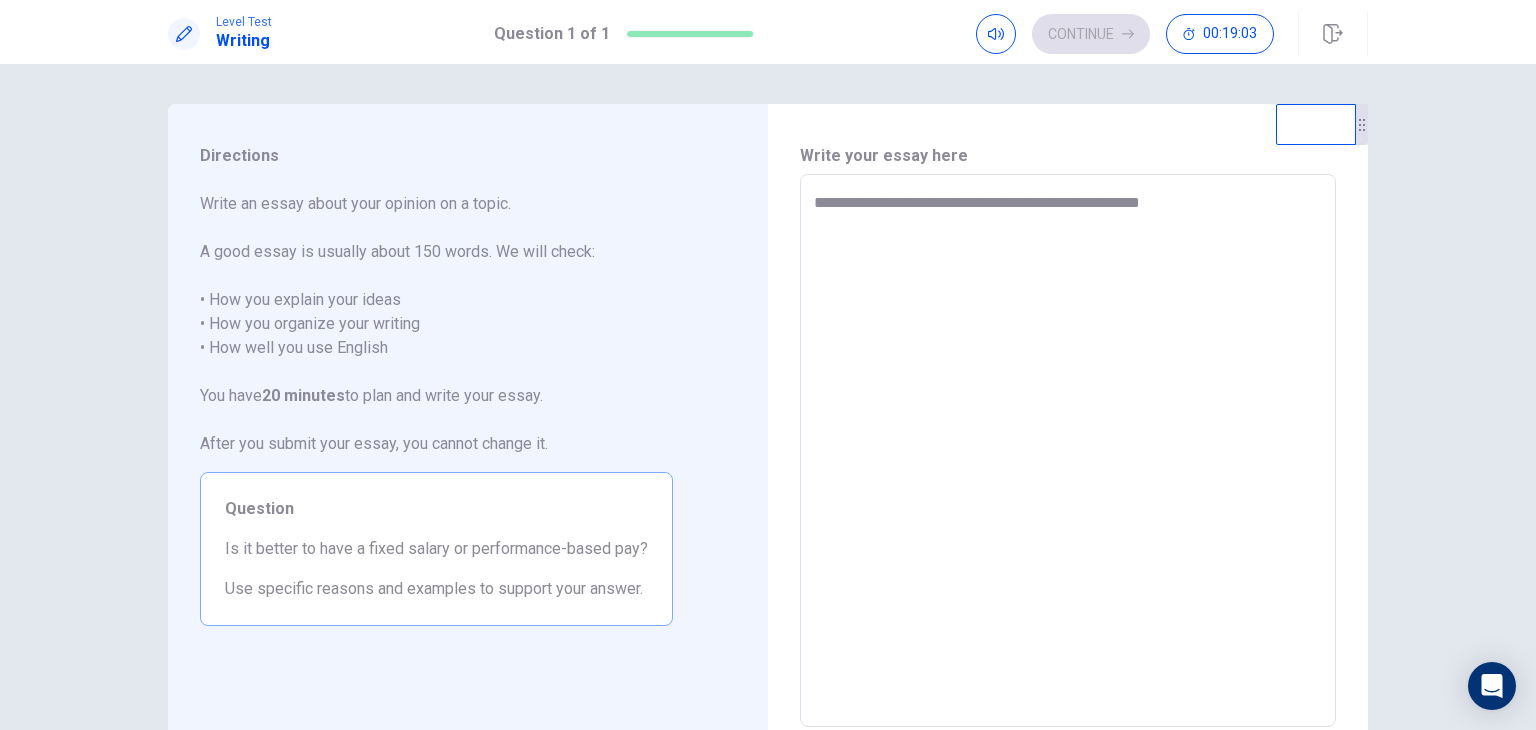 type on "**********" 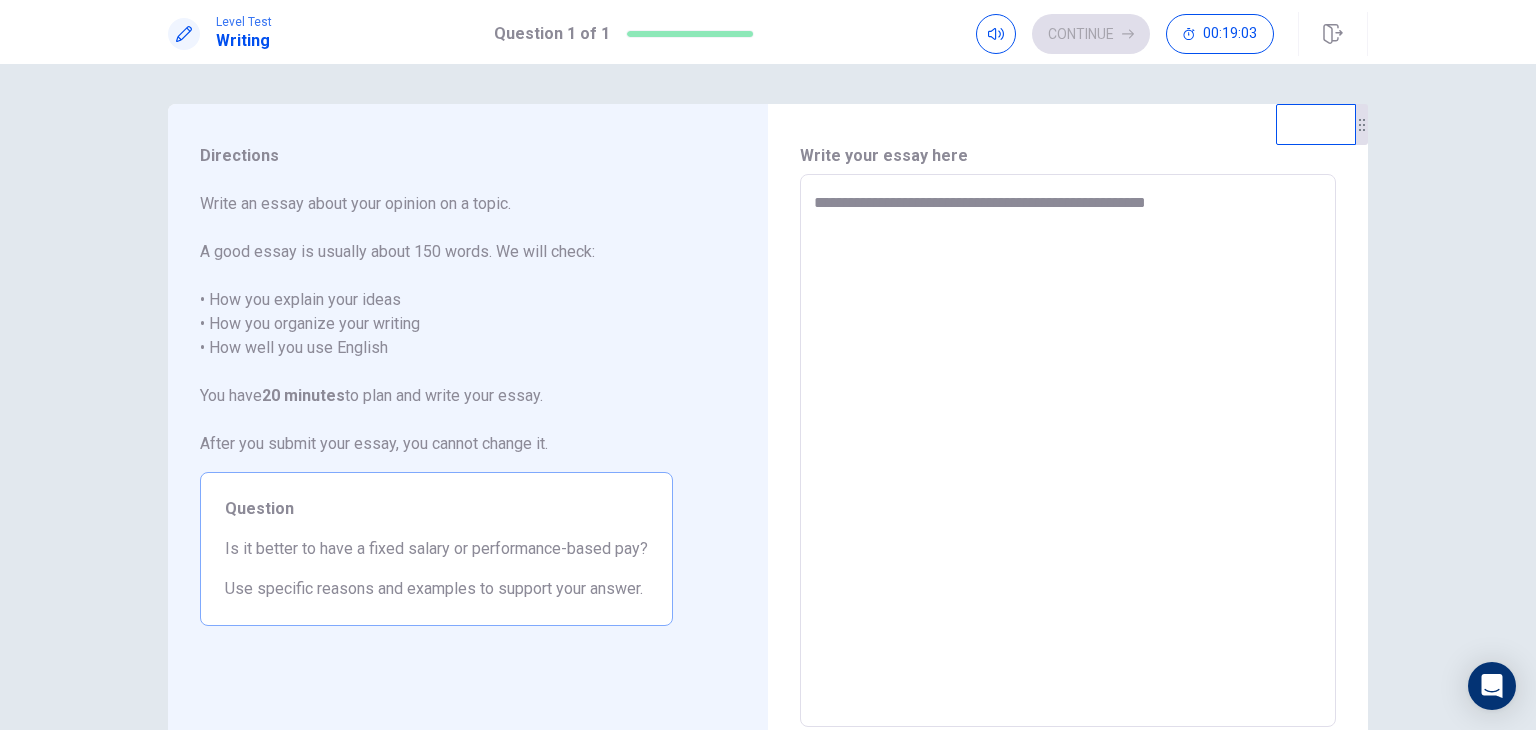 type on "*" 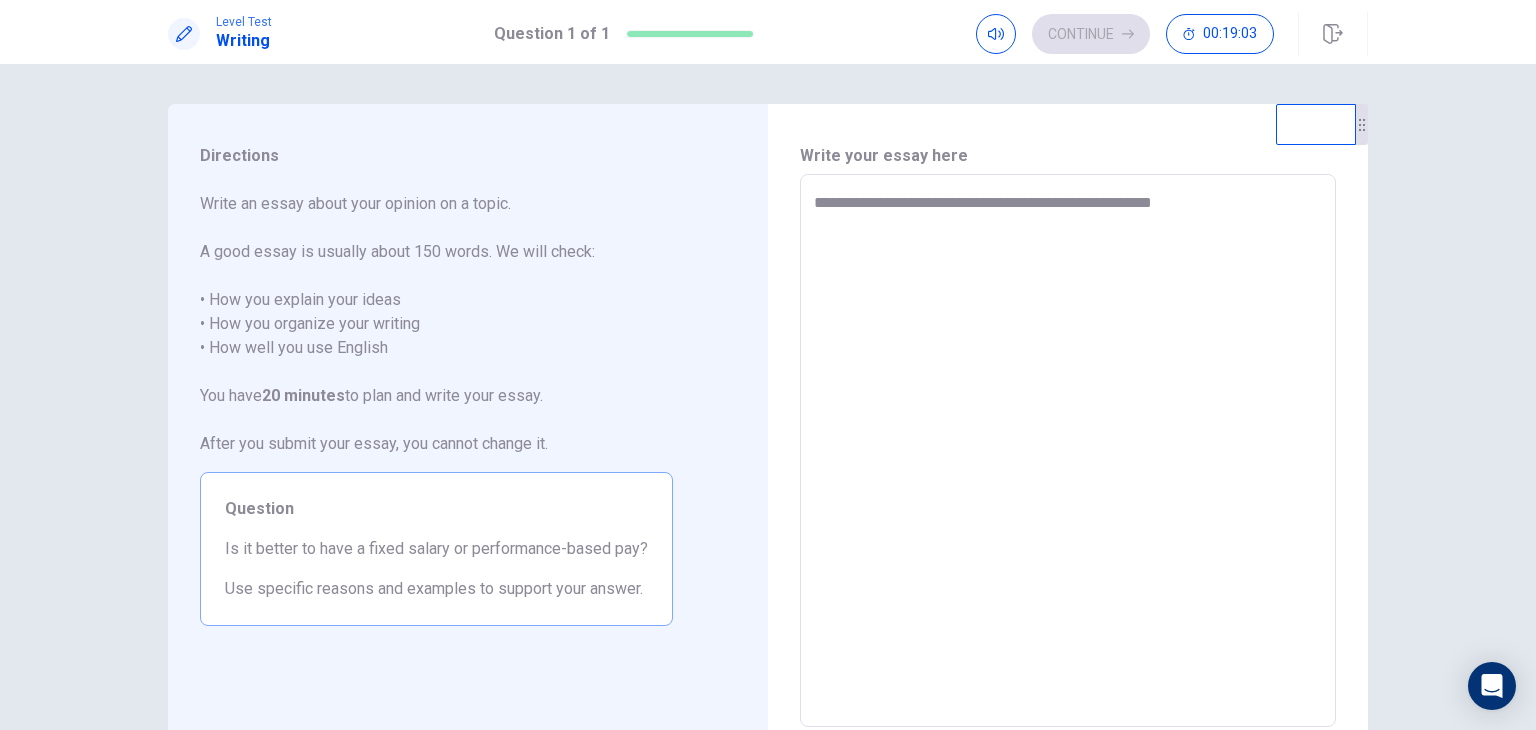 type on "*" 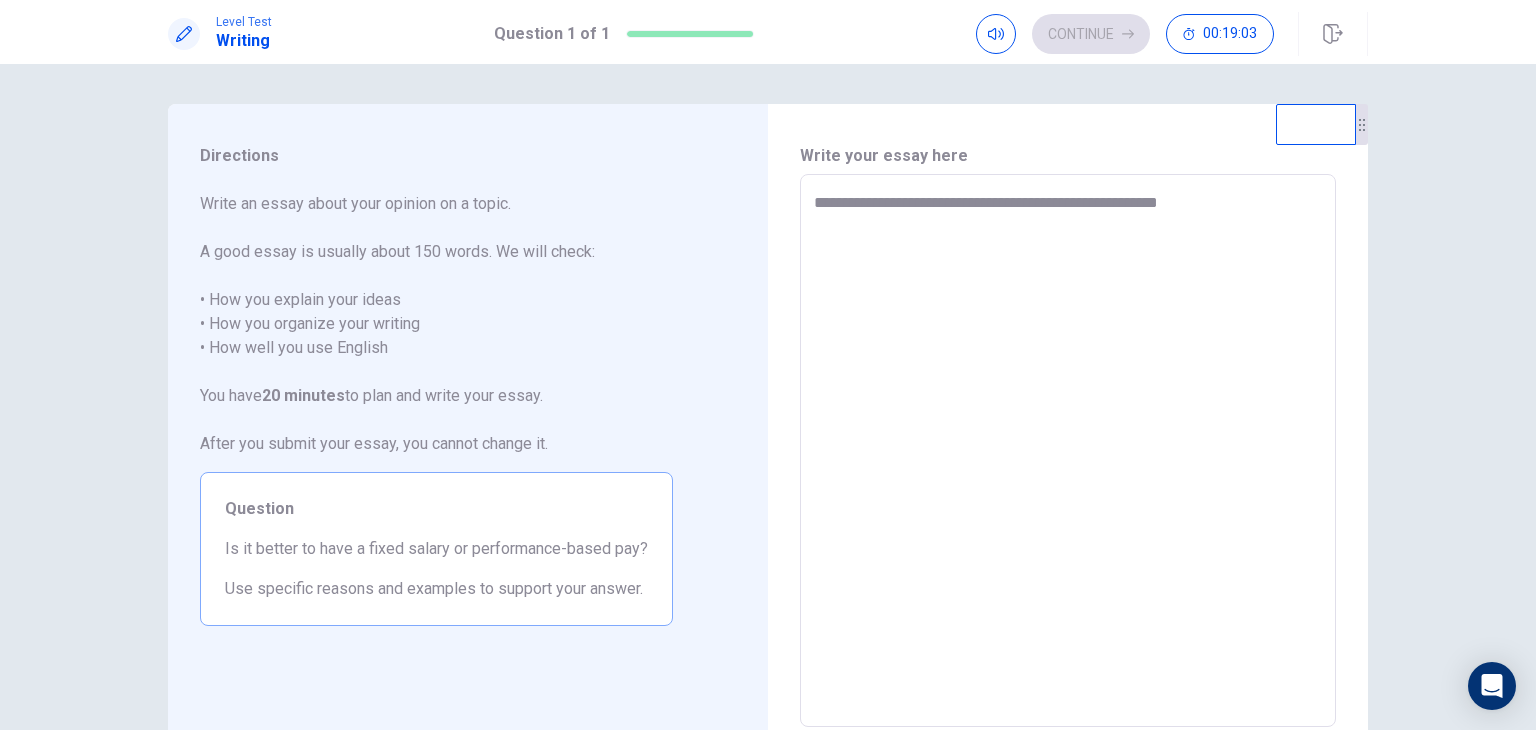 type on "*" 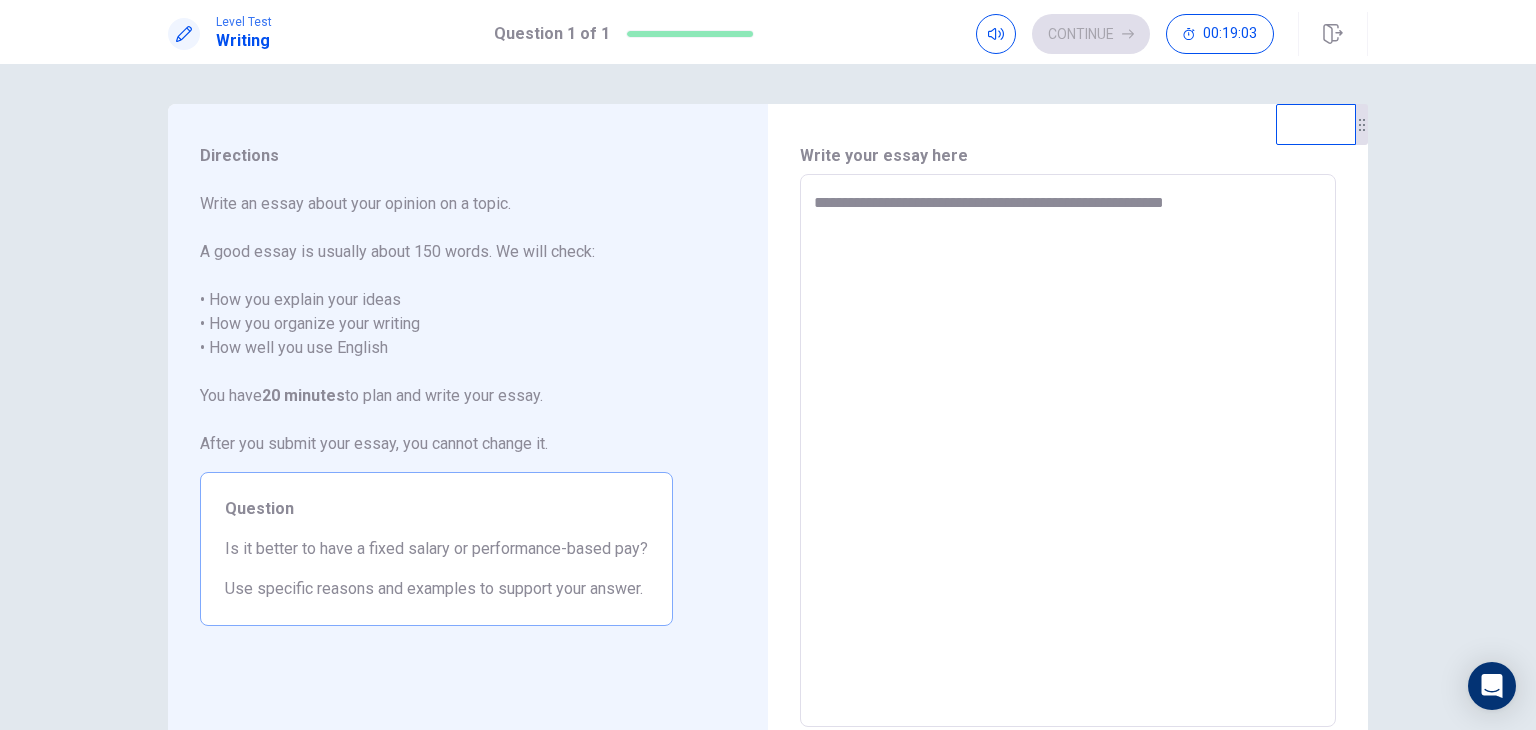 type on "*" 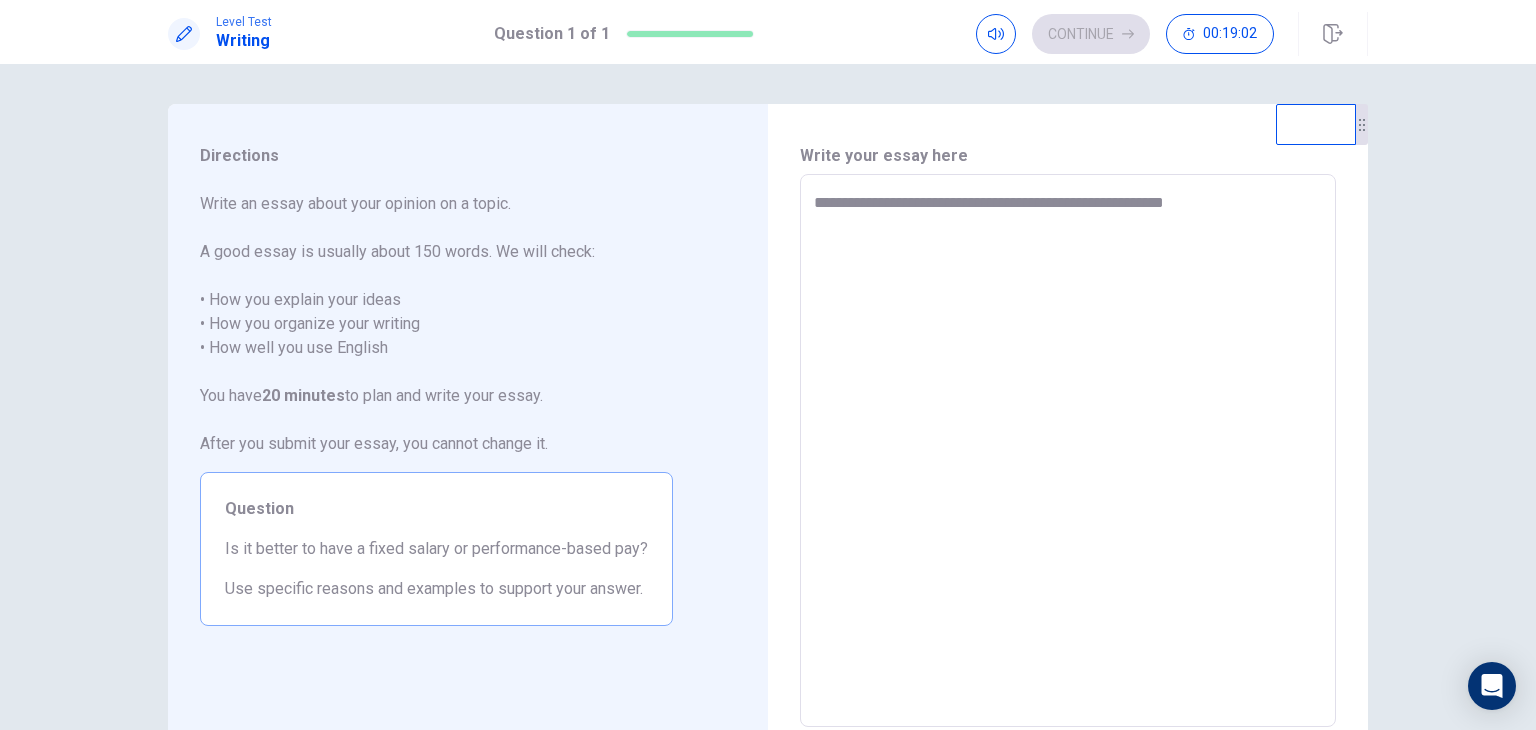 type on "**********" 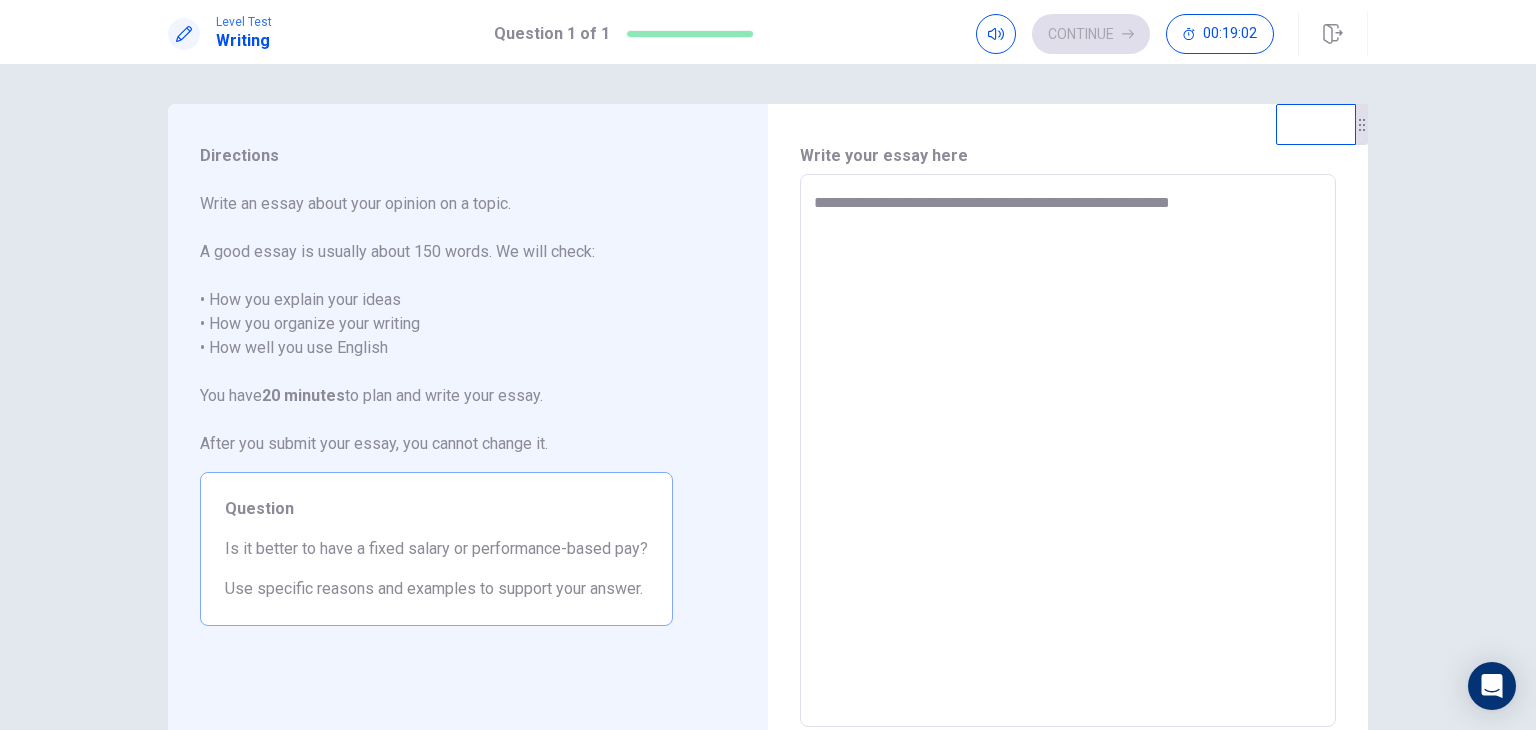 type on "*" 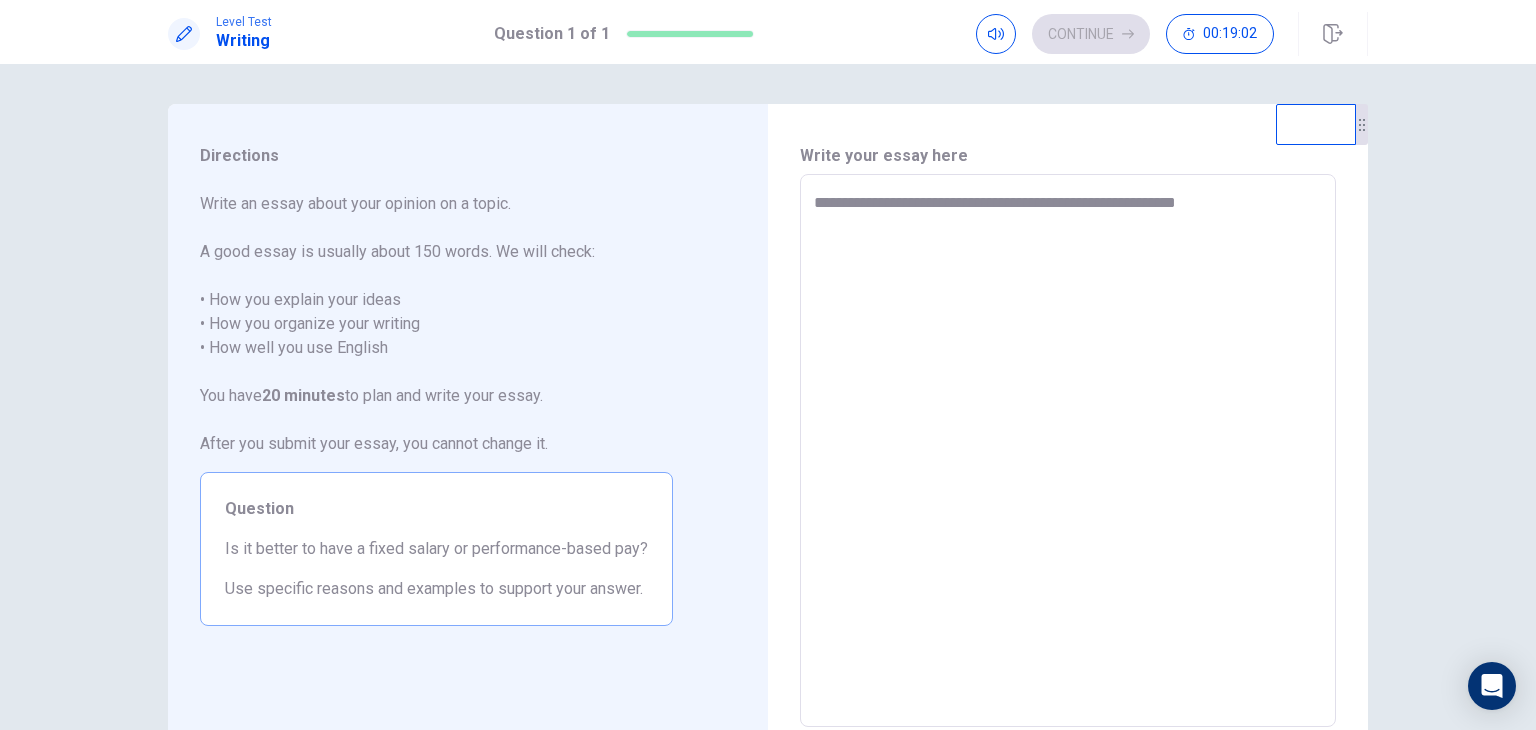 type on "*" 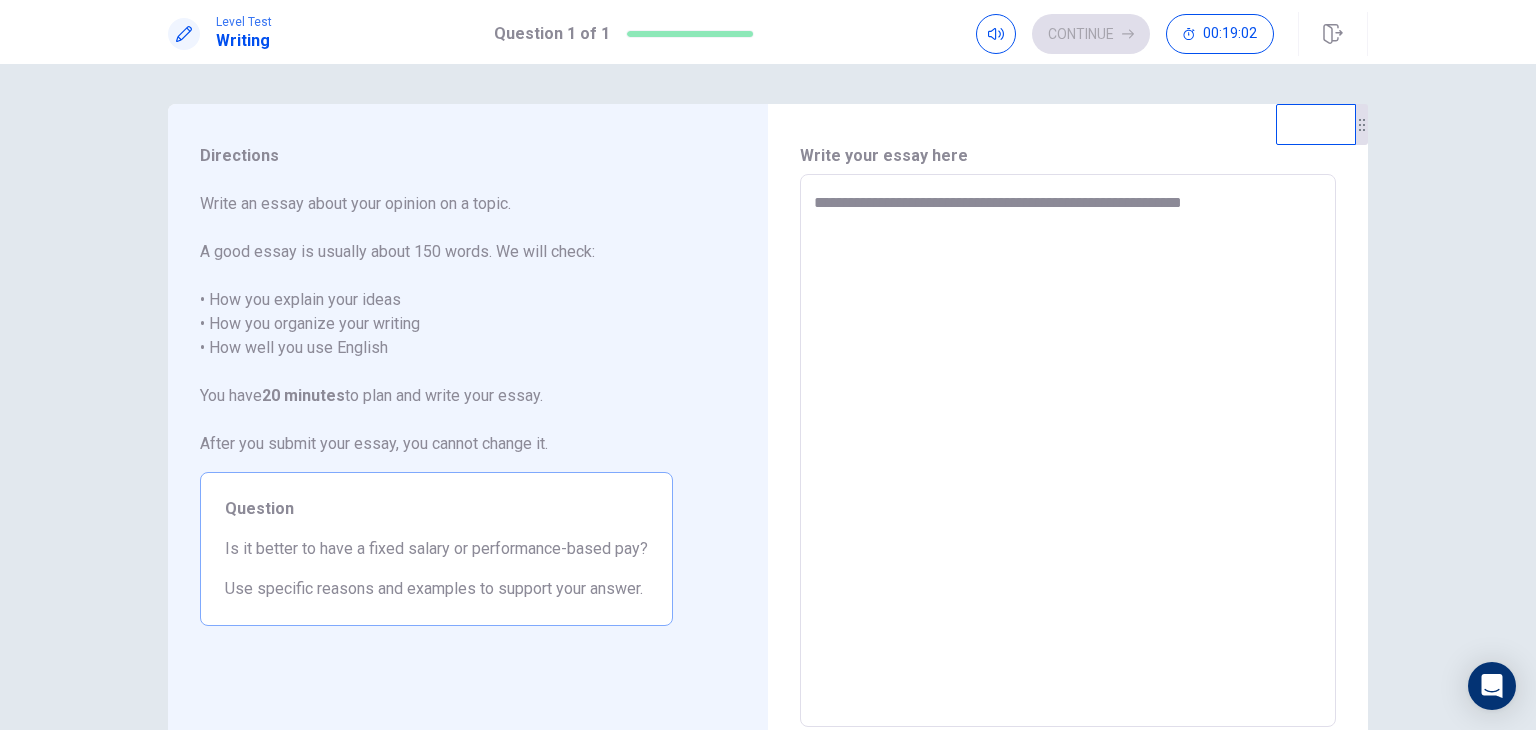 type on "*" 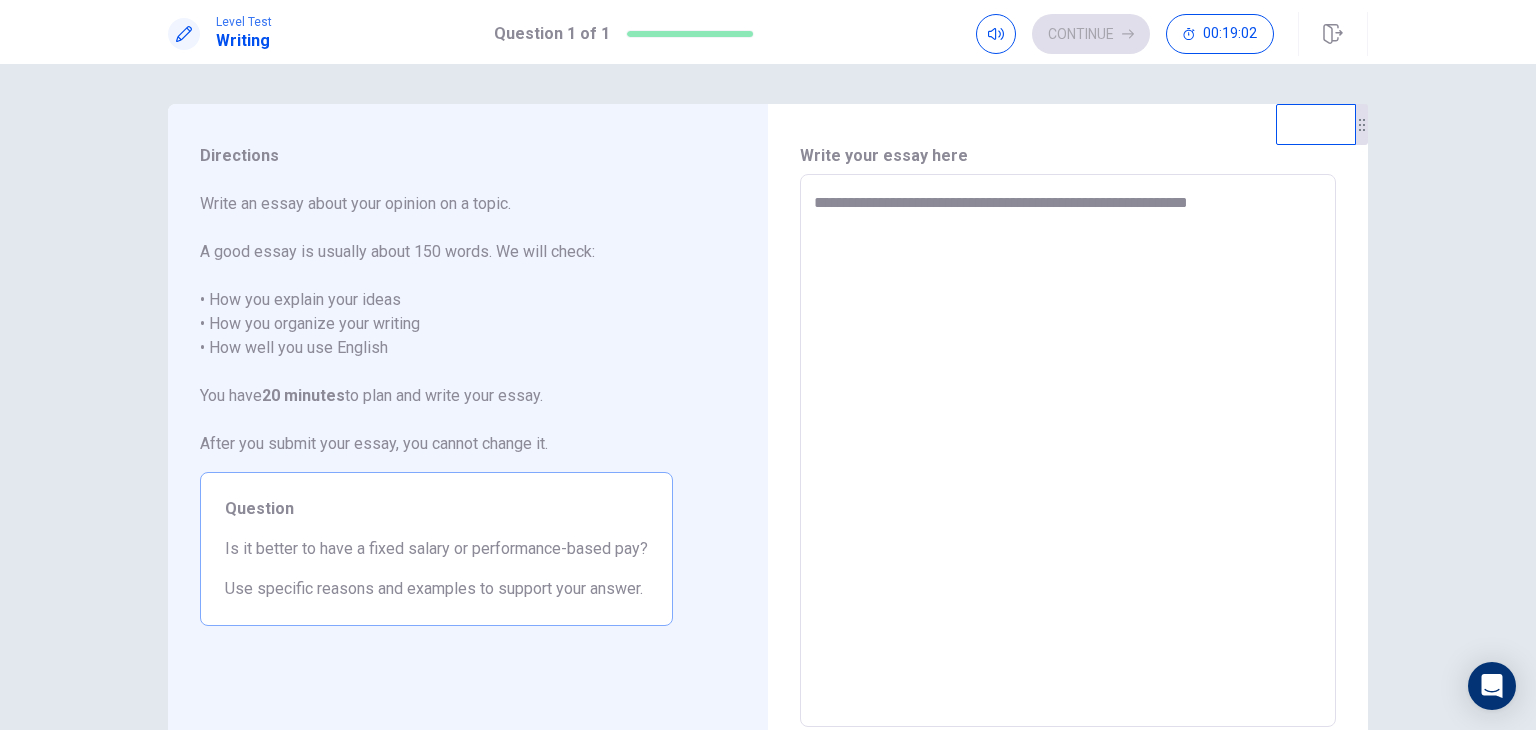 type on "*" 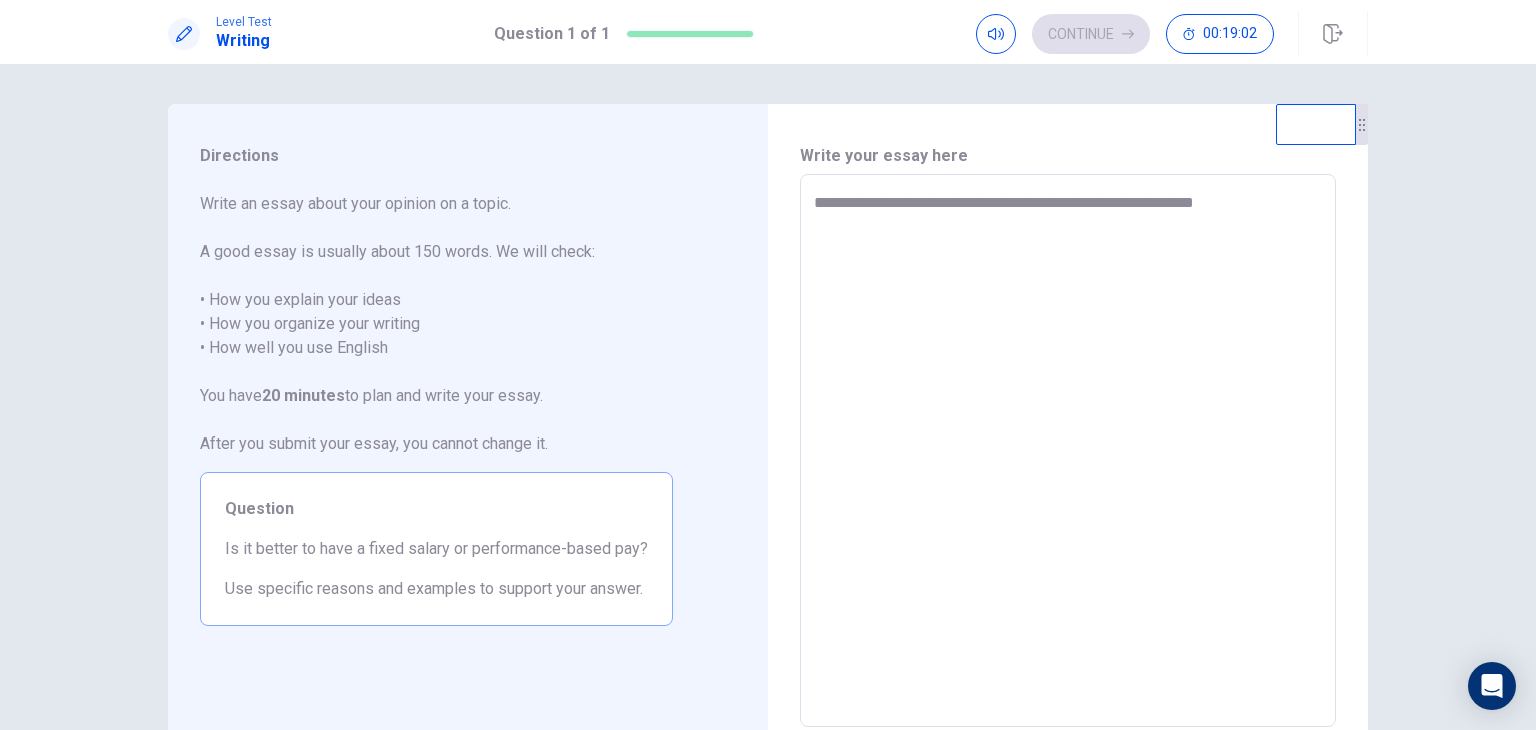 type on "*" 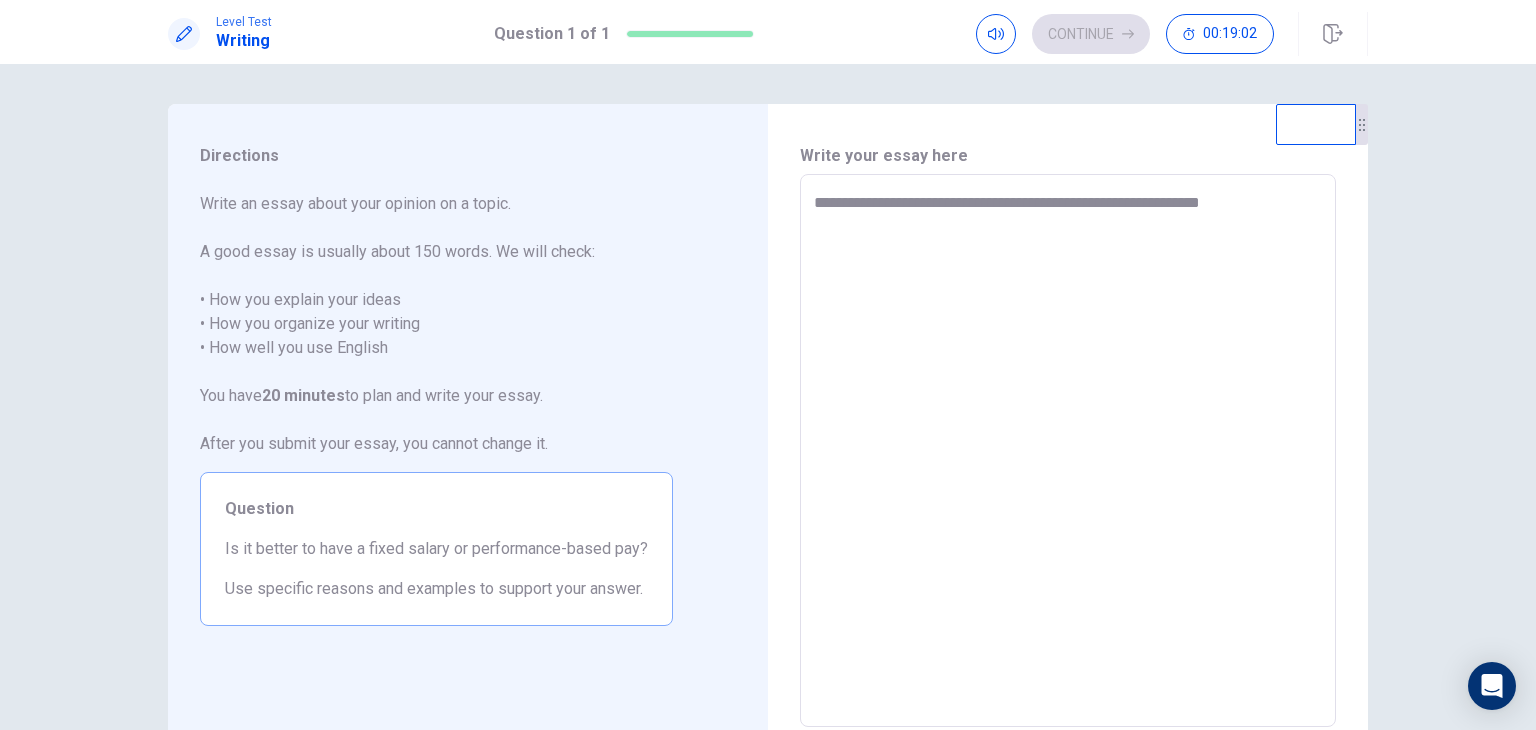 type on "*" 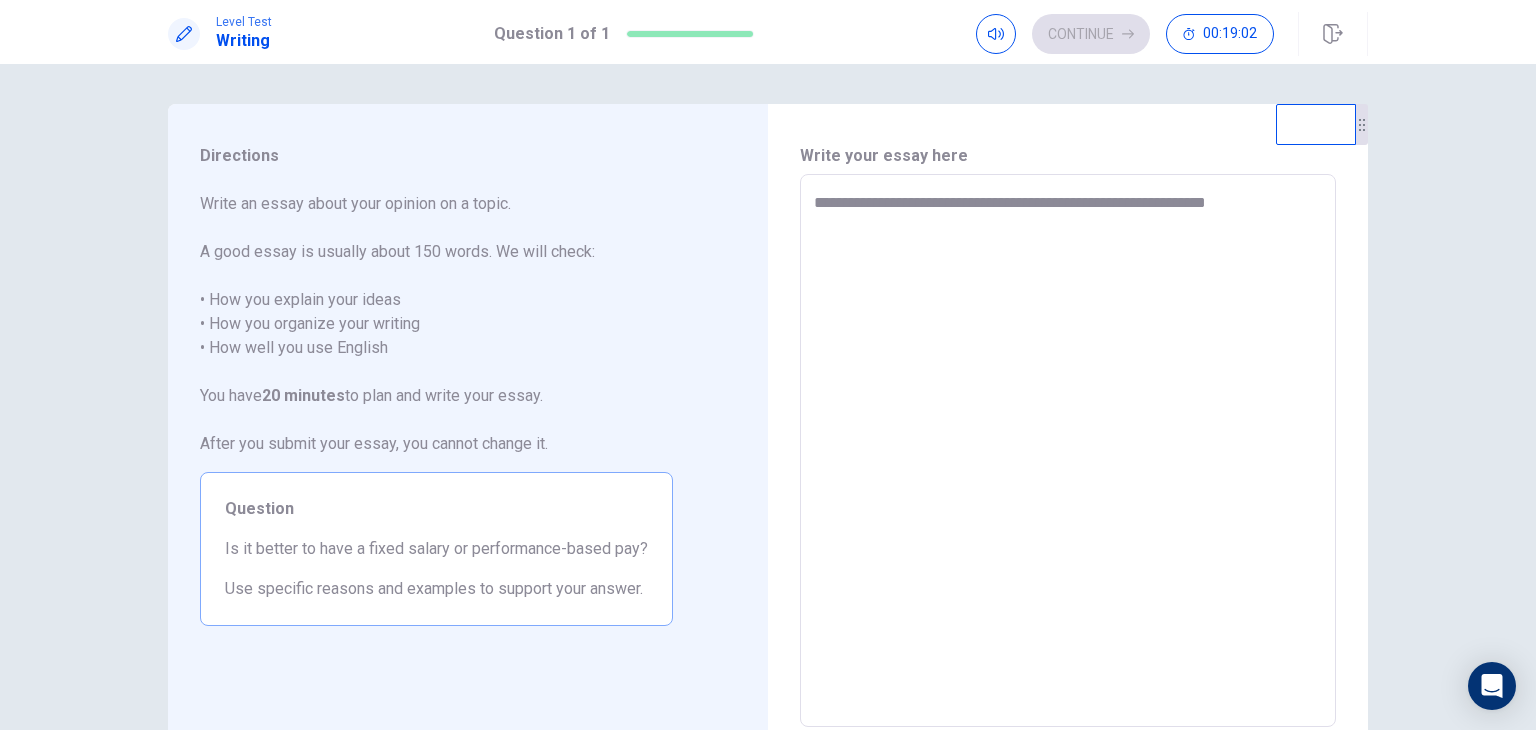 type on "*" 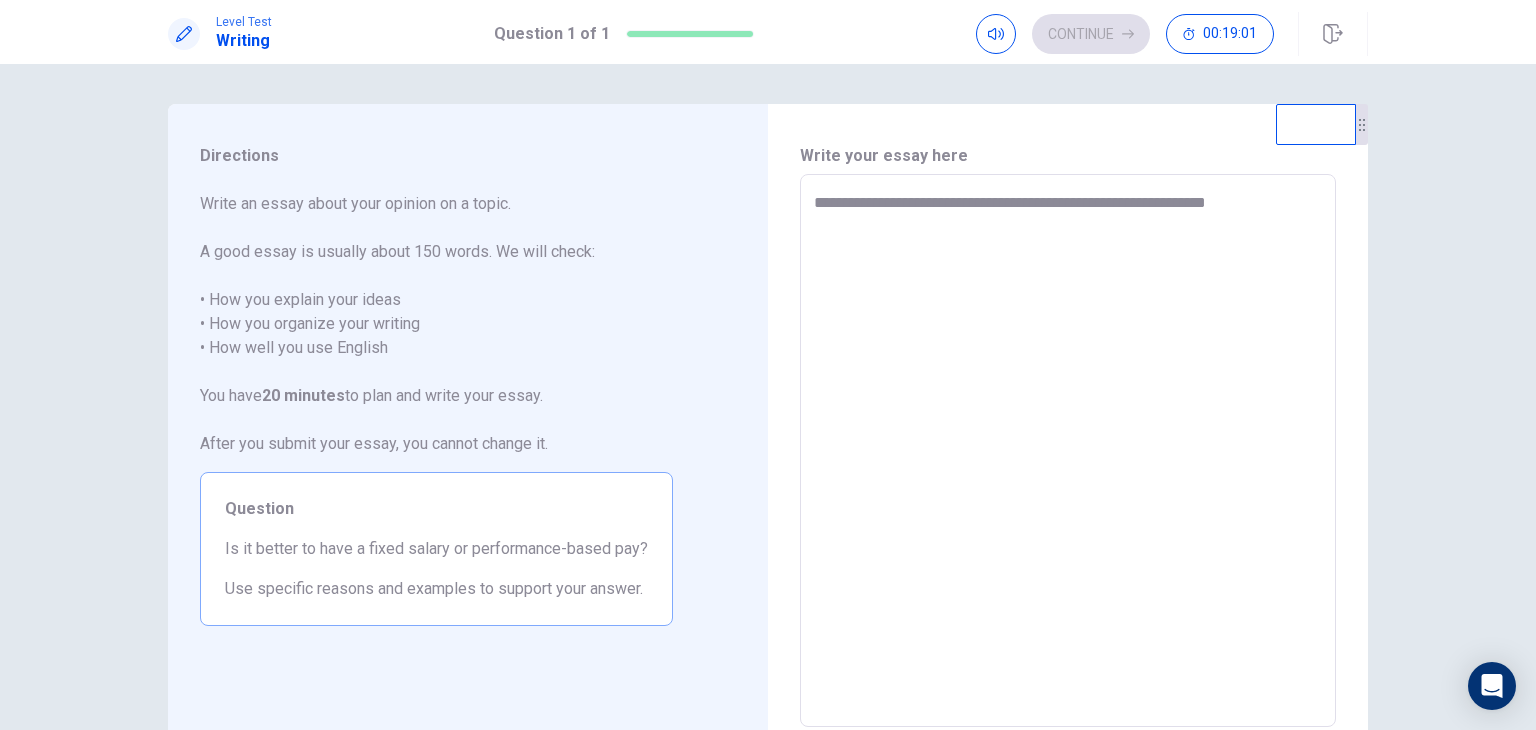 type on "**********" 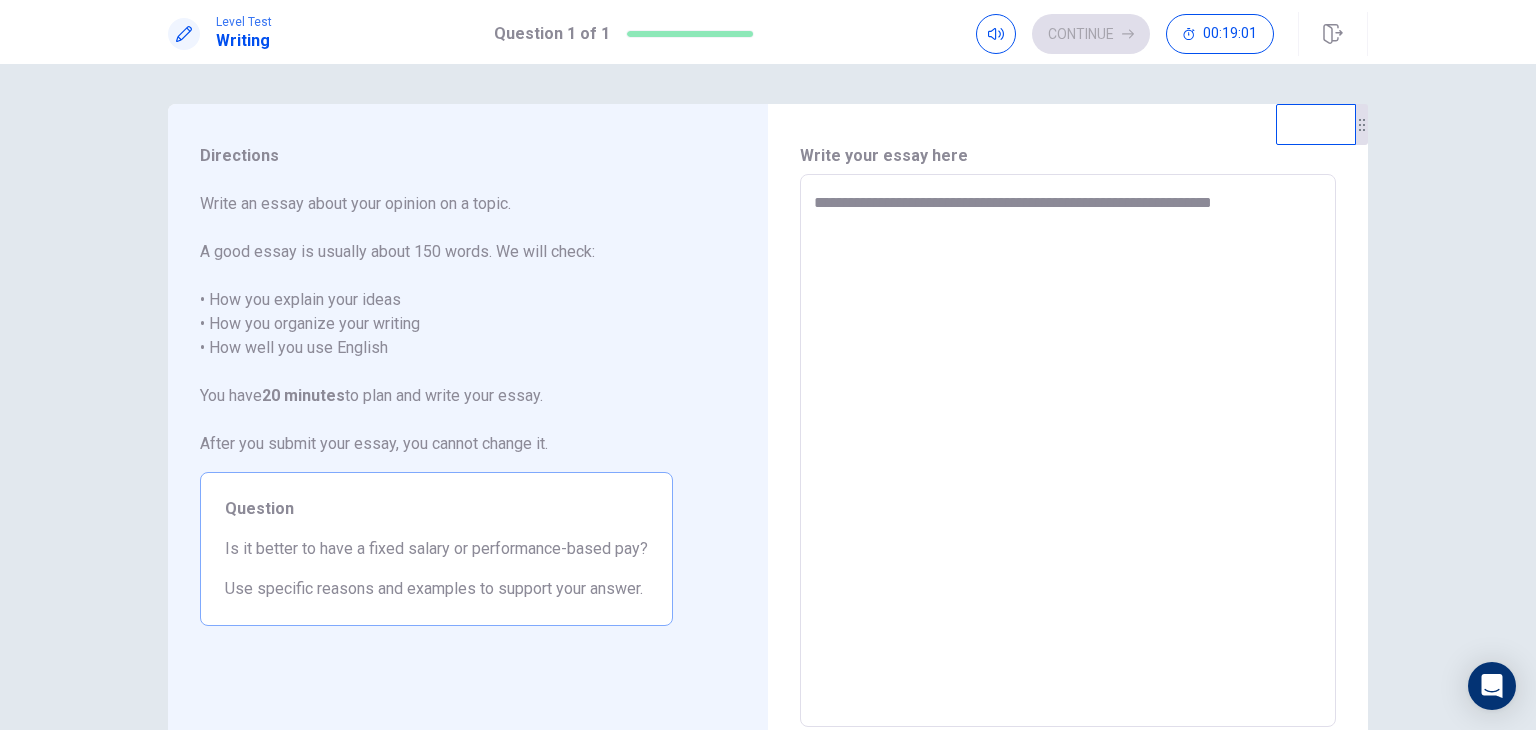 type on "**********" 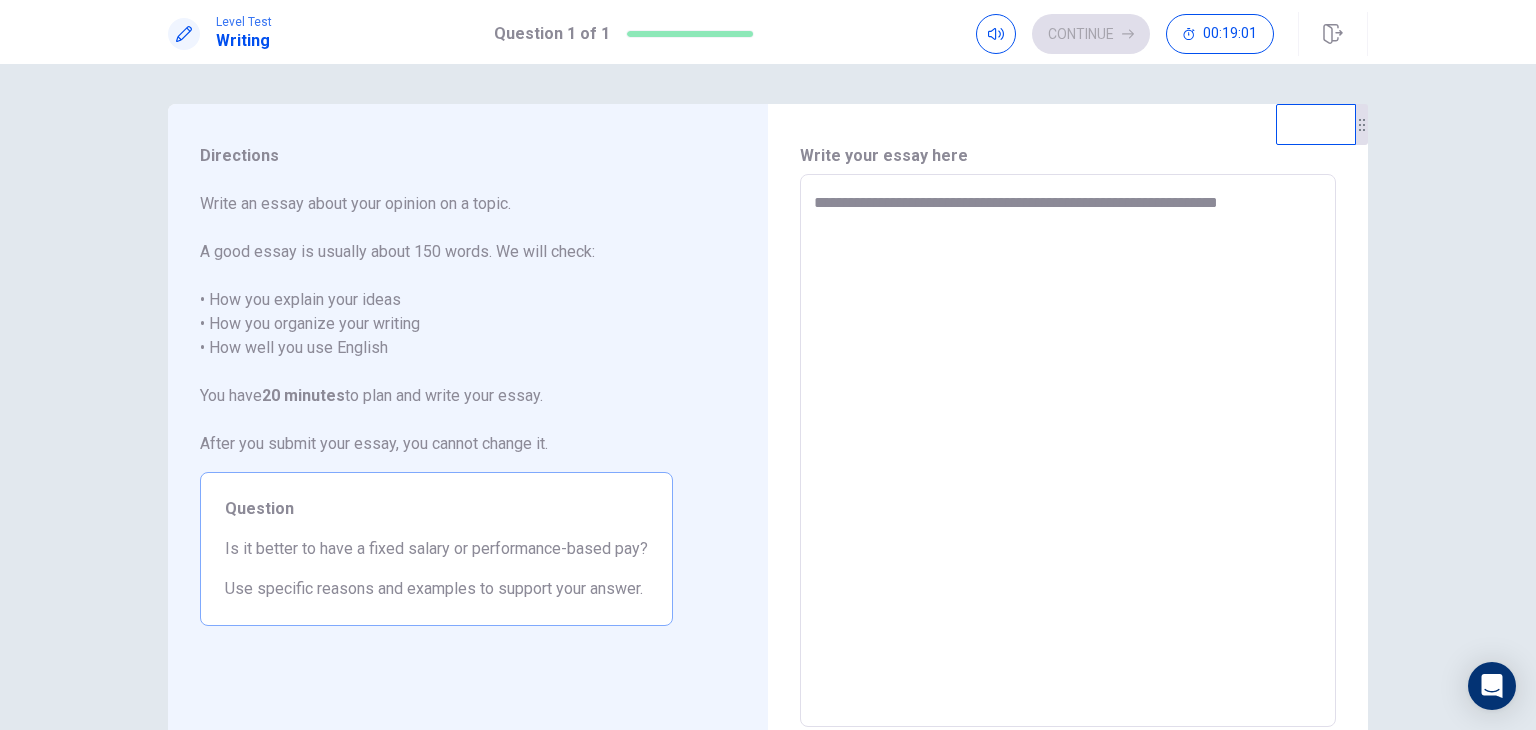 type on "*" 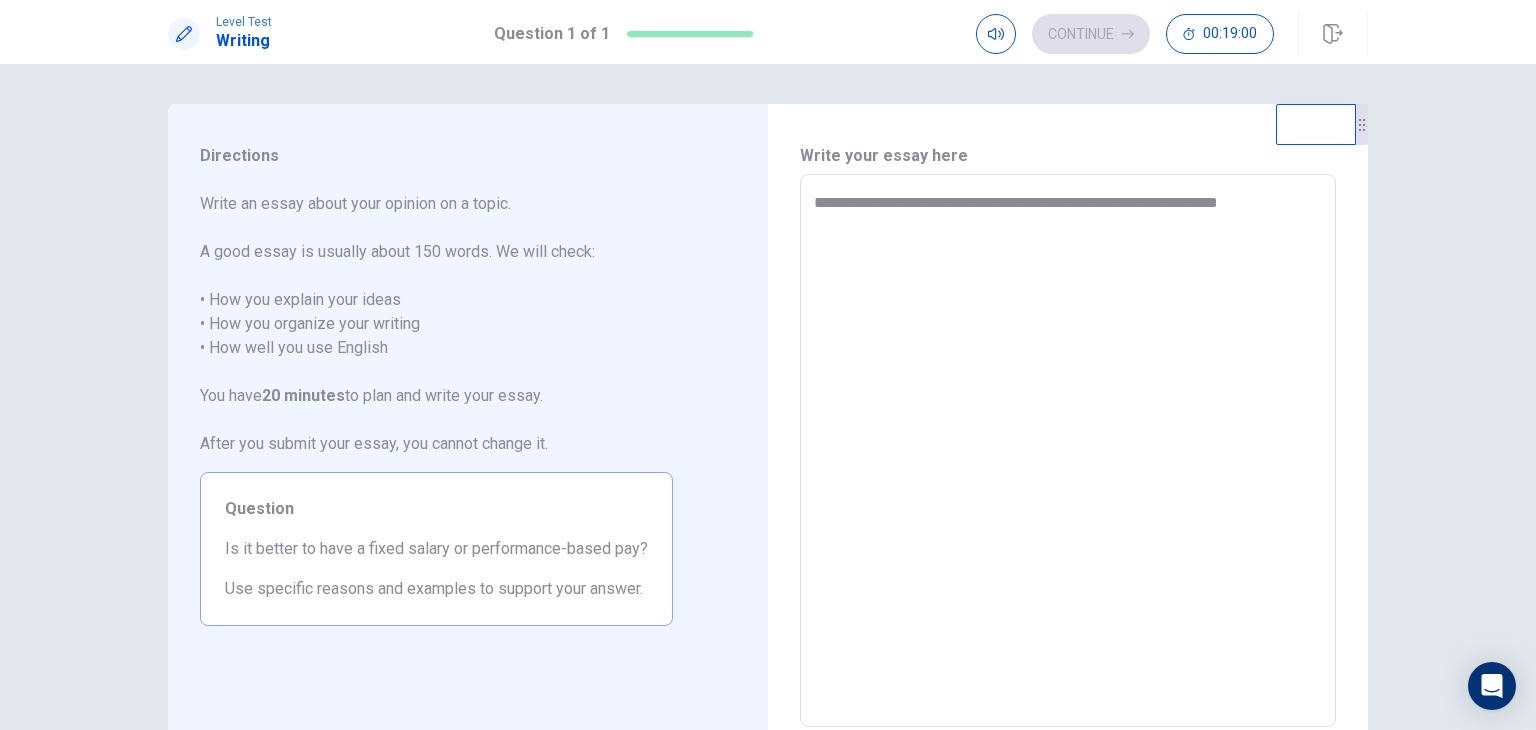 type on "**********" 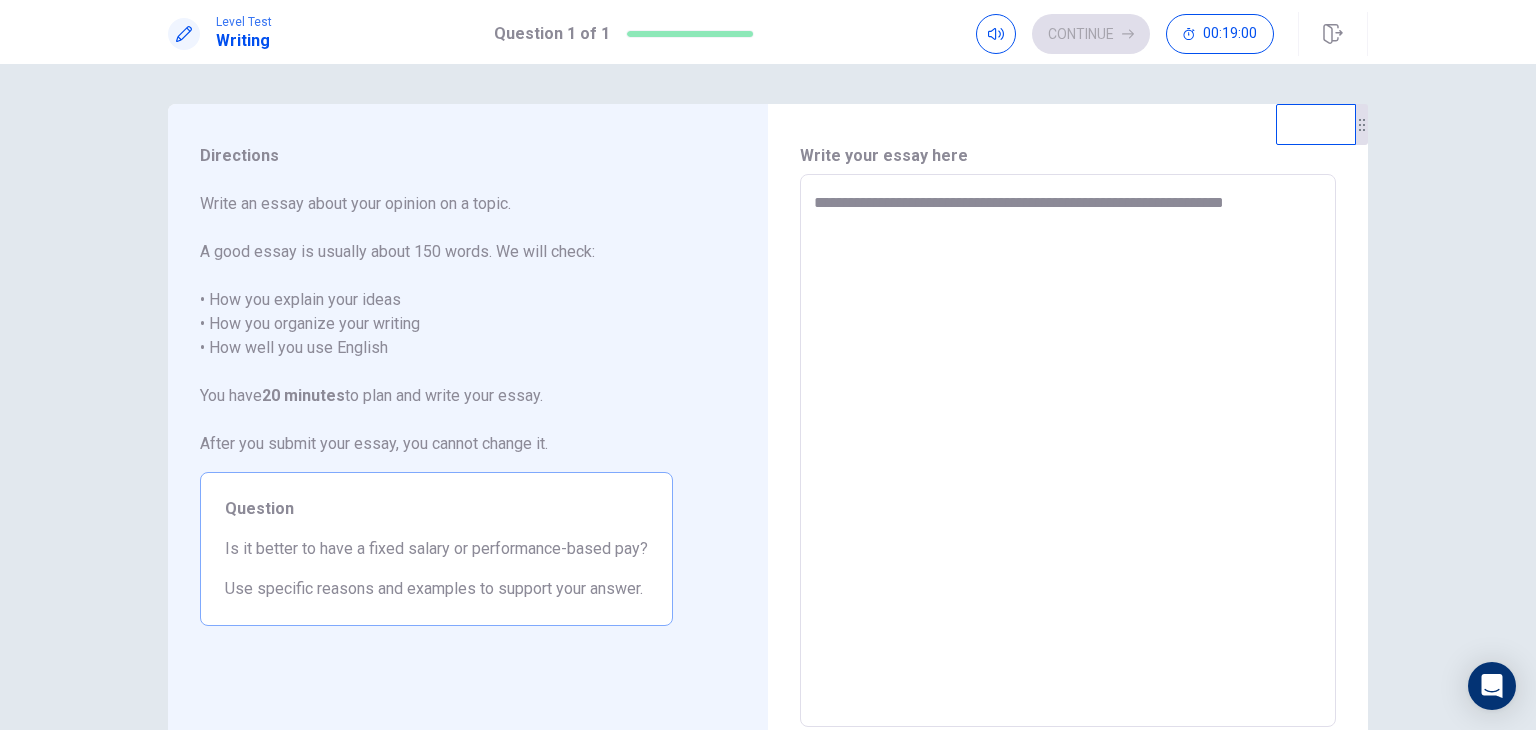 type on "*" 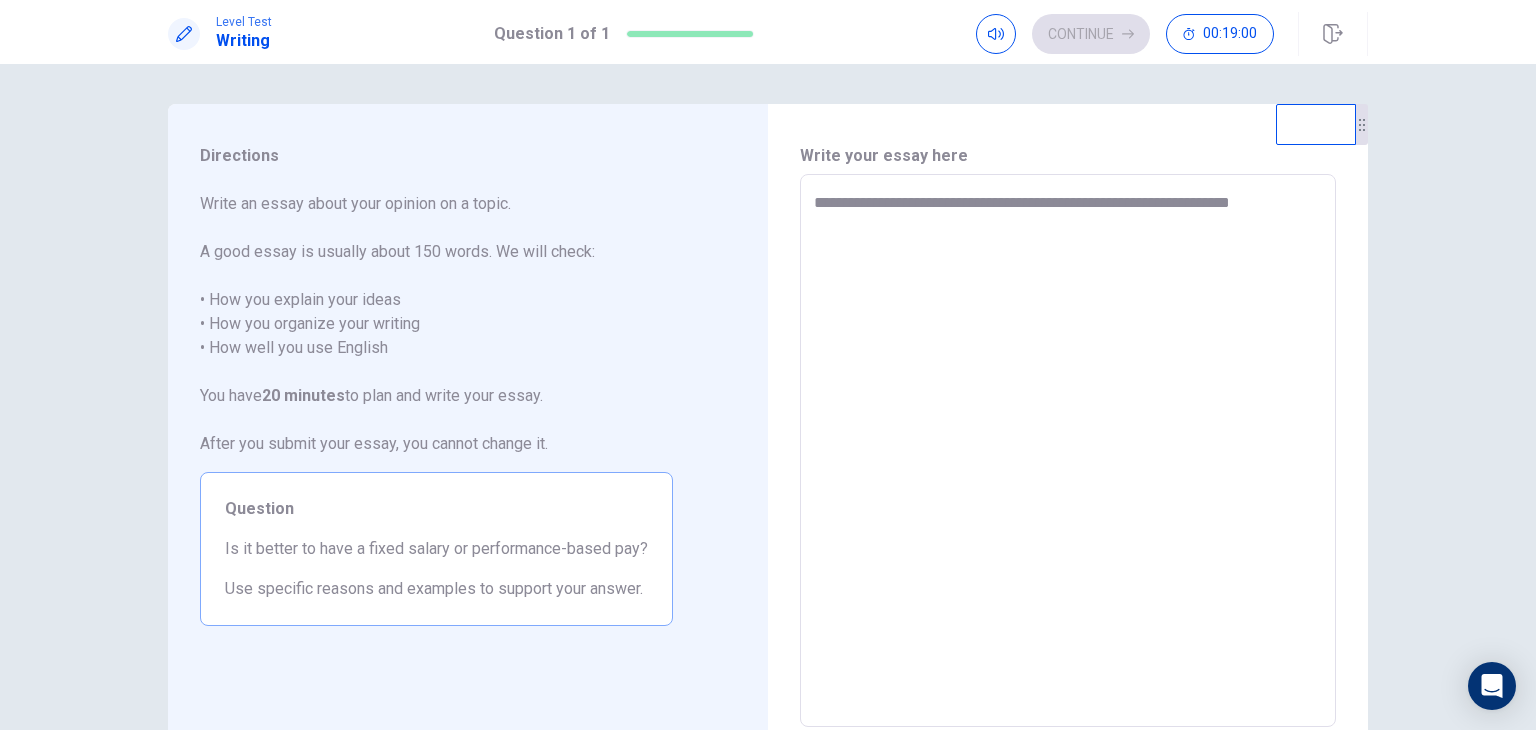 type on "*" 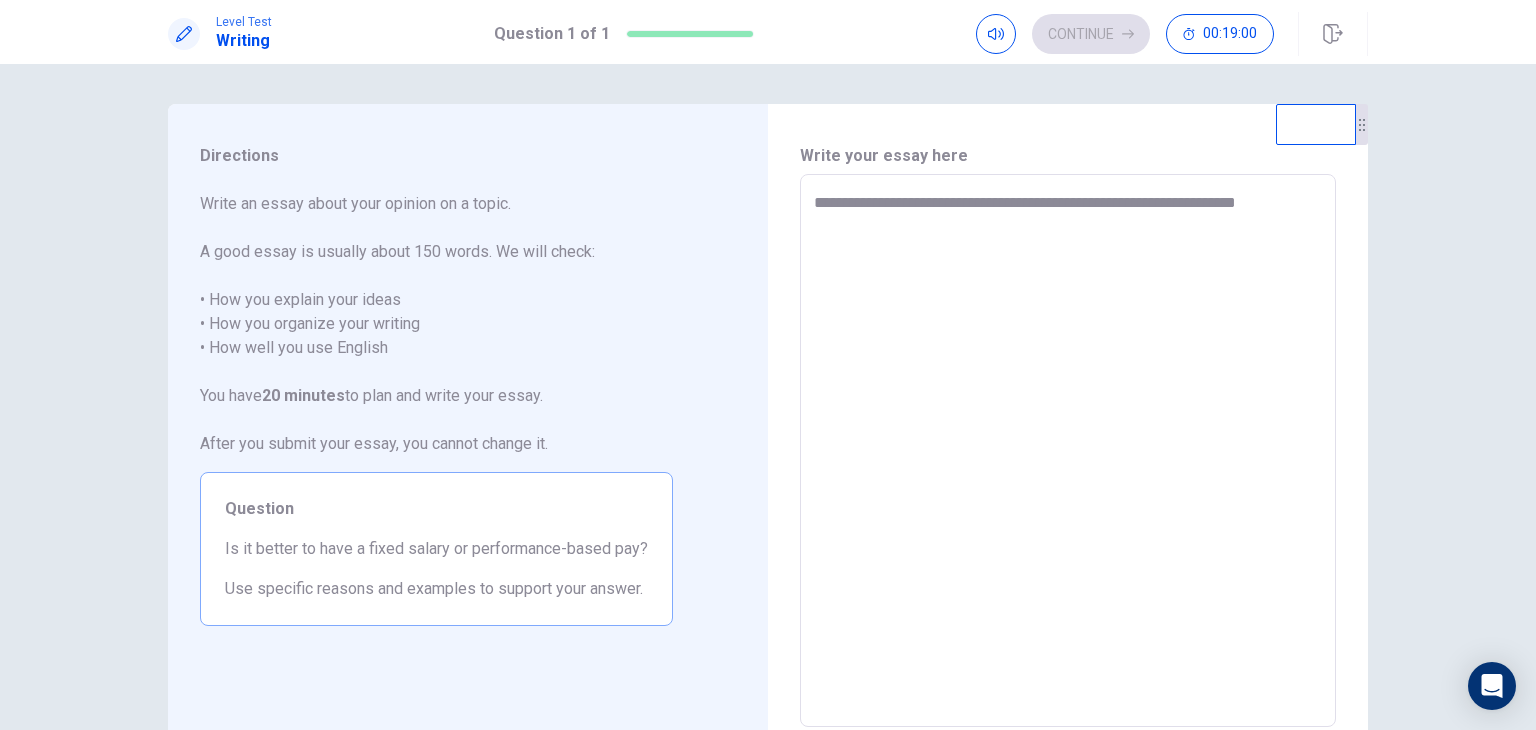 type on "*" 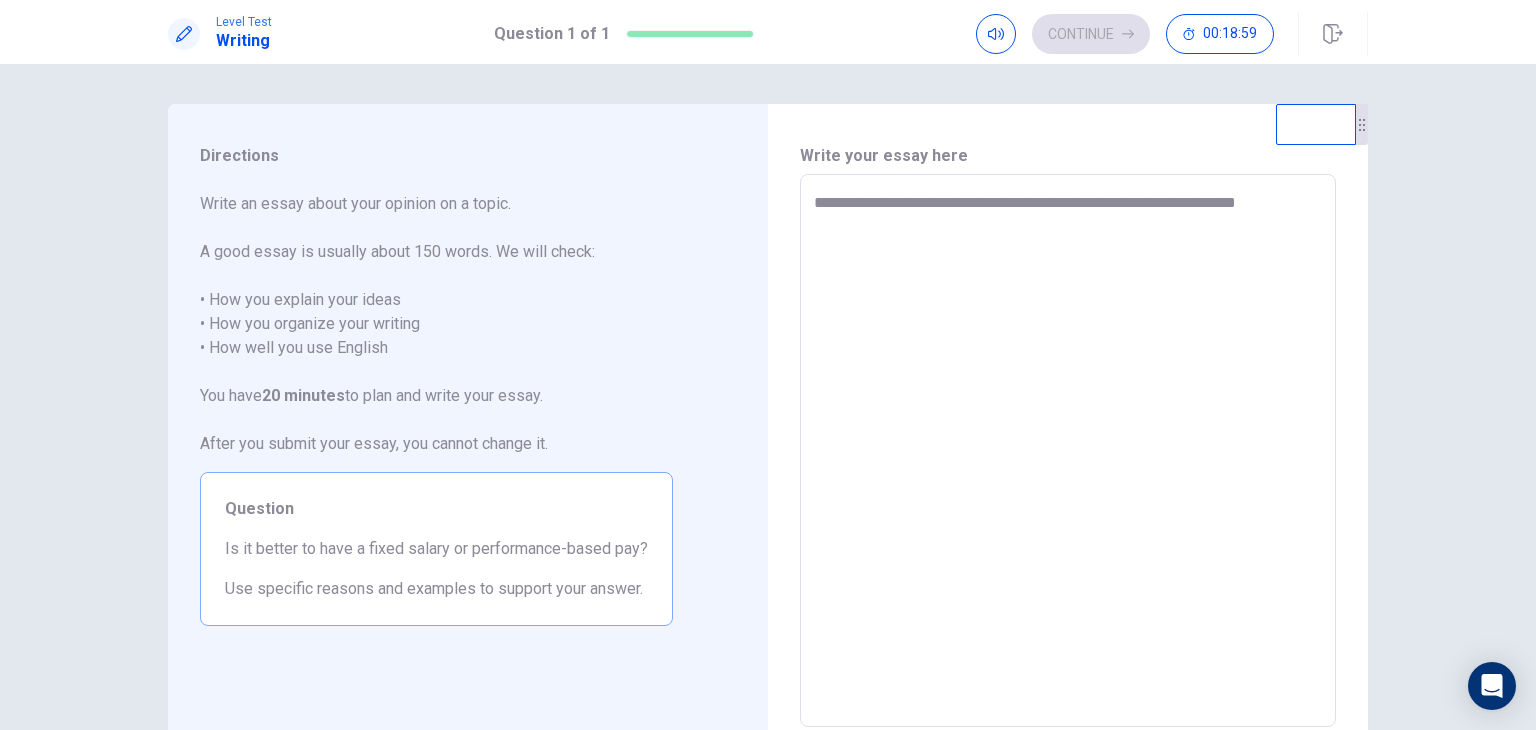 type on "**********" 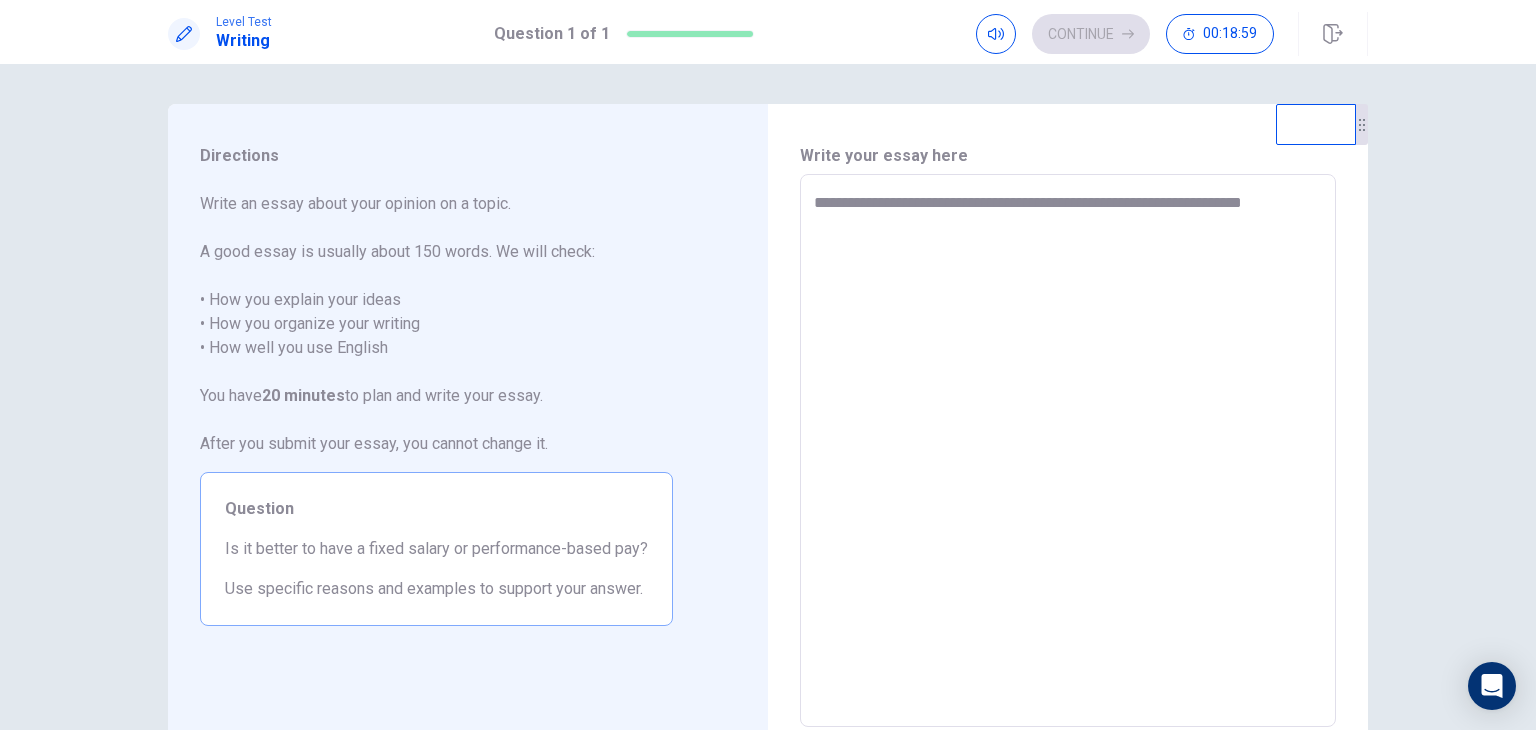 type on "*" 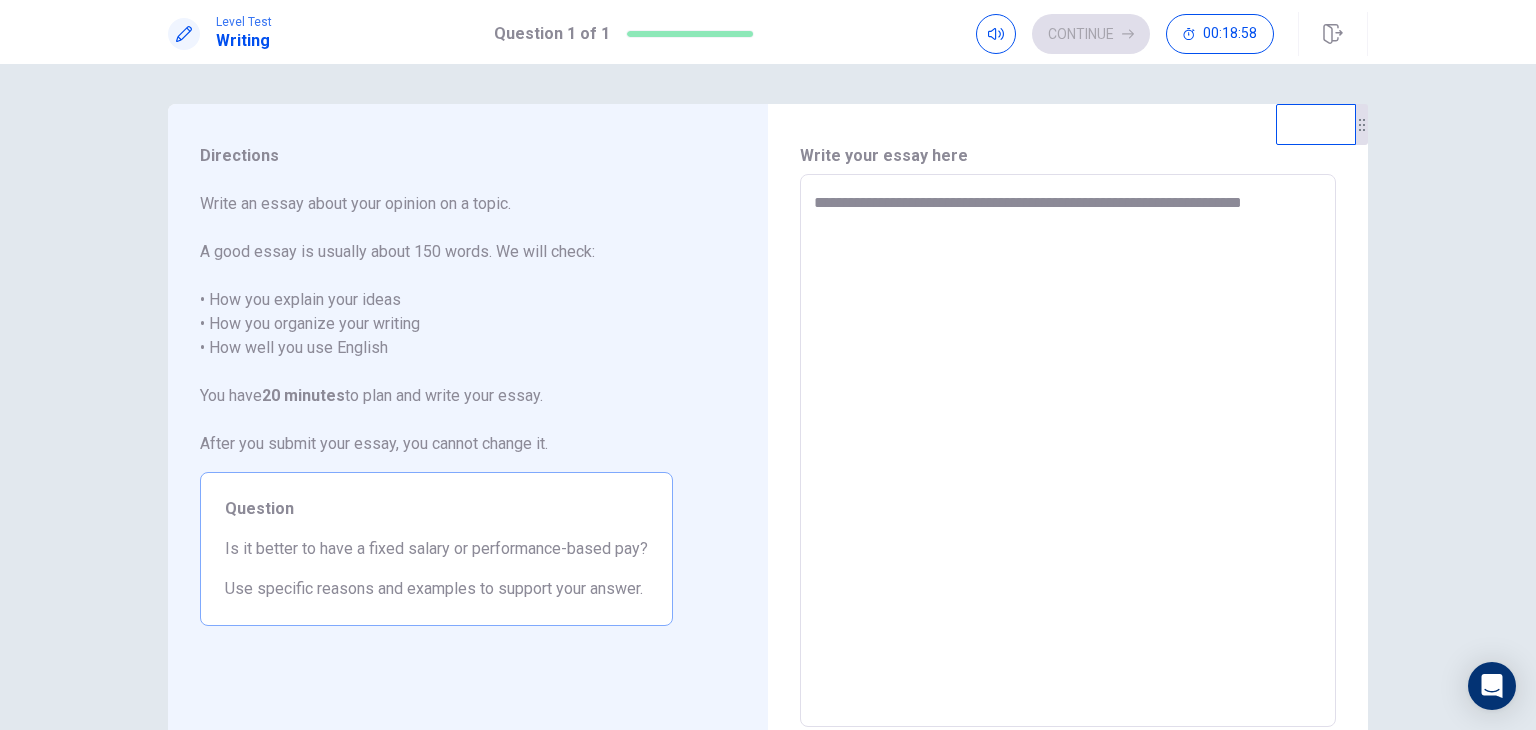 type on "**********" 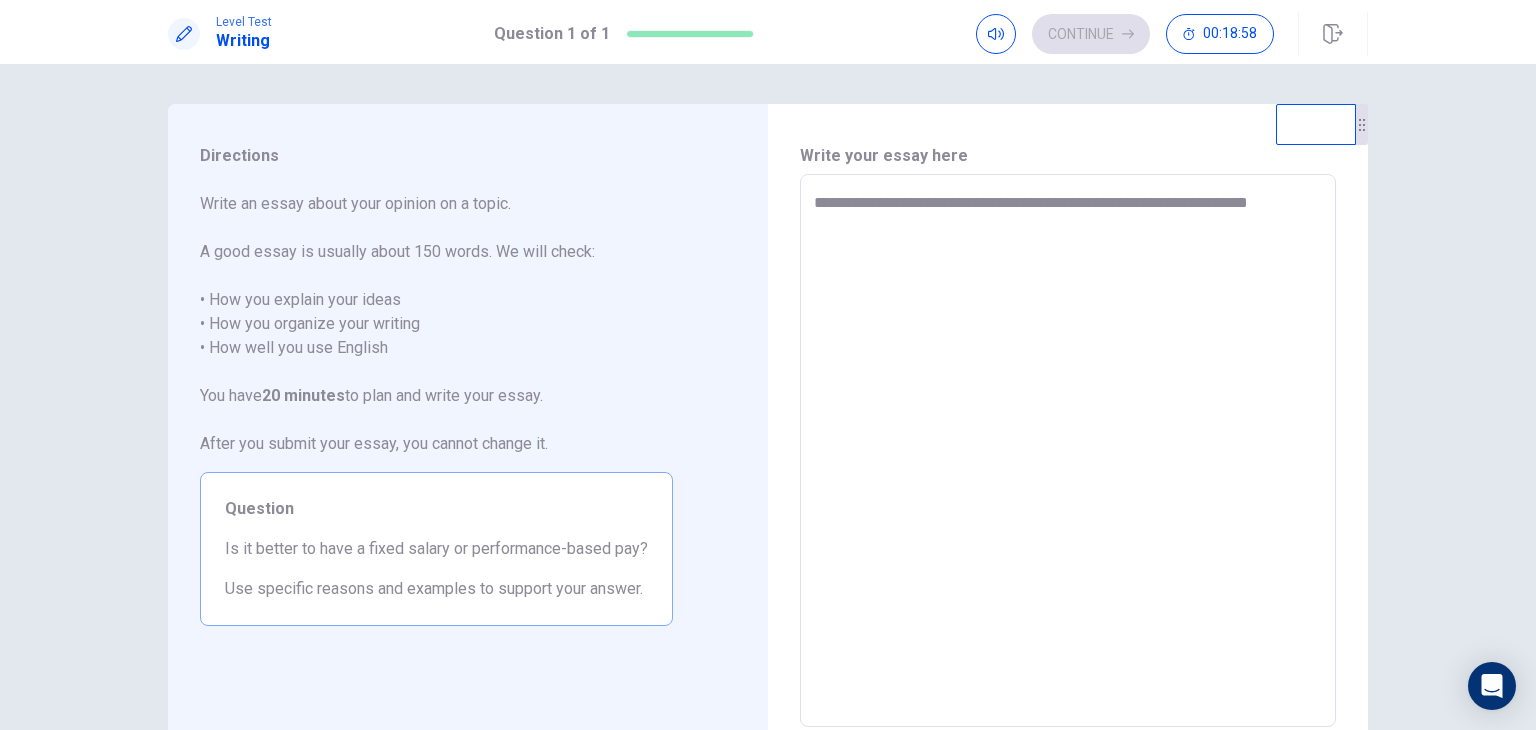 type on "*" 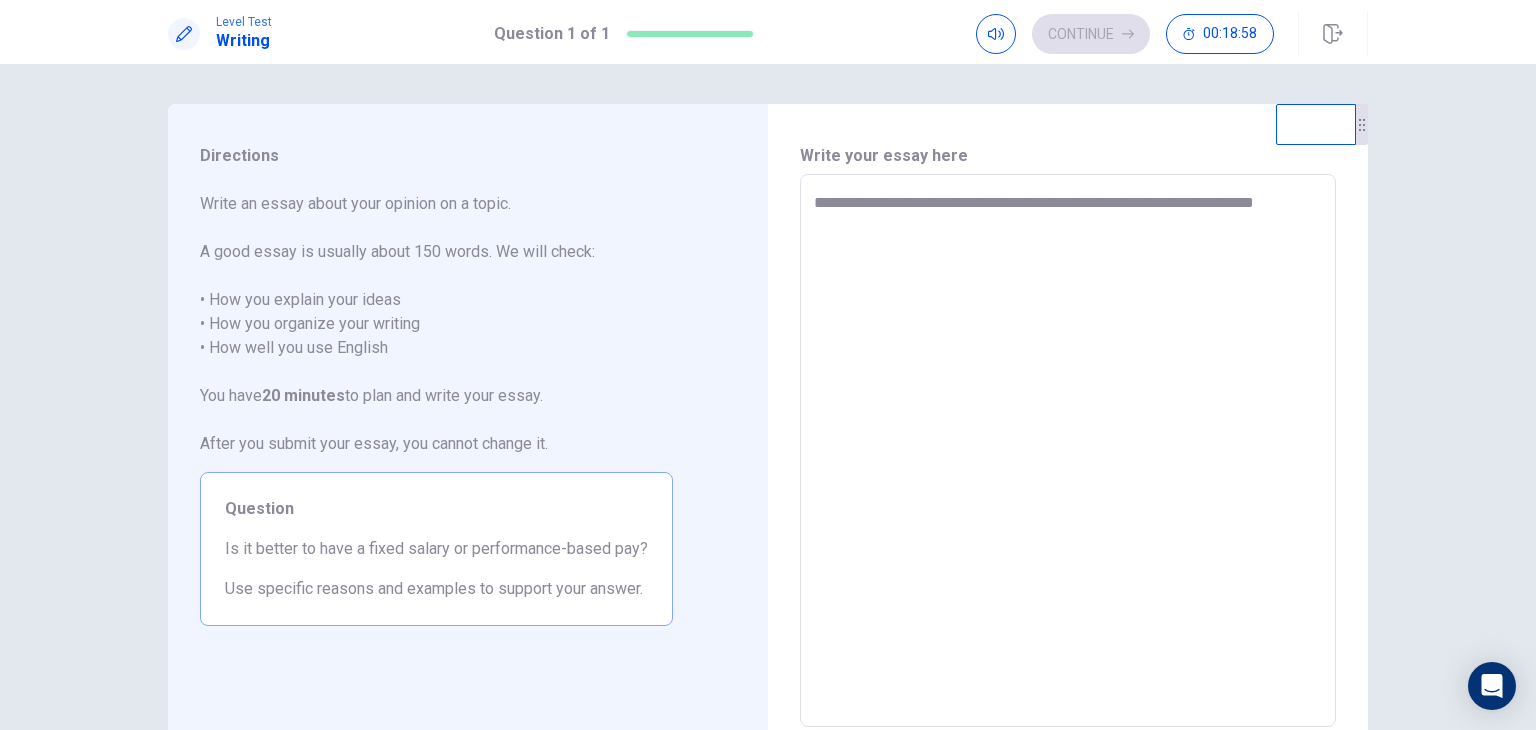 type on "*" 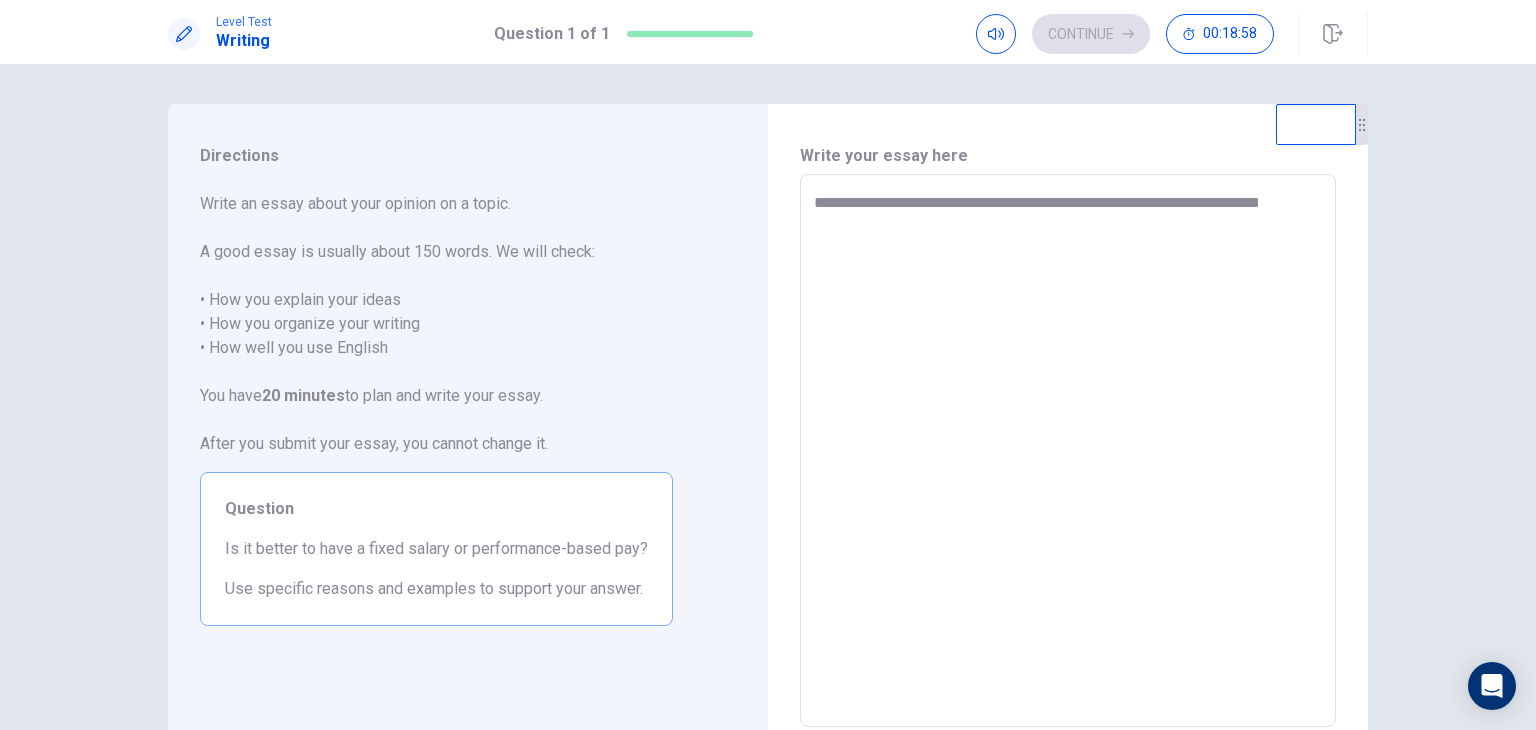 type on "*" 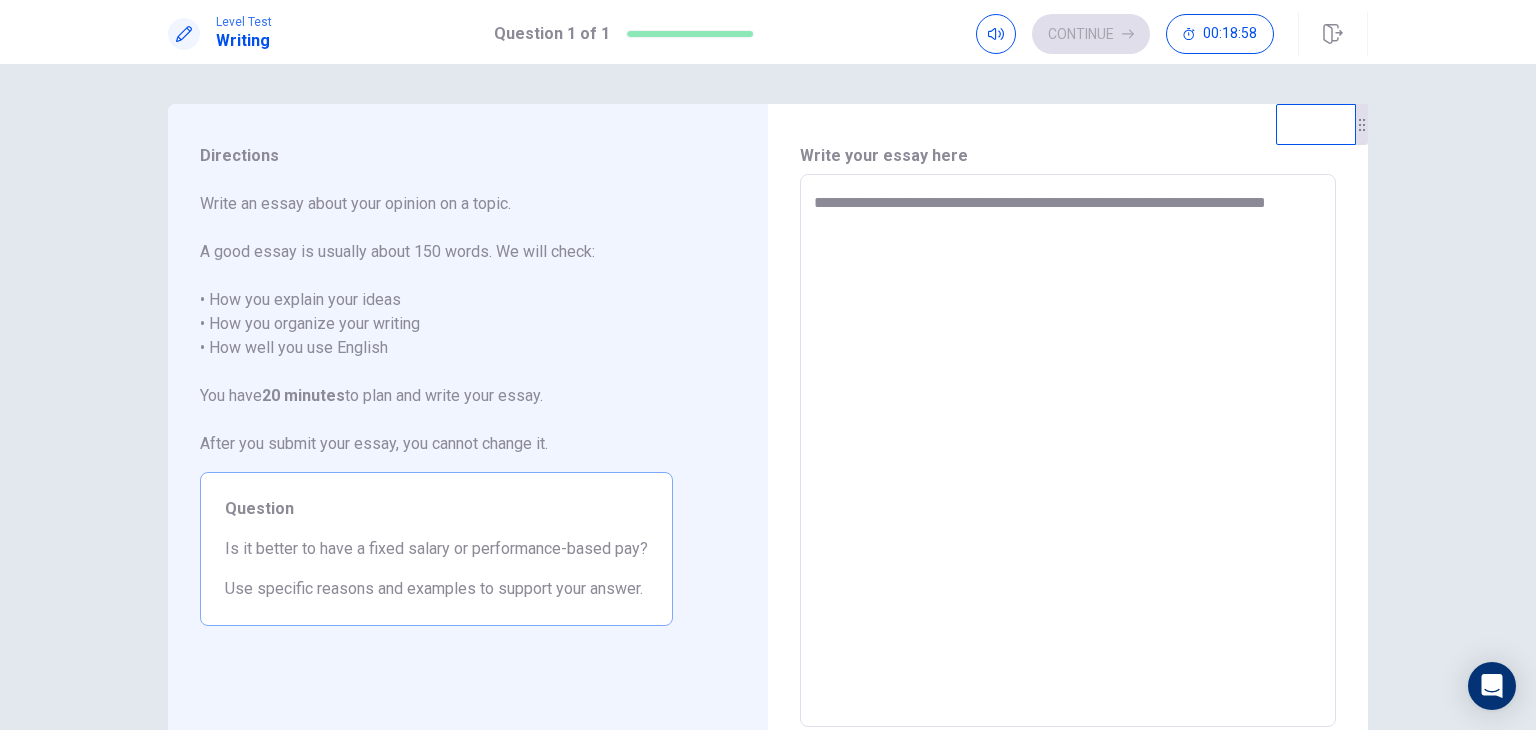 type on "*" 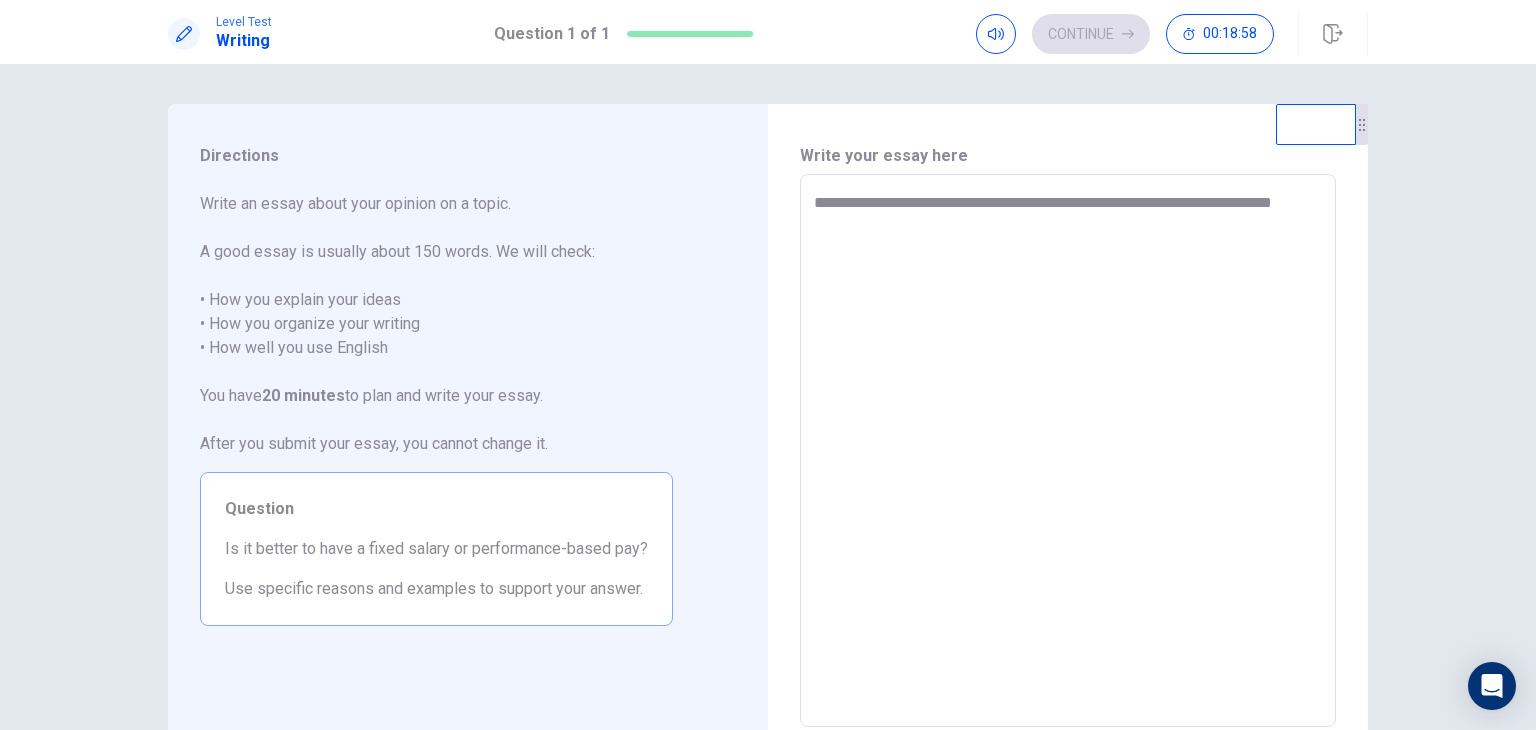 type on "*" 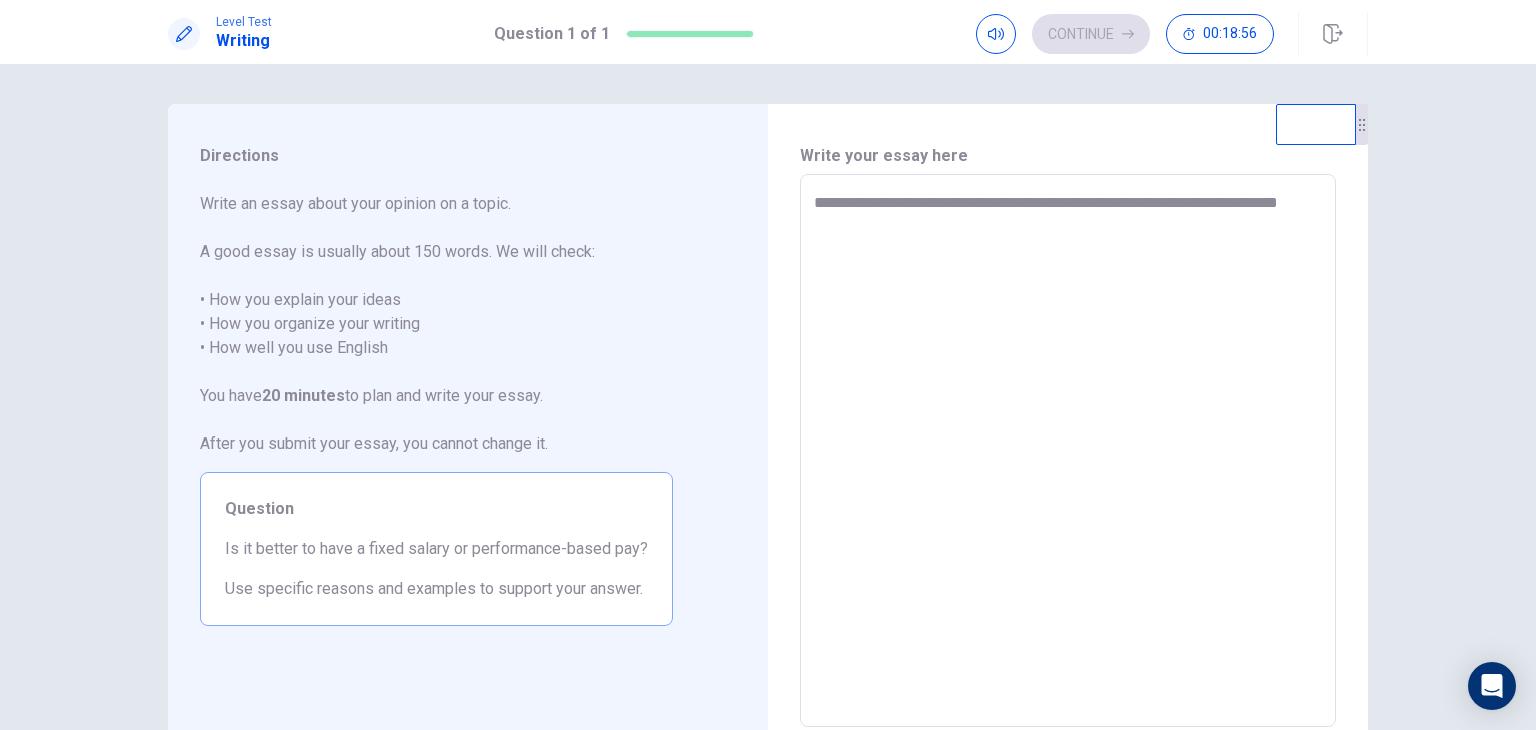 type on "*" 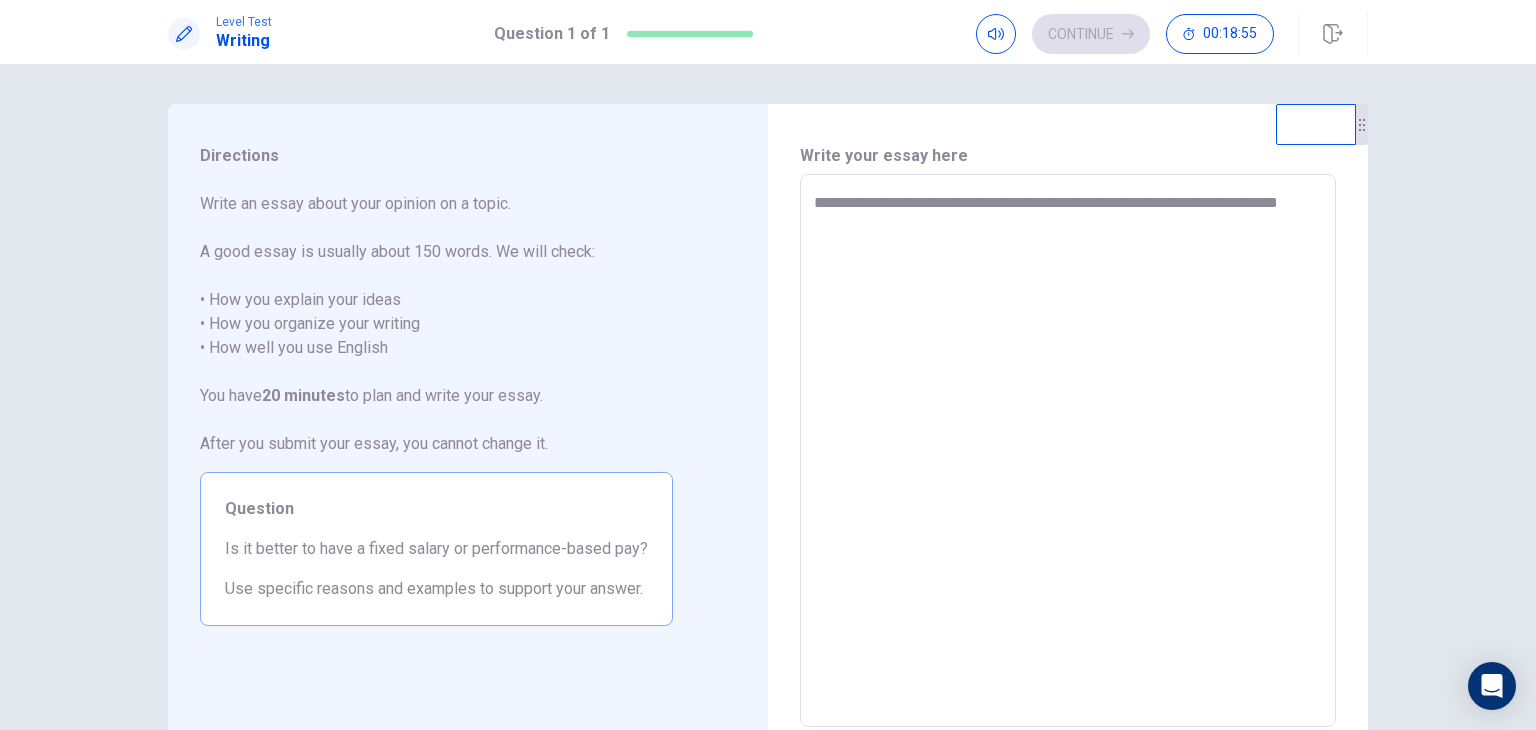type on "**********" 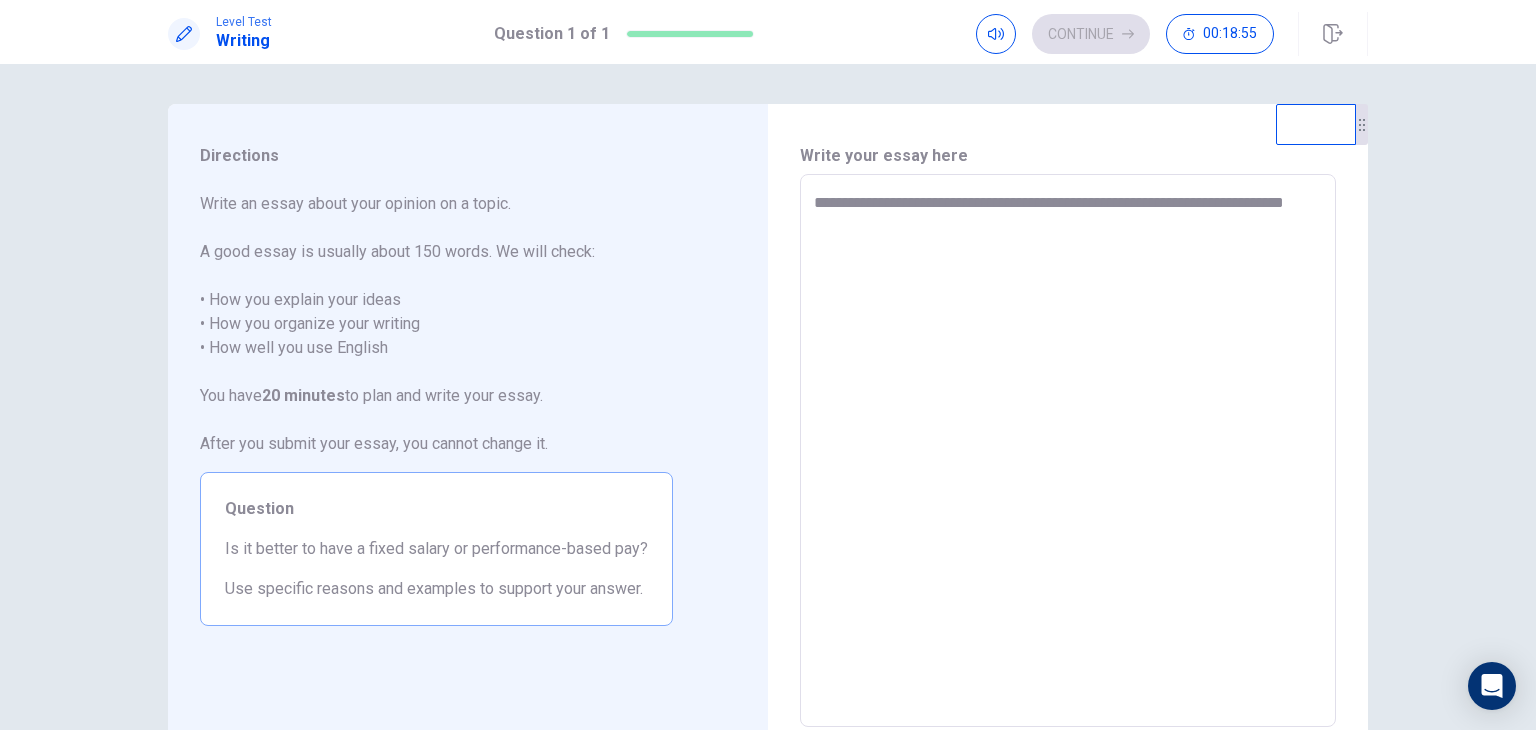 type on "*" 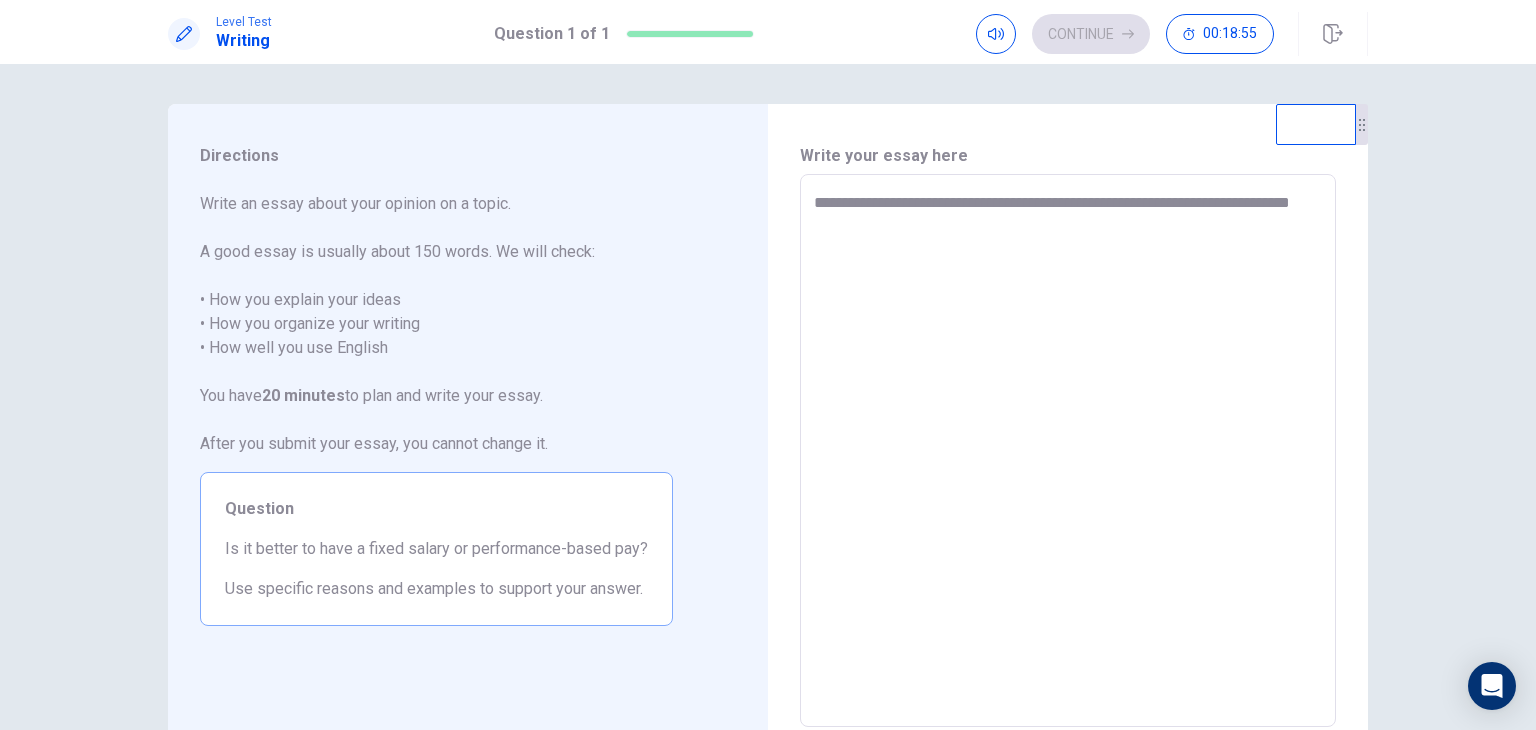 type on "*" 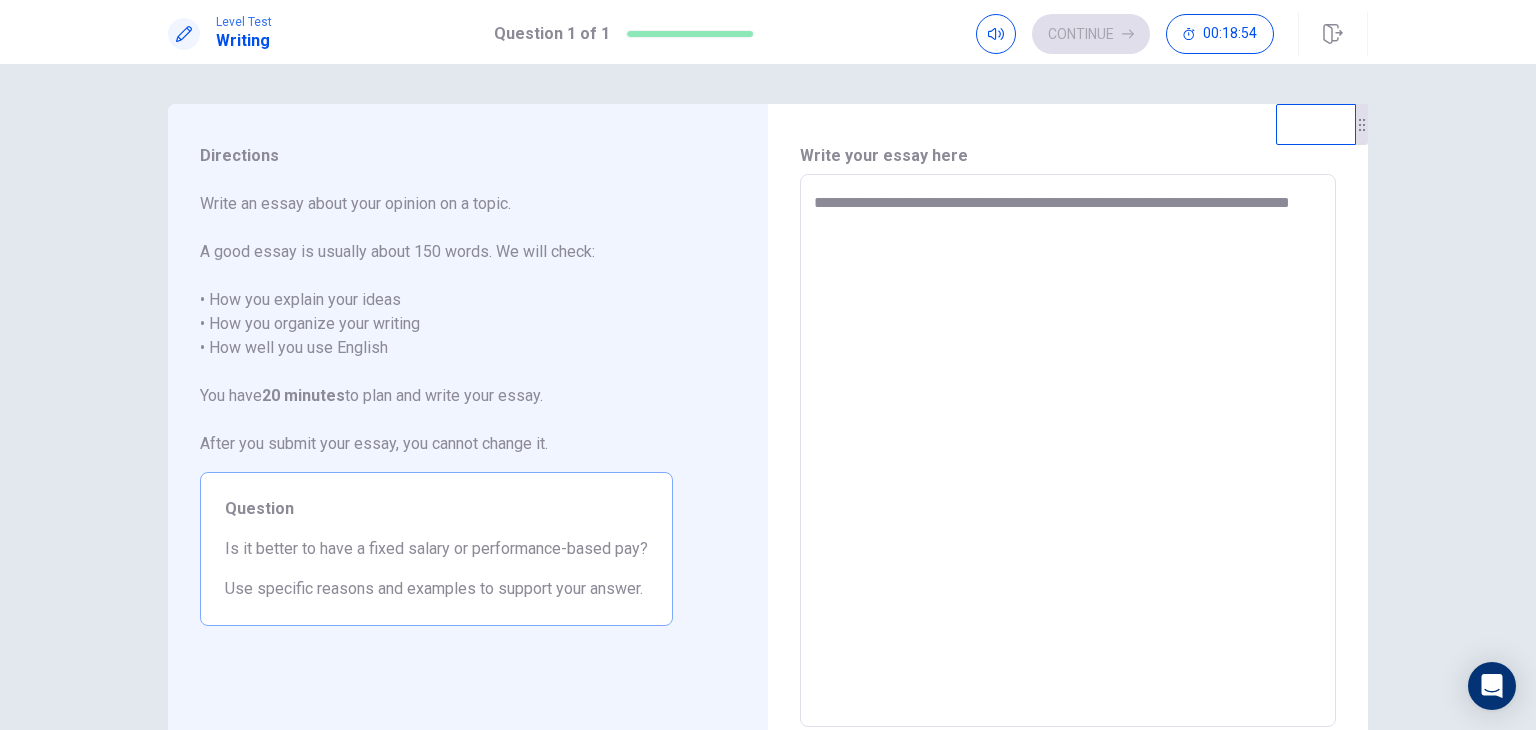 type on "**********" 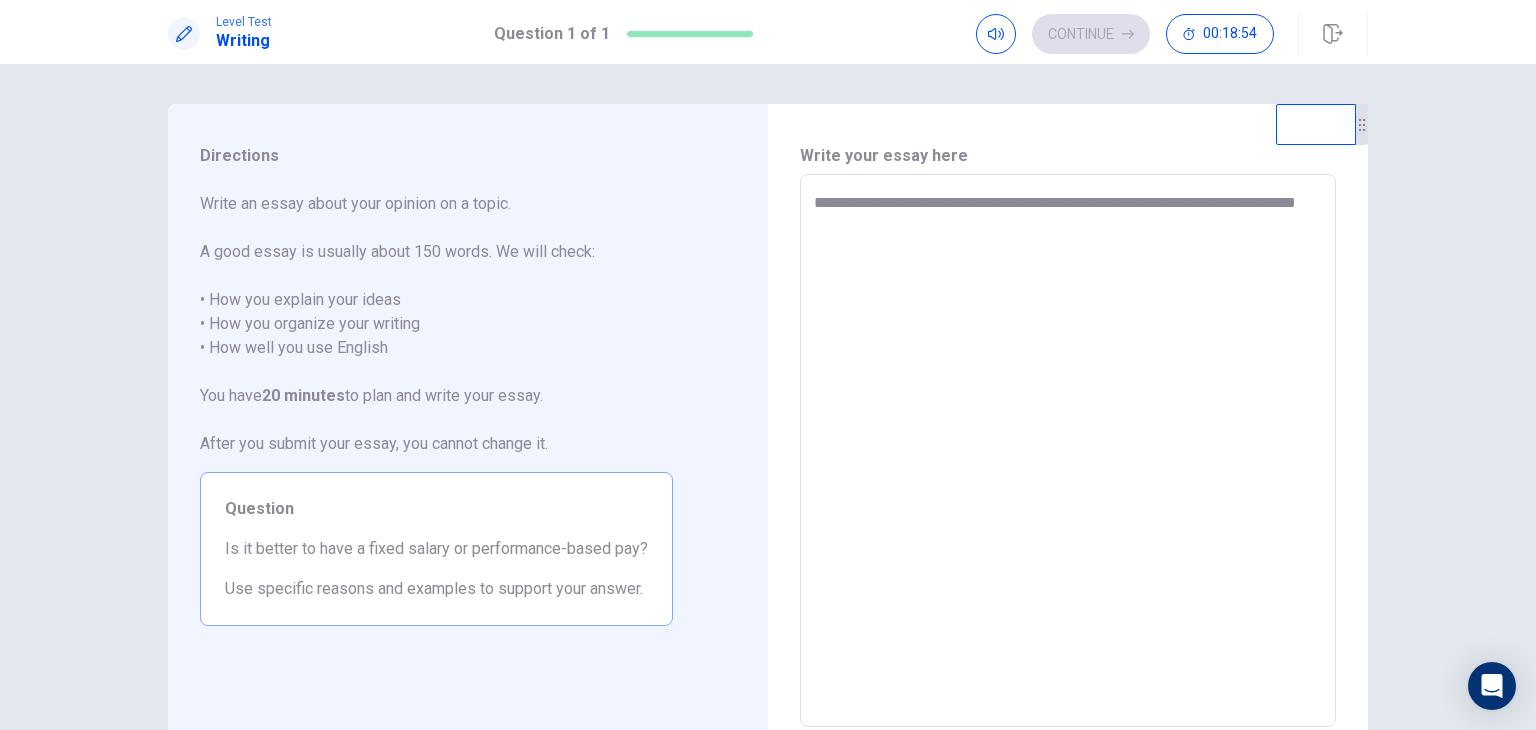 type on "*" 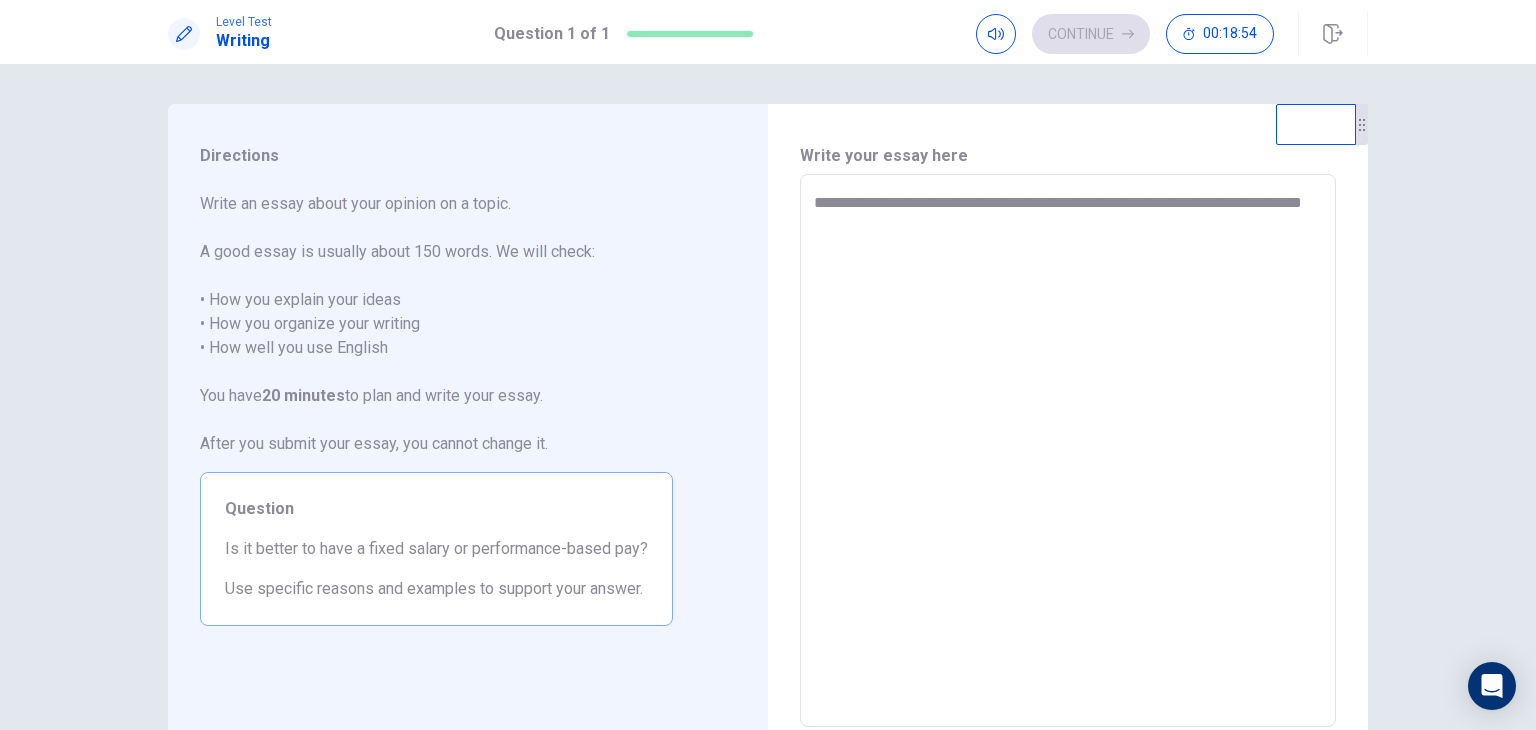 type on "*" 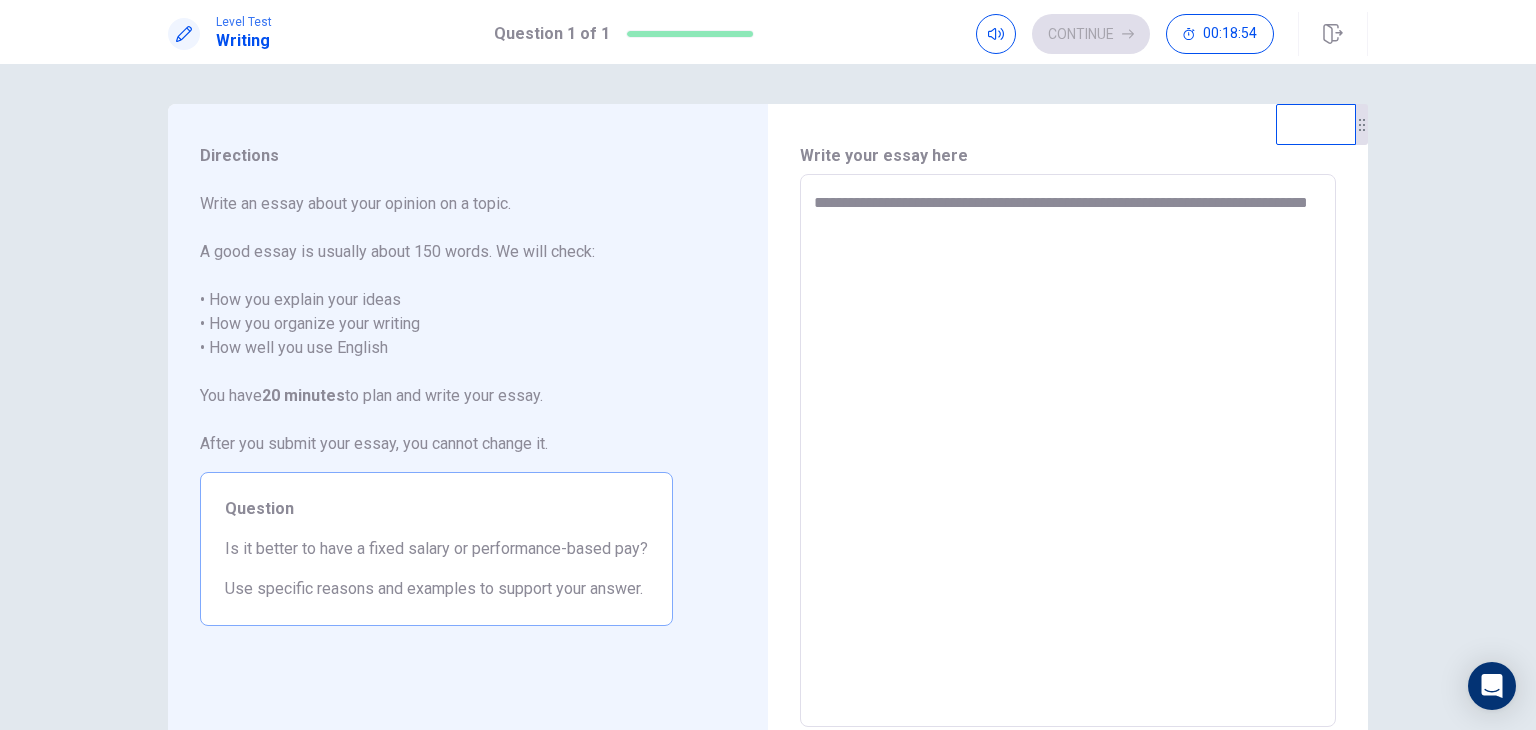 type on "*" 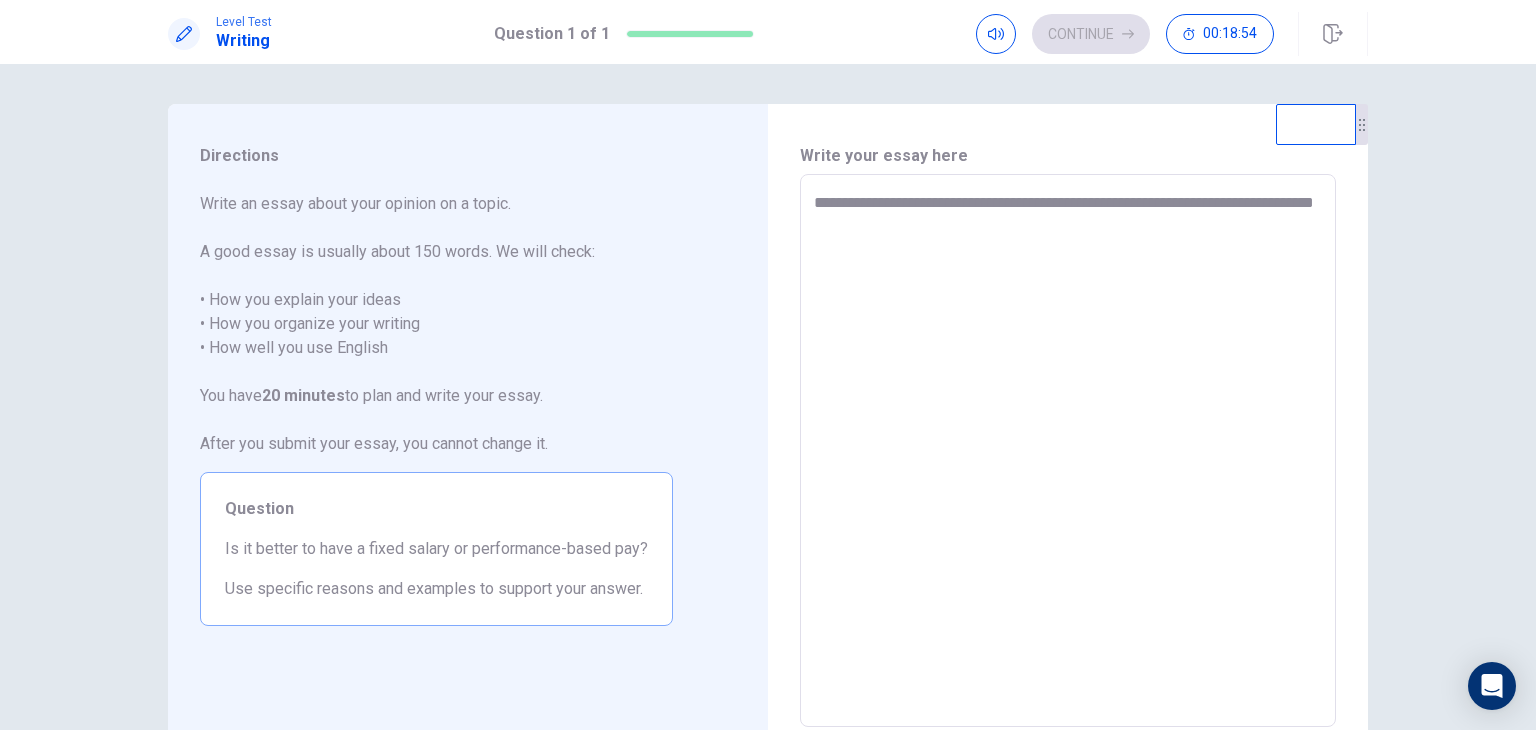 type on "*" 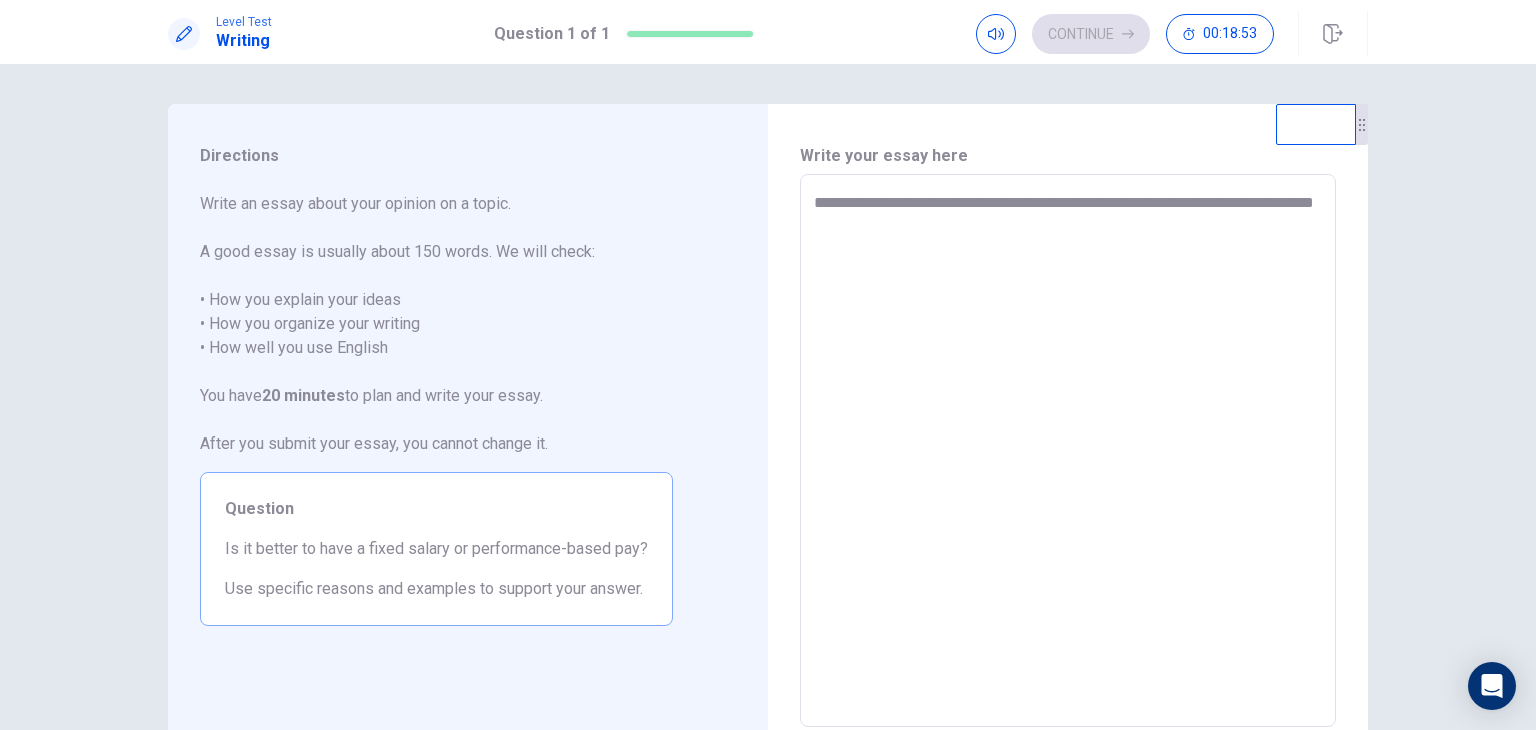type 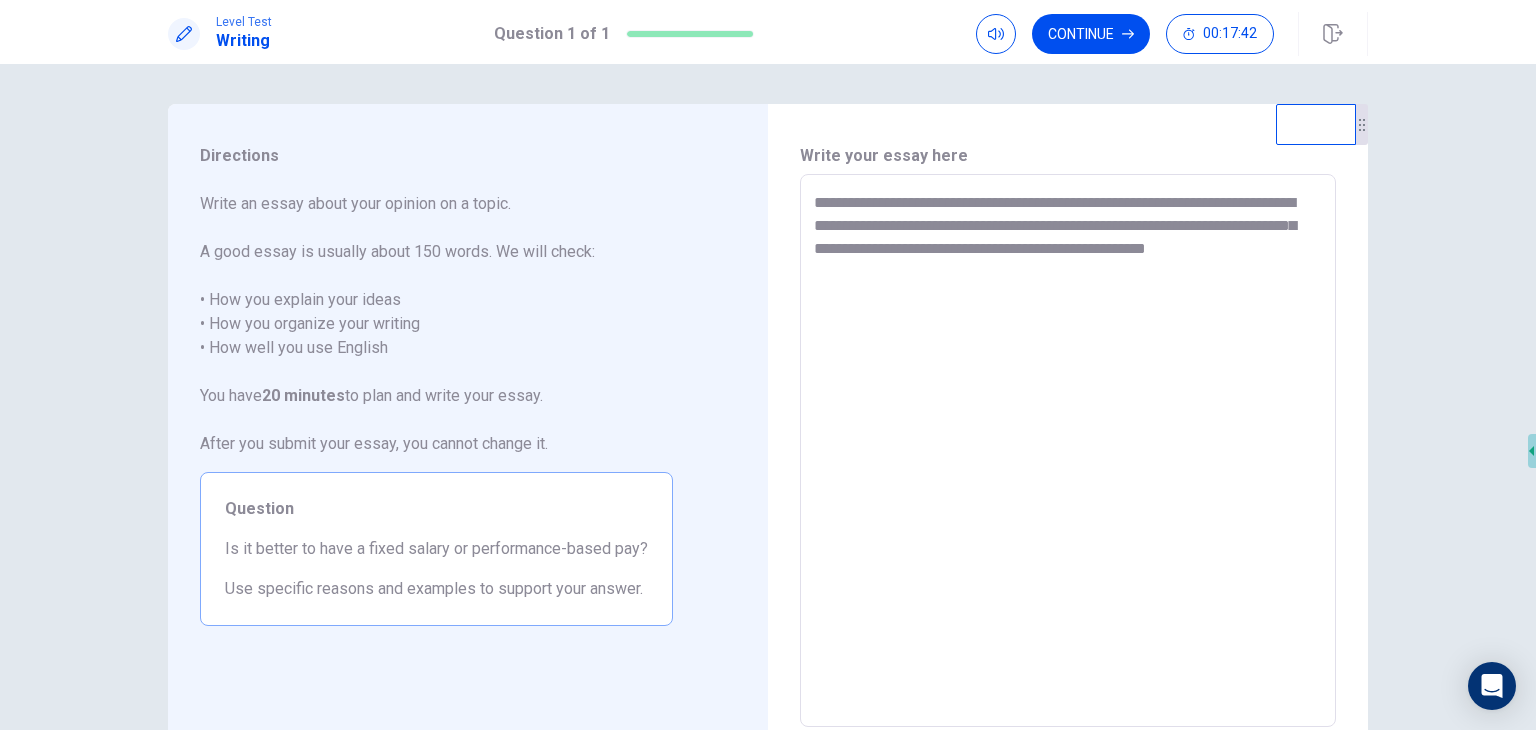 click on "**********" at bounding box center (1068, 451) 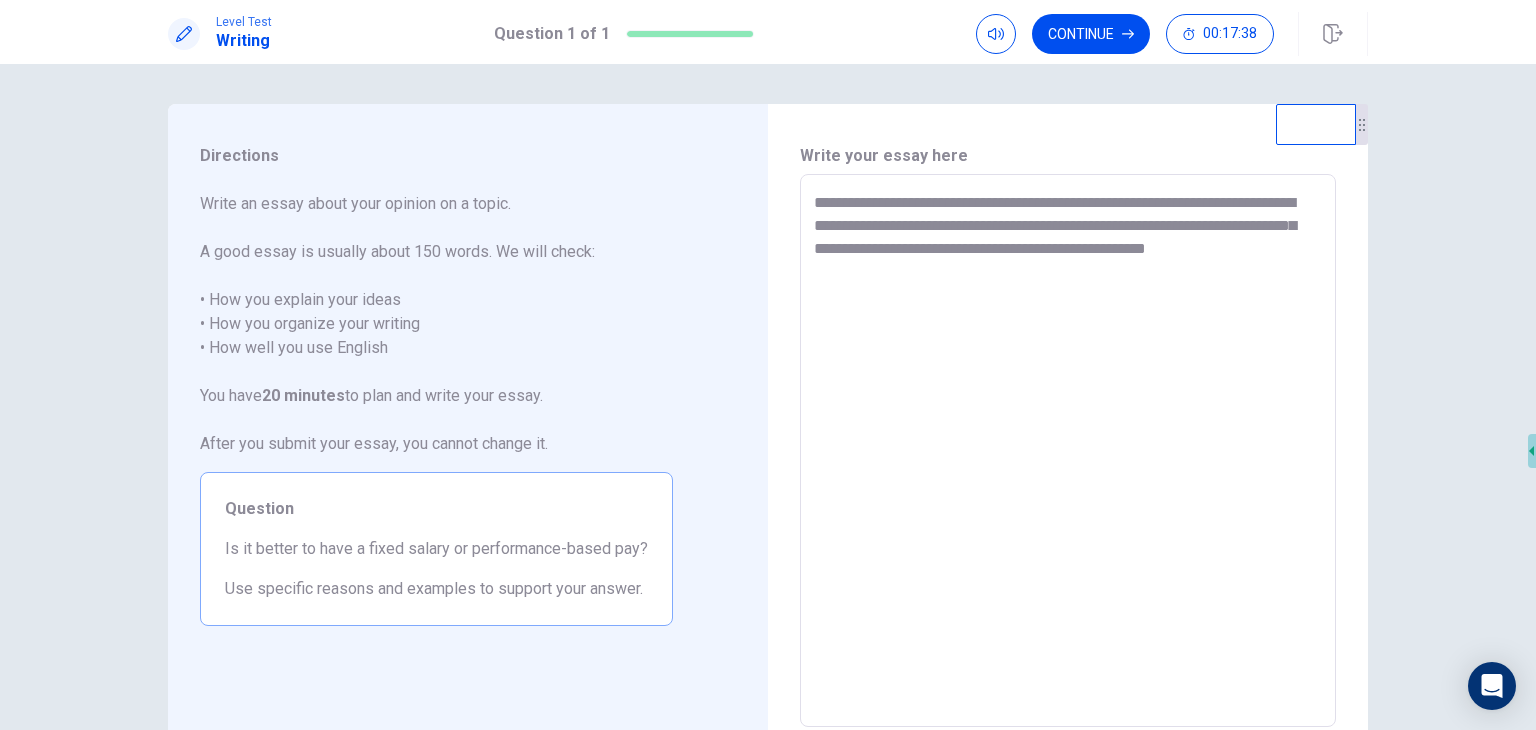 click on "**********" at bounding box center (1068, 451) 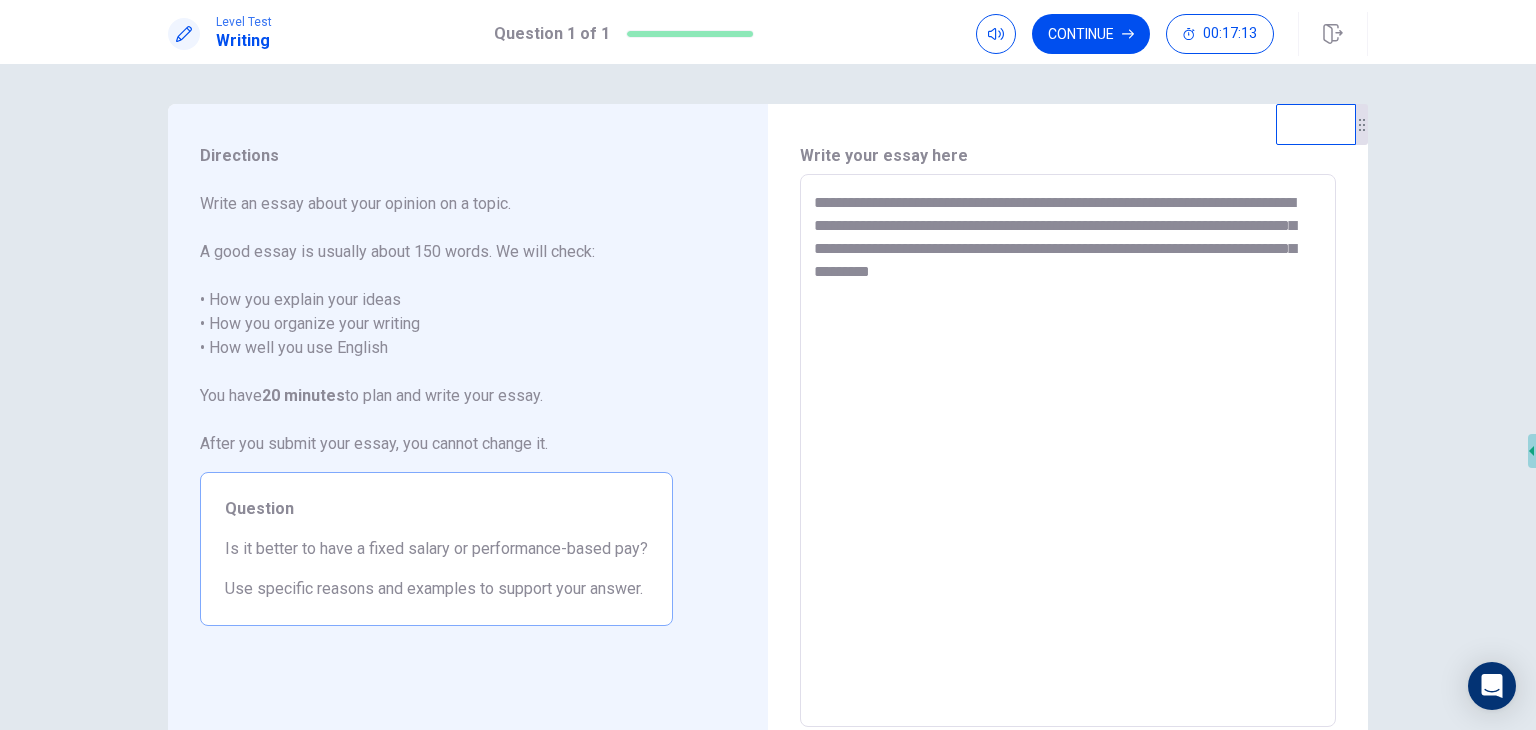 click on "**********" at bounding box center (1068, 451) 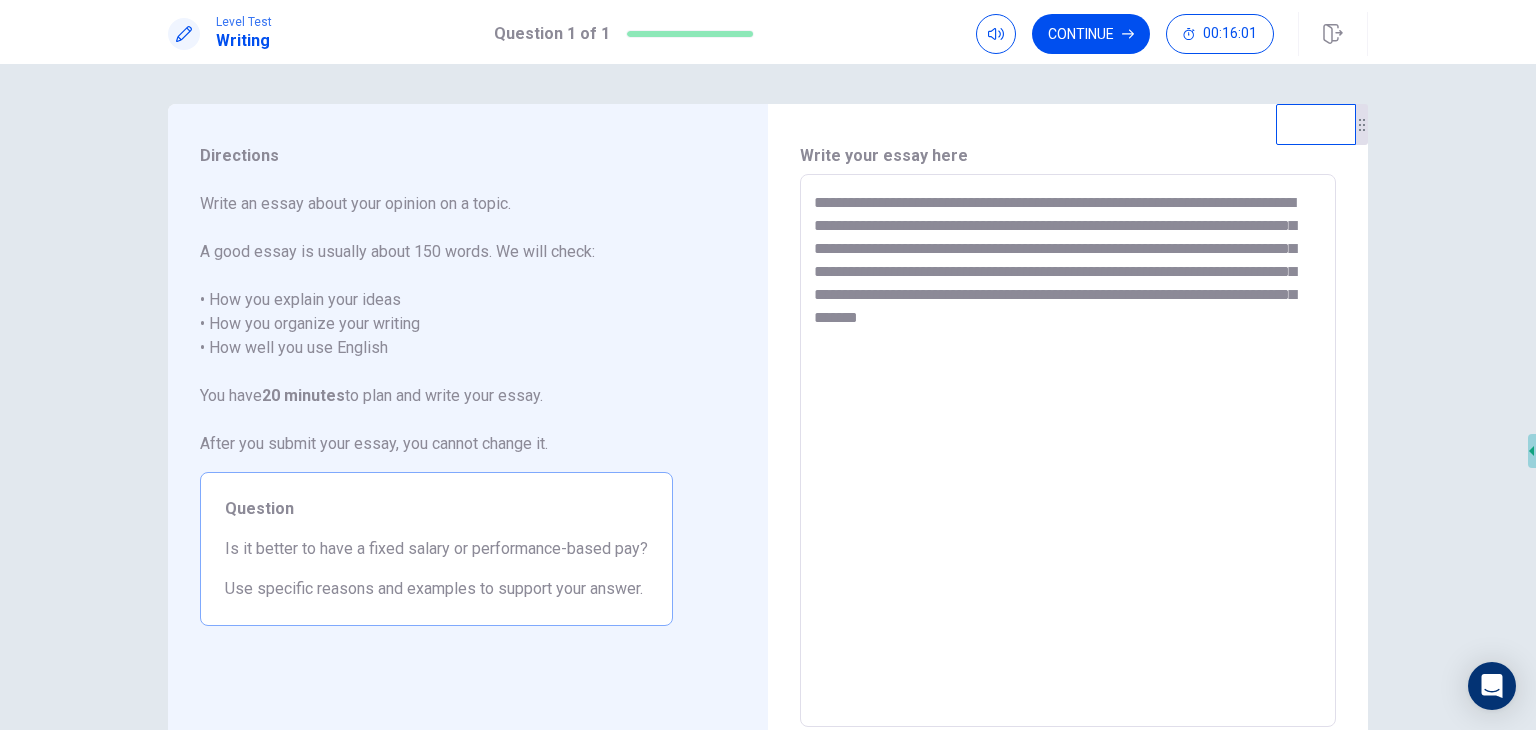 click on "**********" at bounding box center [1068, 451] 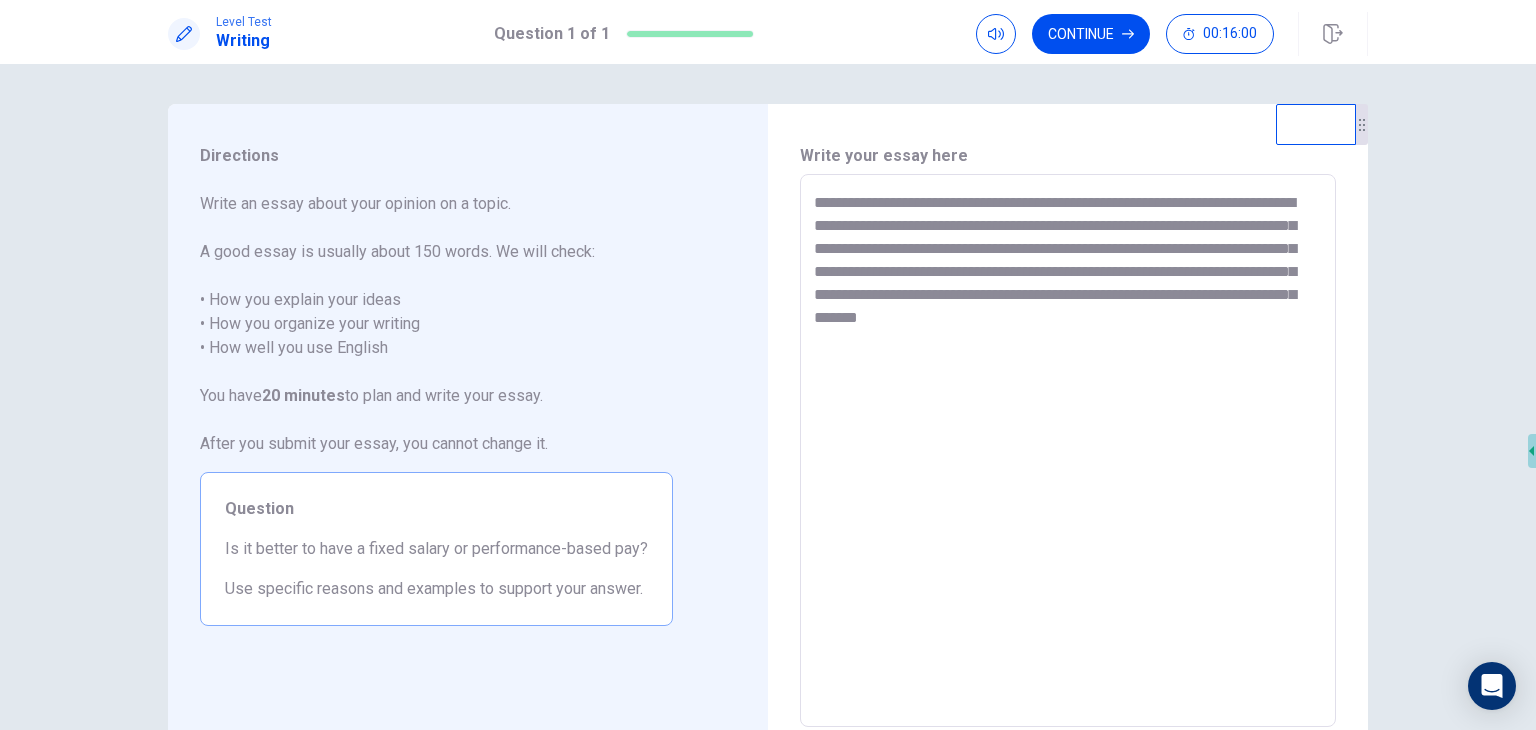 click on "**********" at bounding box center [1068, 451] 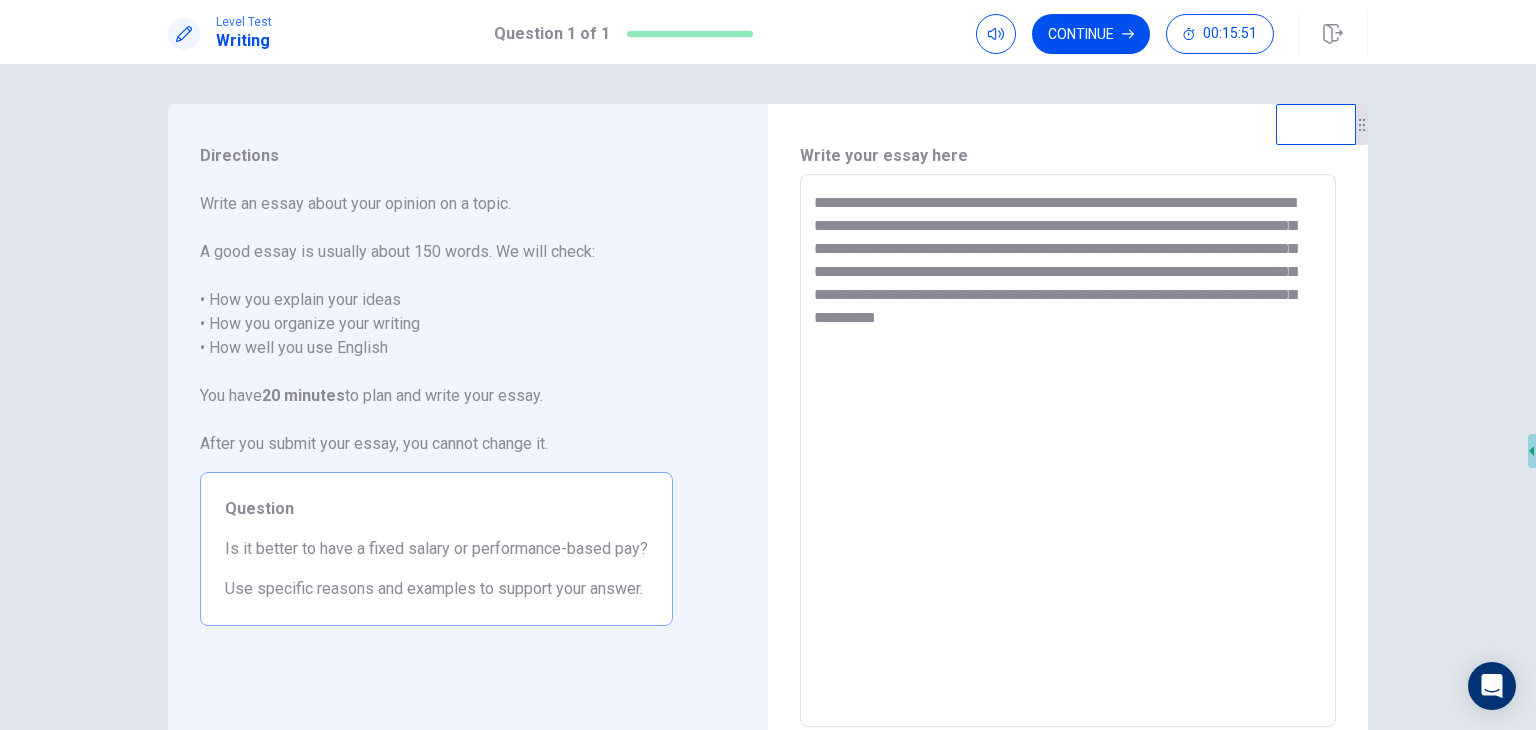 click on "**********" at bounding box center (1068, 451) 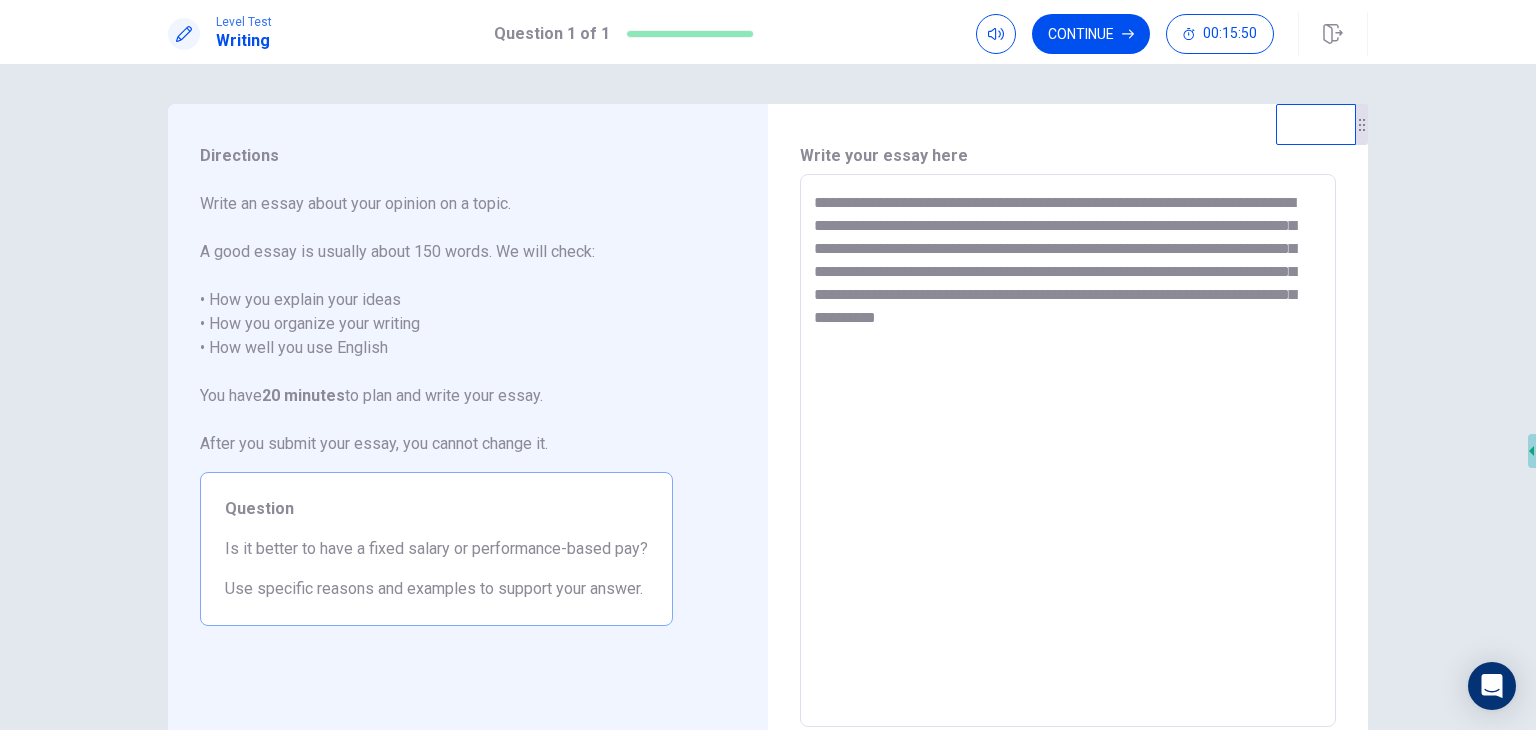 click on "**********" at bounding box center (1068, 451) 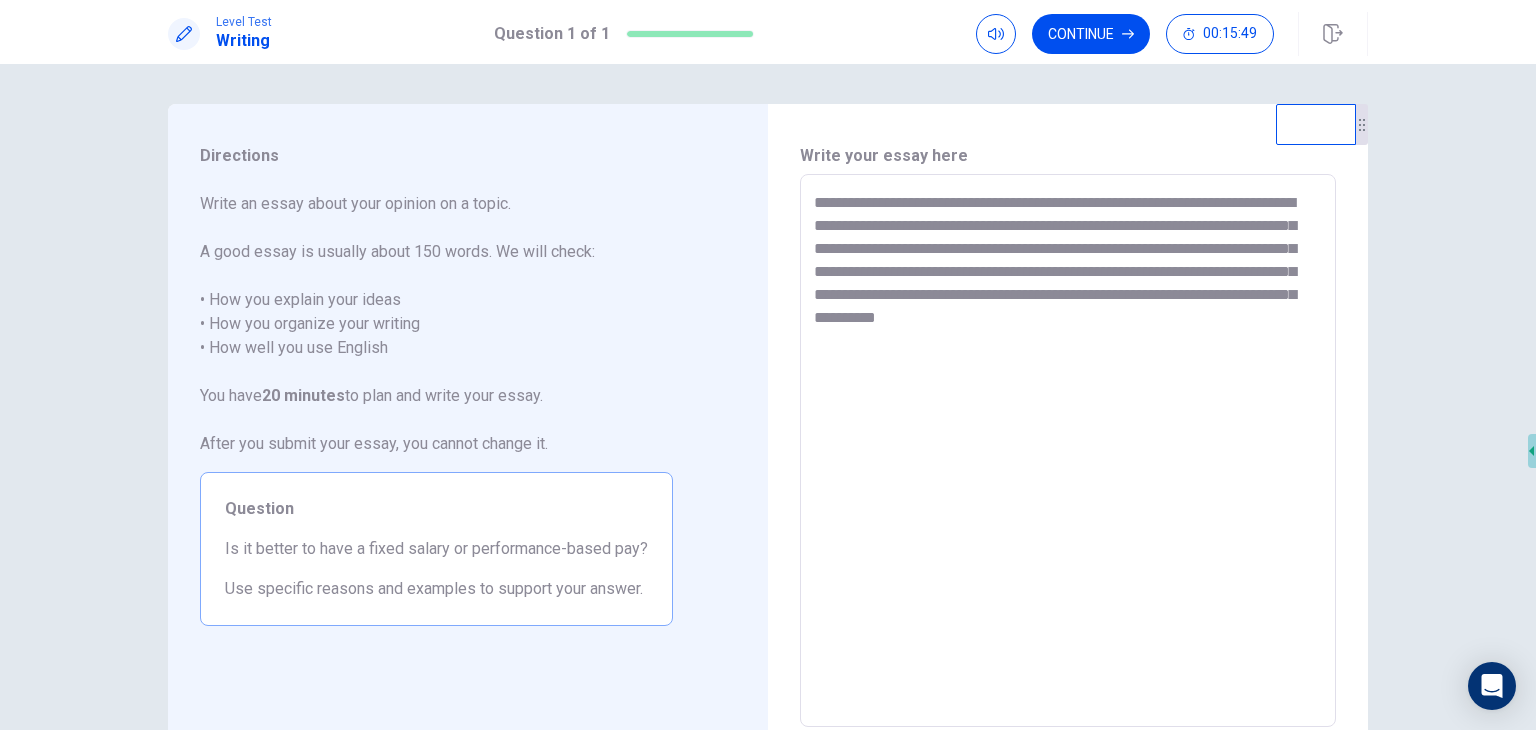 click on "**********" at bounding box center [1068, 451] 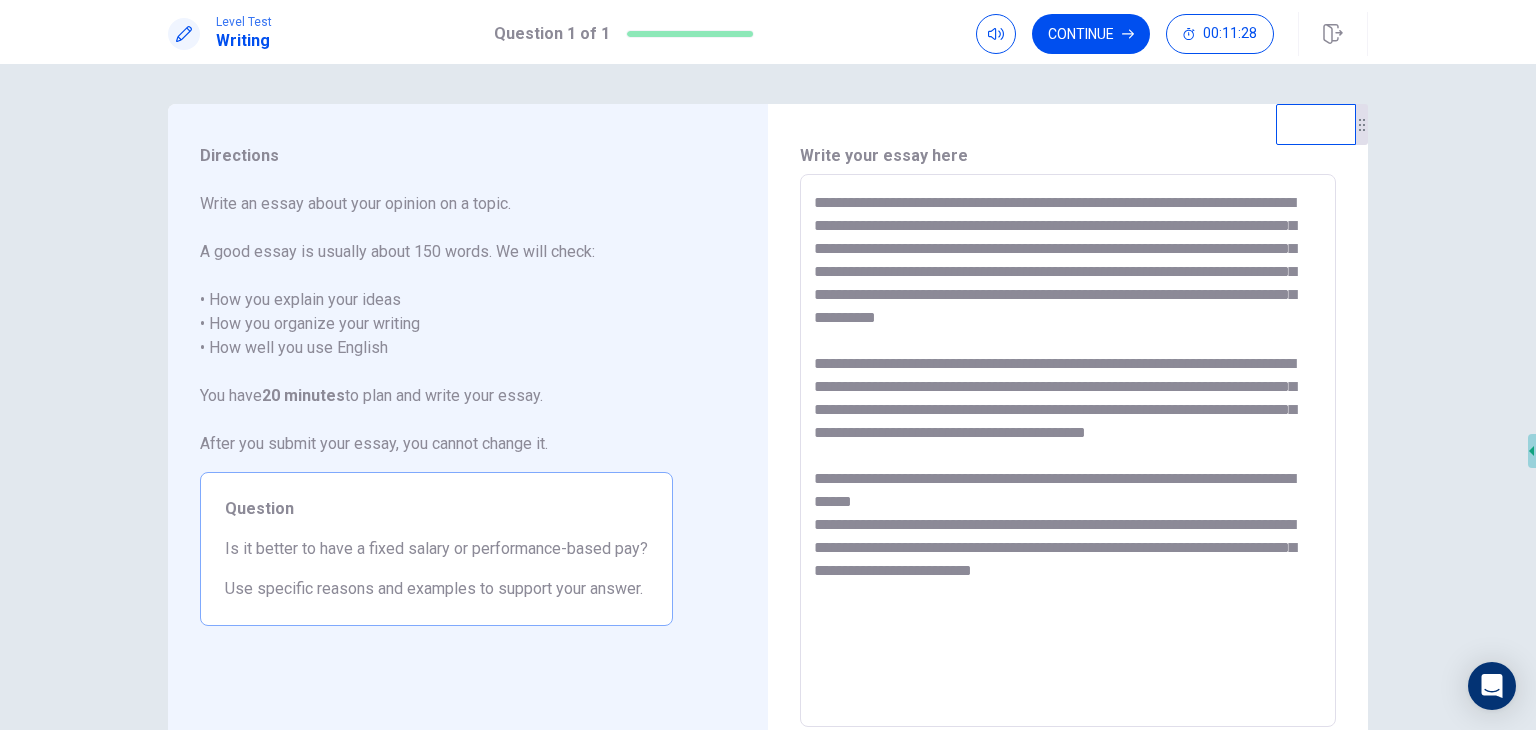 click on "**********" at bounding box center (1068, 451) 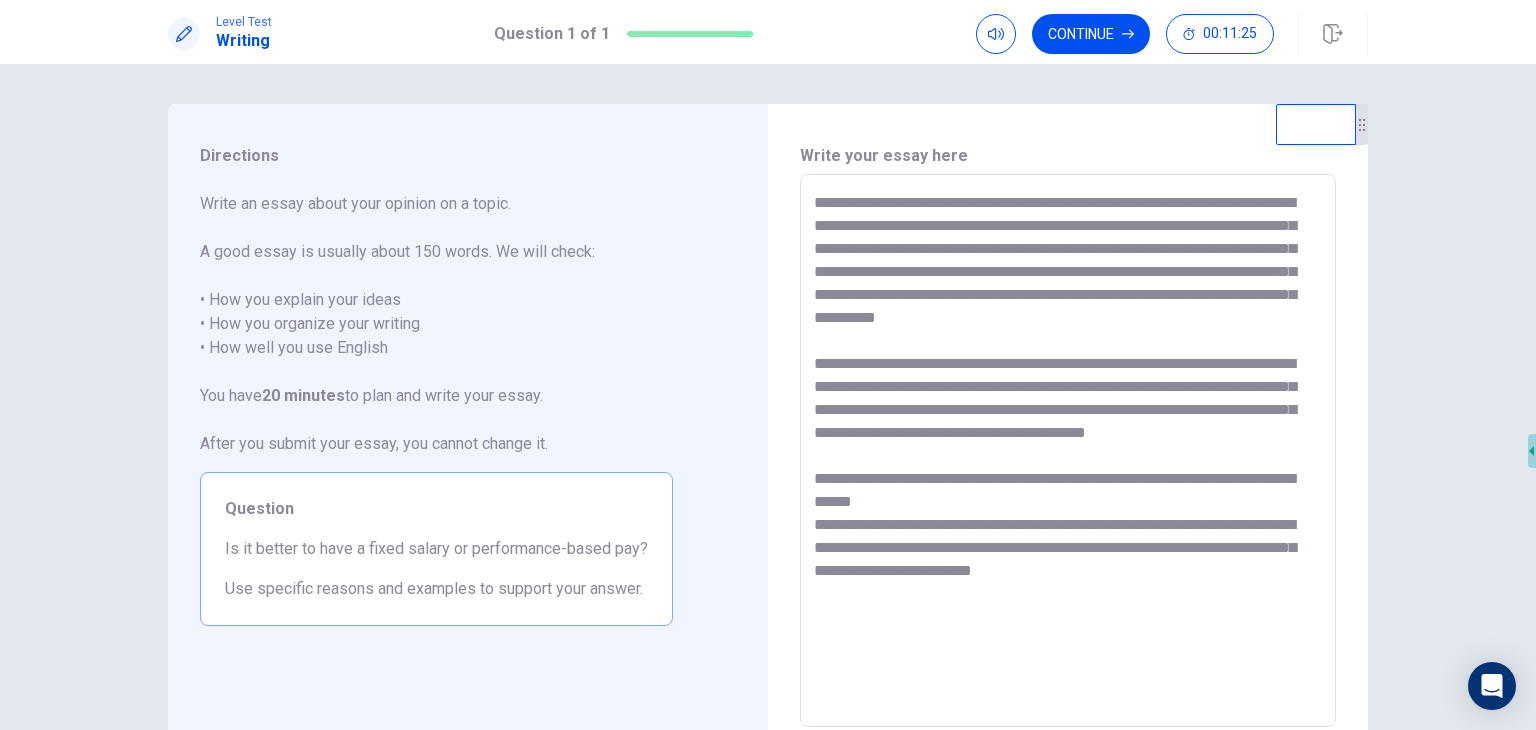 click on "**********" at bounding box center [1068, 451] 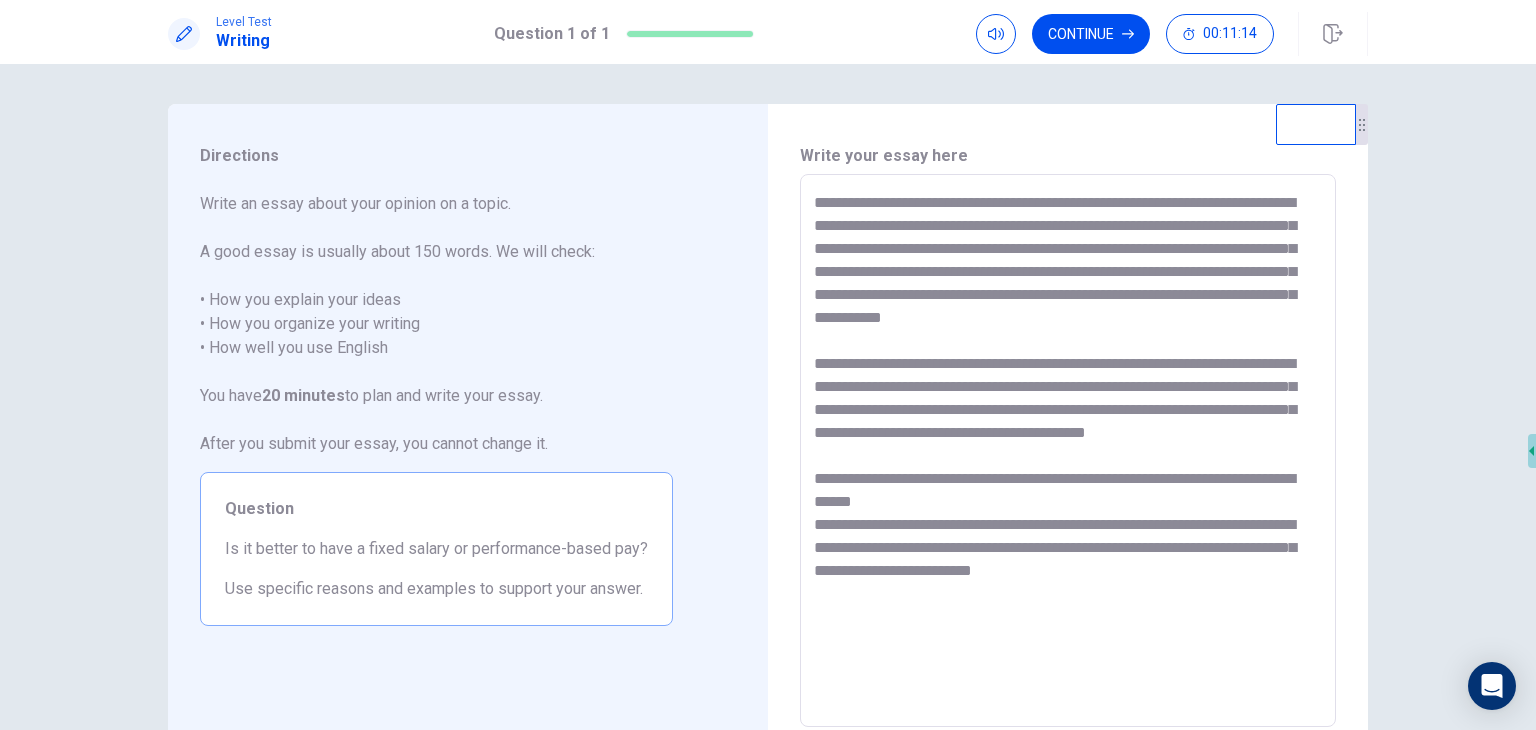 click on "**********" at bounding box center (1068, 451) 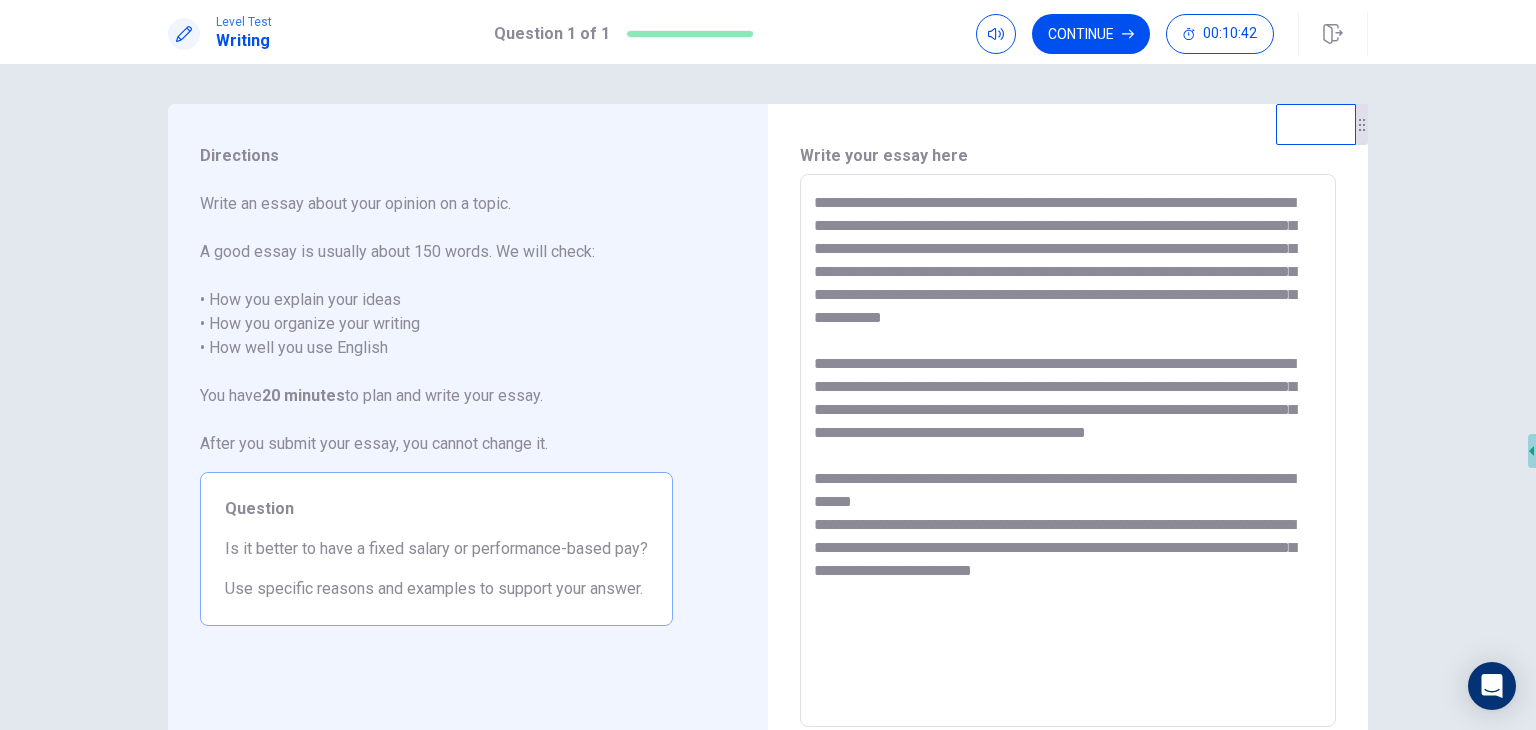 click on "**********" at bounding box center (1068, 451) 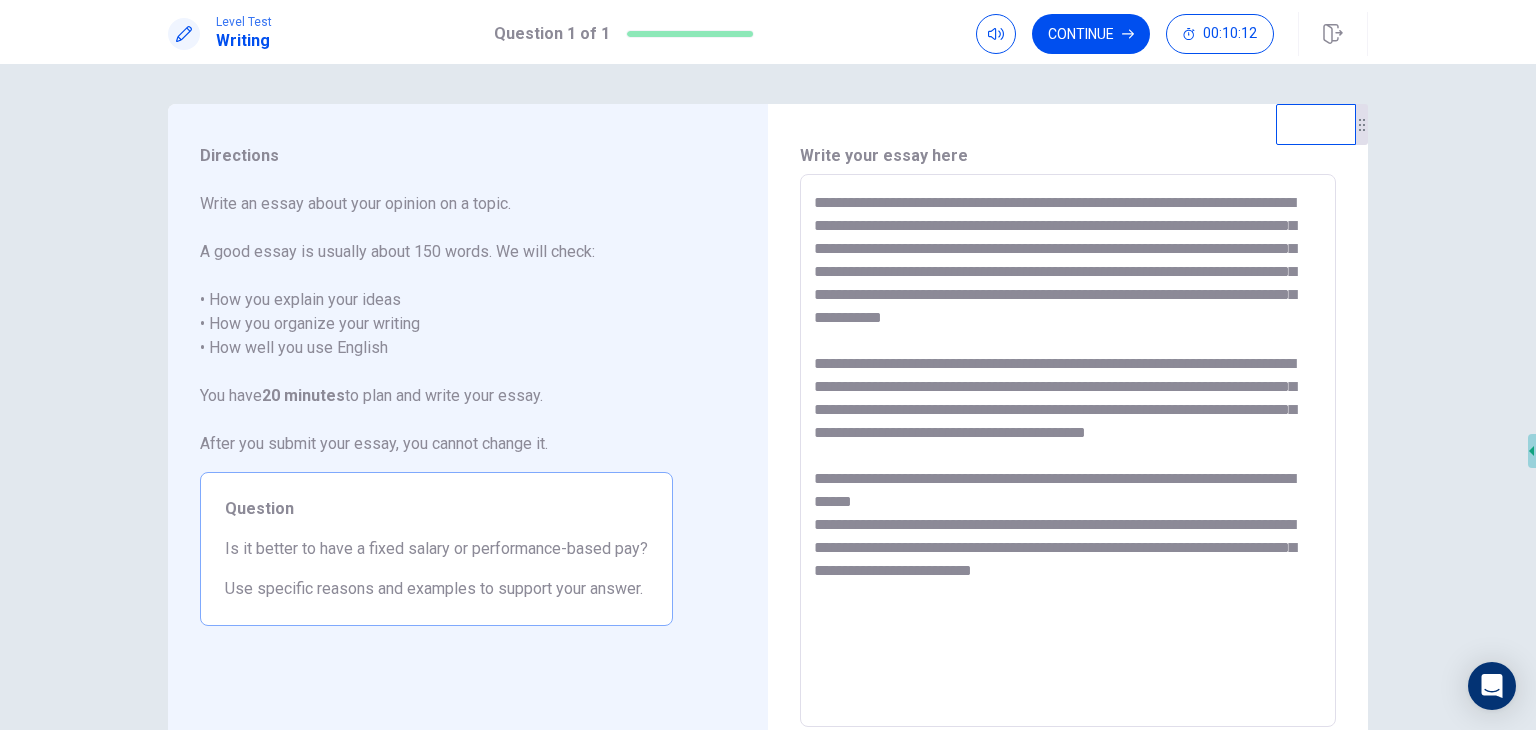 drag, startPoint x: 932, startPoint y: 273, endPoint x: 1232, endPoint y: 327, distance: 304.82126 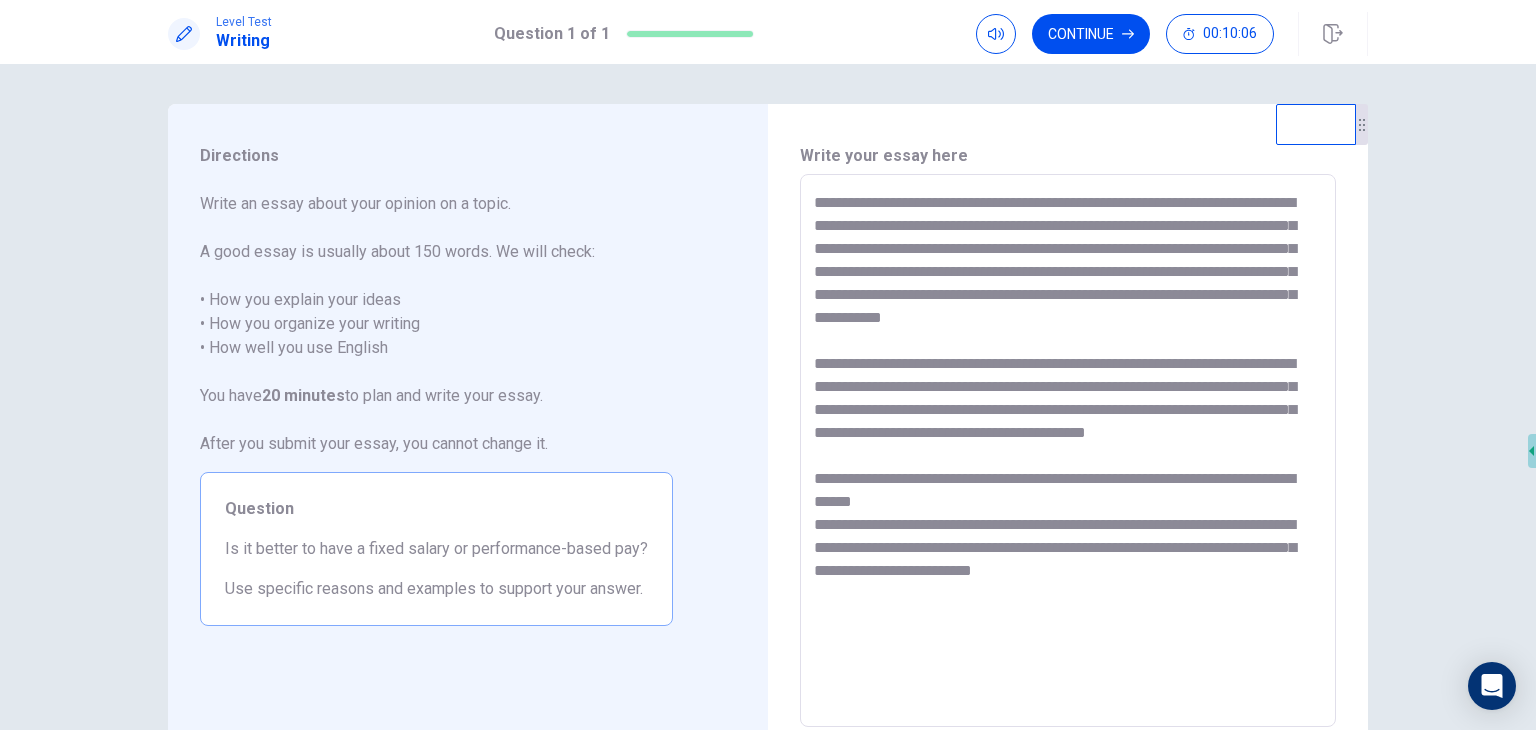 click on "**********" at bounding box center (1068, 451) 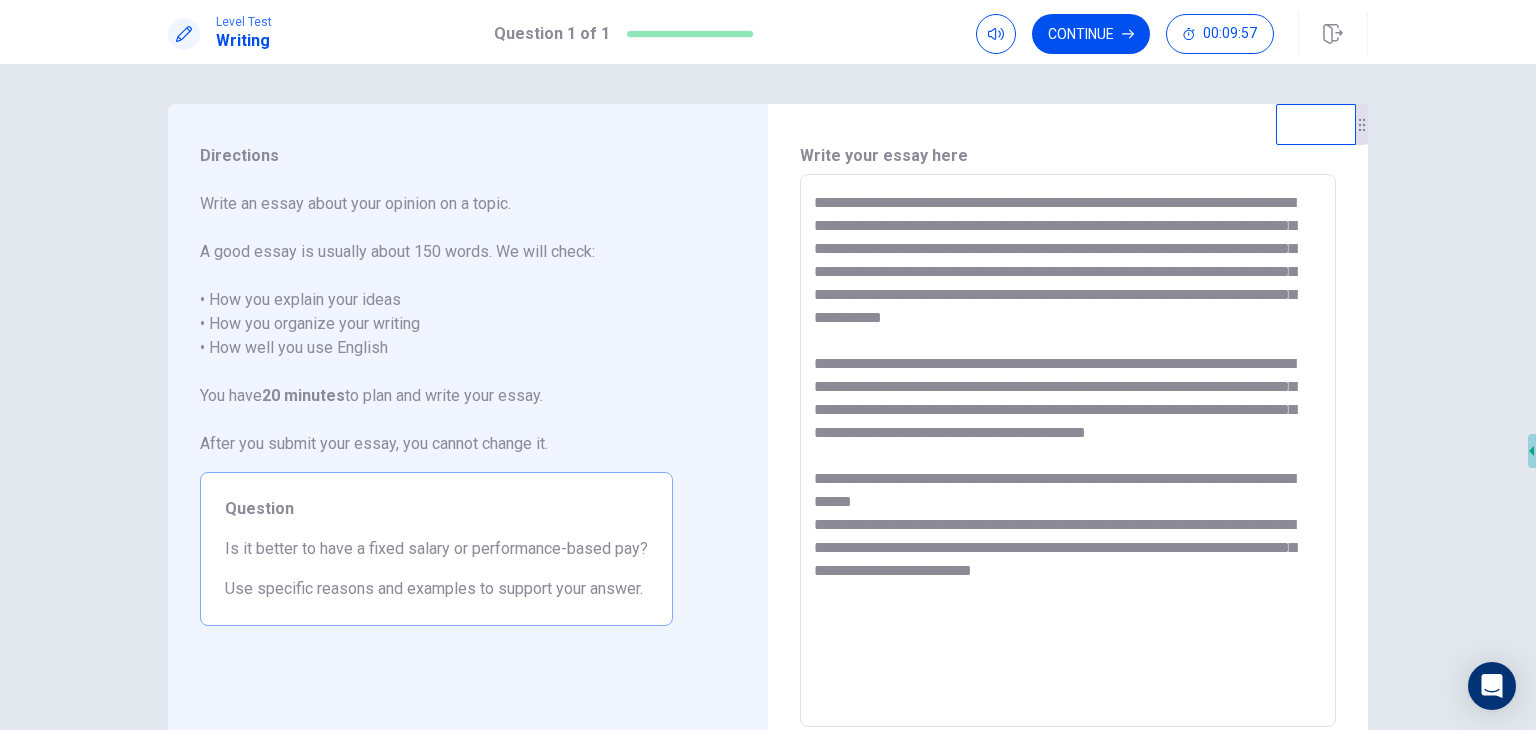 click on "**********" at bounding box center (1068, 451) 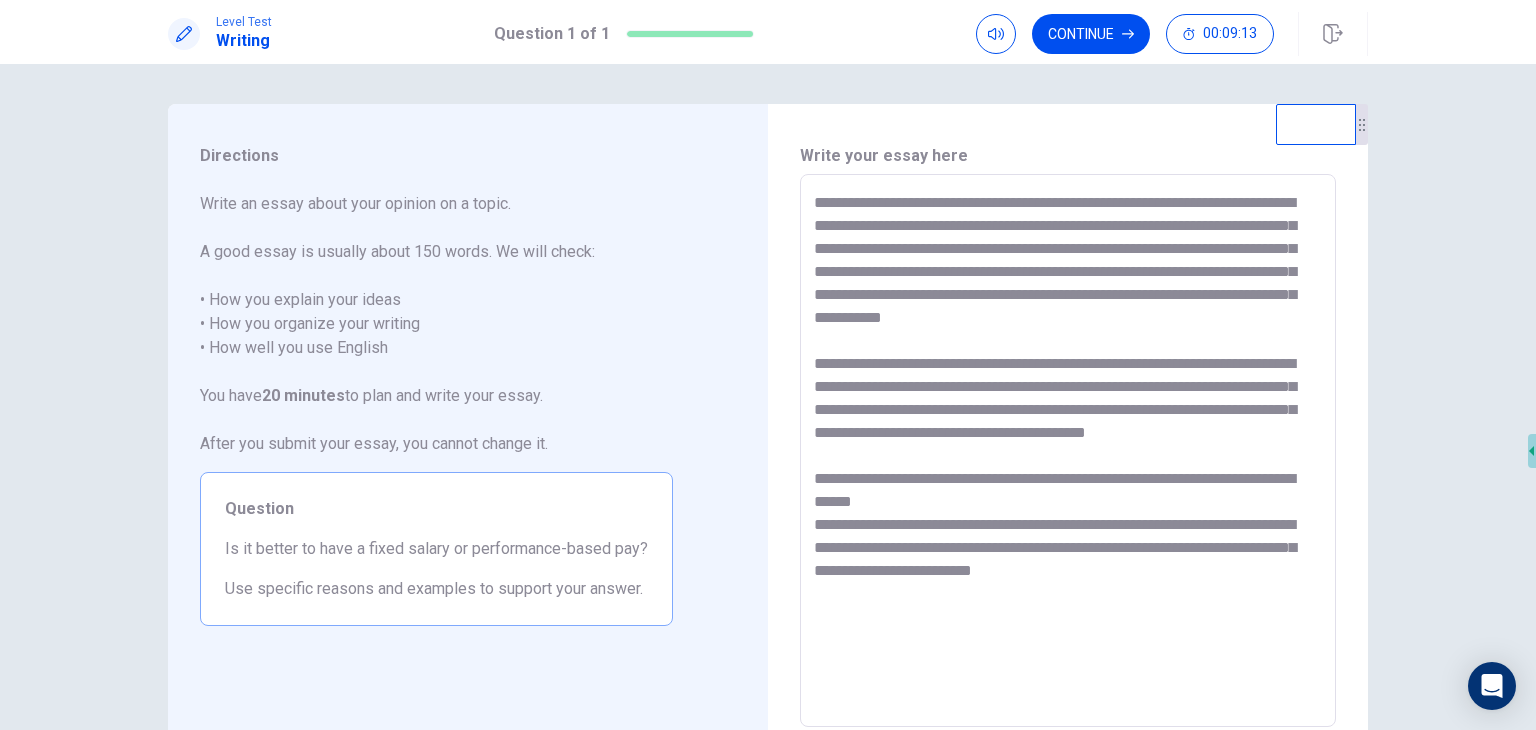 click on "**********" at bounding box center (1068, 451) 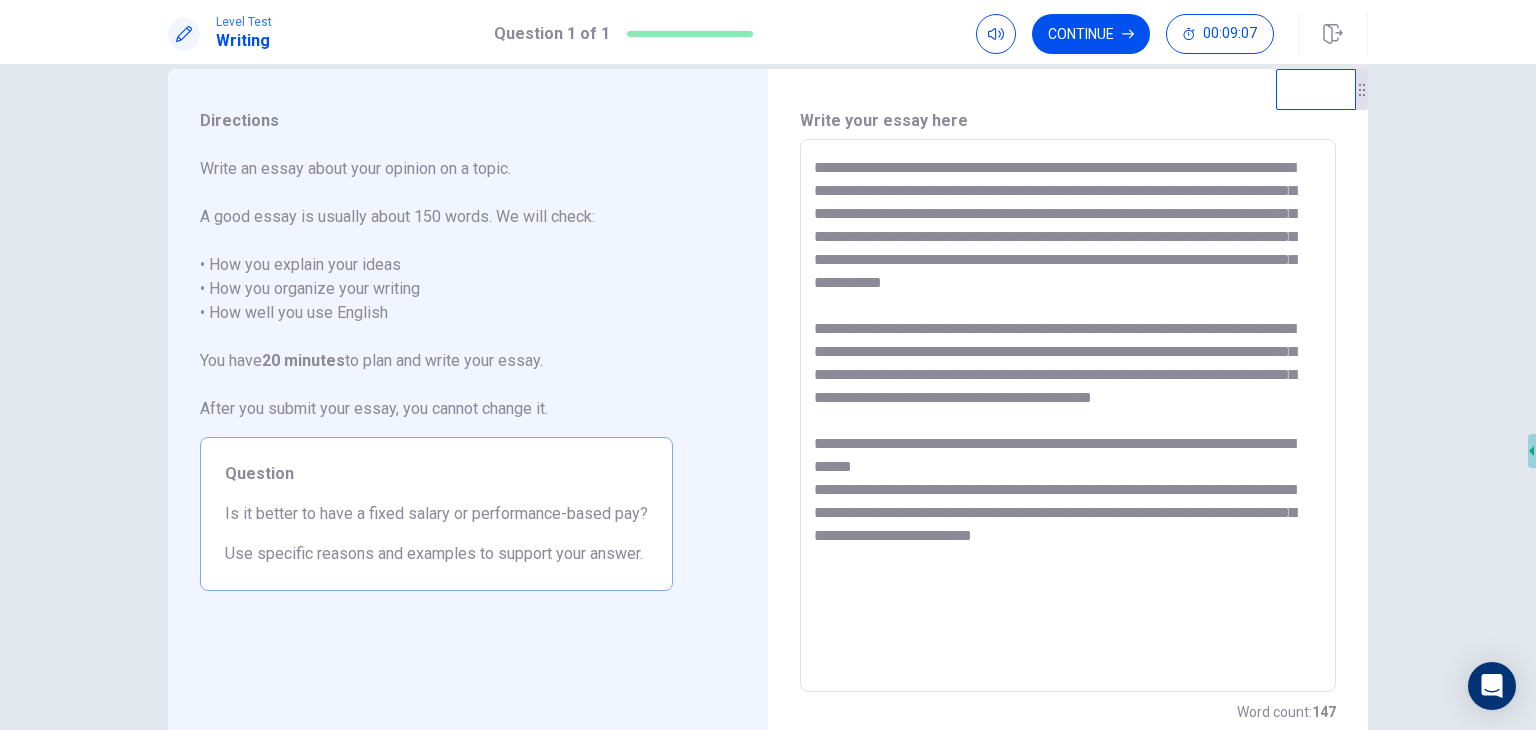 scroll, scrollTop: 0, scrollLeft: 0, axis: both 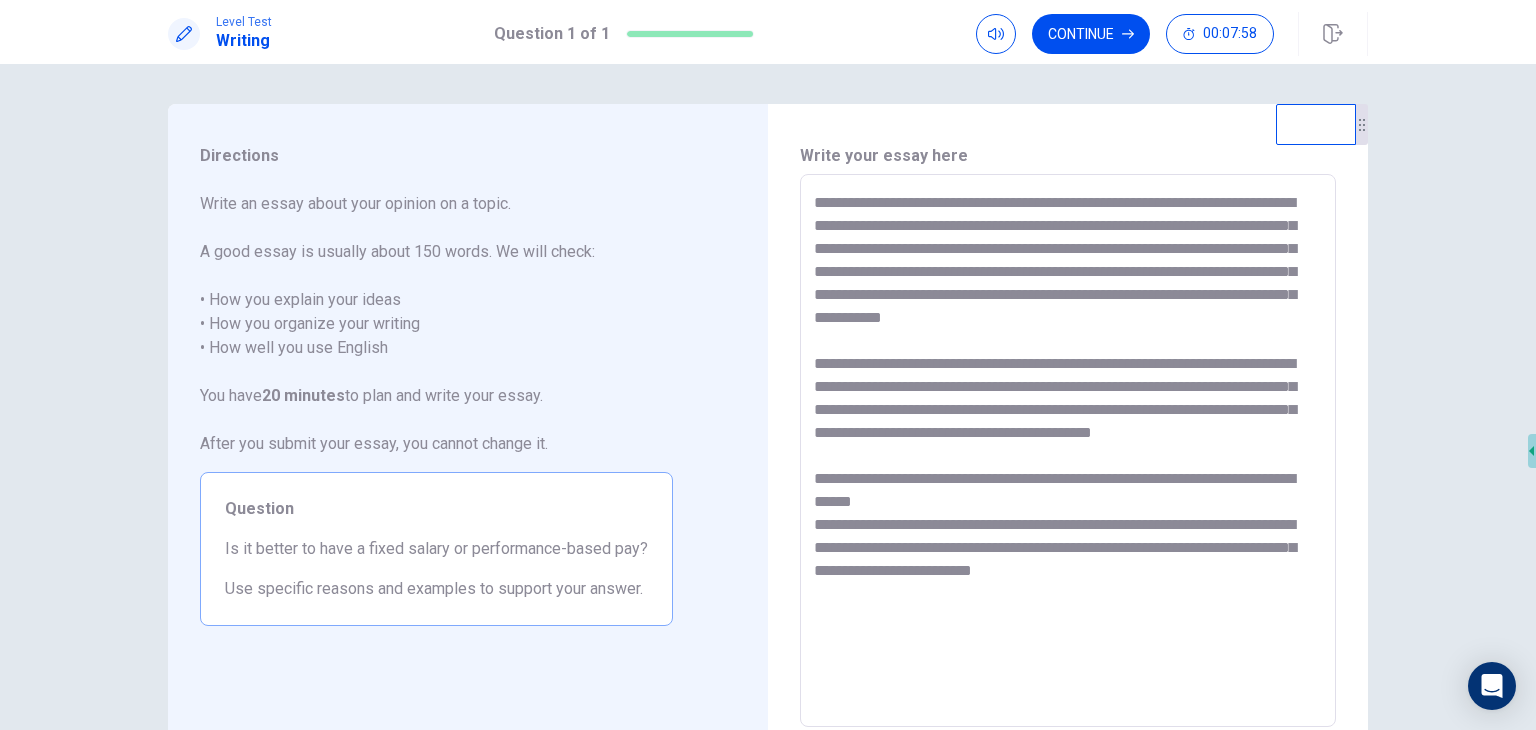 click on "**********" at bounding box center [1068, 451] 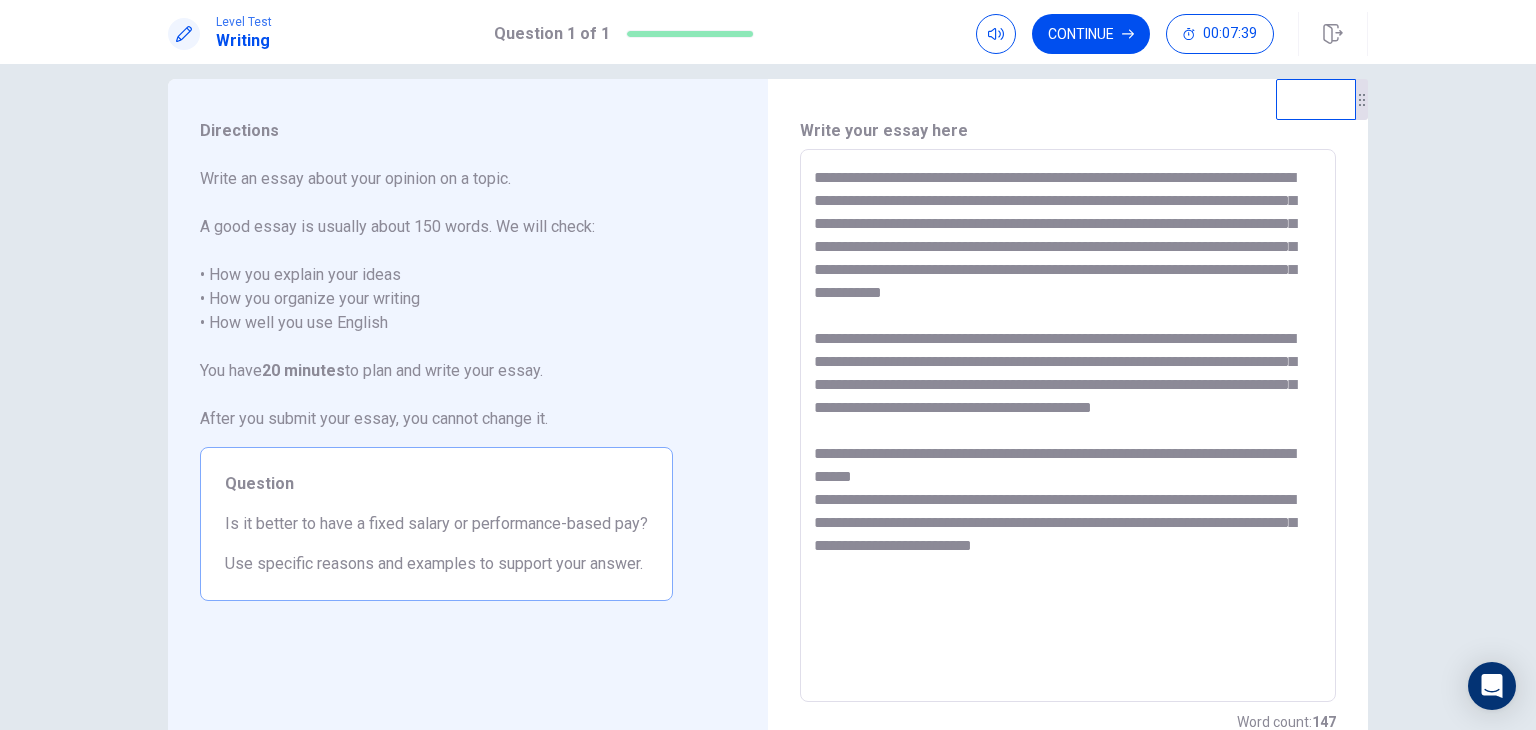 scroll, scrollTop: 0, scrollLeft: 0, axis: both 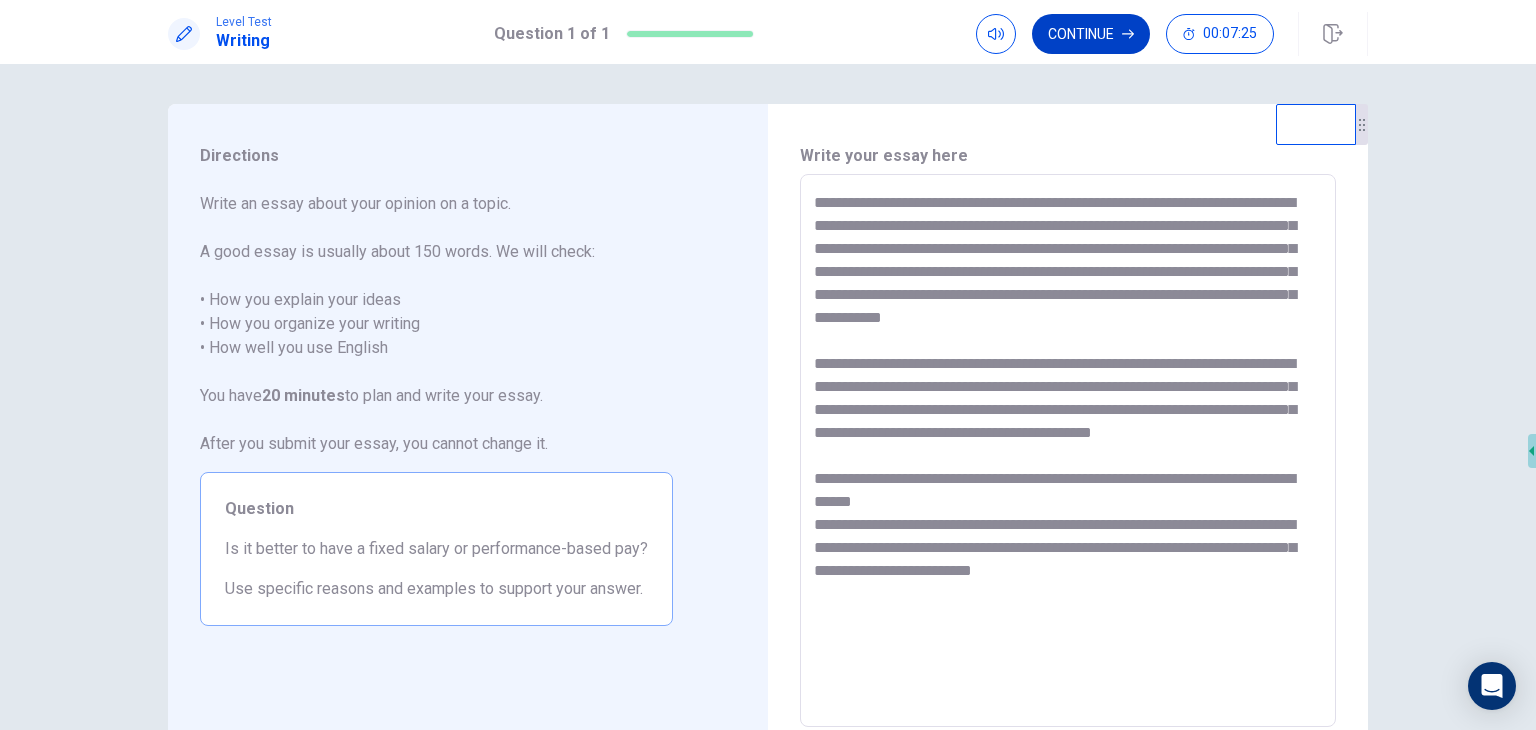 click on "Continue" at bounding box center (1091, 34) 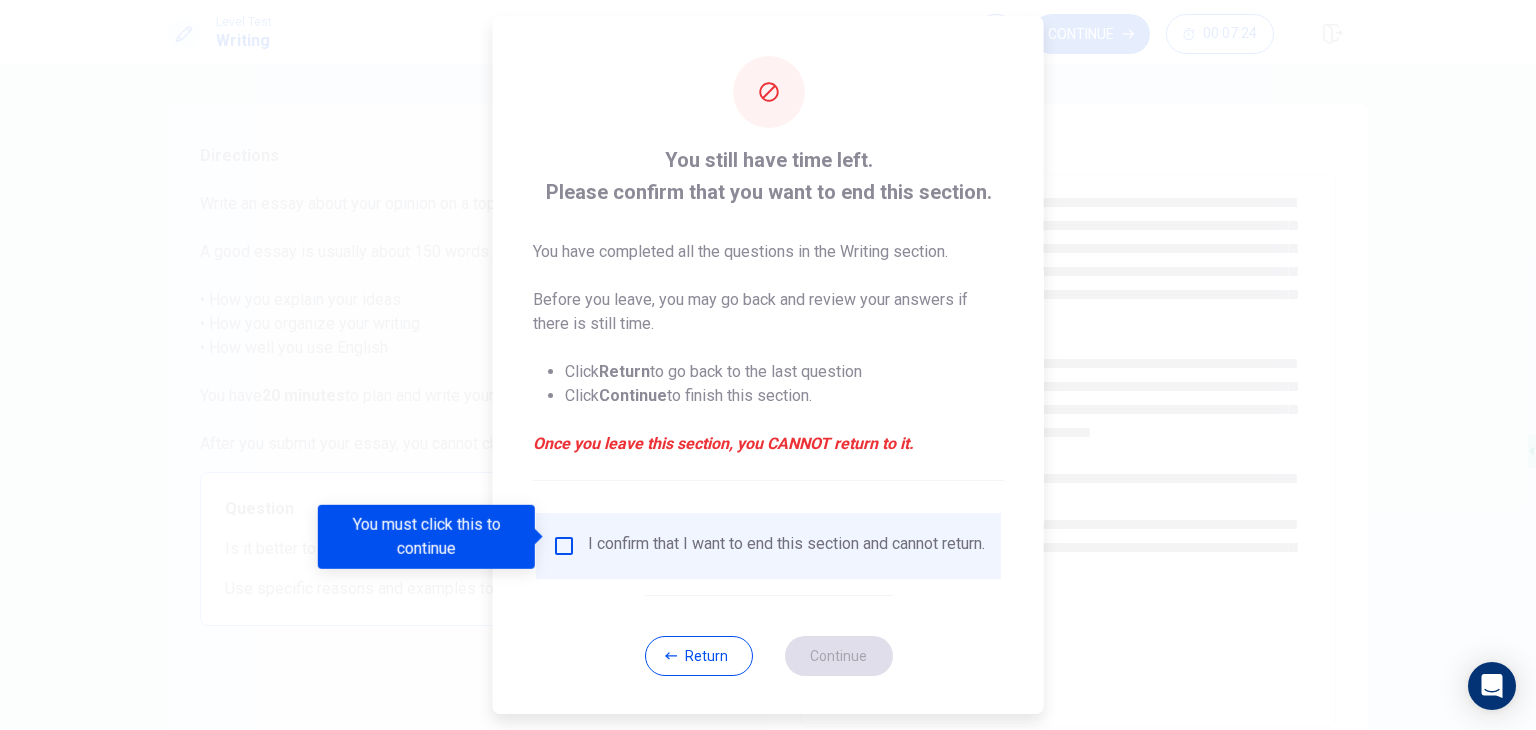 scroll, scrollTop: 16, scrollLeft: 0, axis: vertical 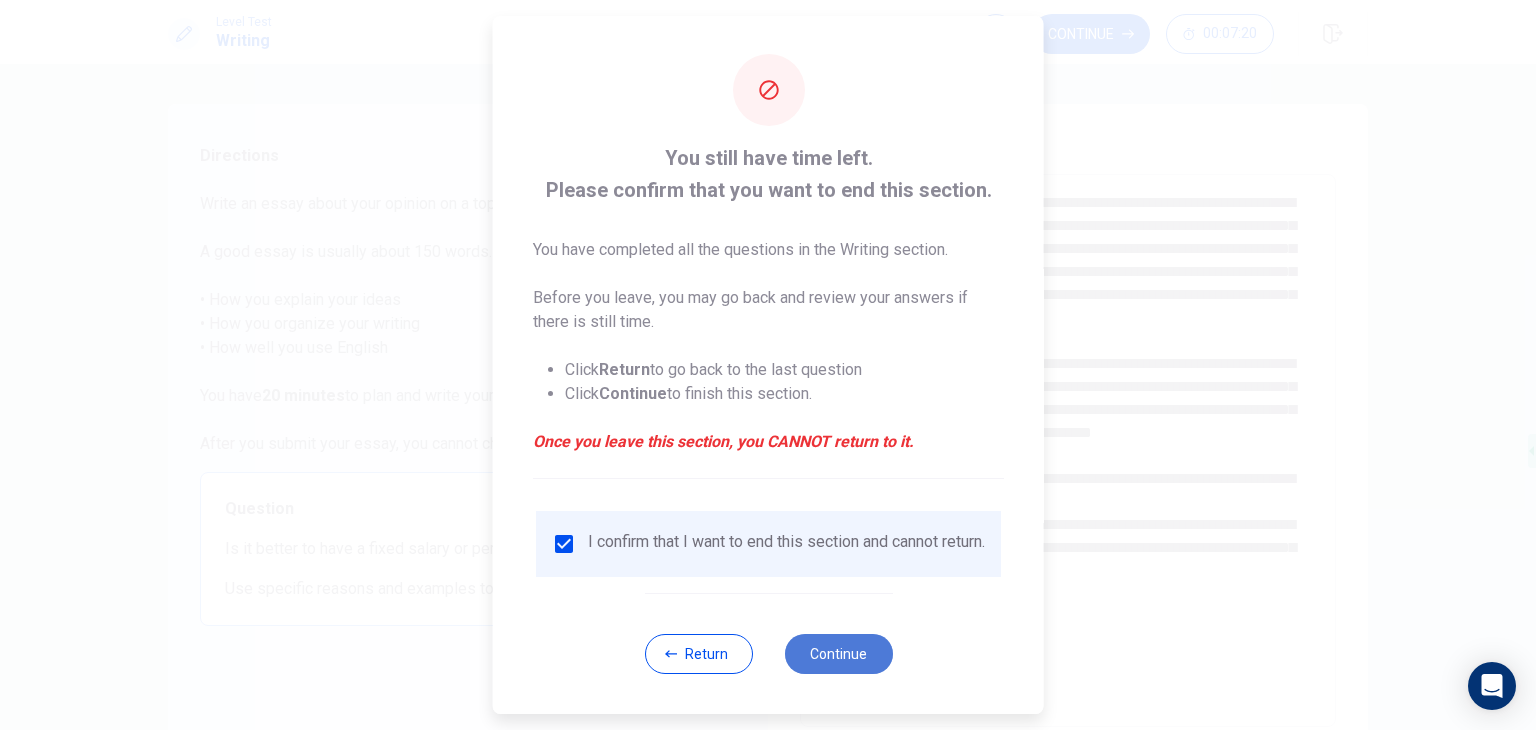 click on "Continue" at bounding box center (838, 654) 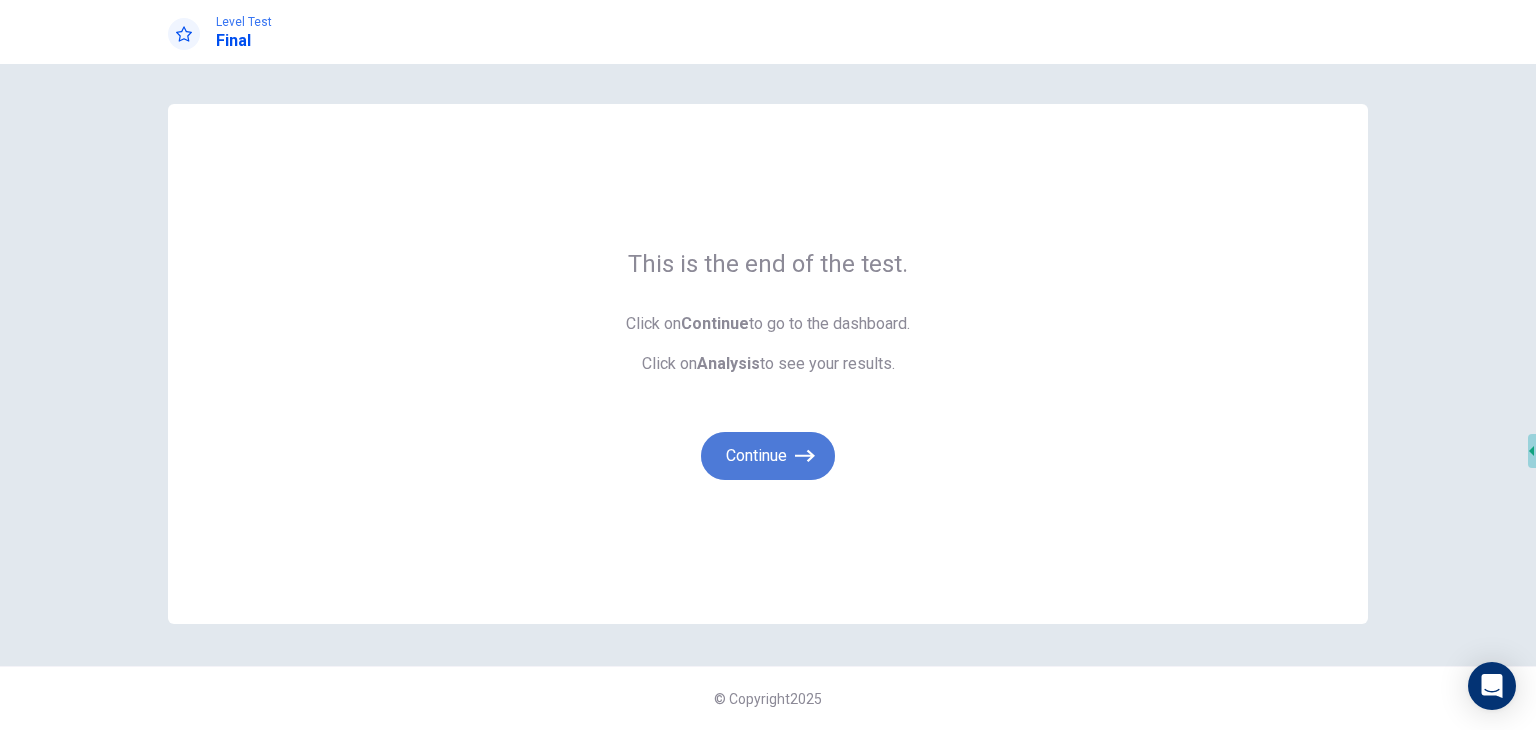 click on "Continue" at bounding box center [768, 456] 